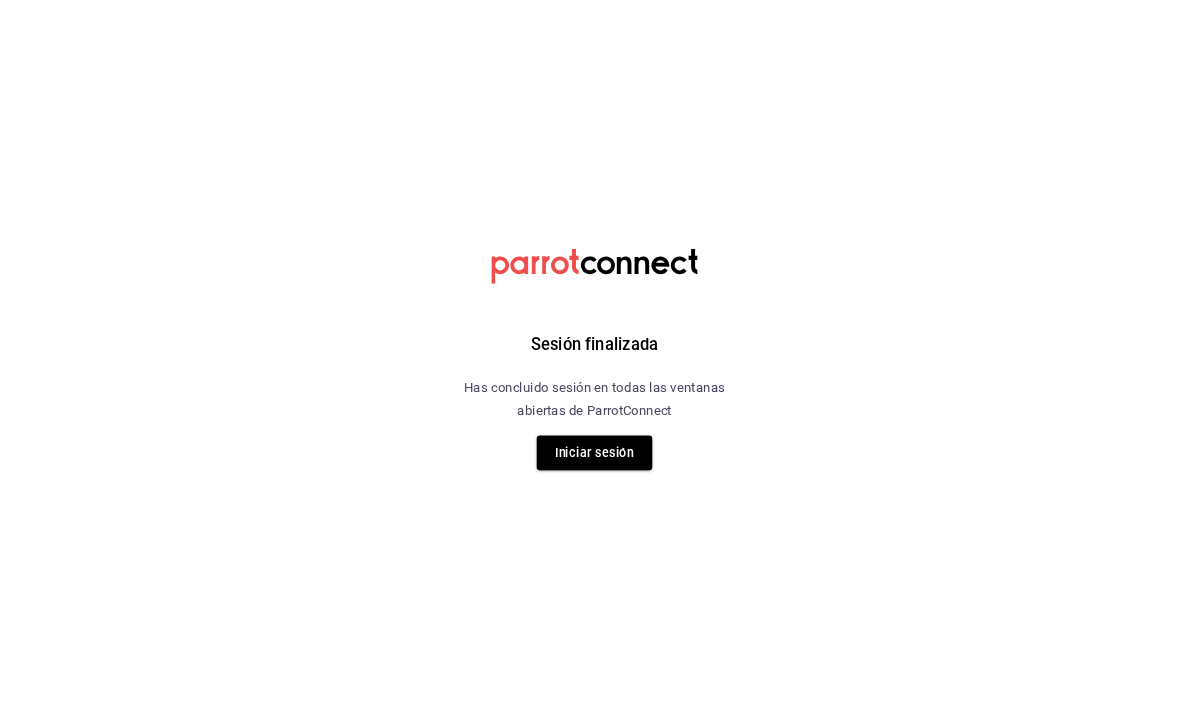scroll, scrollTop: 0, scrollLeft: 0, axis: both 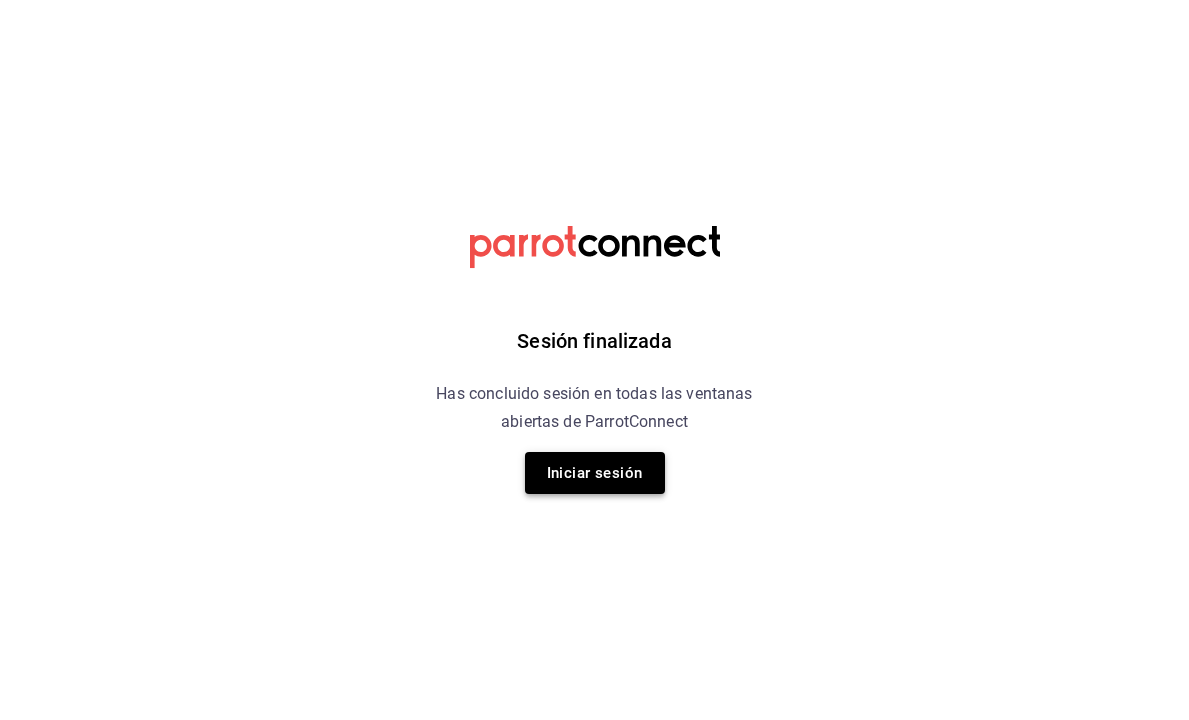 click on "Iniciar sesión" at bounding box center (595, 473) 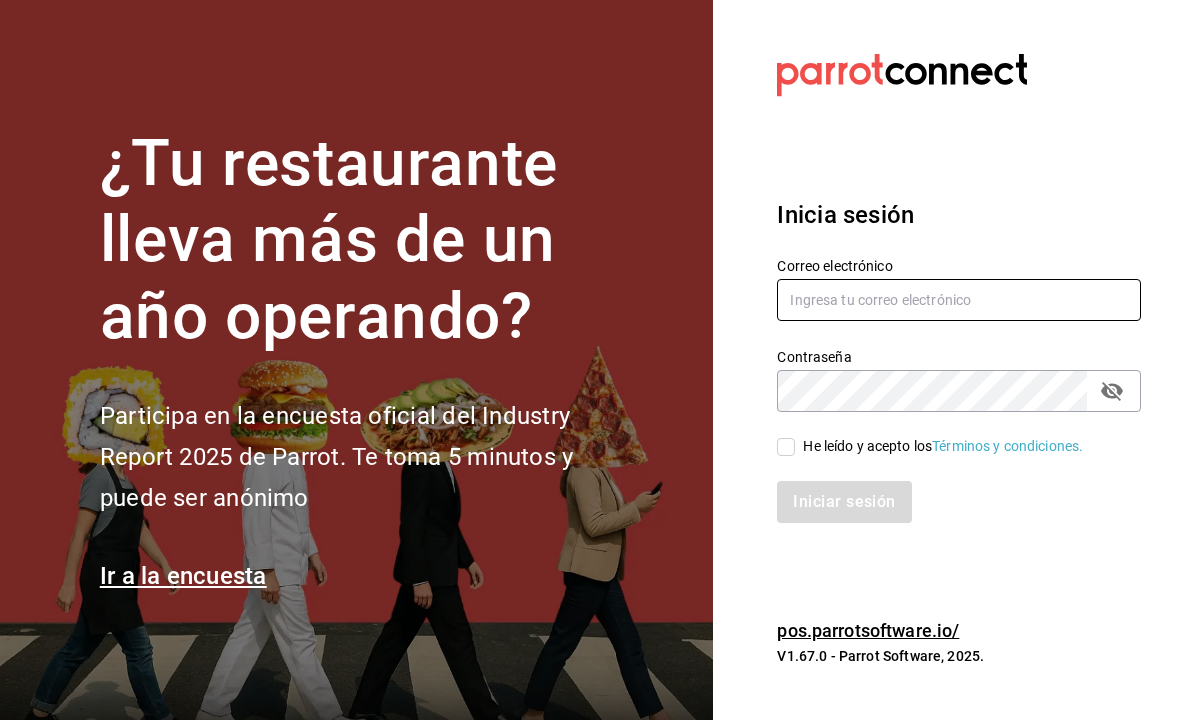 type on "[USERNAME]@example.com" 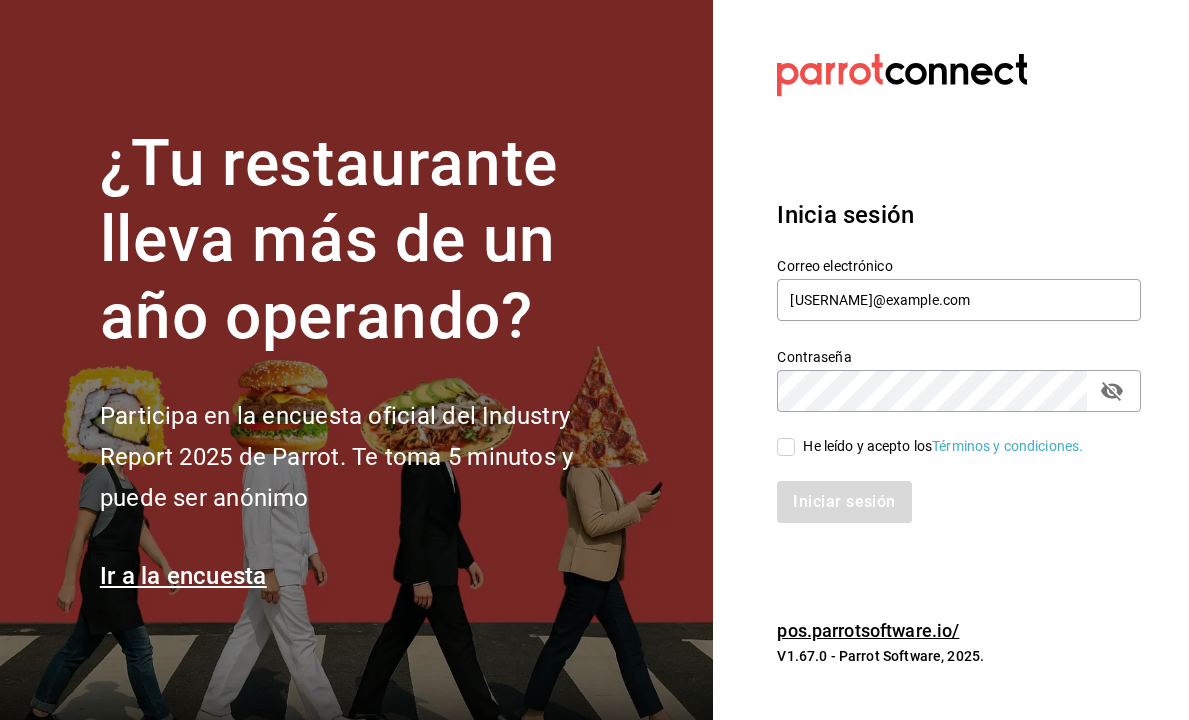 click on "He leído y acepto los  Términos y condiciones." at bounding box center (786, 447) 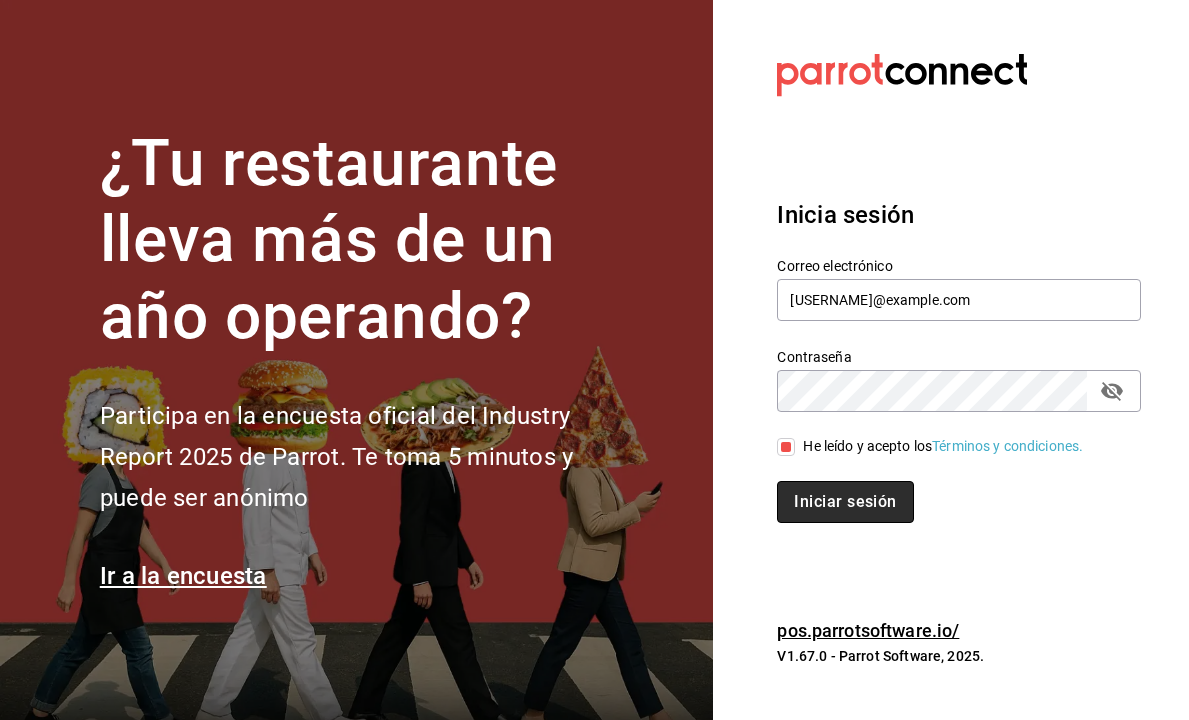 click on "Iniciar sesión" at bounding box center [845, 502] 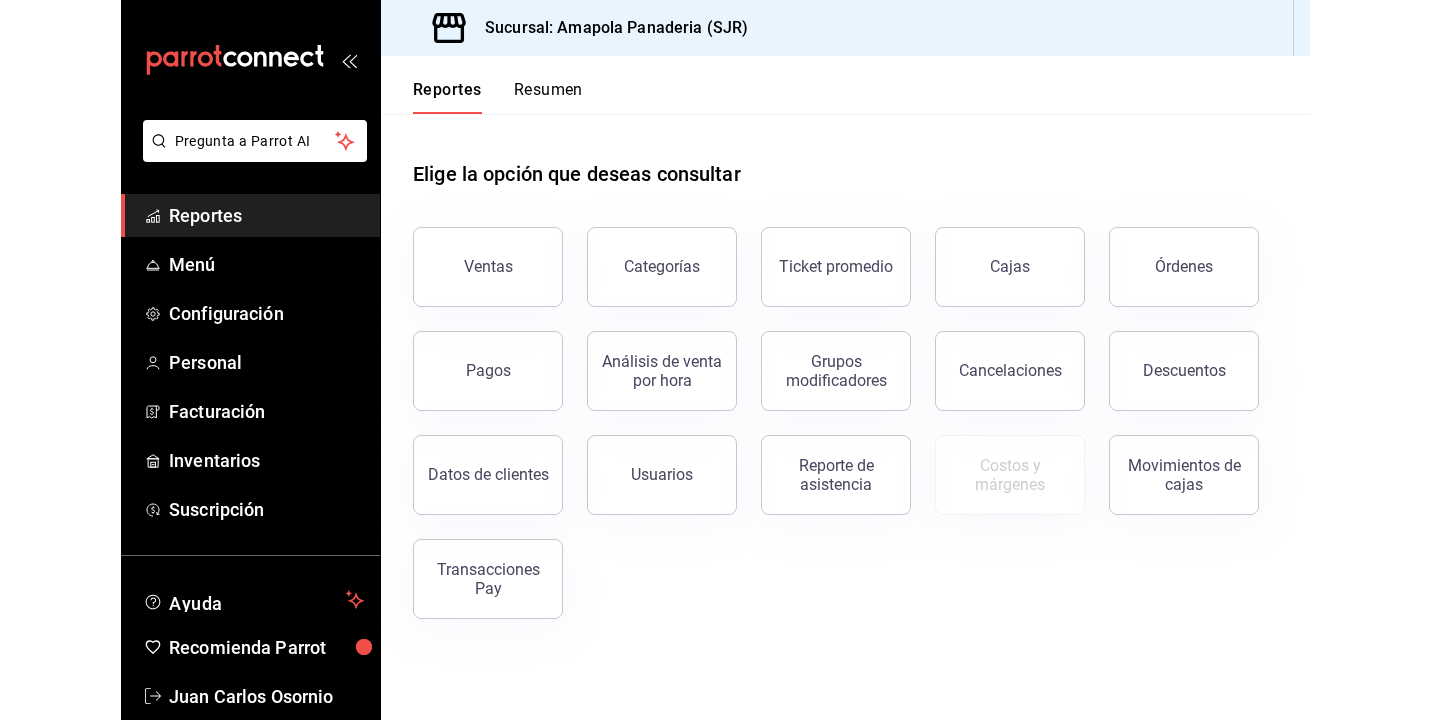 scroll, scrollTop: 0, scrollLeft: 0, axis: both 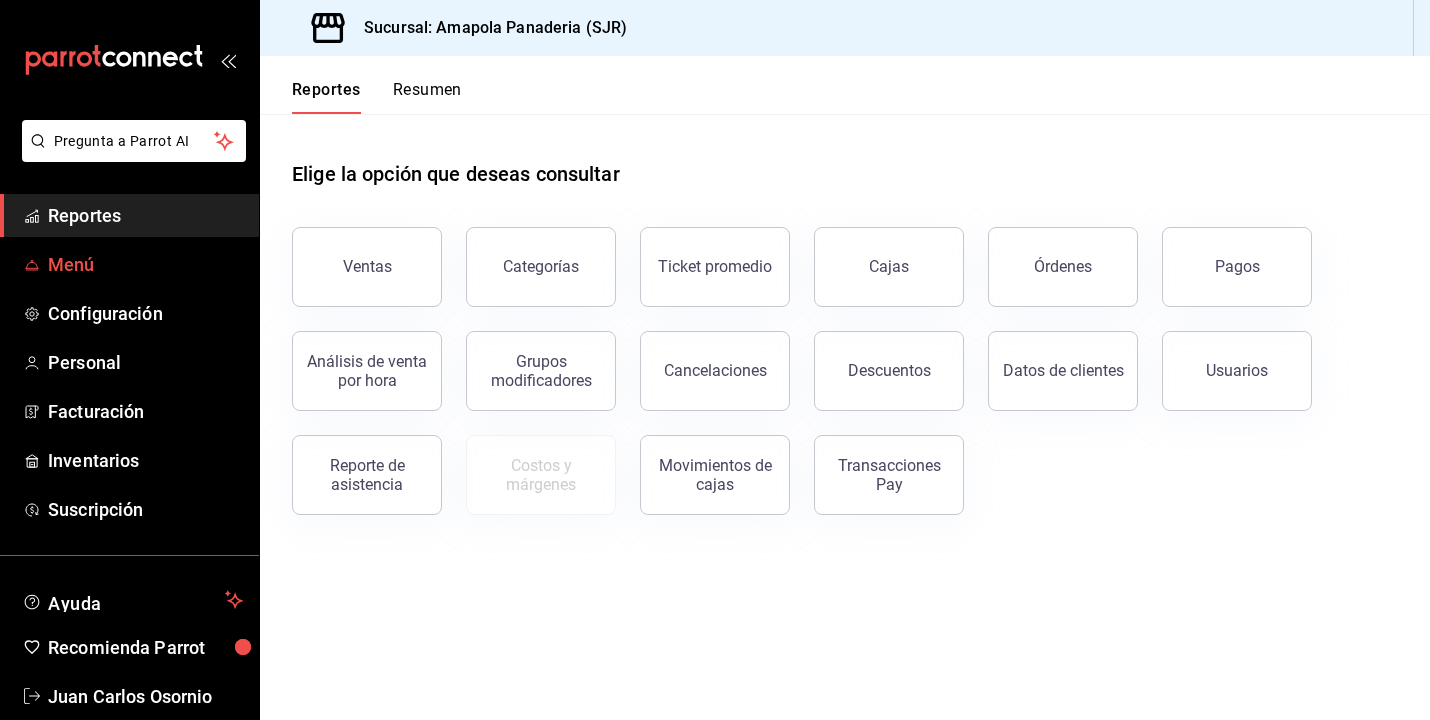click on "Menú" at bounding box center [145, 264] 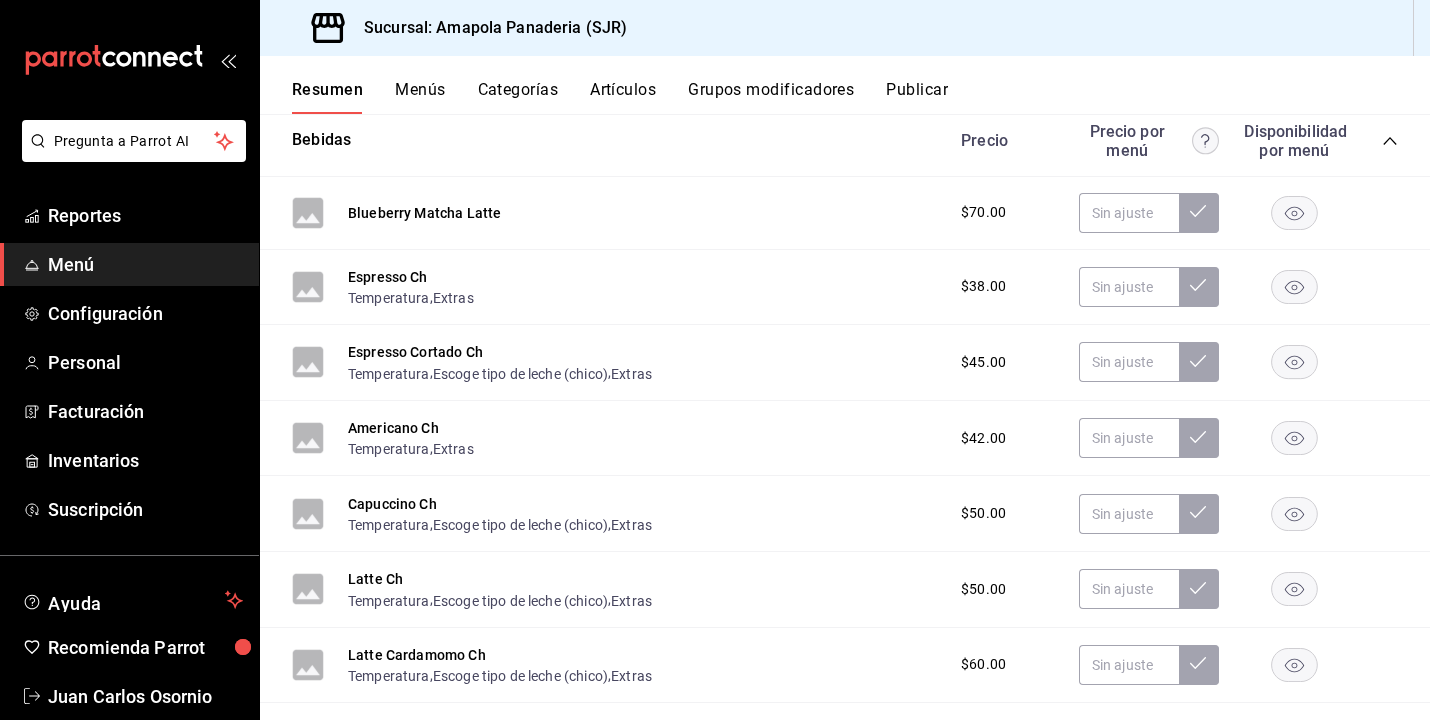 scroll, scrollTop: 490, scrollLeft: 0, axis: vertical 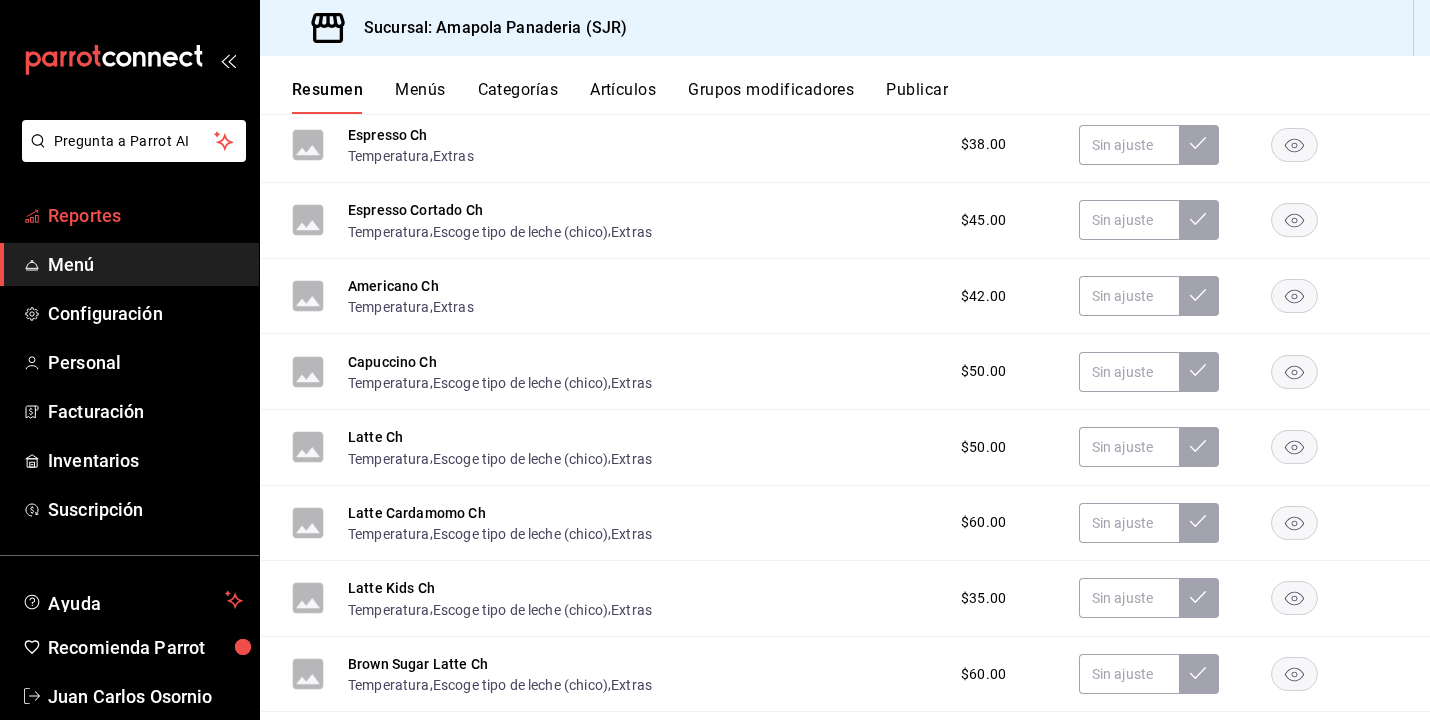 click on "Reportes" at bounding box center [129, 215] 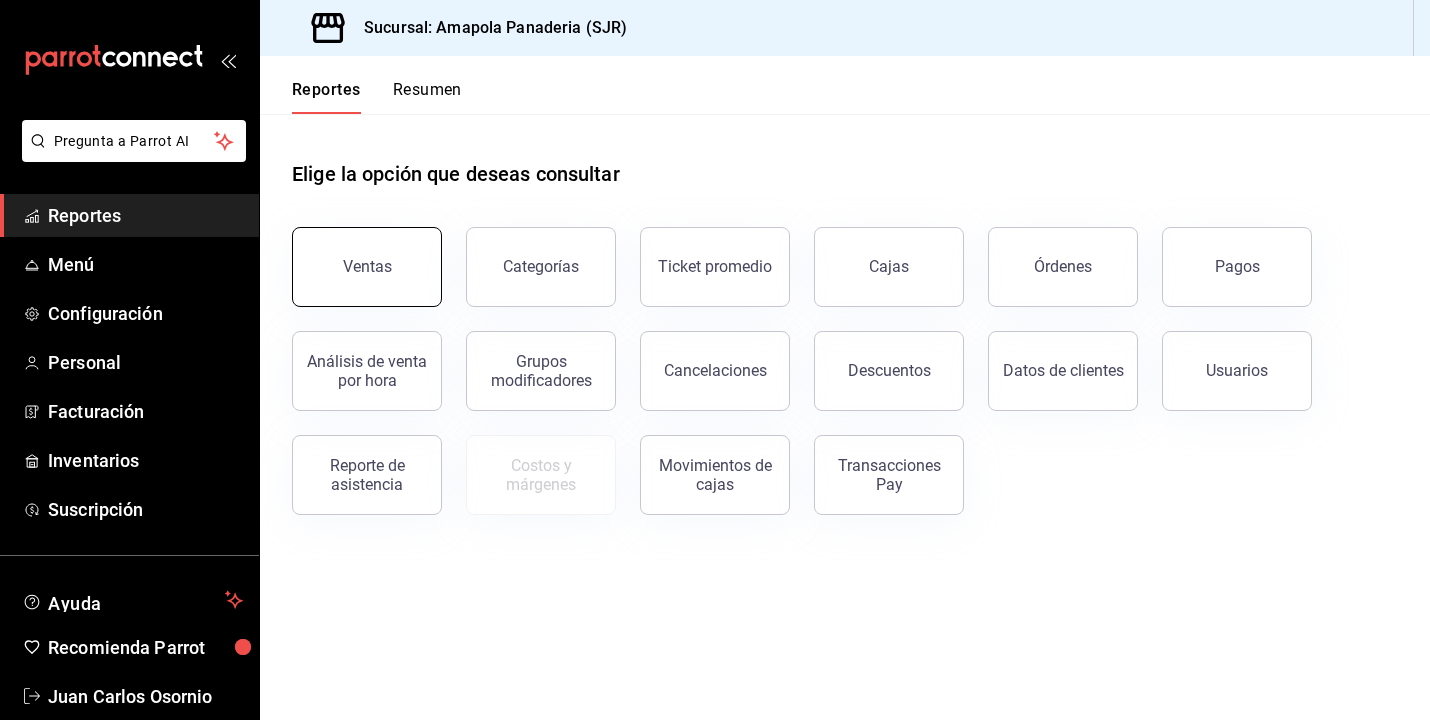 click on "Ventas" at bounding box center [367, 267] 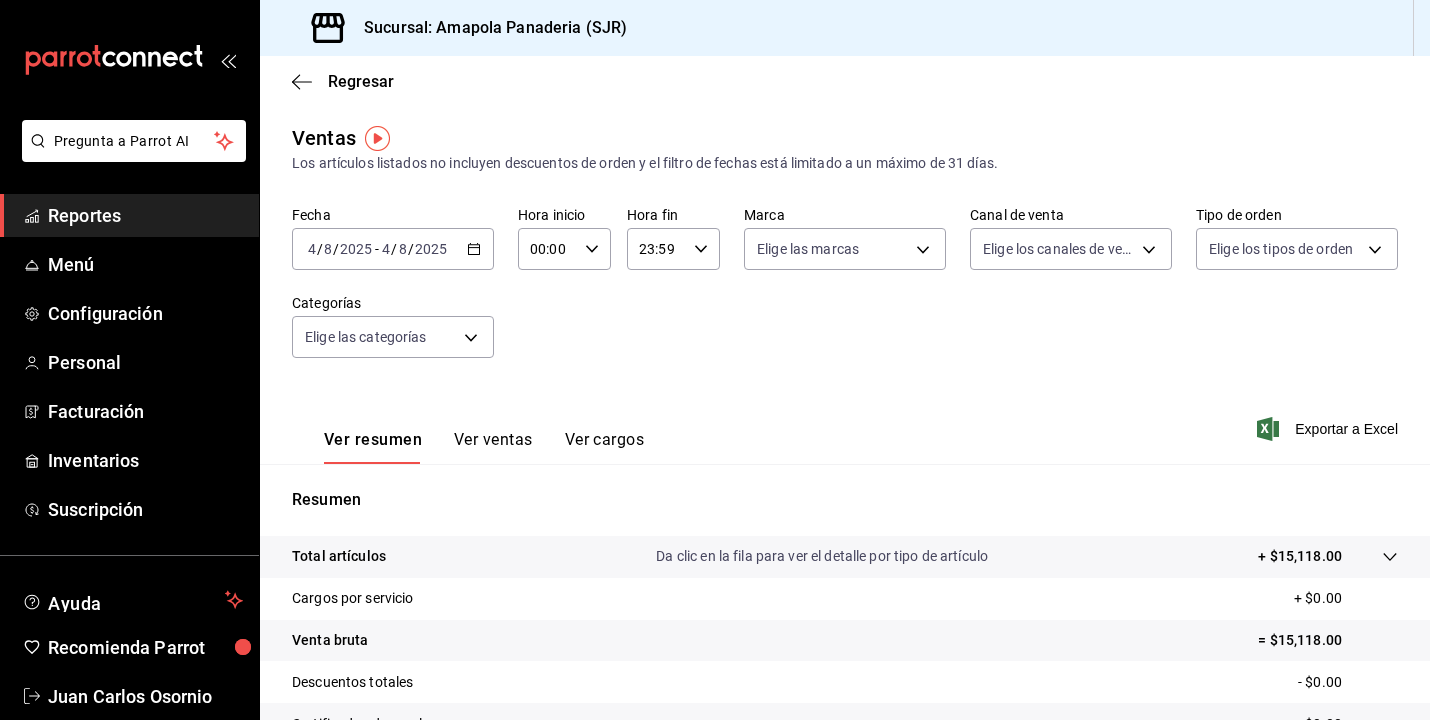 scroll, scrollTop: 6, scrollLeft: 0, axis: vertical 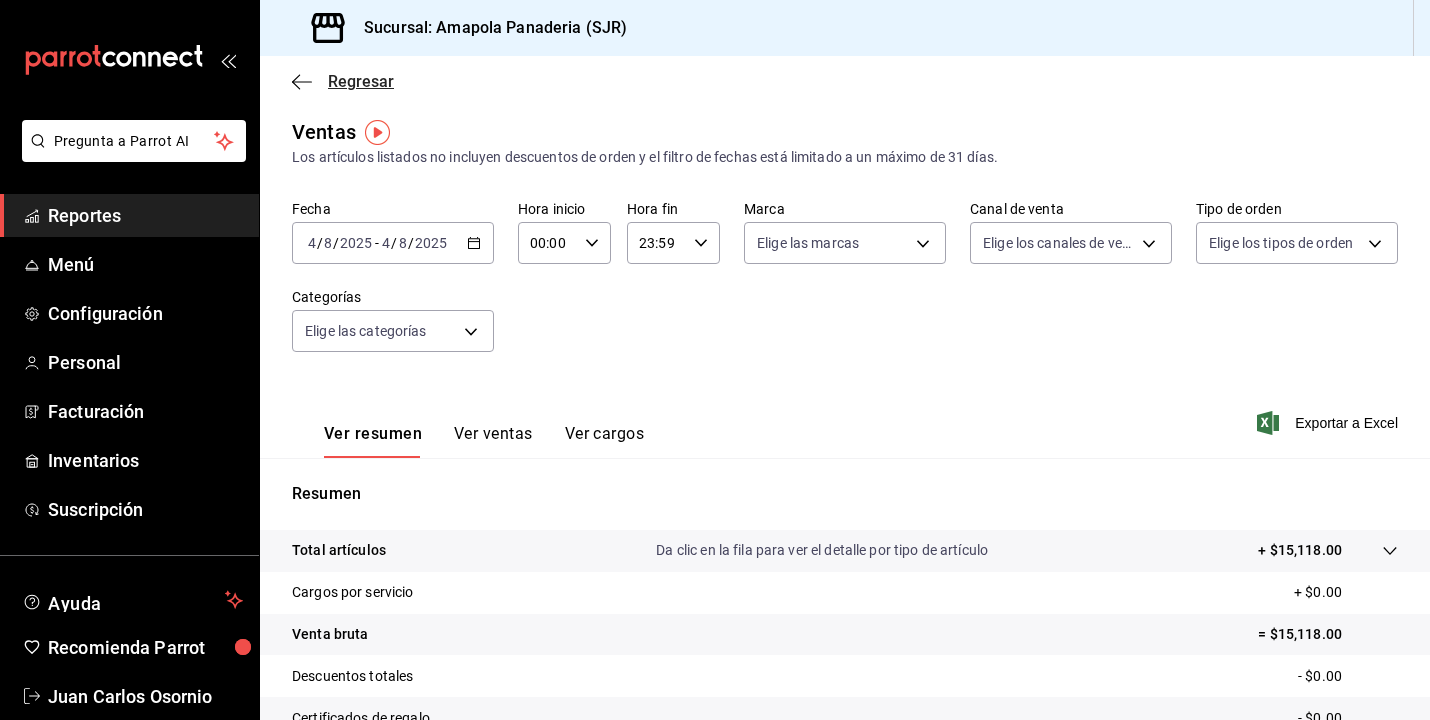click 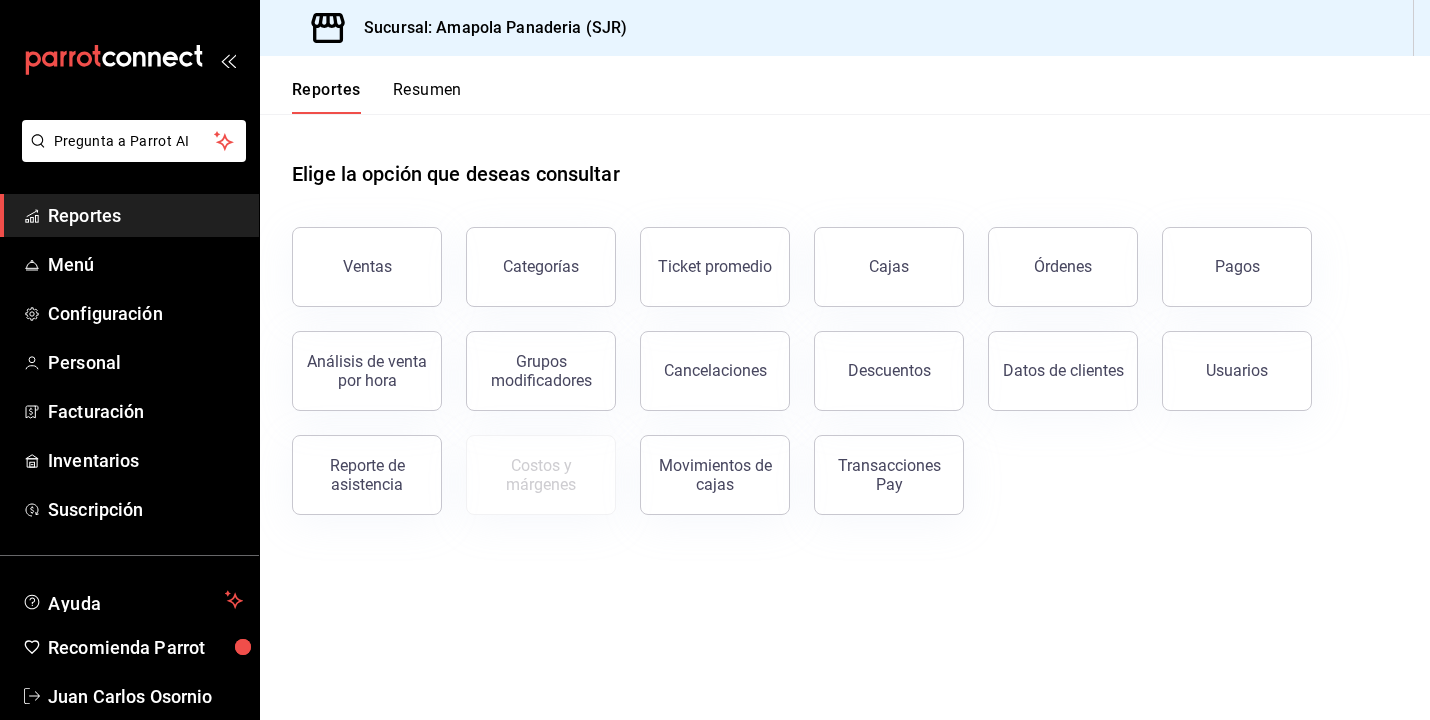 click on "Resumen" at bounding box center (427, 97) 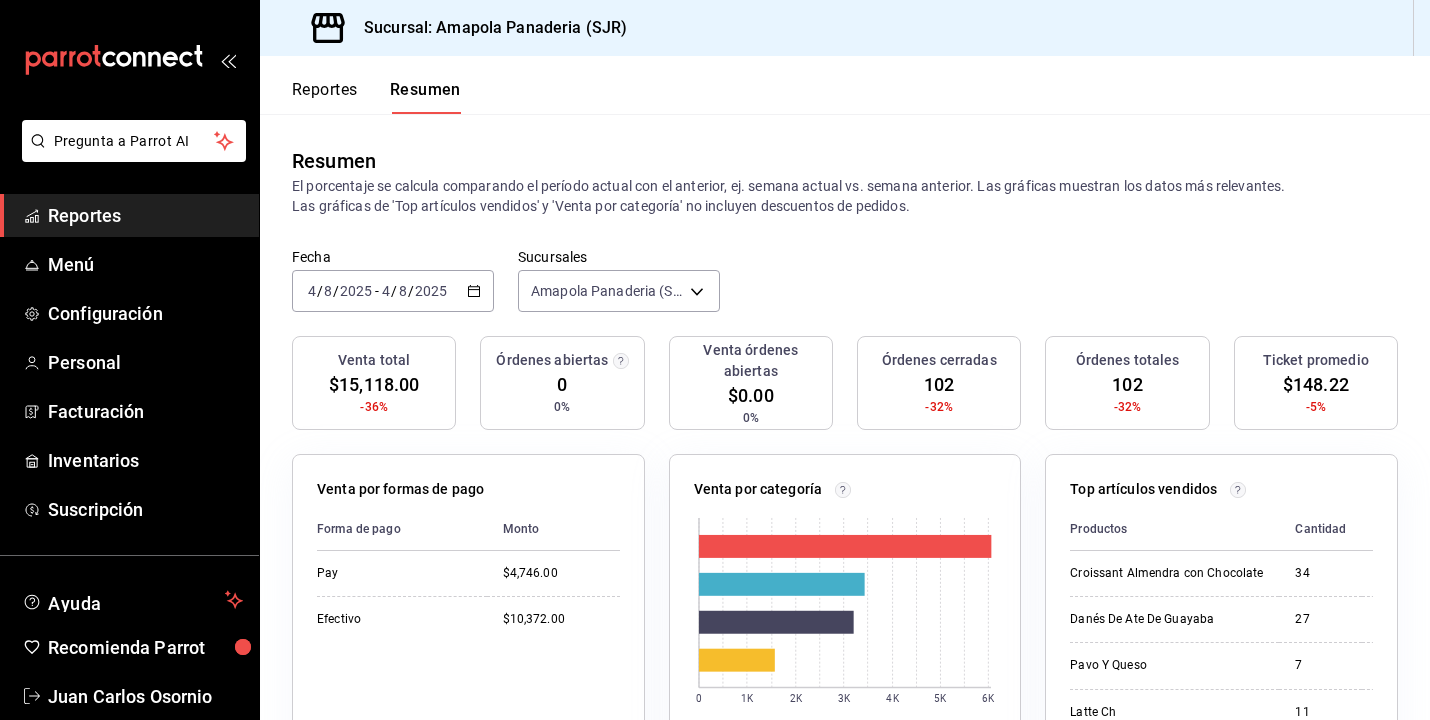 scroll, scrollTop: 0, scrollLeft: 0, axis: both 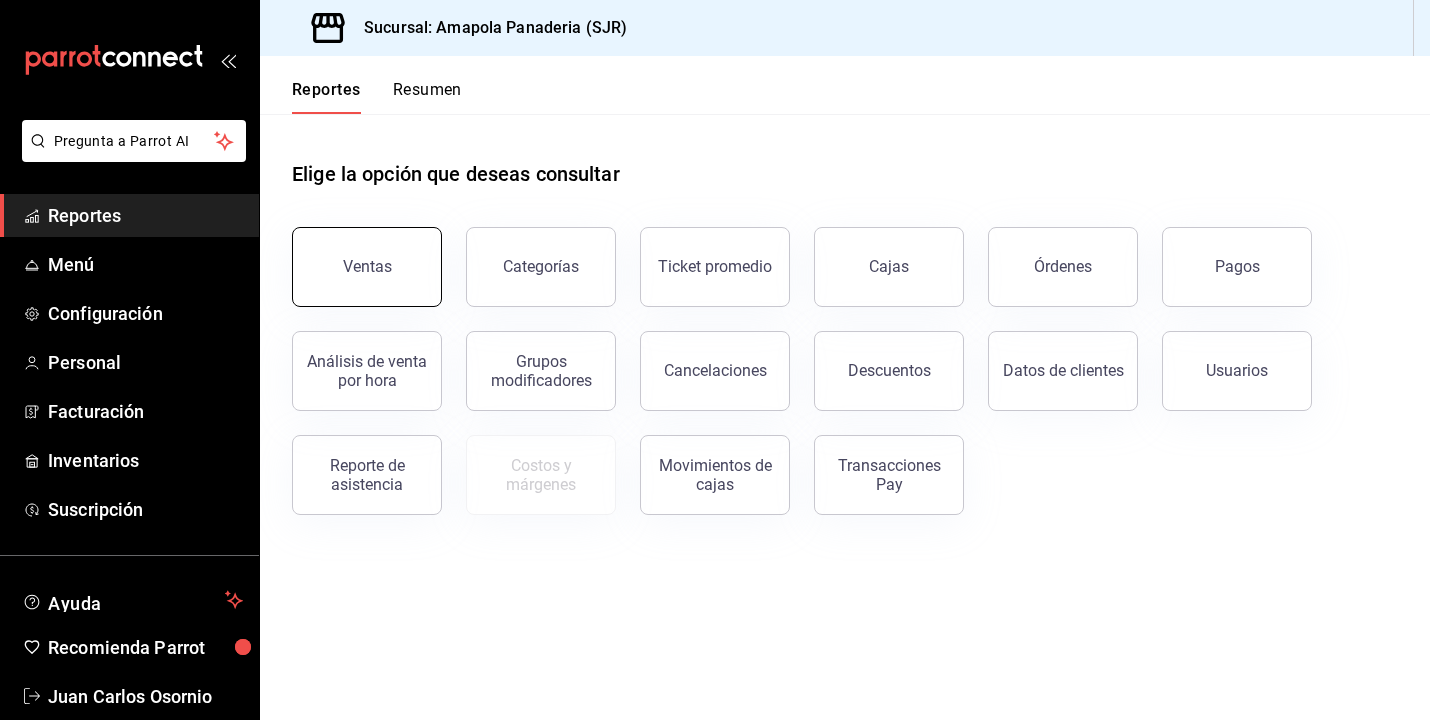 click on "Ventas" at bounding box center [367, 267] 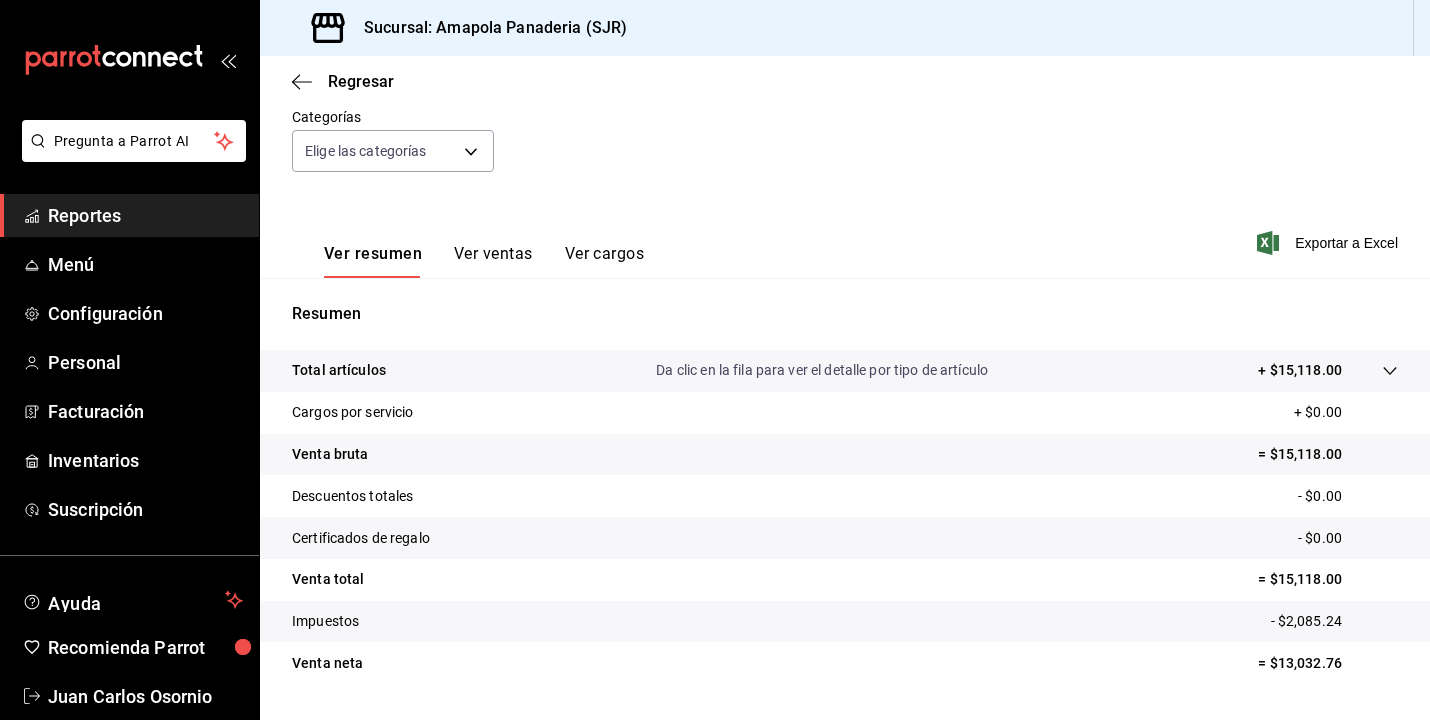 click on "Ver ventas" at bounding box center [493, 261] 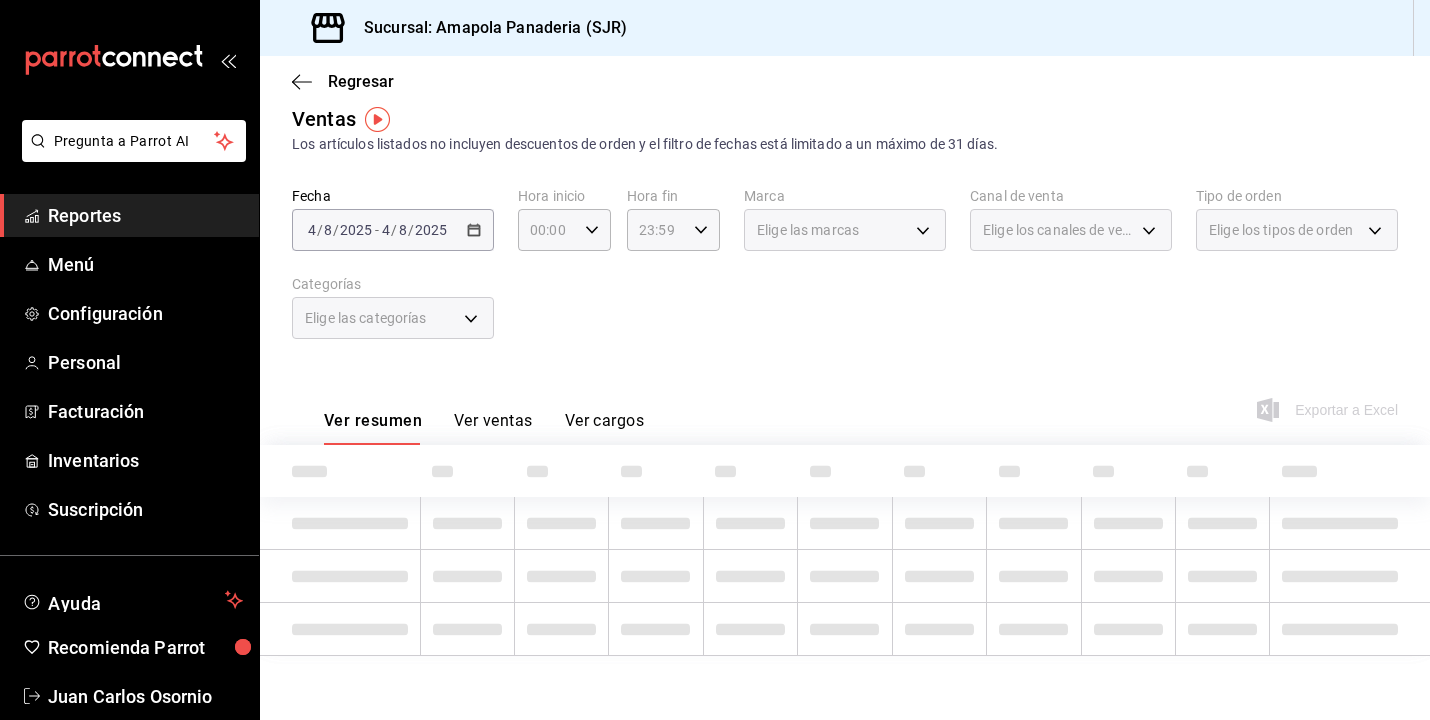scroll, scrollTop: 19, scrollLeft: 0, axis: vertical 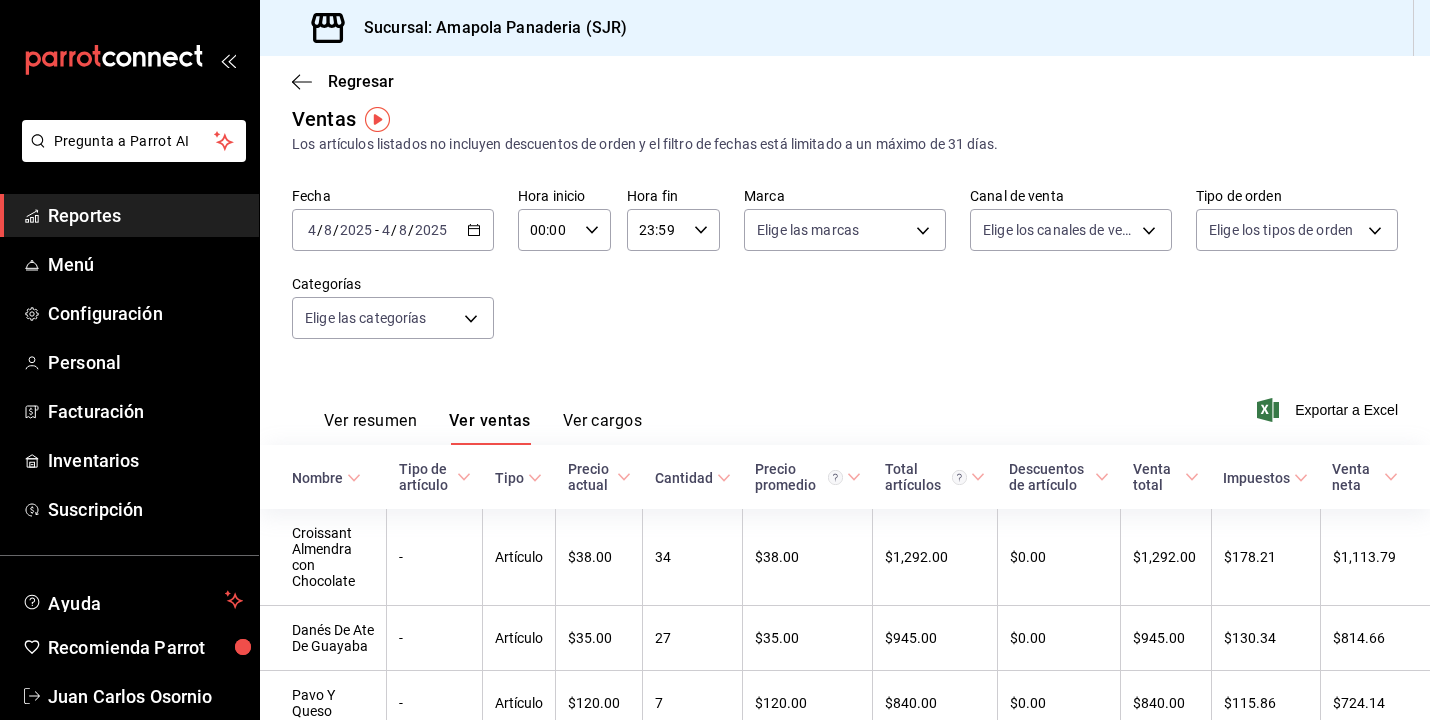 click on "Ver resumen" at bounding box center (370, 428) 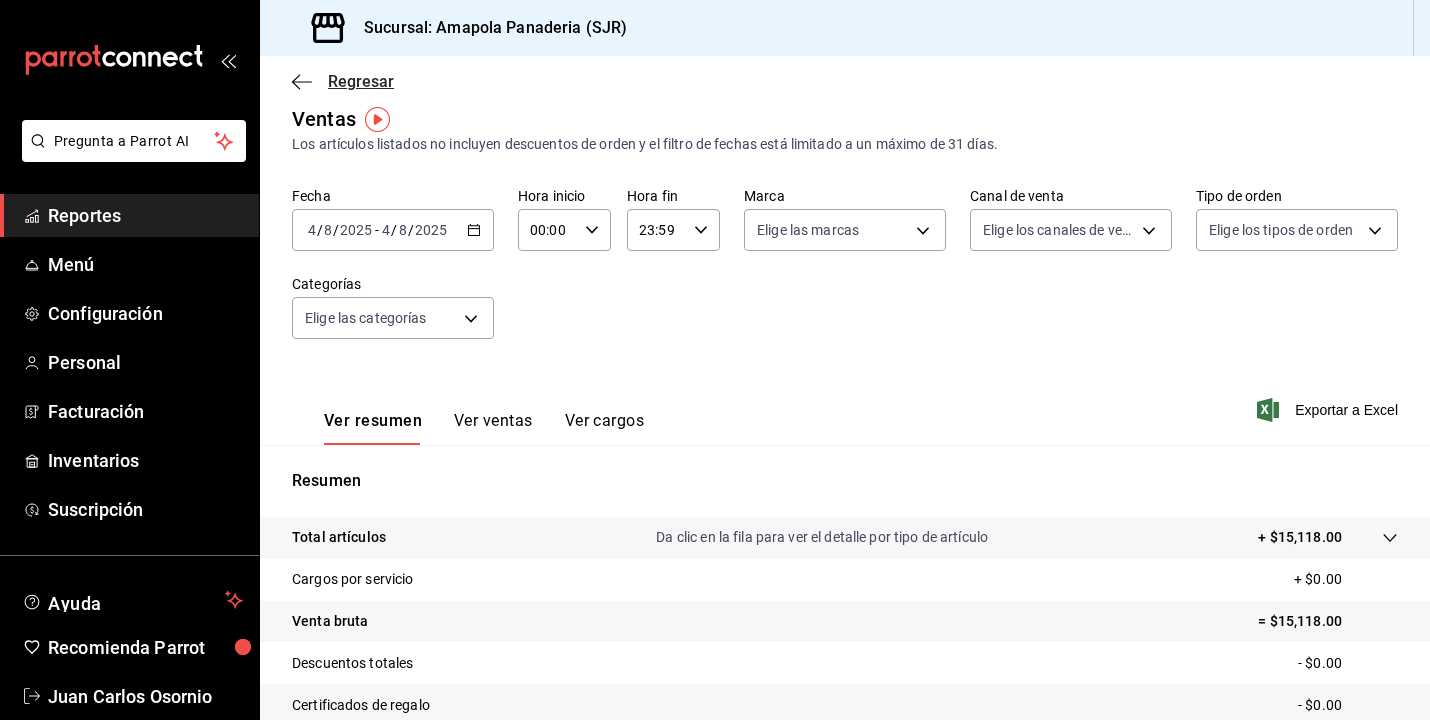 click 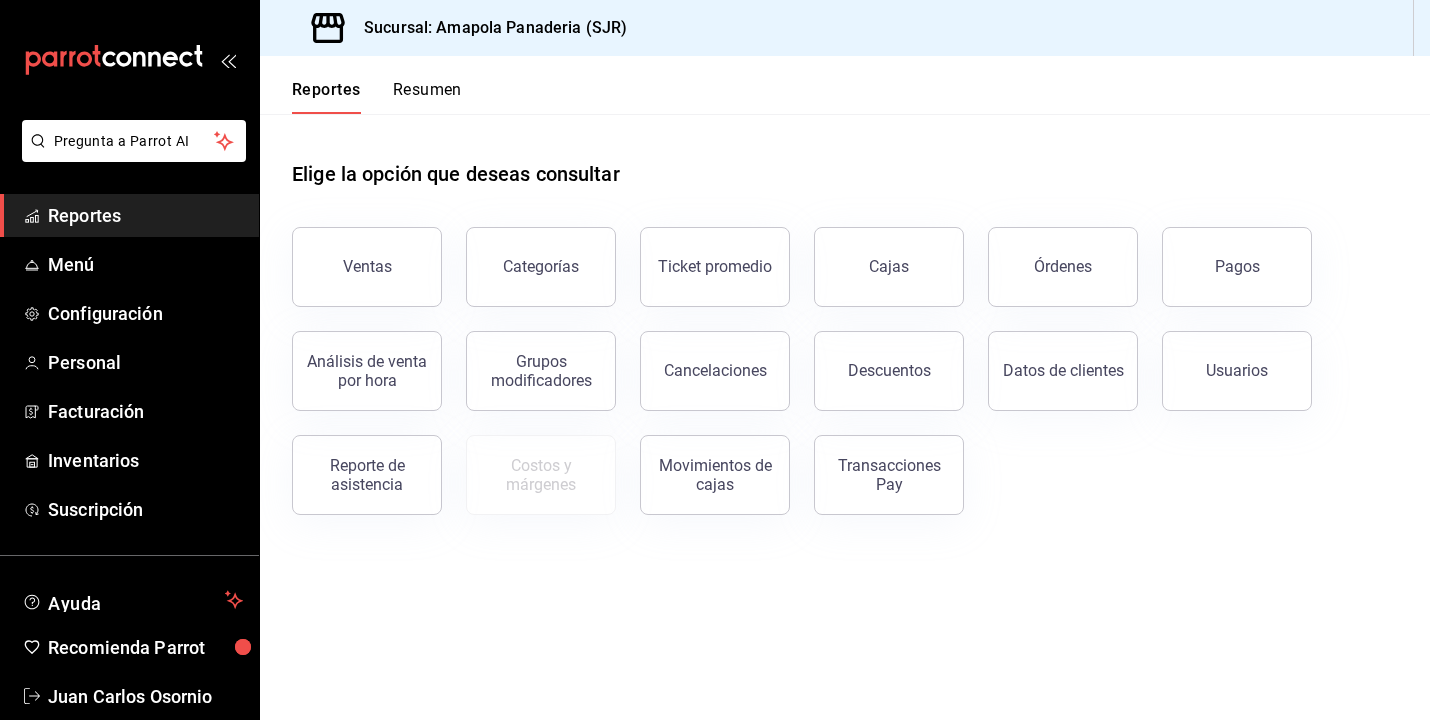 click on "Resumen" at bounding box center (427, 97) 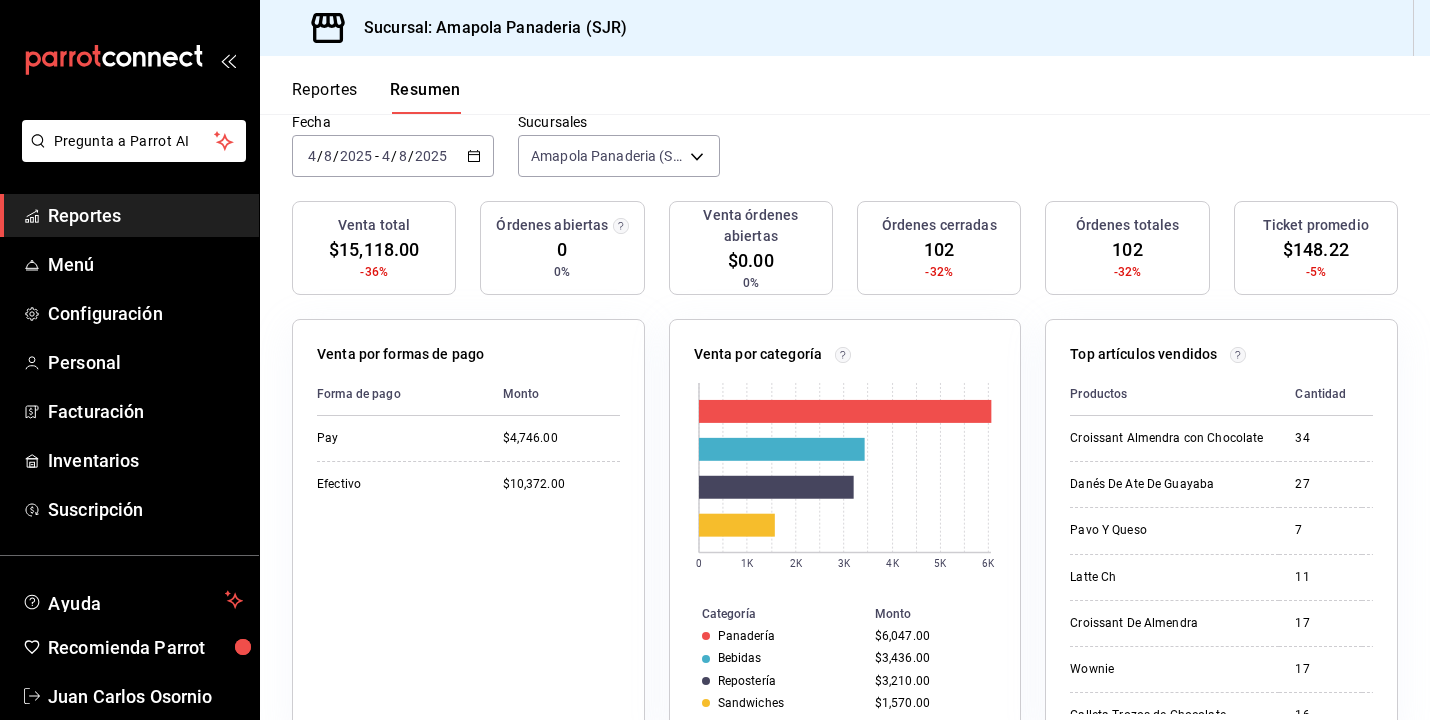 scroll, scrollTop: 138, scrollLeft: 0, axis: vertical 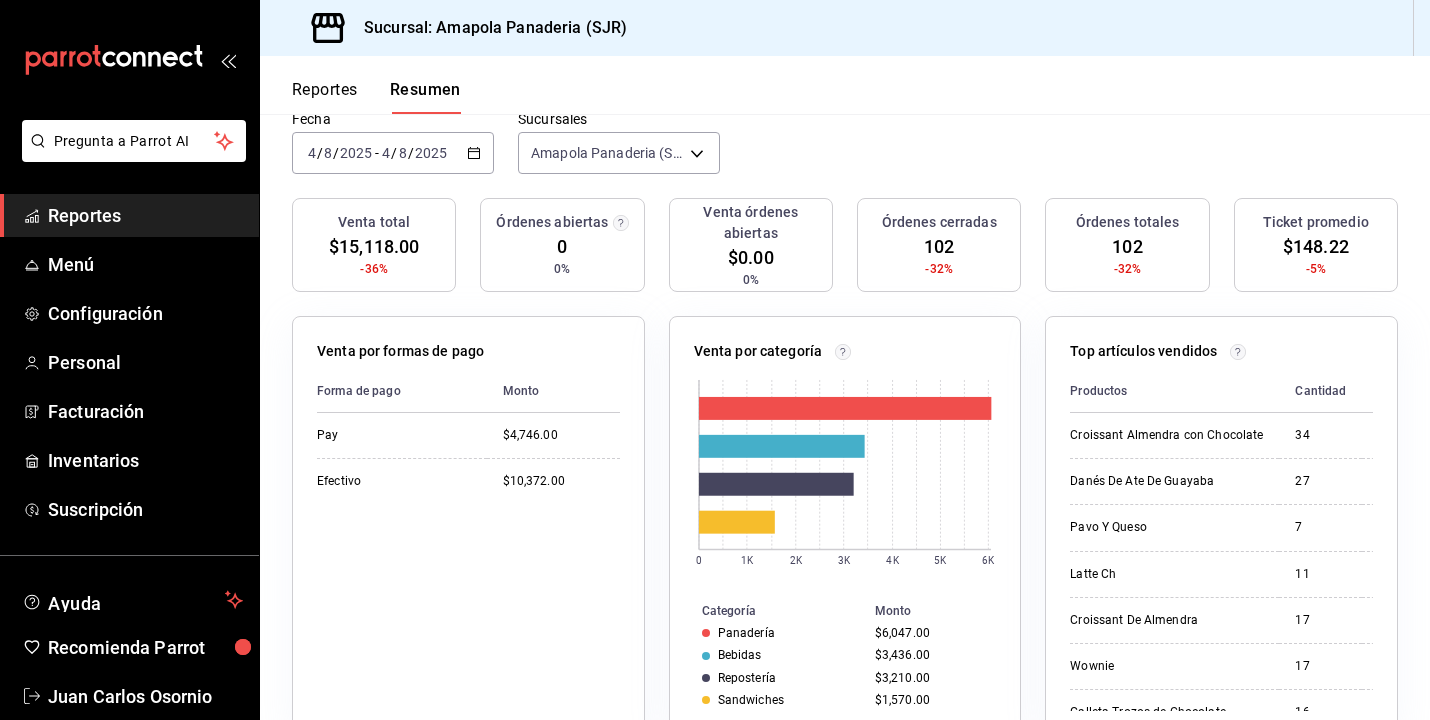 click 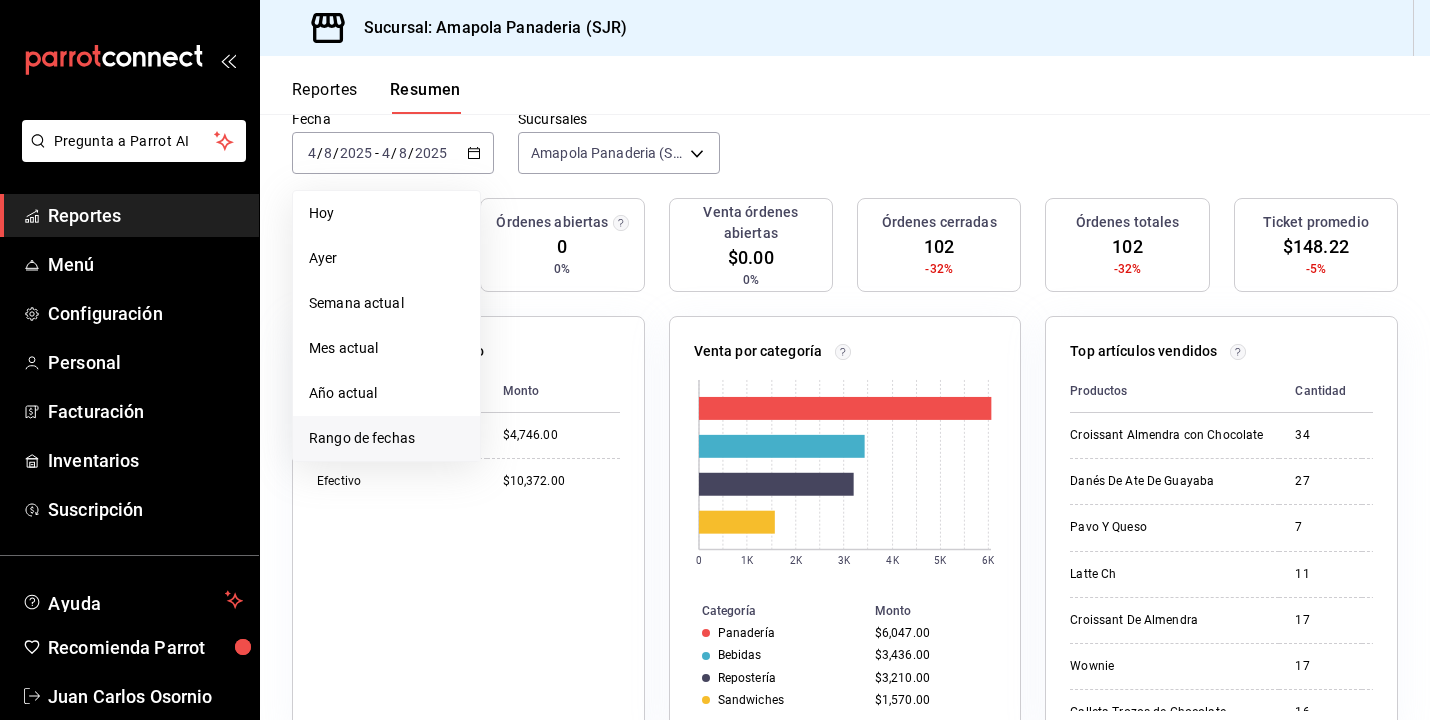 click on "Rango de fechas" at bounding box center (386, 438) 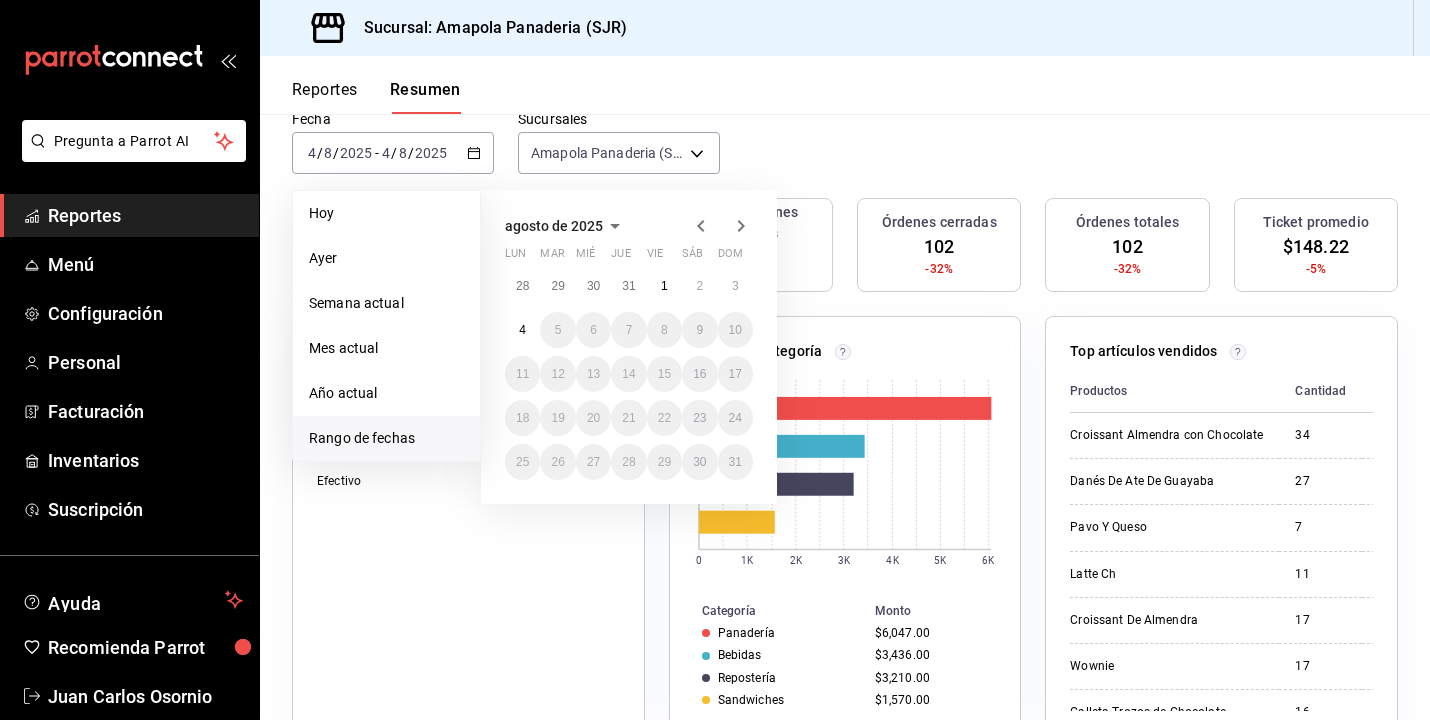 click 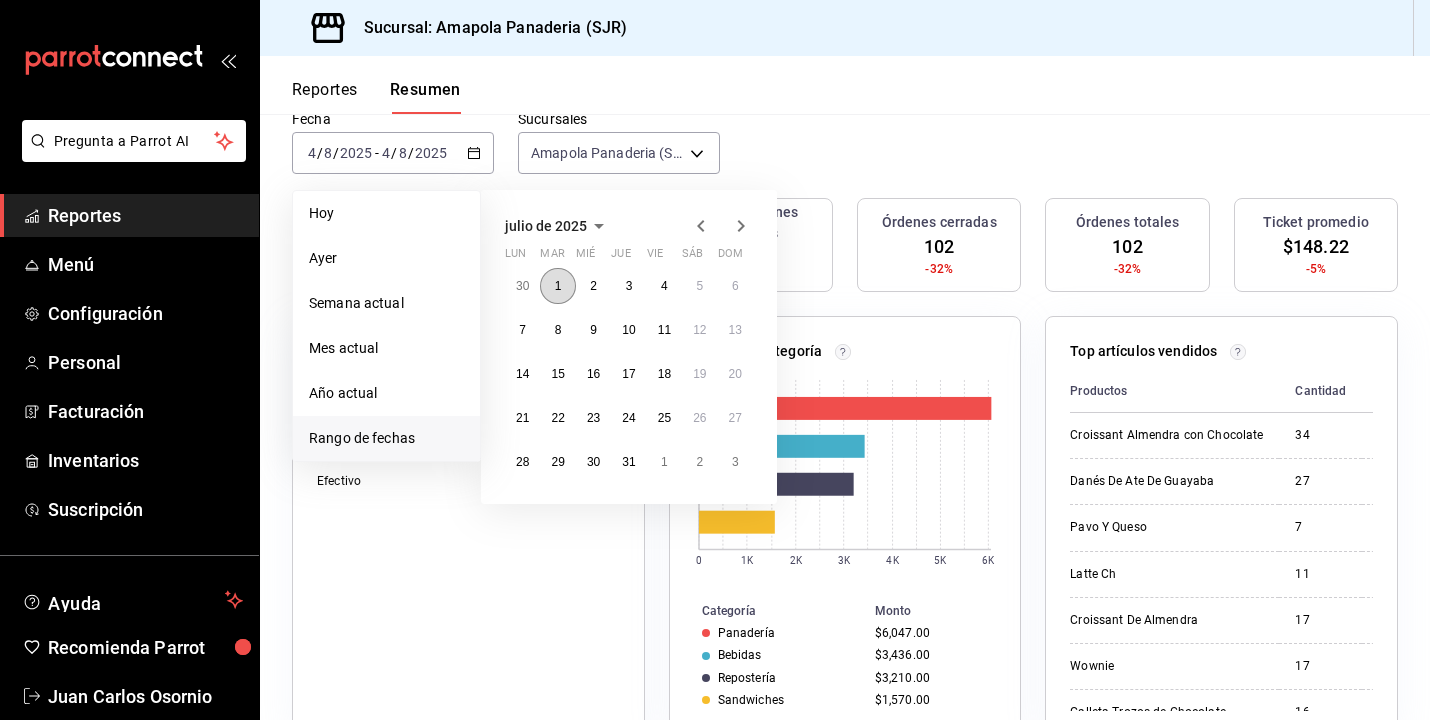 click on "1" at bounding box center [558, 286] 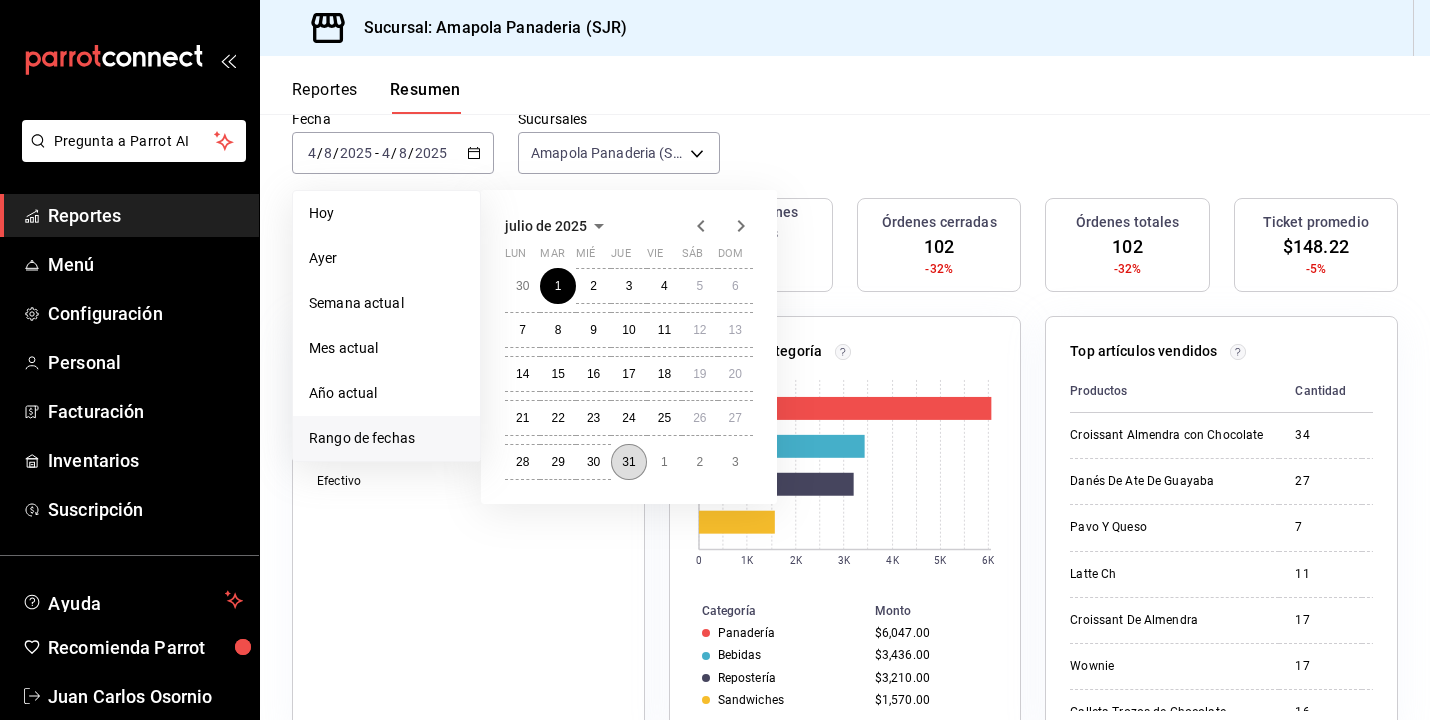 click on "31" at bounding box center [628, 462] 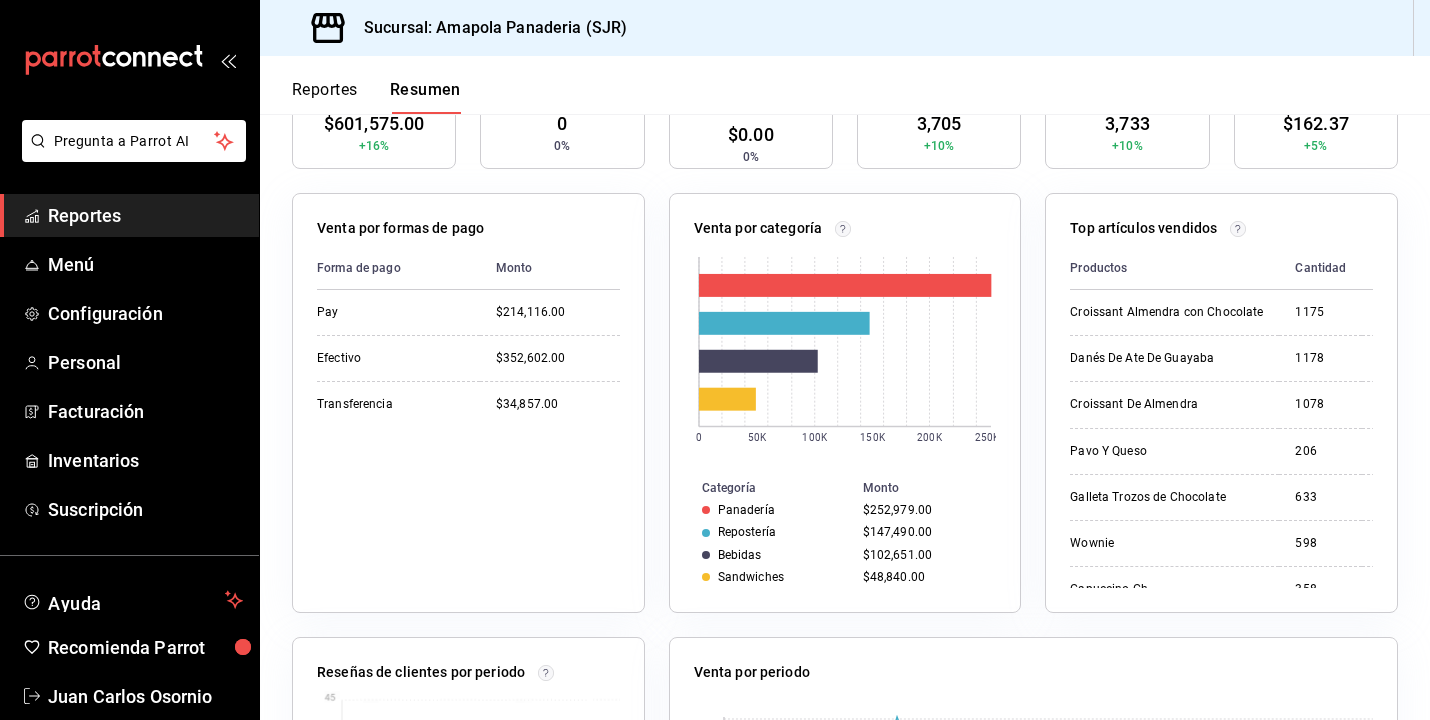 scroll, scrollTop: 263, scrollLeft: 0, axis: vertical 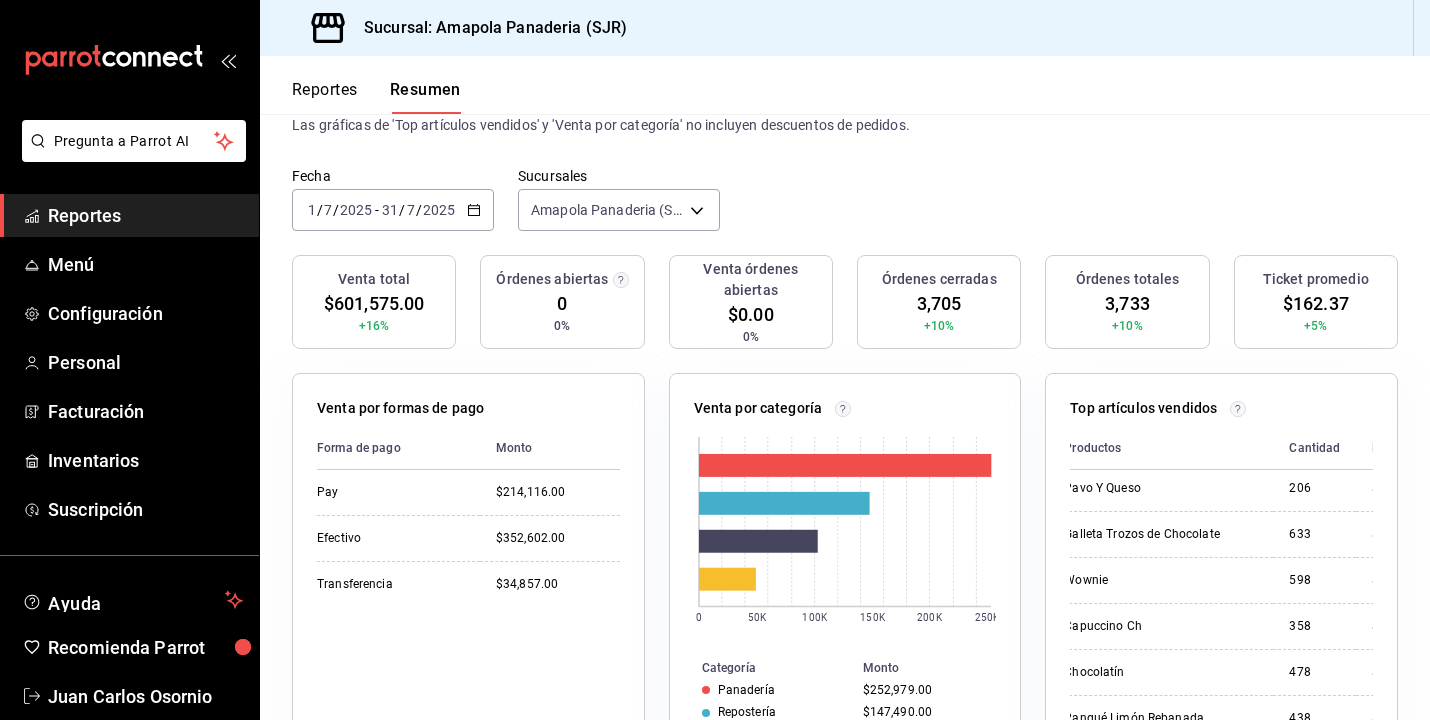 click on "Órdenes abiertas 0 0%" at bounding box center [562, 302] 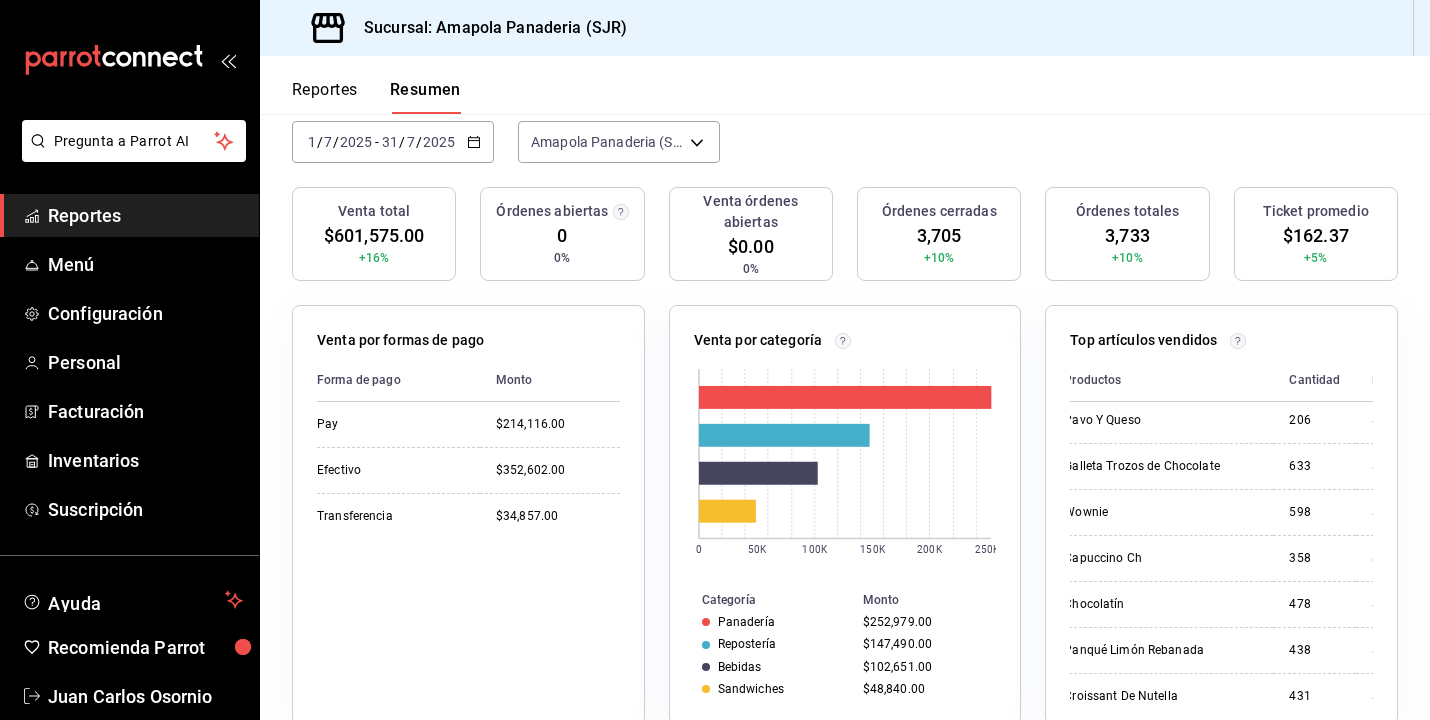 scroll, scrollTop: 157, scrollLeft: 0, axis: vertical 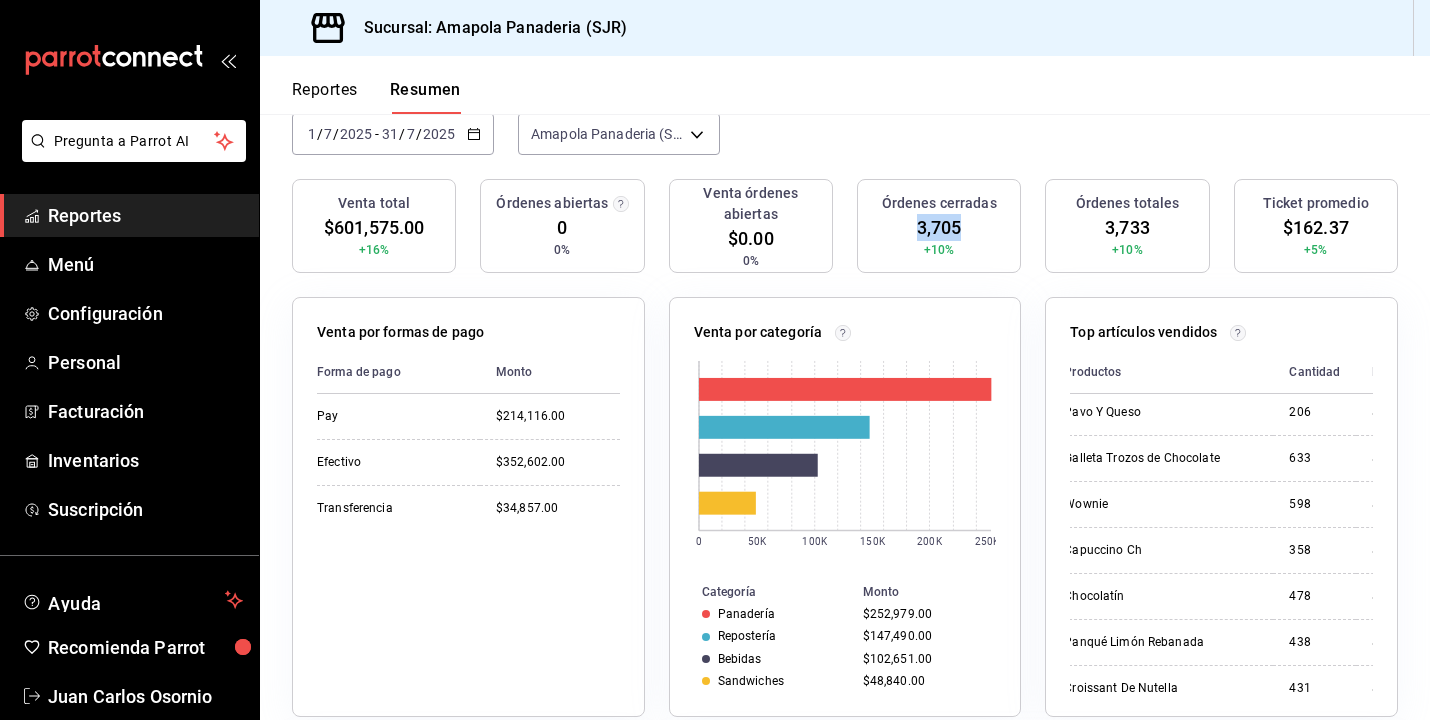 drag, startPoint x: 882, startPoint y: 229, endPoint x: 986, endPoint y: 255, distance: 107.200745 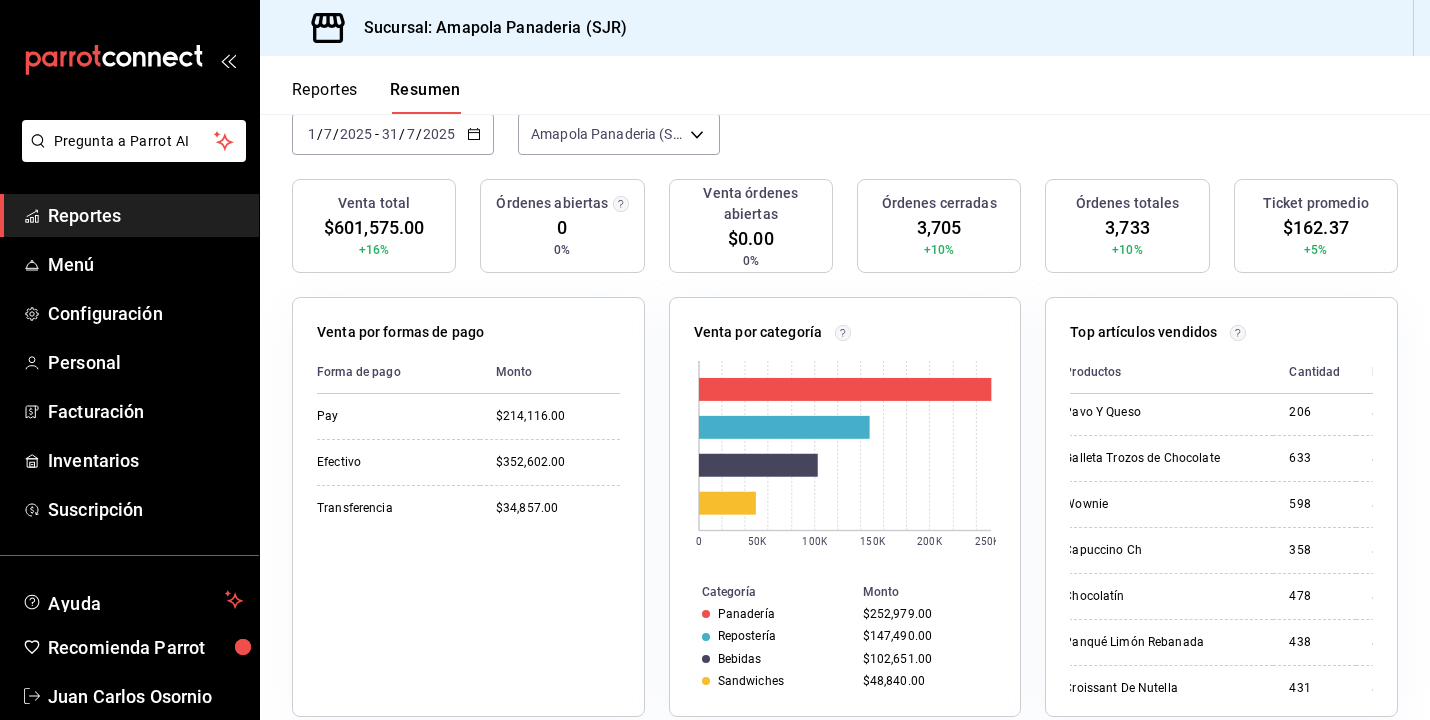click on "Fecha 2025-07-01 1 / 7 / 2025 - 2025-07-31 31 / 7 / 2025 Sucursales Amapola Panaderia (SJR) [object Object]" at bounding box center [845, 135] 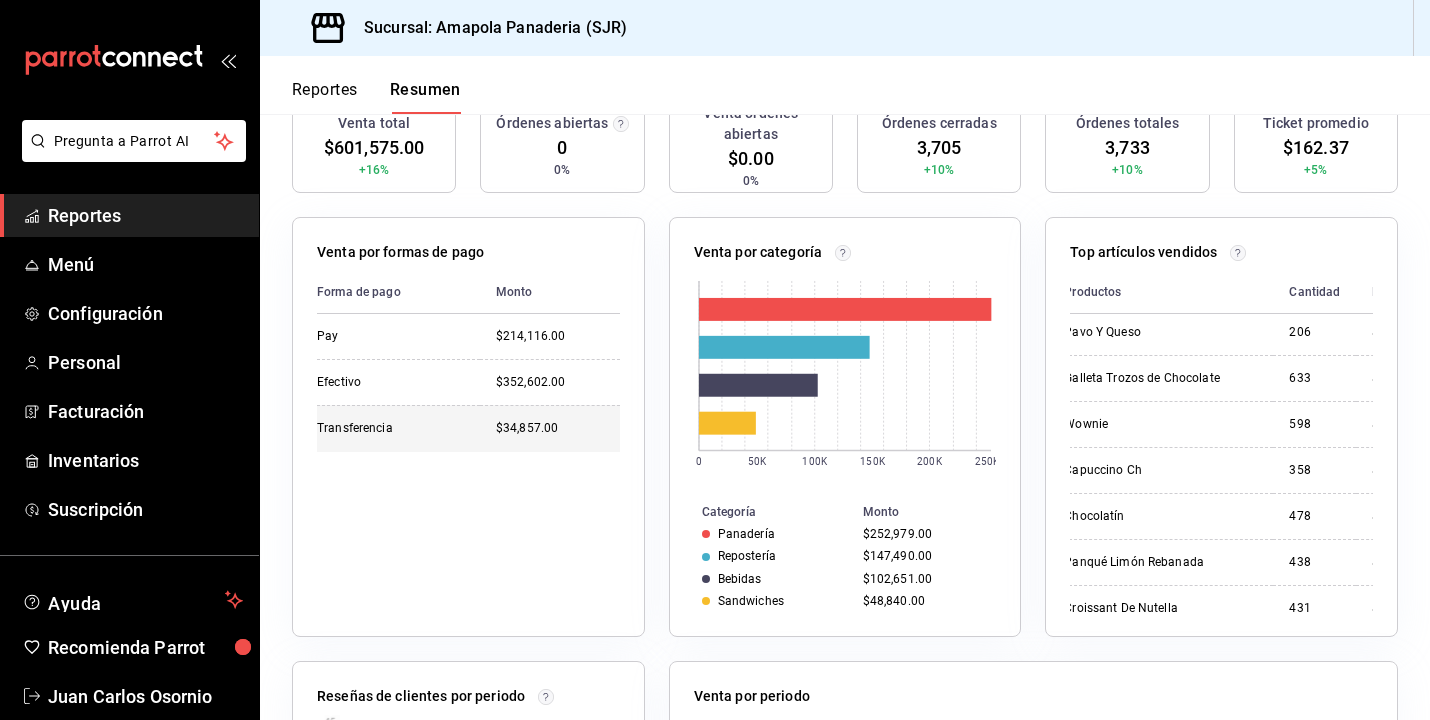 scroll, scrollTop: 292, scrollLeft: 0, axis: vertical 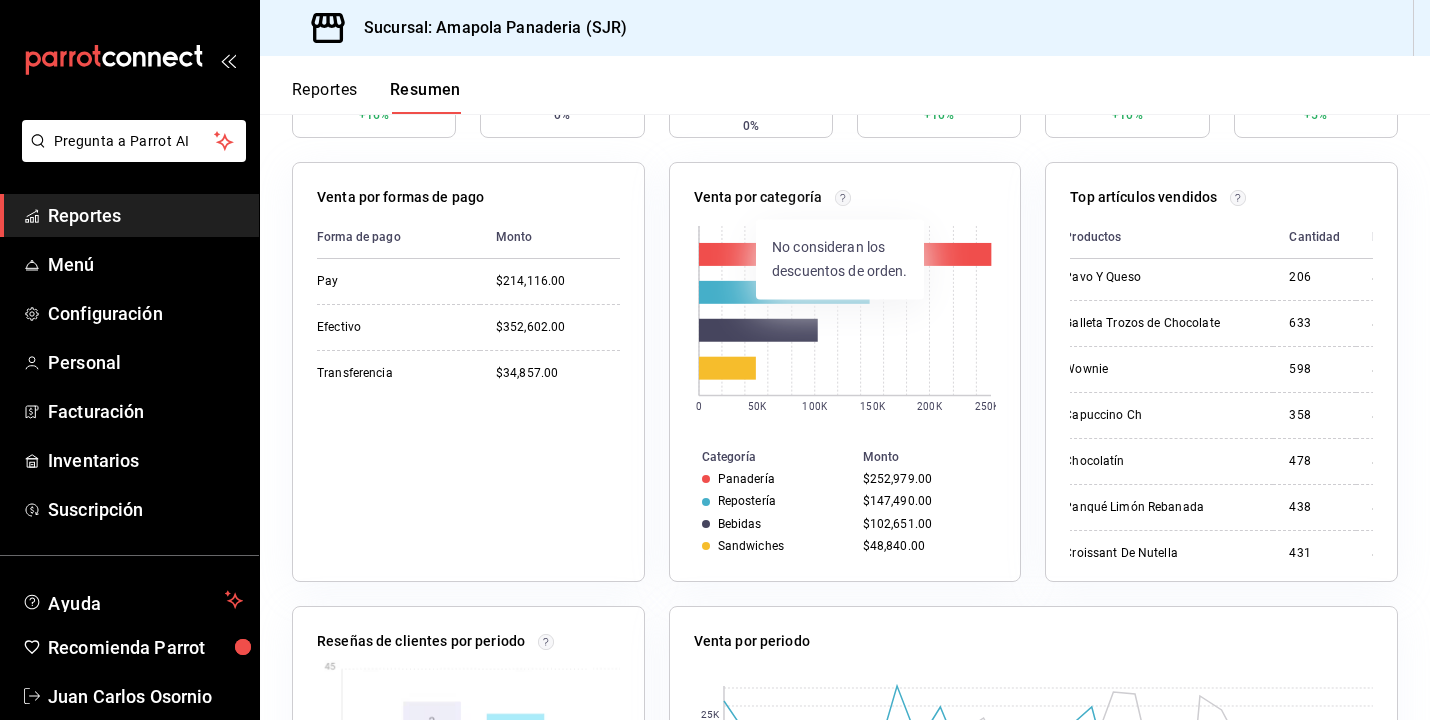 click 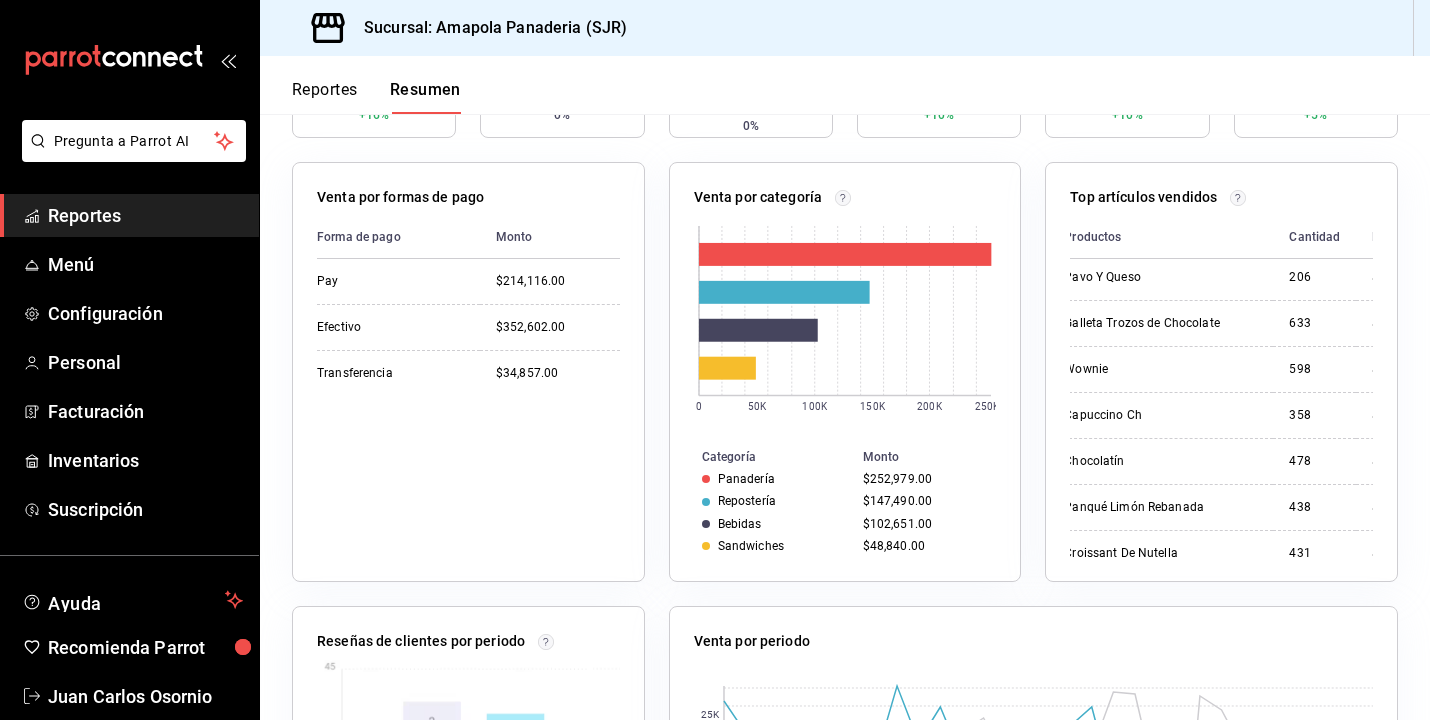 click 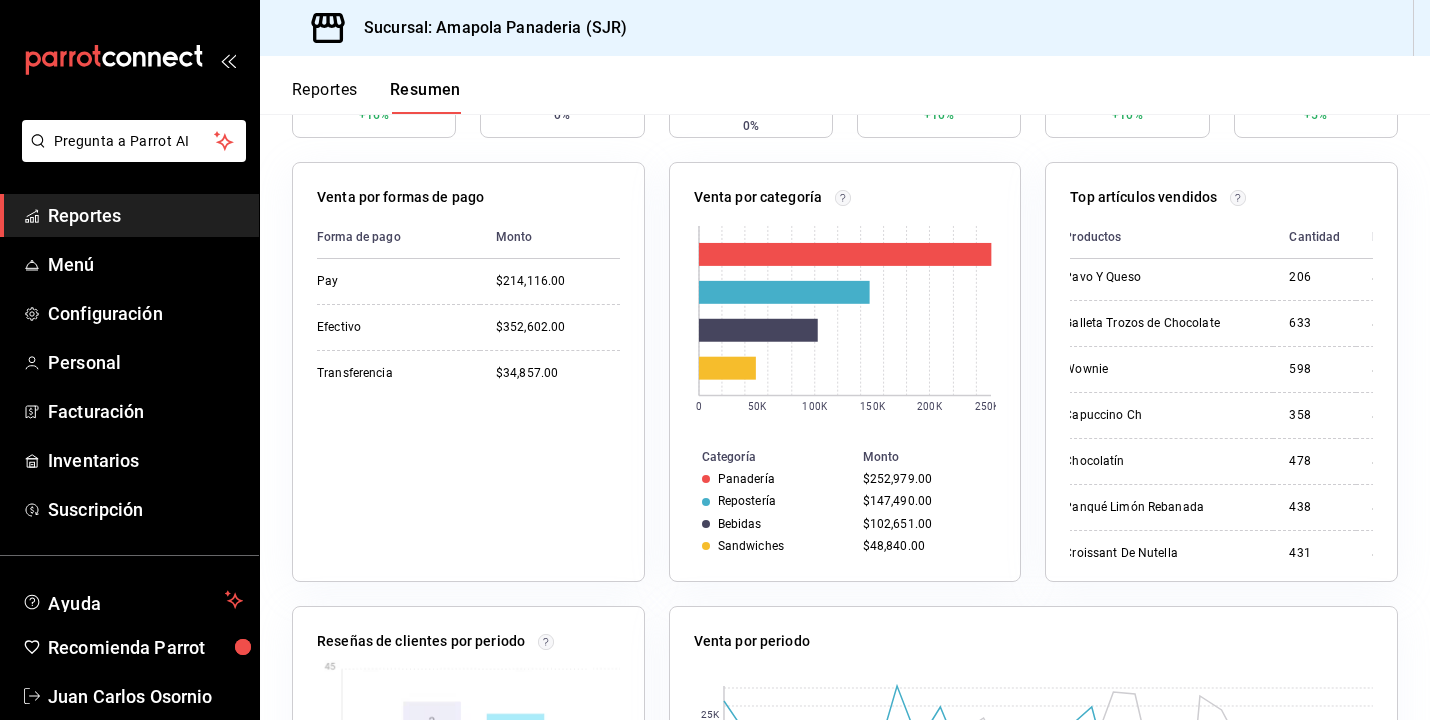 click on "Venta por categoría" at bounding box center [845, 201] 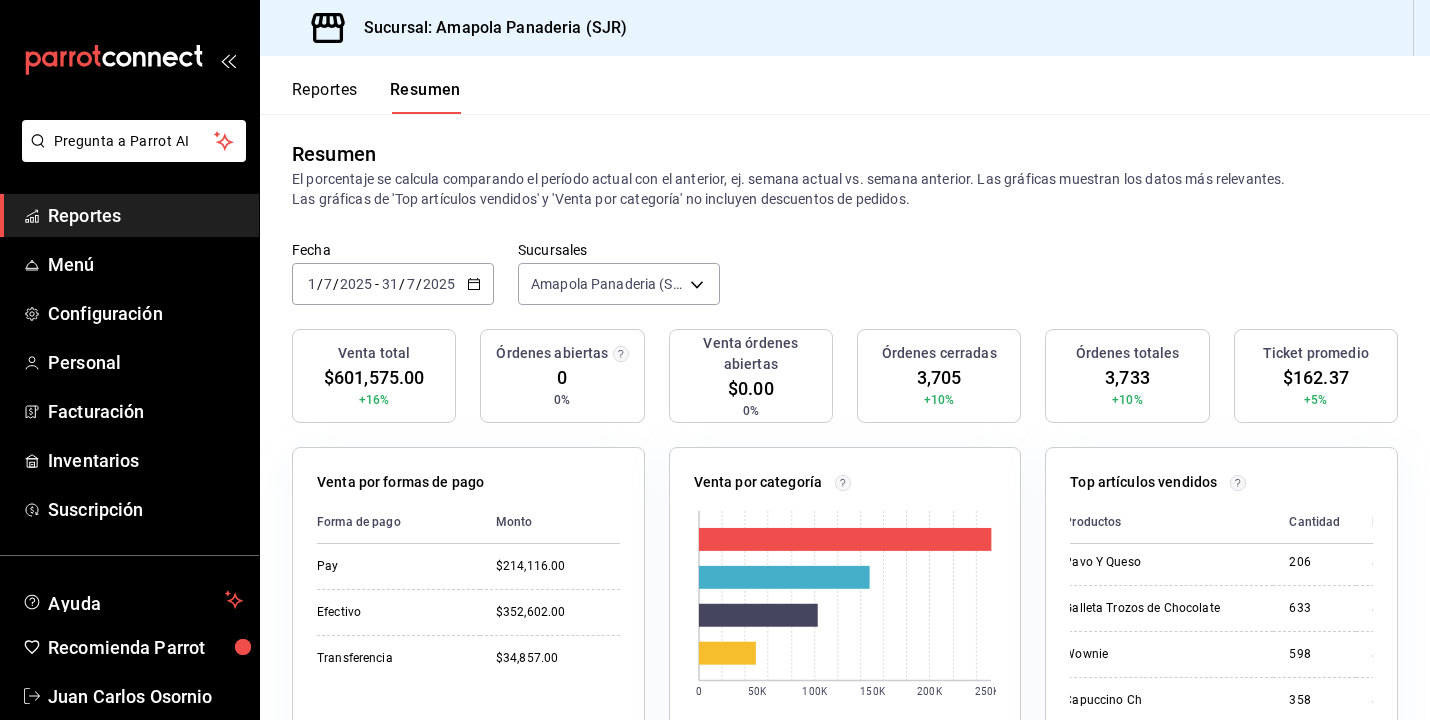 scroll, scrollTop: 5, scrollLeft: 0, axis: vertical 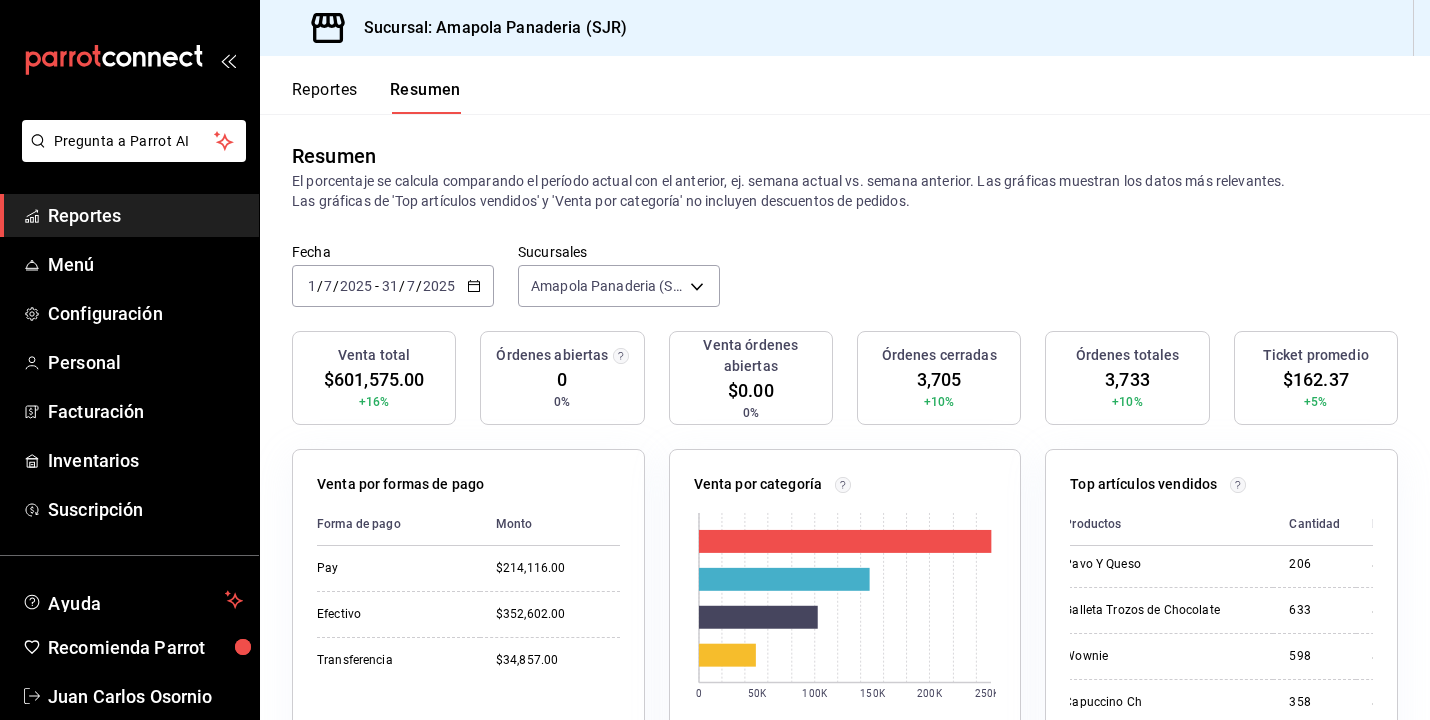 drag, startPoint x: 301, startPoint y: 282, endPoint x: 463, endPoint y: 286, distance: 162.04938 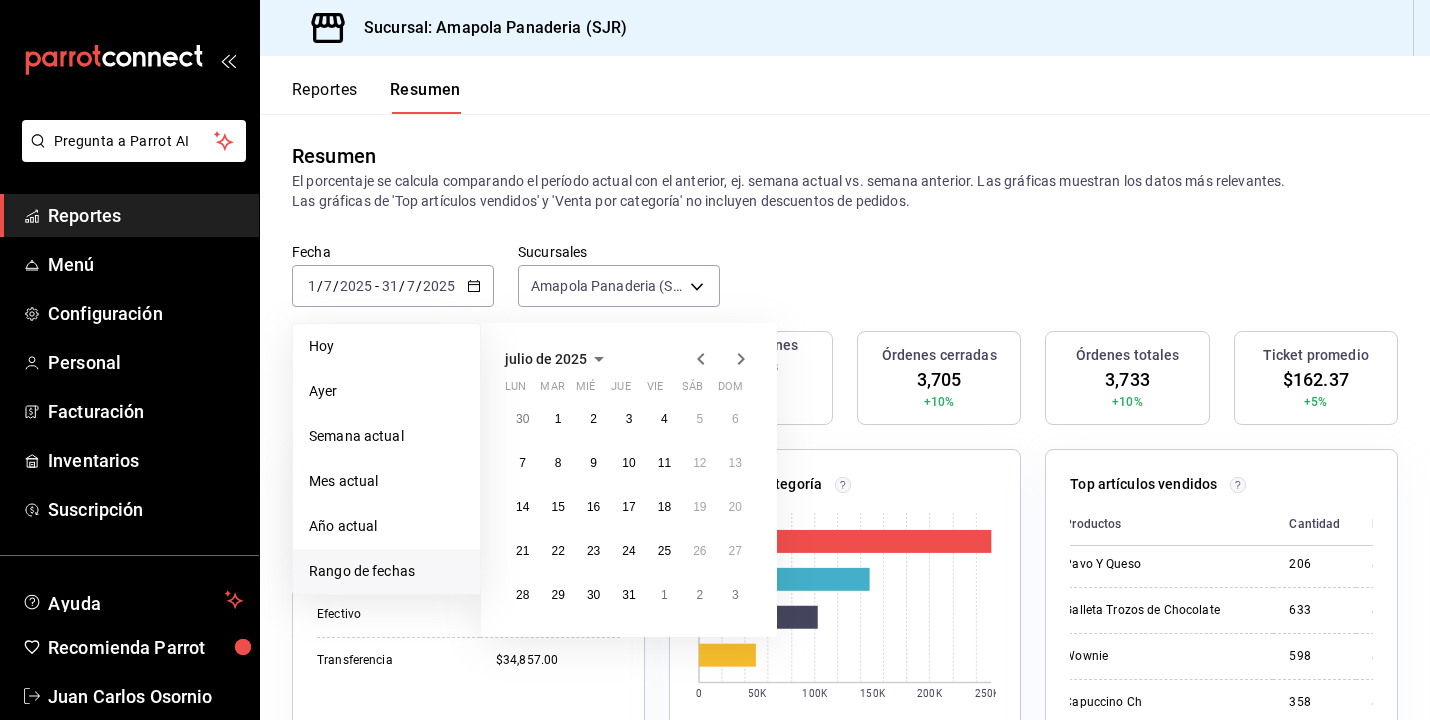 click on "Resumen El porcentaje se calcula comparando el período actual con el anterior, ej. semana actual vs. semana anterior. Las gráficas muestran los datos más relevantes.  Las gráficas de 'Top artículos vendidos' y 'Venta por categoría' no incluyen descuentos de pedidos." at bounding box center (845, 176) 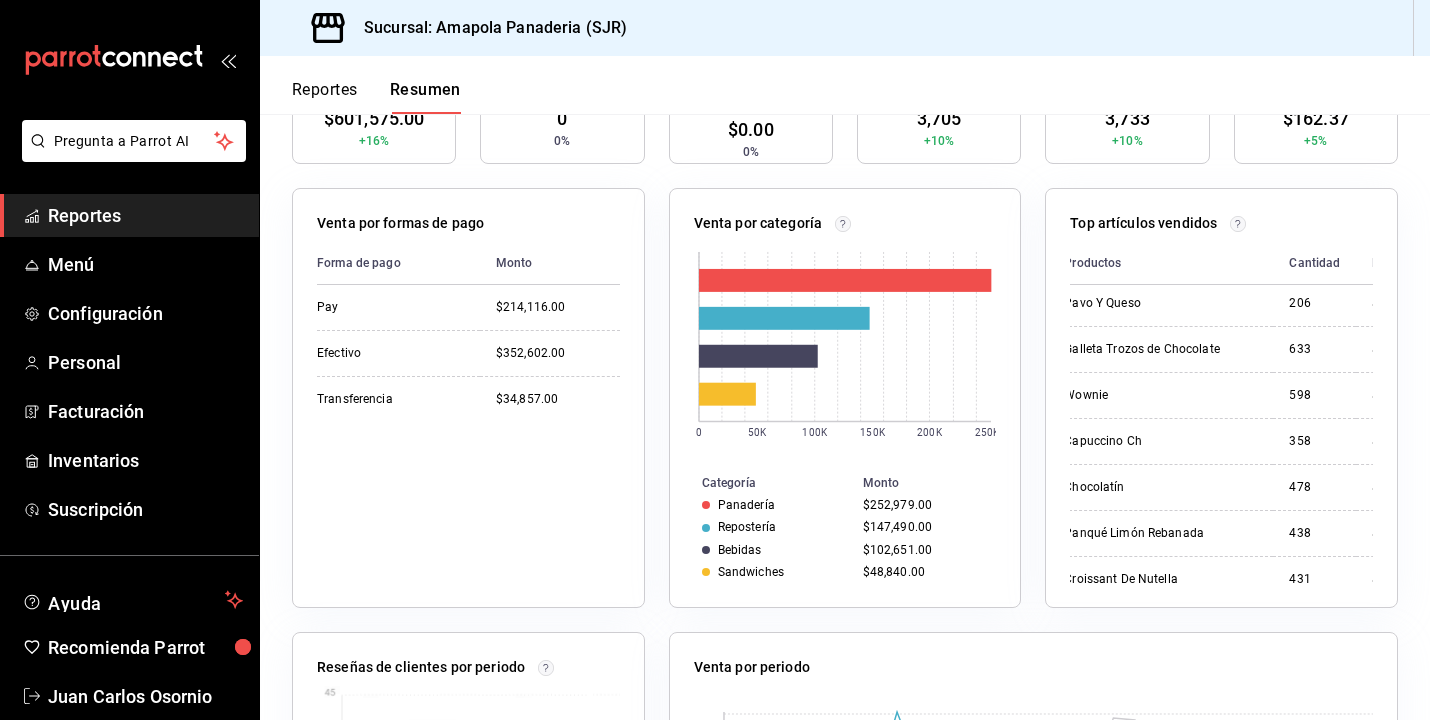 scroll, scrollTop: 284, scrollLeft: 0, axis: vertical 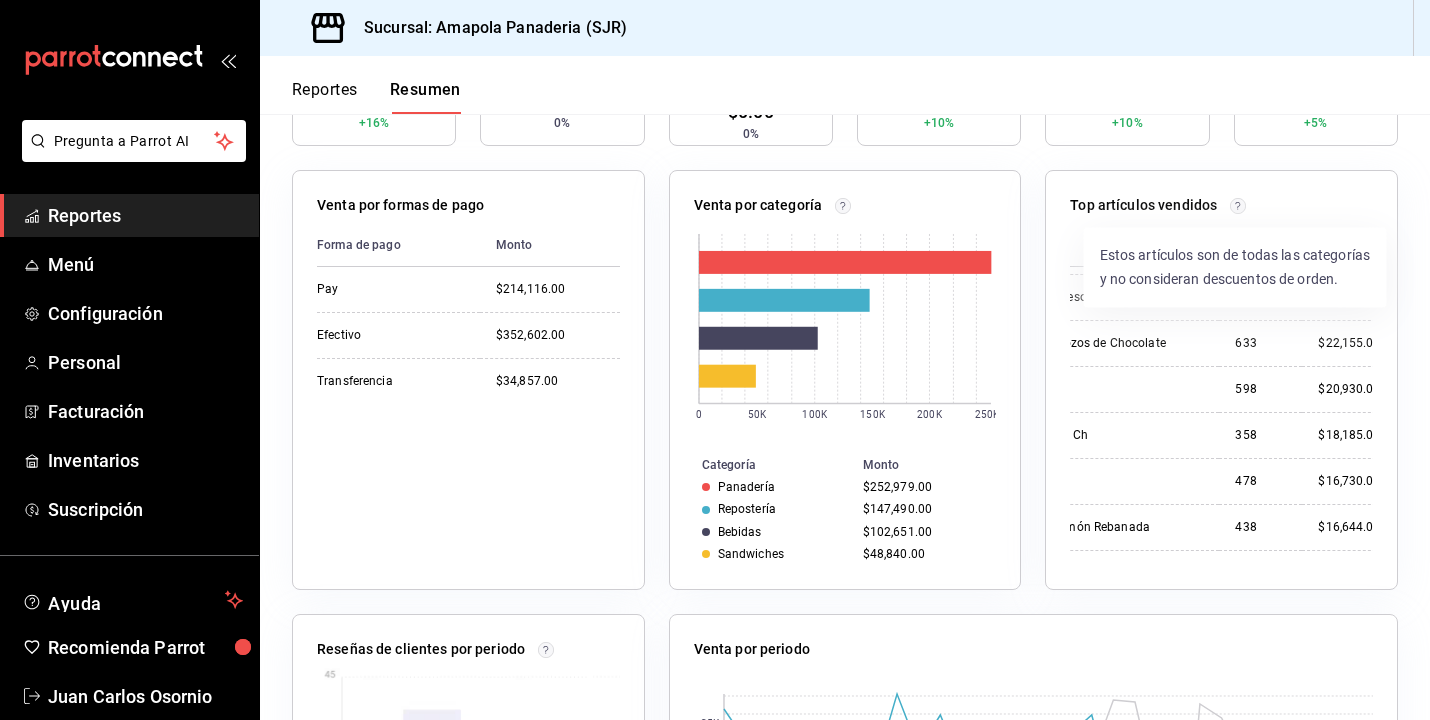 click 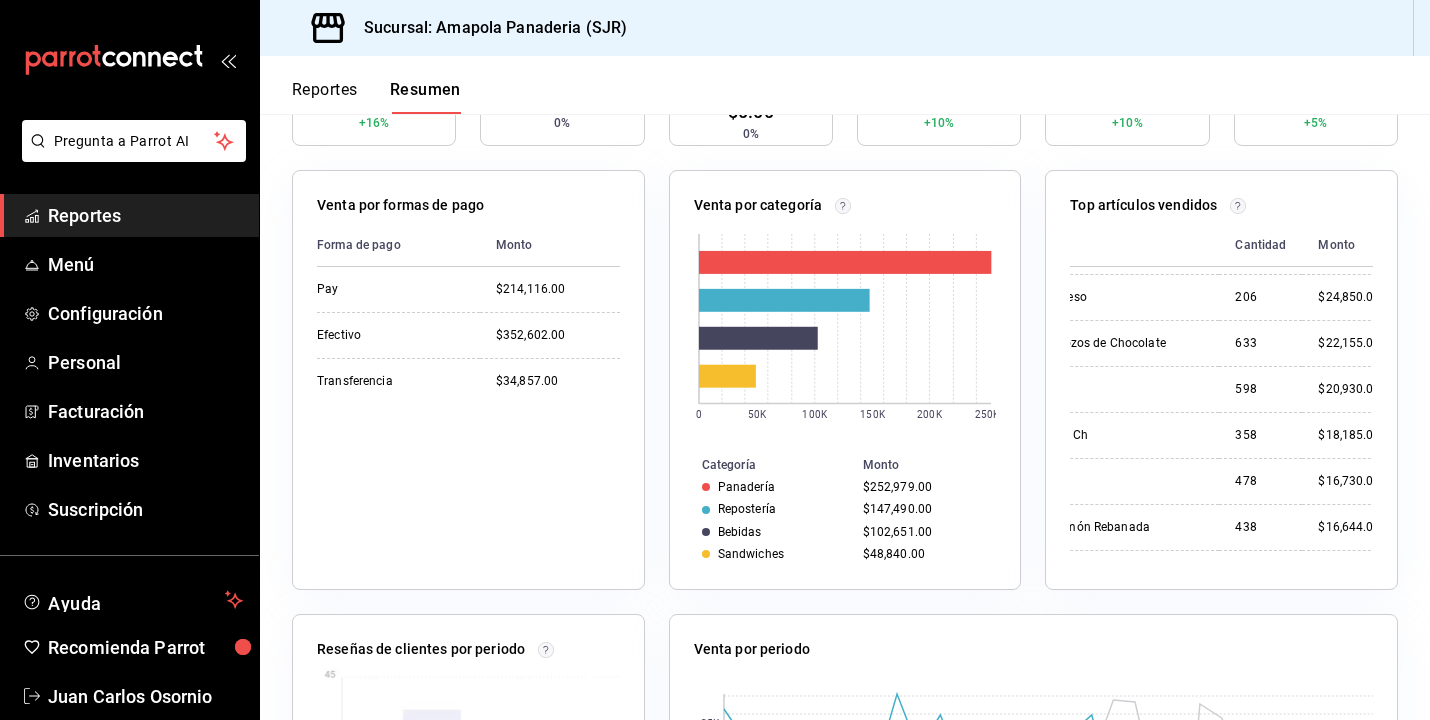 click on "Top artículos vendidos" at bounding box center (1221, 209) 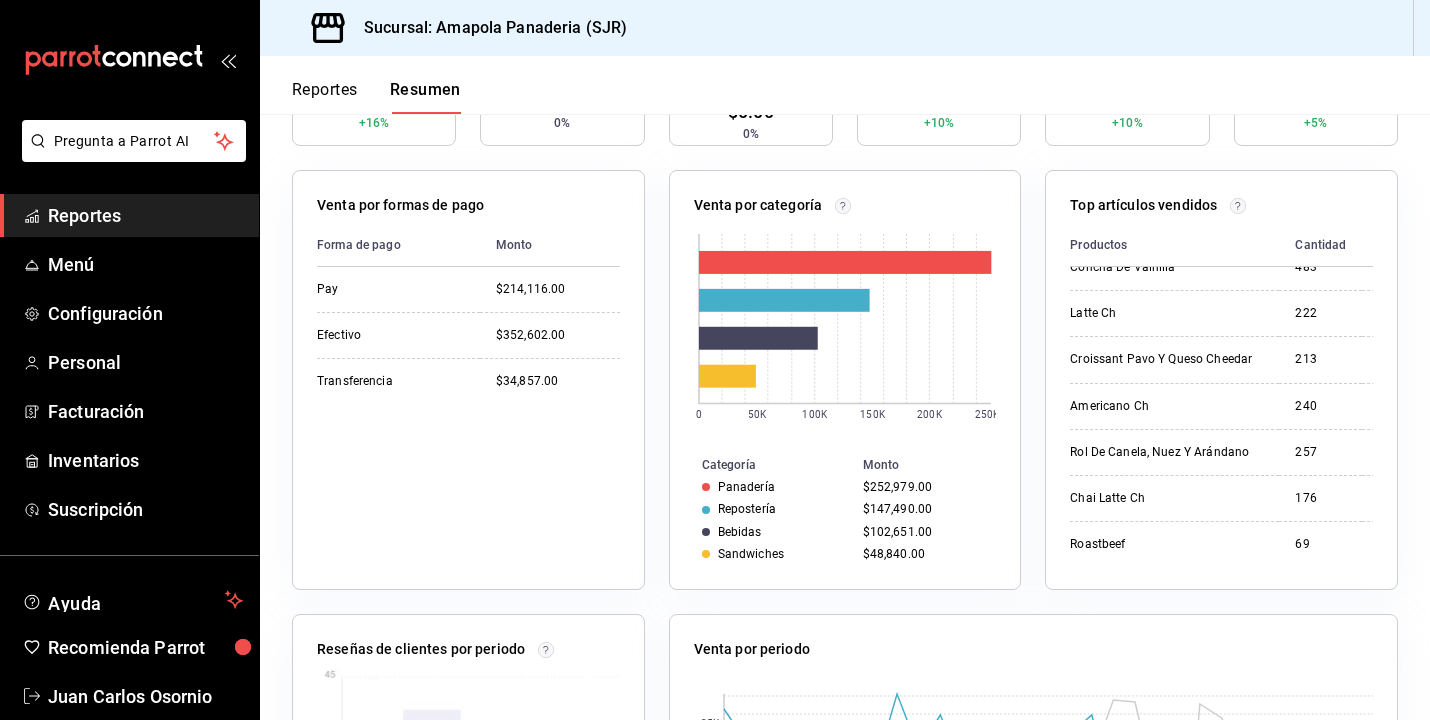 scroll, scrollTop: 621, scrollLeft: 0, axis: vertical 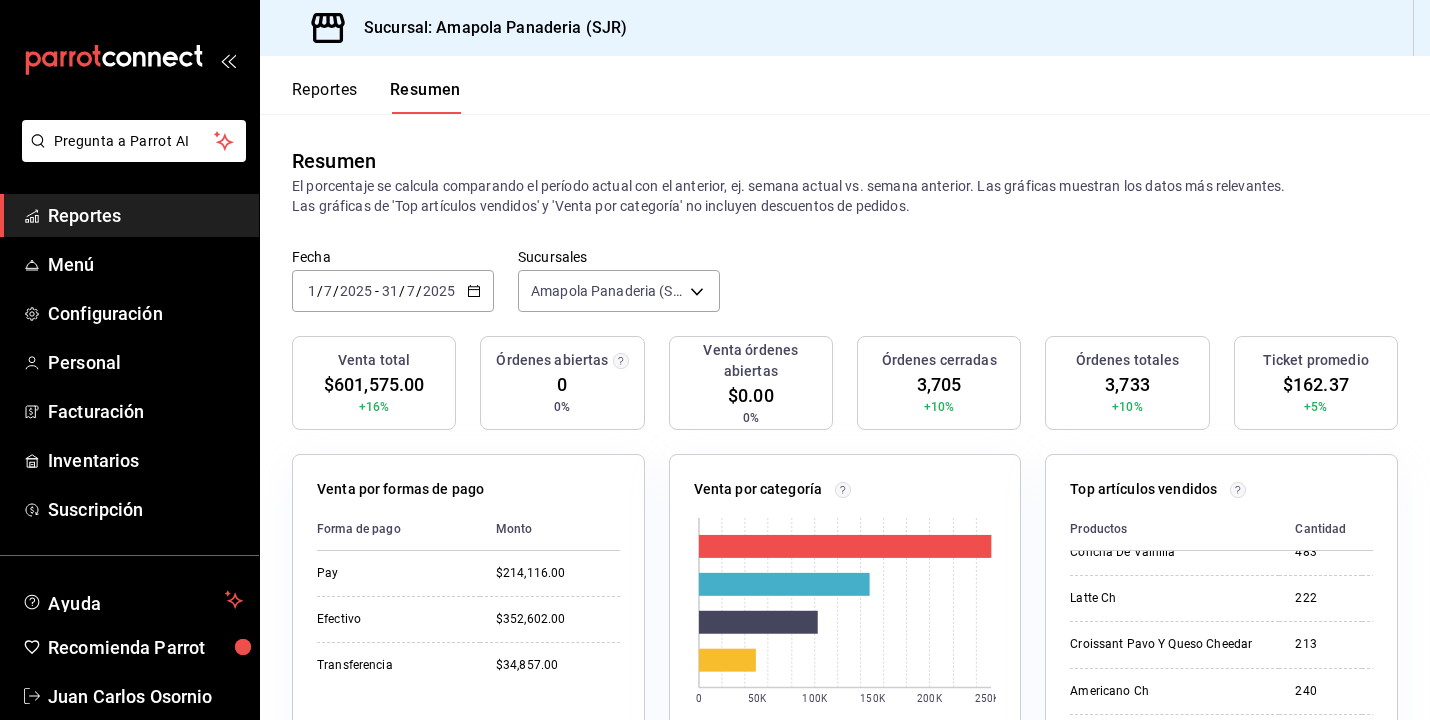 click on "Top artículos vendidos   Productos Cantidad Monto Croissant Almendra con Chocolate 1175 $44,650.00 Danés De Ate De Guayaba 1178 $41,230.00 Croissant De Almendra 1078 $37,730.00 Pavo Y Queso 206 $24,850.00 Galleta Trozos de Chocolate 633 $22,155.00 Wownie 598 $20,930.00 Capuccino Ch 358 $18,185.00 Chocolatín 478 $16,730.00 Panqué Limón Rebanada 438 $16,644.00 Croissant De Nutella 431 $15,085.00 Danés De Manzana 393 $14,934.00 Panqué de Nata Rebanada 306 $12,852.00 Danés Almendra Y Moras 325 $12,350.00 Concha De Vainilla 483 $12,075.00 Latte Ch 222 $11,945.00 Croissant Pavo Y Queso Cheedar 213 $10,224.00 Americano Ch 240 $10,135.00 Rol De Canela, Nuez Y Arándano 257 $9,766.00 Chai Latte Ch 176 $9,505.00 Roastbeef 69 $8,990.00" at bounding box center [1221, 664] 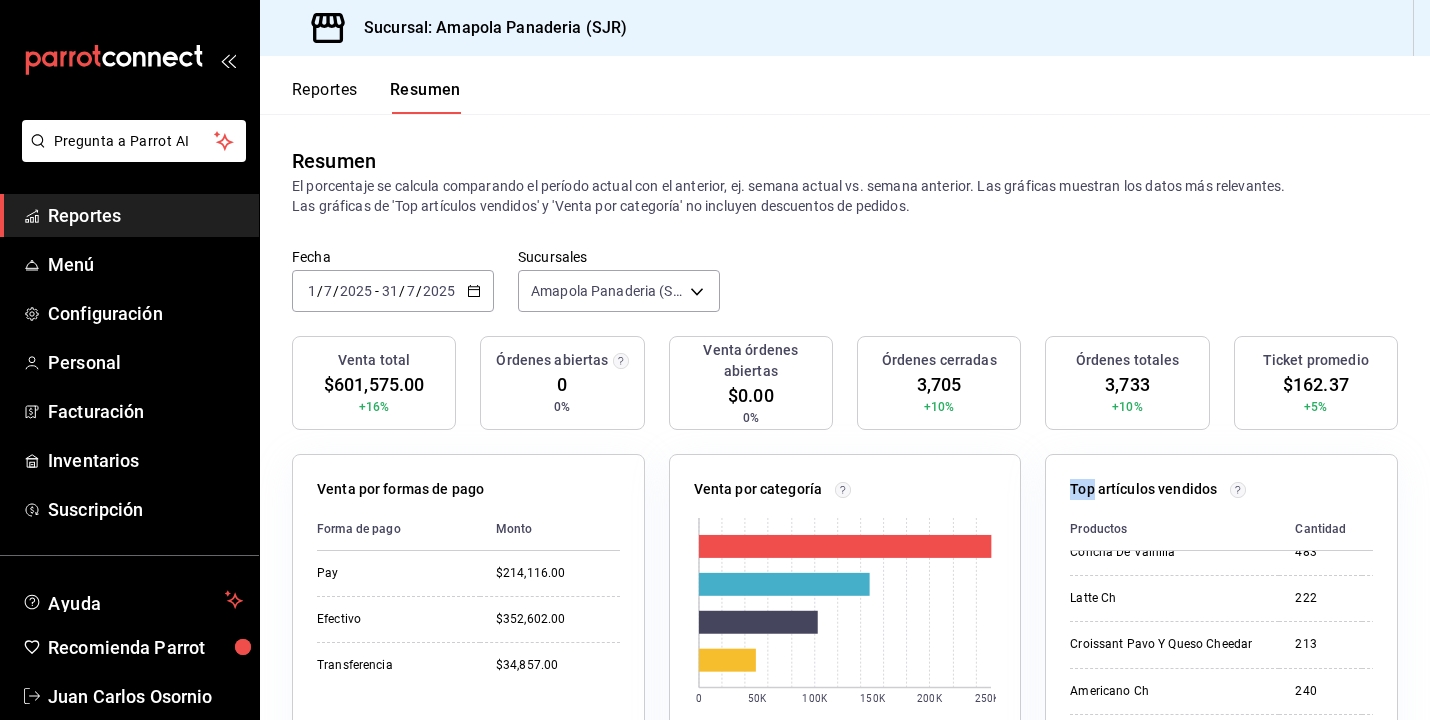 click on "Top artículos vendidos   Productos Cantidad Monto Croissant Almendra con Chocolate 1175 $44,650.00 Danés De Ate De Guayaba 1178 $41,230.00 Croissant De Almendra 1078 $37,730.00 Pavo Y Queso 206 $24,850.00 Galleta Trozos de Chocolate 633 $22,155.00 Wownie 598 $20,930.00 Capuccino Ch 358 $18,185.00 Chocolatín 478 $16,730.00 Panqué Limón Rebanada 438 $16,644.00 Croissant De Nutella 431 $15,085.00 Danés De Manzana 393 $14,934.00 Panqué de Nata Rebanada 306 $12,852.00 Danés Almendra Y Moras 325 $12,350.00 Concha De Vainilla 483 $12,075.00 Latte Ch 222 $11,945.00 Croissant Pavo Y Queso Cheedar 213 $10,224.00 Americano Ch 240 $10,135.00 Rol De Canela, Nuez Y Arándano 257 $9,766.00 Chai Latte Ch 176 $9,505.00 Roastbeef 69 $8,990.00" at bounding box center [1221, 664] 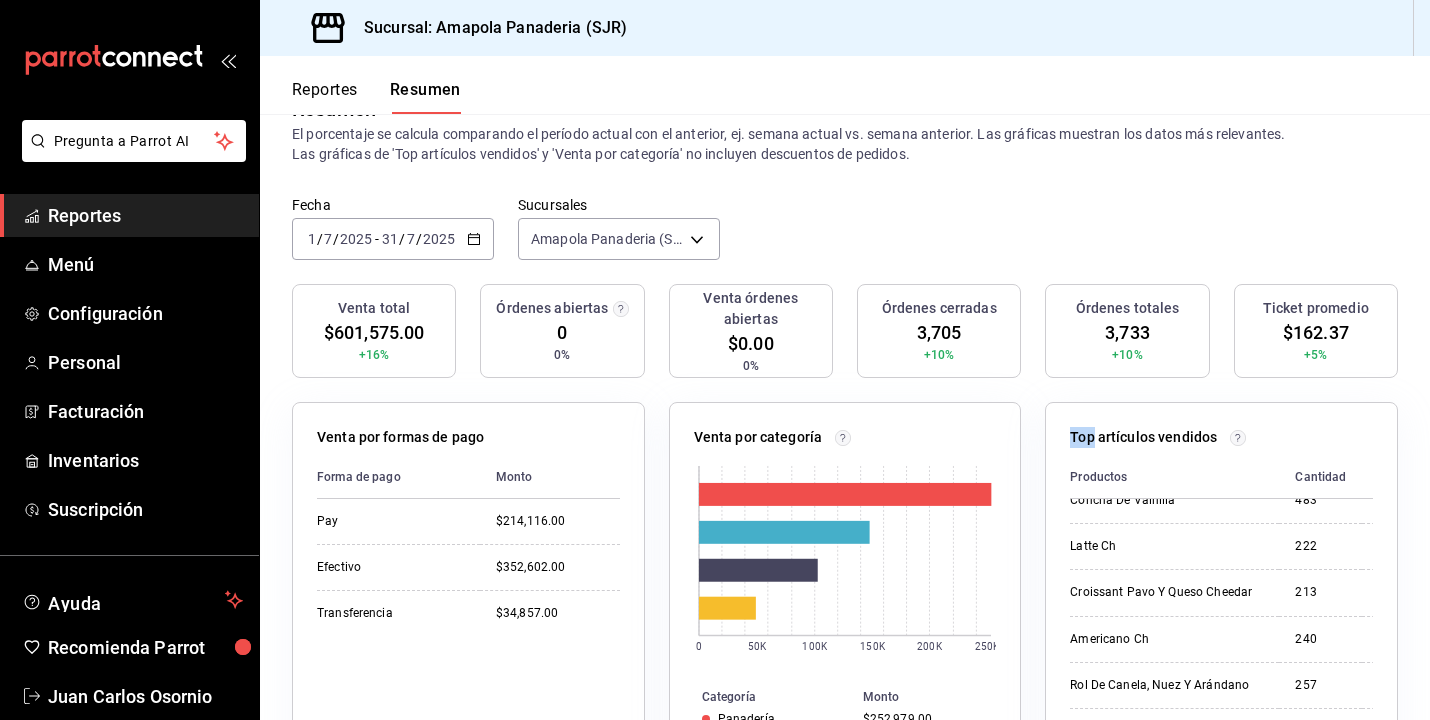 scroll, scrollTop: 59, scrollLeft: 0, axis: vertical 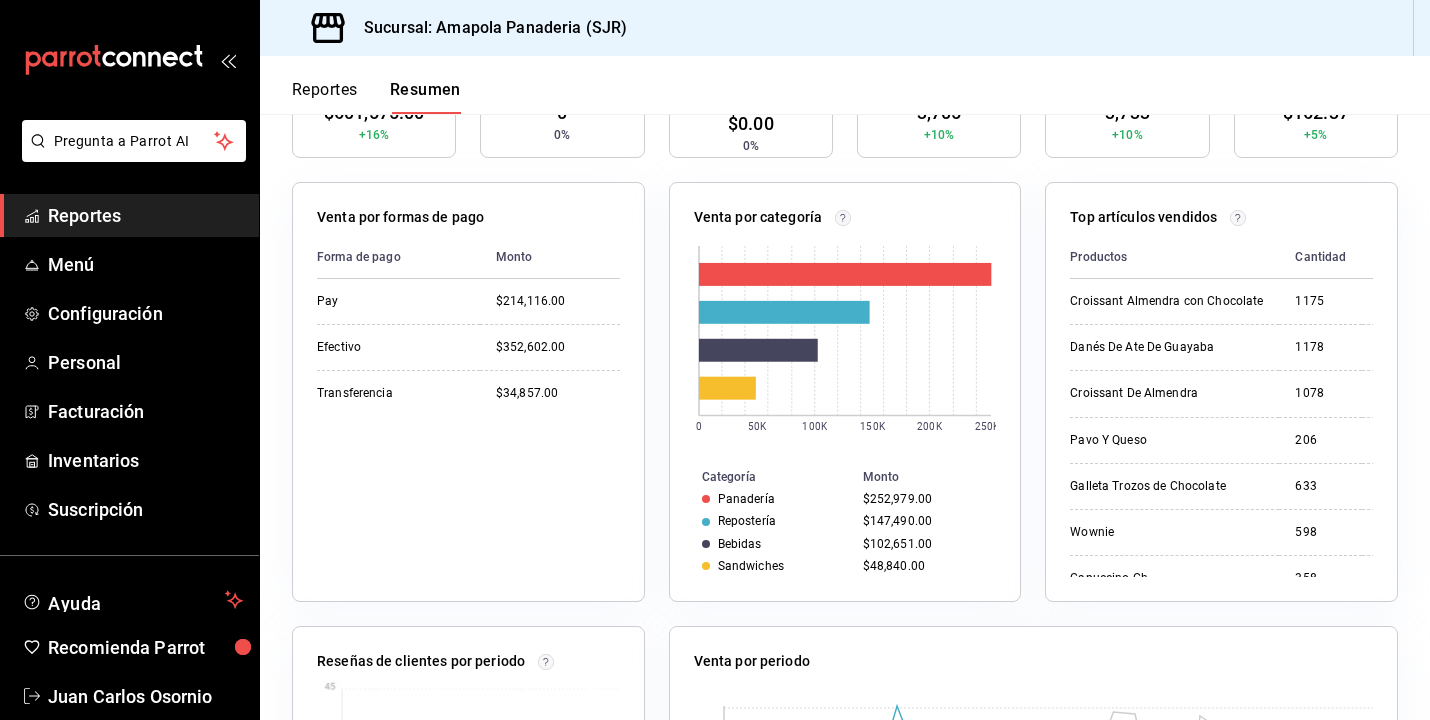 click on "Venta por periodo 0 5K 10K 15K 20K 25K 01/07/2025 - 31/07/2025 01/06/2025 - 30/06/2025" at bounding box center [1033, 836] 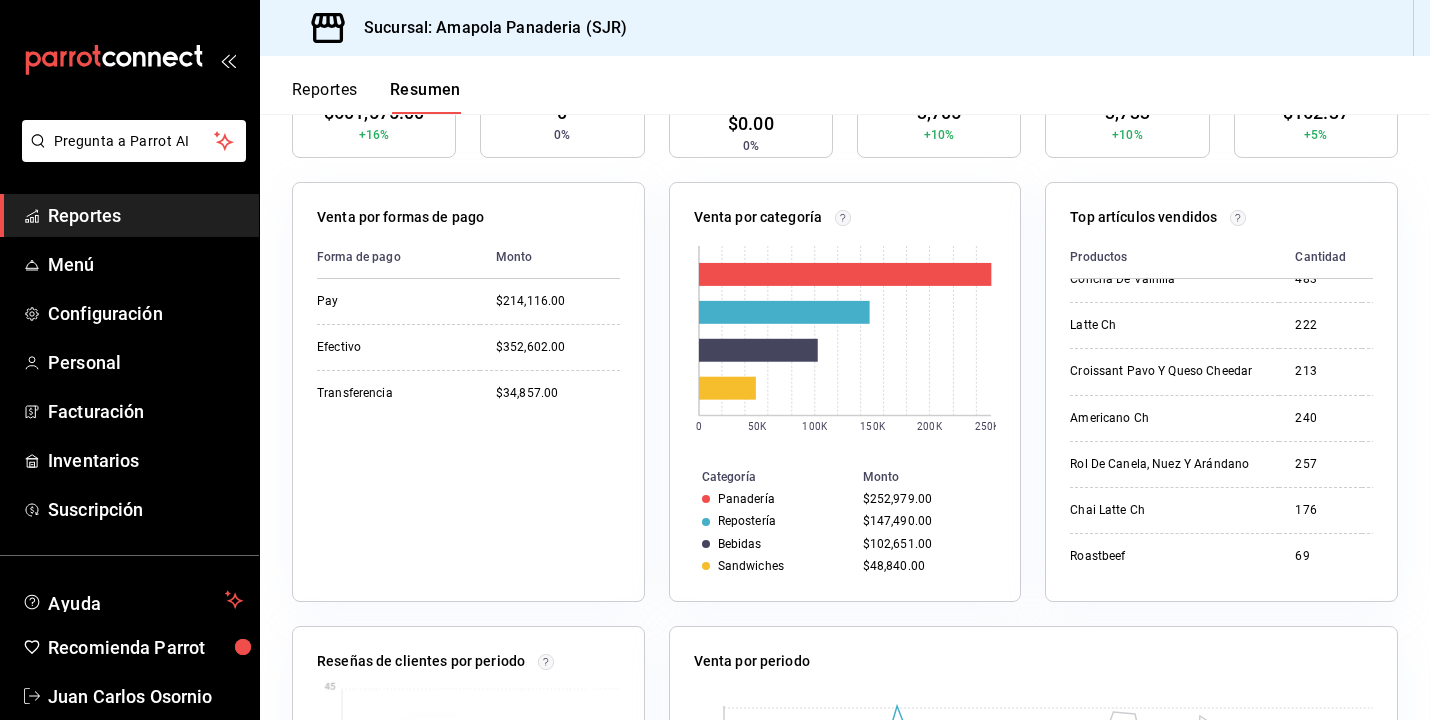 scroll, scrollTop: 621, scrollLeft: 0, axis: vertical 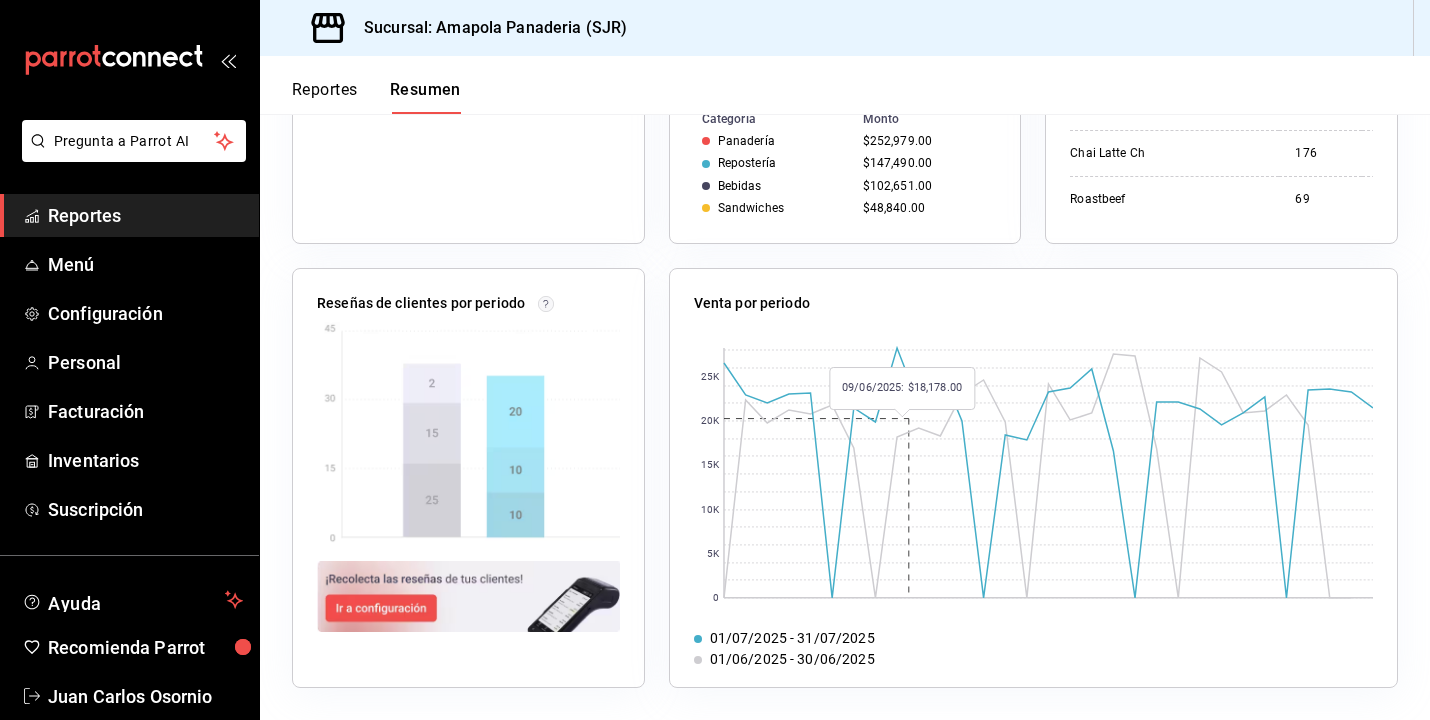 click 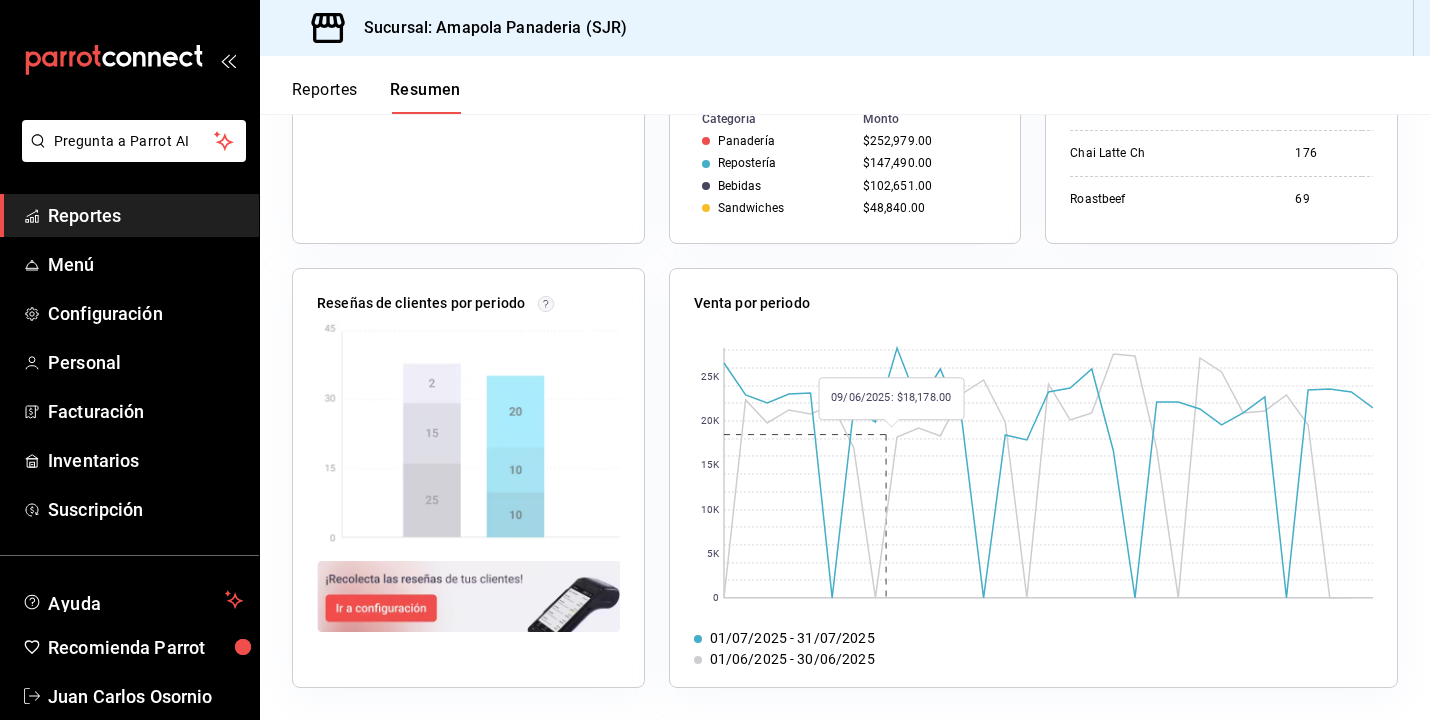 click 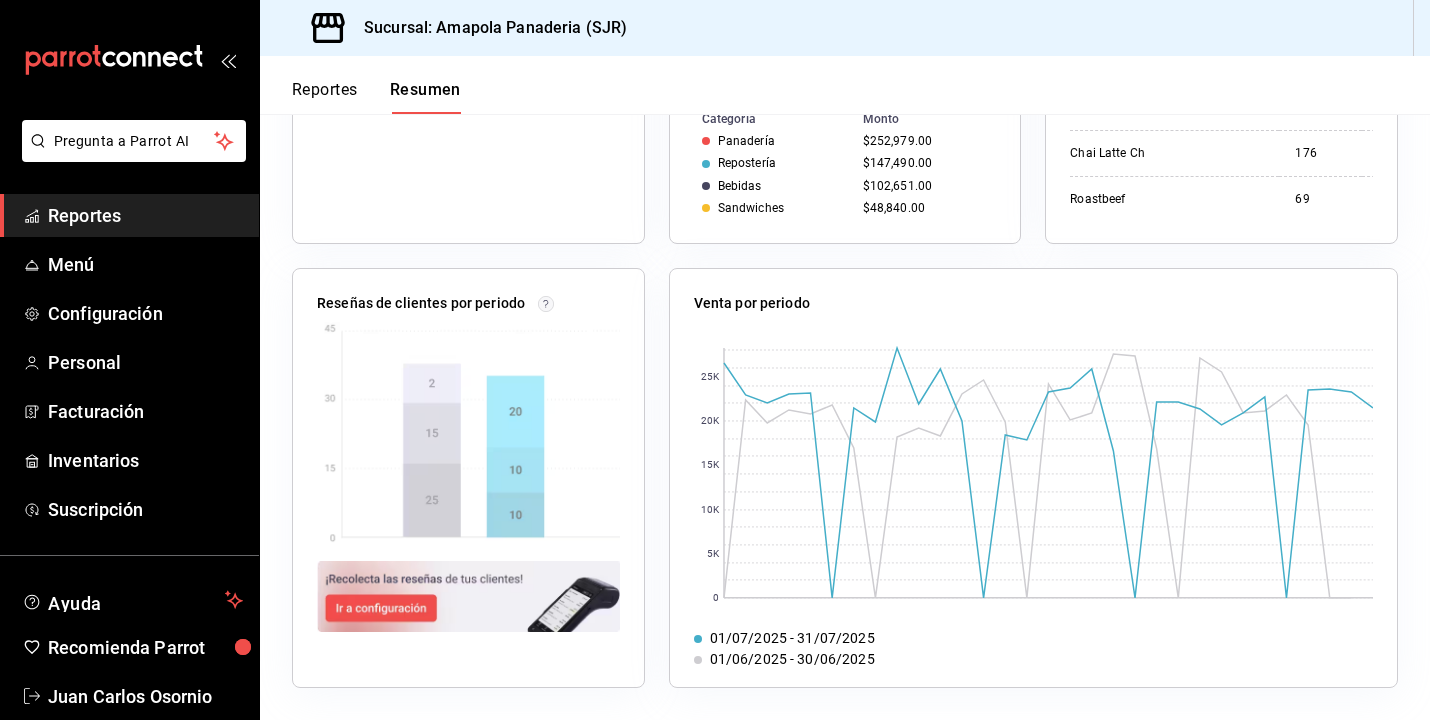 click on "01/06/2025 - 30/06/2025" at bounding box center [792, 659] 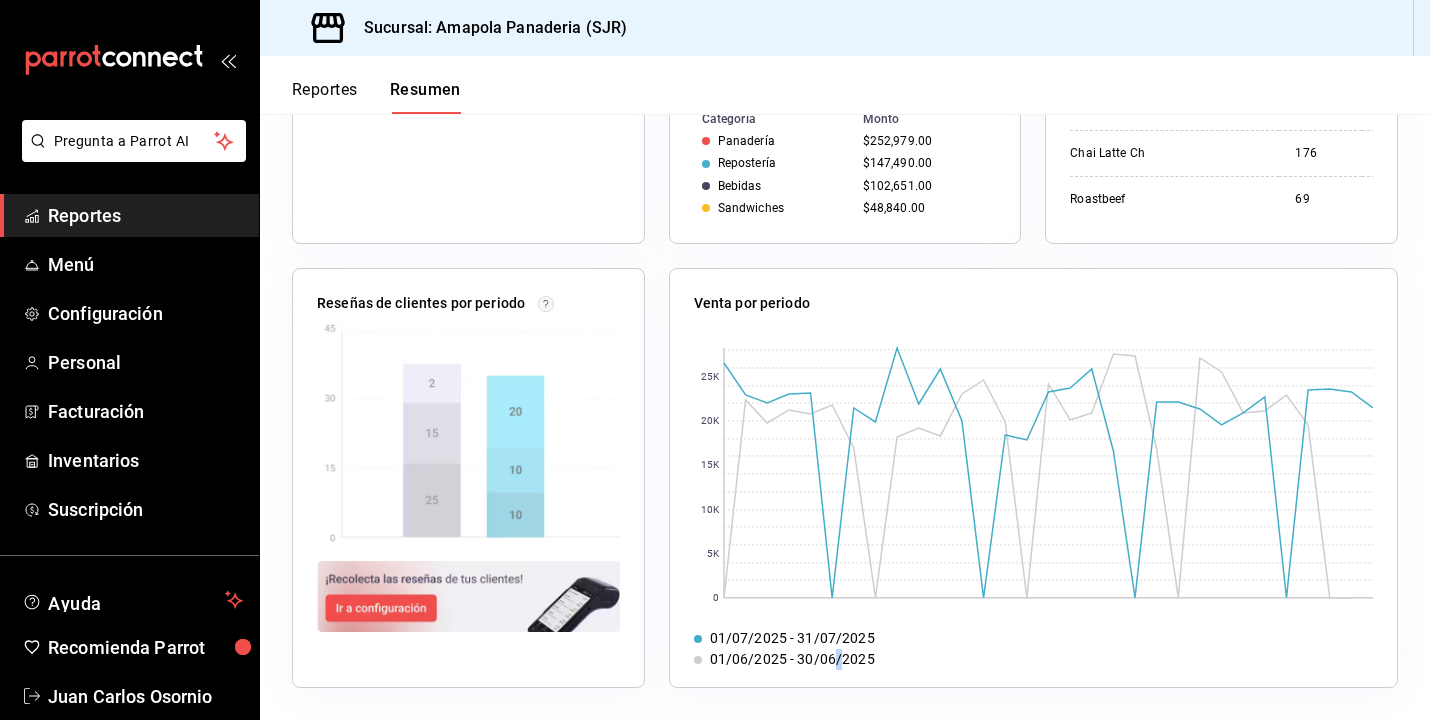 click on "01/06/2025 - 30/06/2025" at bounding box center (792, 659) 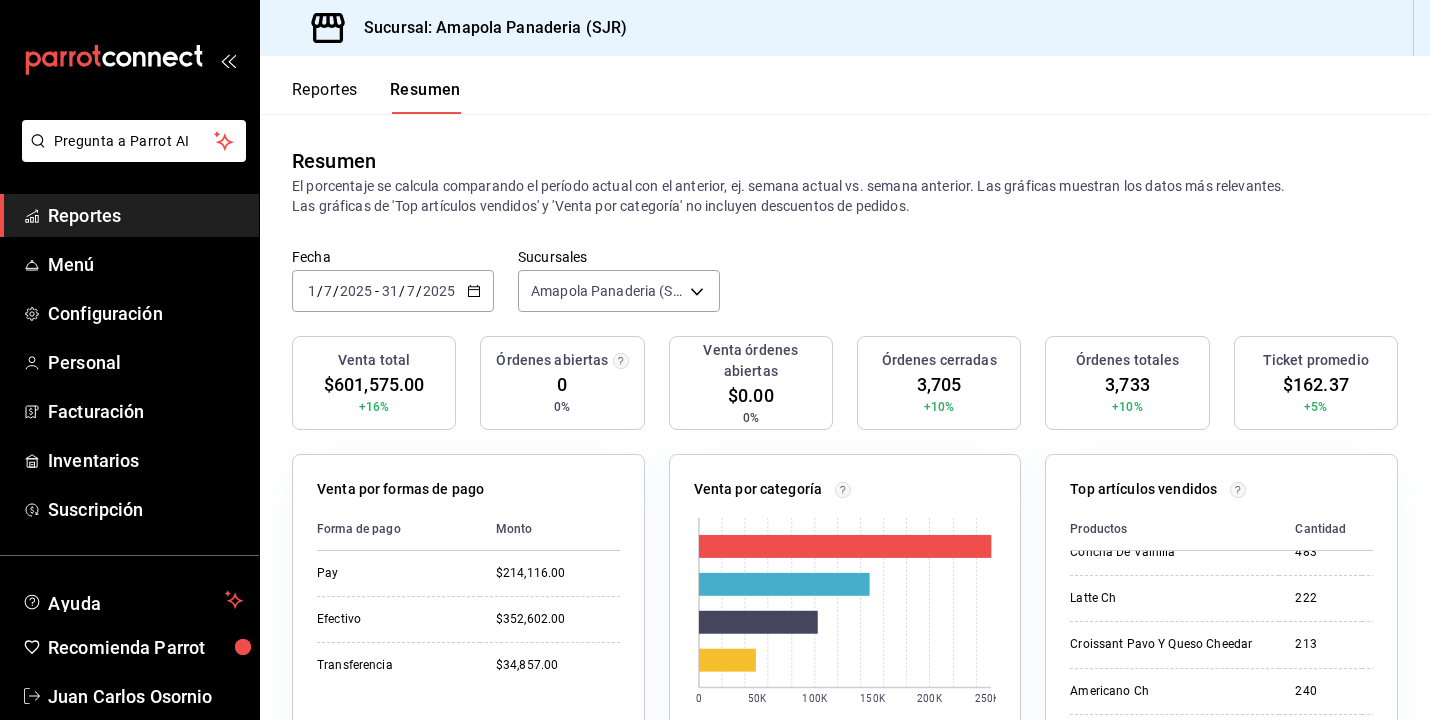 scroll, scrollTop: 0, scrollLeft: 0, axis: both 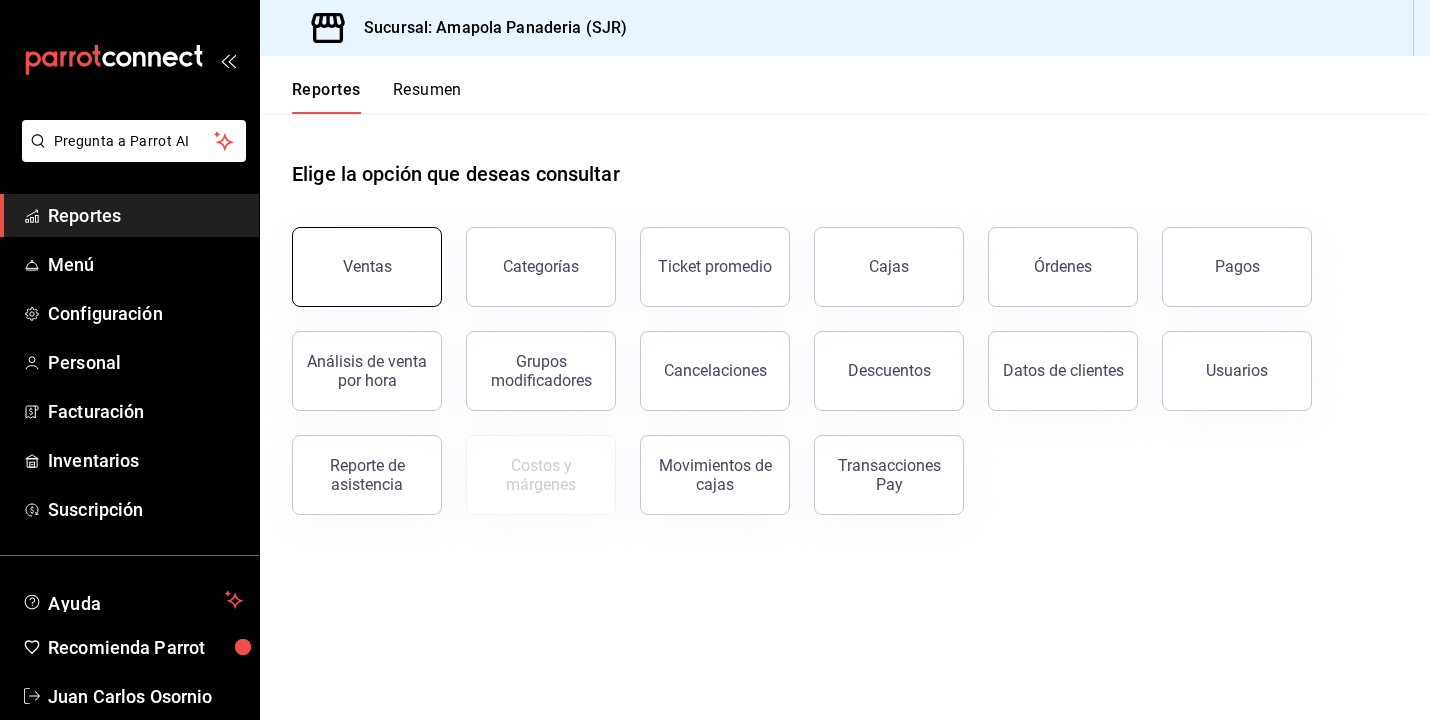 click on "Ventas" at bounding box center [367, 267] 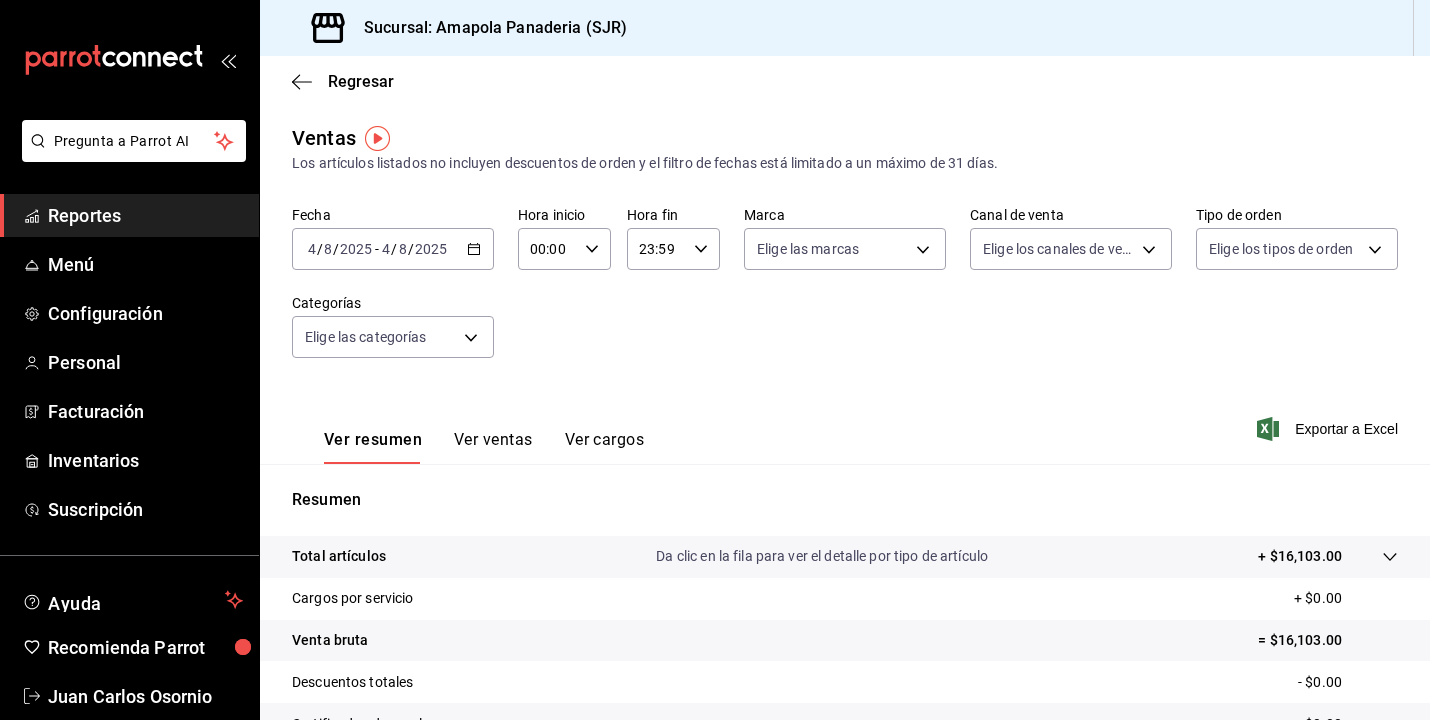 click on "2025-08-04 4 / 8 / 2025 - 2025-08-04 4 / 8 / 2025" at bounding box center [393, 249] 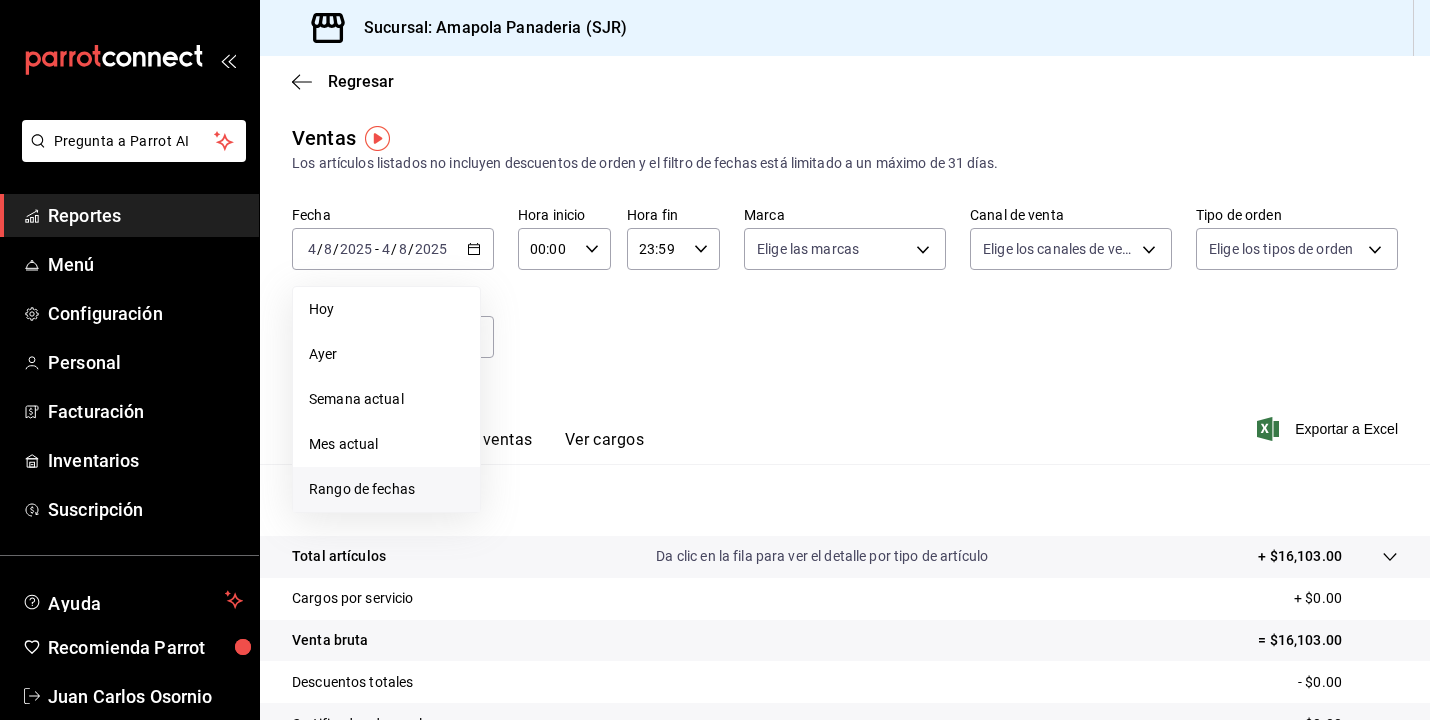 click on "Rango de fechas" at bounding box center (386, 489) 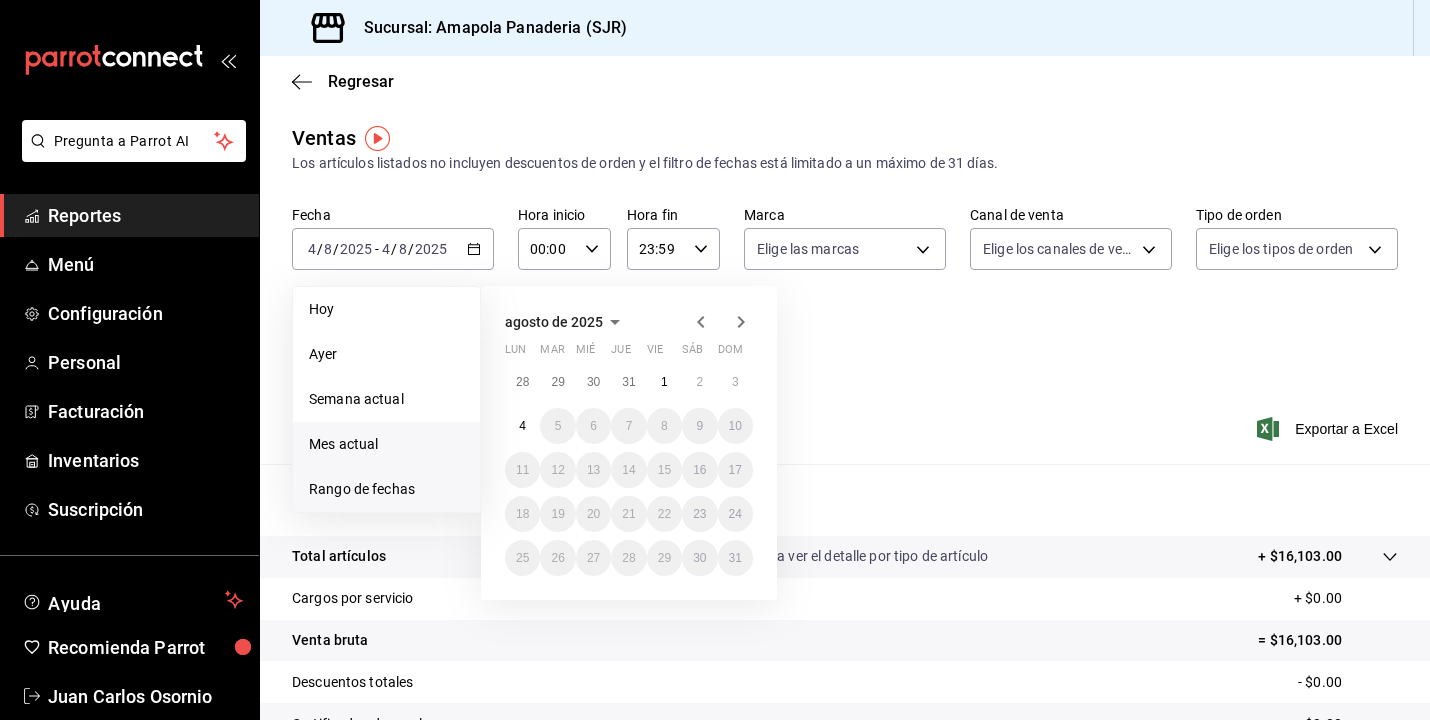 click on "Mes actual" at bounding box center [386, 444] 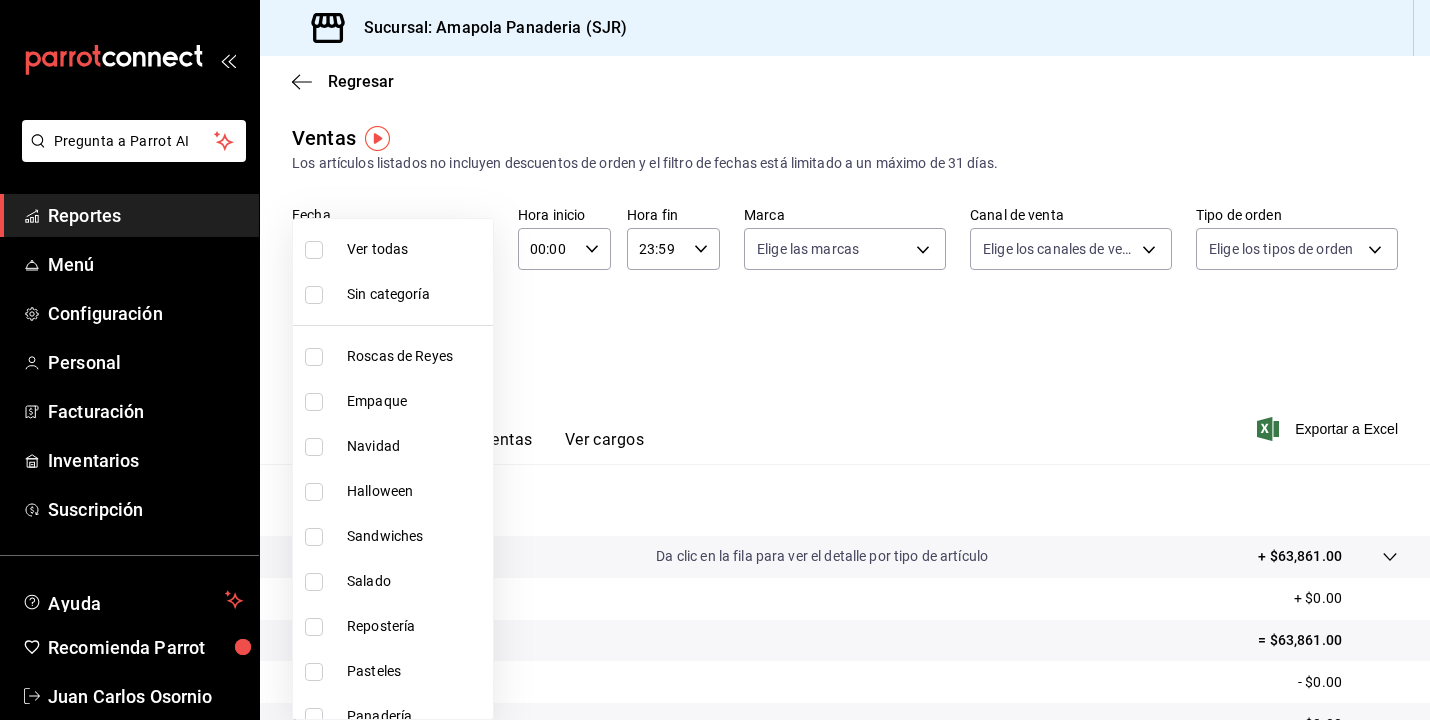 click on "Pregunta a Parrot AI Reportes   Menú   Configuración   Personal   Facturación   Inventarios   Suscripción   Ayuda Recomienda Parrot   Juan Carlos Osornio   Sugerir nueva función   Sucursal: Amapola Panaderia (SJR) Regresar Ventas Los artículos listados no incluyen descuentos de orden y el filtro de fechas está limitado a un máximo de 31 días. Fecha 2025-08-01 1 / 8 / 2025 - 2025-08-04 4 / 8 / 2025 Hora inicio 00:00 Hora inicio Hora fin 23:59 Hora fin Marca Elige las marcas Canal de venta Elige los canales de venta Tipo de orden Elige los tipos de orden Categorías Elige las categorías Ver resumen Ver ventas Ver cargos Exportar a Excel Resumen Total artículos Da clic en la fila para ver el detalle por tipo de artículo + $63,861.00 Cargos por servicio + $0.00 Venta bruta = $63,861.00 Descuentos totales - $0.00 Certificados de regalo - $0.00 Venta total = $63,861.00 Impuestos - $8,808.41 Venta neta = $55,052.59 GANA 1 MES GRATIS EN TU SUSCRIPCIÓN AQUÍ Ver video tutorial Ir a video Reportes   Menú" at bounding box center [715, 360] 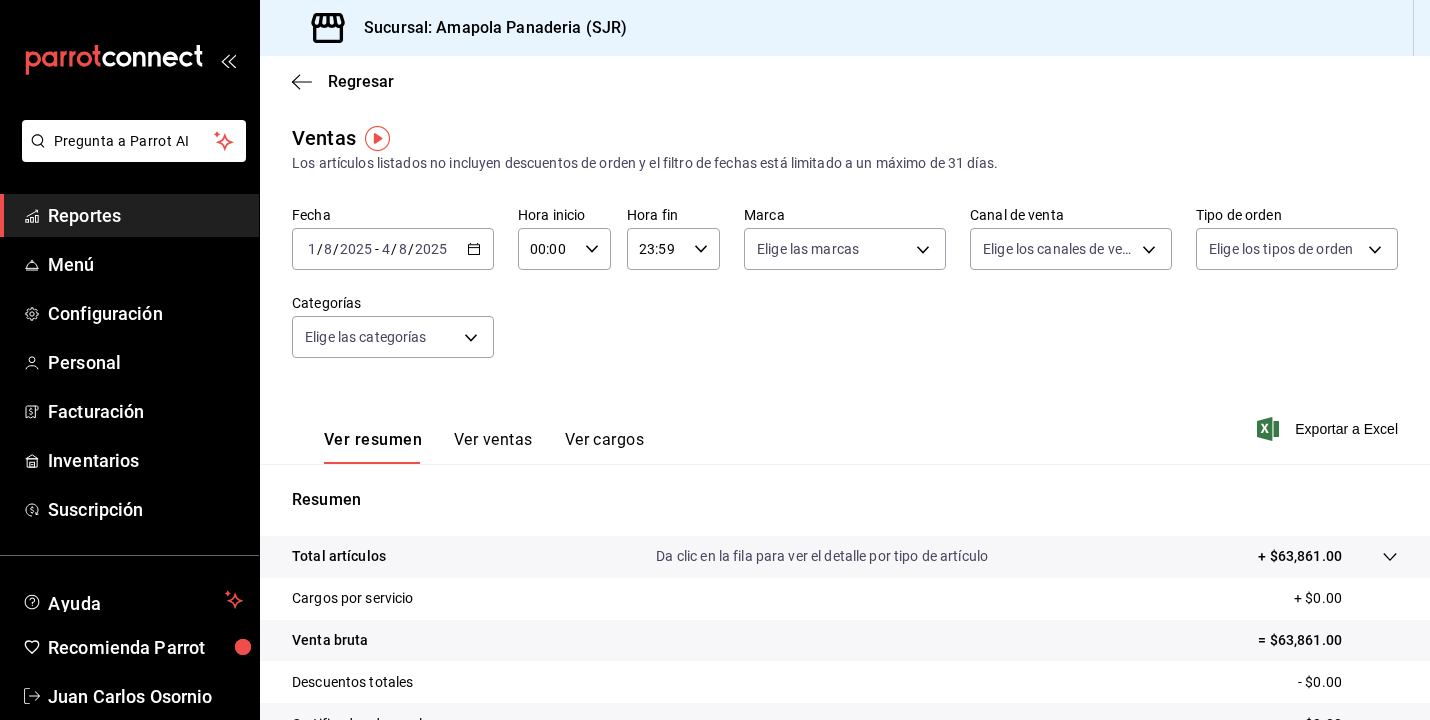click on "2025" at bounding box center [431, 249] 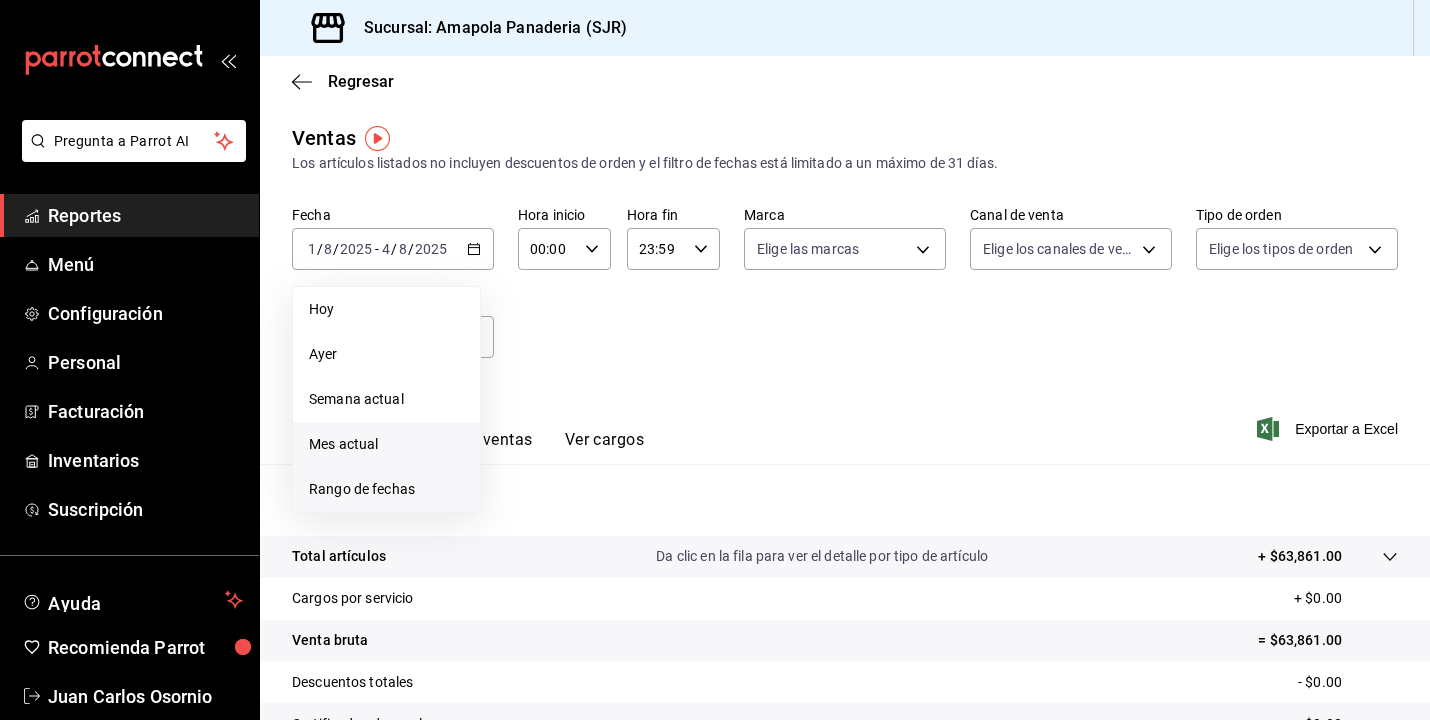 click on "Rango de fechas" at bounding box center [386, 489] 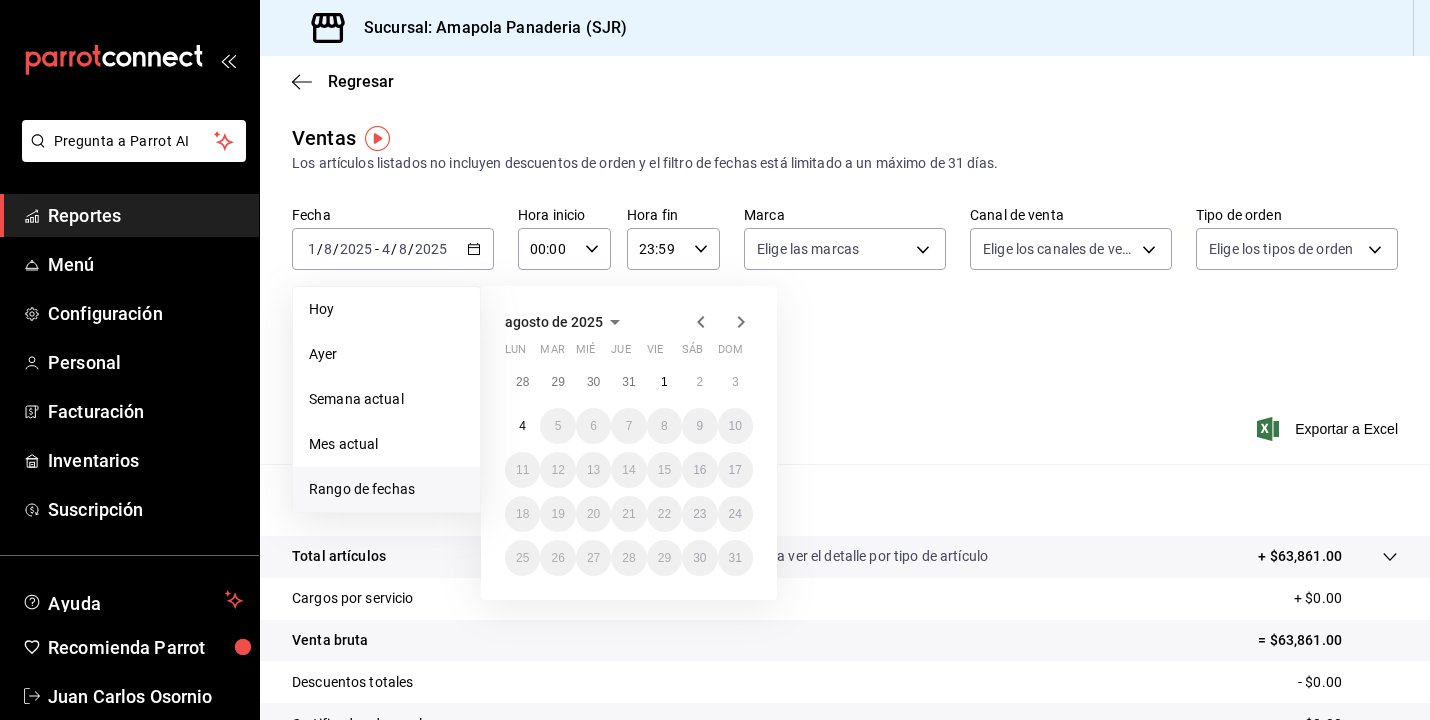 click on "agosto de 2025 lun mar mié jue vie sáb dom 28 29 30 31 1 2 3 4 5 6 7 8 9 10 11 12 13 14 15 16 17 18 19 20 21 22 23 24 25 26 27 28 29 30 31" at bounding box center [629, 443] 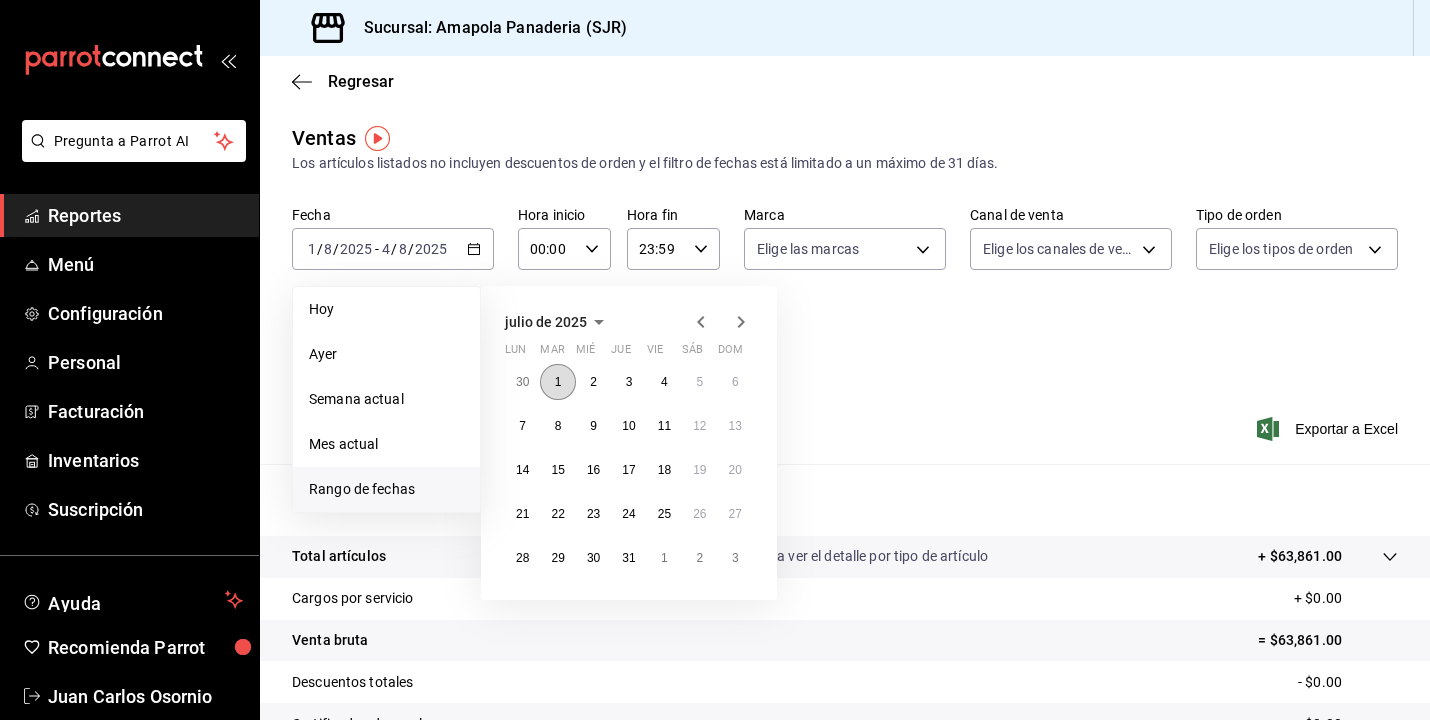 click on "1" at bounding box center [557, 382] 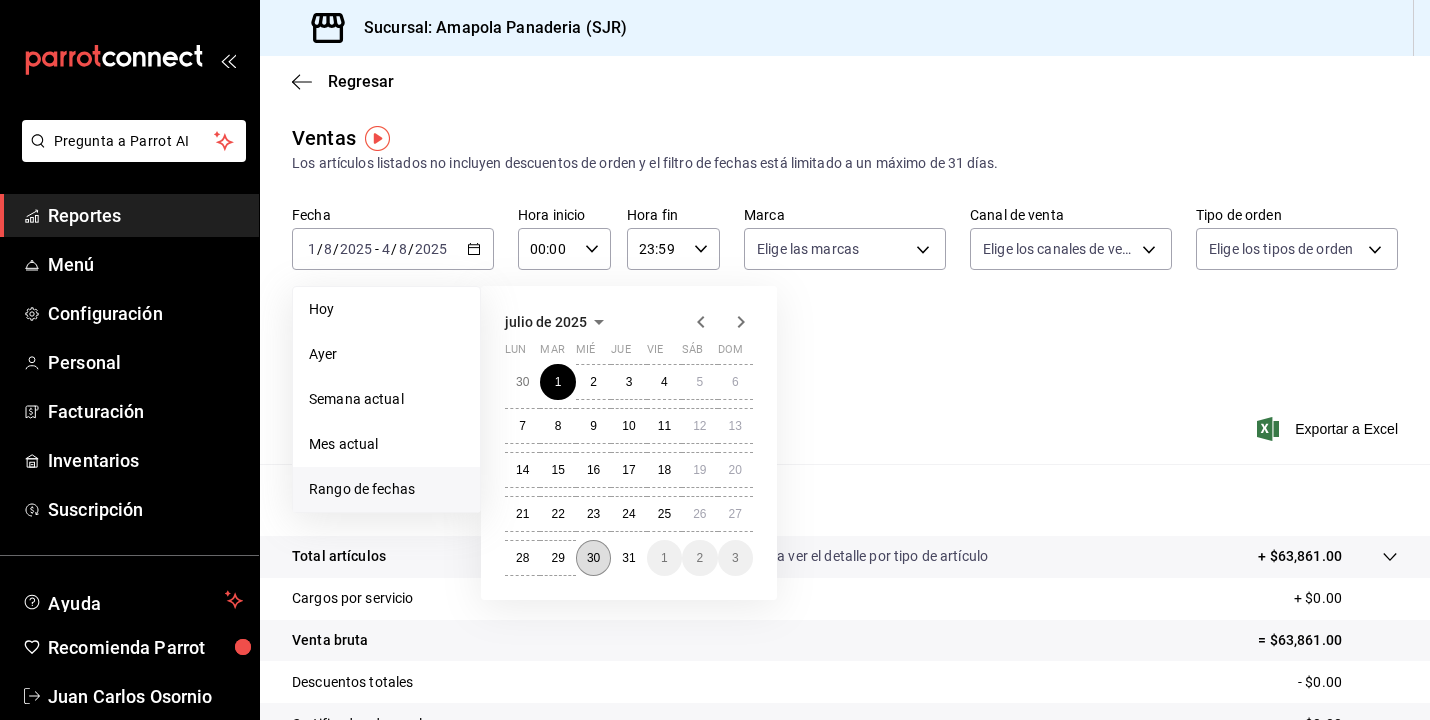 click on "30" at bounding box center (593, 558) 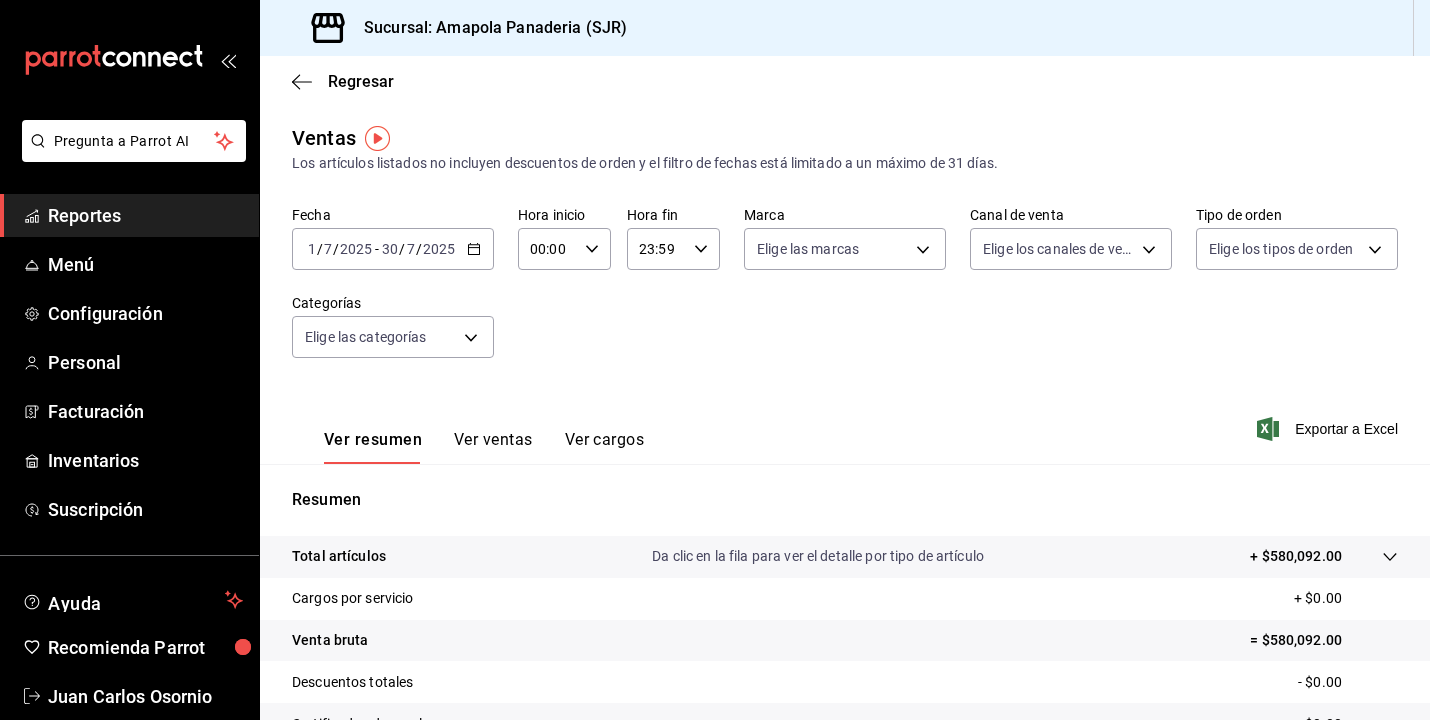 click 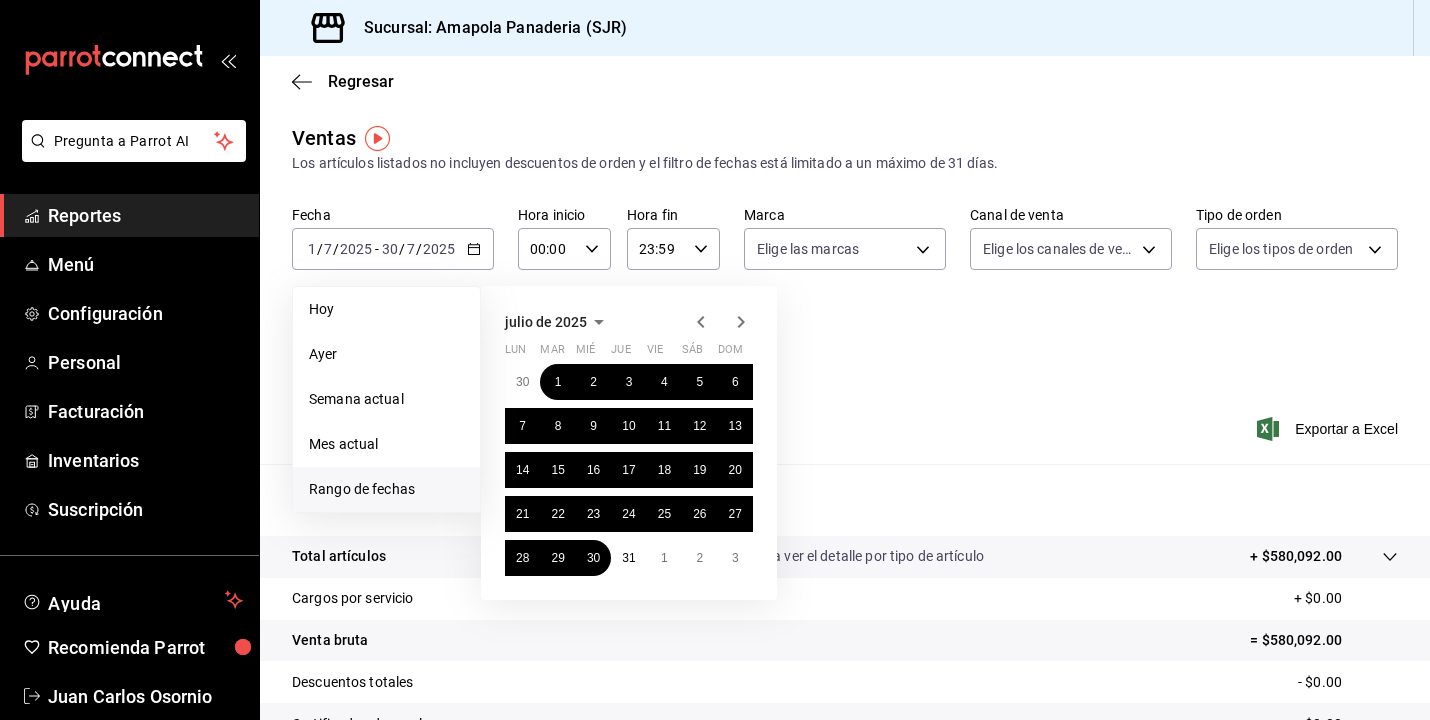 click 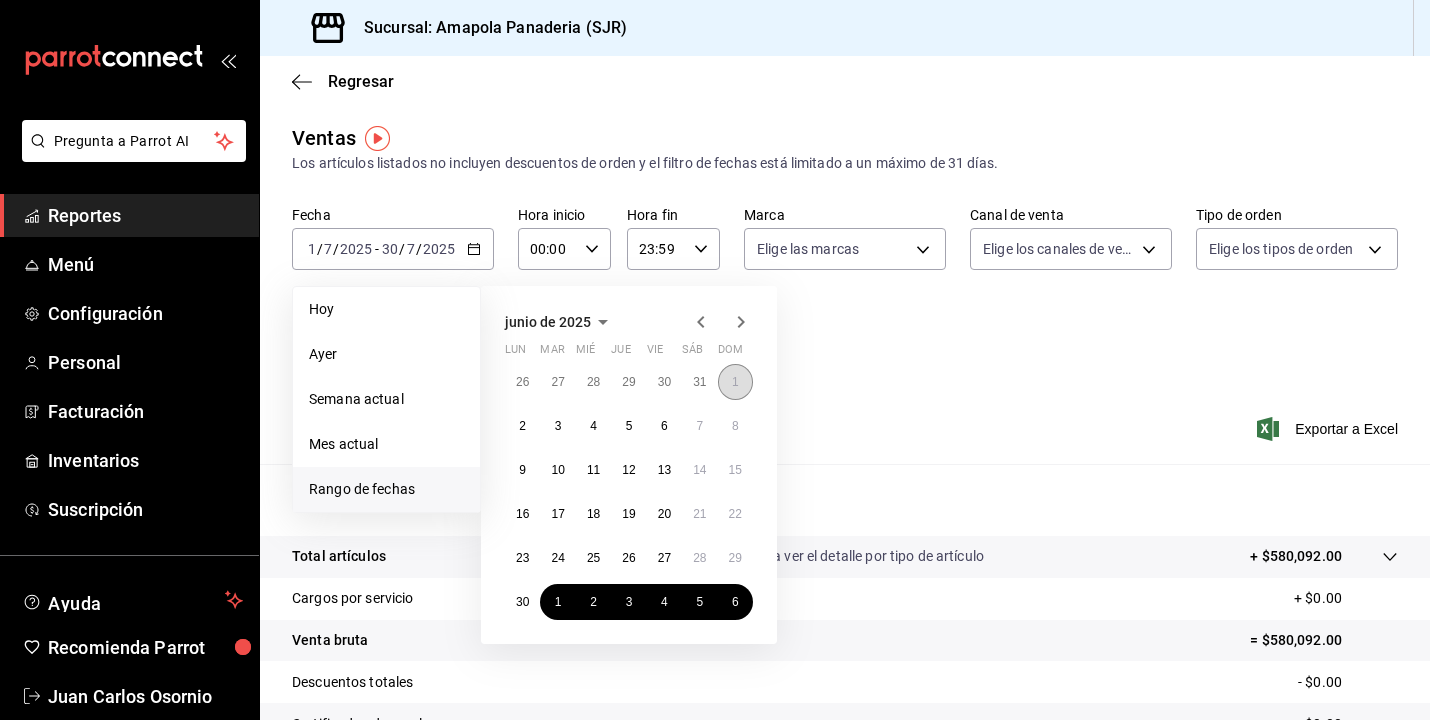 click on "1" at bounding box center [735, 382] 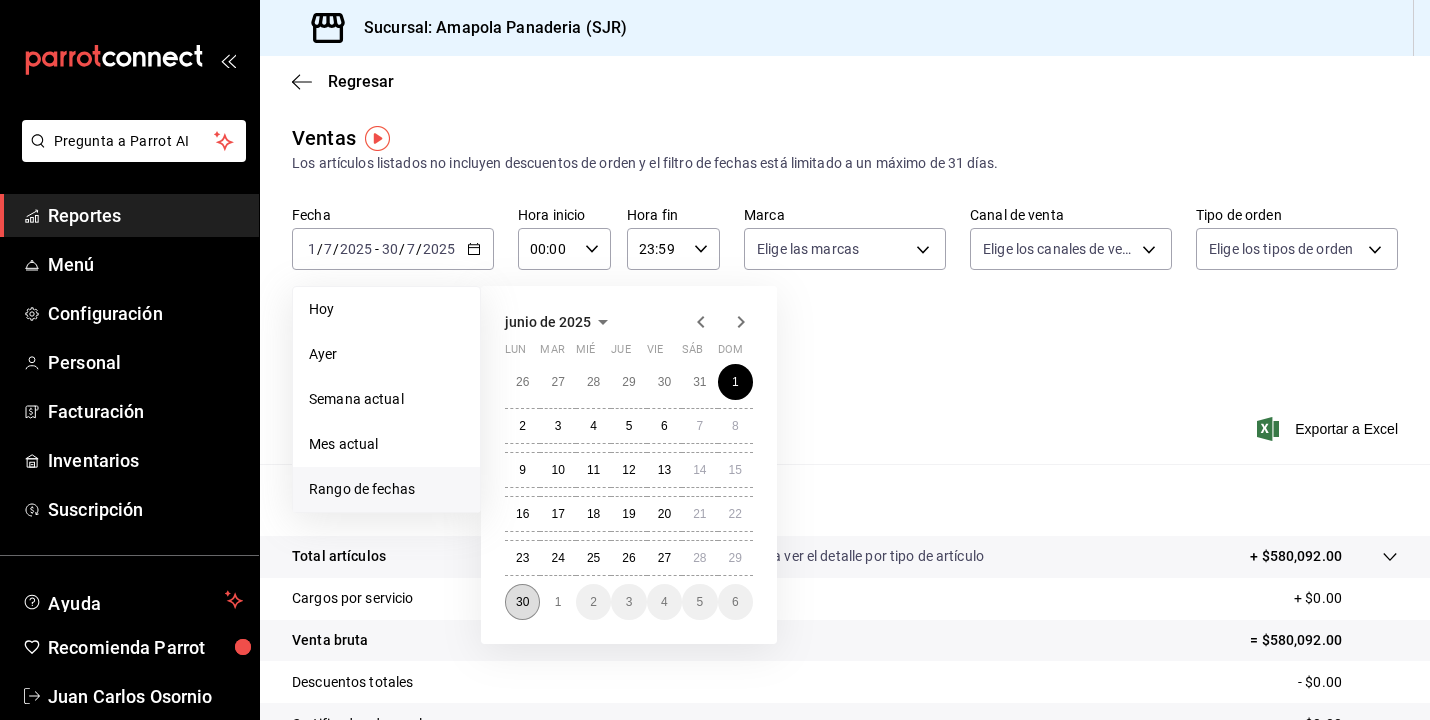 click on "30" at bounding box center [522, 602] 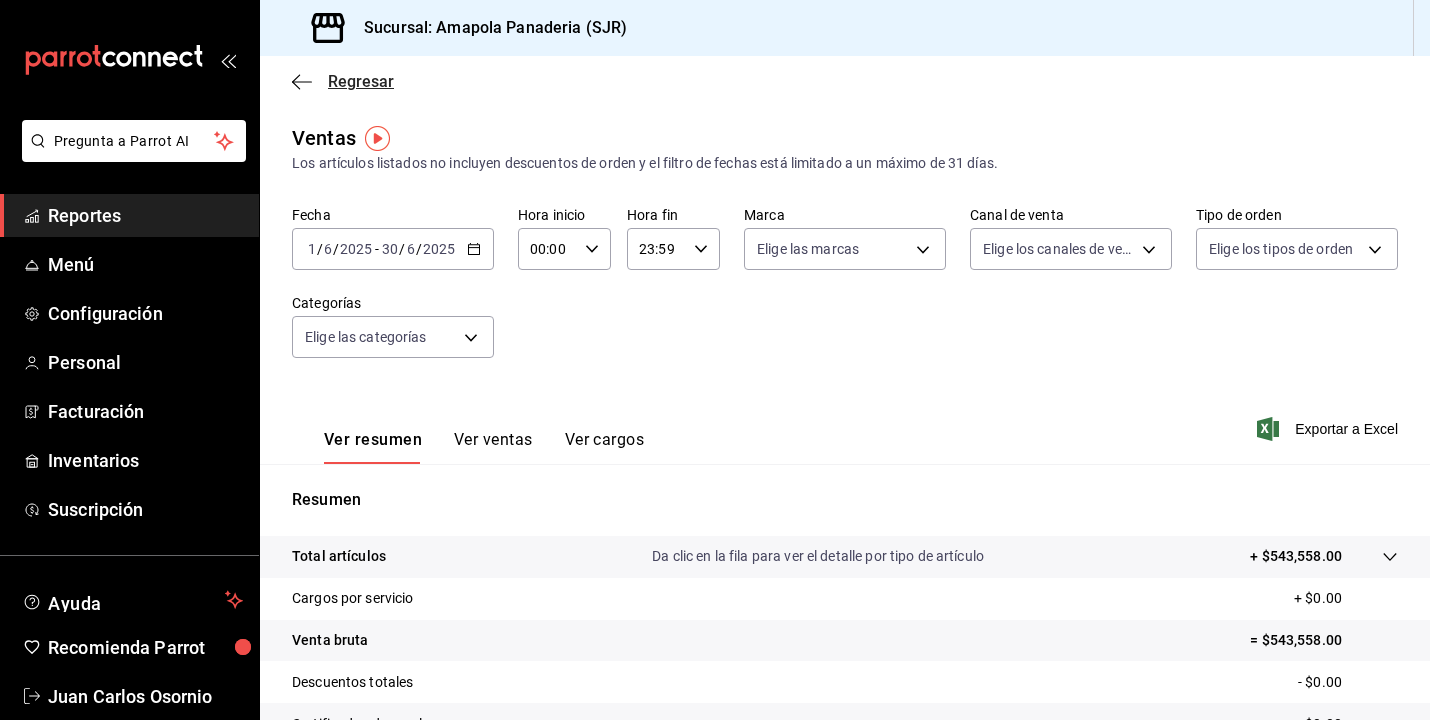 click on "Regresar" at bounding box center (343, 81) 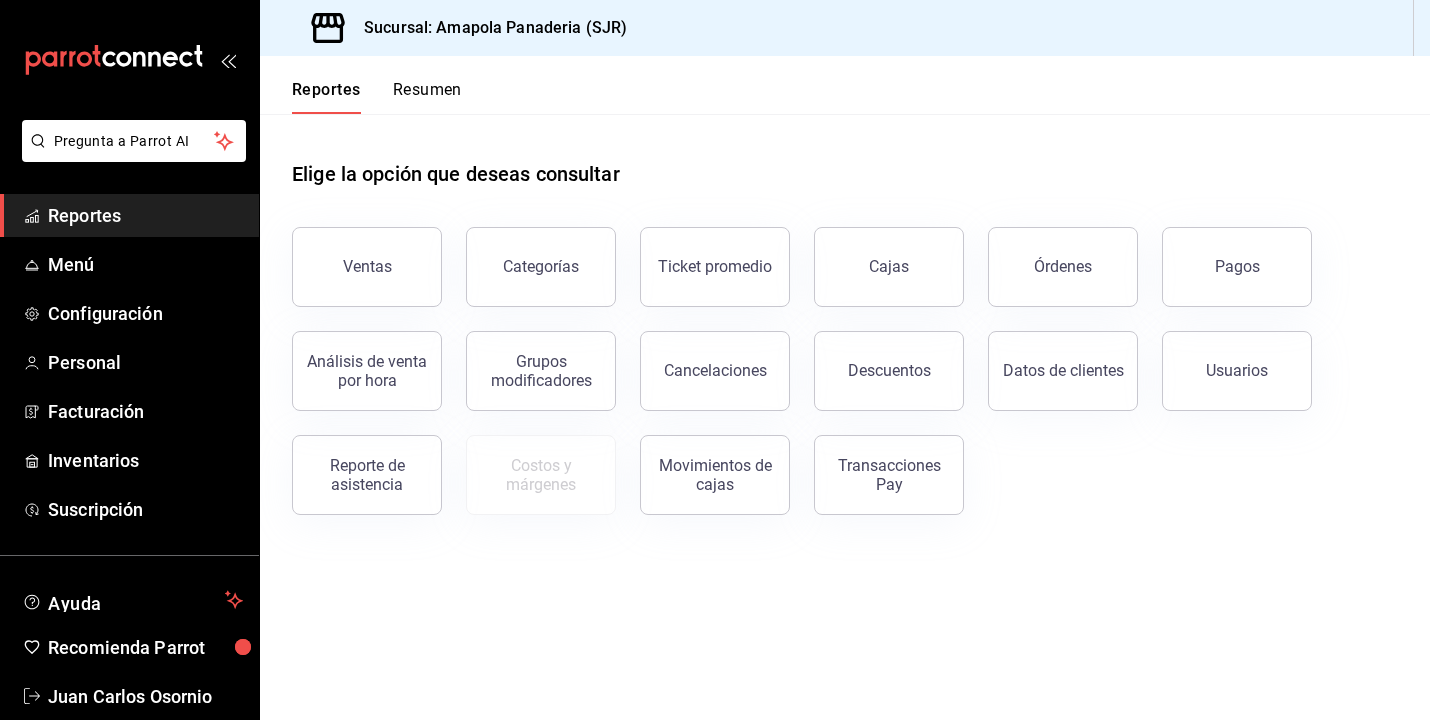 click on "Resumen" at bounding box center (427, 97) 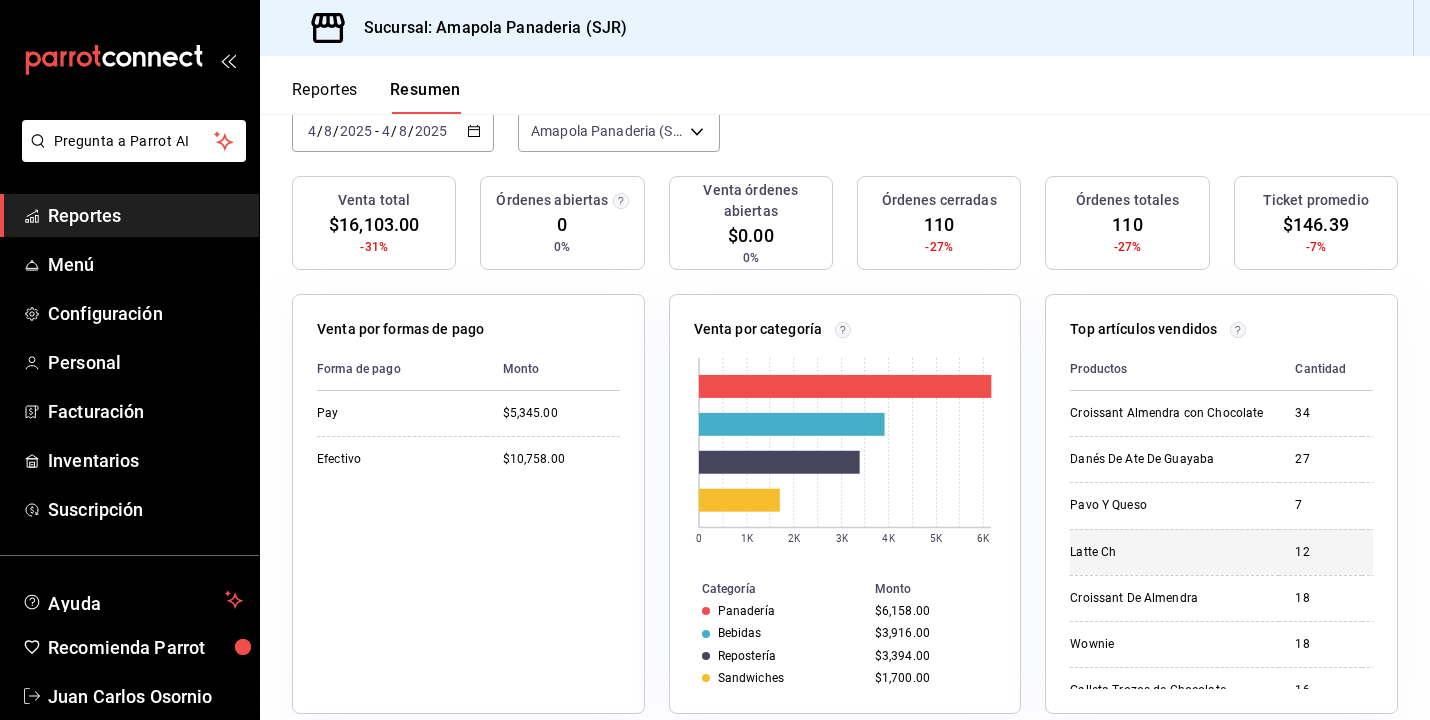 scroll, scrollTop: 157, scrollLeft: 0, axis: vertical 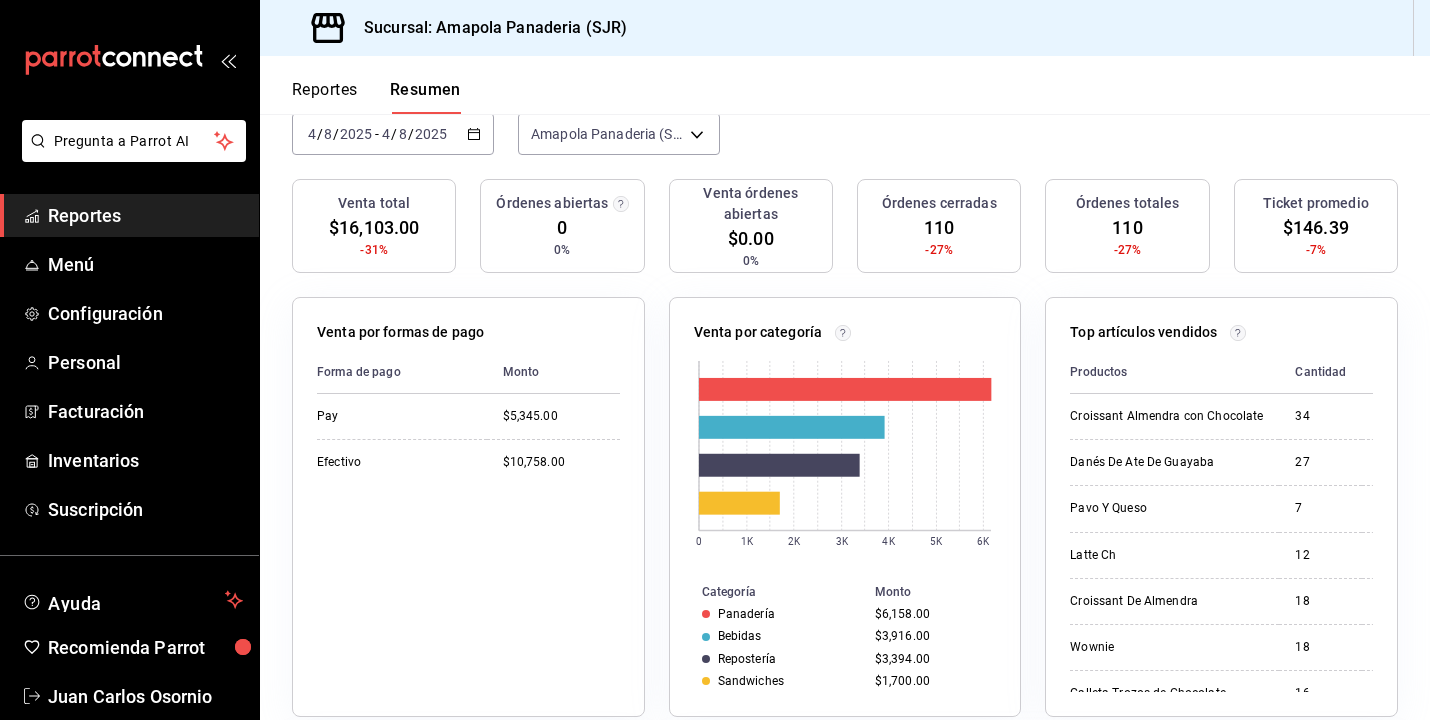 click on "Top artículos vendidos" at bounding box center [1221, 336] 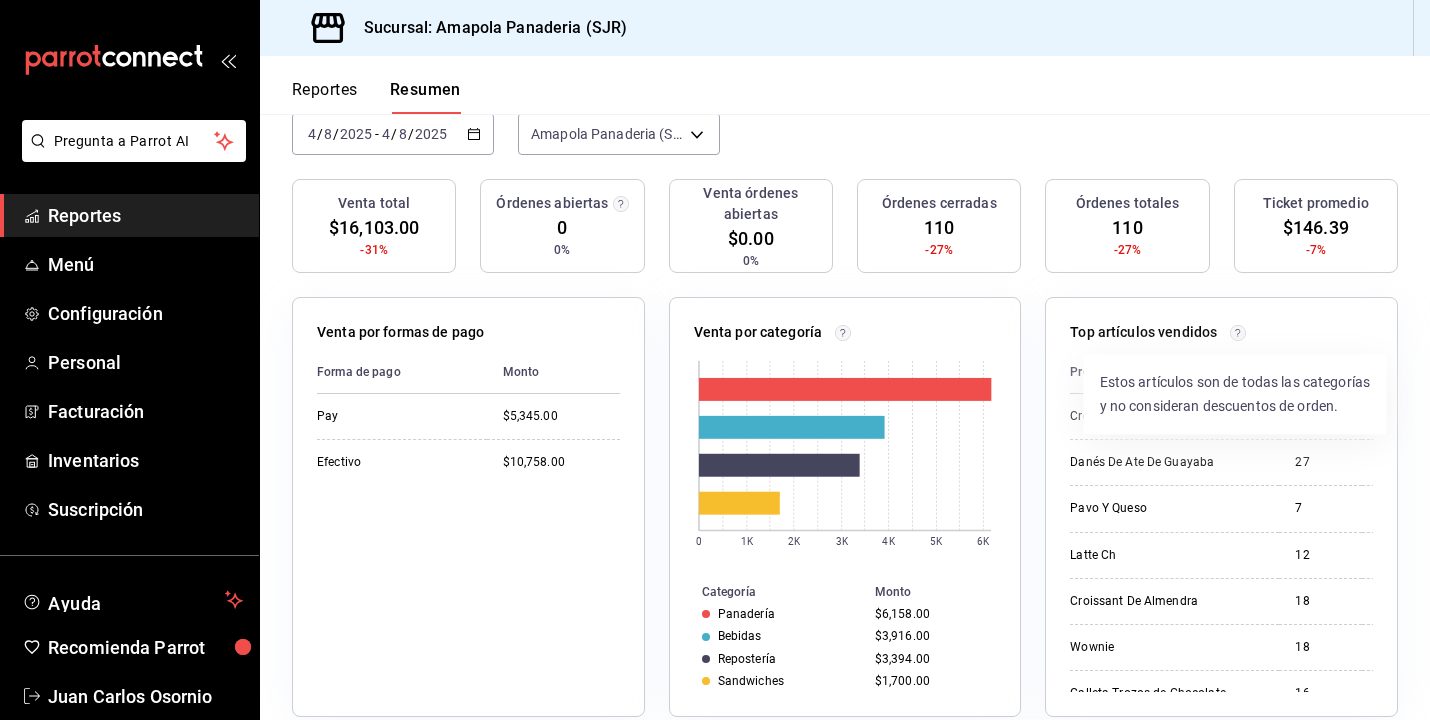 click 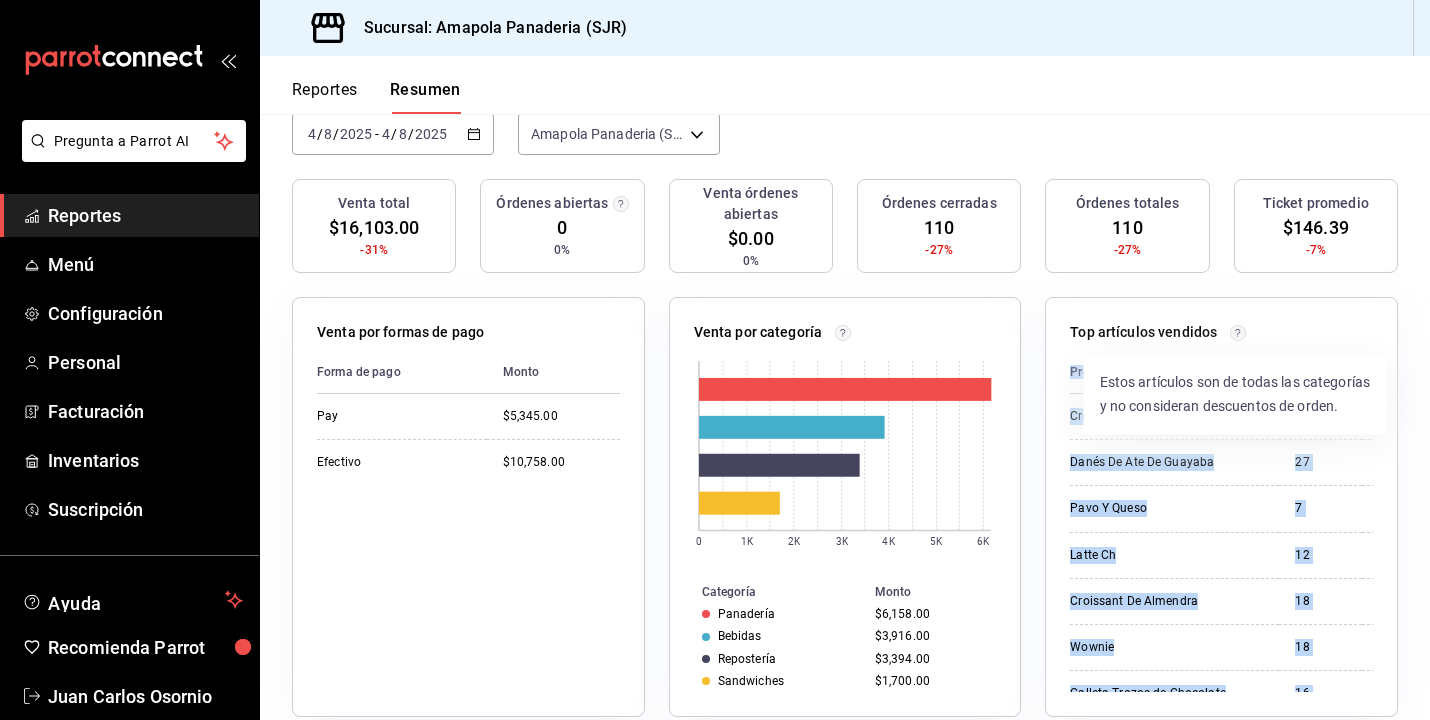 click 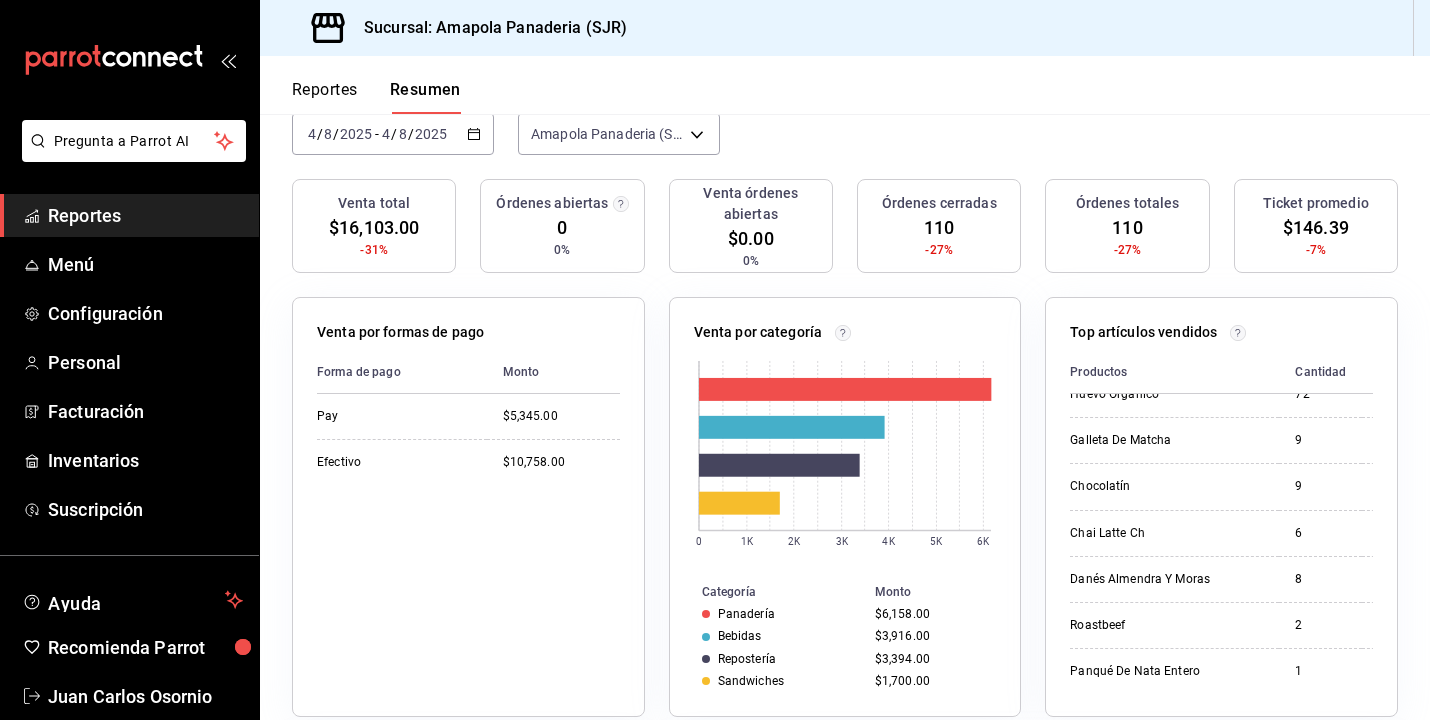 scroll, scrollTop: 621, scrollLeft: 0, axis: vertical 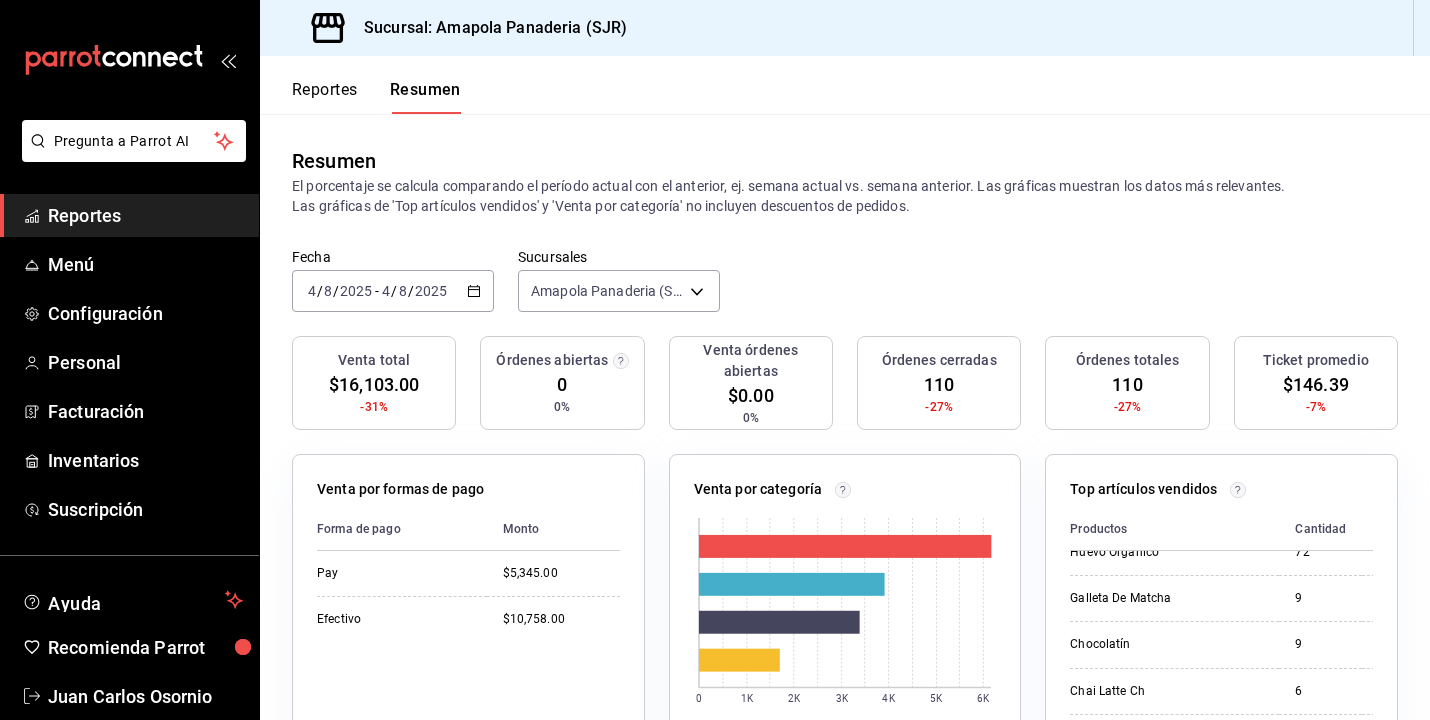click on "Reportes Resumen" at bounding box center (360, 85) 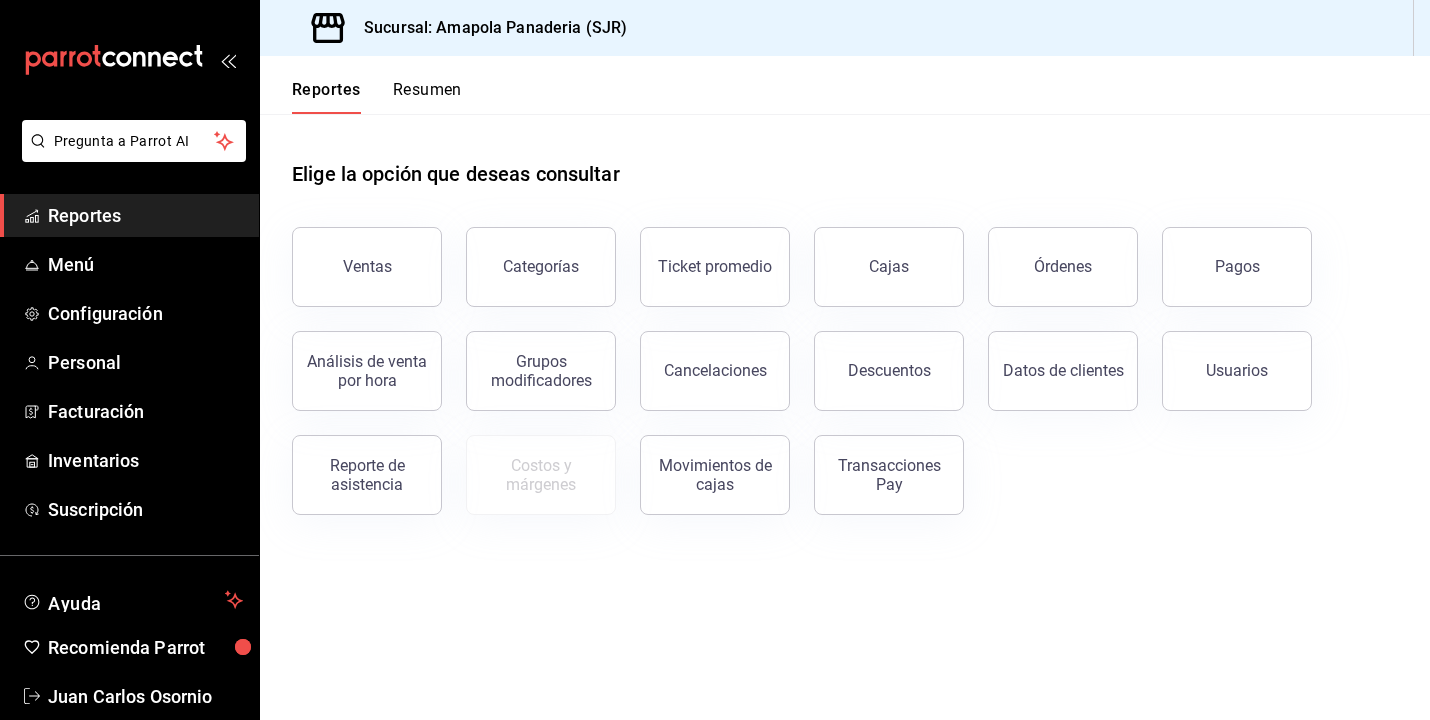 click on "Resumen" at bounding box center [427, 97] 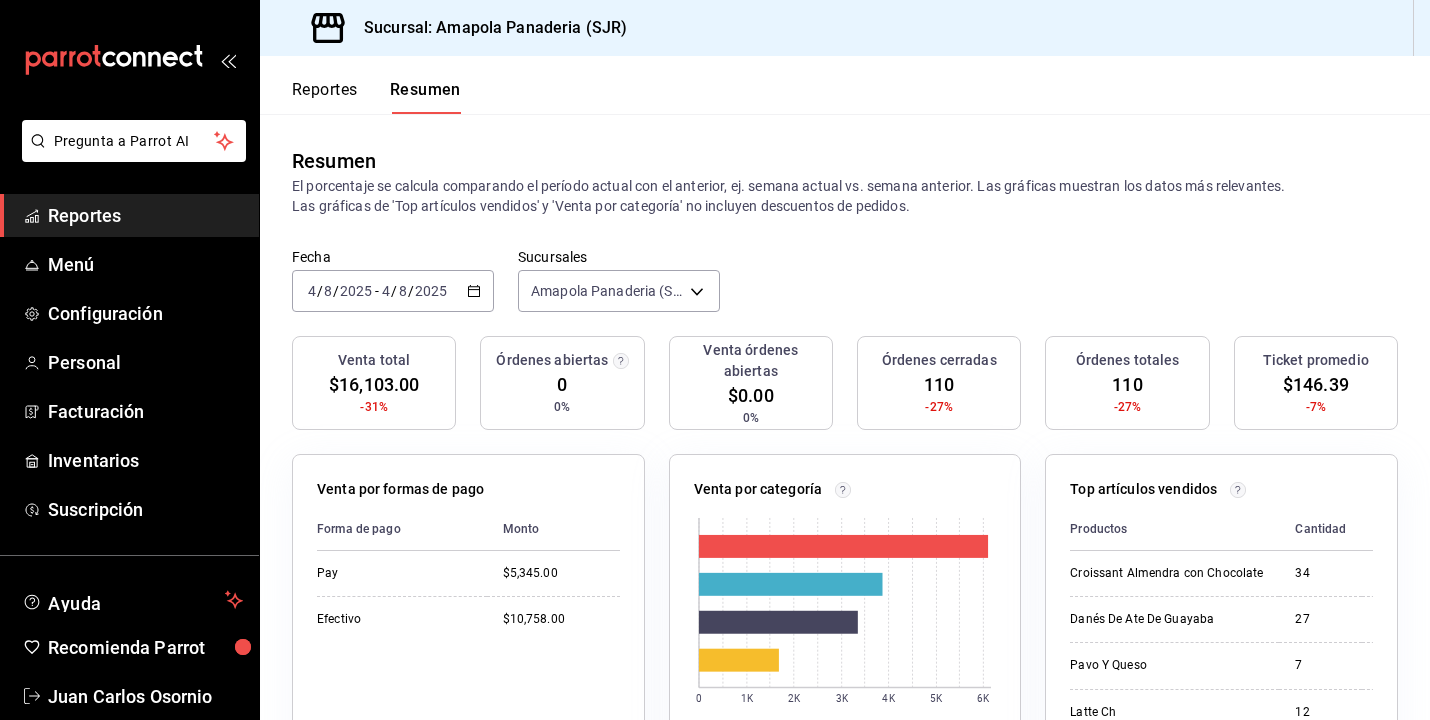 click 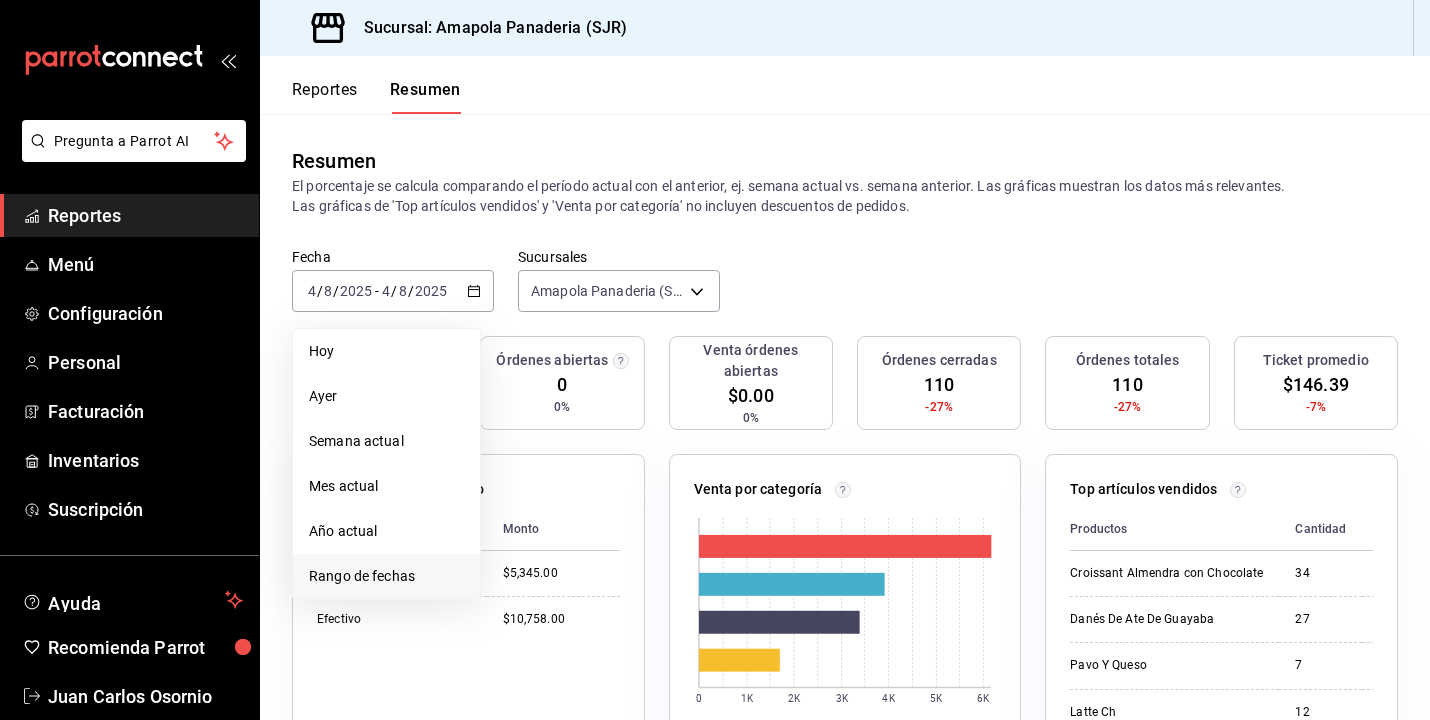 click on "Rango de fechas" at bounding box center [386, 576] 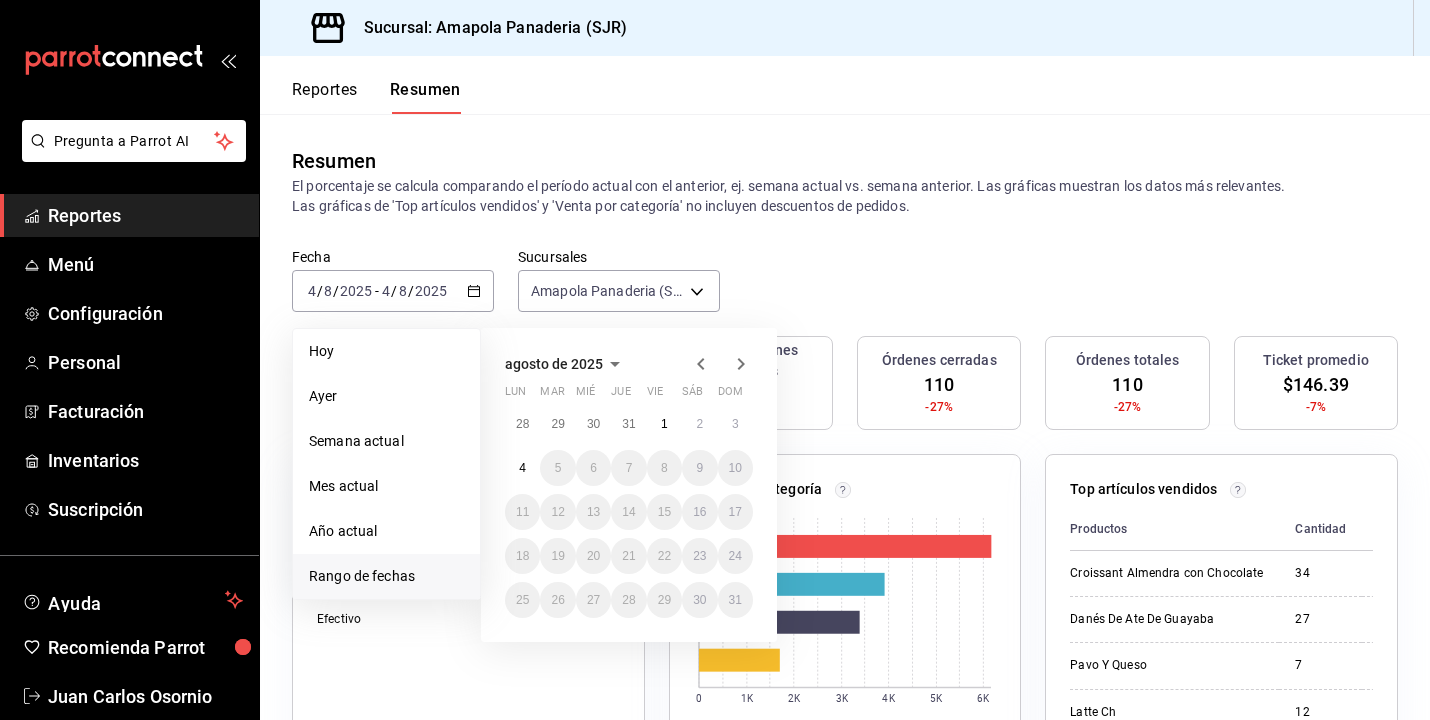 click 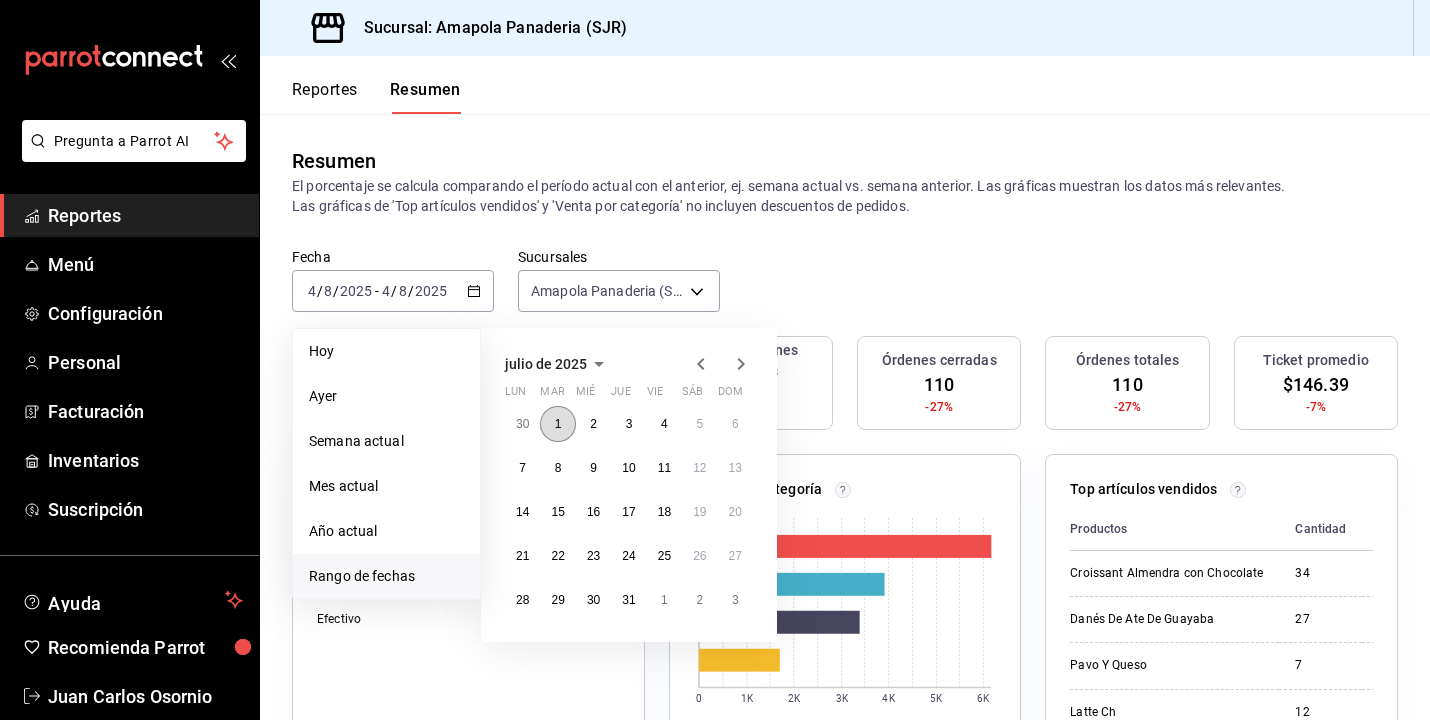 click on "1" at bounding box center (557, 424) 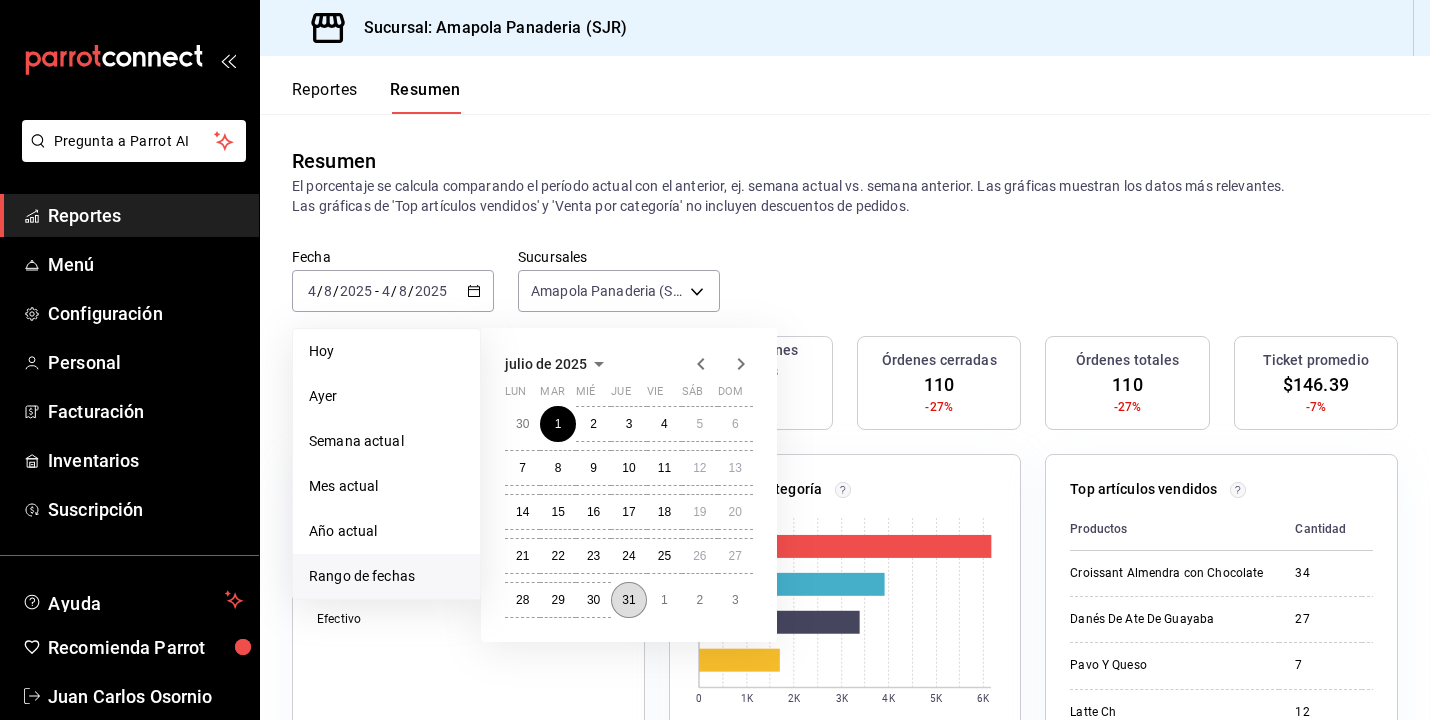 click on "31" at bounding box center [628, 600] 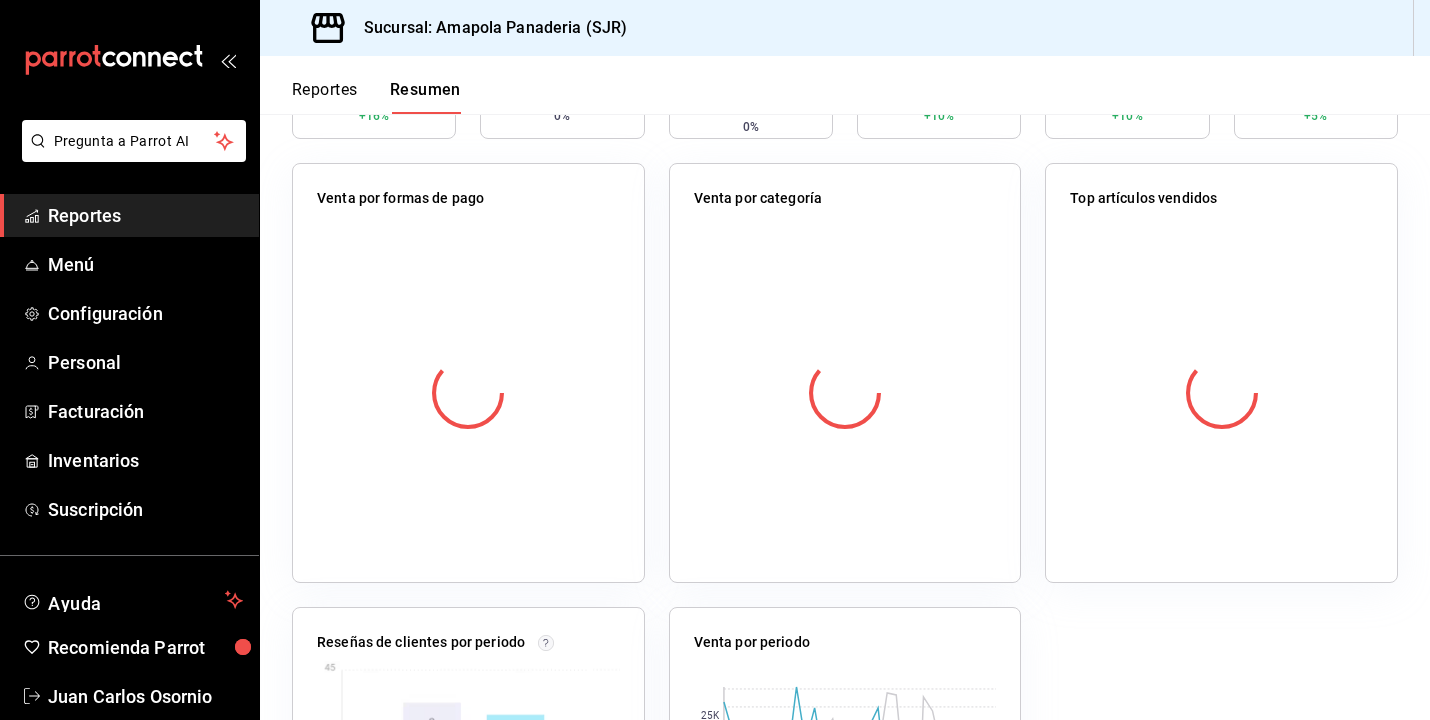 scroll, scrollTop: 294, scrollLeft: 0, axis: vertical 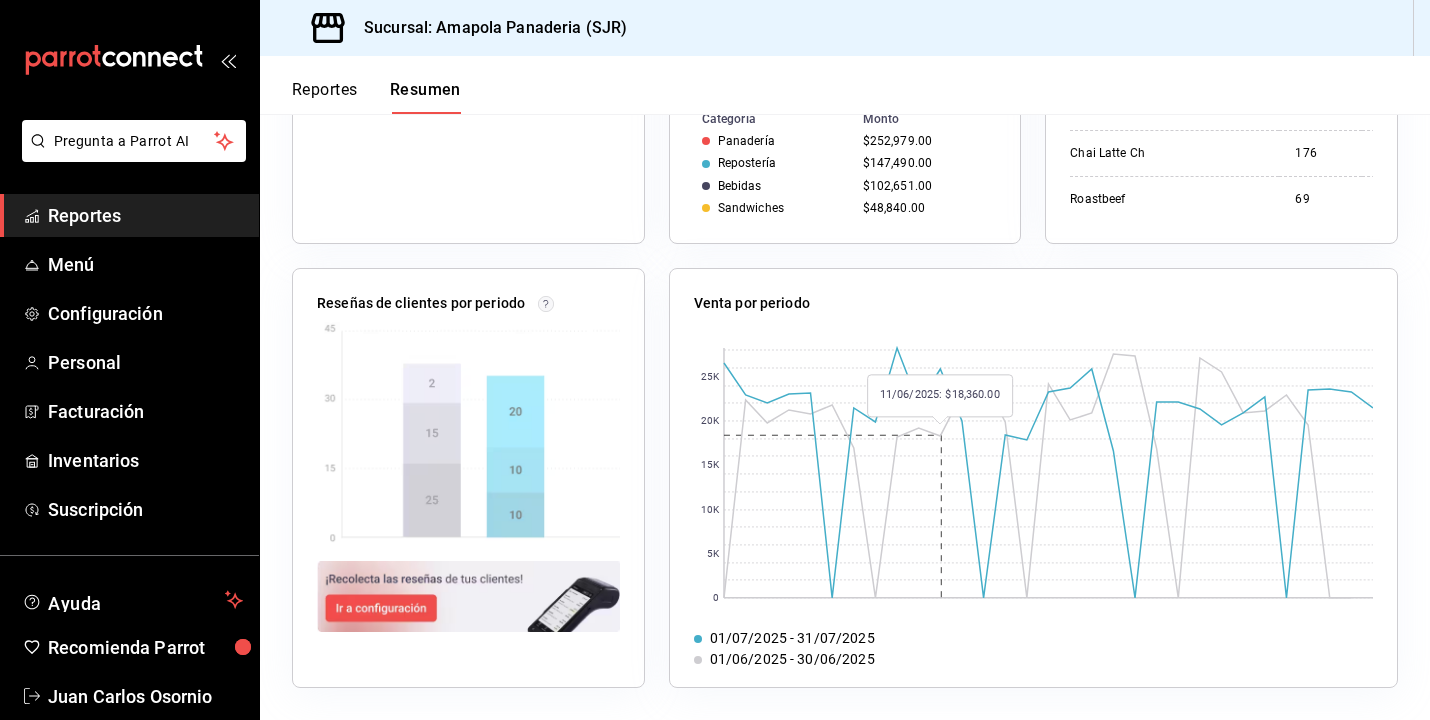click 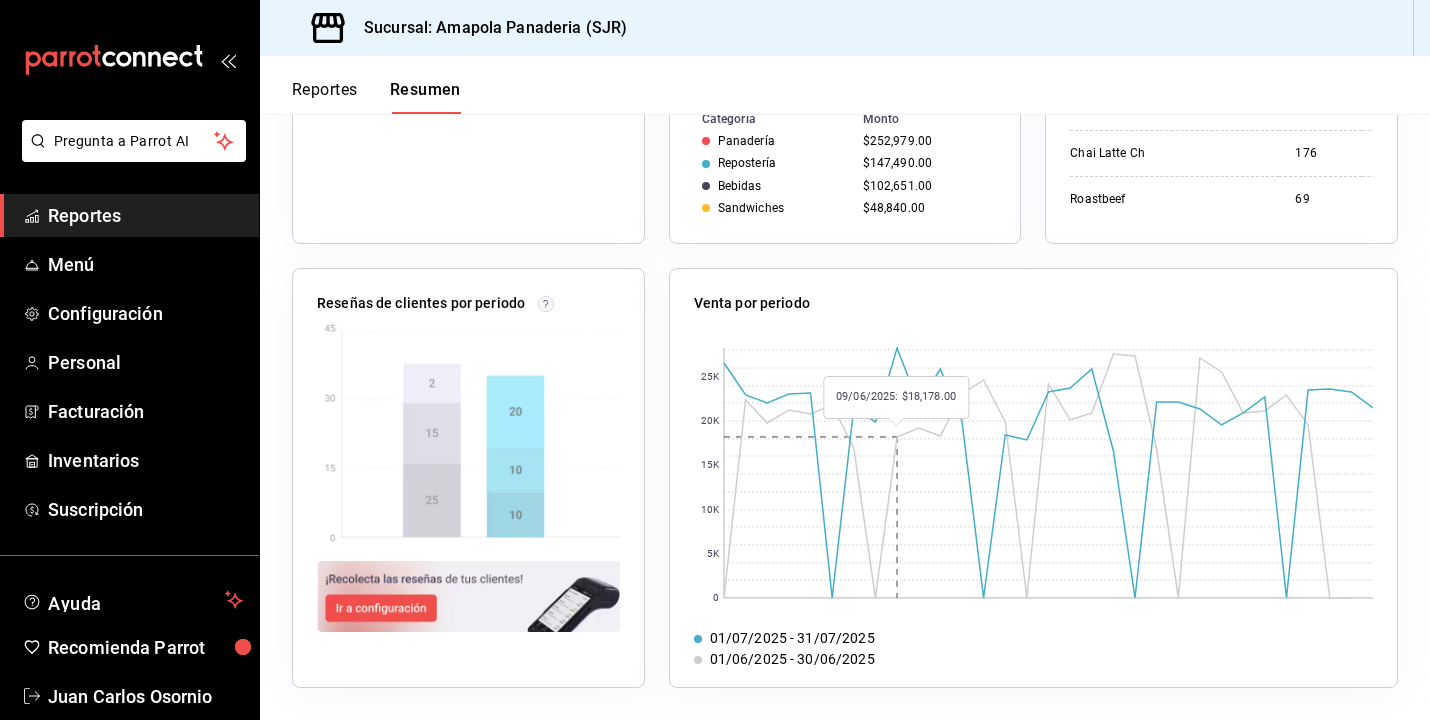 click 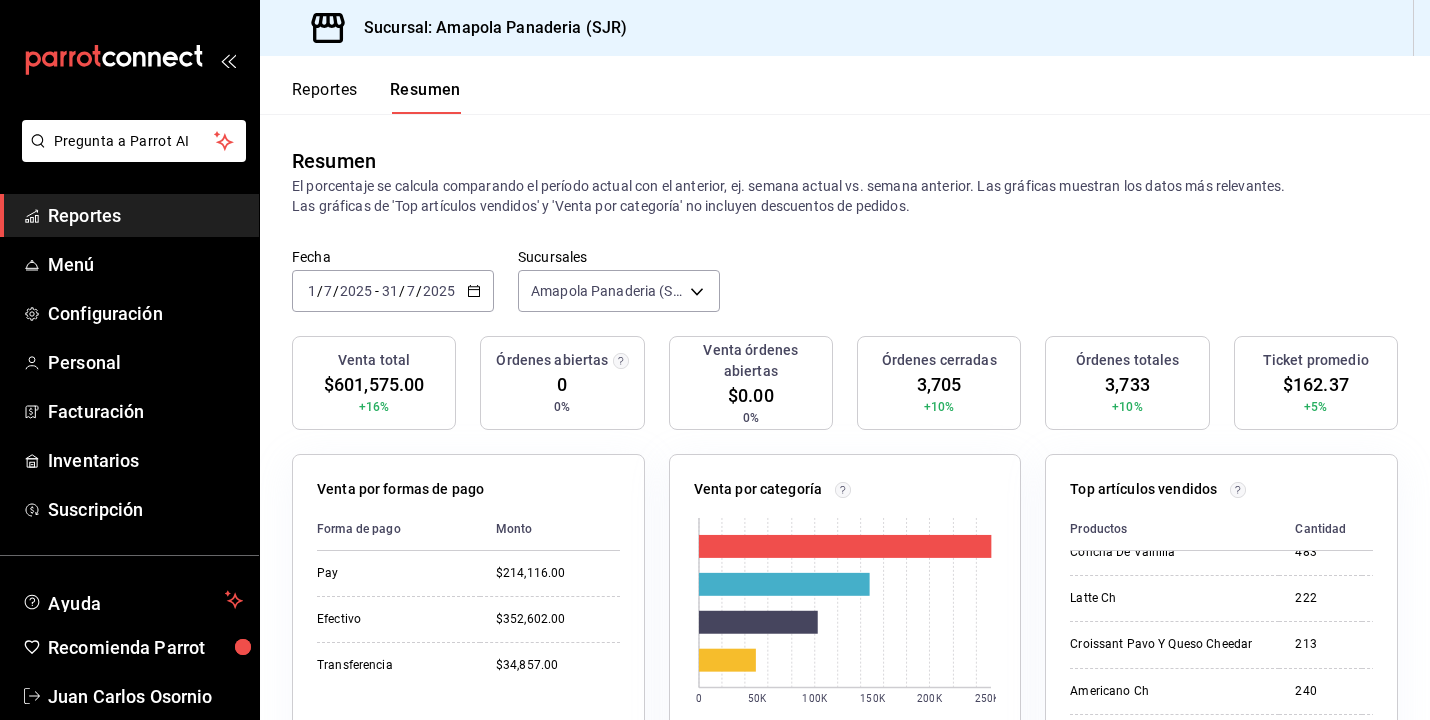 scroll, scrollTop: 0, scrollLeft: 0, axis: both 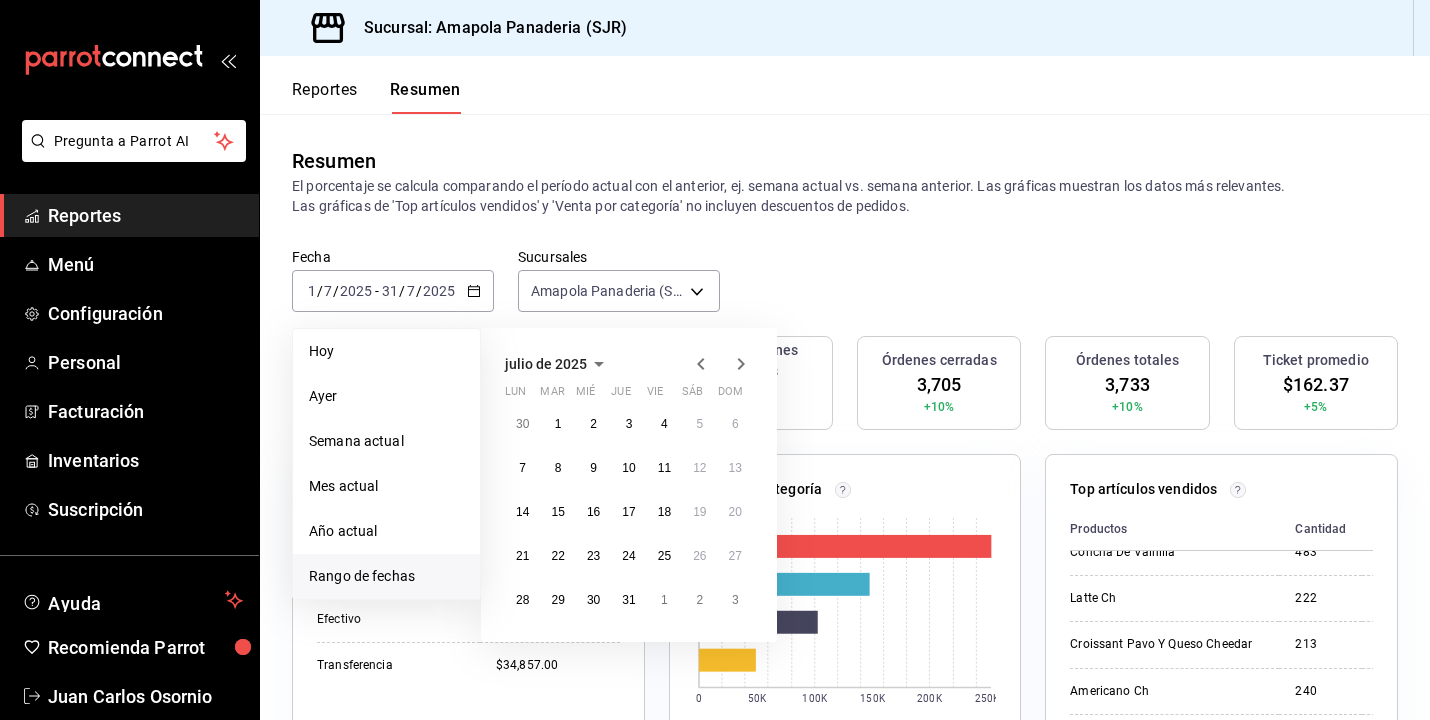 click 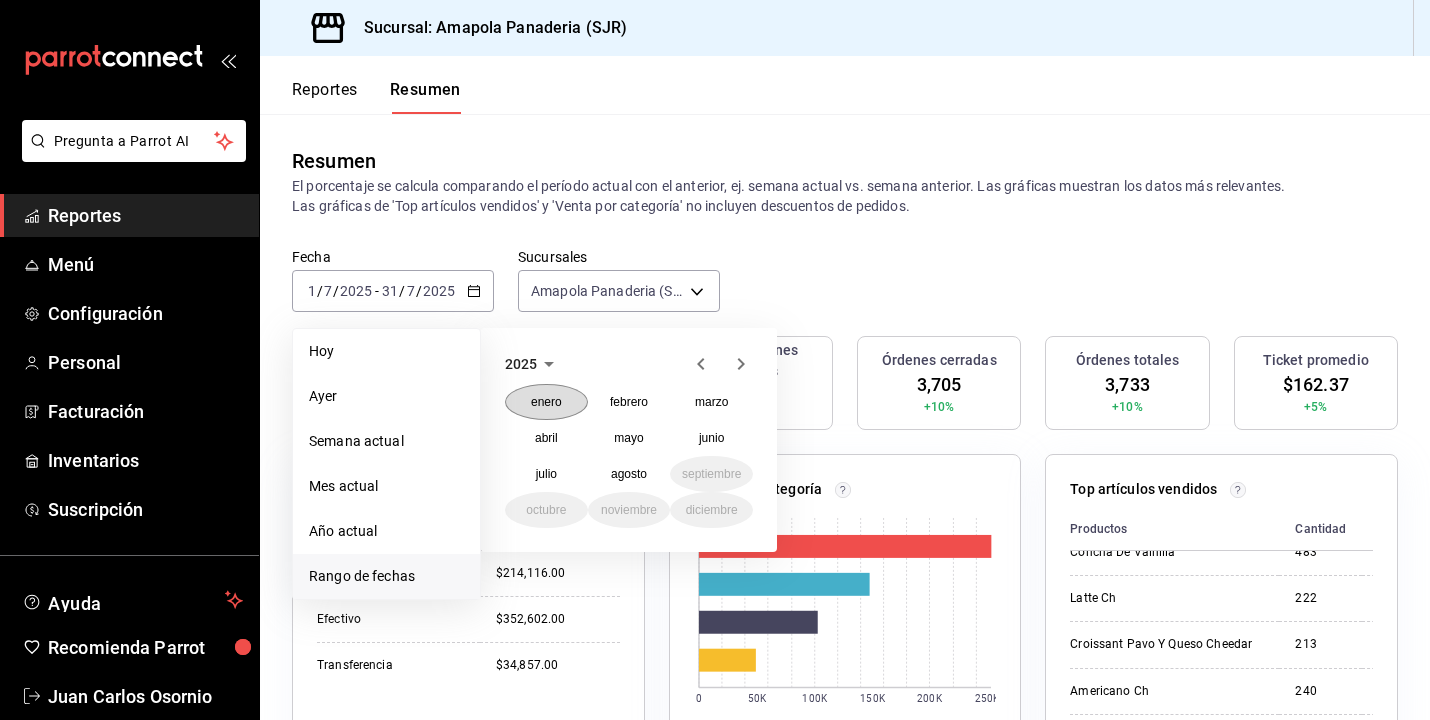 click on "enero" at bounding box center [546, 402] 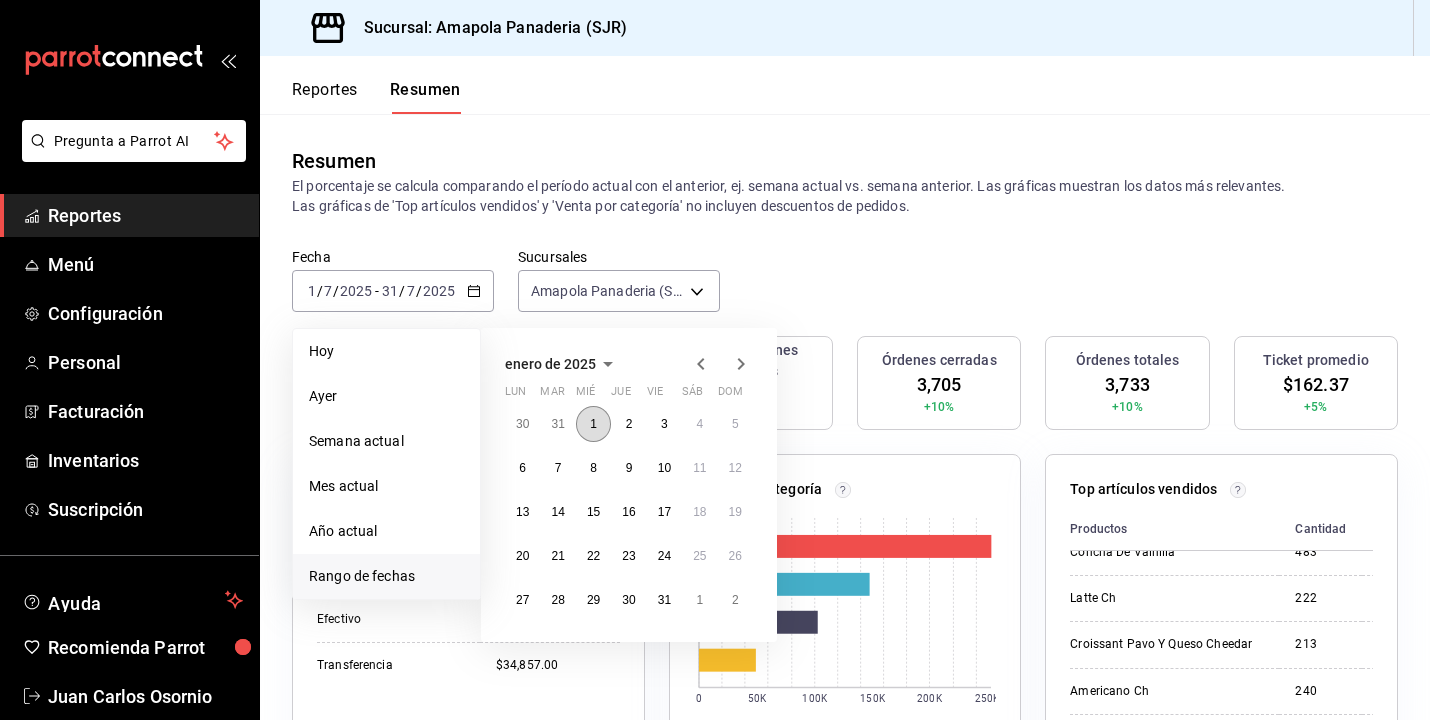 click on "1" at bounding box center (593, 424) 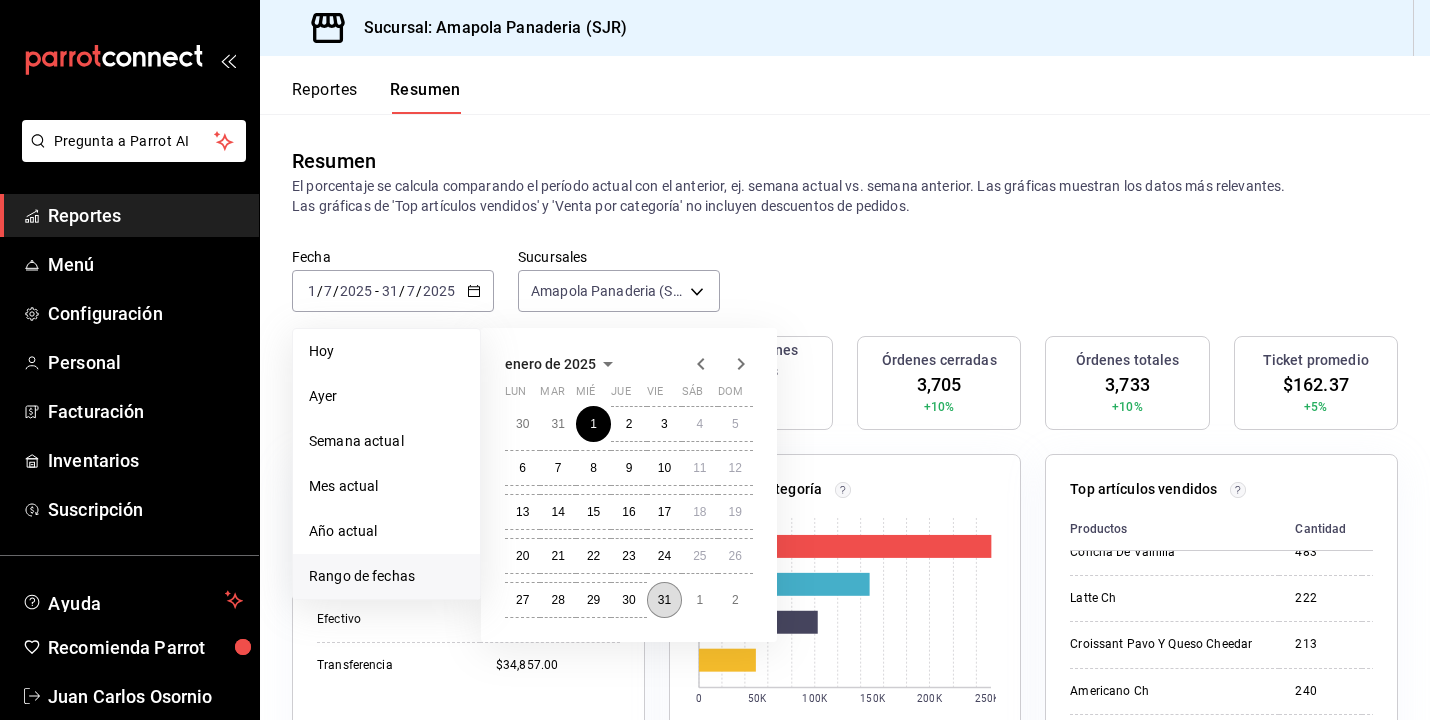 click on "31" at bounding box center [664, 600] 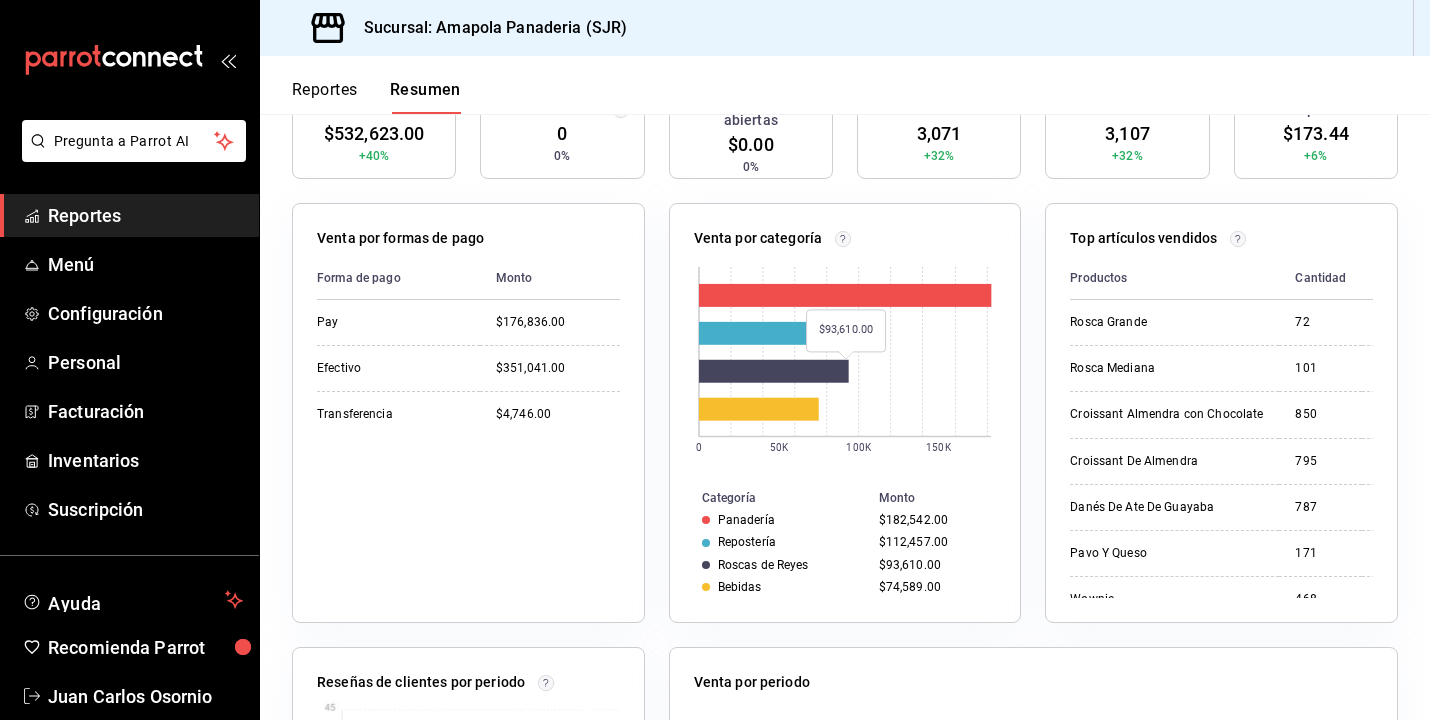 scroll, scrollTop: 255, scrollLeft: 0, axis: vertical 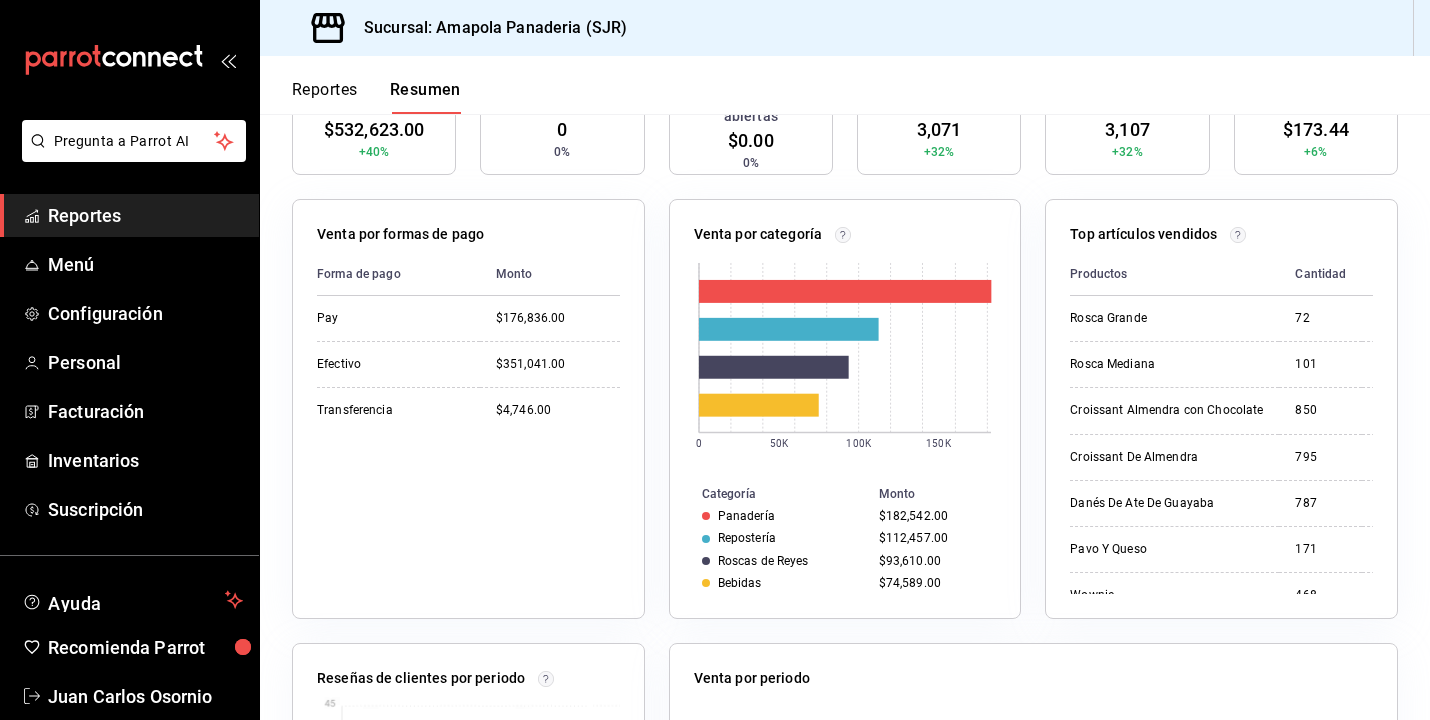 click on "Productos" at bounding box center (1174, 274) 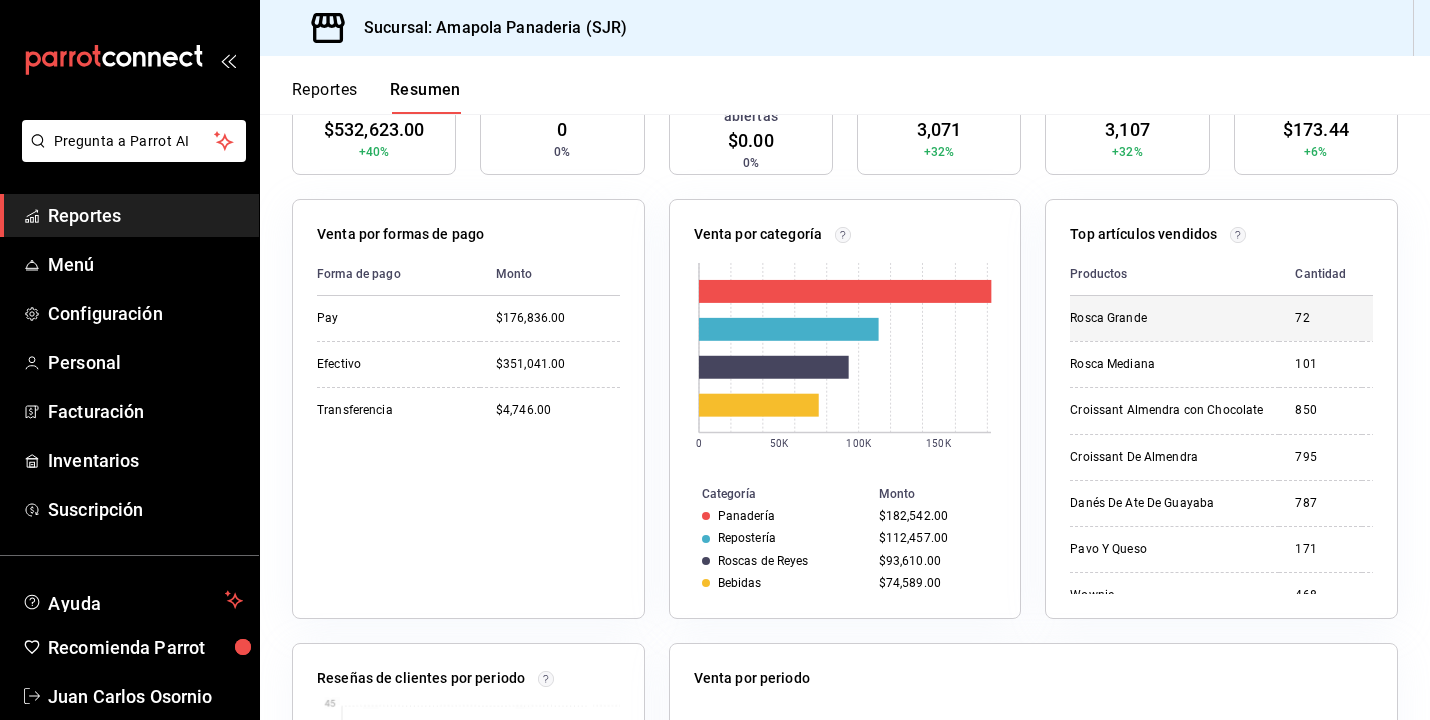 click on "Rosca Grande" at bounding box center [1166, 318] 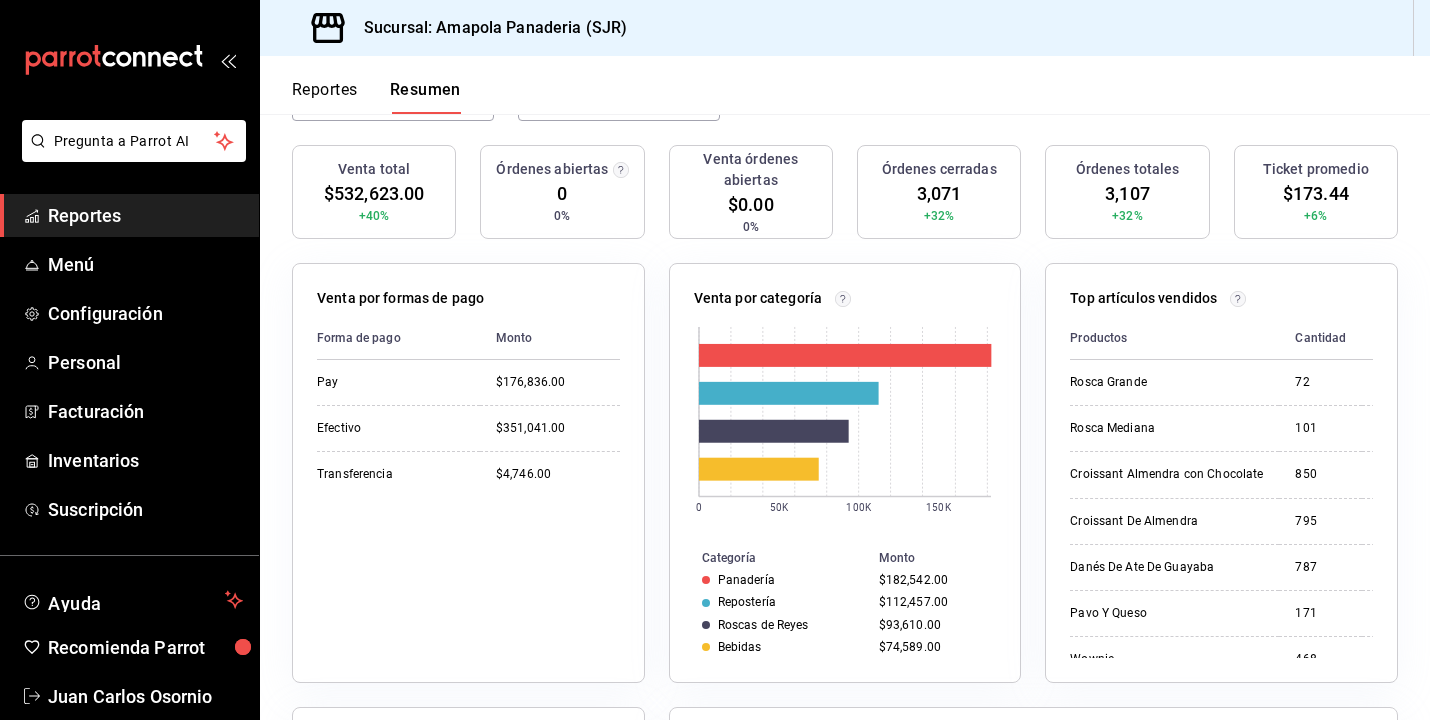 scroll, scrollTop: 185, scrollLeft: 0, axis: vertical 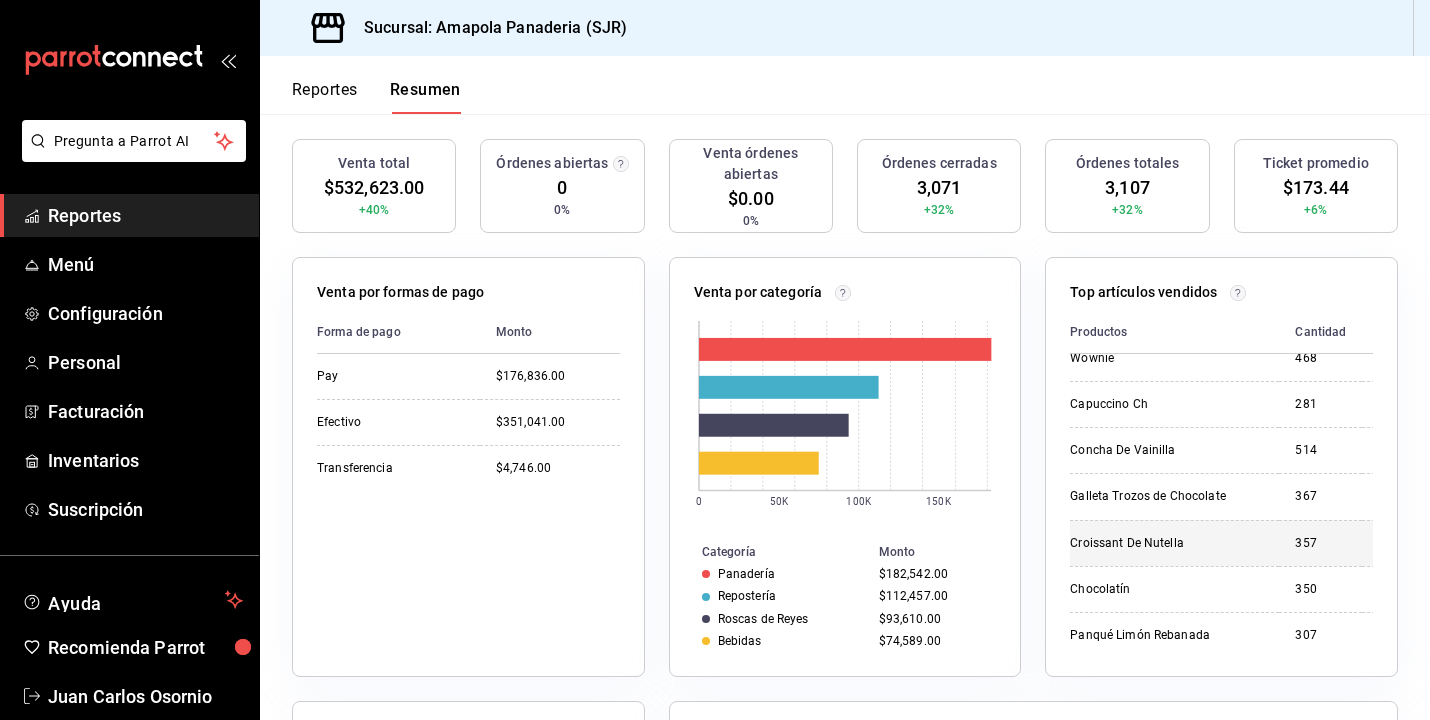 click on "357" at bounding box center (1320, 543) 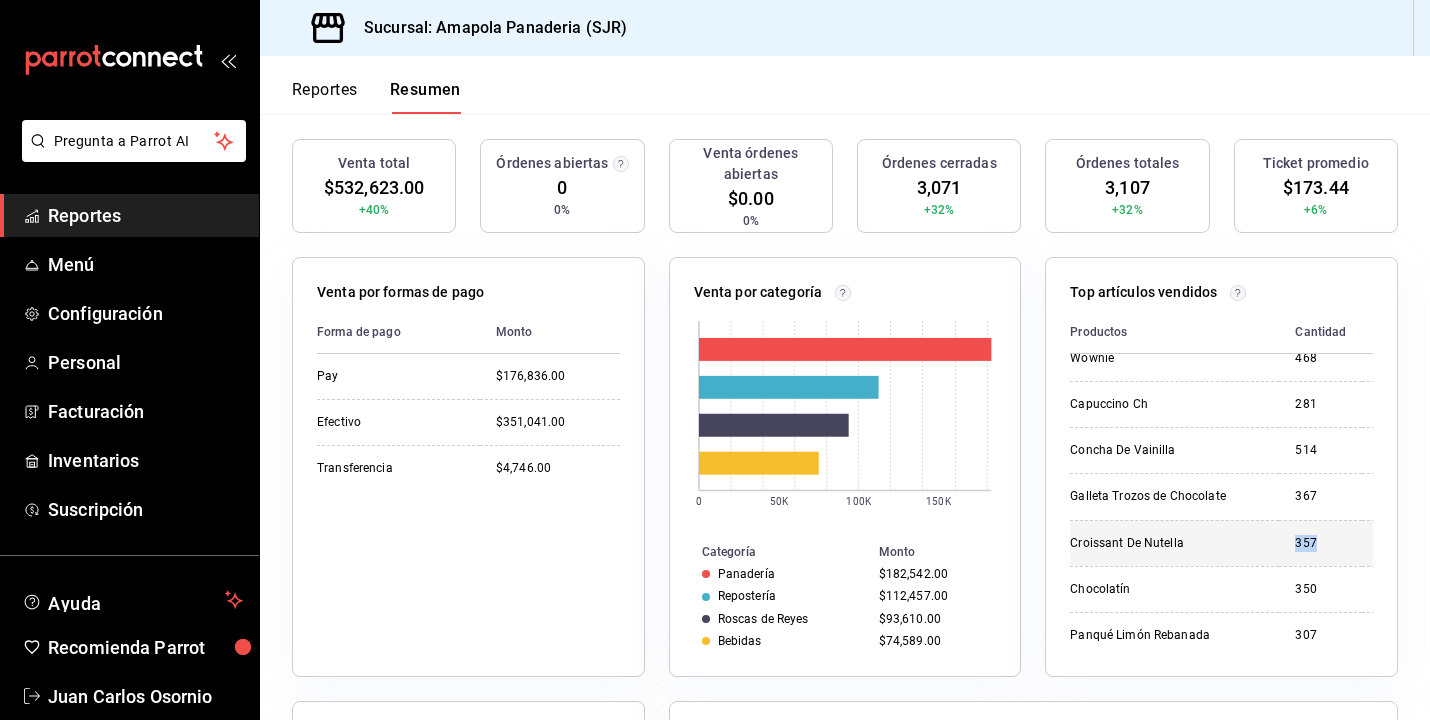 click on "357" at bounding box center (1320, 543) 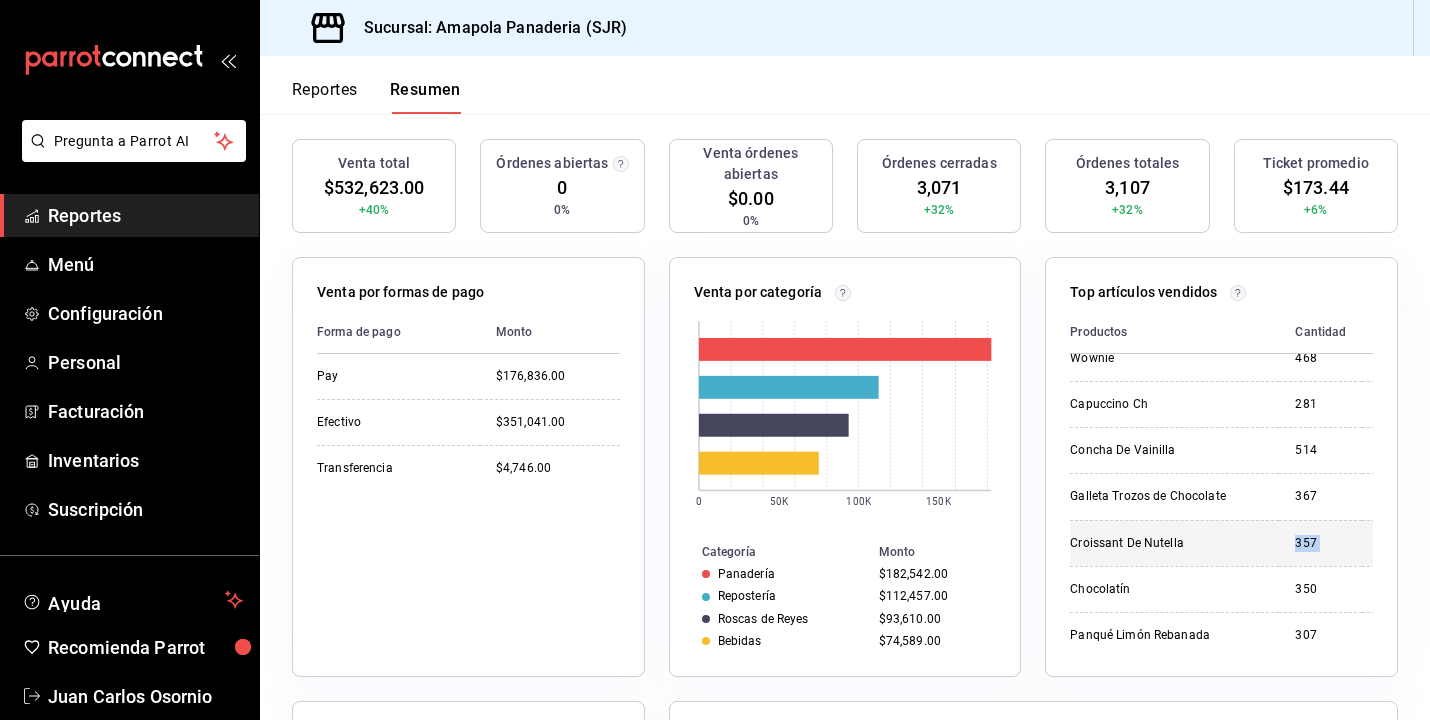 click on "357" at bounding box center (1320, 543) 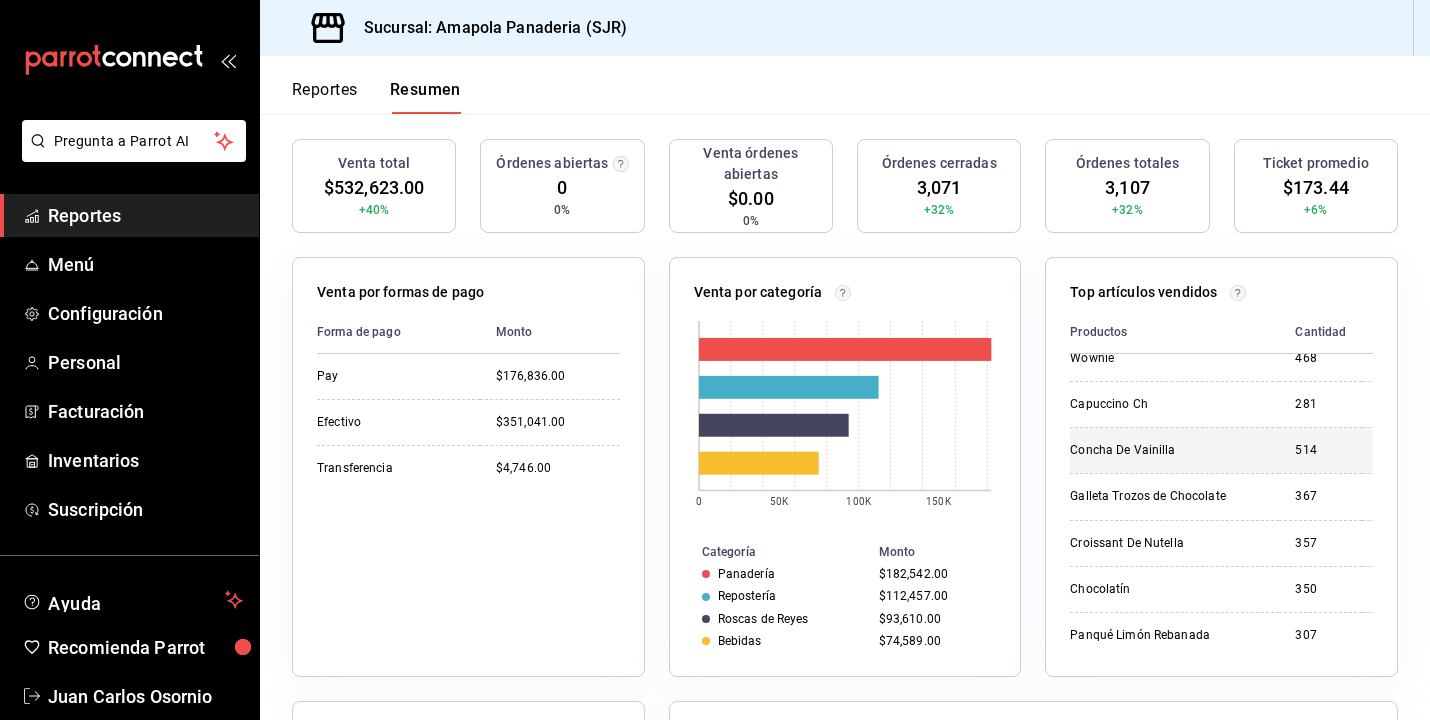 click on "514" at bounding box center [1320, 450] 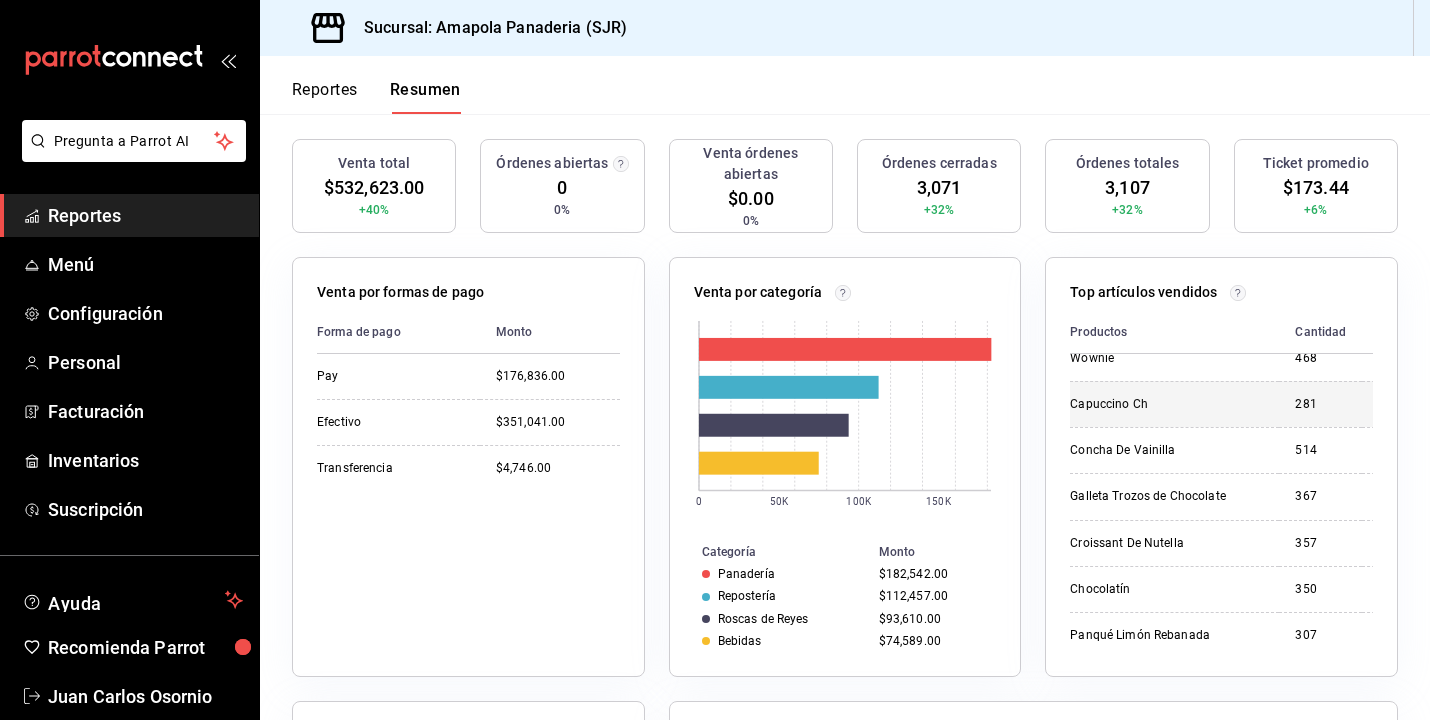 click on "Capuccino Ch" at bounding box center [1174, 404] 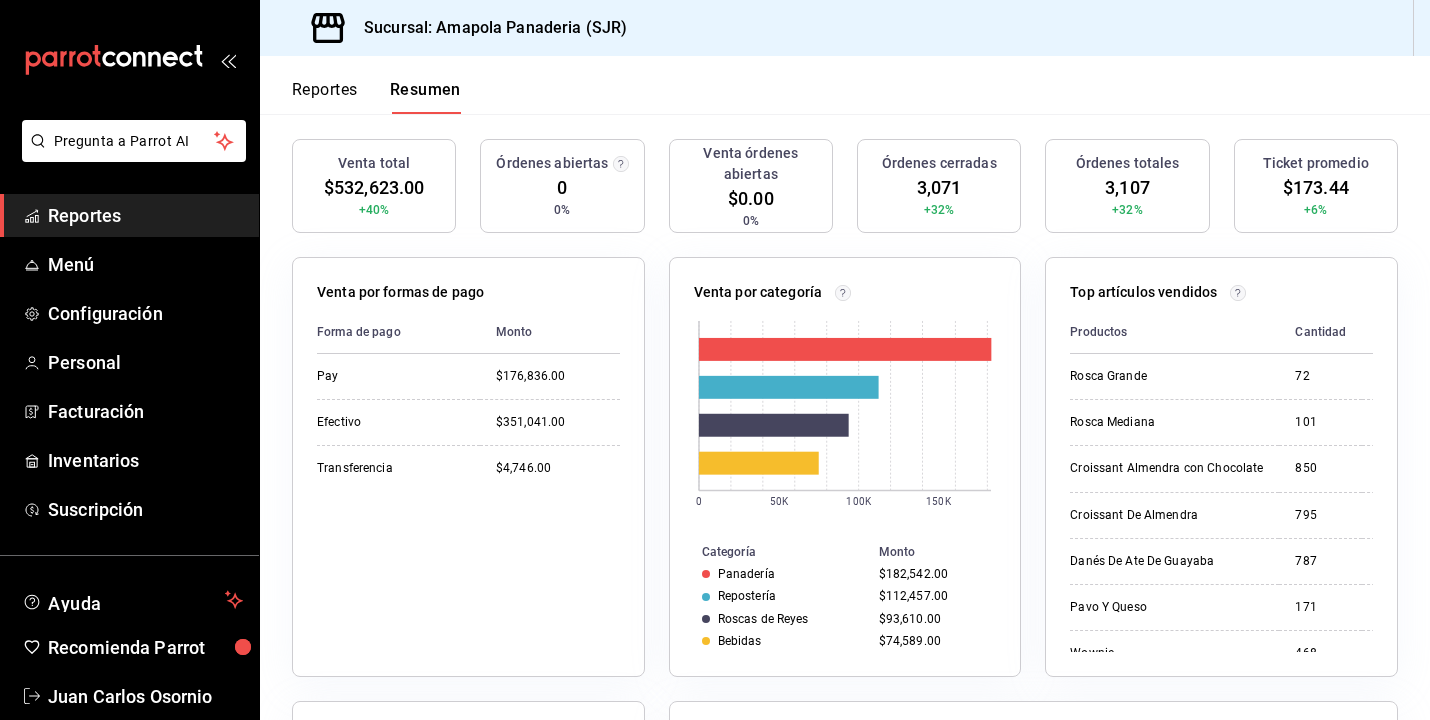 scroll, scrollTop: 0, scrollLeft: 0, axis: both 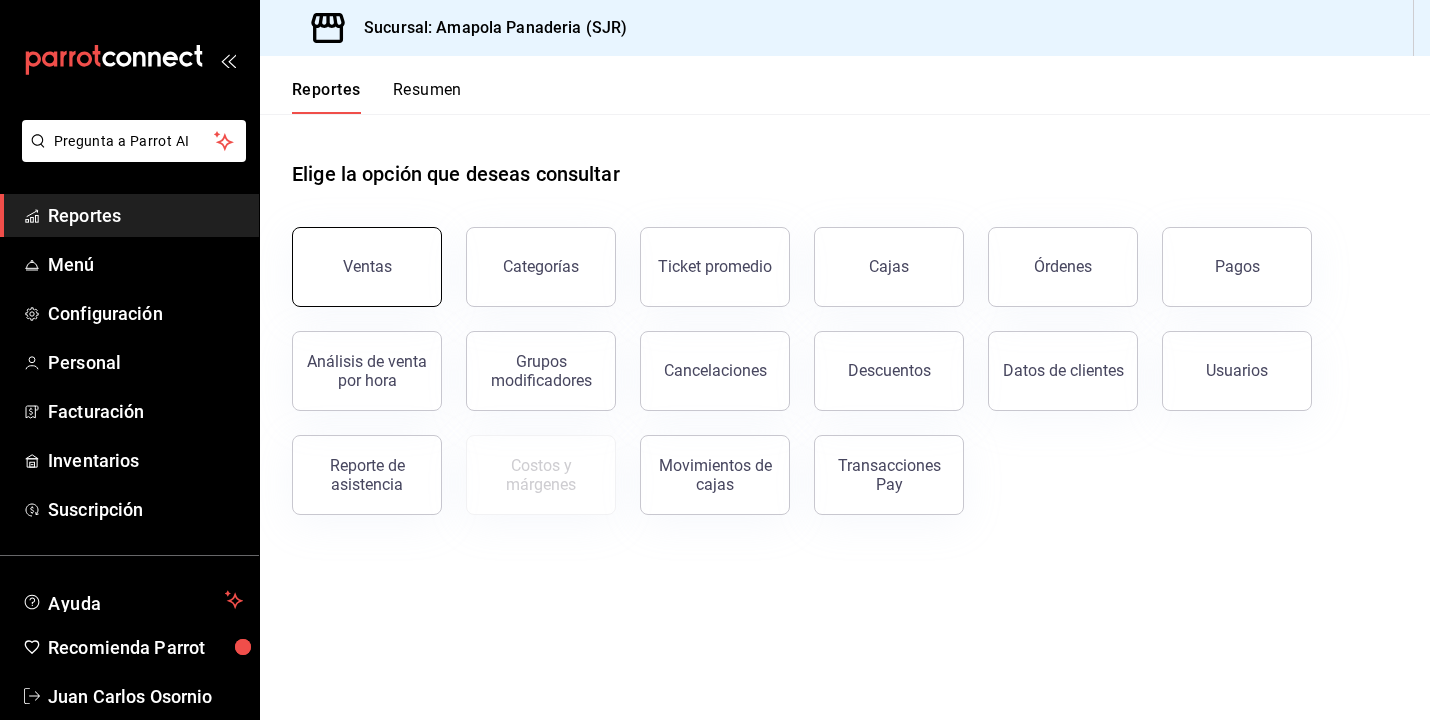 click on "Ventas" at bounding box center [367, 267] 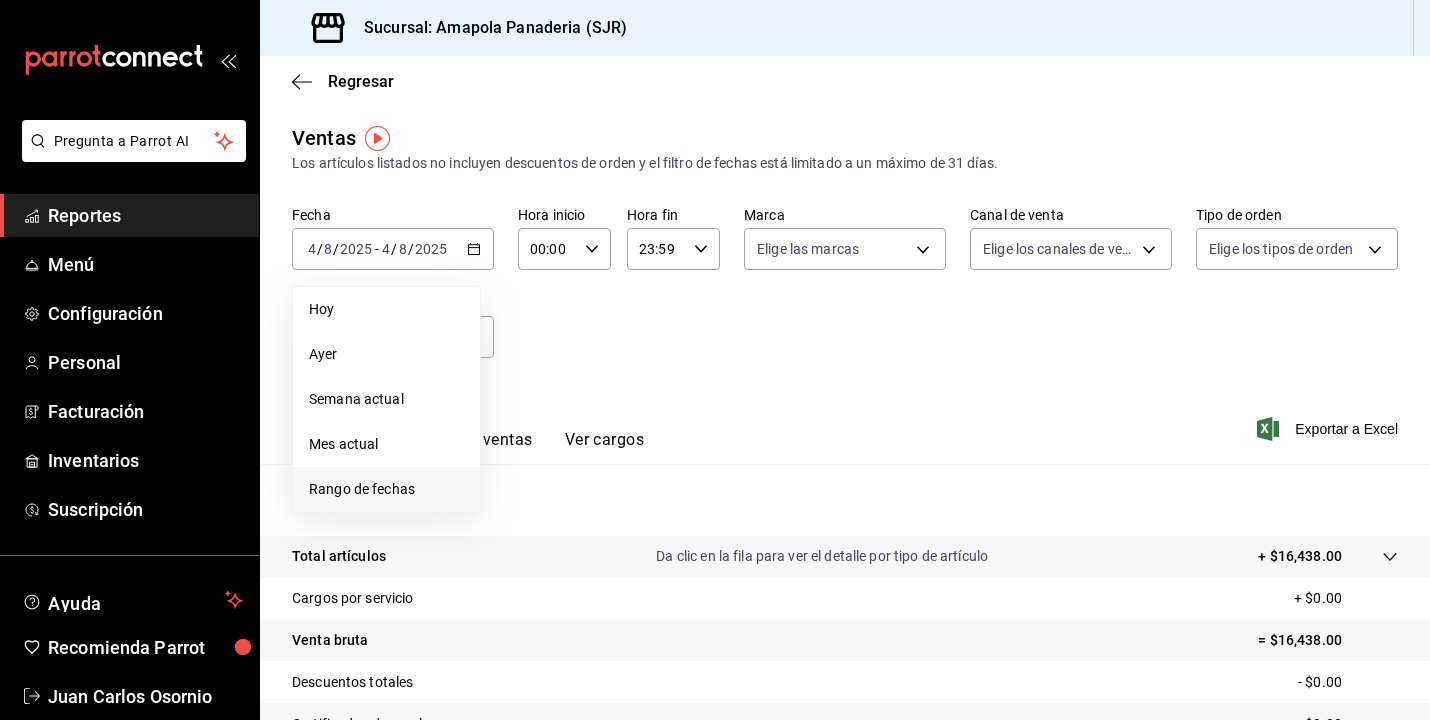 click on "Rango de fechas" at bounding box center (386, 489) 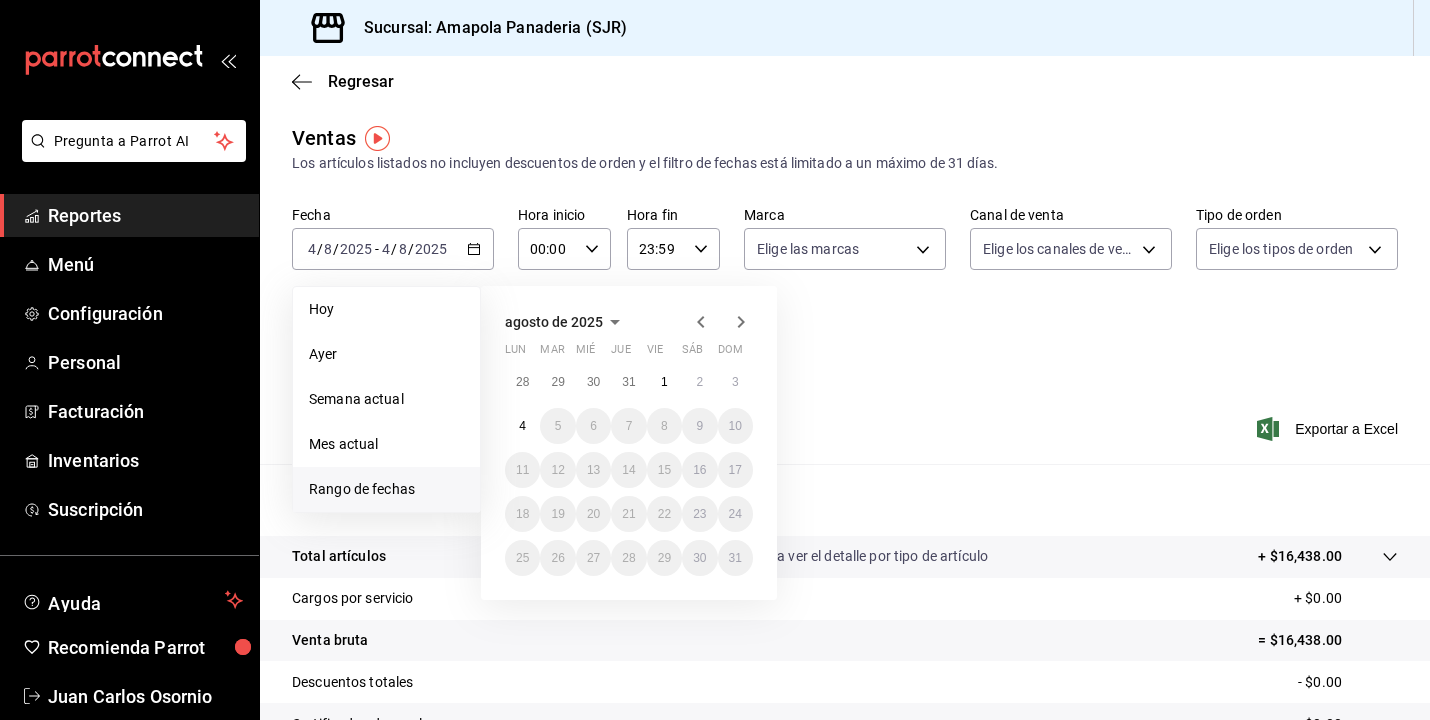 click 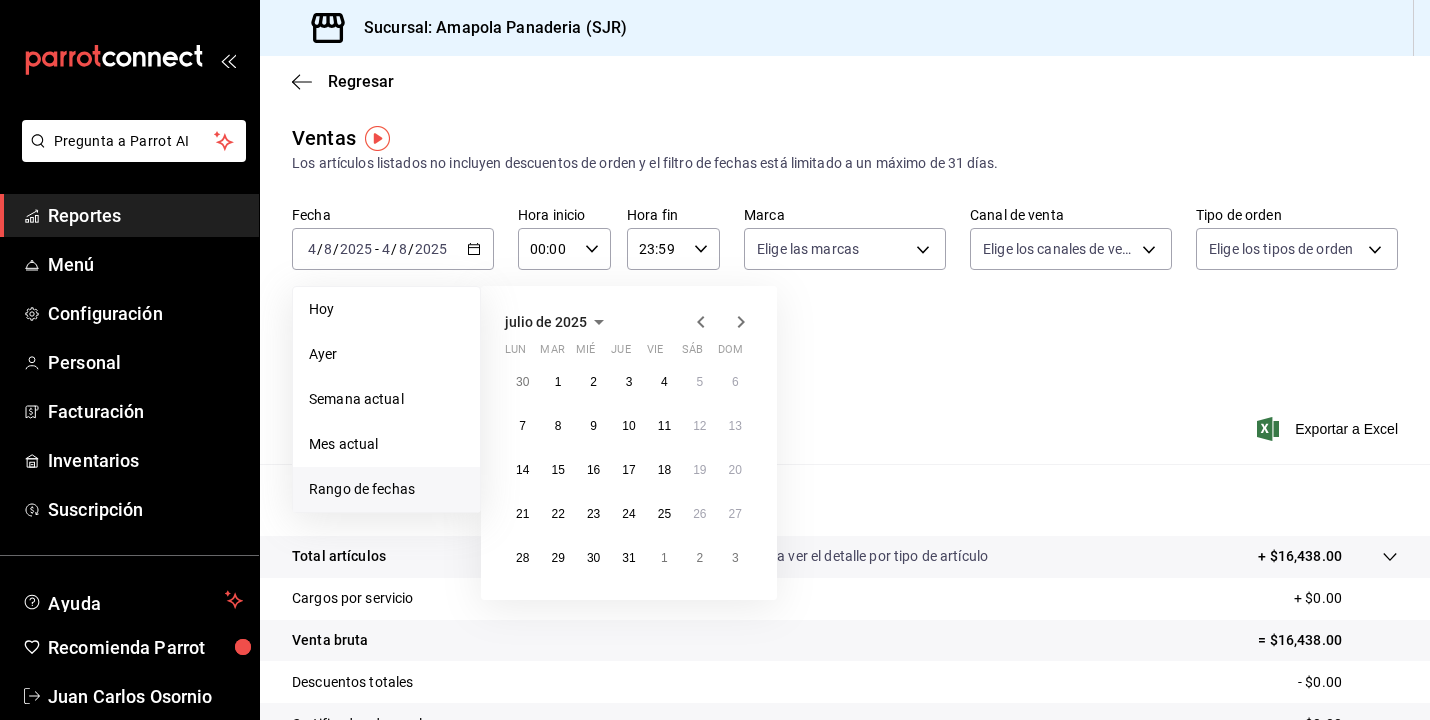 click 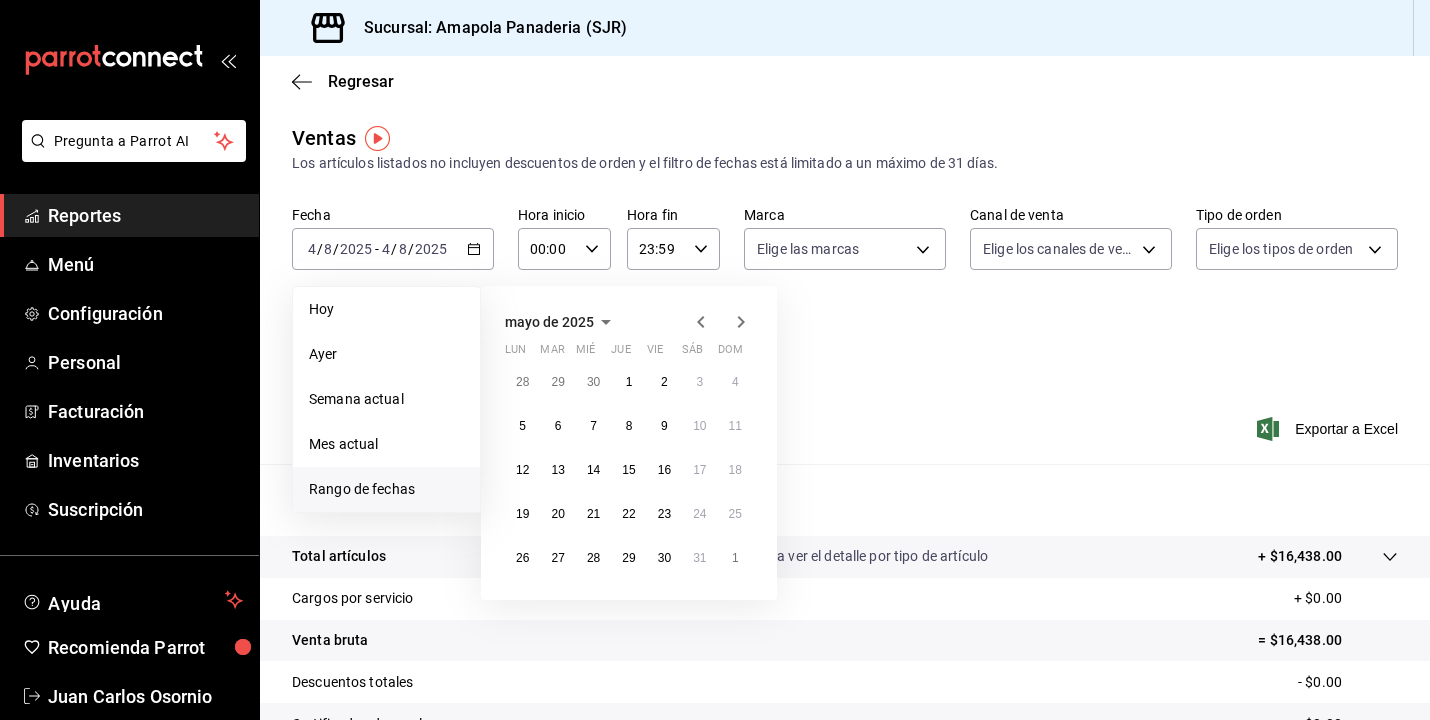 click 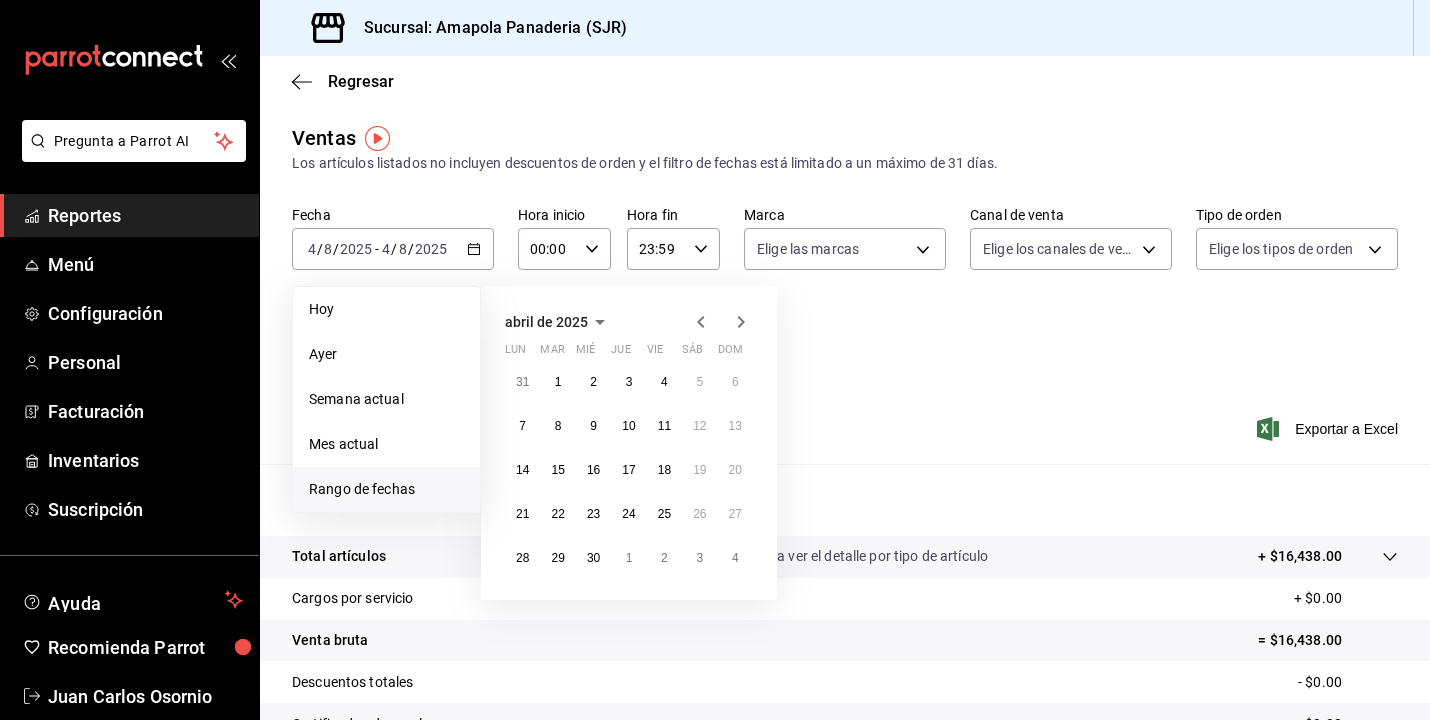 click 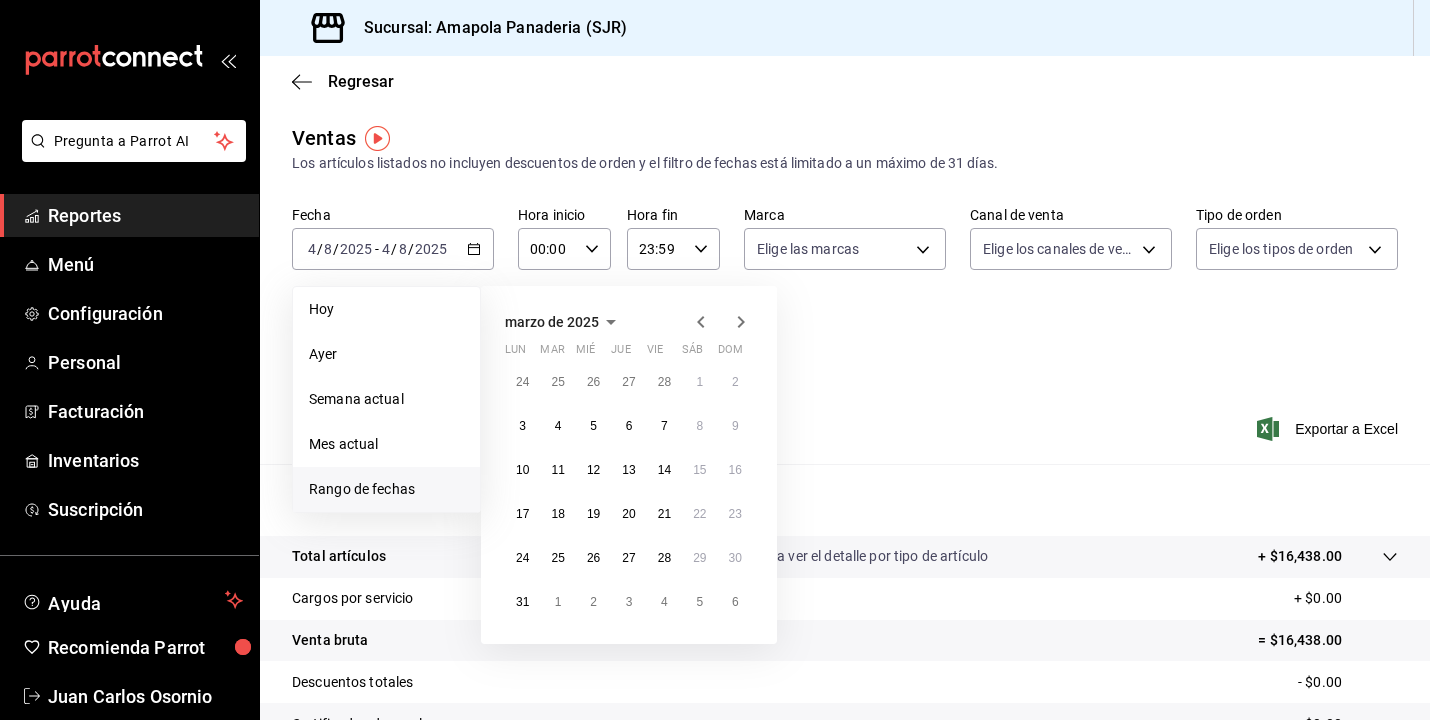 click 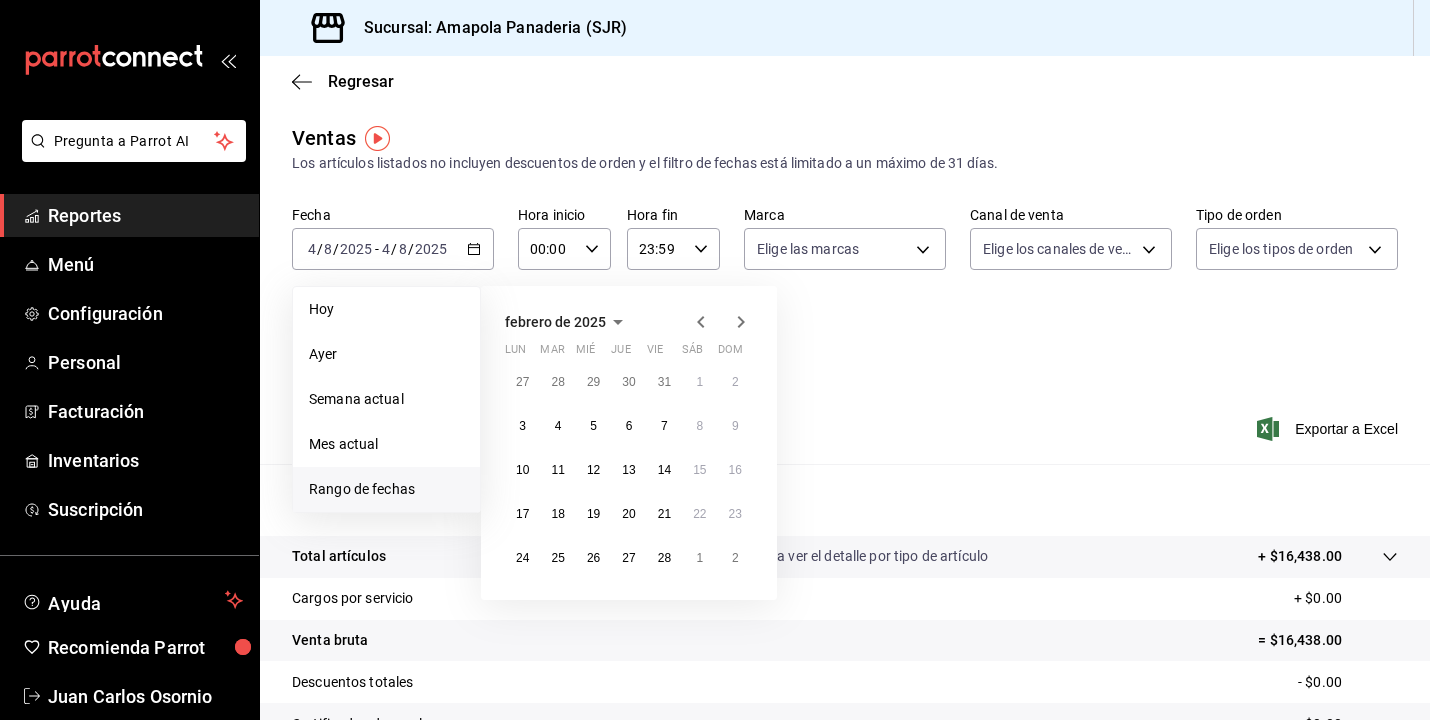 click 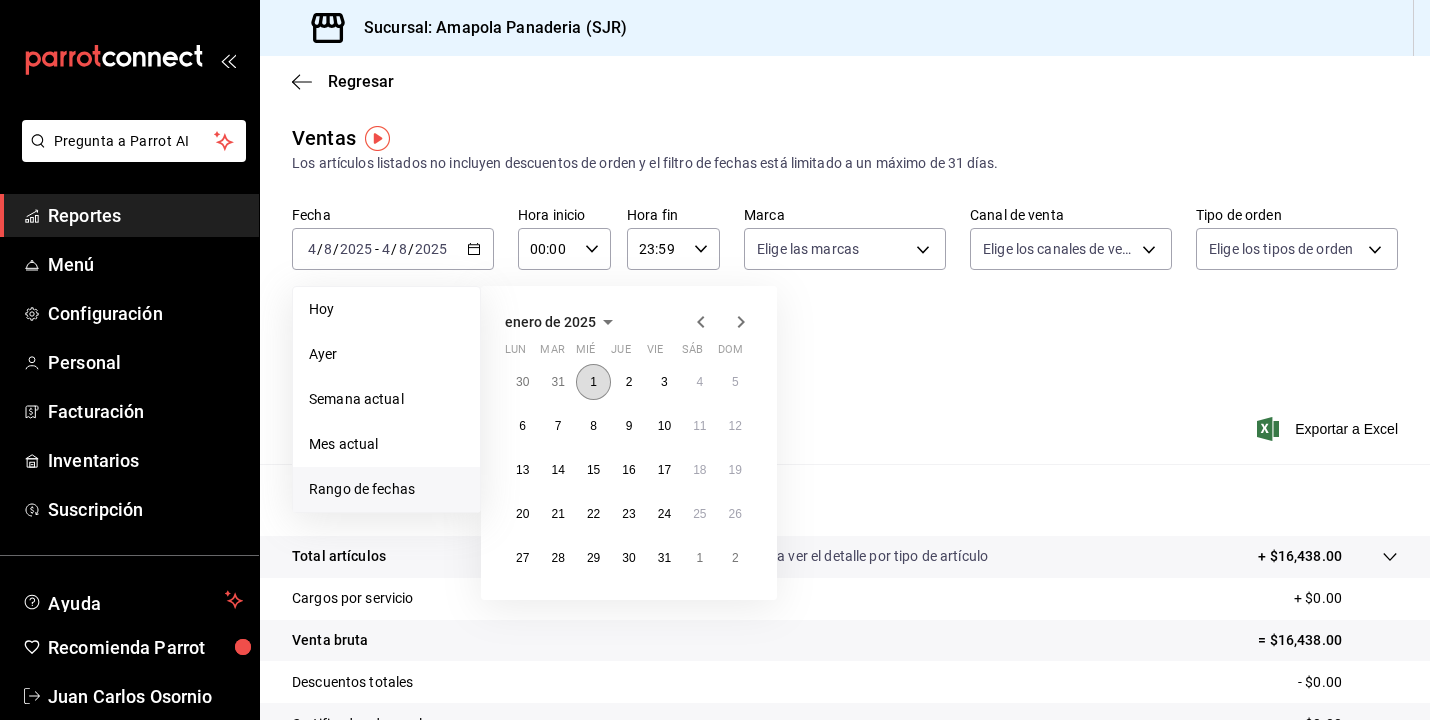 click on "1" at bounding box center [593, 382] 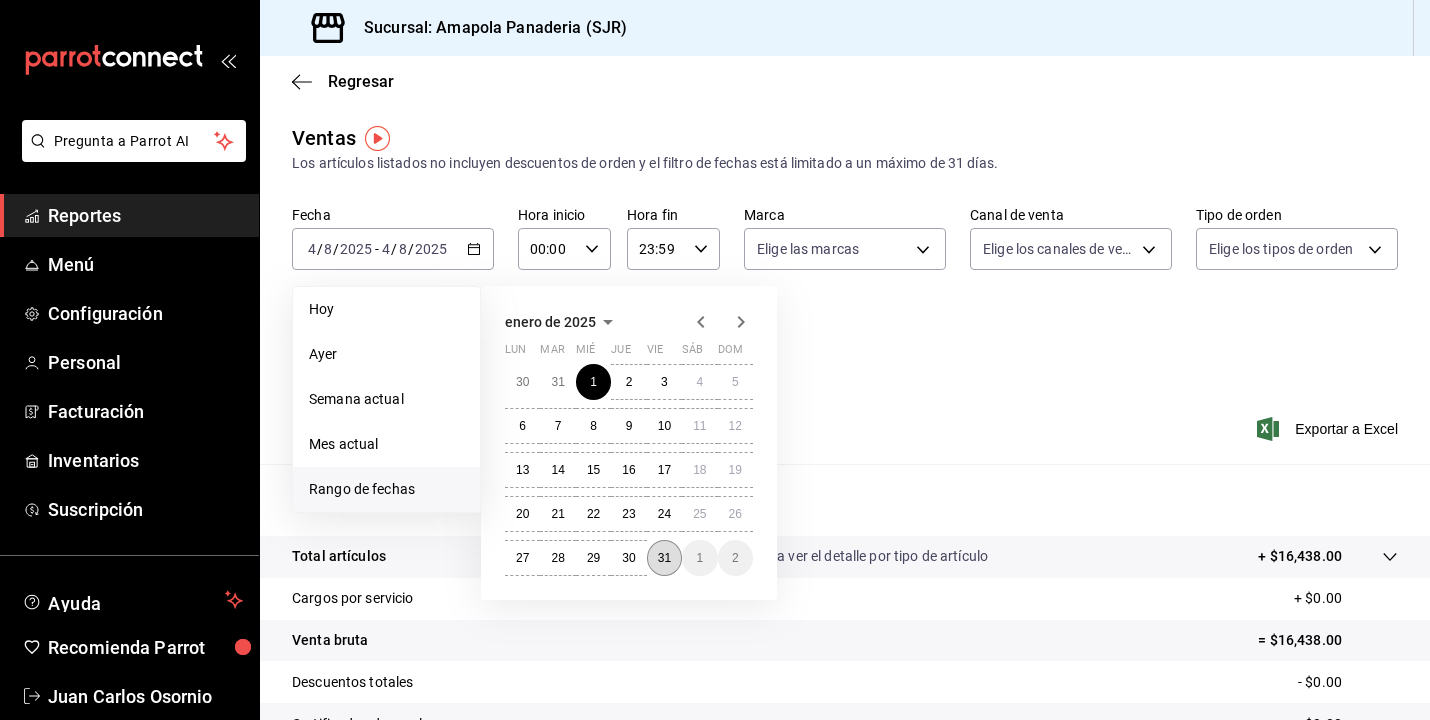 click on "31" at bounding box center [664, 558] 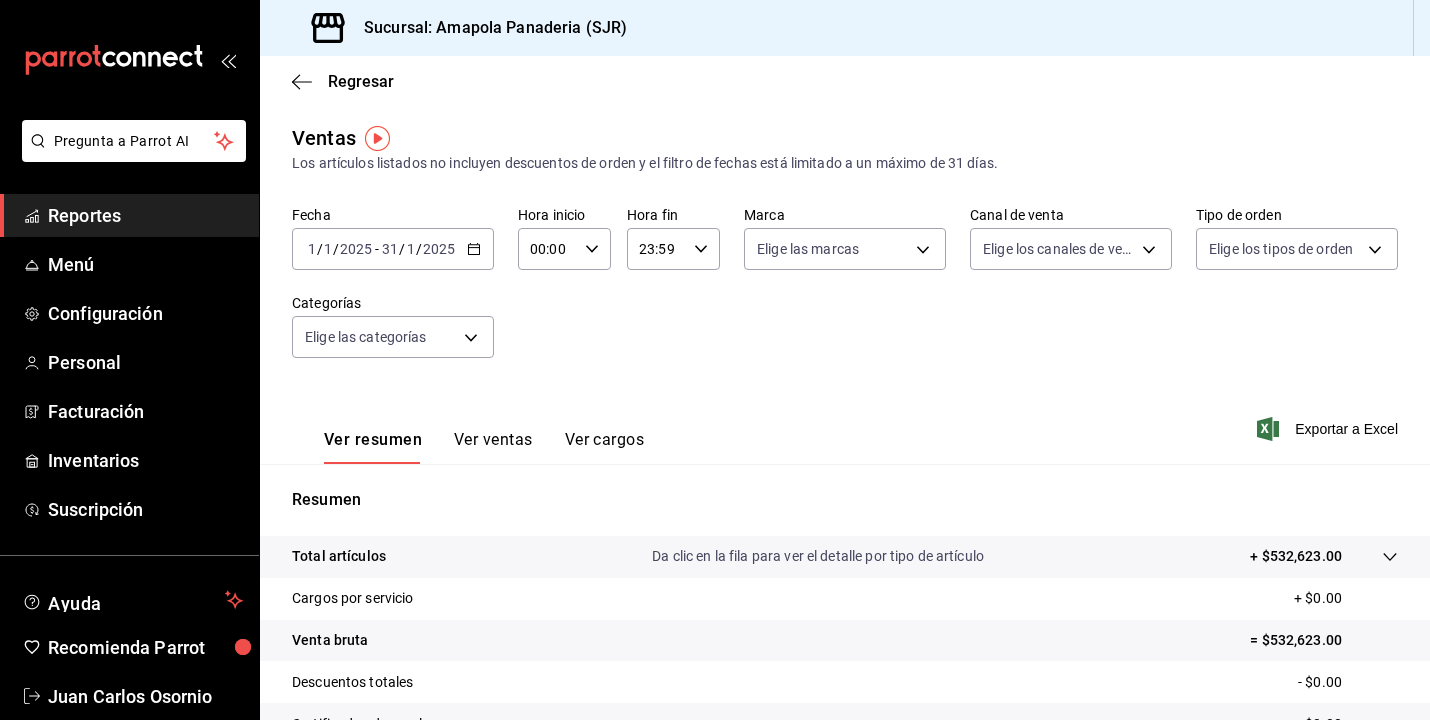 click on "Ver ventas" at bounding box center (493, 447) 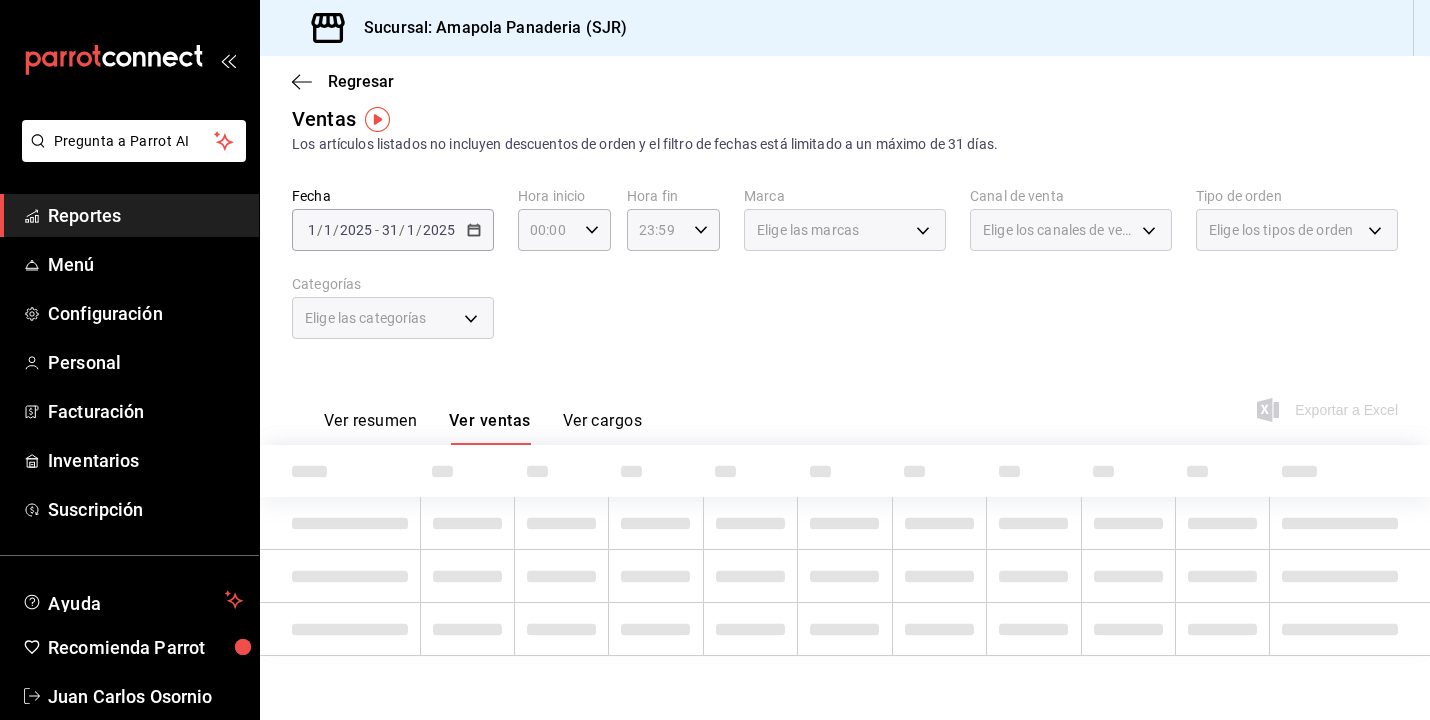 scroll, scrollTop: 19, scrollLeft: 0, axis: vertical 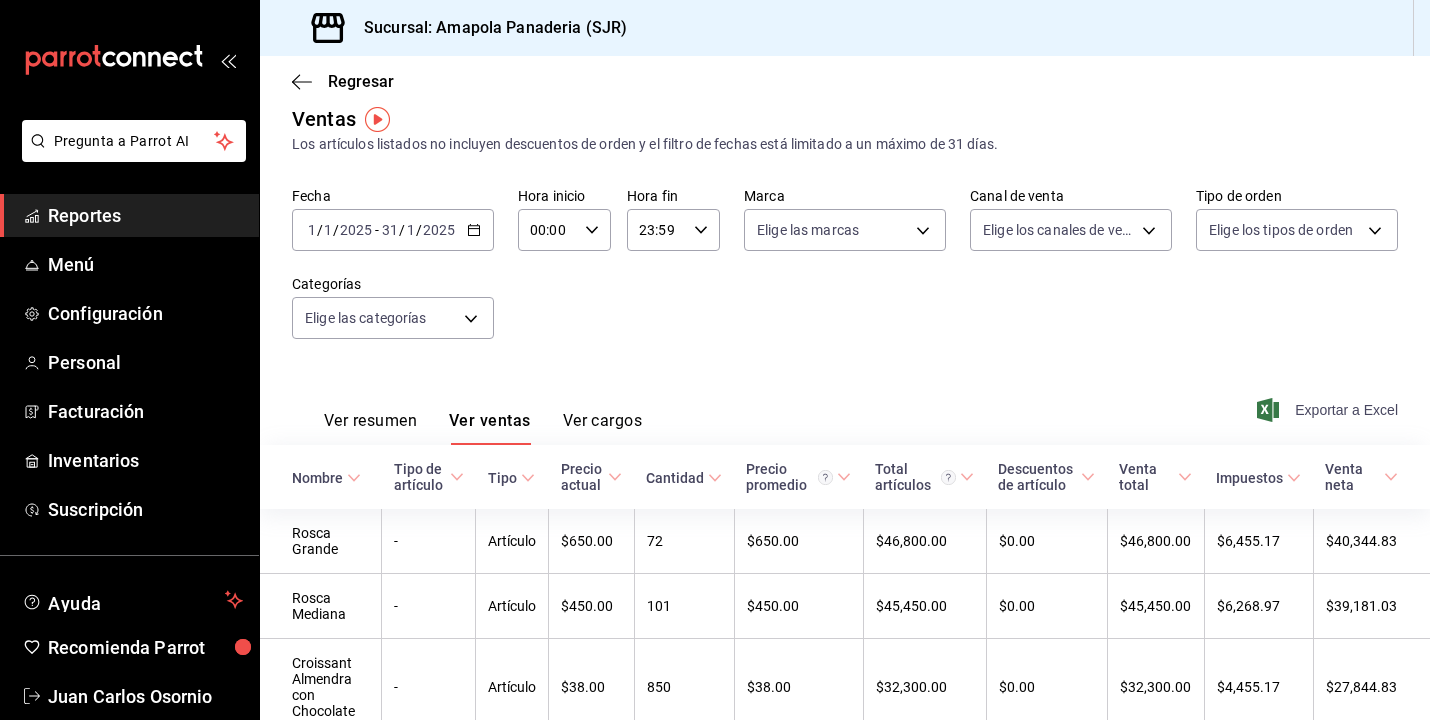 click on "Exportar a Excel" at bounding box center (1329, 410) 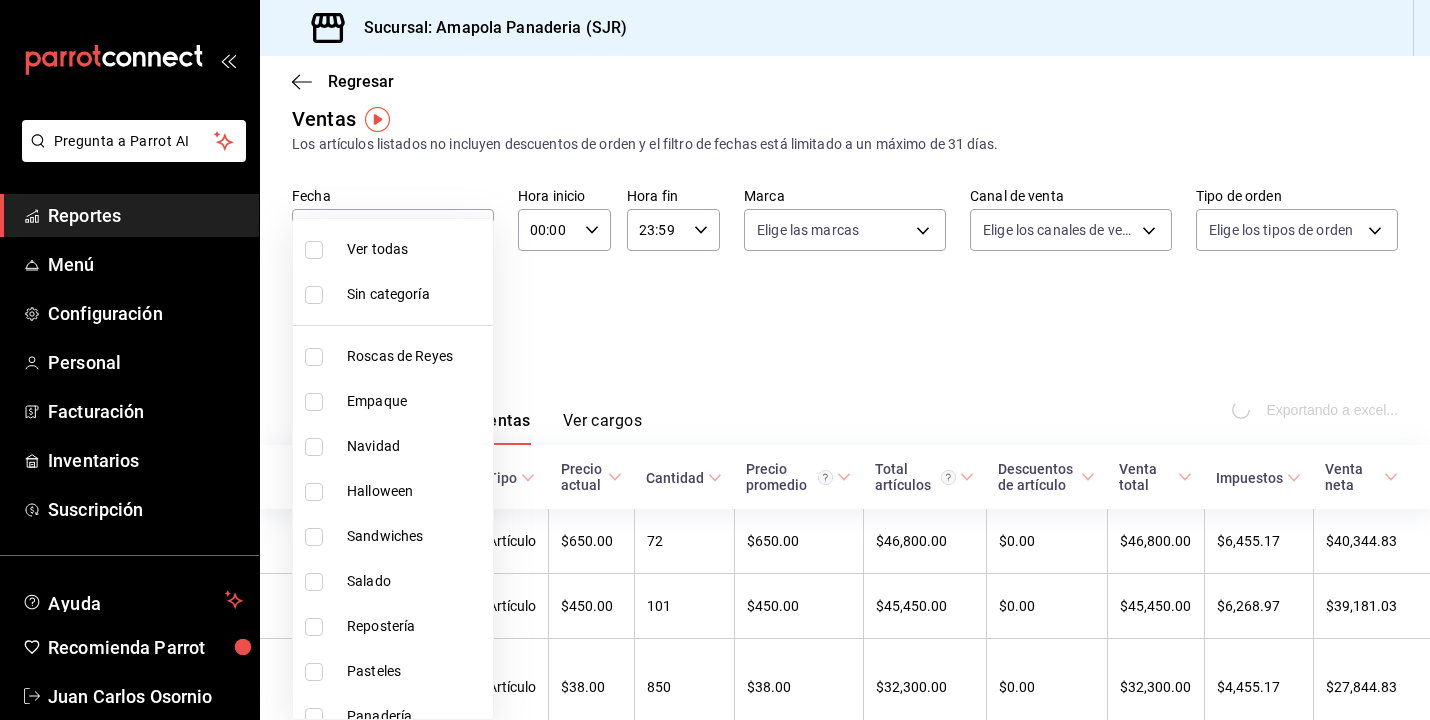 click on "Pregunta a Parrot AI Reportes   Menú   Configuración   Personal   Facturación   Inventarios   Suscripción   Ayuda Recomienda Parrot   Juan Carlos Osornio   Sugerir nueva función   Sucursal: Amapola Panaderia (SJR) Regresar Ventas Los artículos listados no incluyen descuentos de orden y el filtro de fechas está limitado a un máximo de 31 días. Fecha 2025-01-01 1 / 1 / 2025 - 2025-01-31 31 / 1 / 2025 Hora inicio 00:00 Hora inicio Hora fin 23:59 Hora fin Marca Elige las marcas Canal de venta Elige los canales de venta Tipo de orden Elige los tipos de orden Categorías Elige las categorías Ver resumen Ver ventas Ver cargos Exportando a excel... Nombre Tipo de artículo Tipo Precio actual Cantidad Precio promedio   Total artículos   Descuentos de artículo Venta total Impuestos Venta neta Rosca Grande - Artículo $650.00 72 $650.00 $46,800.00 $0.00 $46,800.00 $6,455.17 $40,344.83 Rosca Mediana - Artículo $450.00 101 $450.00 $45,450.00 $0.00 $45,450.00 $6,268.97 $39,181.03 - Artículo $38.00 850 $38.00" at bounding box center [715, 360] 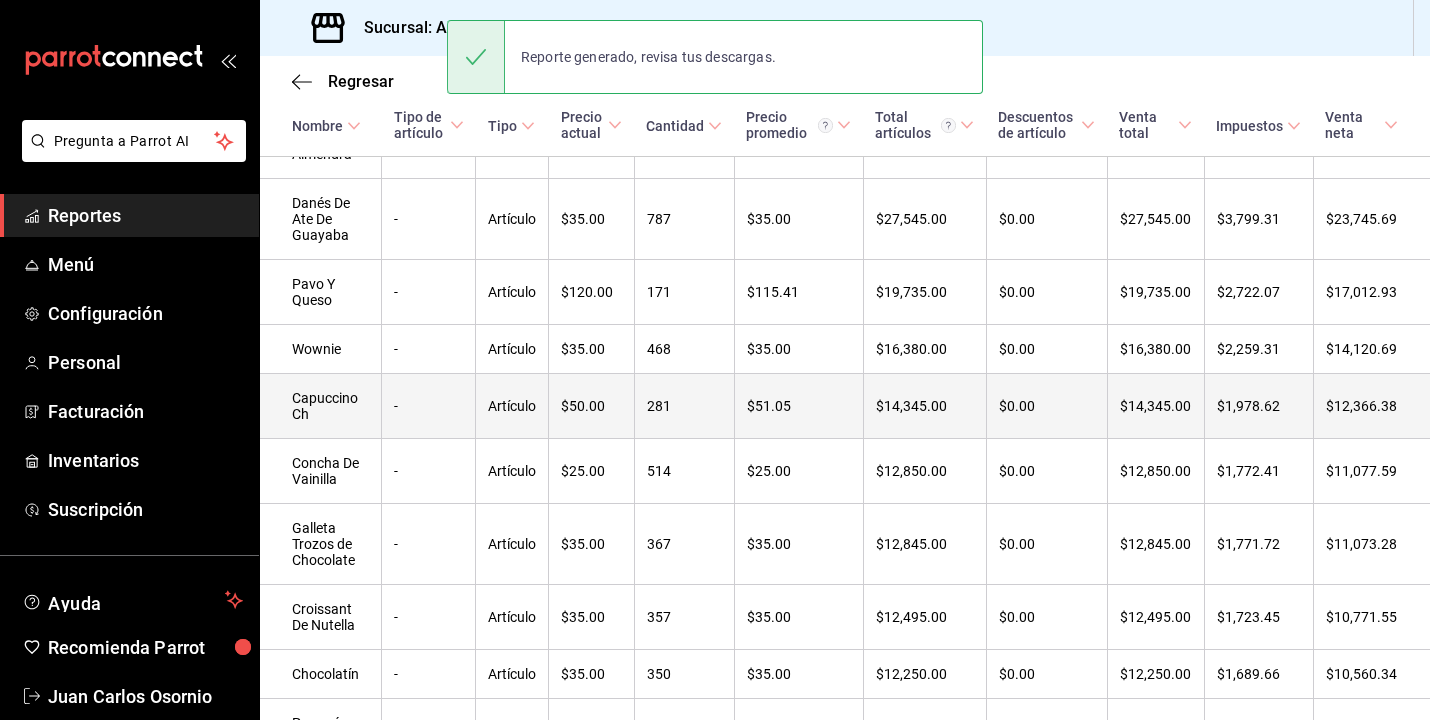 scroll, scrollTop: 698, scrollLeft: 0, axis: vertical 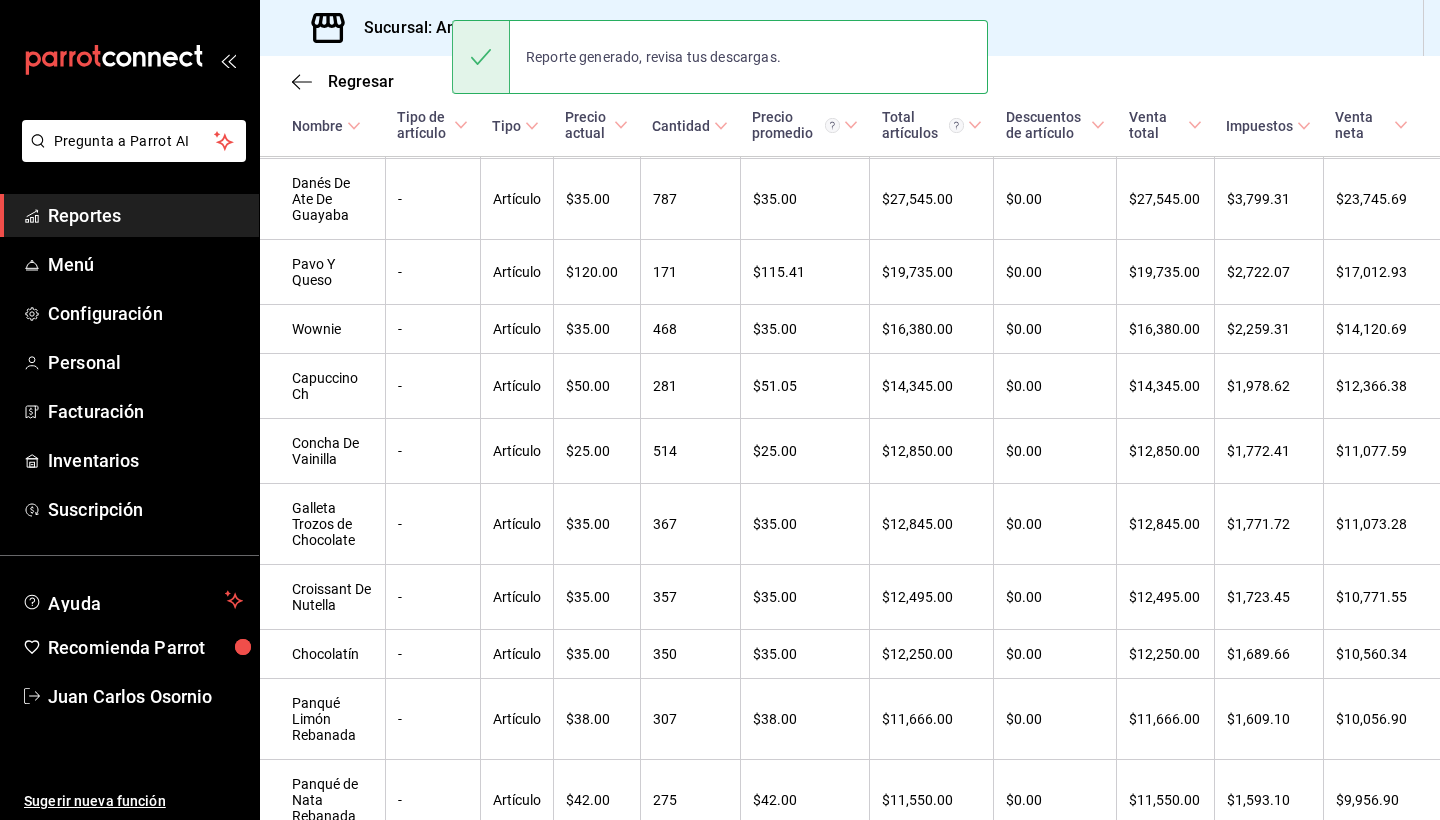 click on "Regresar" at bounding box center [850, 81] 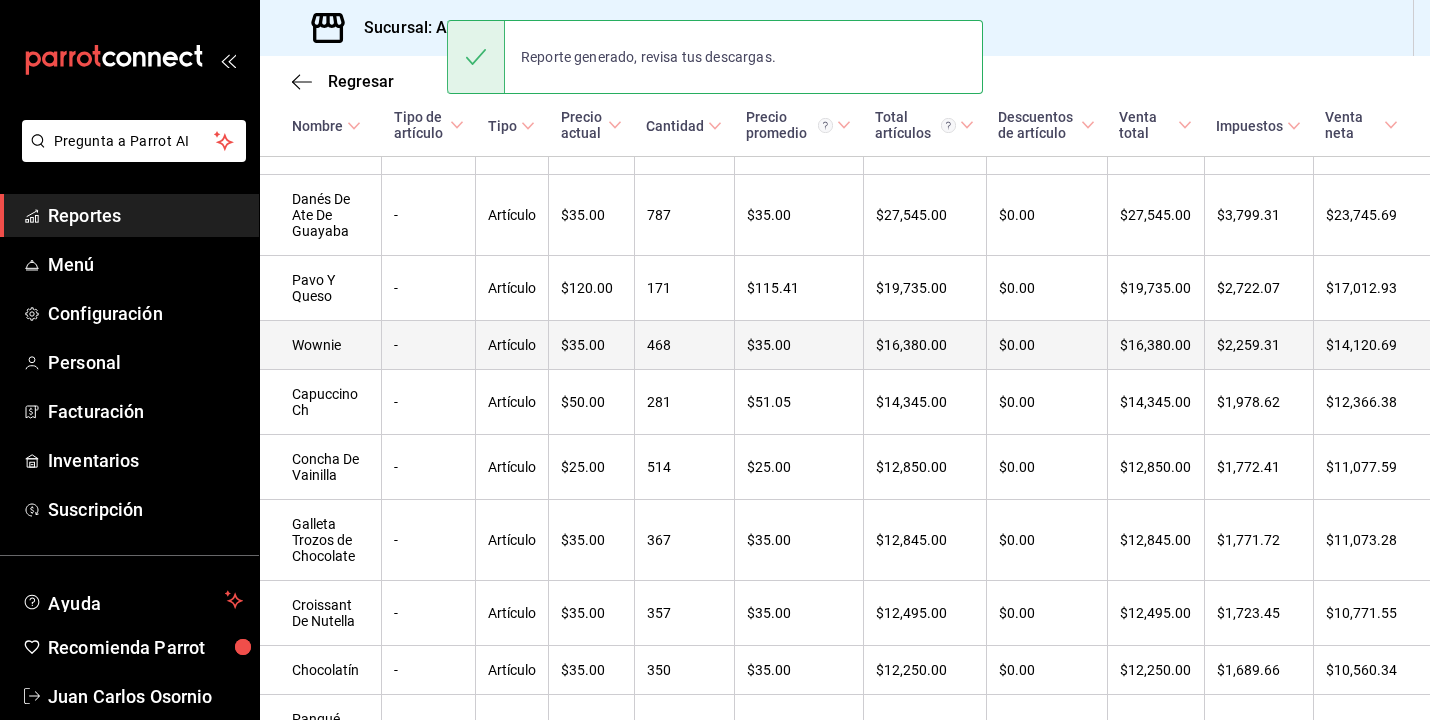 click on "$35.00" at bounding box center (798, 345) 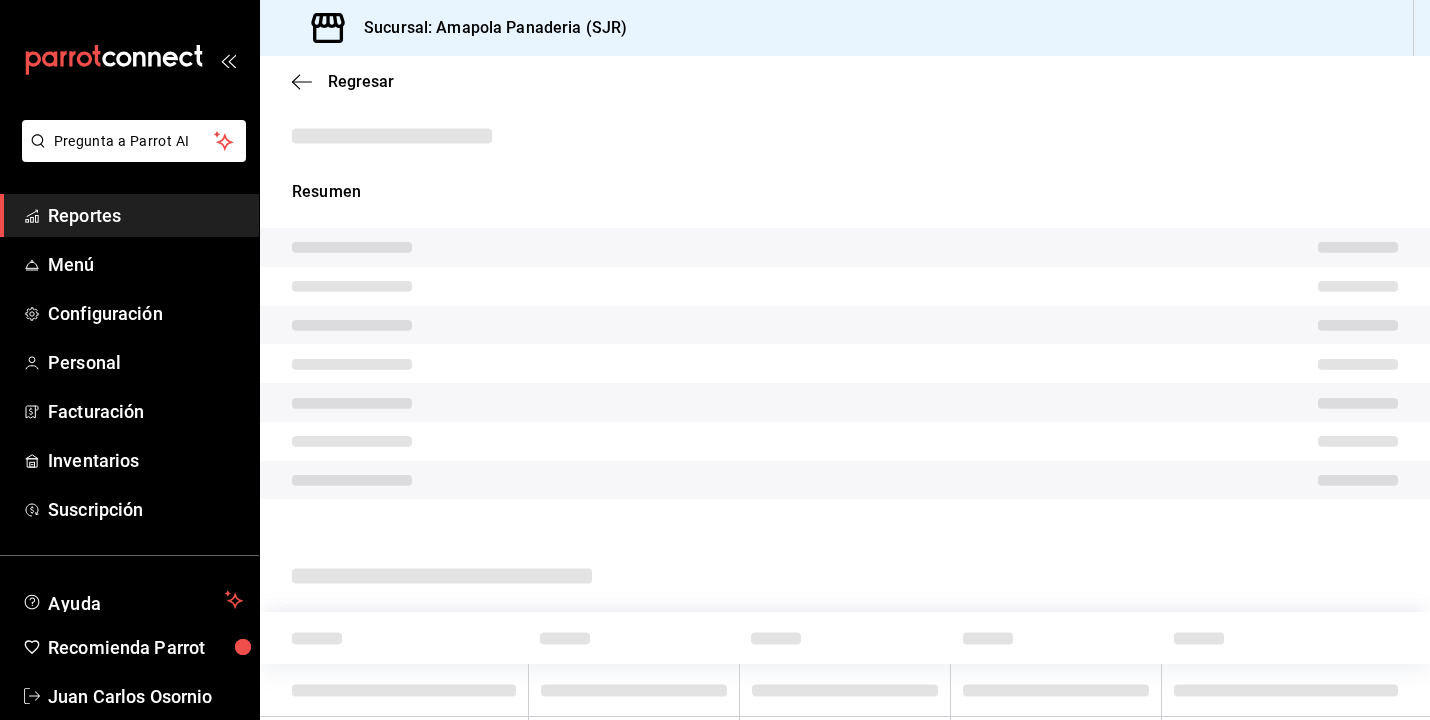 click on "Regresar" at bounding box center (845, 81) 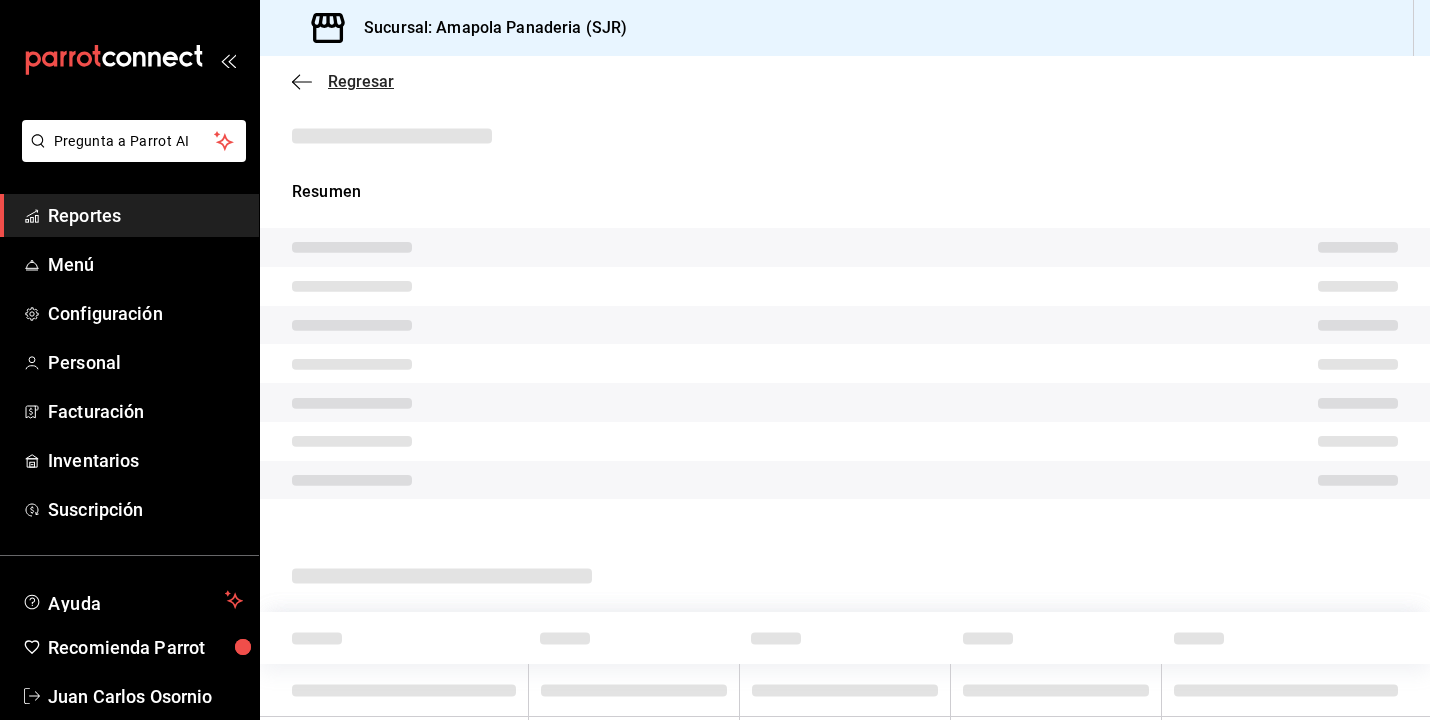 click 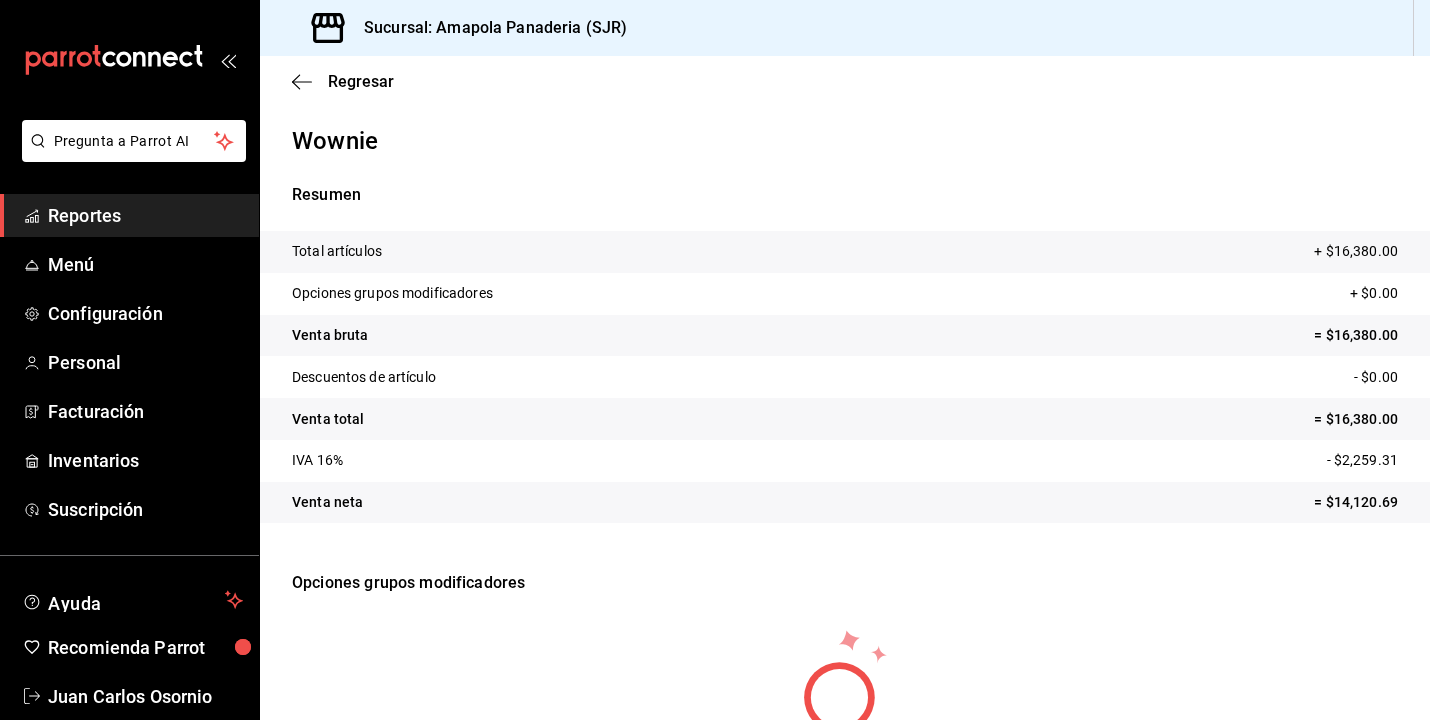 scroll, scrollTop: 0, scrollLeft: 0, axis: both 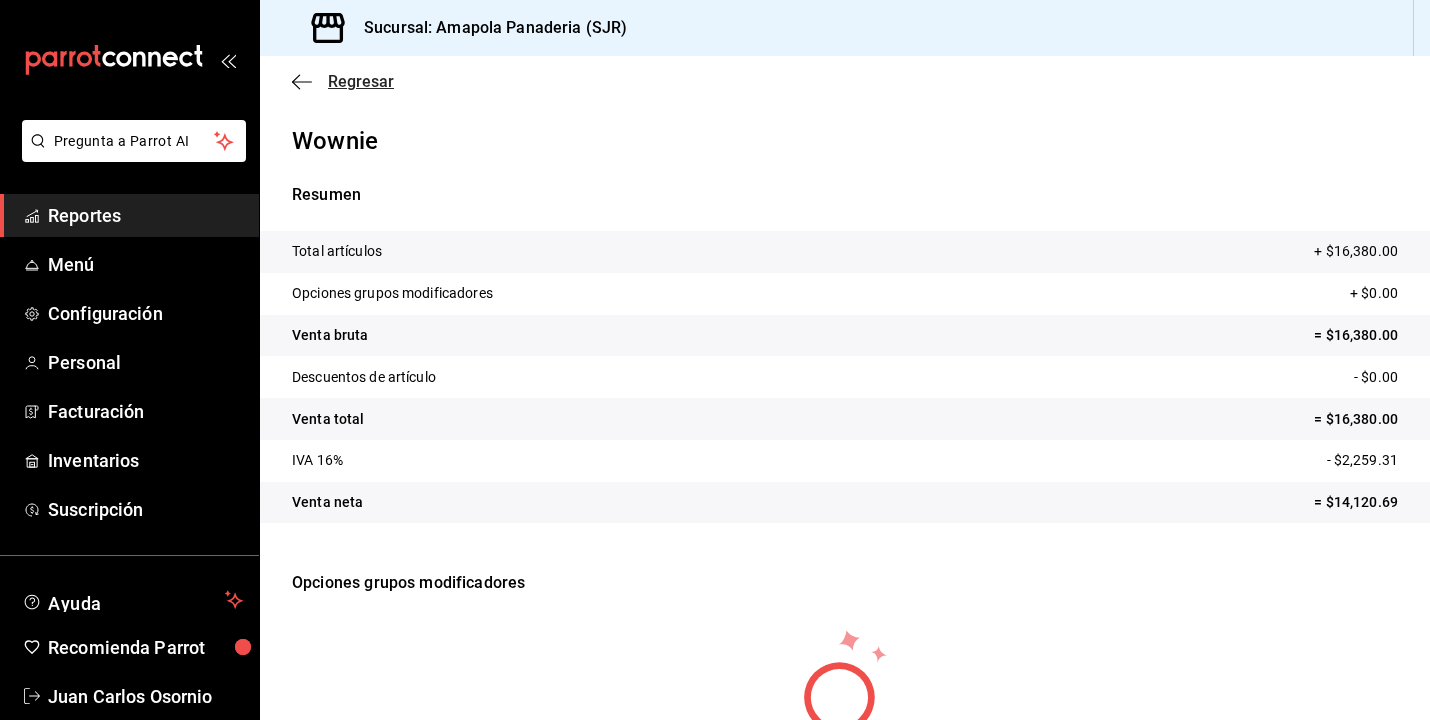 click 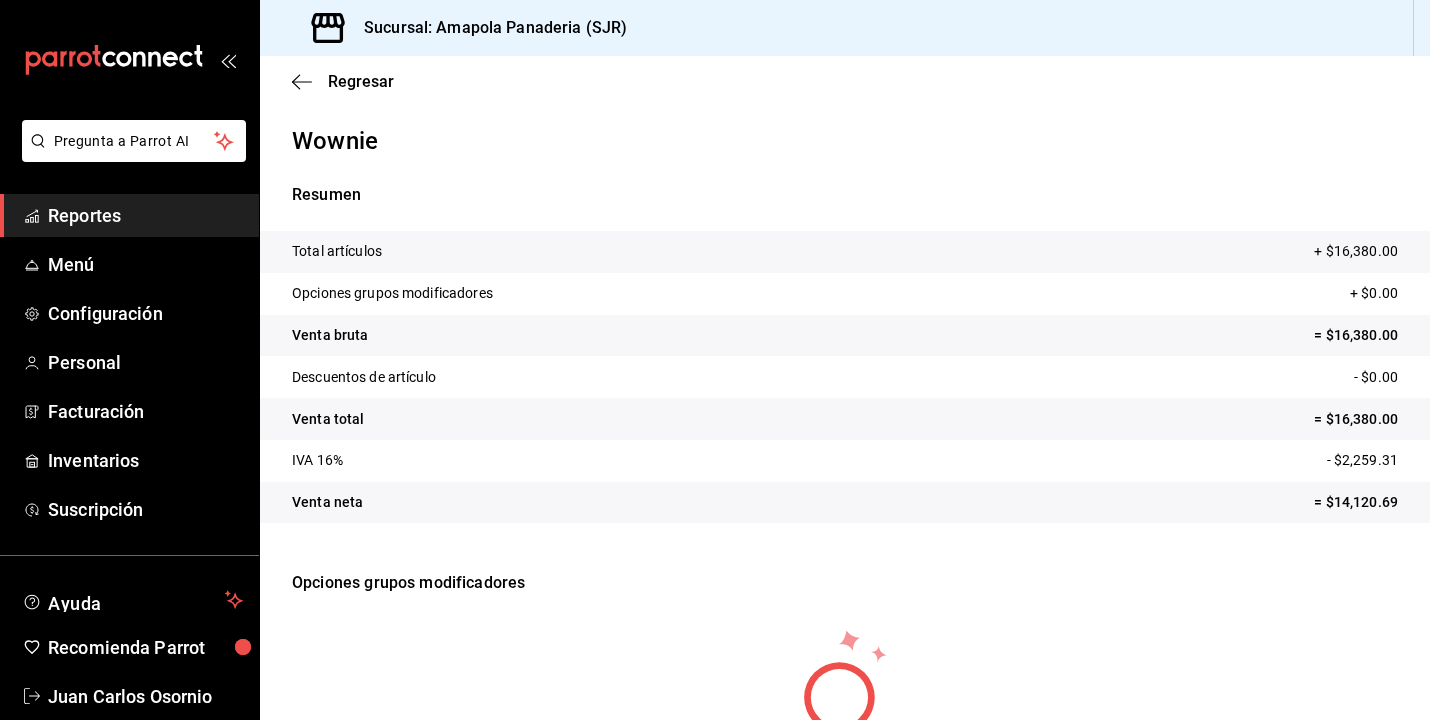 scroll, scrollTop: 0, scrollLeft: 0, axis: both 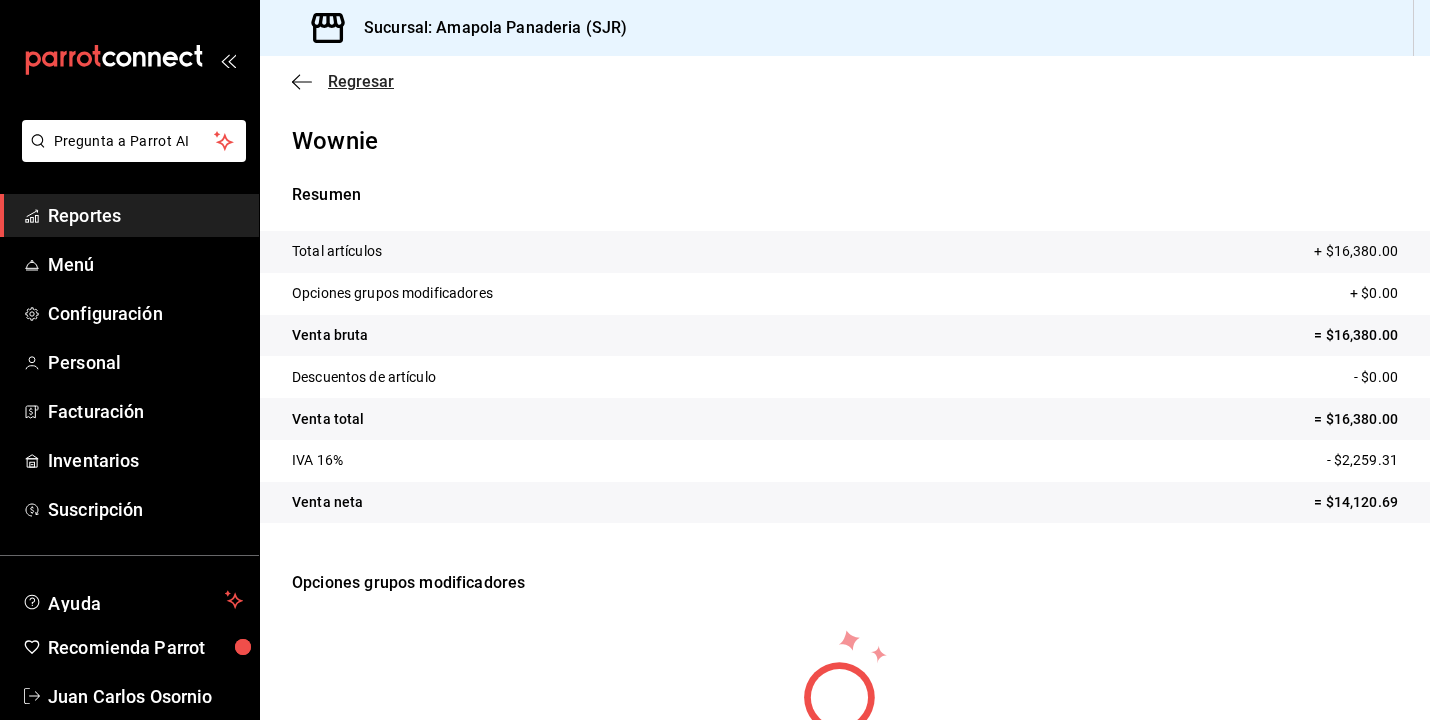 click 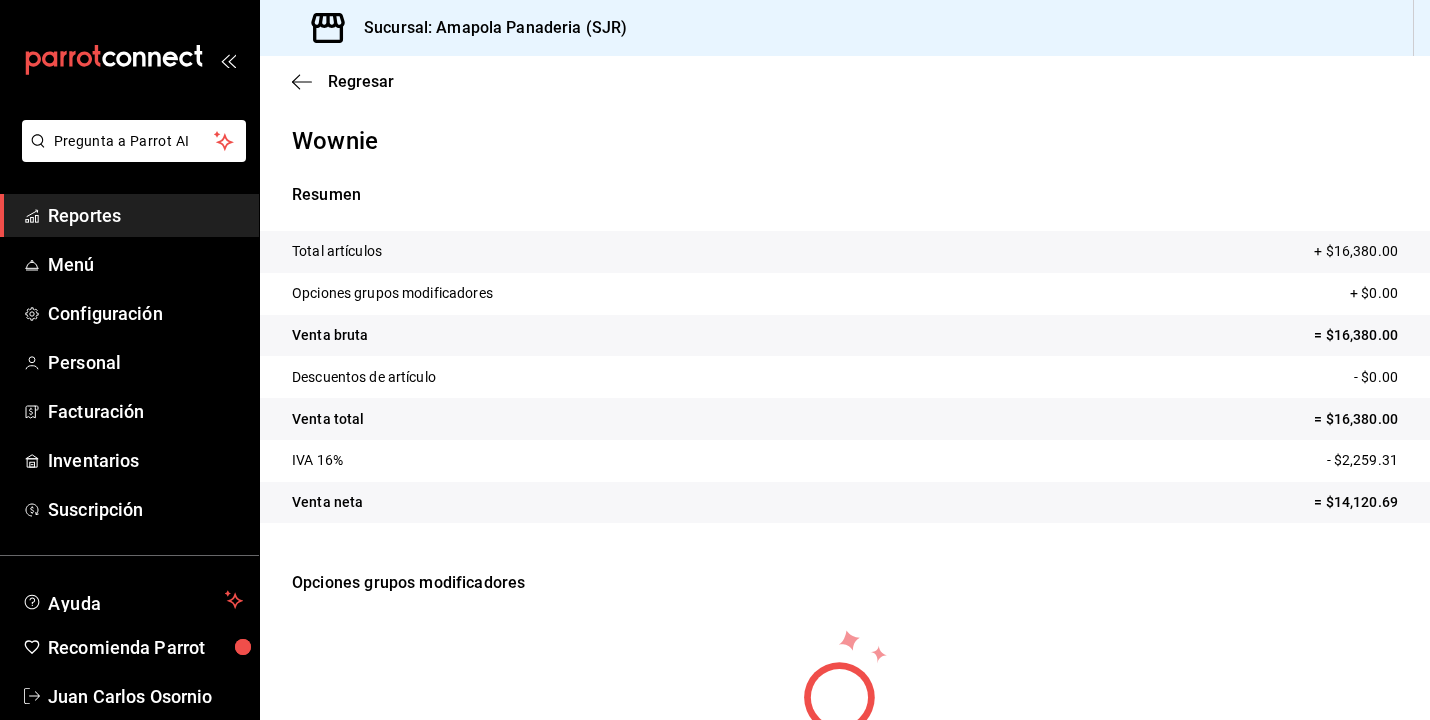 click on "Reportes" at bounding box center (145, 215) 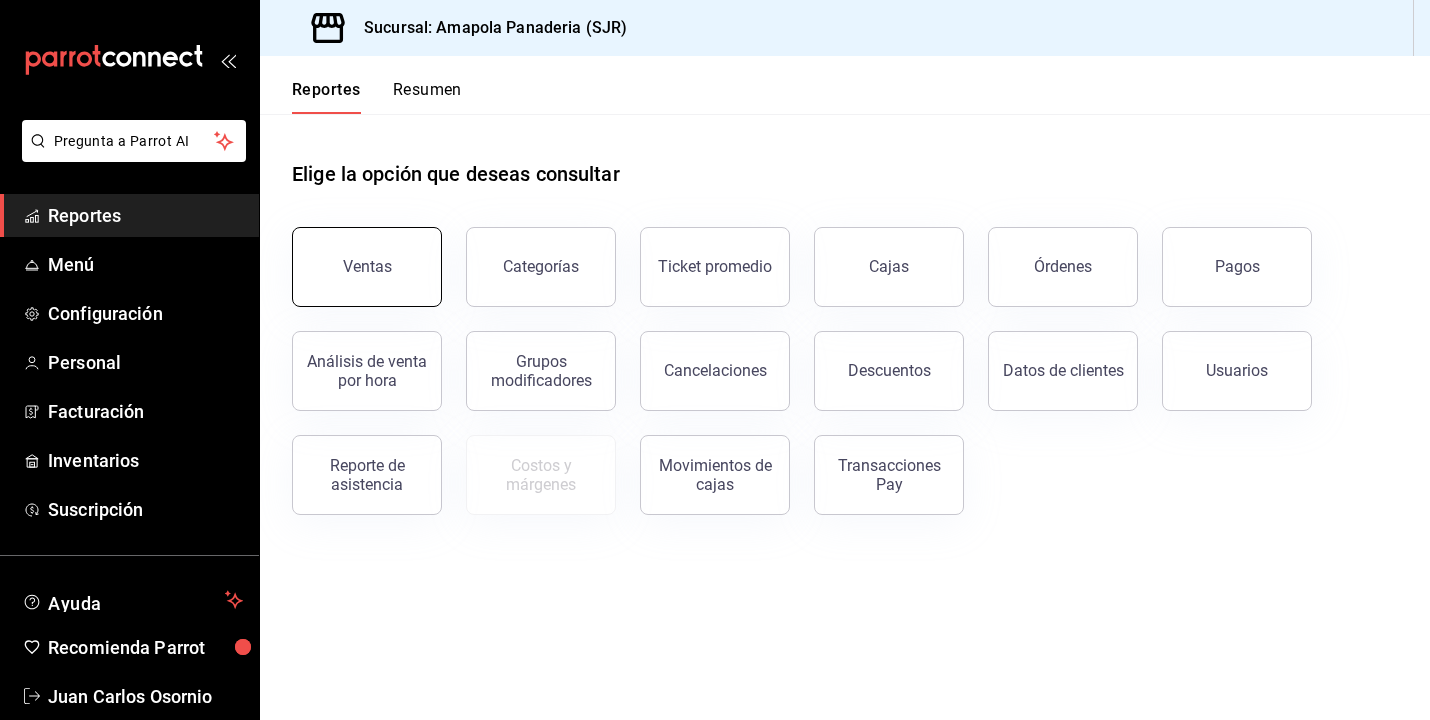 click on "Ventas" at bounding box center (367, 267) 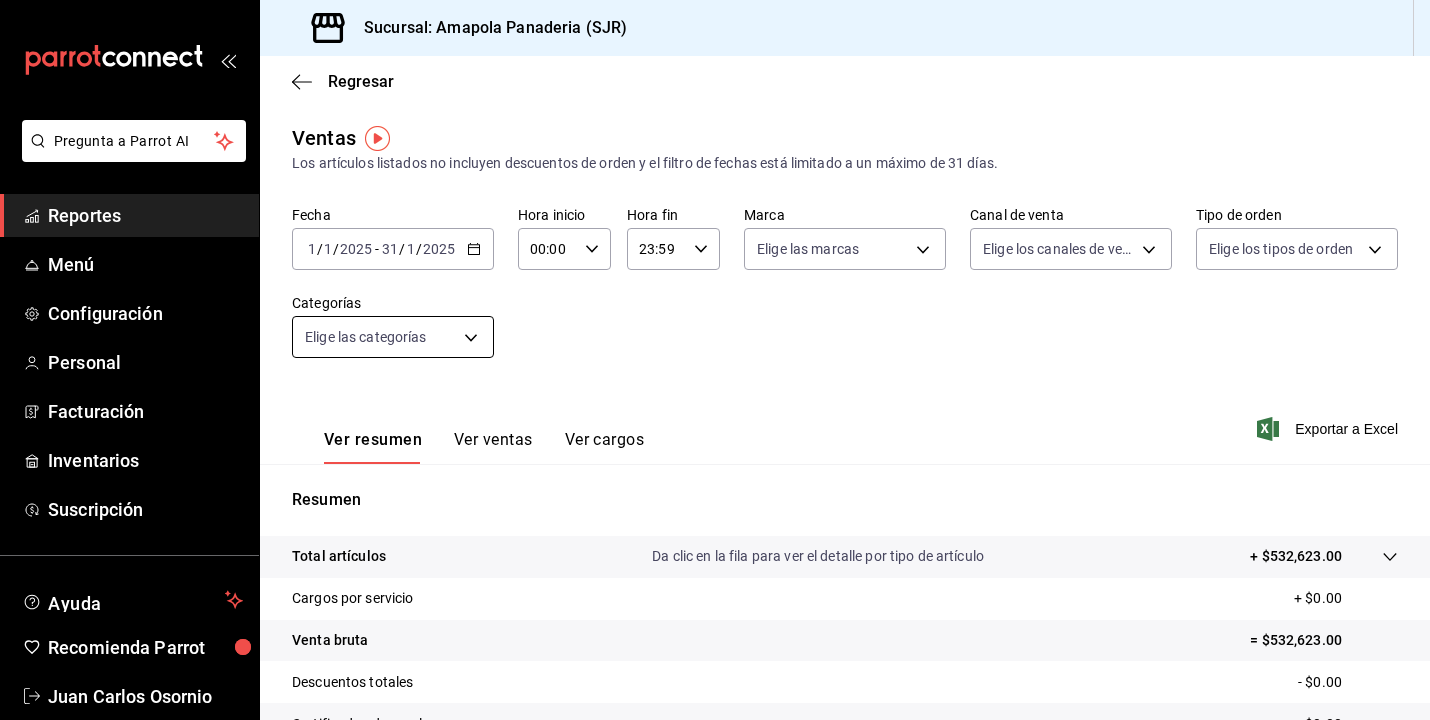click on "Pregunta a Parrot AI Reportes   Menú   Configuración   Personal   Facturación   Inventarios   Suscripción   Ayuda Recomienda Parrot   Juan Carlos Osornio   Sugerir nueva función   Sucursal: Amapola Panaderia (SJR) Regresar Ventas Los artículos listados no incluyen descuentos de orden y el filtro de fechas está limitado a un máximo de 31 días. Fecha 2025-01-01 1 / 1 / 2025 - 2025-01-31 31 / 1 / 2025 Hora inicio 00:00 Hora inicio Hora fin 23:59 Hora fin Marca Elige las marcas Canal de venta Elige los canales de venta Tipo de orden Elige los tipos de orden Categorías Elige las categorías Ver resumen Ver ventas Ver cargos Exportar a Excel Resumen Total artículos Da clic en la fila para ver el detalle por tipo de artículo + $532,623.00 Cargos por servicio + $0.00 Venta bruta = $532,623.00 Descuentos totales - $0.00 Certificados de regalo - $0.00 Venta total = $532,623.00 Impuestos - $73,465.24 Venta neta = $459,157.76 GANA 1 MES GRATIS EN TU SUSCRIPCIÓN AQUÍ Ver video tutorial Ir a video Reportes" at bounding box center (715, 360) 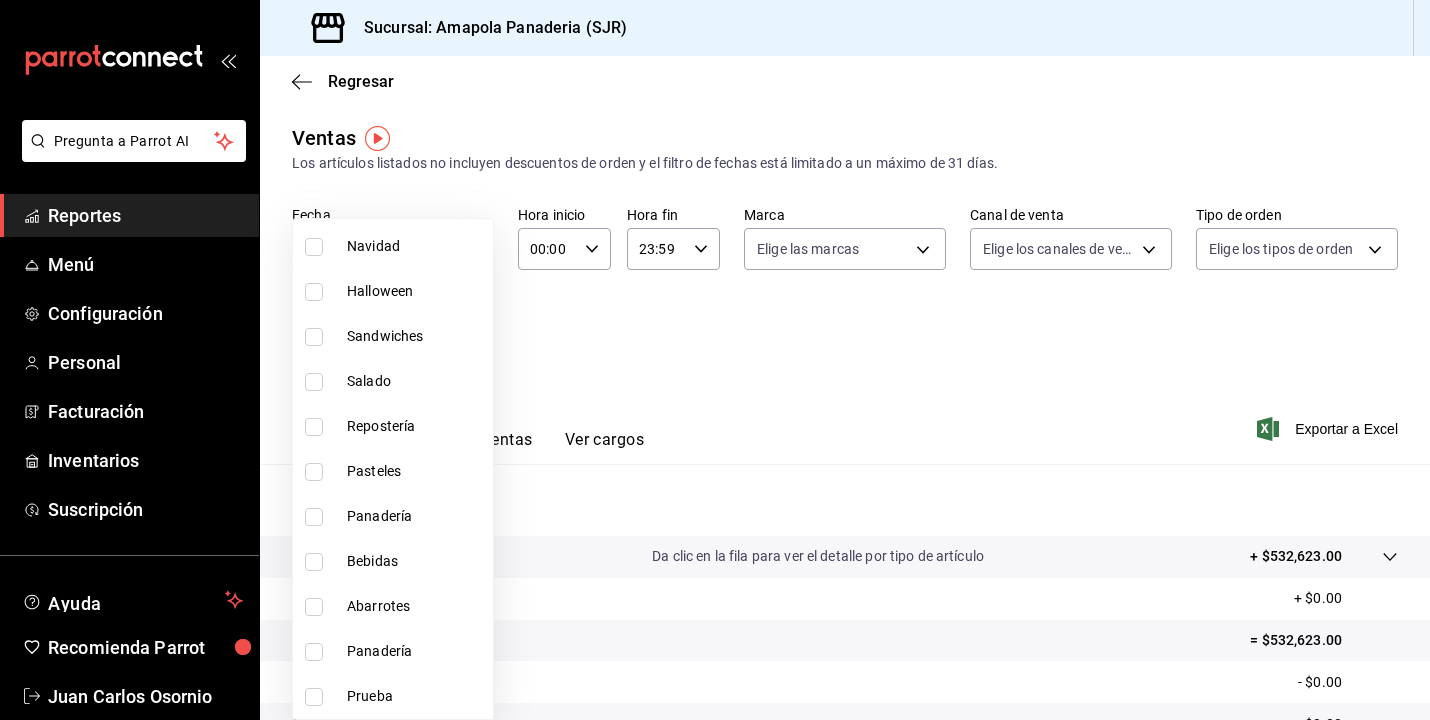 scroll, scrollTop: 200, scrollLeft: 0, axis: vertical 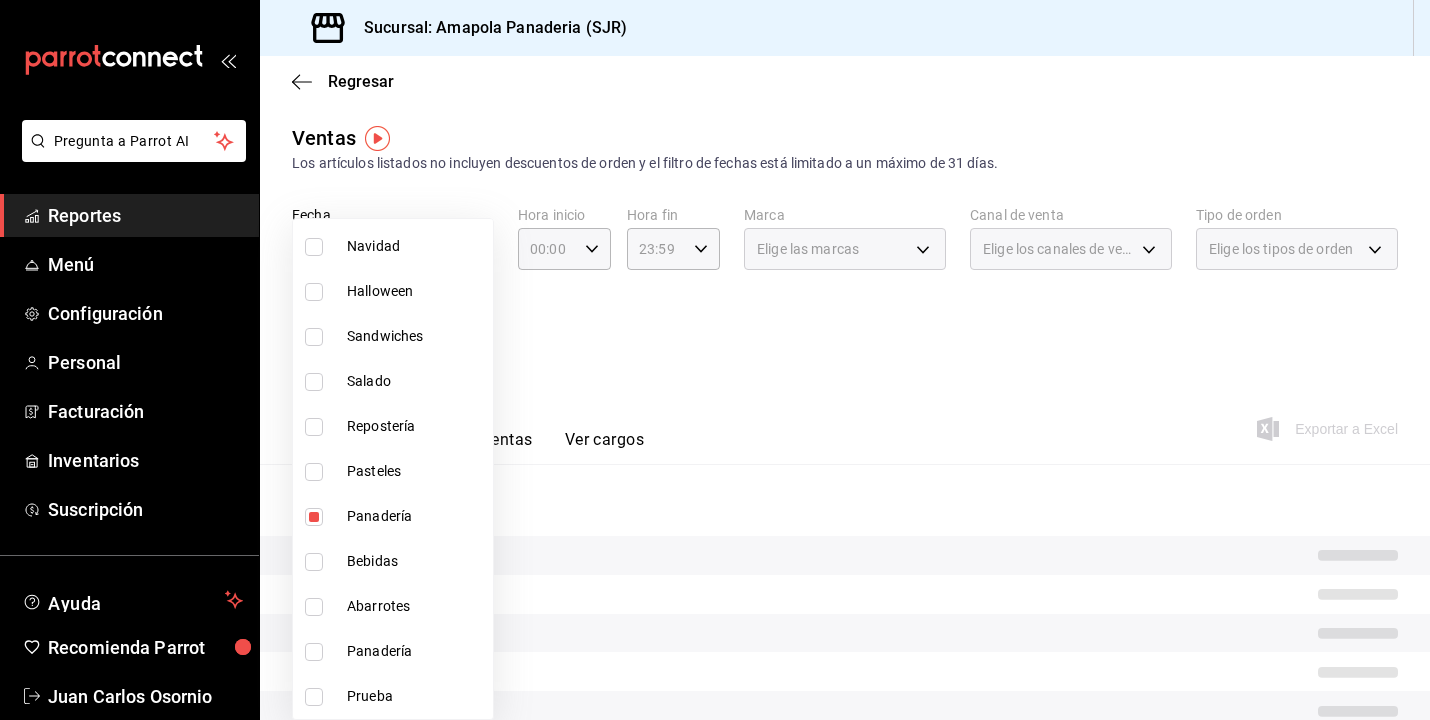 click at bounding box center (715, 360) 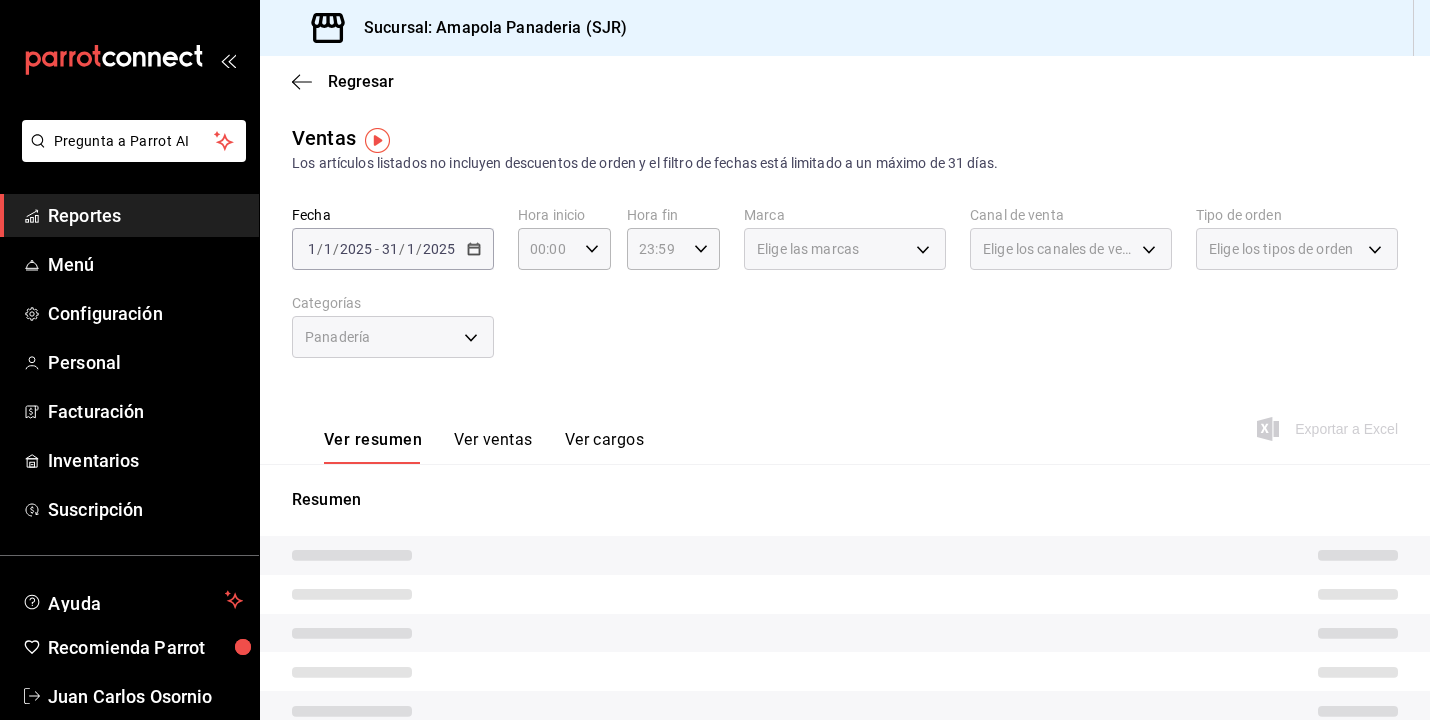 scroll, scrollTop: 0, scrollLeft: 0, axis: both 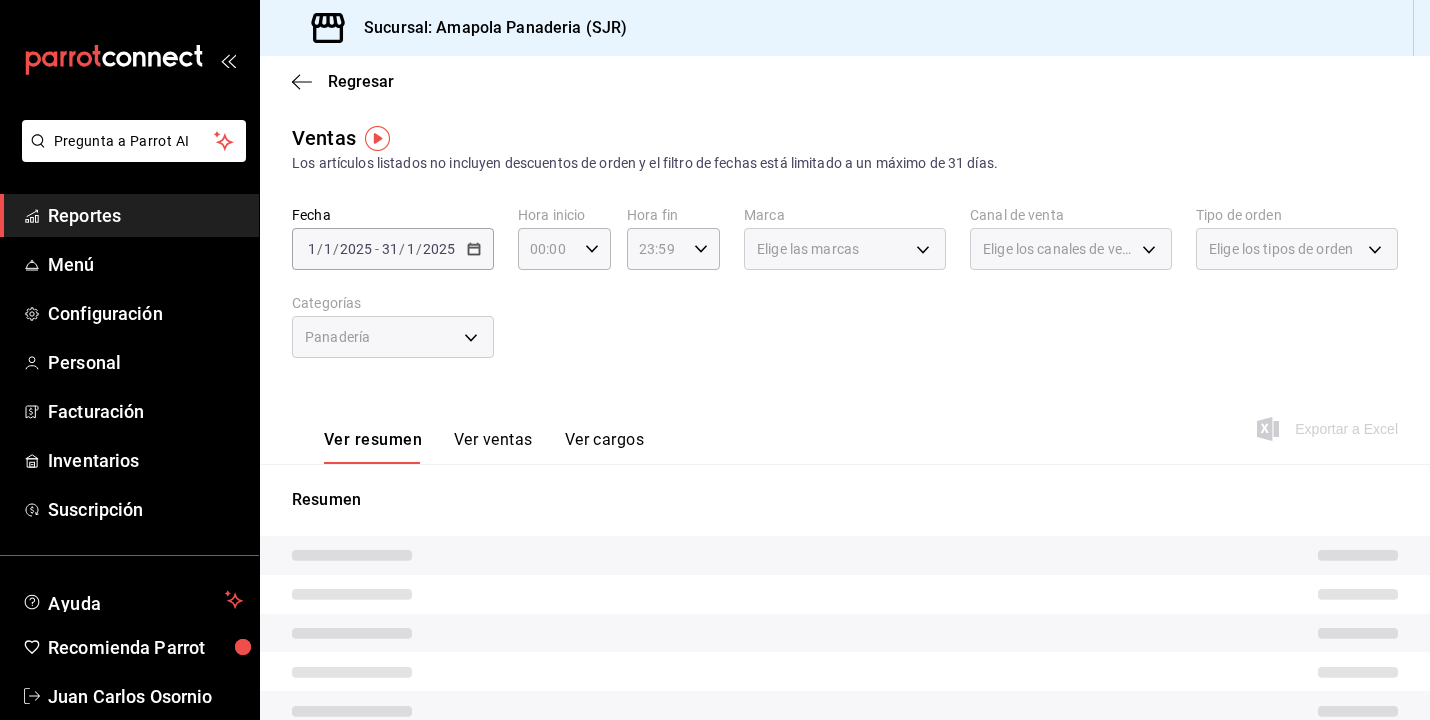 click on "Ver cargos" at bounding box center [605, 447] 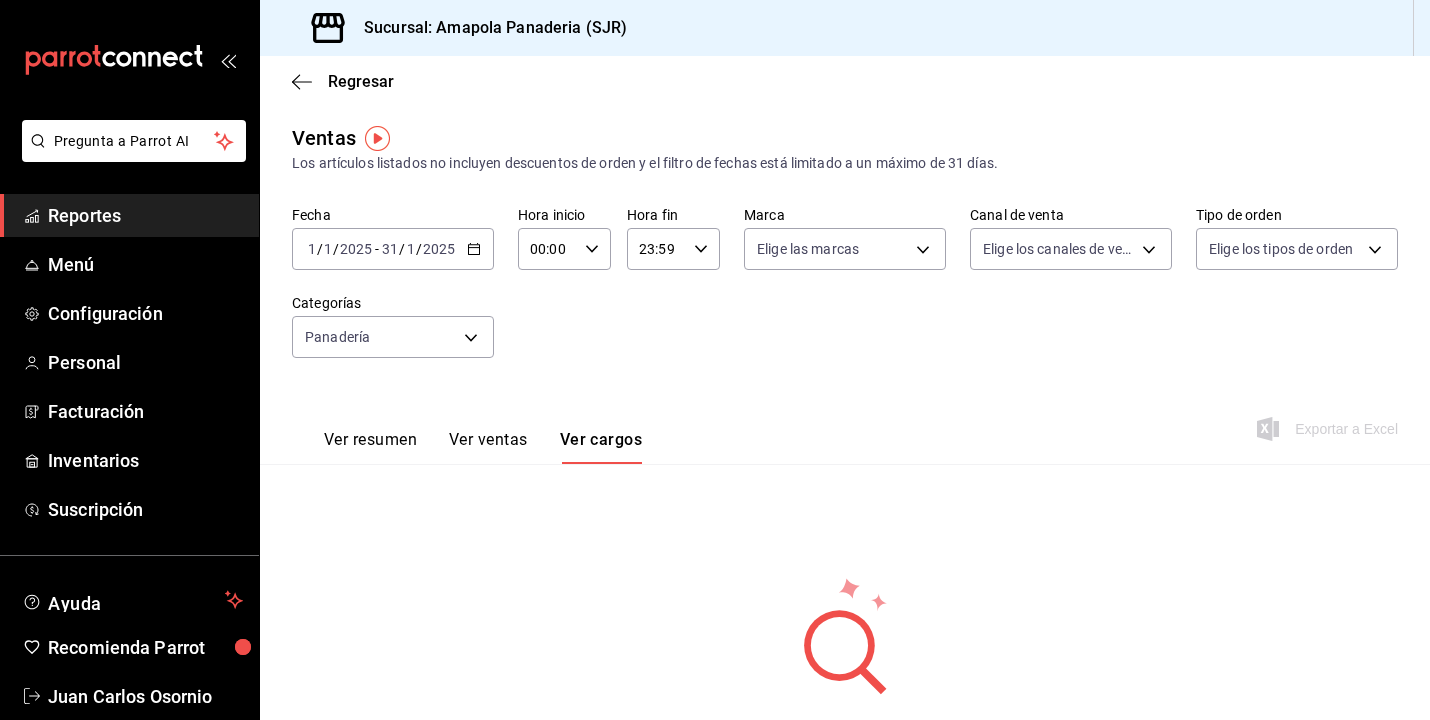click on "Ver resumen" at bounding box center (370, 447) 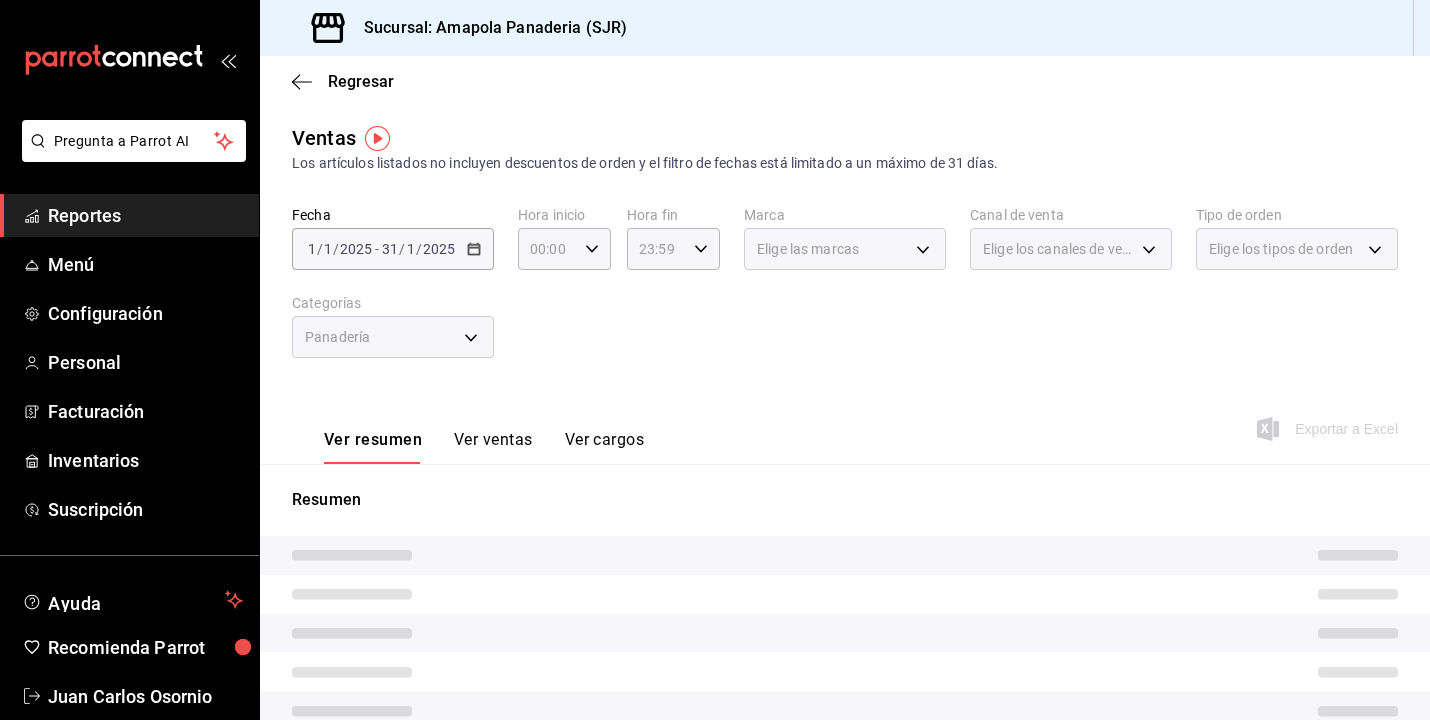 click on "Elige los tipos de orden" at bounding box center (1281, 249) 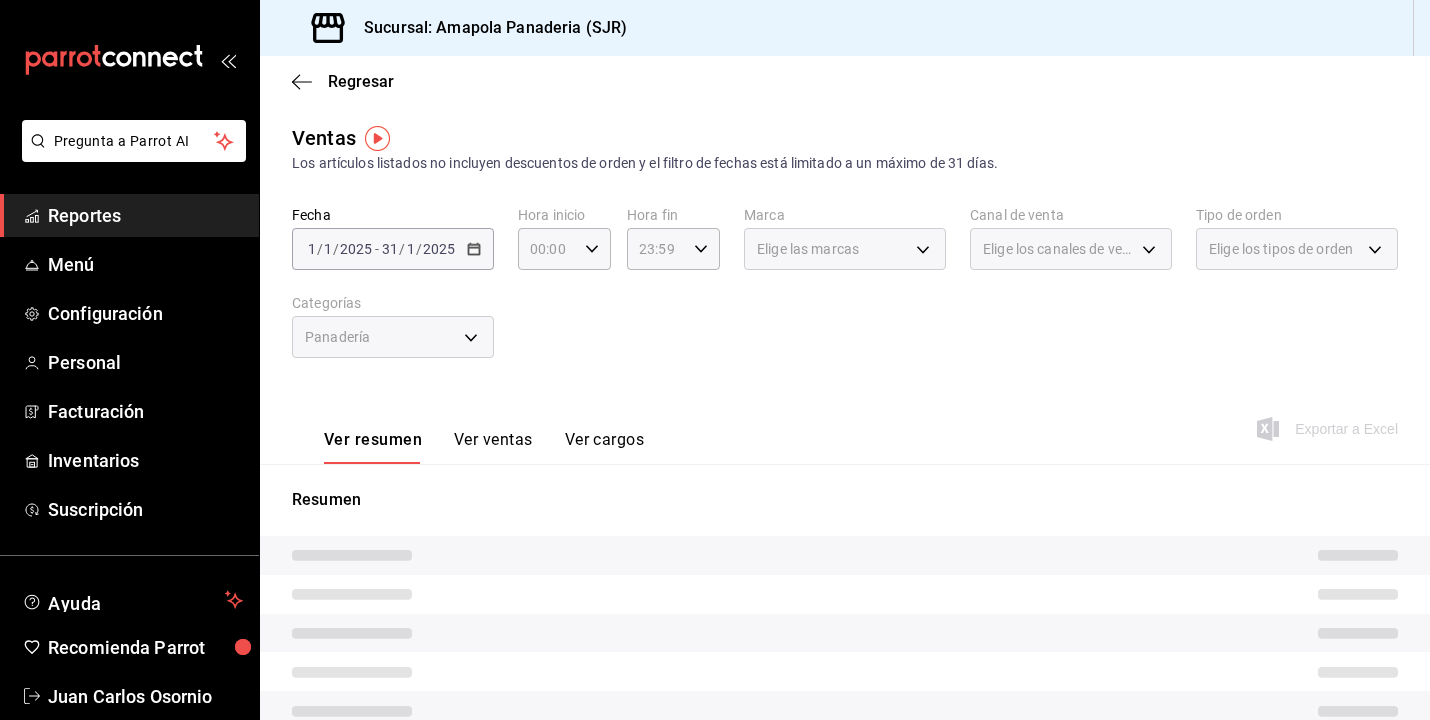 click on "Elige los canales de venta" at bounding box center [1071, 249] 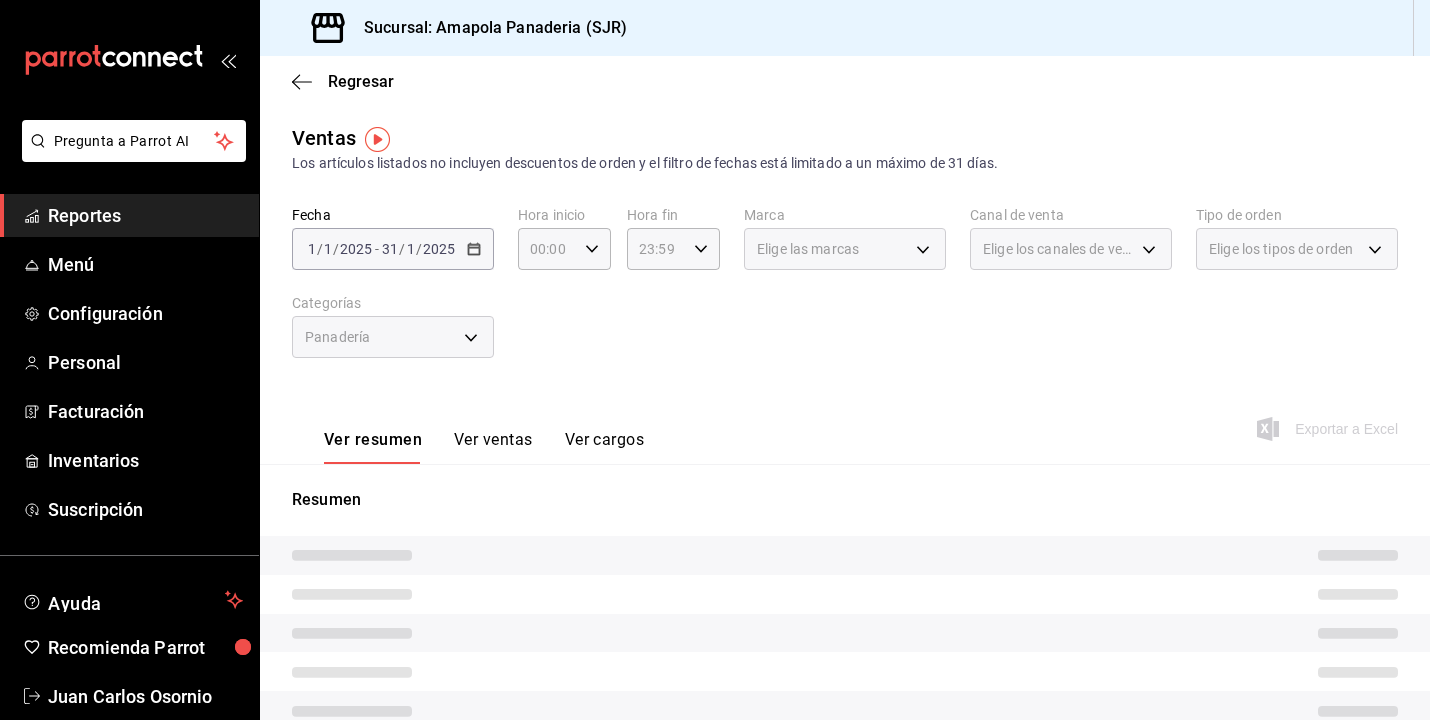 scroll, scrollTop: 0, scrollLeft: 0, axis: both 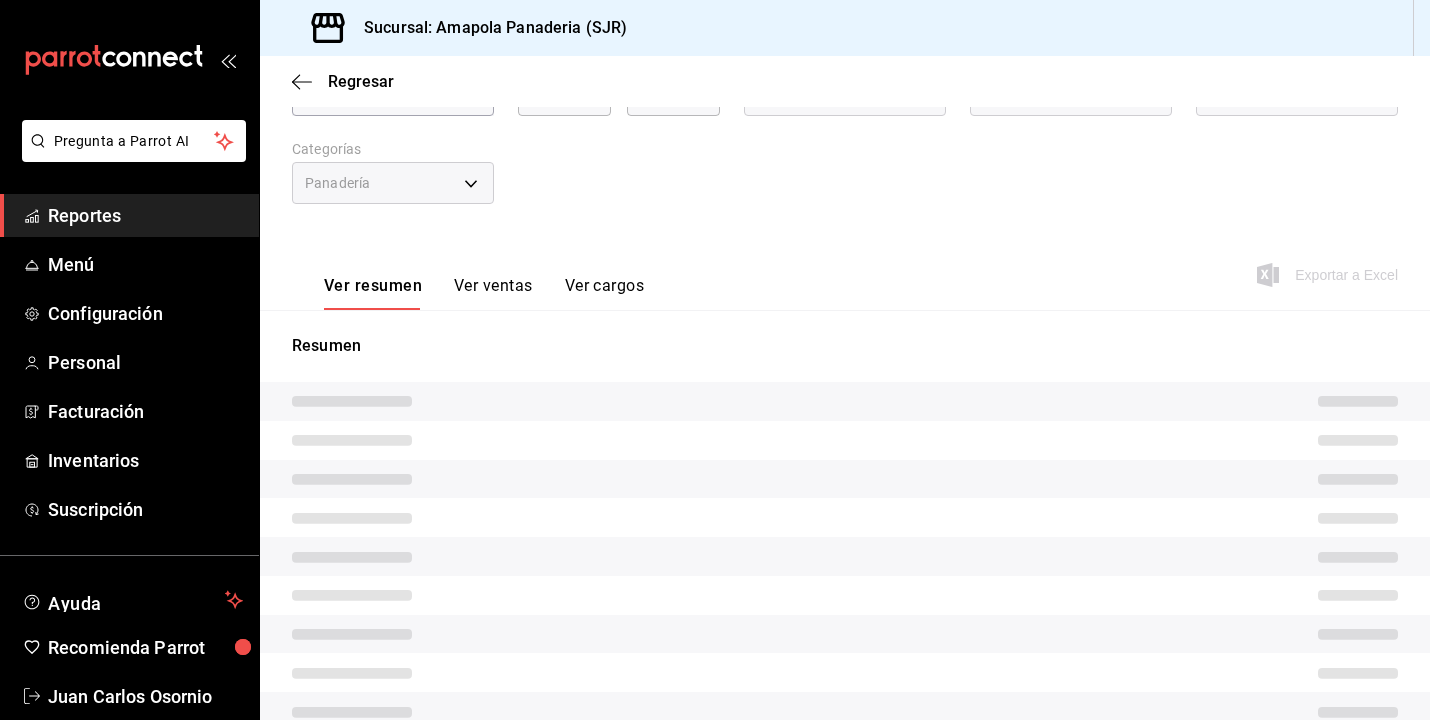 click on "Ver ventas" at bounding box center [493, 293] 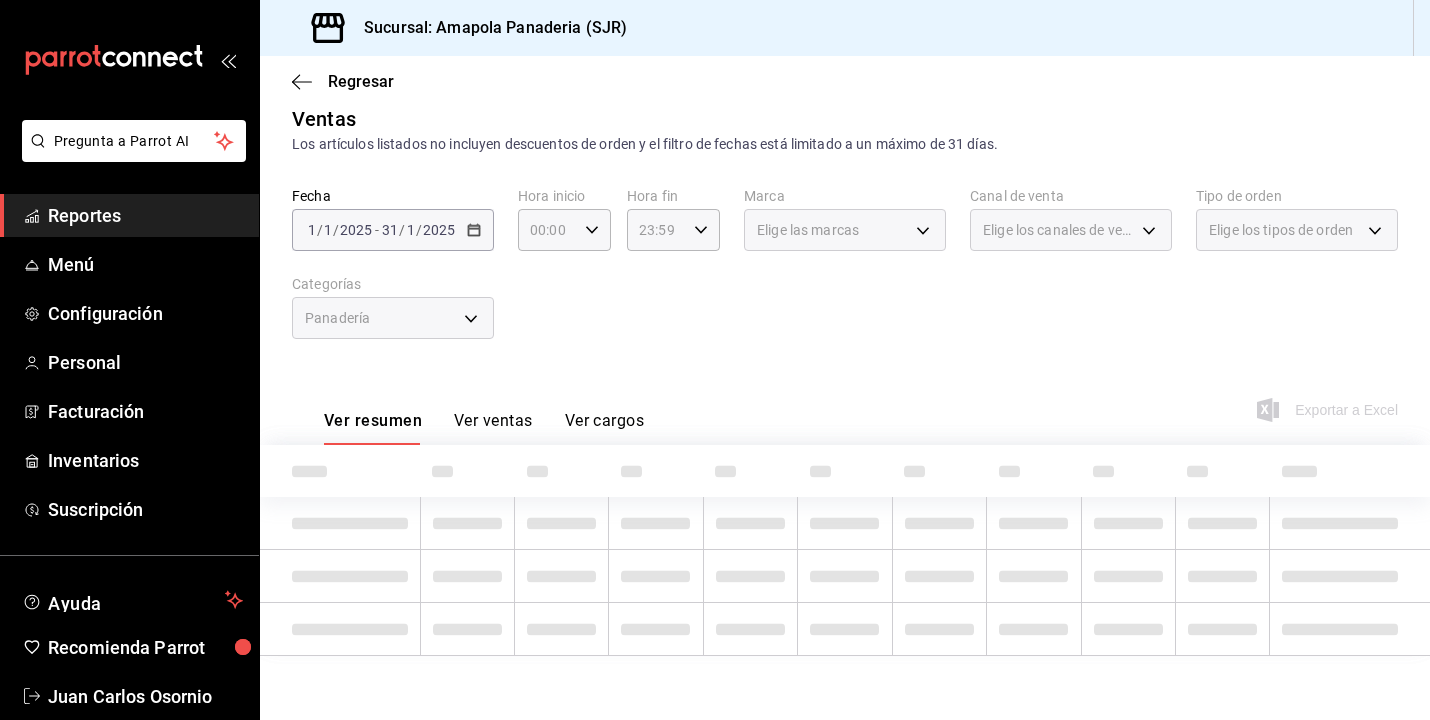 scroll, scrollTop: 19, scrollLeft: 0, axis: vertical 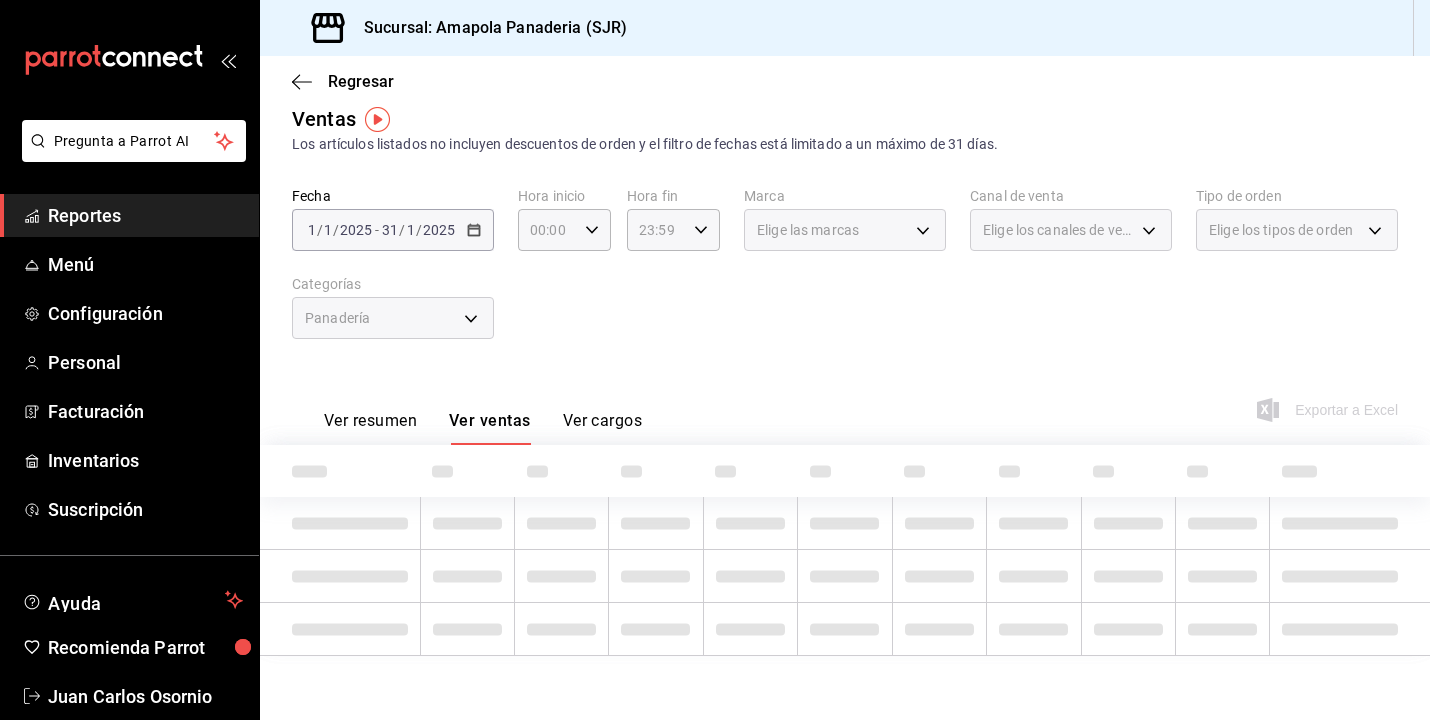 click on "Fecha 2025-01-01 1 / 1 / 2025 - 2025-01-31 31 / 1 / 2025 Hora inicio 00:00 Hora inicio Hora fin 23:59 Hora fin Marca Elige las marcas Canal de venta Elige los canales de venta Tipo de orden Elige los tipos de orden Categorías Panadería 879c2b56-0e34-47fd-b4a1-68a8f3d61abf" at bounding box center [845, 275] 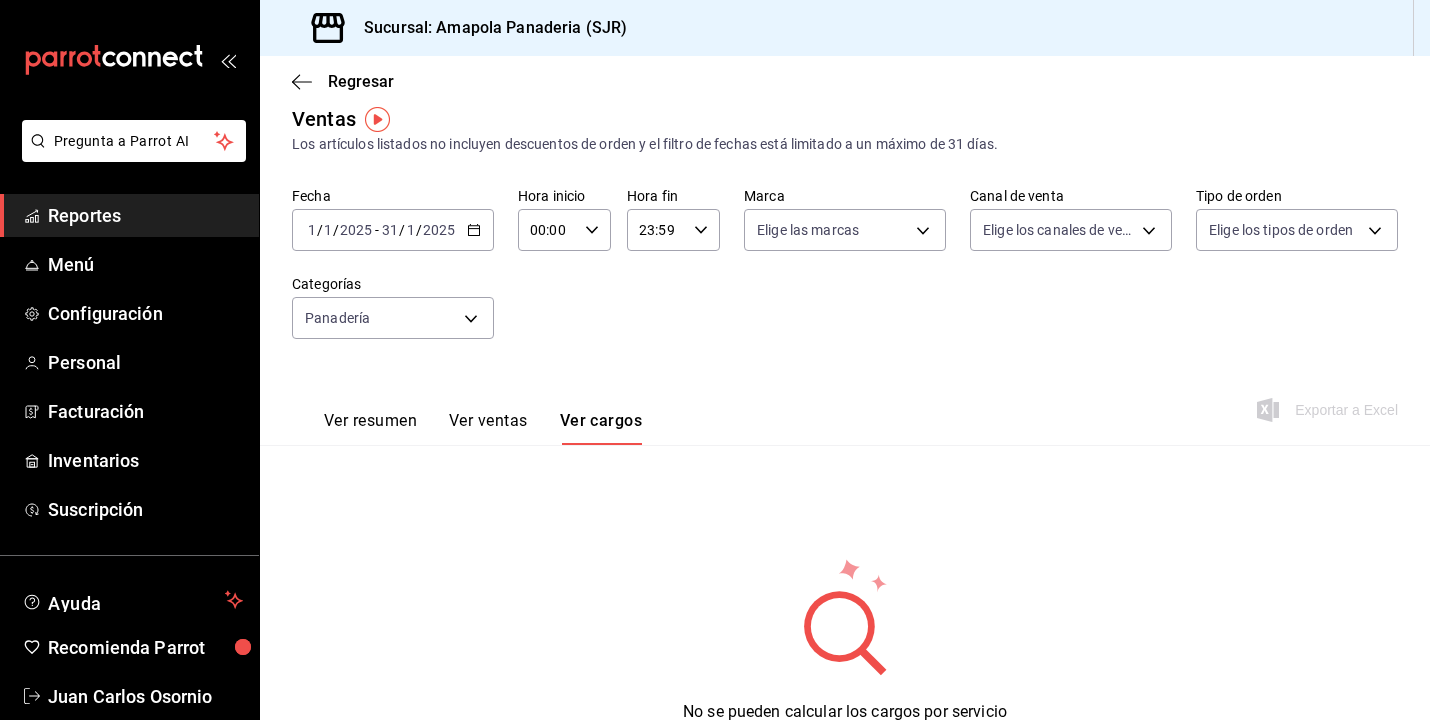 click on "Ver resumen" at bounding box center (370, 428) 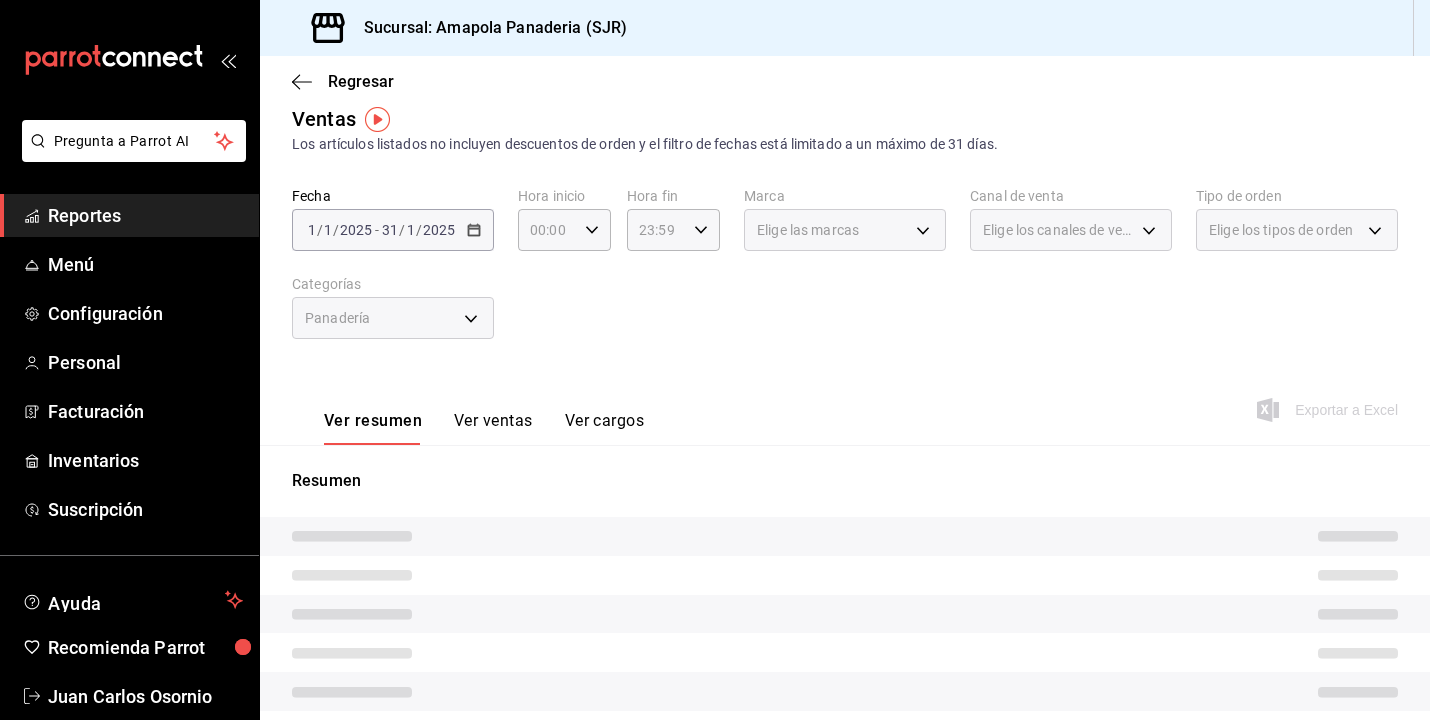 click at bounding box center [845, 575] 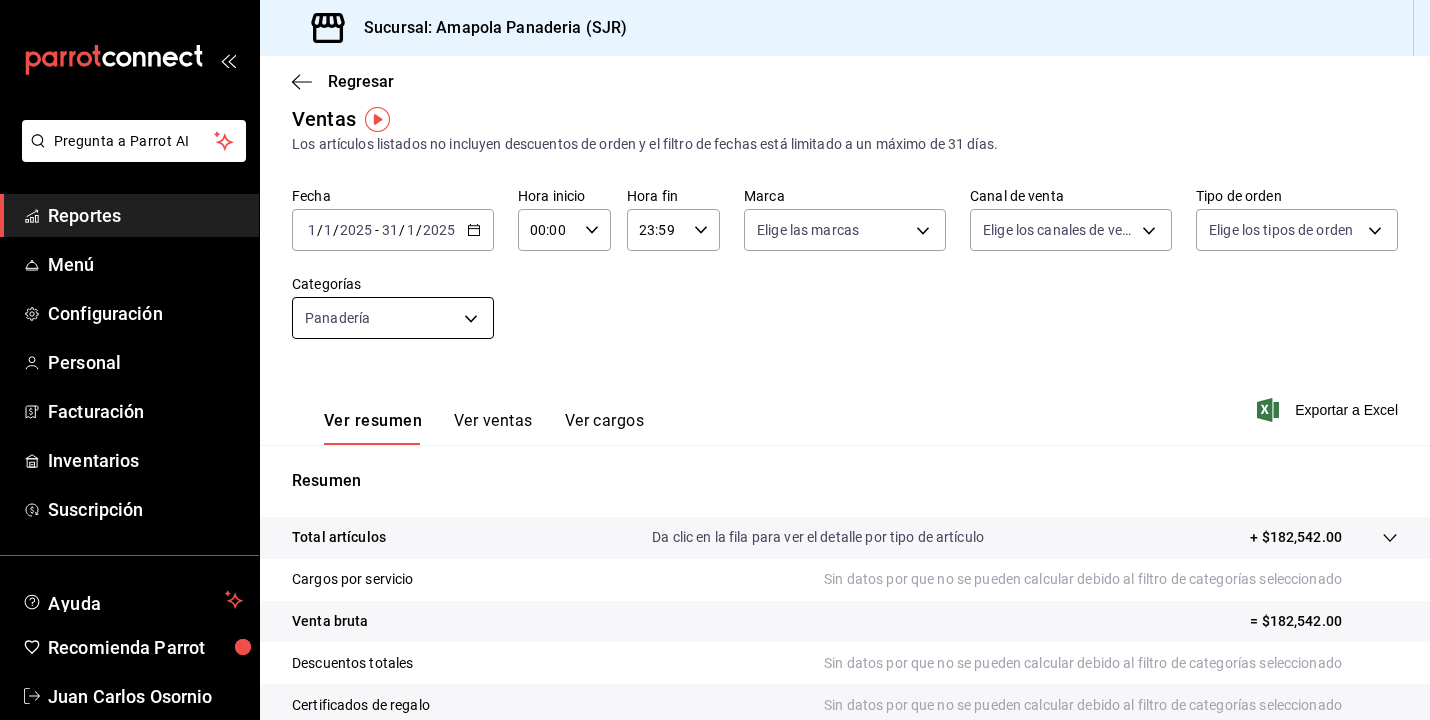 drag, startPoint x: 297, startPoint y: 85, endPoint x: 316, endPoint y: 313, distance: 228.7903 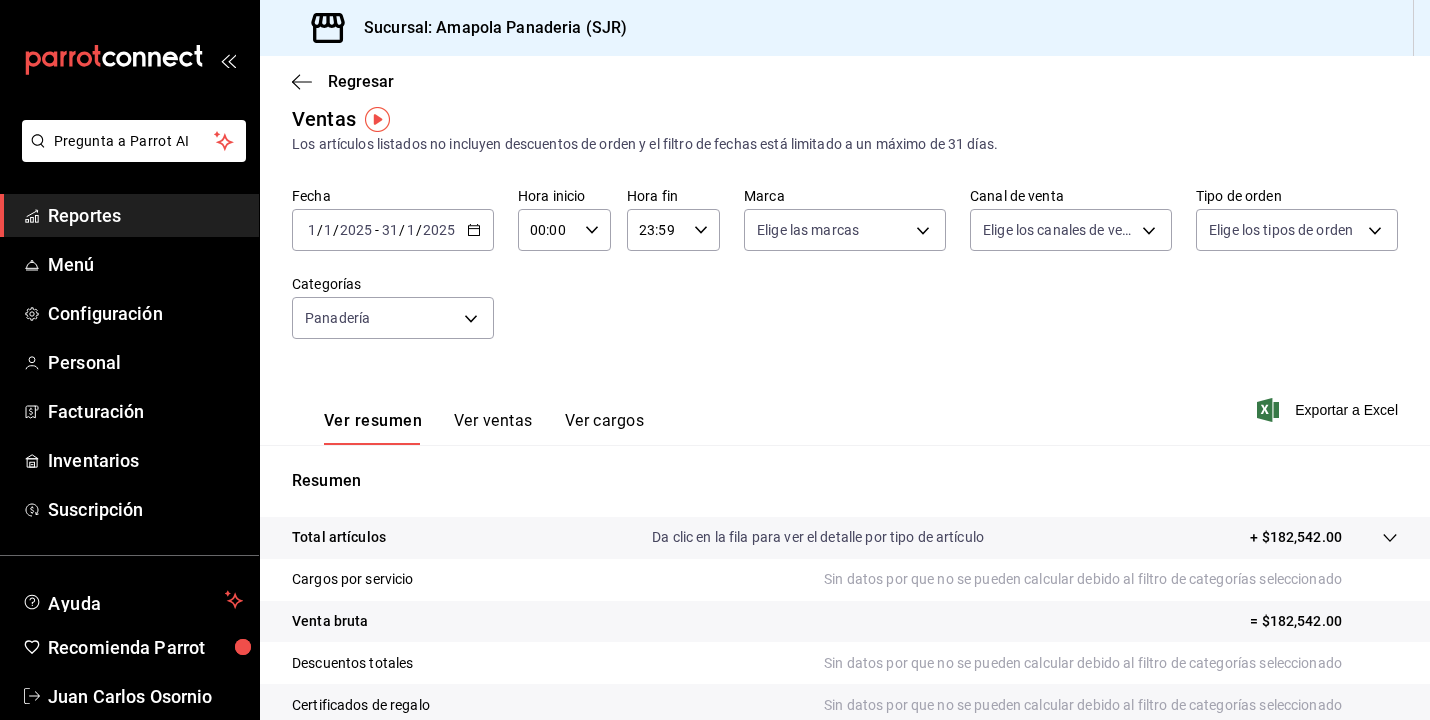 click on "Cargos por servicio  Sin datos por que no se pueden calcular debido al filtro de categorías seleccionado" at bounding box center [845, 580] 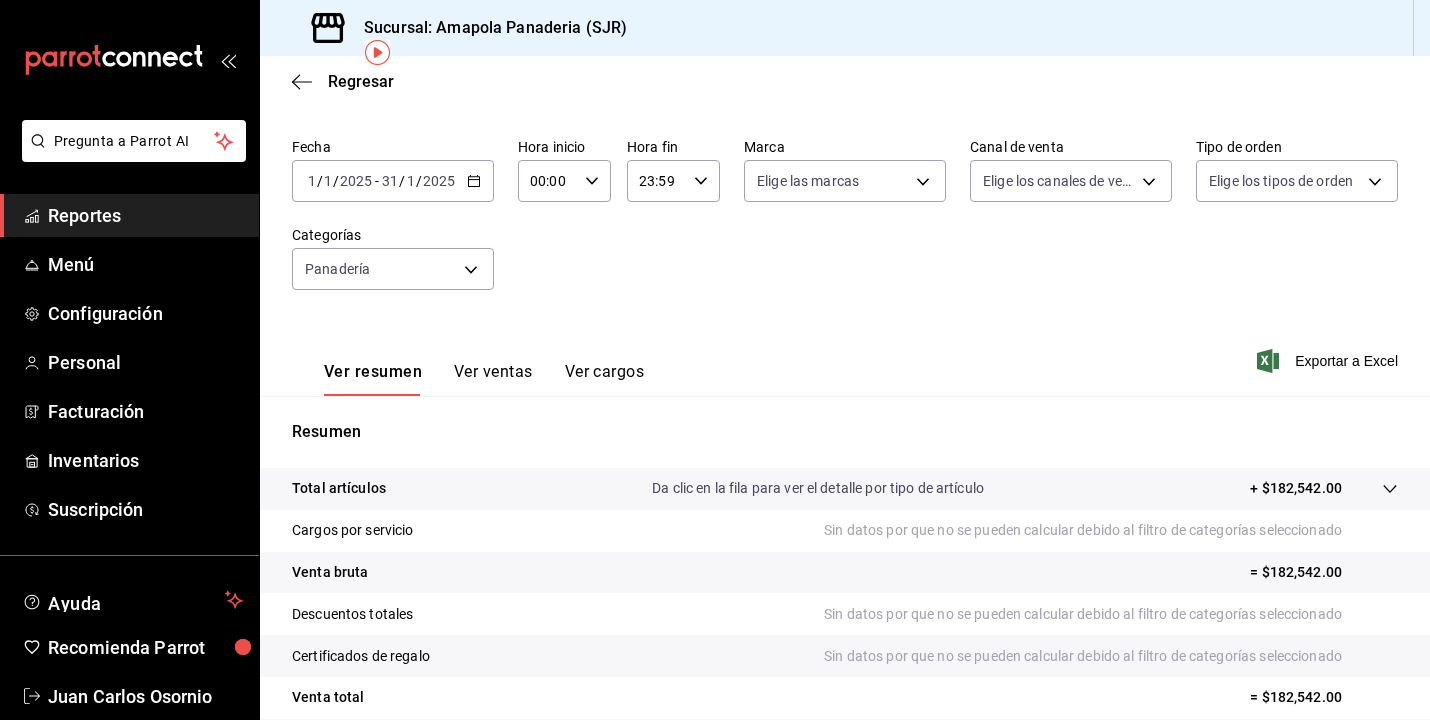scroll, scrollTop: 86, scrollLeft: 0, axis: vertical 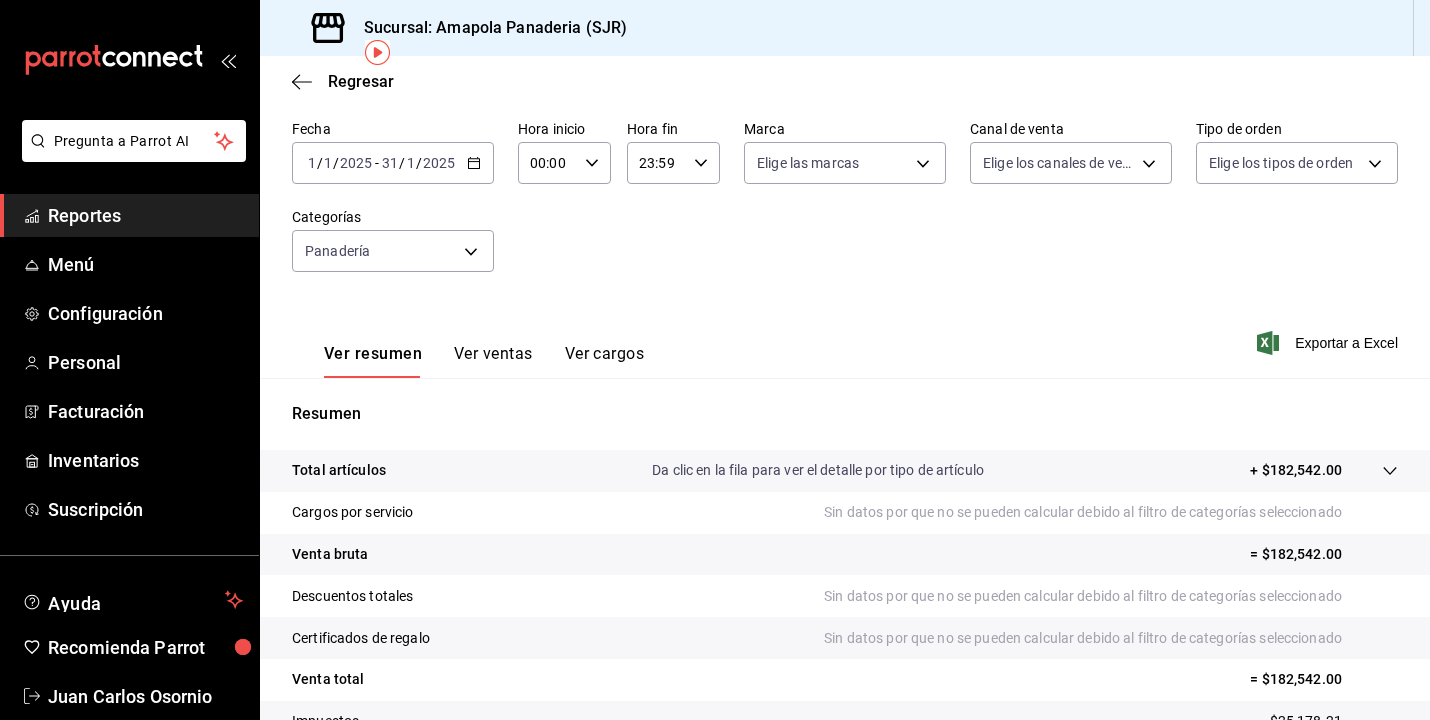 click on "Resumen Total artículos Da clic en la fila para ver el detalle por tipo de artículo + $182,542.00 Cargos por servicio  Sin datos por que no se pueden calcular debido al filtro de categorías seleccionado Venta bruta = $182,542.00 Descuentos totales  Sin datos por que no se pueden calcular debido al filtro de categorías seleccionado Certificados de regalo  Sin datos por que no se pueden calcular debido al filtro de categorías seleccionado Venta total = $182,542.00 Impuestos - $25,178.21 Venta neta = $157,363.79" at bounding box center (845, 605) 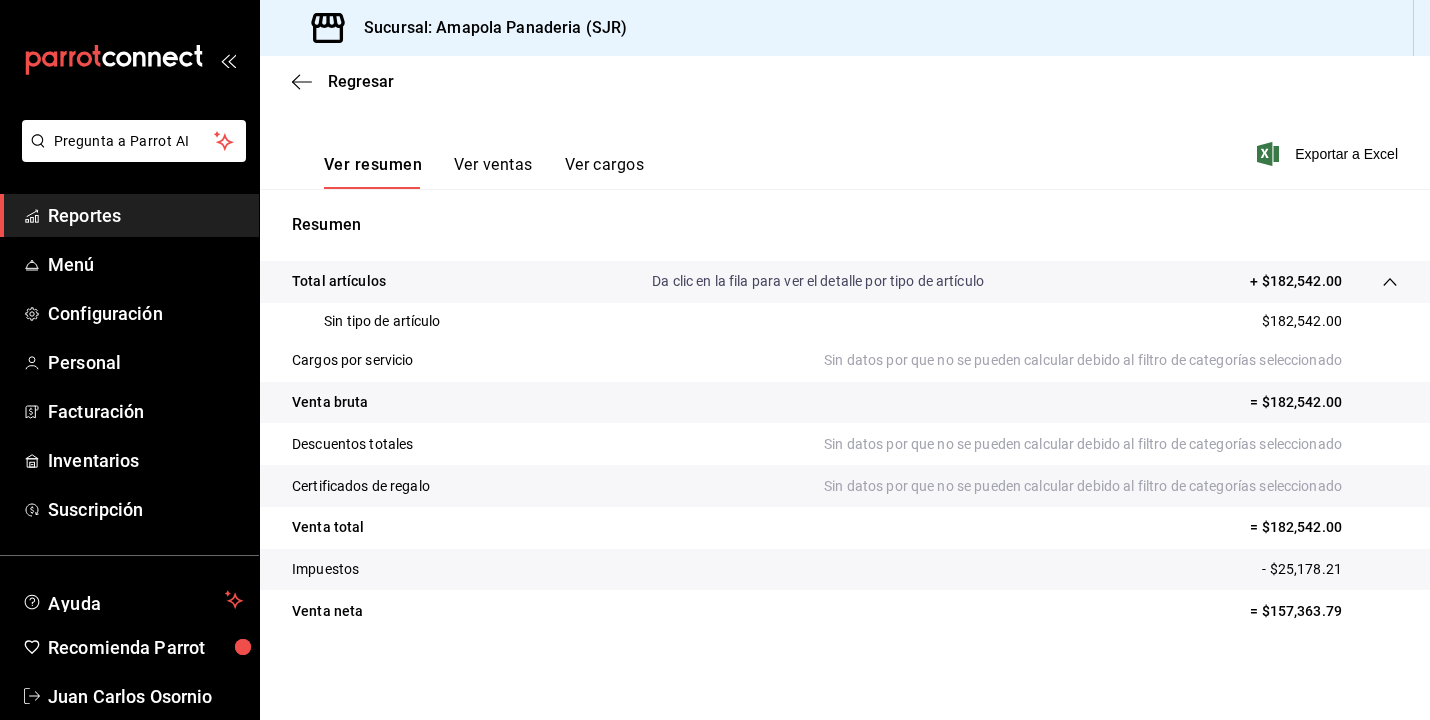 scroll, scrollTop: 275, scrollLeft: 0, axis: vertical 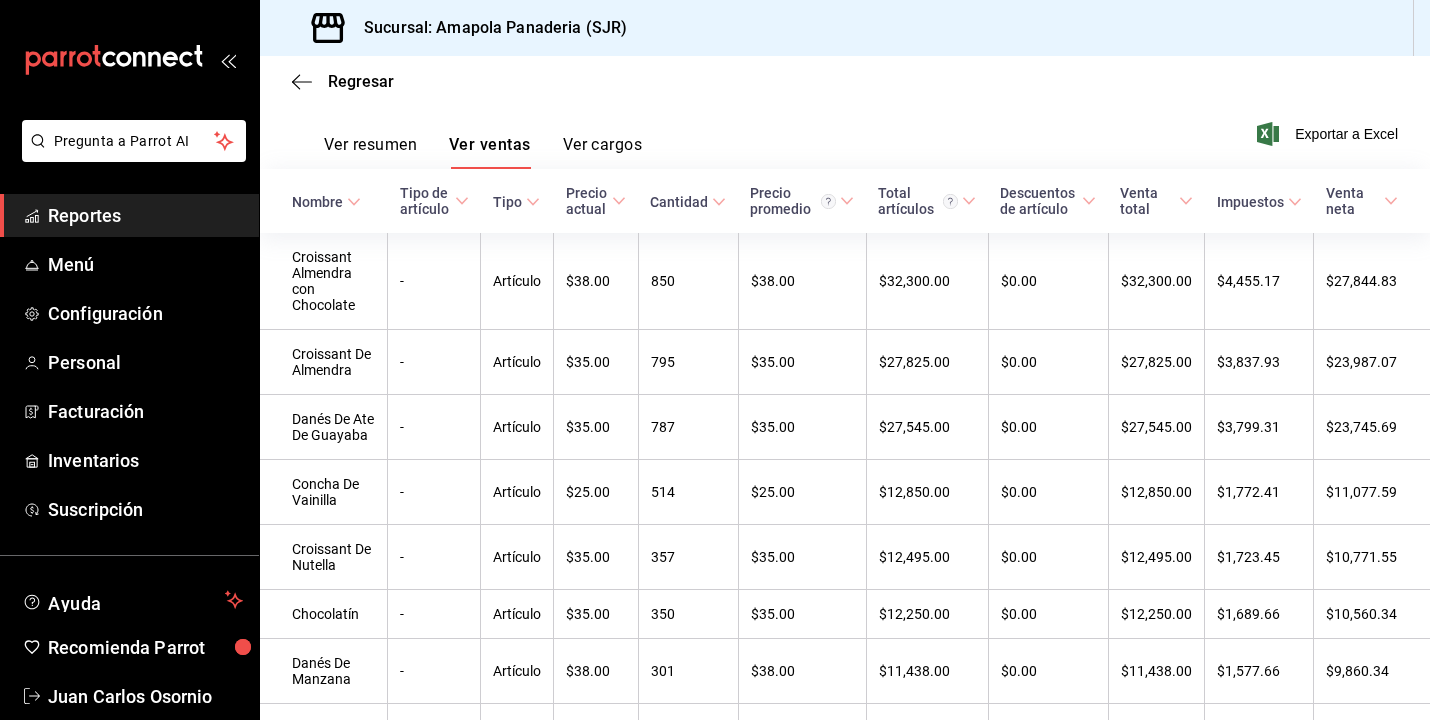 click on "Cantidad" at bounding box center [679, 202] 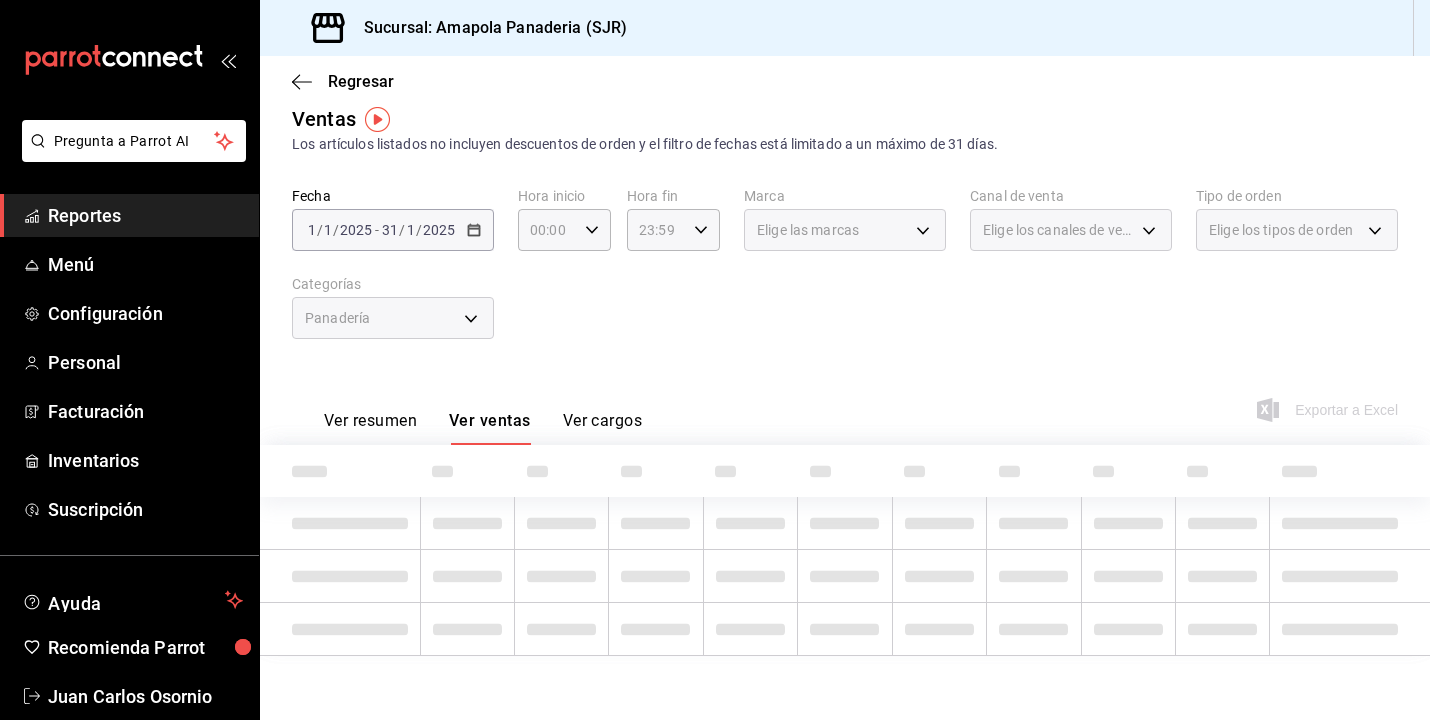 scroll, scrollTop: 19, scrollLeft: 0, axis: vertical 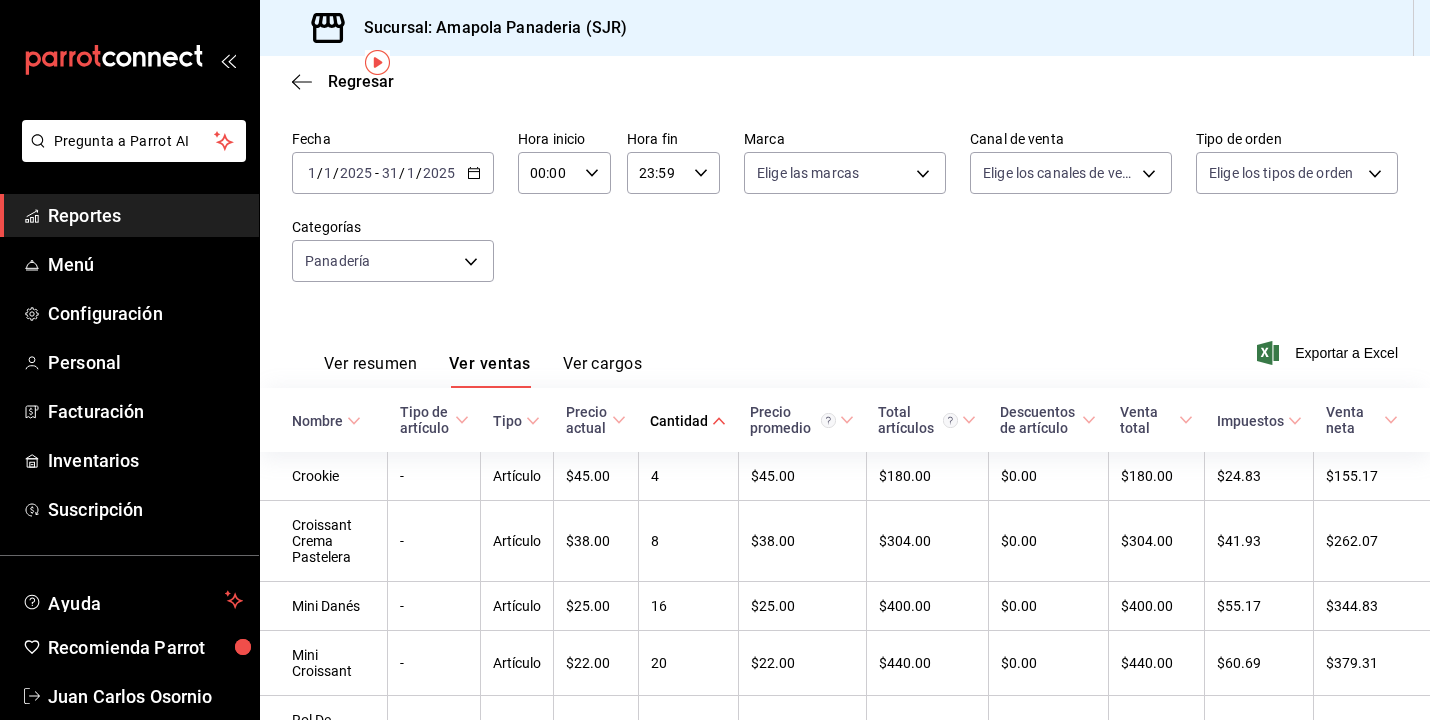 click on "Cantidad" at bounding box center [679, 421] 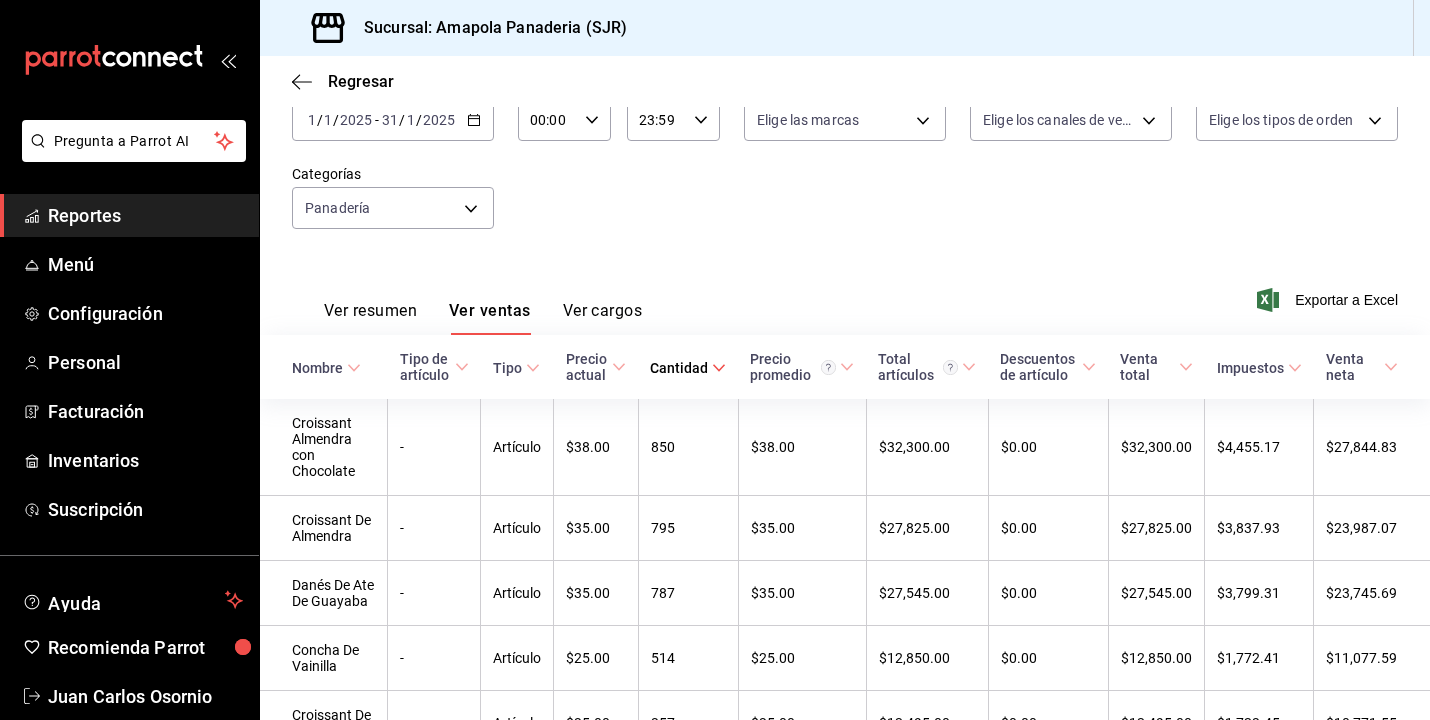 scroll, scrollTop: 131, scrollLeft: 0, axis: vertical 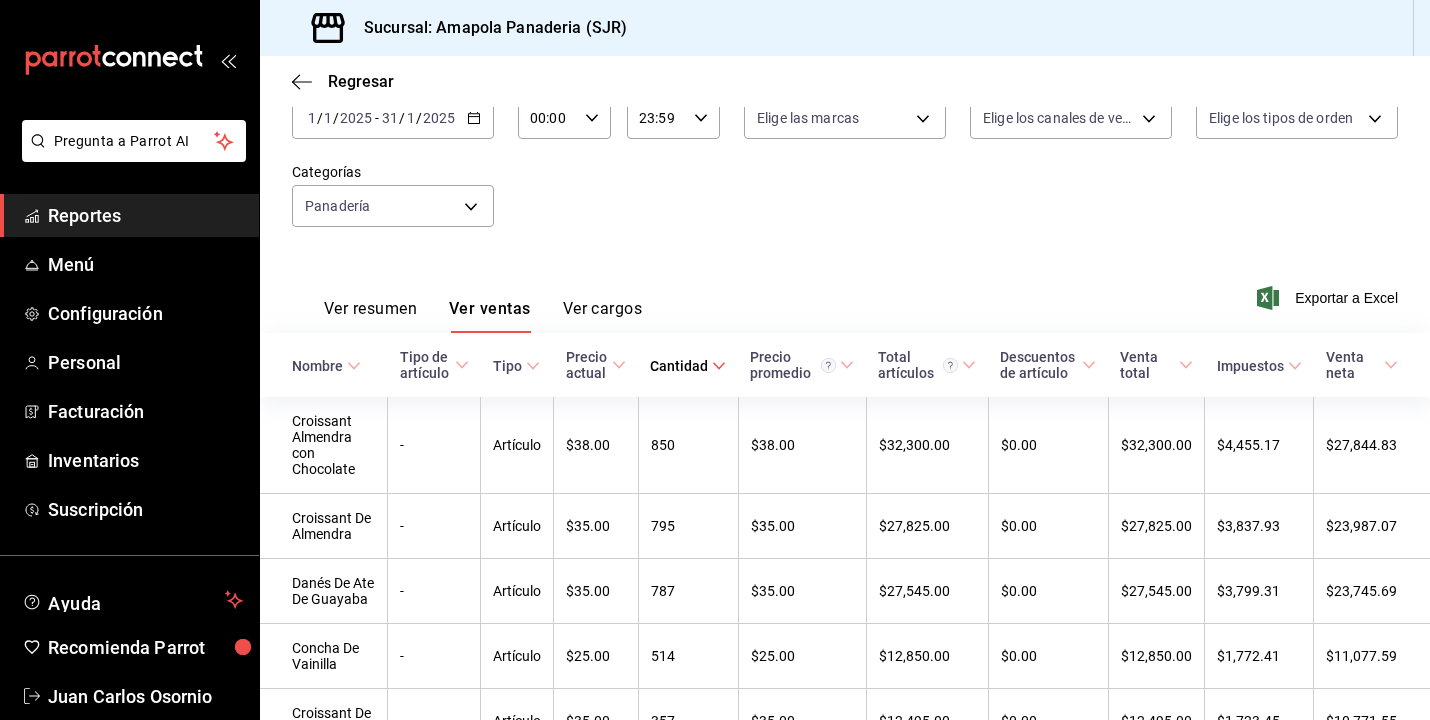 click on "Tipo de artículo" at bounding box center [425, 365] 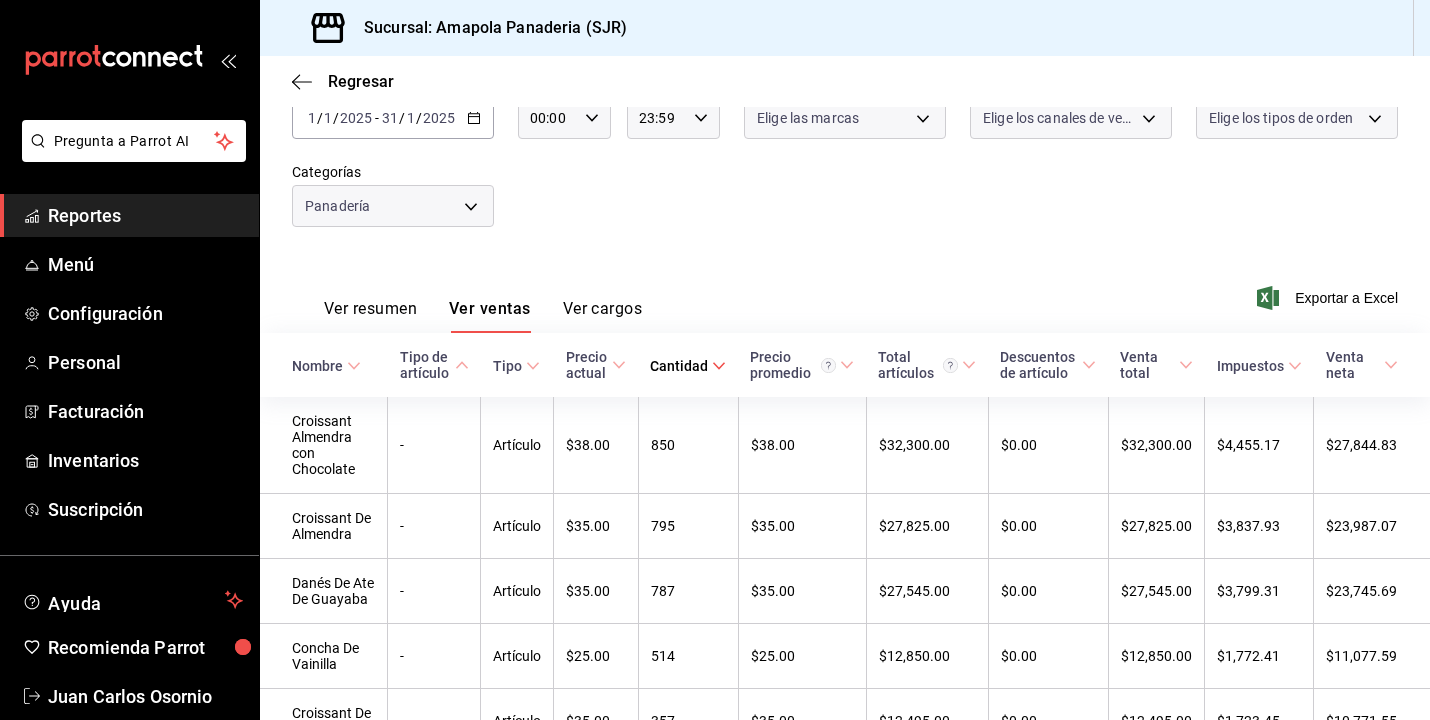 scroll, scrollTop: 19, scrollLeft: 0, axis: vertical 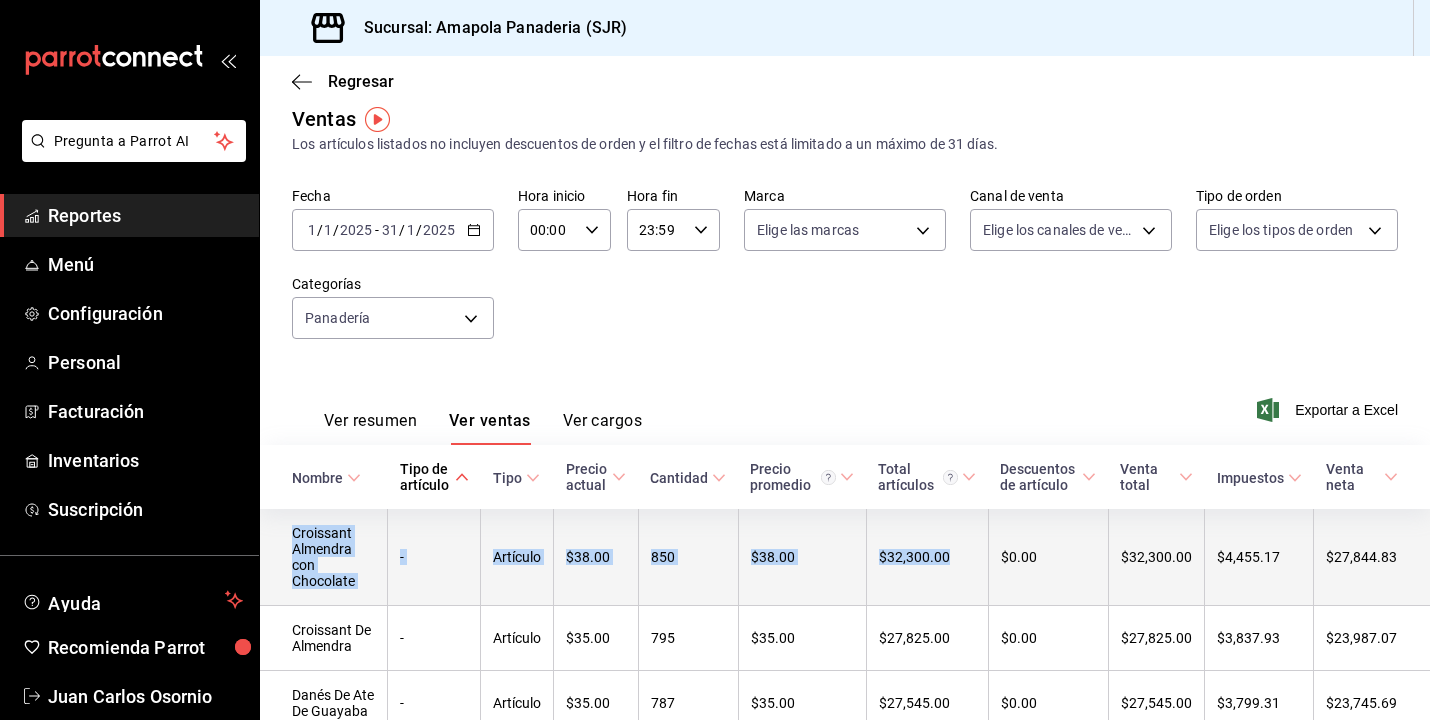 drag, startPoint x: 291, startPoint y: 525, endPoint x: 940, endPoint y: 574, distance: 650.84717 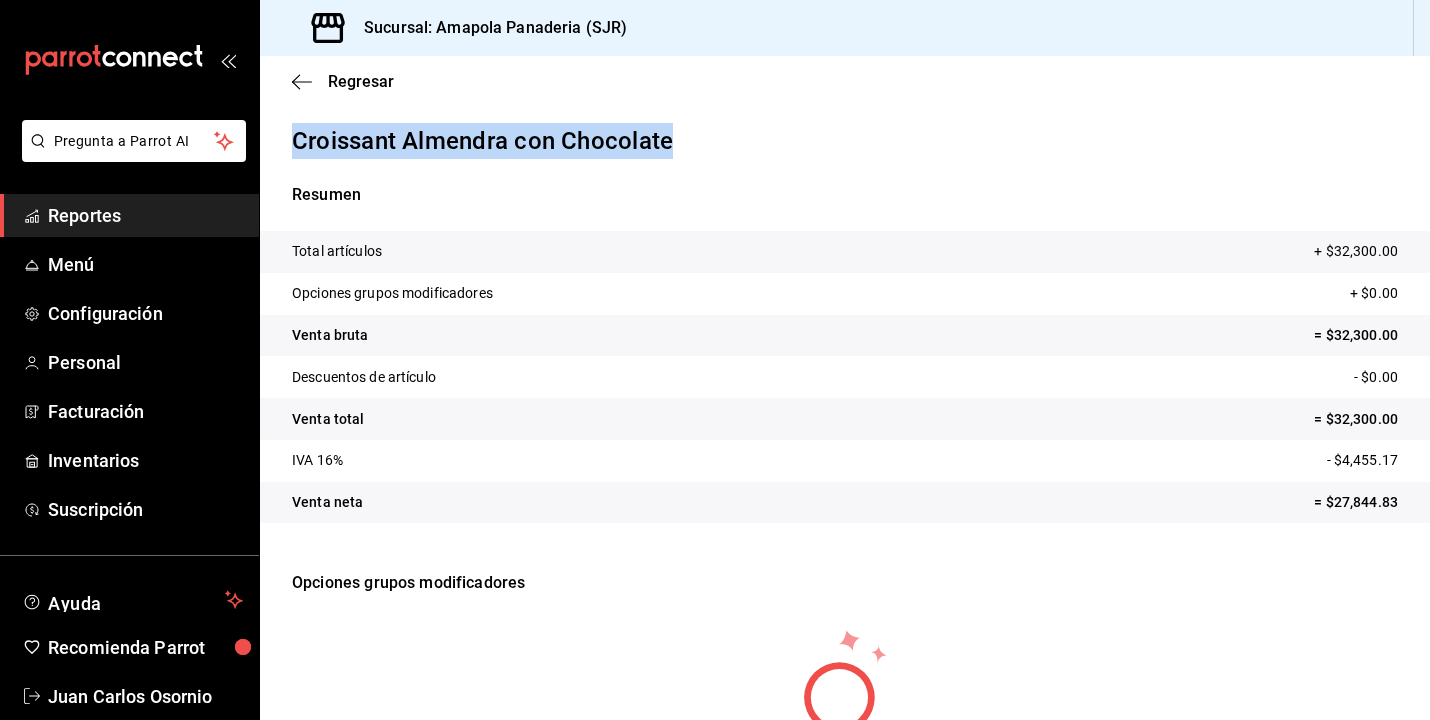 drag, startPoint x: 287, startPoint y: 140, endPoint x: 745, endPoint y: 152, distance: 458.15717 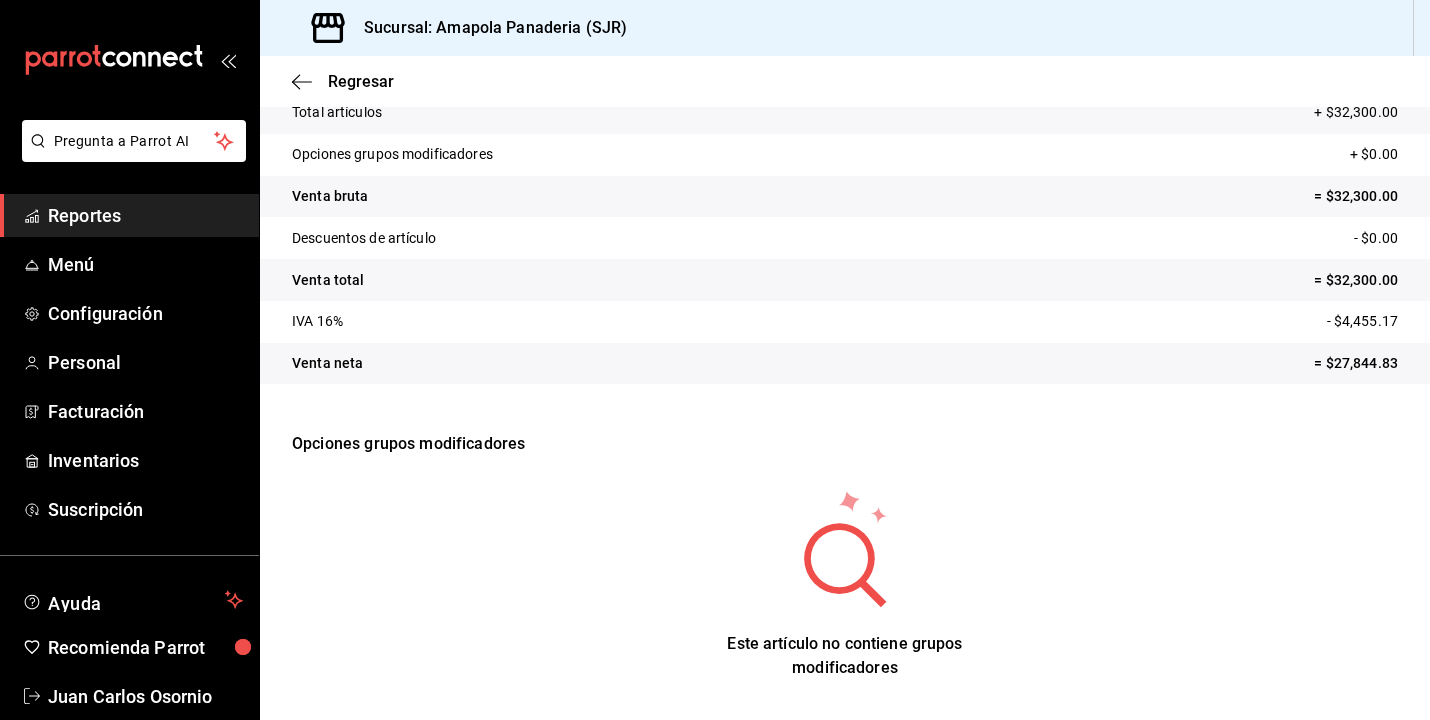 scroll, scrollTop: 139, scrollLeft: 0, axis: vertical 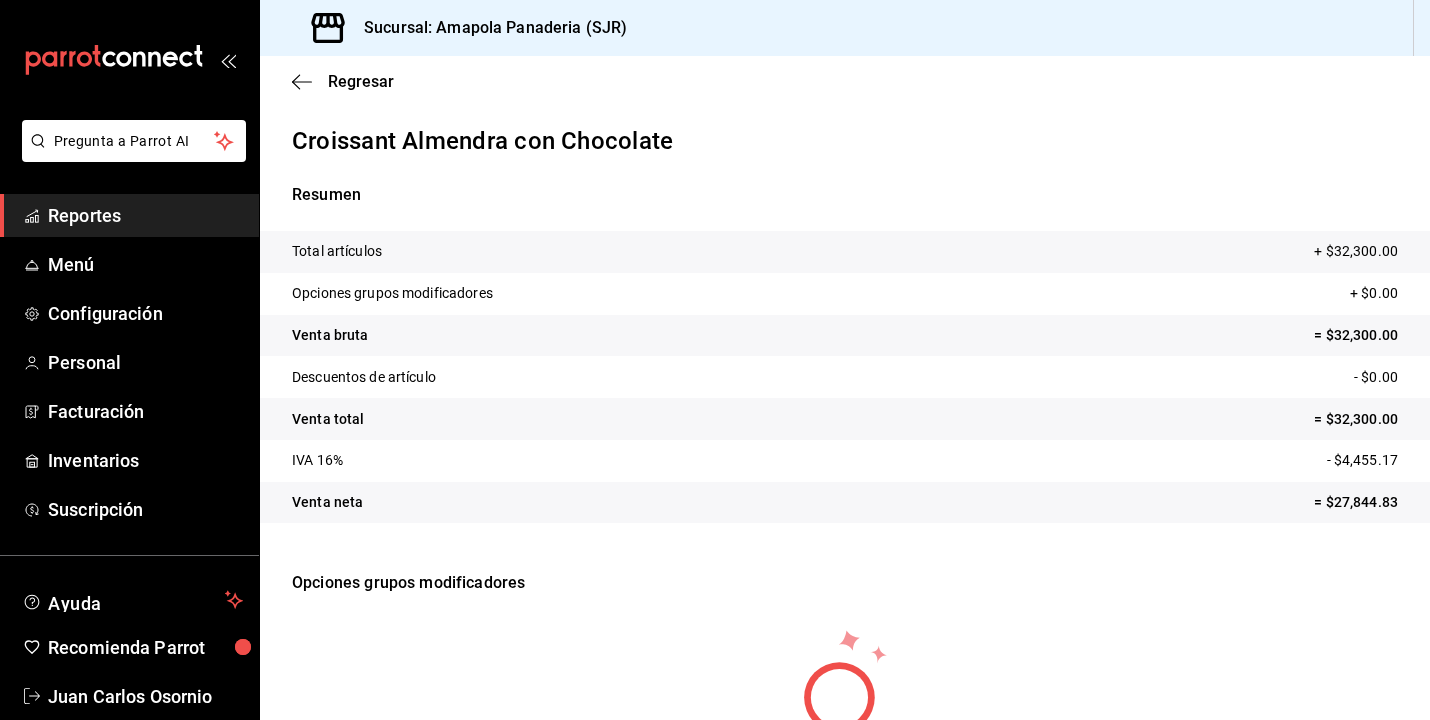 click on "Resumen" at bounding box center [845, 195] 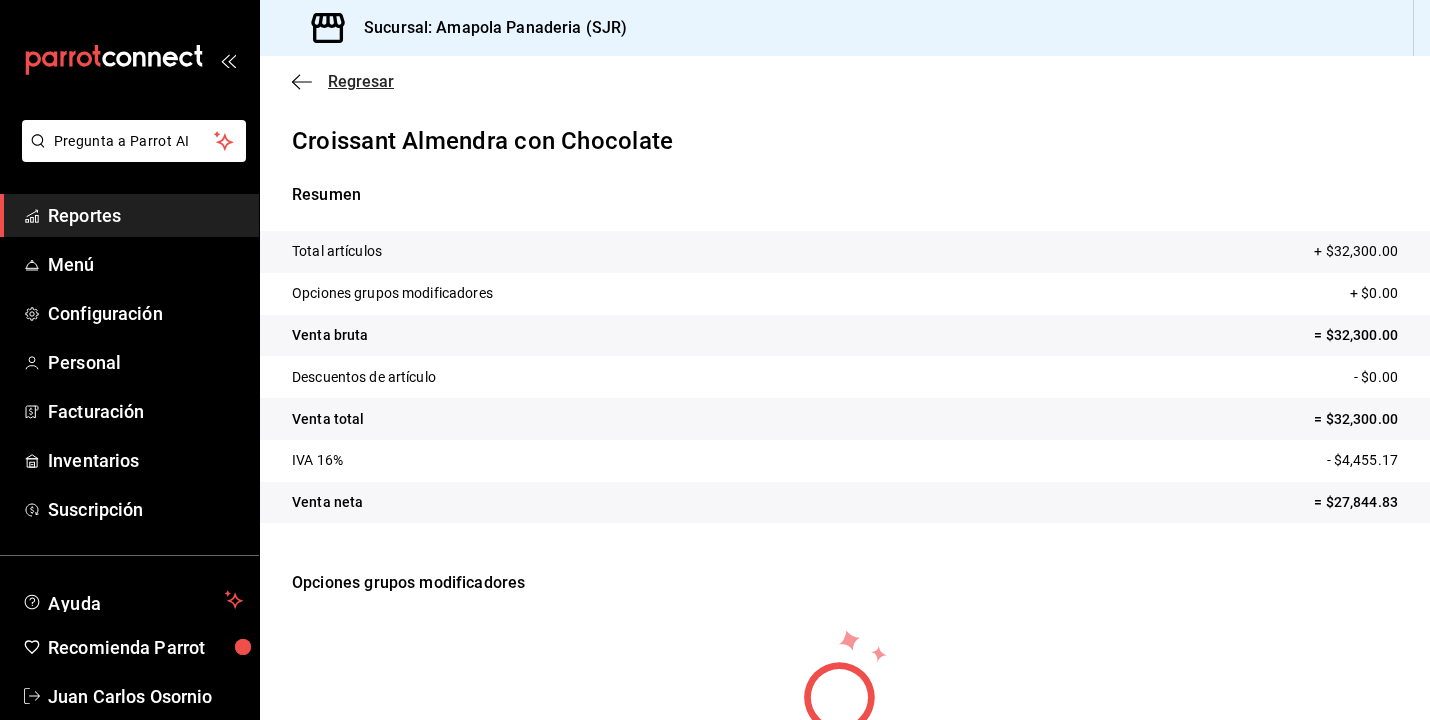 click 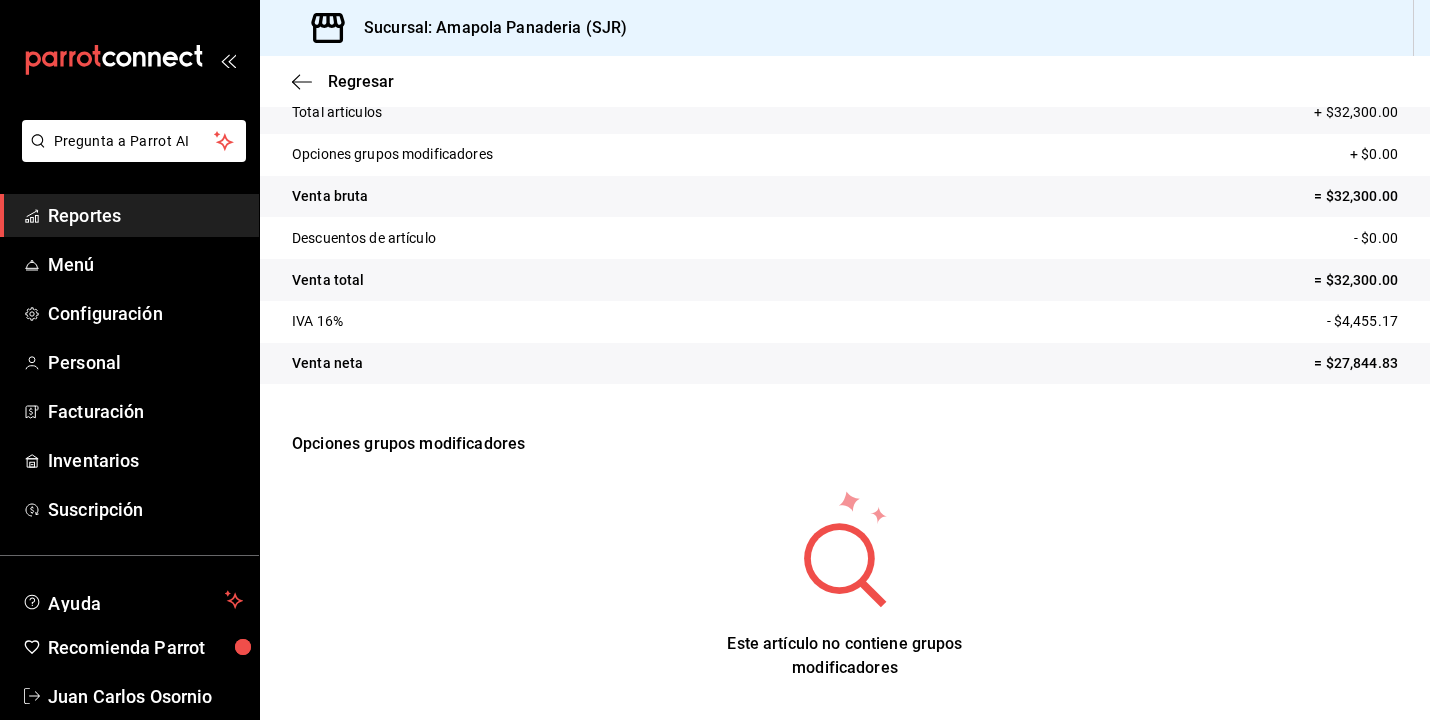 click on "Este artículo no contiene grupos modificadores" at bounding box center [845, 584] 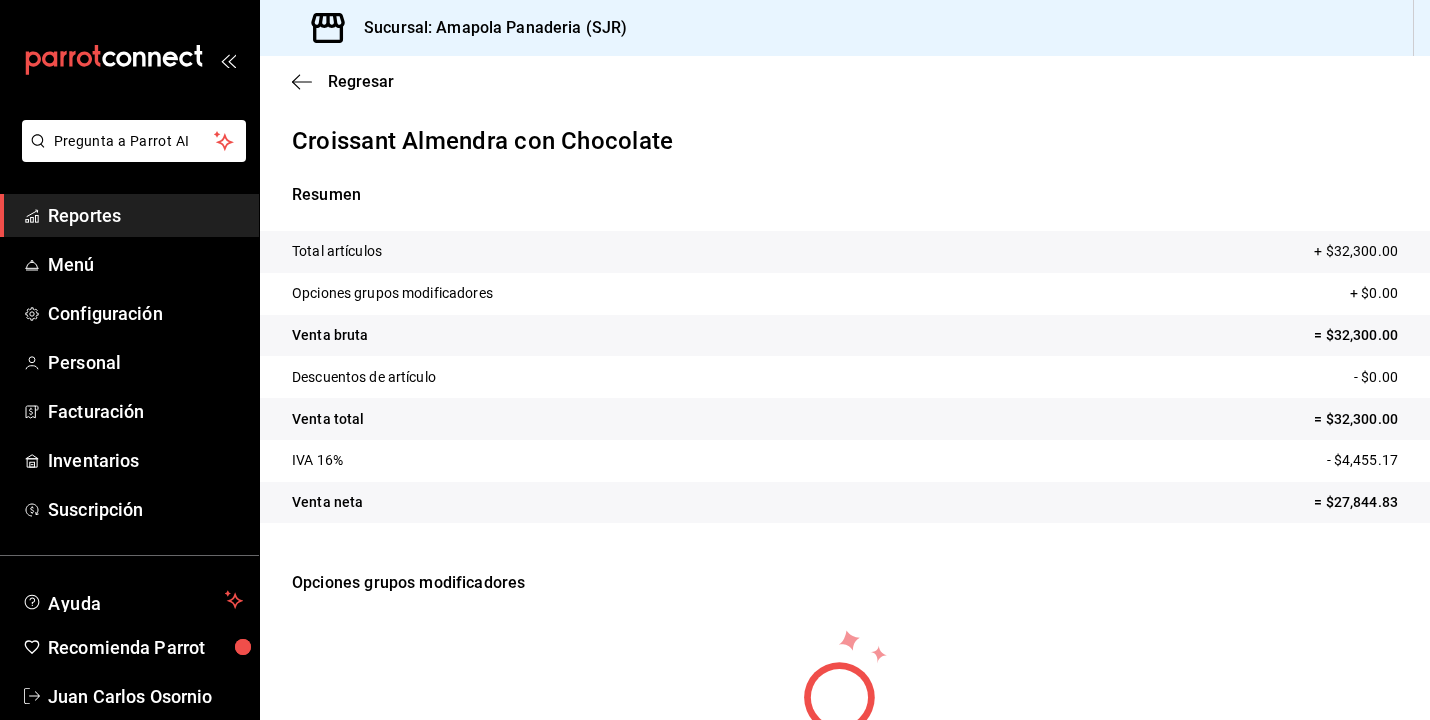 scroll, scrollTop: 0, scrollLeft: 0, axis: both 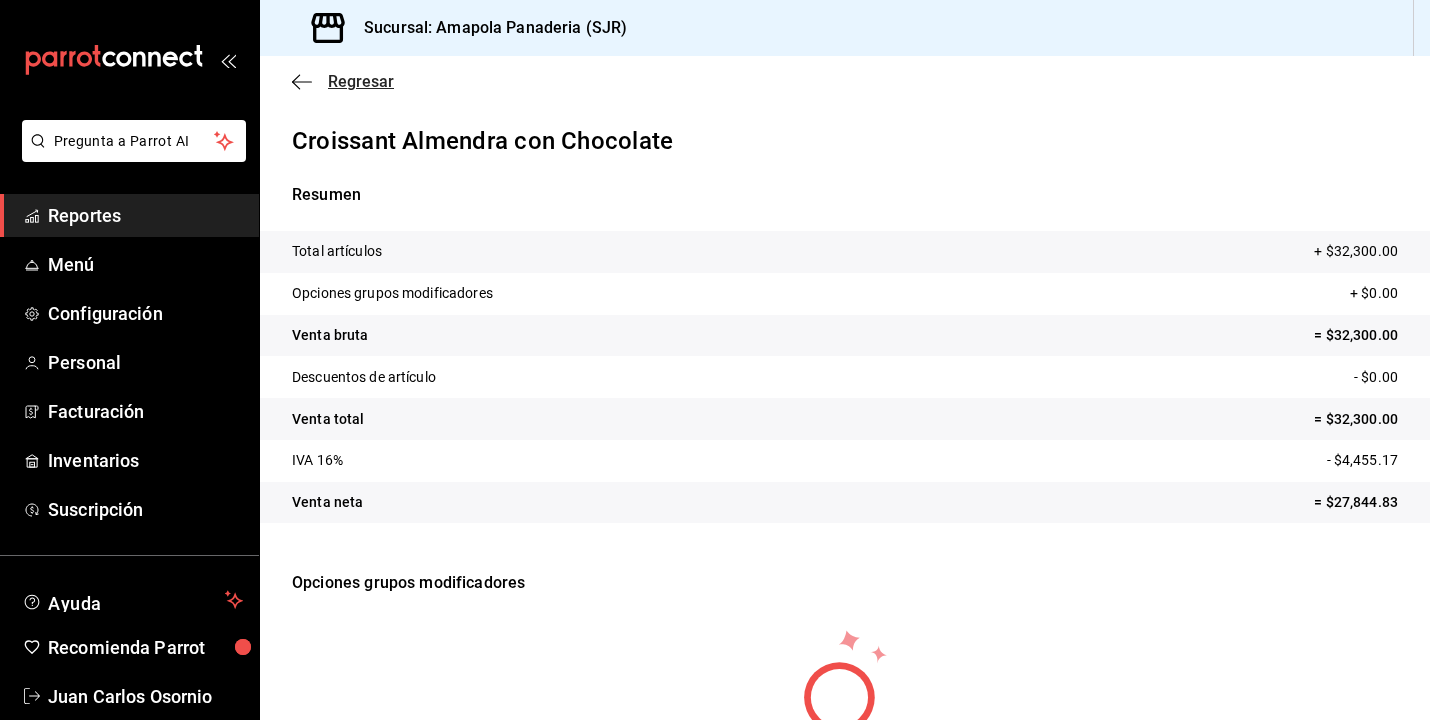 click 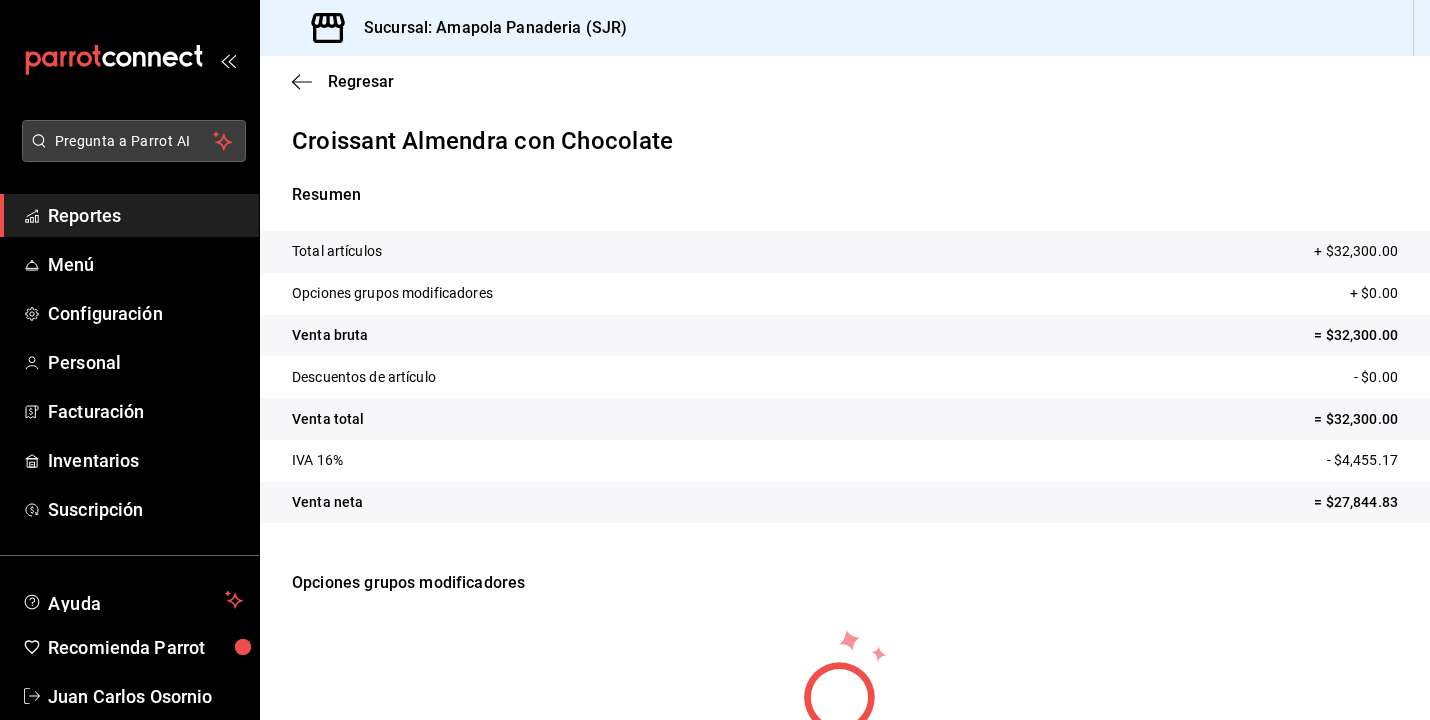 click on "Pregunta a Parrot AI" at bounding box center (134, 141) 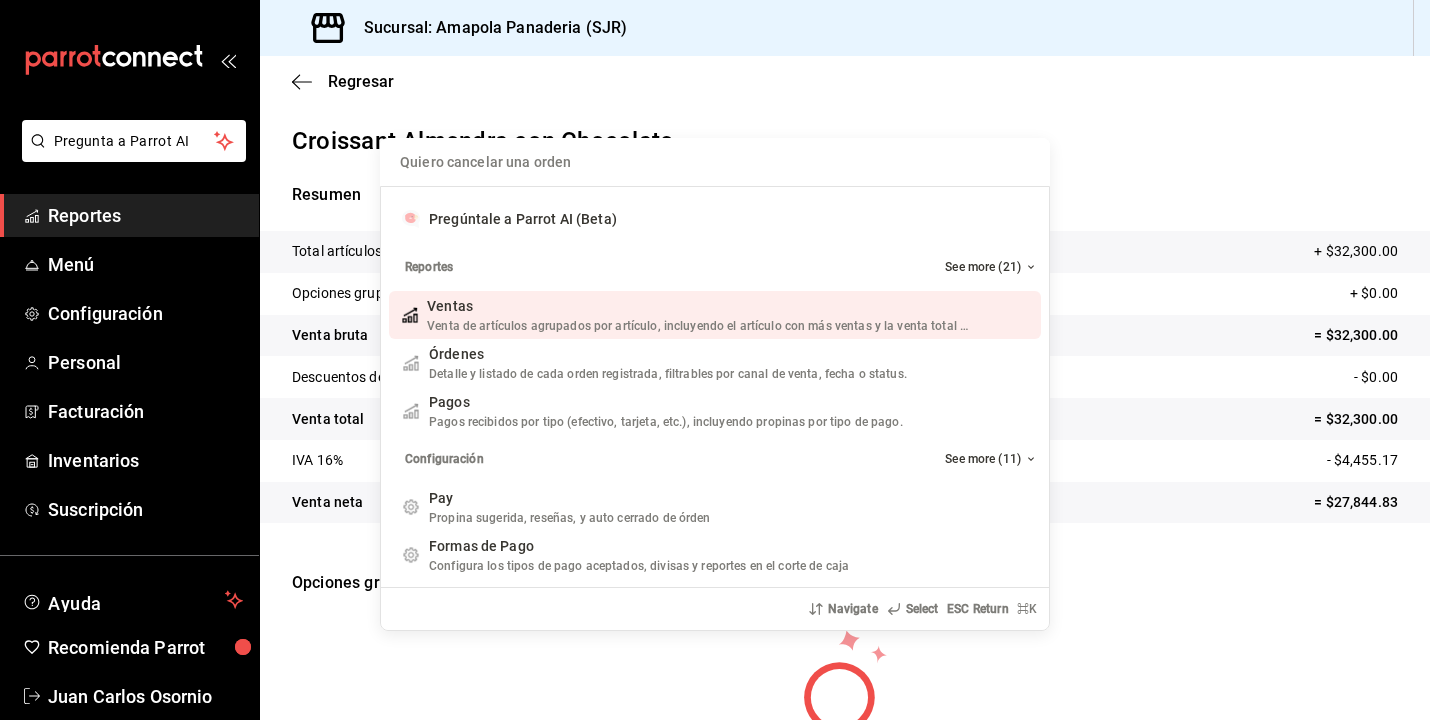 click on "Ventas" at bounding box center [699, 306] 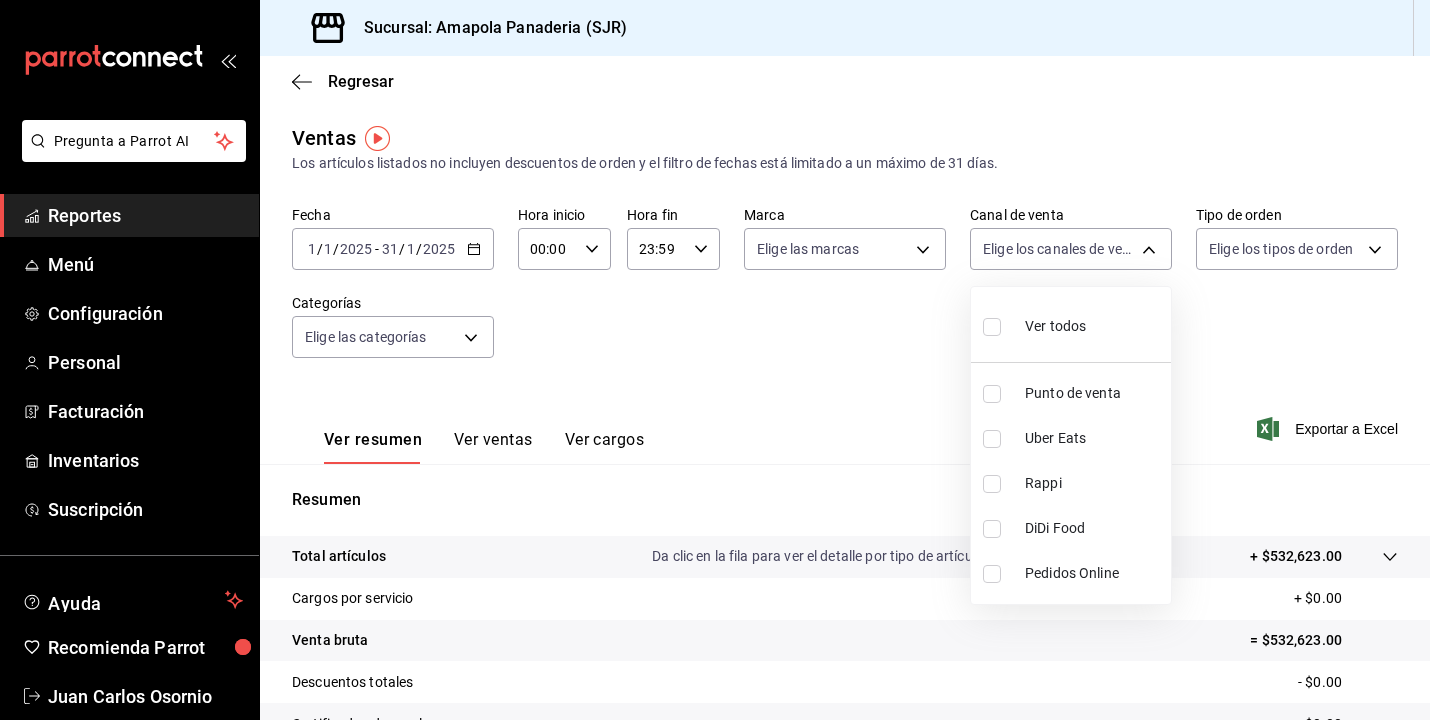 click on "Pregunta a Parrot AI Reportes   Menú   Configuración   Personal   Facturación   Inventarios   Suscripción   Ayuda Recomienda Parrot   Juan Carlos Osornio   Sugerir nueva función   Sucursal: Amapola Panaderia (SJR) Regresar Ventas Los artículos listados no incluyen descuentos de orden y el filtro de fechas está limitado a un máximo de 31 días. Fecha 2025-01-01 1 / 1 / 2025 - 2025-01-31 31 / 1 / 2025 Hora inicio 00:00 Hora inicio Hora fin 23:59 Hora fin Marca Elige las marcas Canal de venta Elige los canales de venta Tipo de orden Elige los tipos de orden Categorías Elige las categorías Ver resumen Ver ventas Ver cargos Exportar a Excel Resumen Total artículos Da clic en la fila para ver el detalle por tipo de artículo + $532,623.00 Cargos por servicio + $0.00 Venta bruta = $532,623.00 Descuentos totales - $0.00 Certificados de regalo - $0.00 Venta total = $532,623.00 Impuestos - $73,465.24 Venta neta = $459,157.76 GANA 1 MES GRATIS EN TU SUSCRIPCIÓN AQUÍ Ver video tutorial Ir a video Reportes" at bounding box center [715, 360] 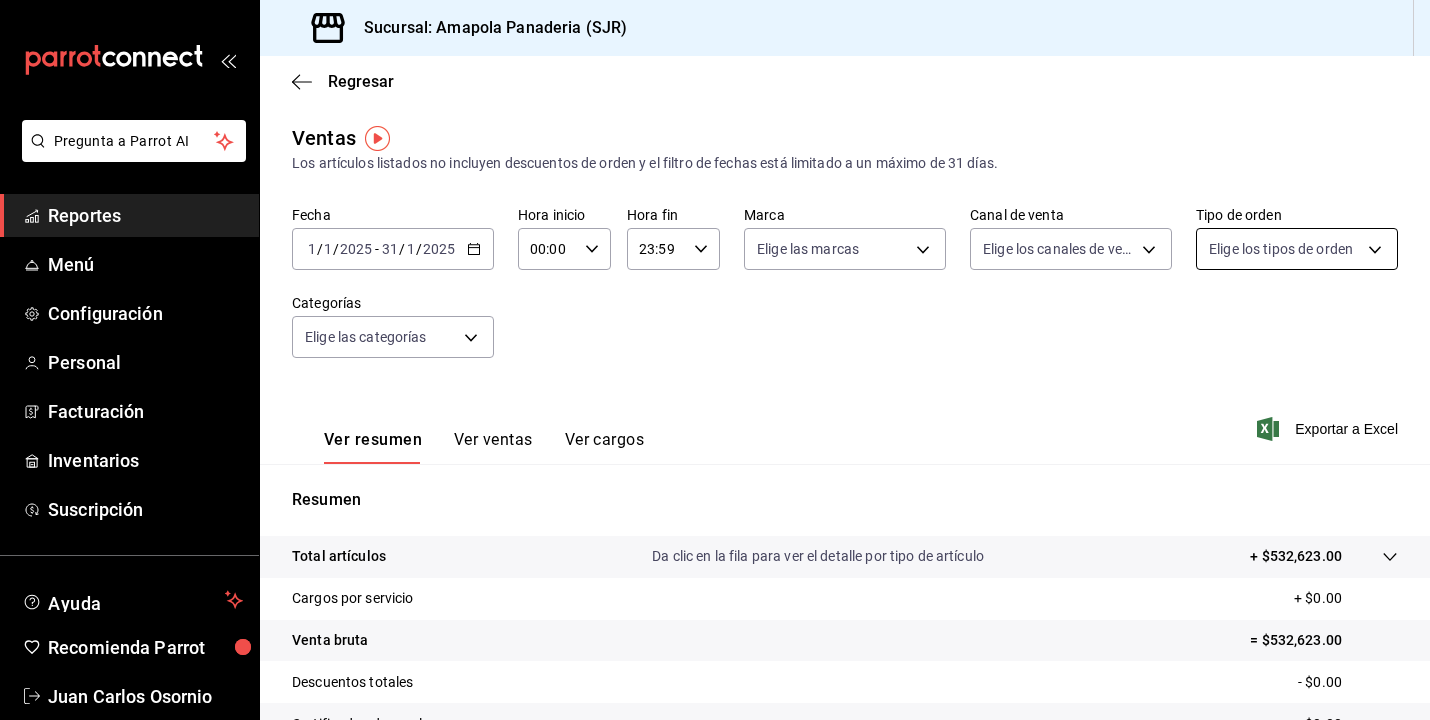 click on "Pregunta a Parrot AI Reportes   Menú   Configuración   Personal   Facturación   Inventarios   Suscripción   Ayuda Recomienda Parrot   Juan Carlos Osornio   Sugerir nueva función   Sucursal: Amapola Panaderia (SJR) Regresar Ventas Los artículos listados no incluyen descuentos de orden y el filtro de fechas está limitado a un máximo de 31 días. Fecha 2025-01-01 1 / 1 / 2025 - 2025-01-31 31 / 1 / 2025 Hora inicio 00:00 Hora inicio Hora fin 23:59 Hora fin Marca Elige las marcas Canal de venta Elige los canales de venta Tipo de orden Elige los tipos de orden Categorías Elige las categorías Ver resumen Ver ventas Ver cargos Exportar a Excel Resumen Total artículos Da clic en la fila para ver el detalle por tipo de artículo + $532,623.00 Cargos por servicio + $0.00 Venta bruta = $532,623.00 Descuentos totales - $0.00 Certificados de regalo - $0.00 Venta total = $532,623.00 Impuestos - $73,465.24 Venta neta = $459,157.76 GANA 1 MES GRATIS EN TU SUSCRIPCIÓN AQUÍ Ver video tutorial Ir a video Reportes" at bounding box center [715, 360] 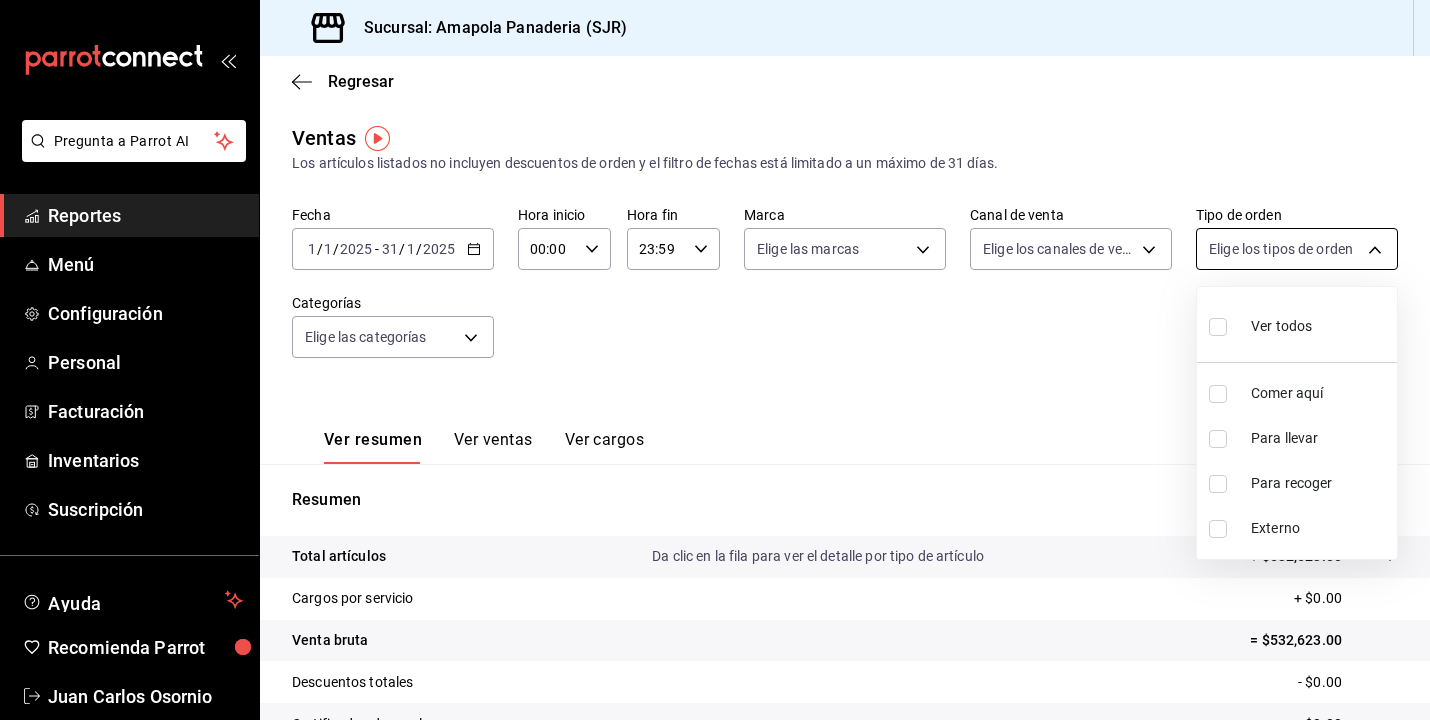 click at bounding box center [715, 360] 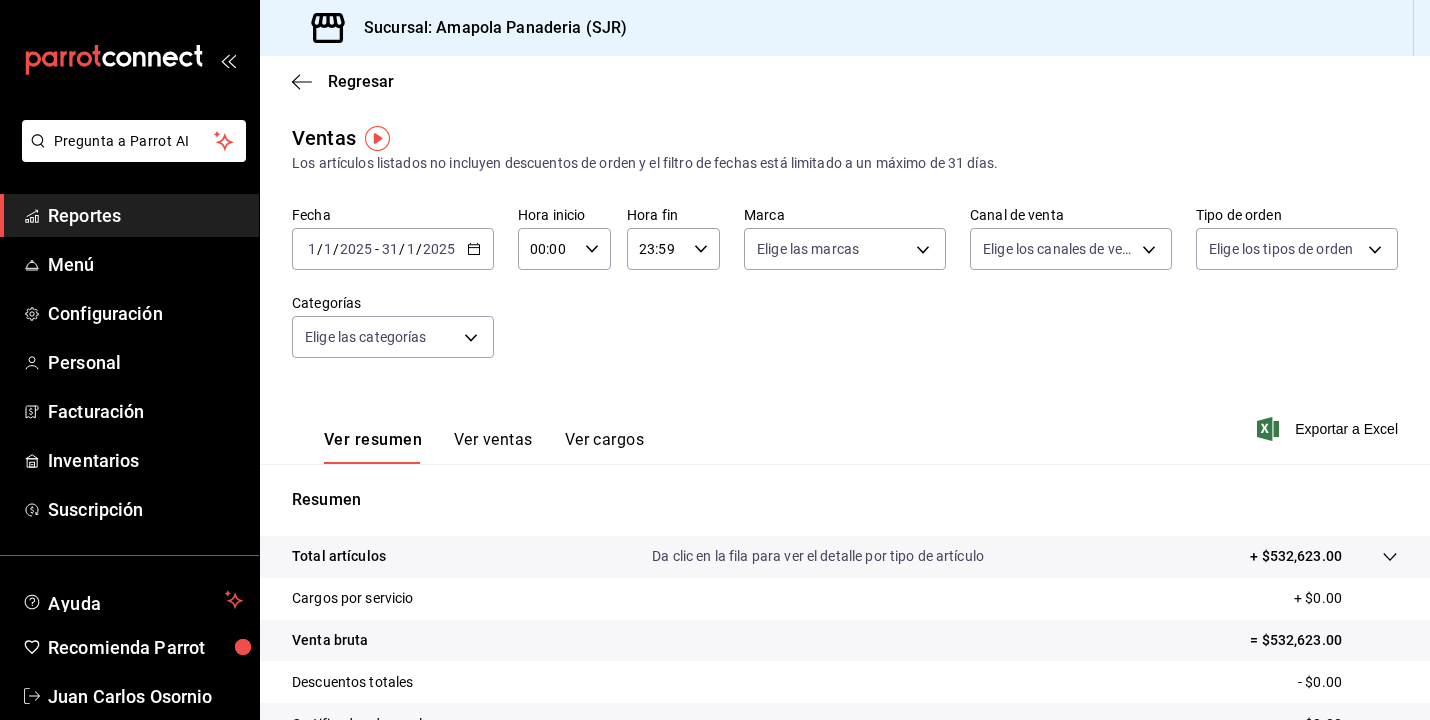 click on "-" at bounding box center (377, 249) 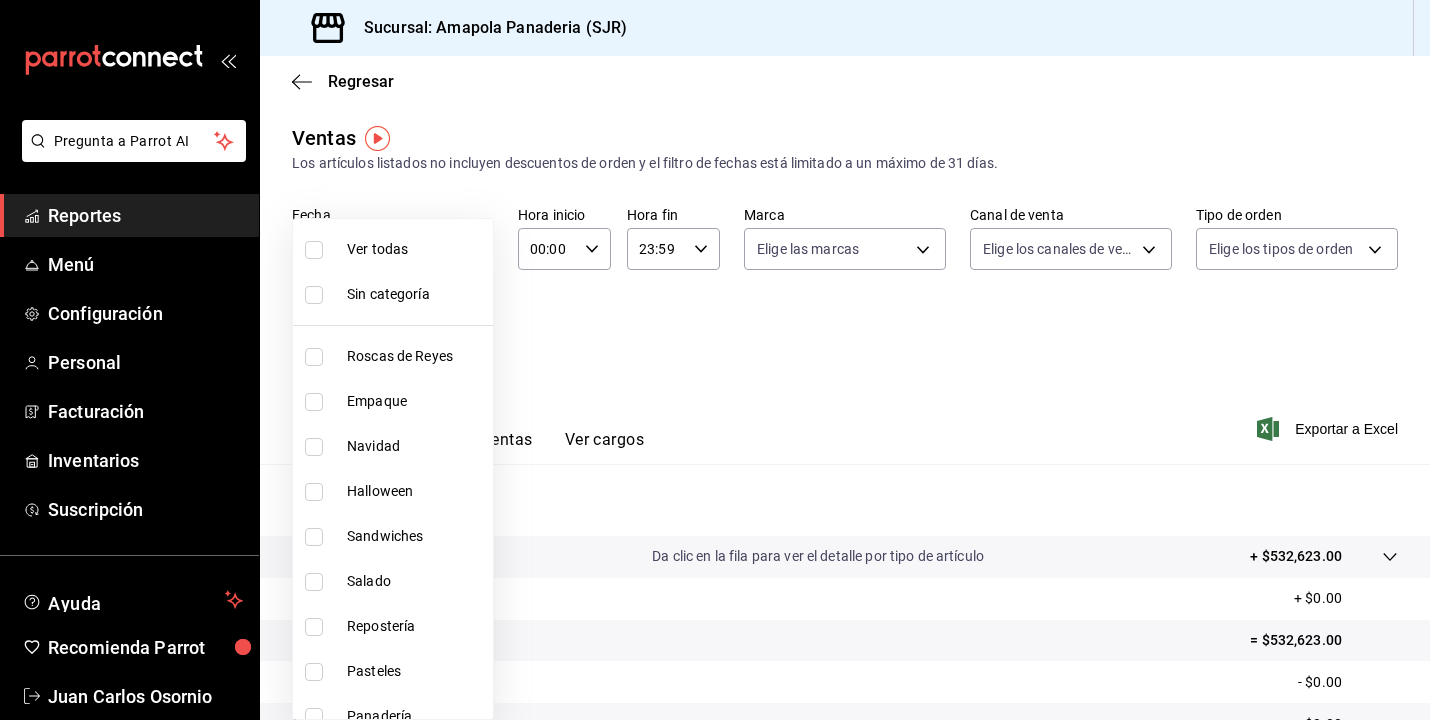 click on "Pregunta a Parrot AI Reportes   Menú   Configuración   Personal   Facturación   Inventarios   Suscripción   Ayuda Recomienda Parrot   Juan Carlos Osornio   Sugerir nueva función   Sucursal: Amapola Panaderia (SJR) Regresar Ventas Los artículos listados no incluyen descuentos de orden y el filtro de fechas está limitado a un máximo de 31 días. Fecha 2025-01-01 1 / 1 / 2025 - 2025-01-31 31 / 1 / 2025 Hora inicio 00:00 Hora inicio Hora fin 23:59 Hora fin Marca Elige las marcas Canal de venta Elige los canales de venta Tipo de orden Elige los tipos de orden Categorías Elige las categorías Ver resumen Ver ventas Ver cargos Exportar a Excel Resumen Total artículos Da clic en la fila para ver el detalle por tipo de artículo + $532,623.00 Cargos por servicio + $0.00 Venta bruta = $532,623.00 Descuentos totales - $0.00 Certificados de regalo - $0.00 Venta total = $532,623.00 Impuestos - $73,465.24 Venta neta = $459,157.76 GANA 1 MES GRATIS EN TU SUSCRIPCIÓN AQUÍ Ver video tutorial Ir a video Reportes" at bounding box center (715, 360) 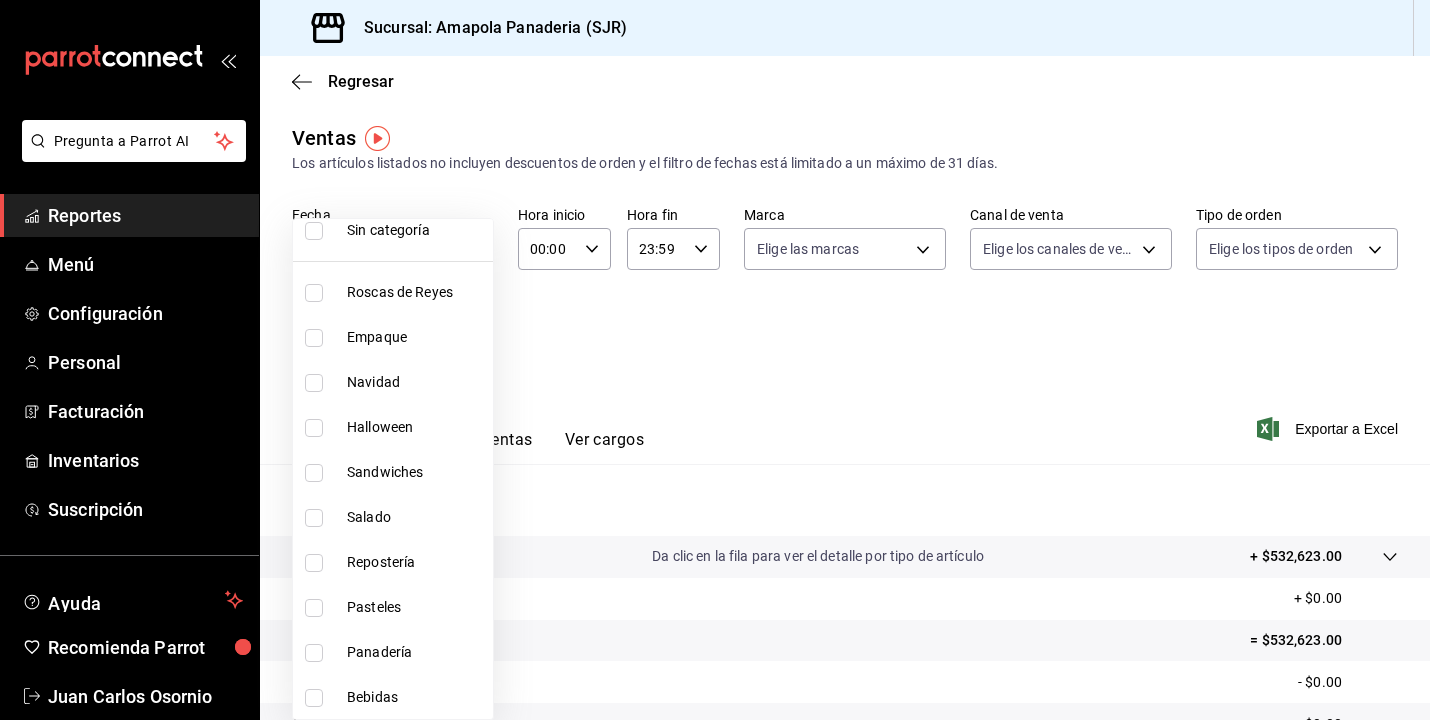 scroll, scrollTop: 68, scrollLeft: 0, axis: vertical 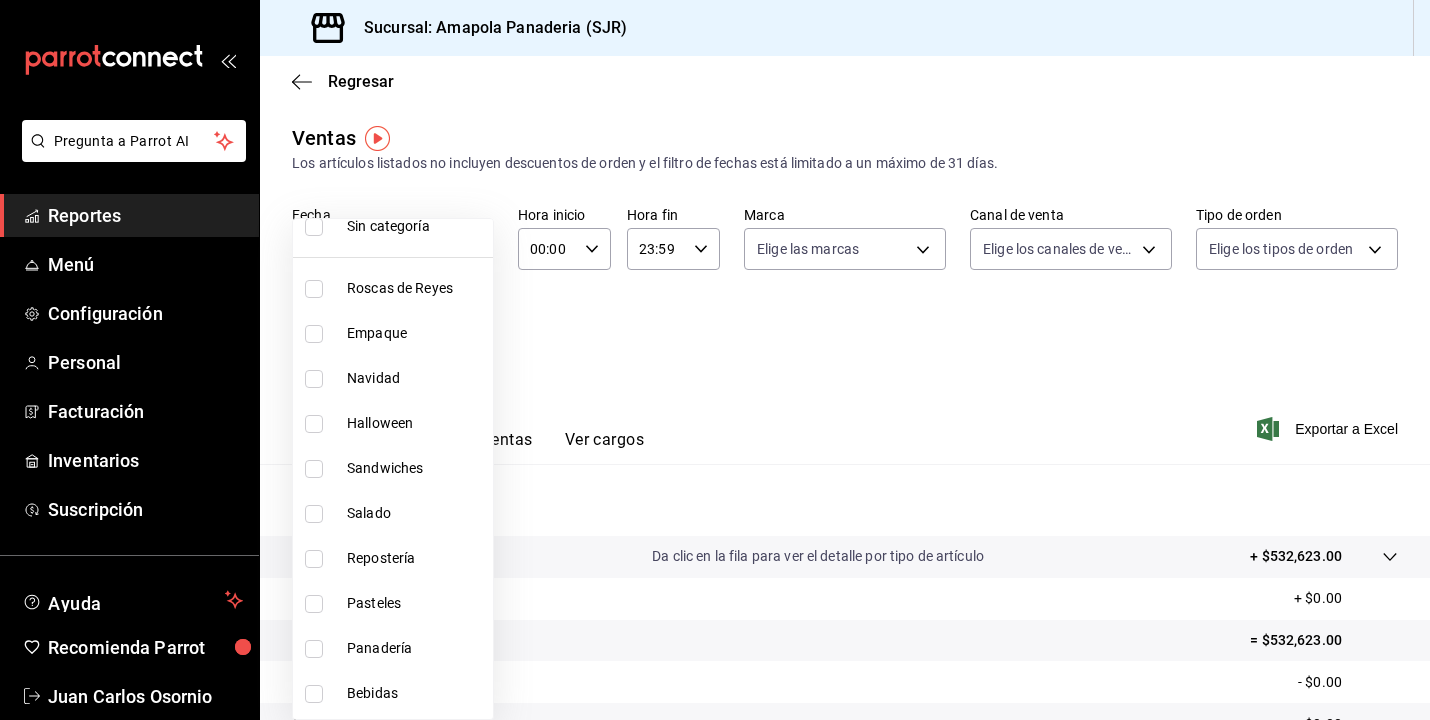 click on "Panadería" at bounding box center [416, 648] 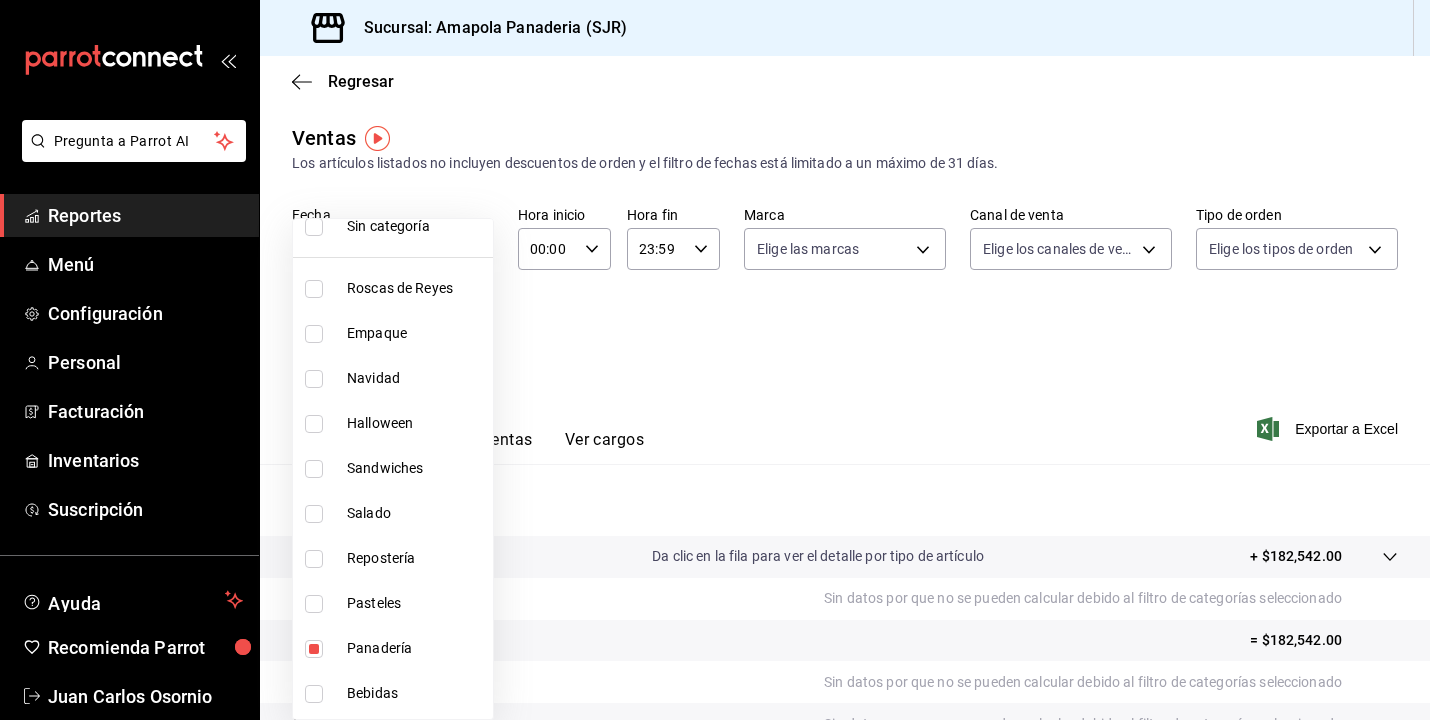 click at bounding box center [715, 360] 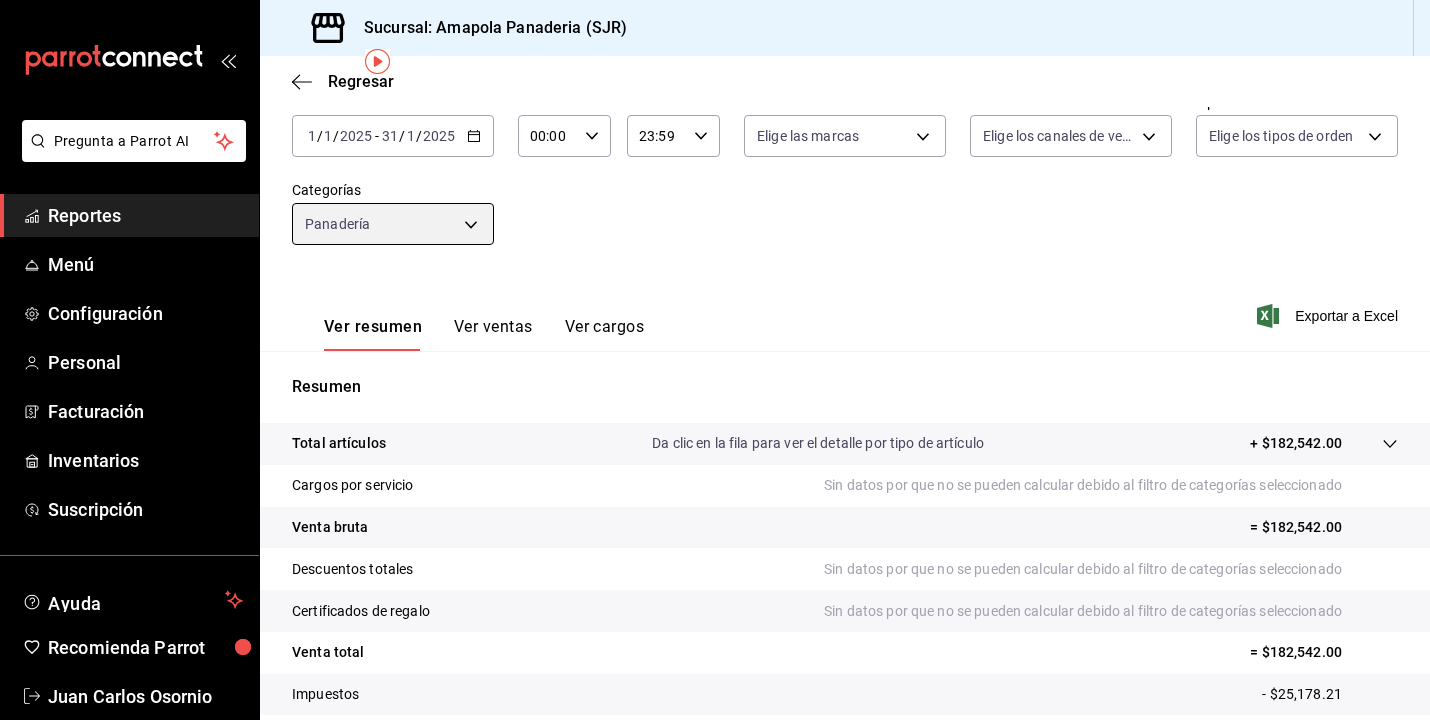 scroll, scrollTop: 116, scrollLeft: 0, axis: vertical 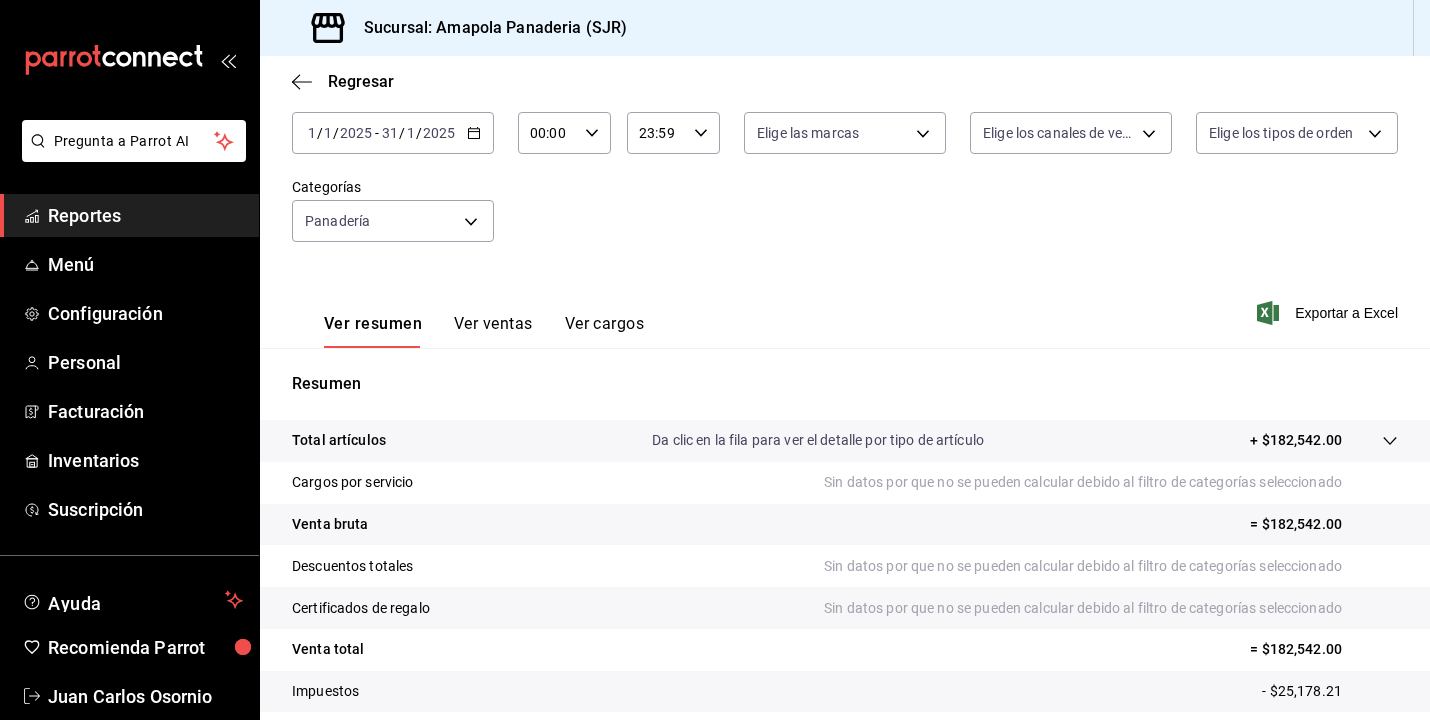 click on "Ver ventas" at bounding box center [493, 331] 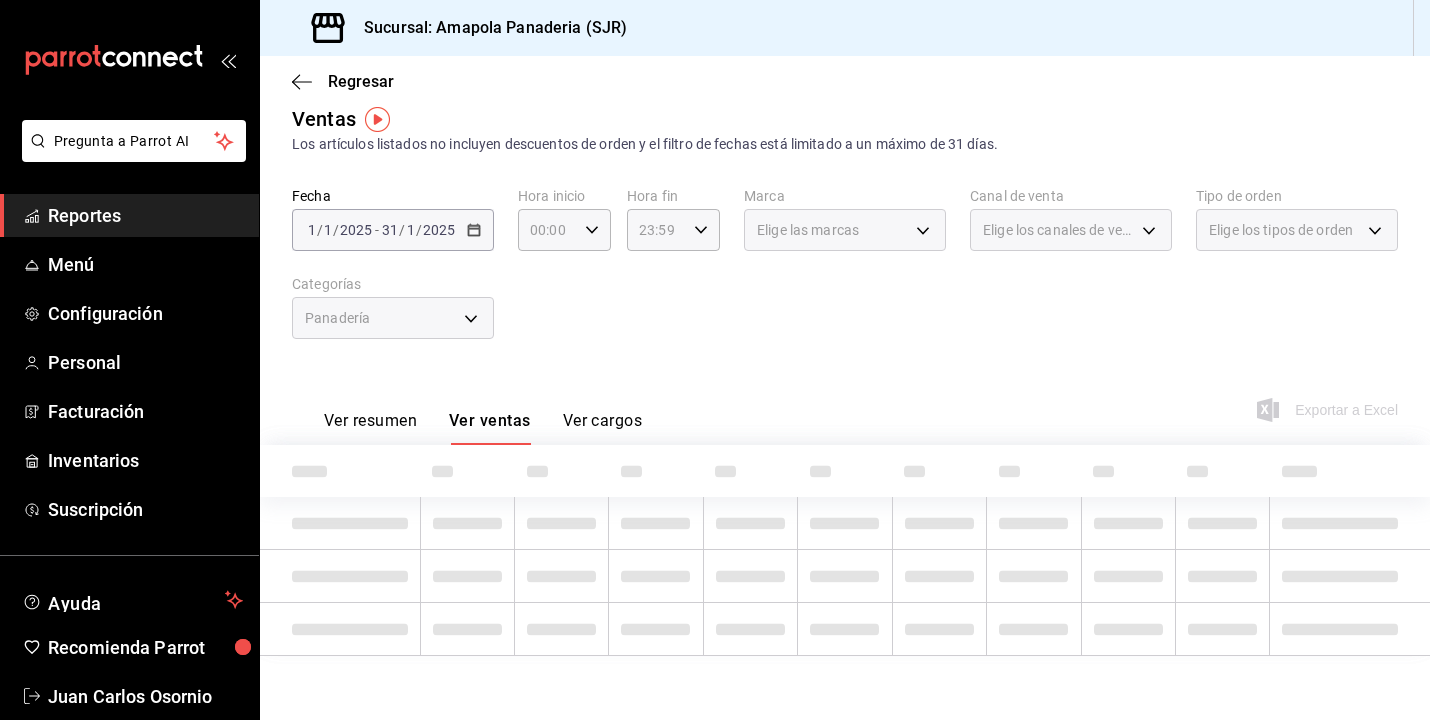 scroll, scrollTop: 19, scrollLeft: 0, axis: vertical 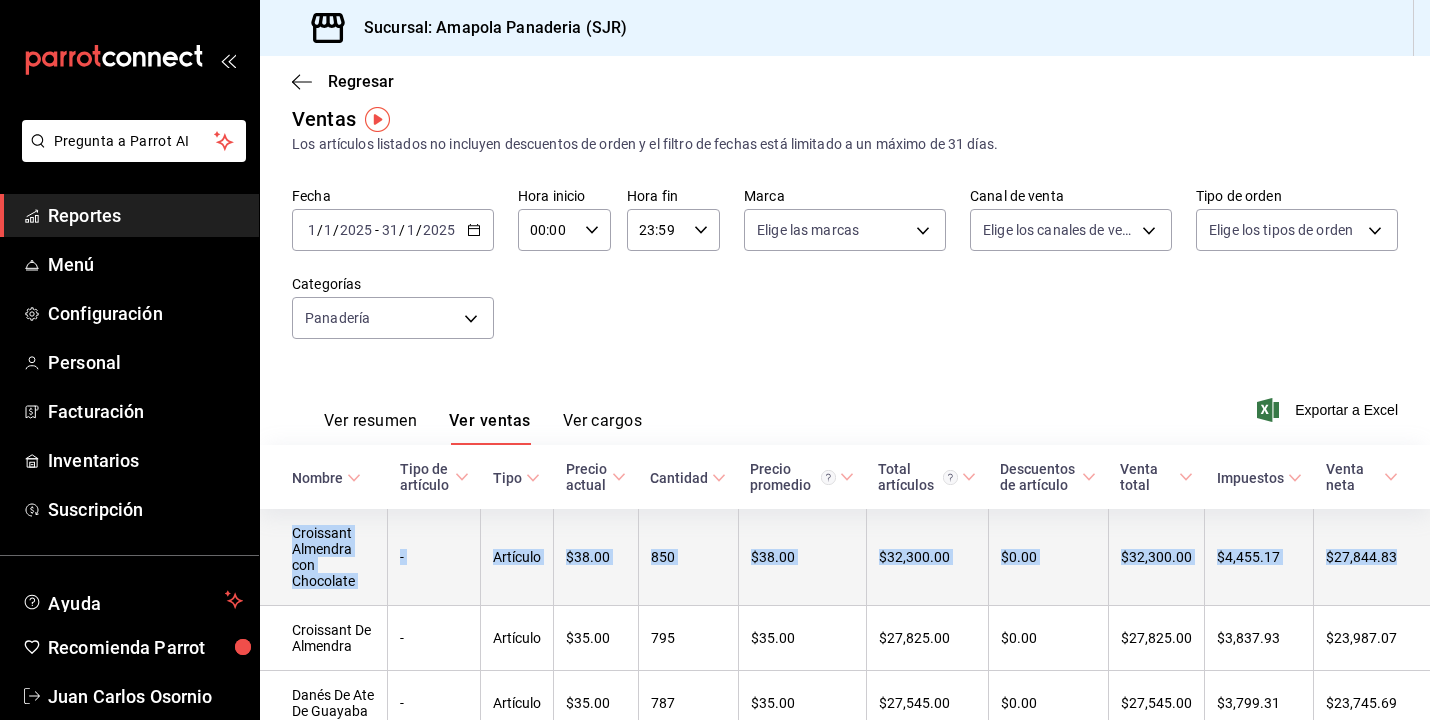 drag, startPoint x: 288, startPoint y: 469, endPoint x: 1347, endPoint y: 556, distance: 1062.5676 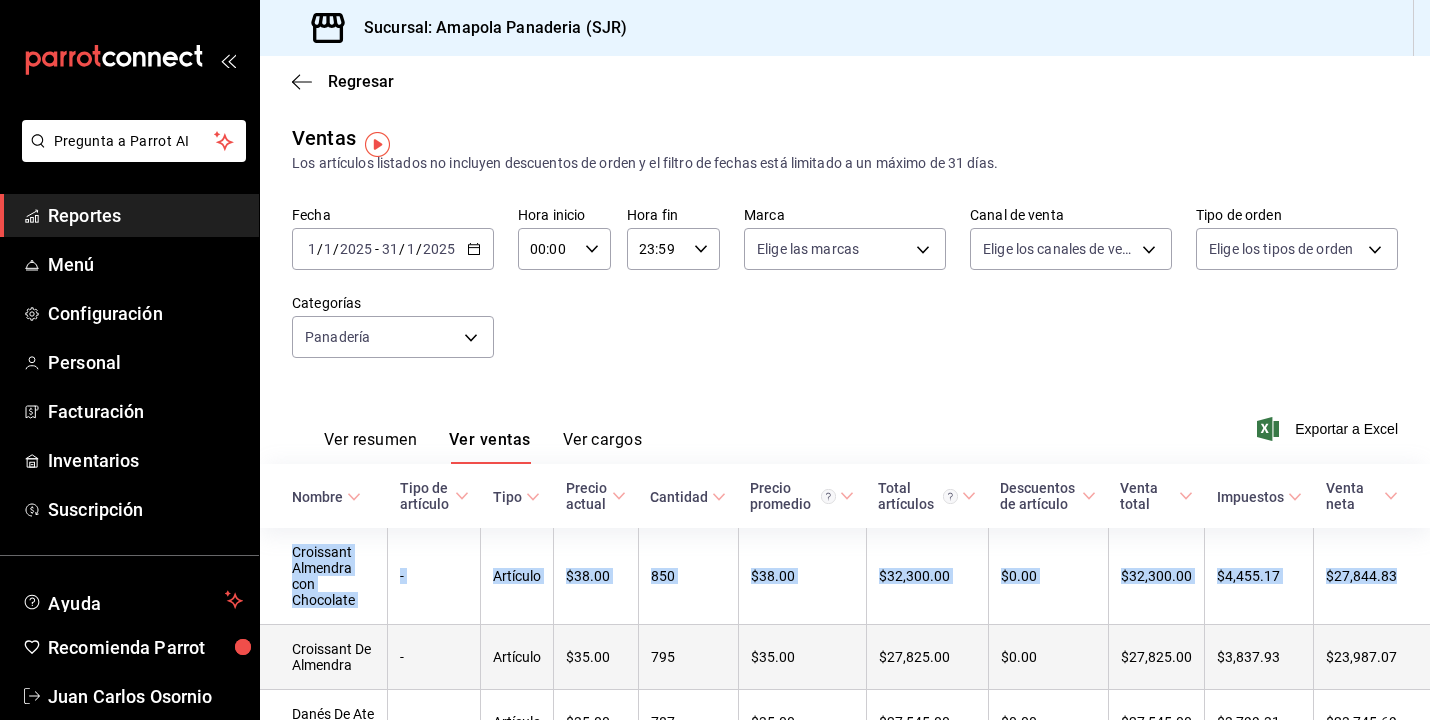 scroll, scrollTop: 0, scrollLeft: 0, axis: both 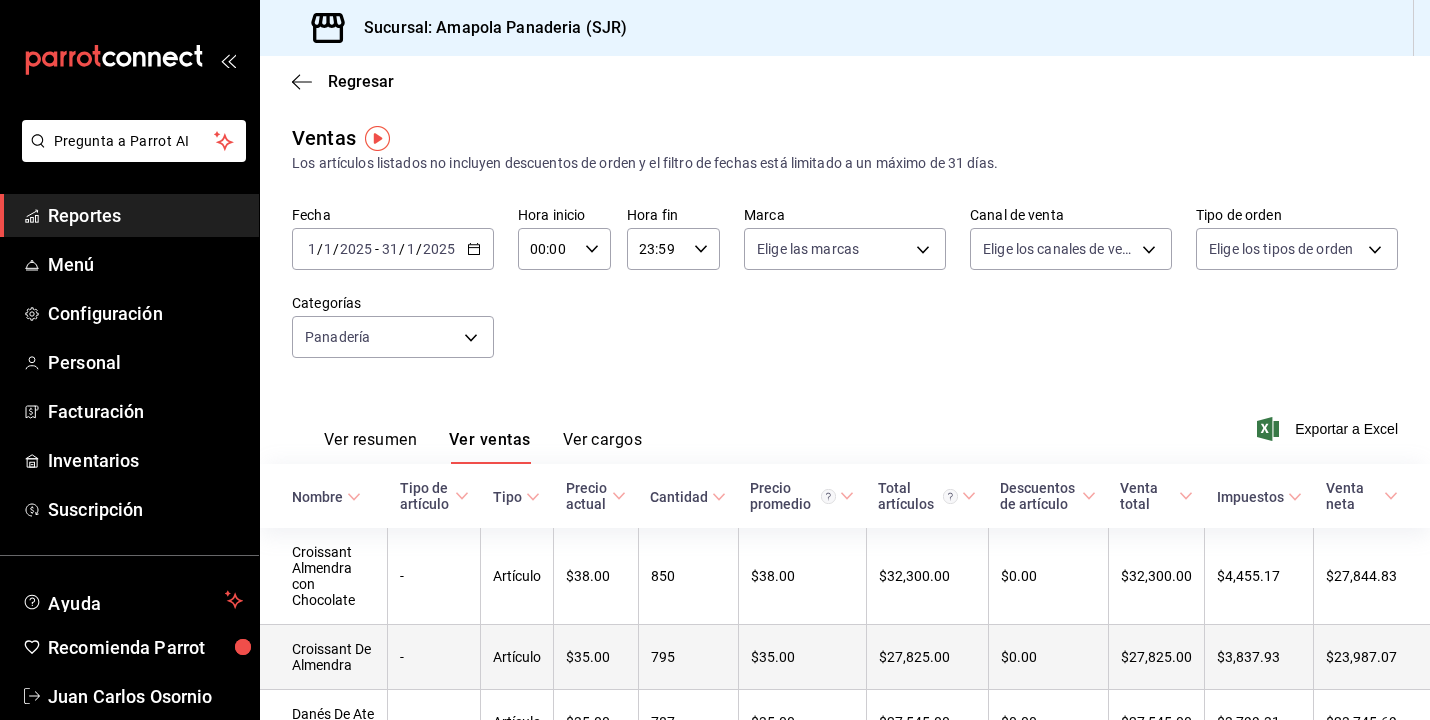 click on "Croissant De Almendra" at bounding box center [324, 657] 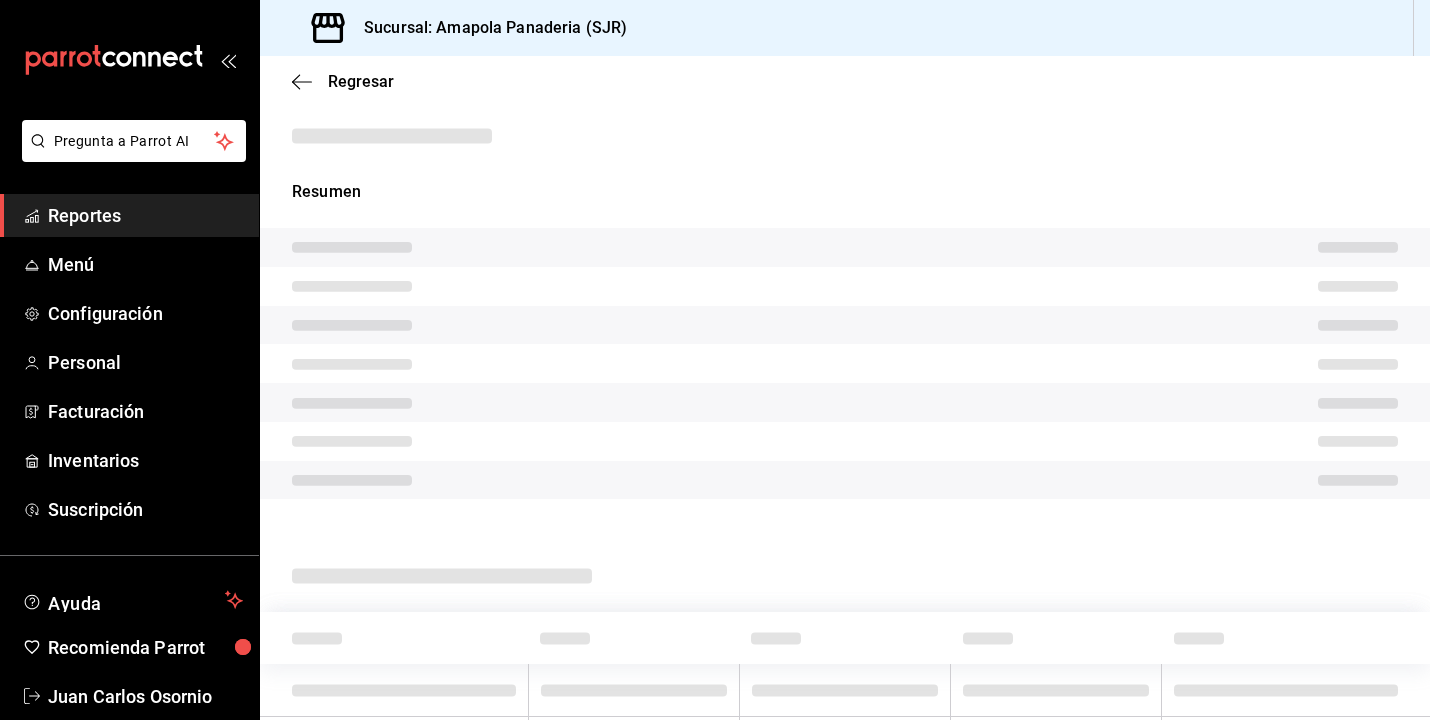 click on "Regresar" at bounding box center [845, 81] 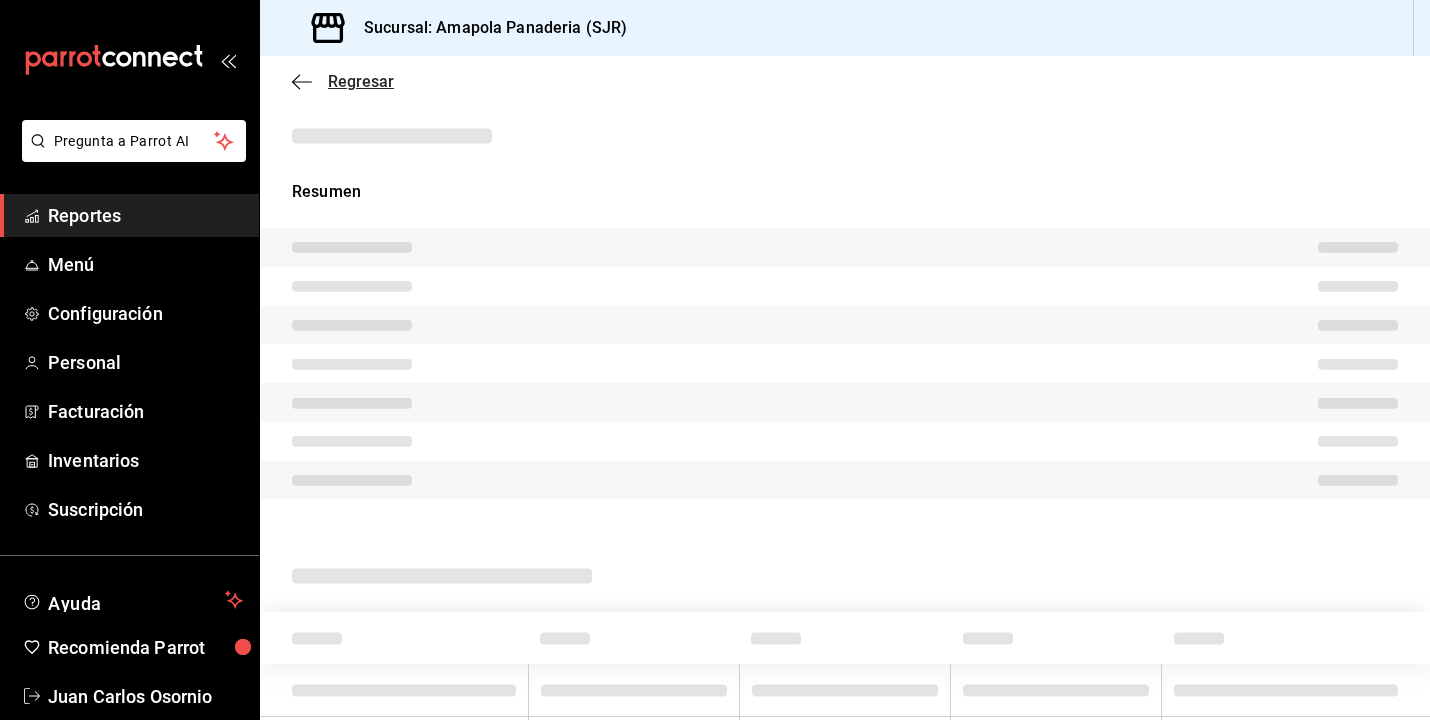 click 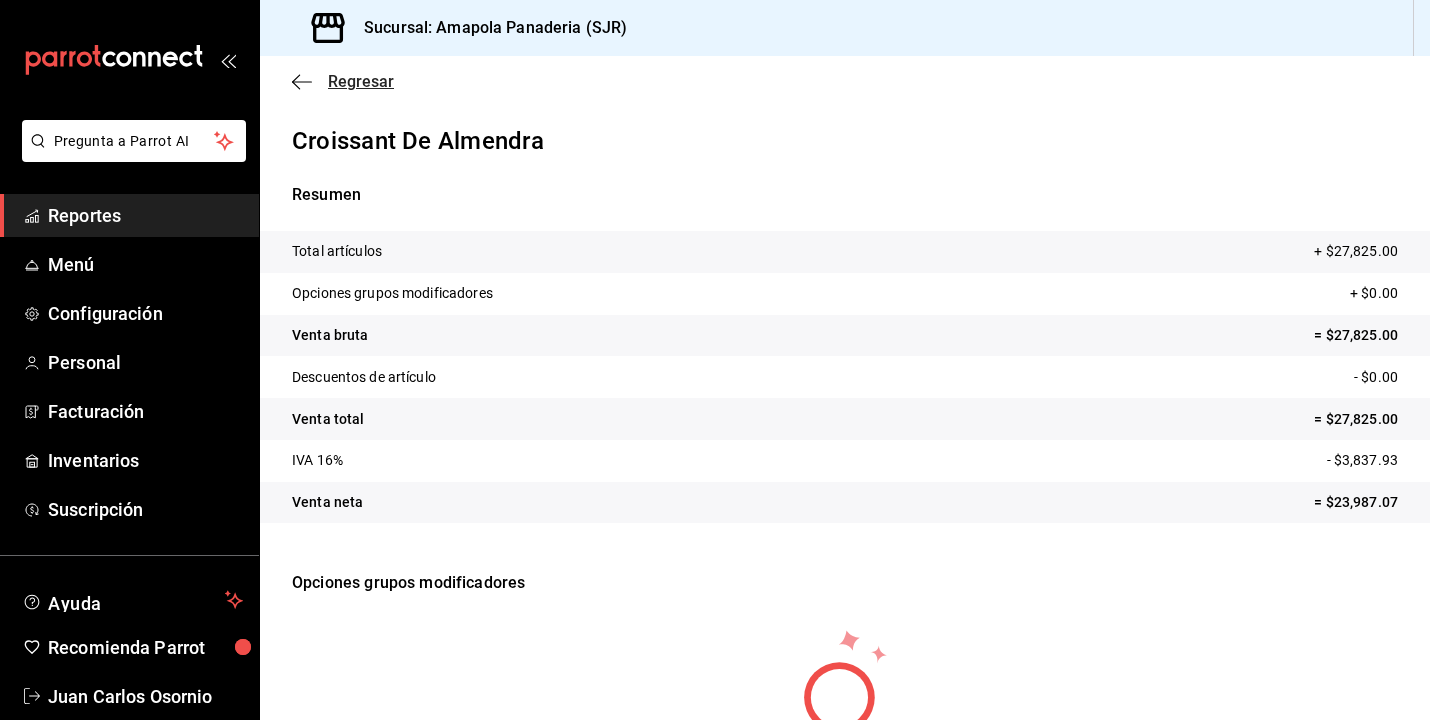 click 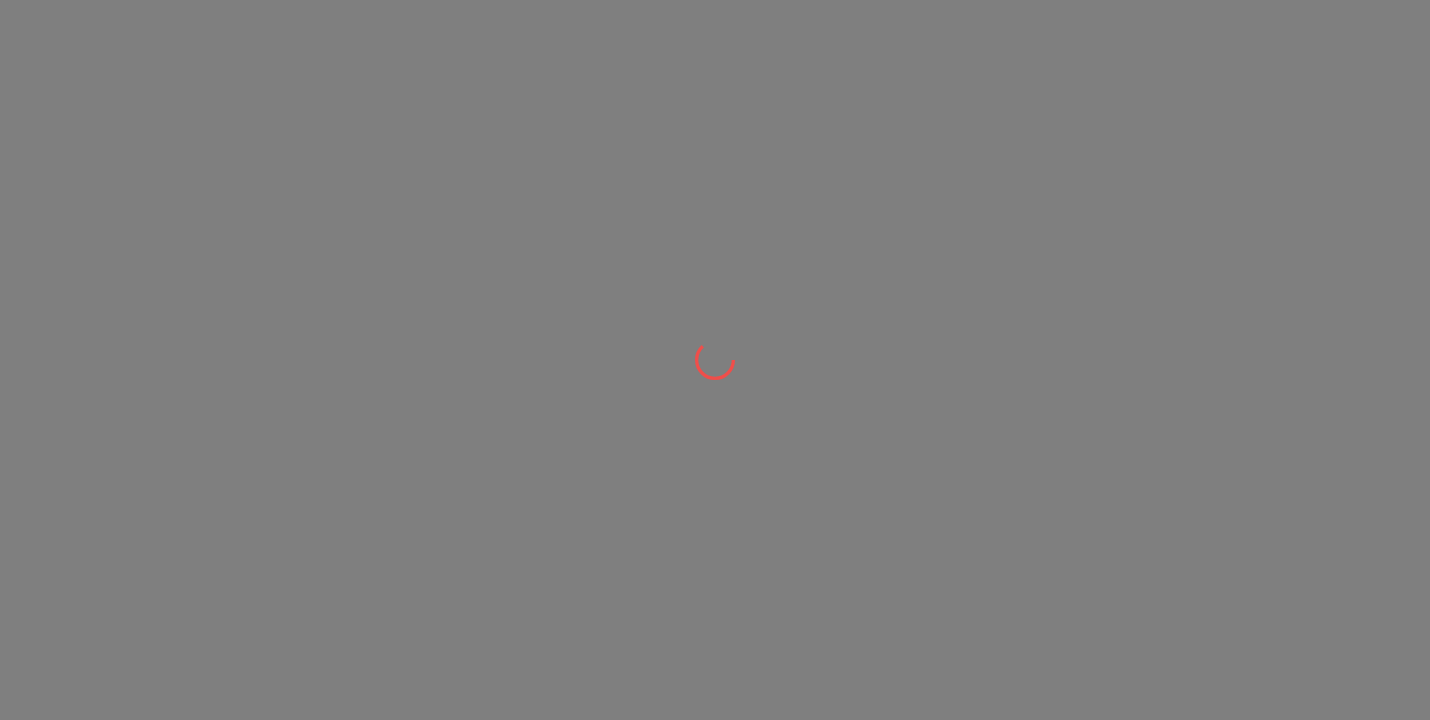 scroll, scrollTop: 0, scrollLeft: 0, axis: both 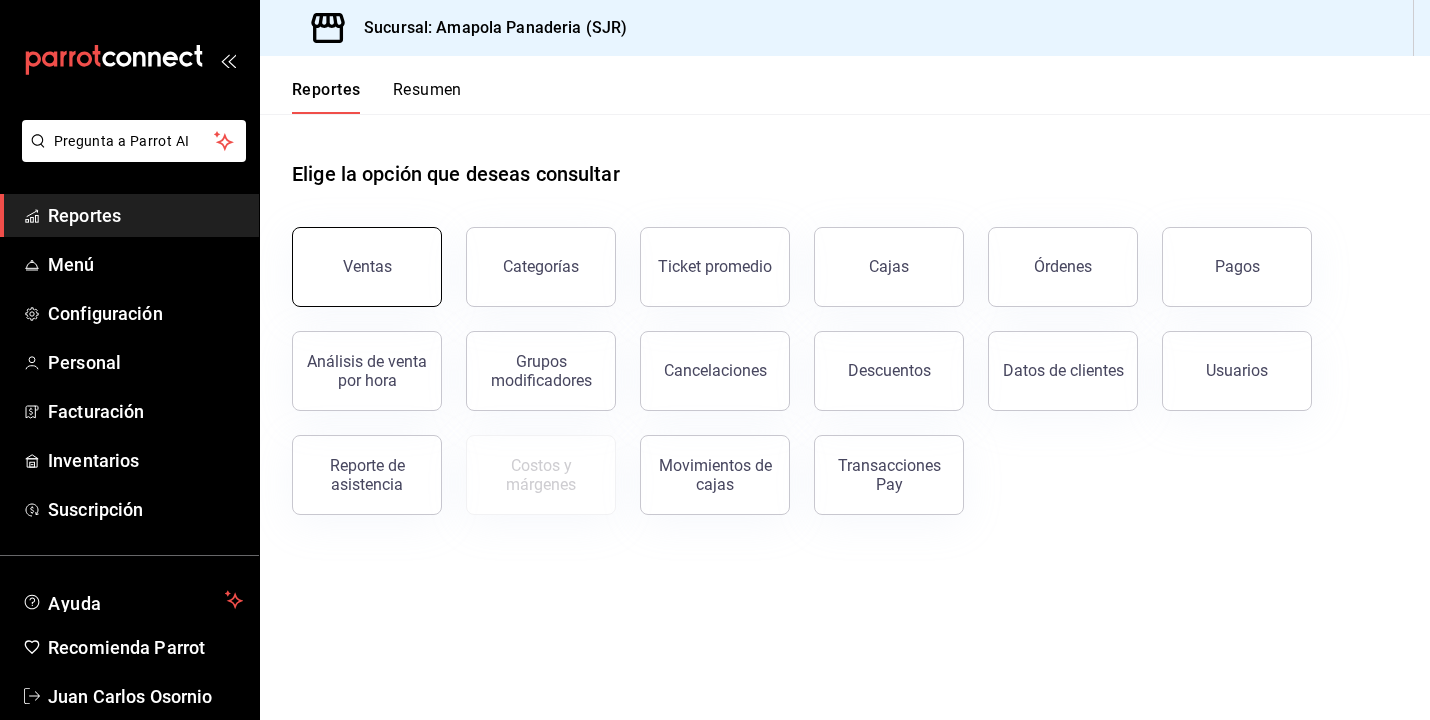 click on "Ventas" at bounding box center (367, 267) 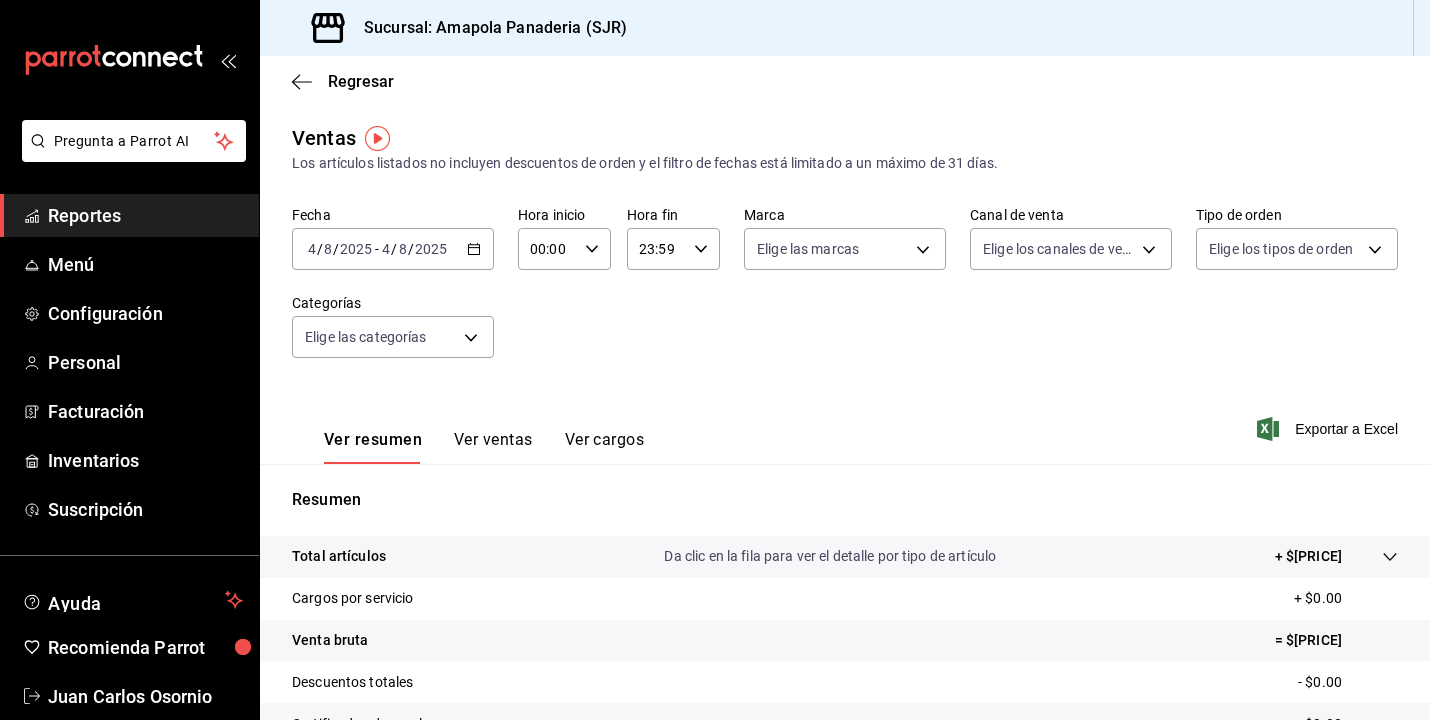 click 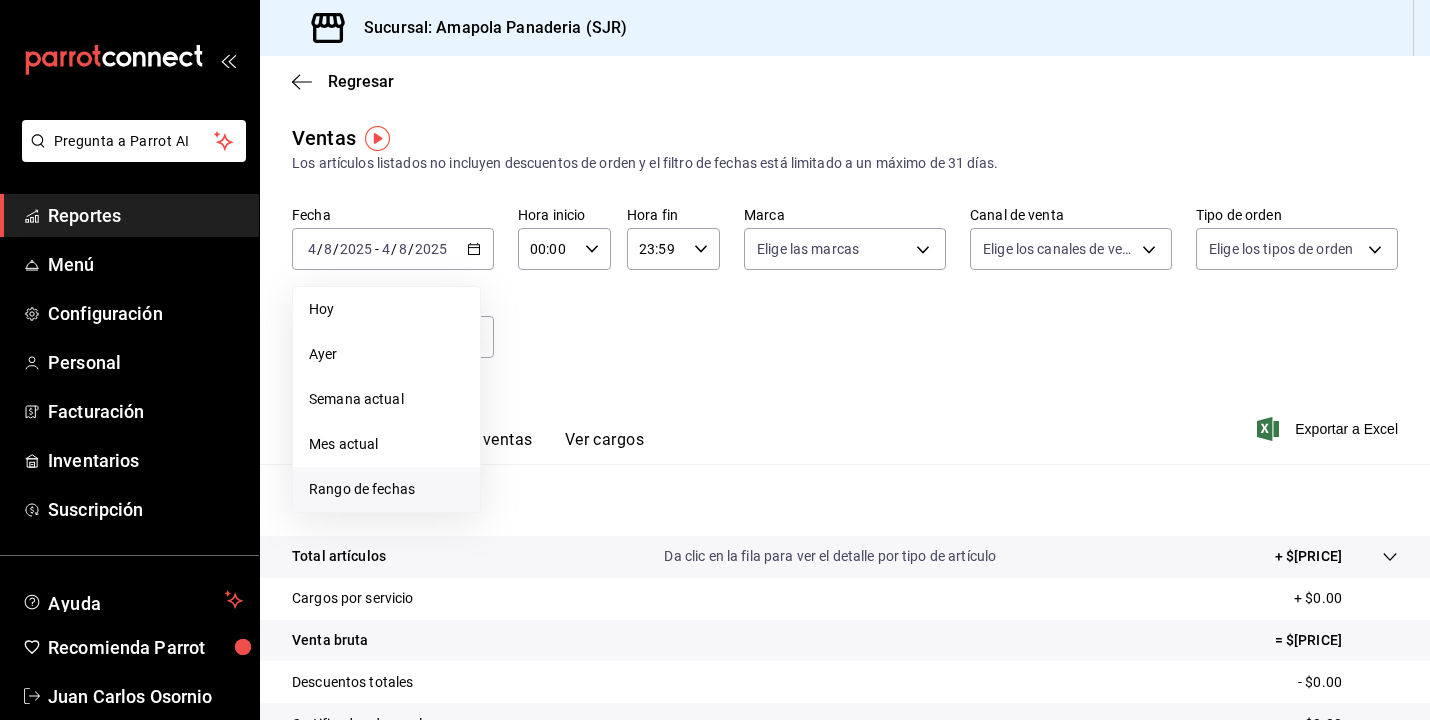 click on "Rango de fechas" at bounding box center [386, 489] 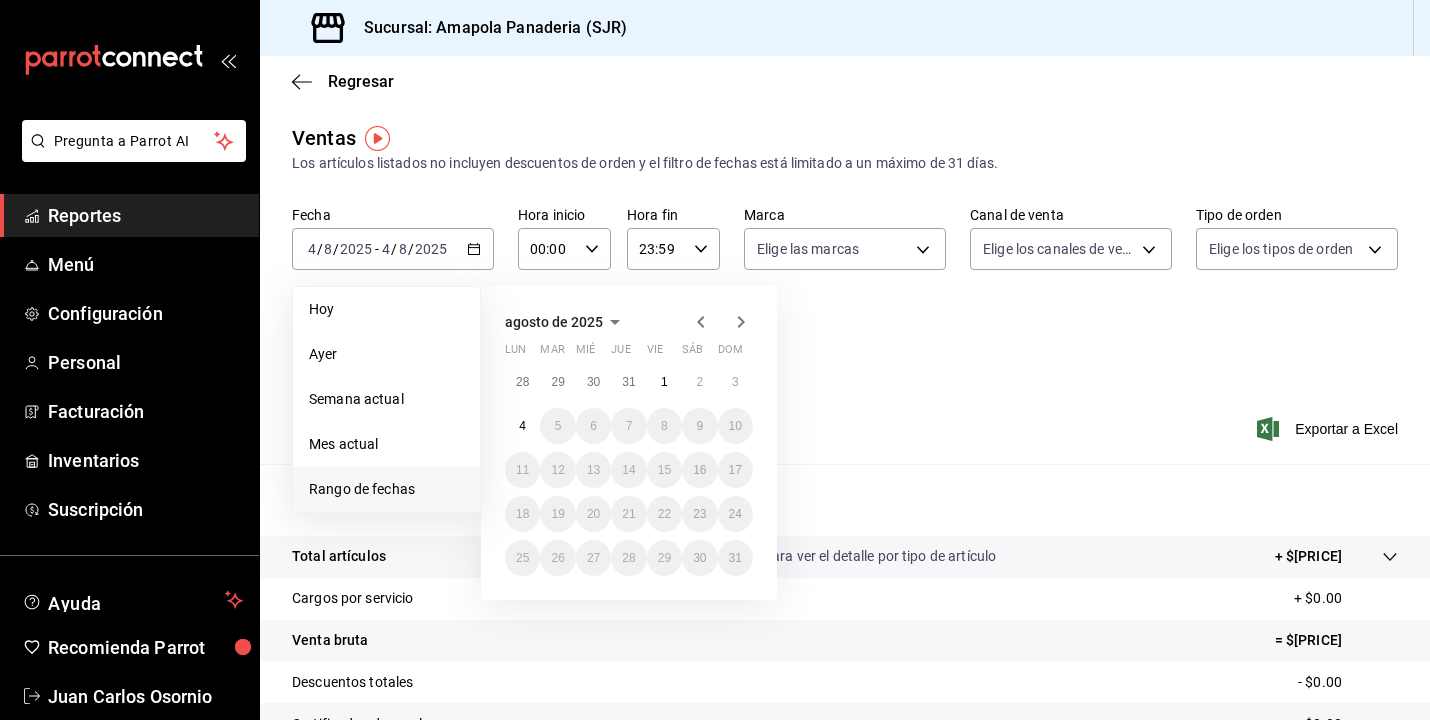 click 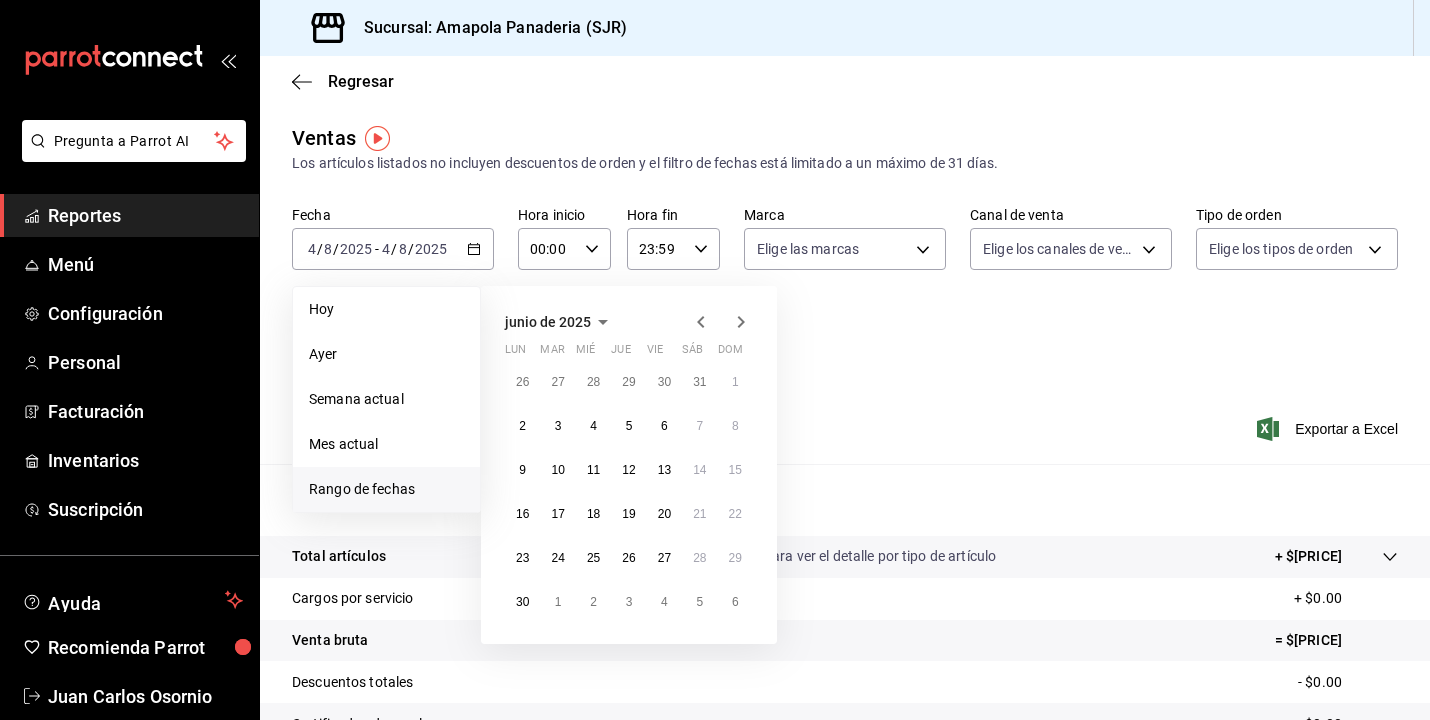click 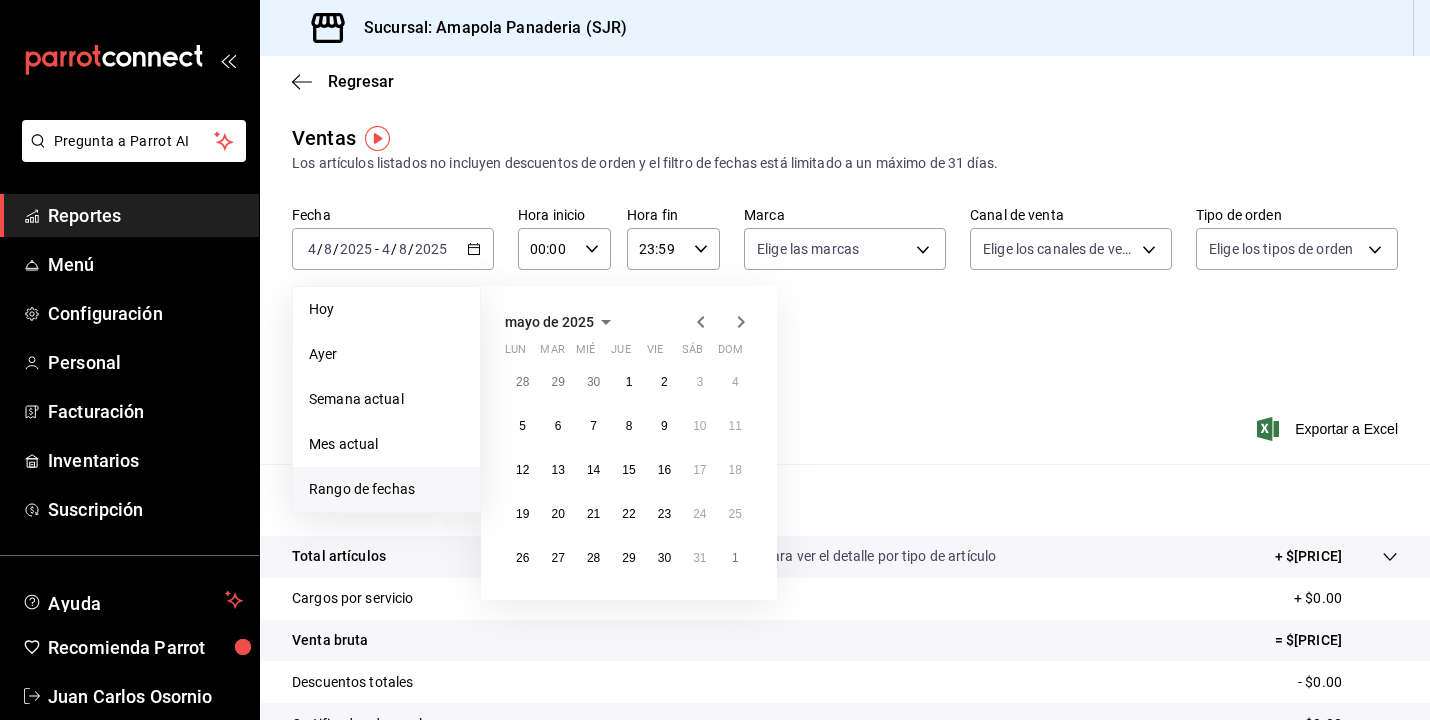 click 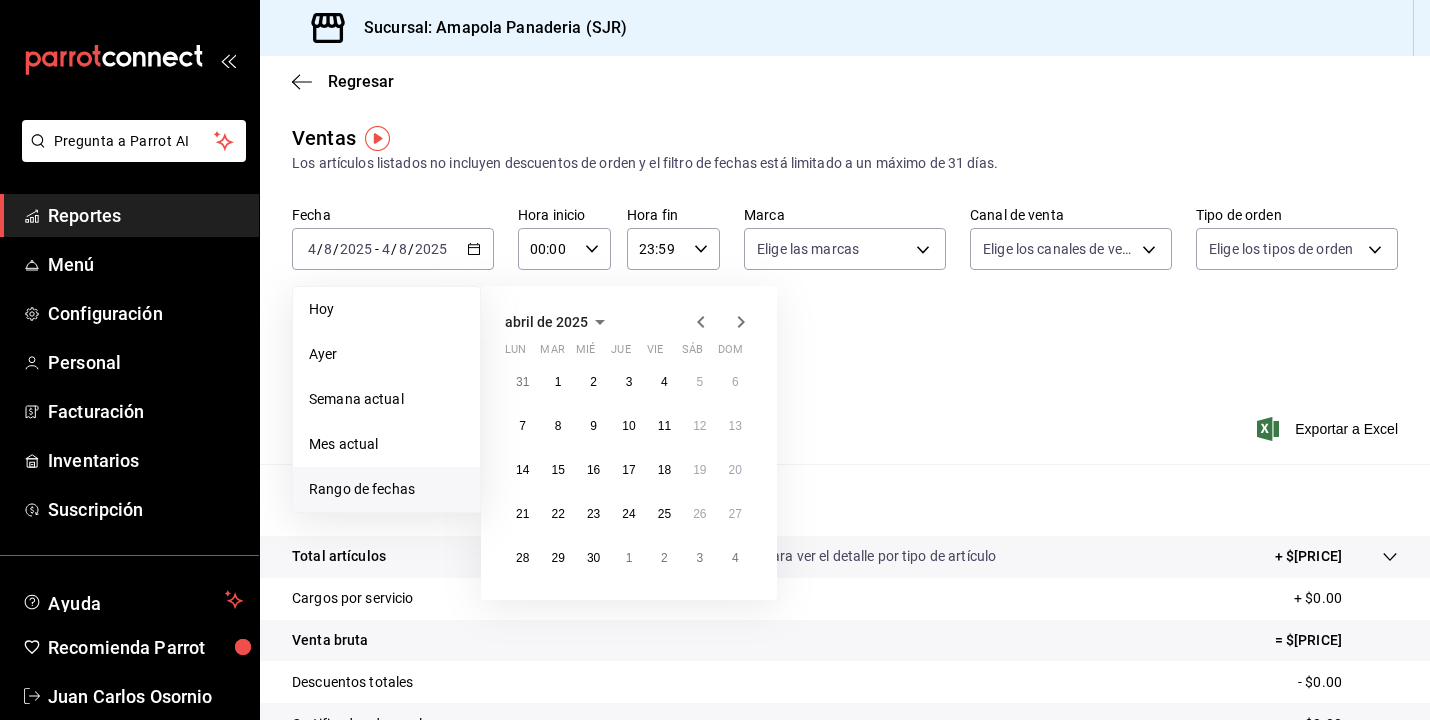 click 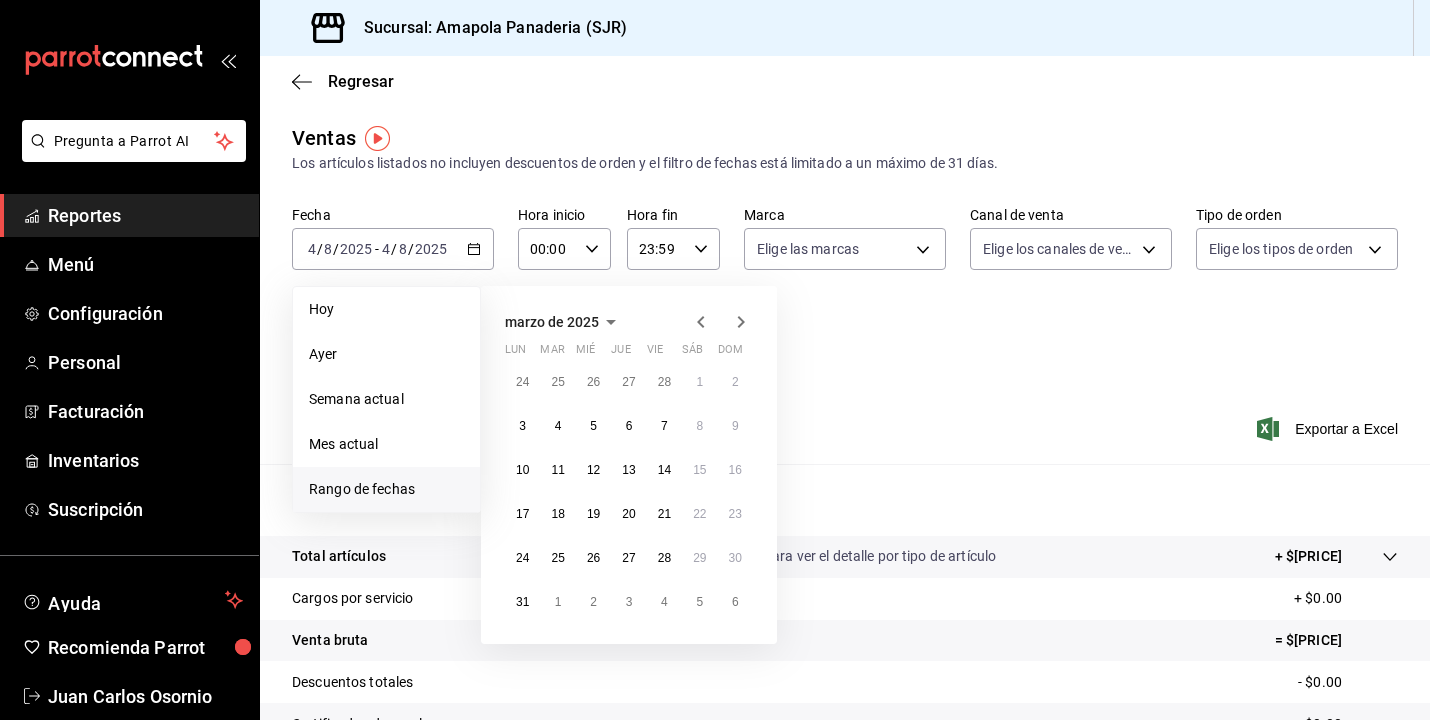 click 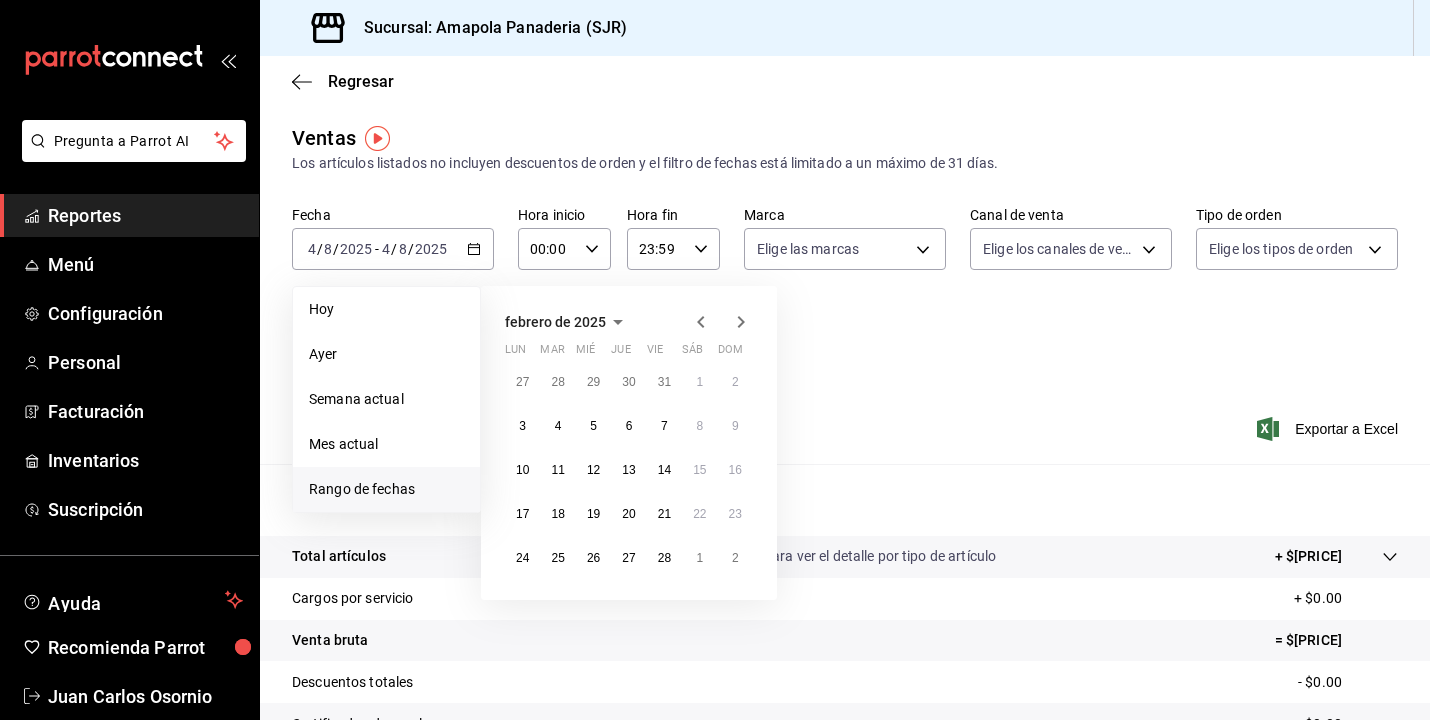 click 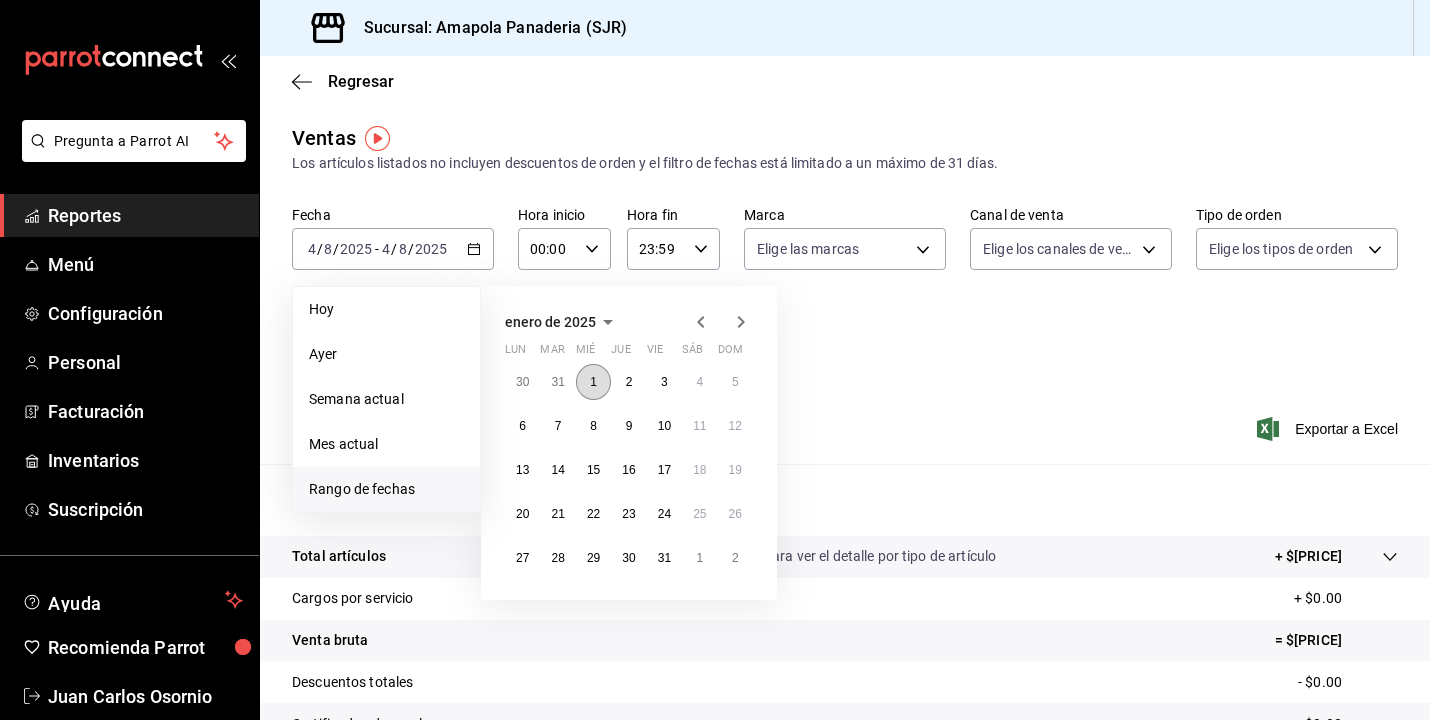 click on "1" at bounding box center [593, 382] 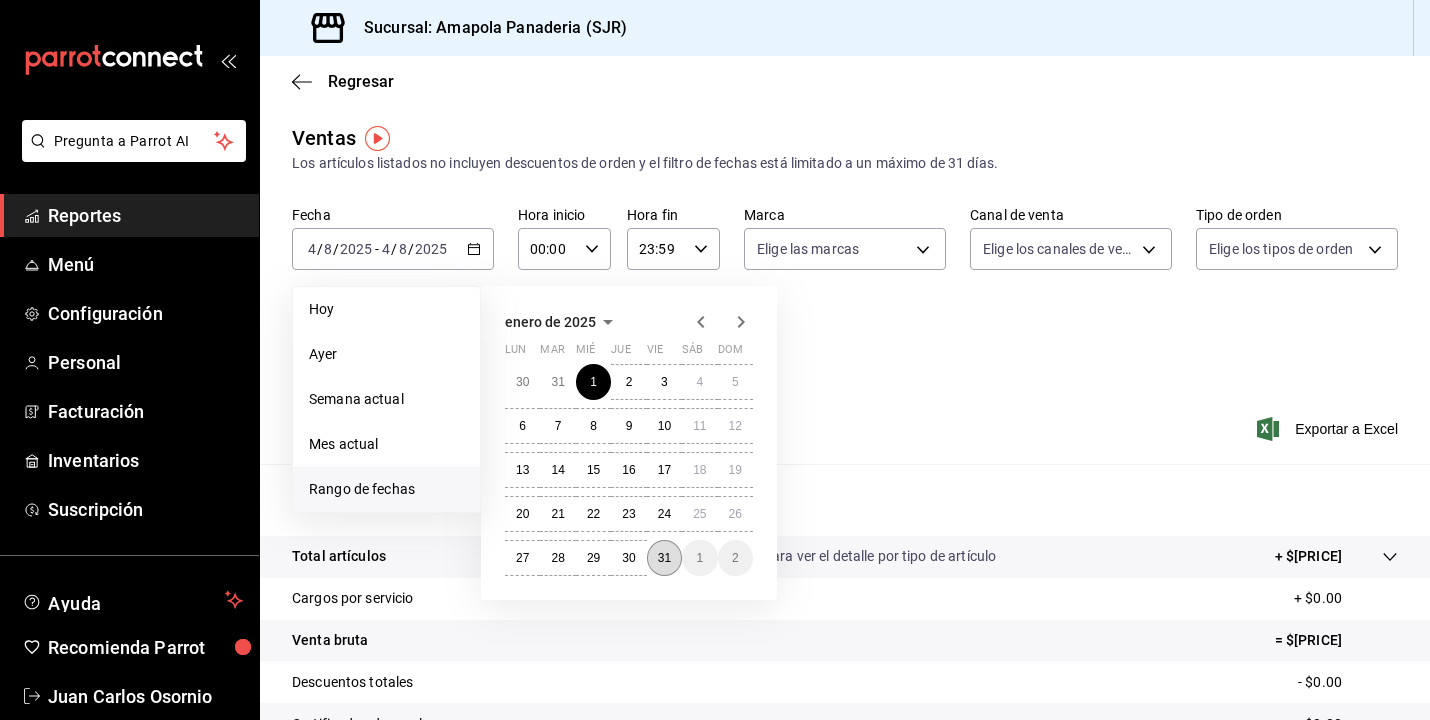 click on "31" at bounding box center (664, 558) 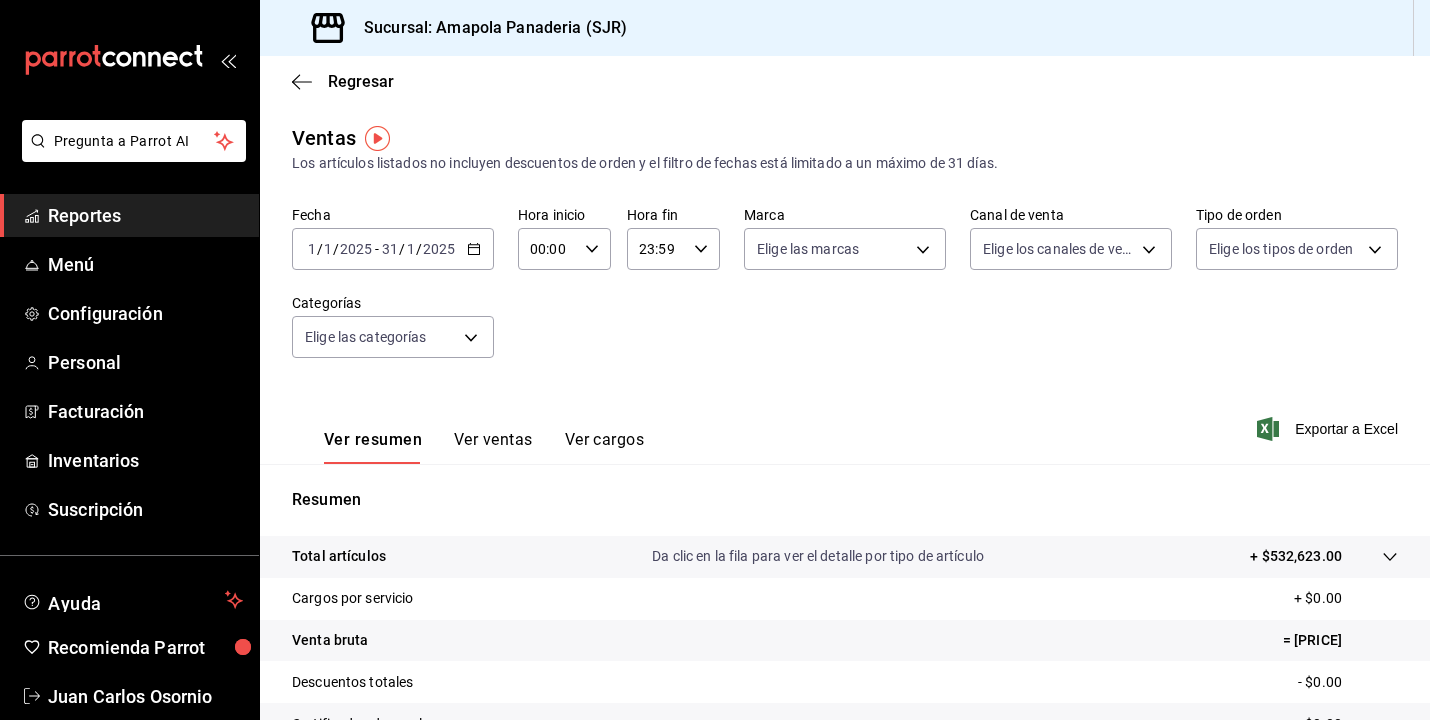 click on "Ver ventas" at bounding box center (493, 447) 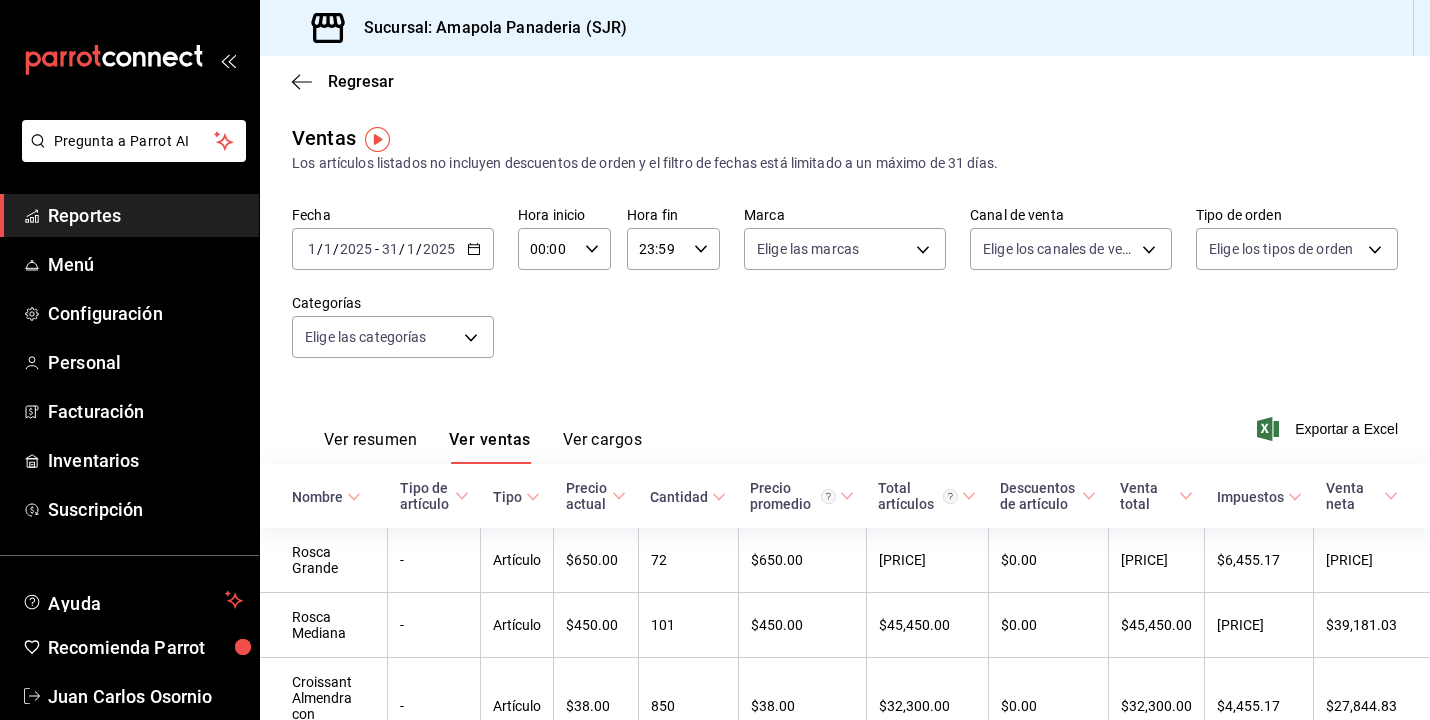 scroll, scrollTop: 0, scrollLeft: 0, axis: both 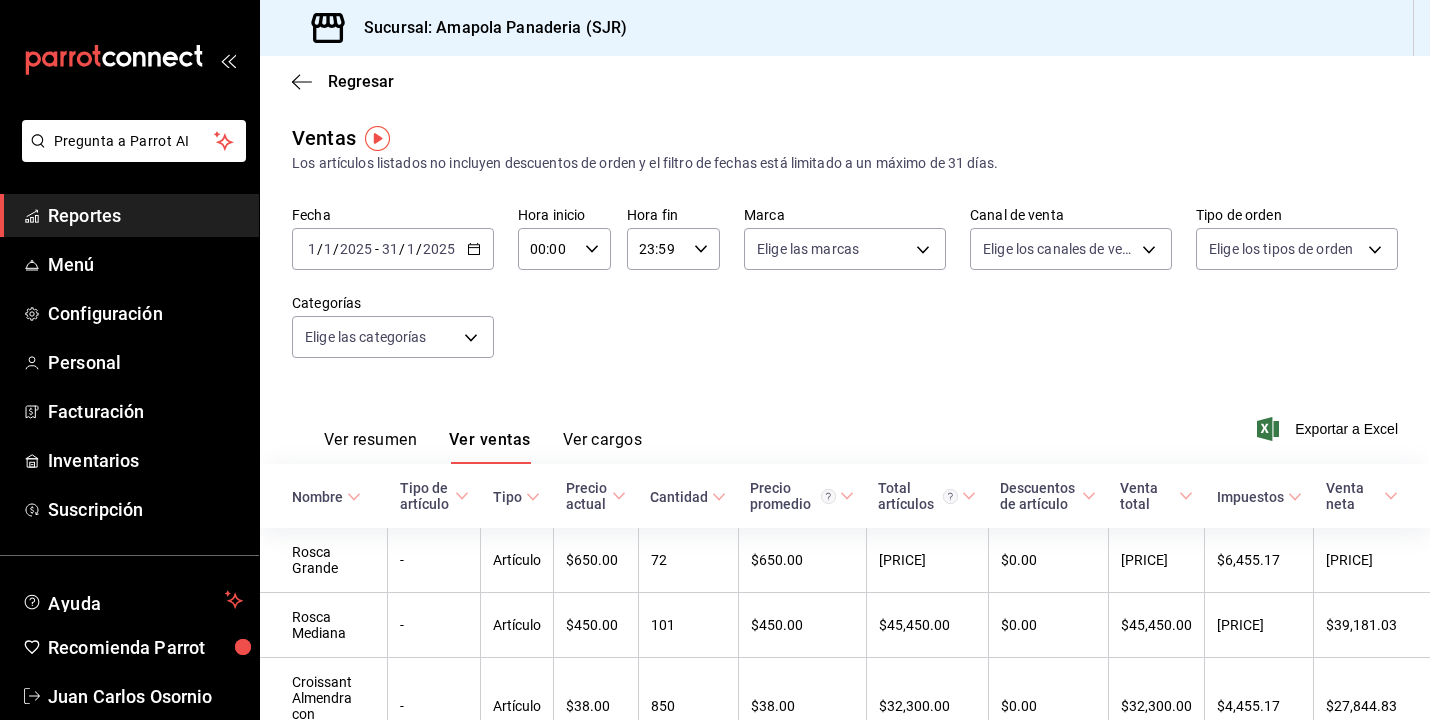 click on "Precio actual" at bounding box center (587, 496) 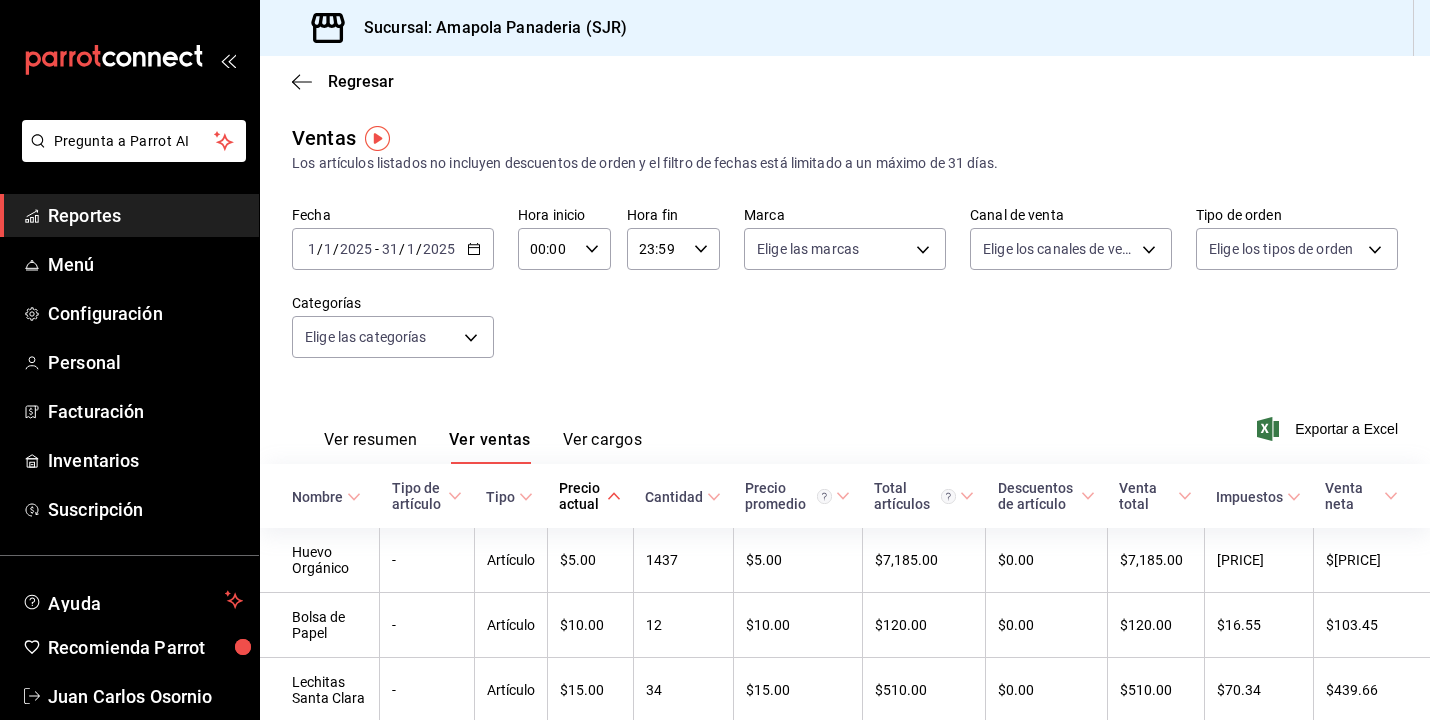 click on "Precio actual" at bounding box center [581, 496] 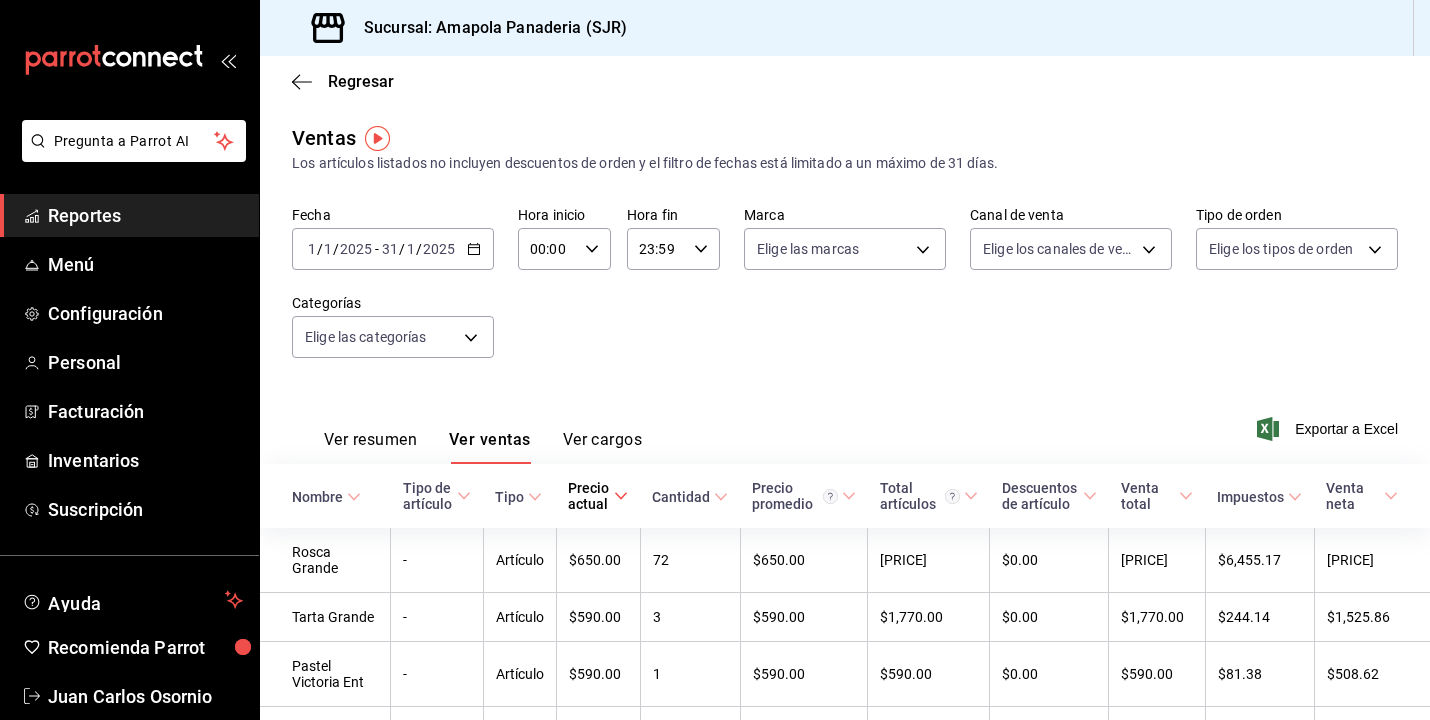 click on "Cantidad" at bounding box center [681, 497] 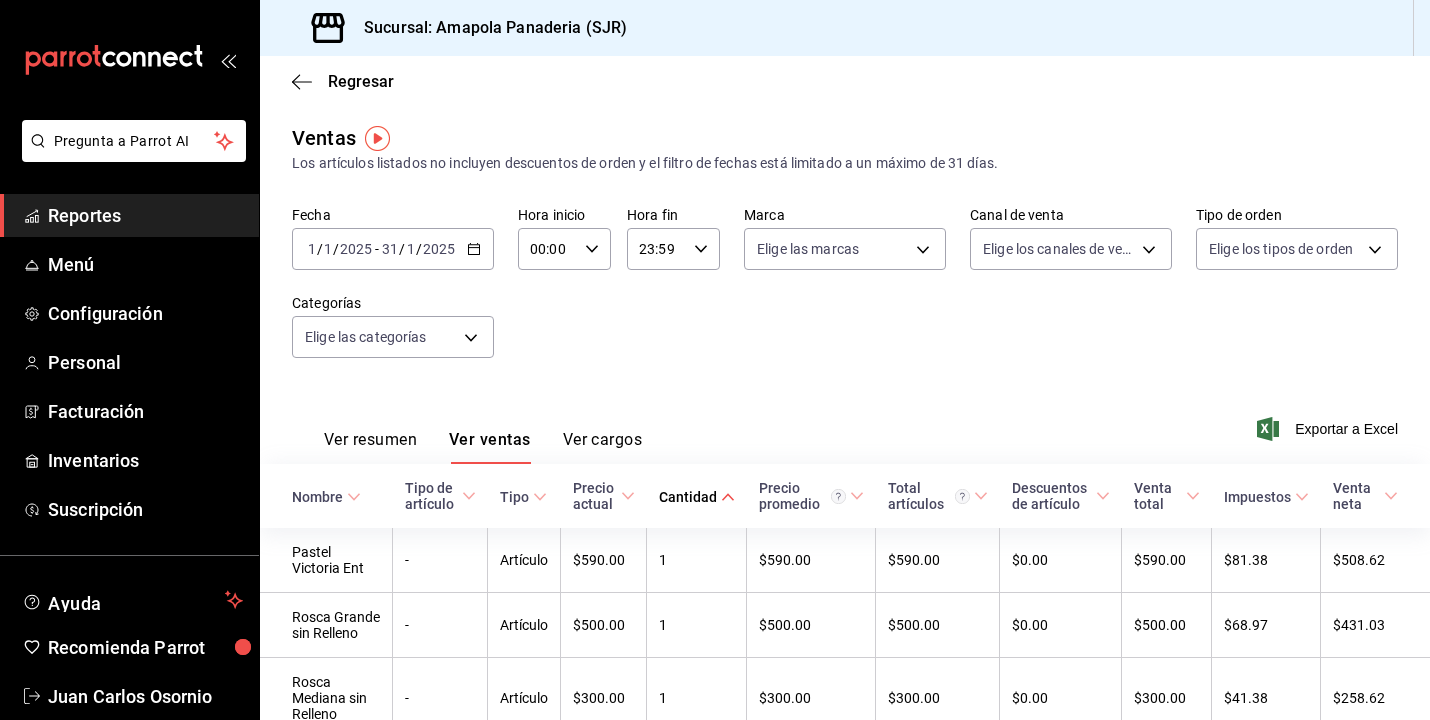 click on "Cantidad" at bounding box center [688, 497] 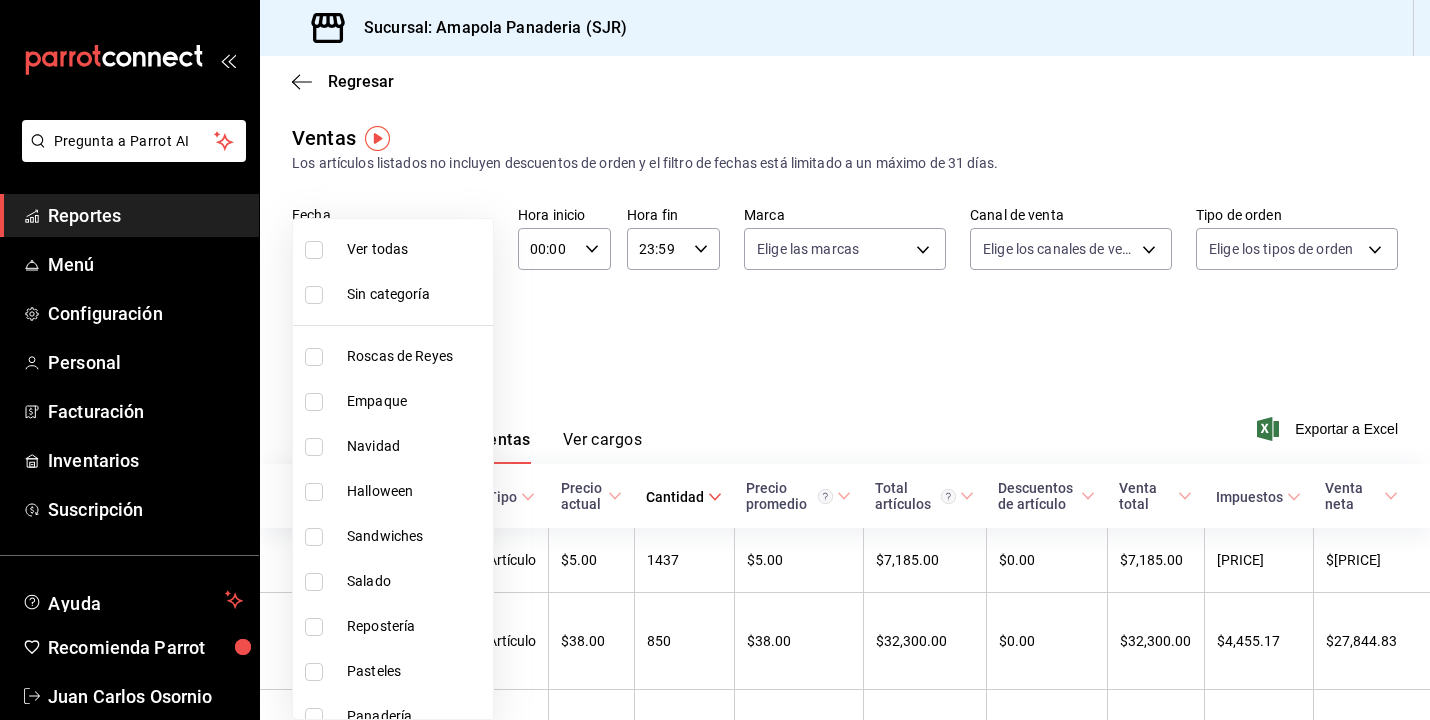 click on "Pregunta a Parrot AI Reportes   Menú   Configuración   Personal   Facturación   Inventarios   Suscripción   Ayuda Recomienda Parrot   [FIRST] [LAST]   Sugerir nueva función   Sucursal: Amapola Panaderia (SJR) Regresar Ventas Los artículos listados no incluyen descuentos de orden y el filtro de fechas está limitado a un máximo de 31 días. Fecha [DATE] [DATE] - [DATE] [DATE] Hora inicio 00:00 Hora inicio Hora fin 23:59 Hora fin Marca Elige las marcas Canal de venta Elige los canales de venta Tipo de orden Elige los tipos de orden Categorías Elige las categorías Ver resumen Ver ventas Ver cargos Exportar a Excel Nombre Tipo de artículo Tipo Precio actual Cantidad Precio promedio   Total artículos   Descuentos de artículo Venta total Impuestos Venta neta Huevo Orgánico - Artículo $5.00 1437 $5.00 $7,185.00 $0.00 $7,185.00 $991.03 $6,193.97 Croissant Almendra con Chocolate - Artículo $38.00 850 $38.00 $32,300.00 $0.00 $32,300.00 $4,455.17 $27,844.83 Croissant De Almendra" at bounding box center [715, 360] 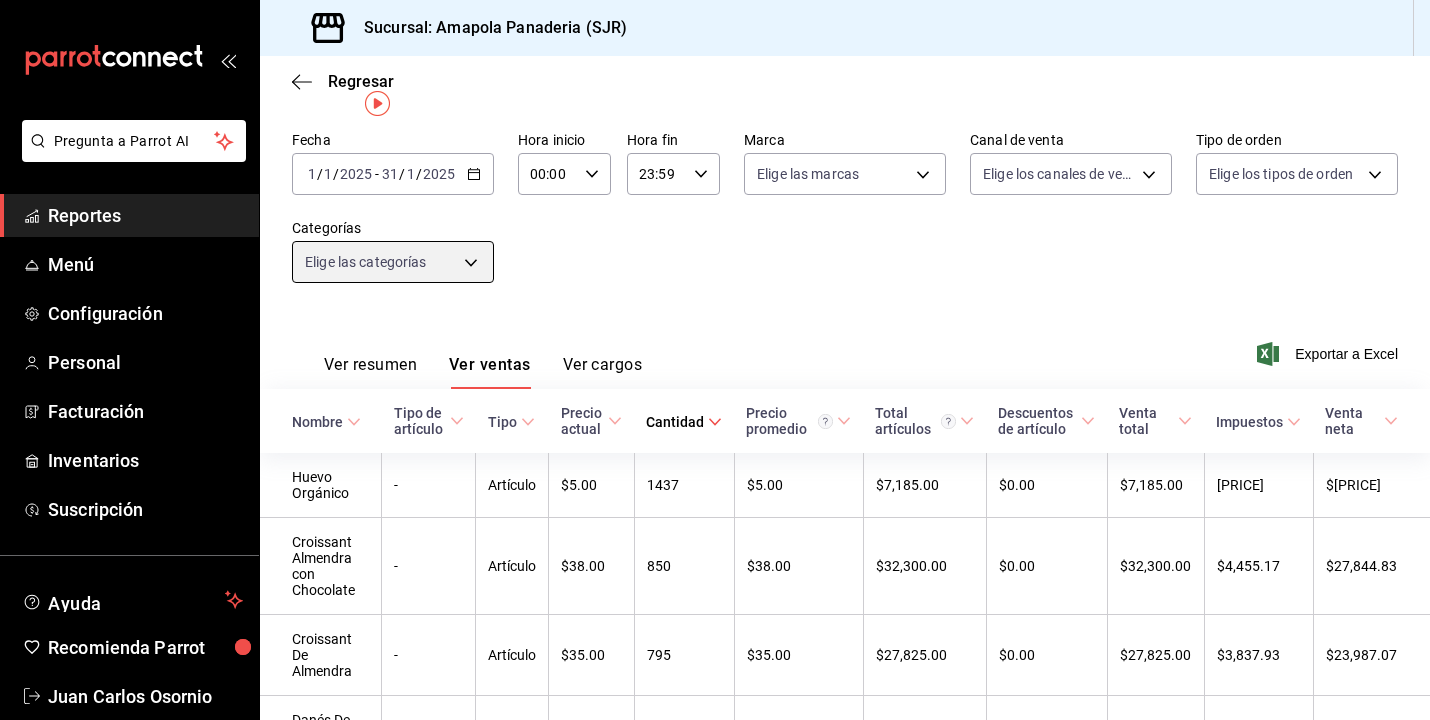 scroll, scrollTop: 24, scrollLeft: 0, axis: vertical 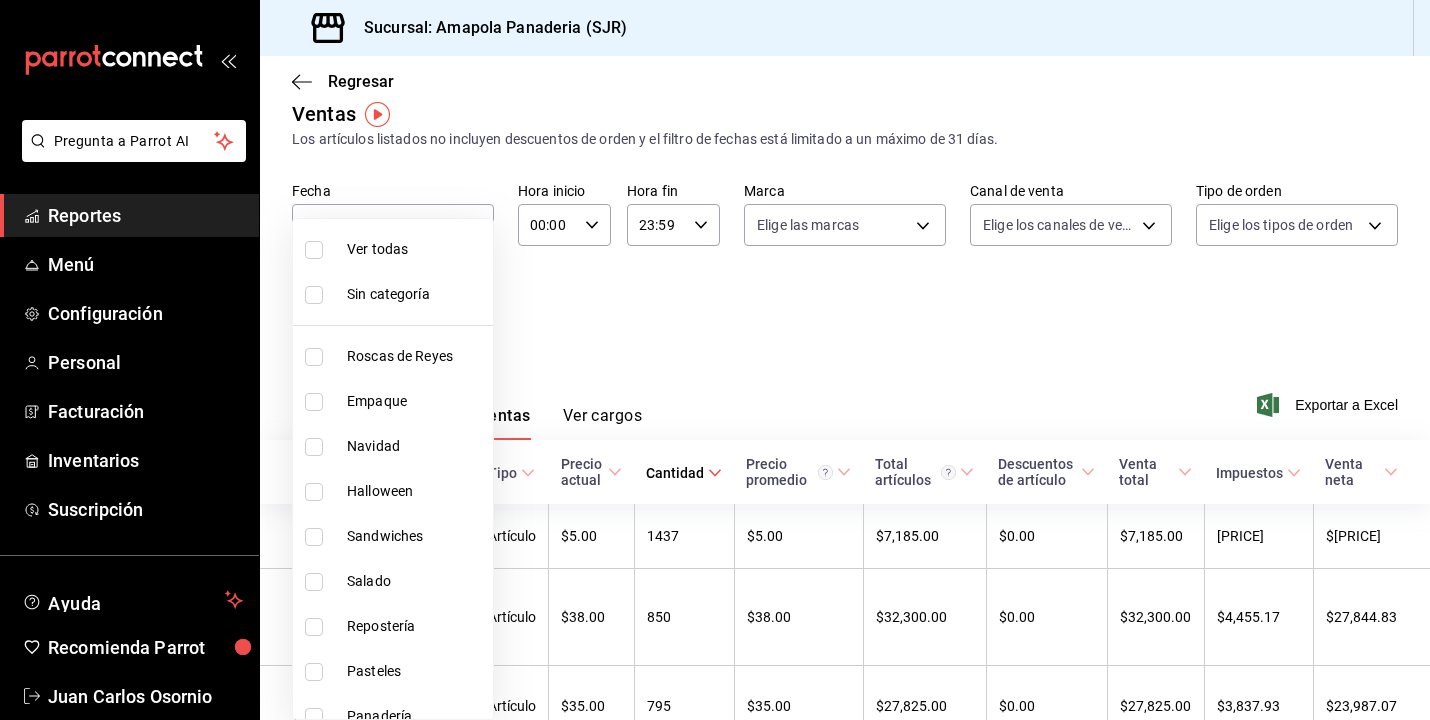 click on "Pregunta a Parrot AI Reportes   Menú   Configuración   Personal   Facturación   Inventarios   Suscripción   Ayuda Recomienda Parrot   [FIRST] [LAST]   Sugerir nueva función   Sucursal: Amapola Panaderia (SJR) Regresar Ventas Los artículos listados no incluyen descuentos de orden y el filtro de fechas está limitado a un máximo de 31 días. Fecha [DATE] [DATE] - [DATE] [DATE] Hora inicio 00:00 Hora inicio Hora fin 23:59 Hora fin Marca Elige las marcas Canal de venta Elige los canales de venta Tipo de orden Elige los tipos de orden Categorías Elige las categorías Ver resumen Ver ventas Ver cargos Exportar a Excel Nombre Tipo de artículo Tipo Precio actual Cantidad Precio promedio   Total artículos   Descuentos de artículo Venta total Impuestos Venta neta Huevo Orgánico - Artículo $5.00 1437 $5.00 $7,185.00 $0.00 $7,185.00 $991.03 $6,193.97 Croissant Almendra con Chocolate - Artículo $38.00 850 $38.00 $32,300.00 $0.00 $32,300.00 $4,455.17 $27,844.83 Croissant De Almendra" at bounding box center [715, 360] 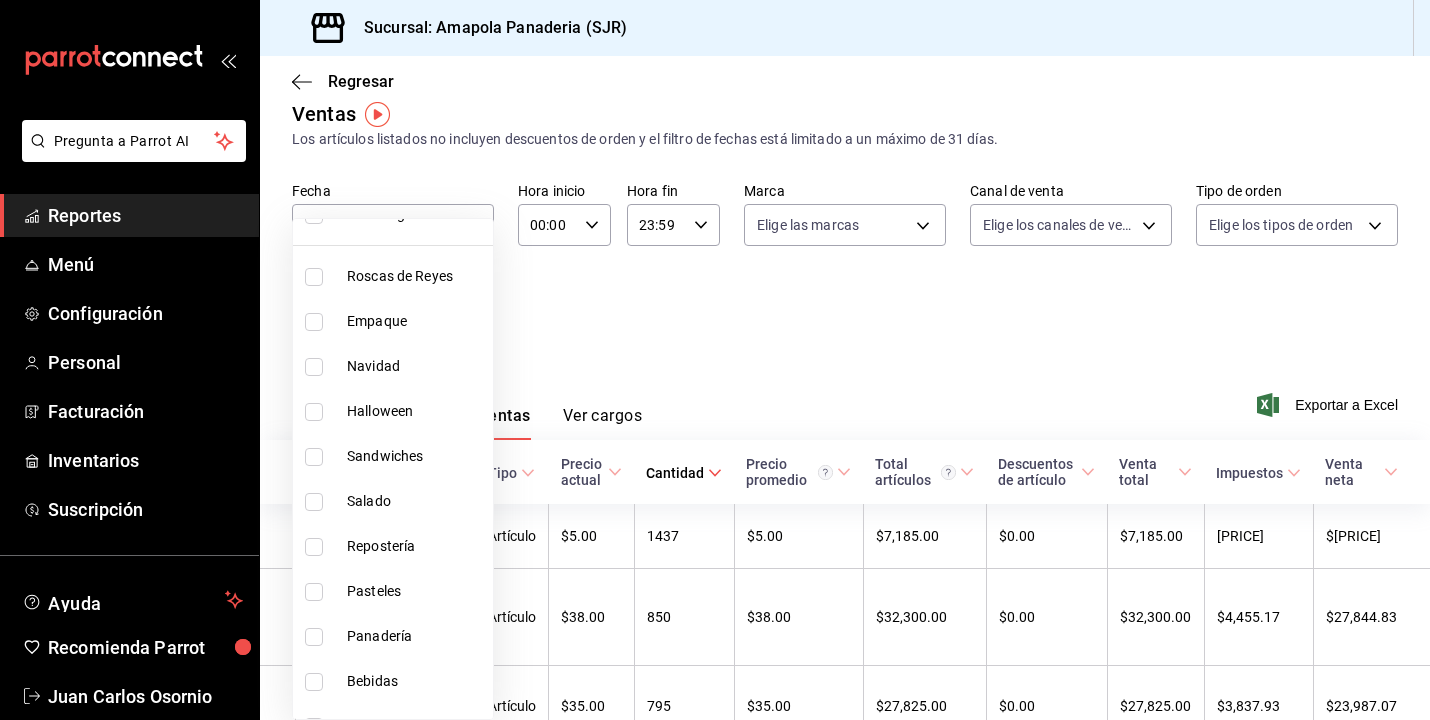scroll, scrollTop: 82, scrollLeft: 0, axis: vertical 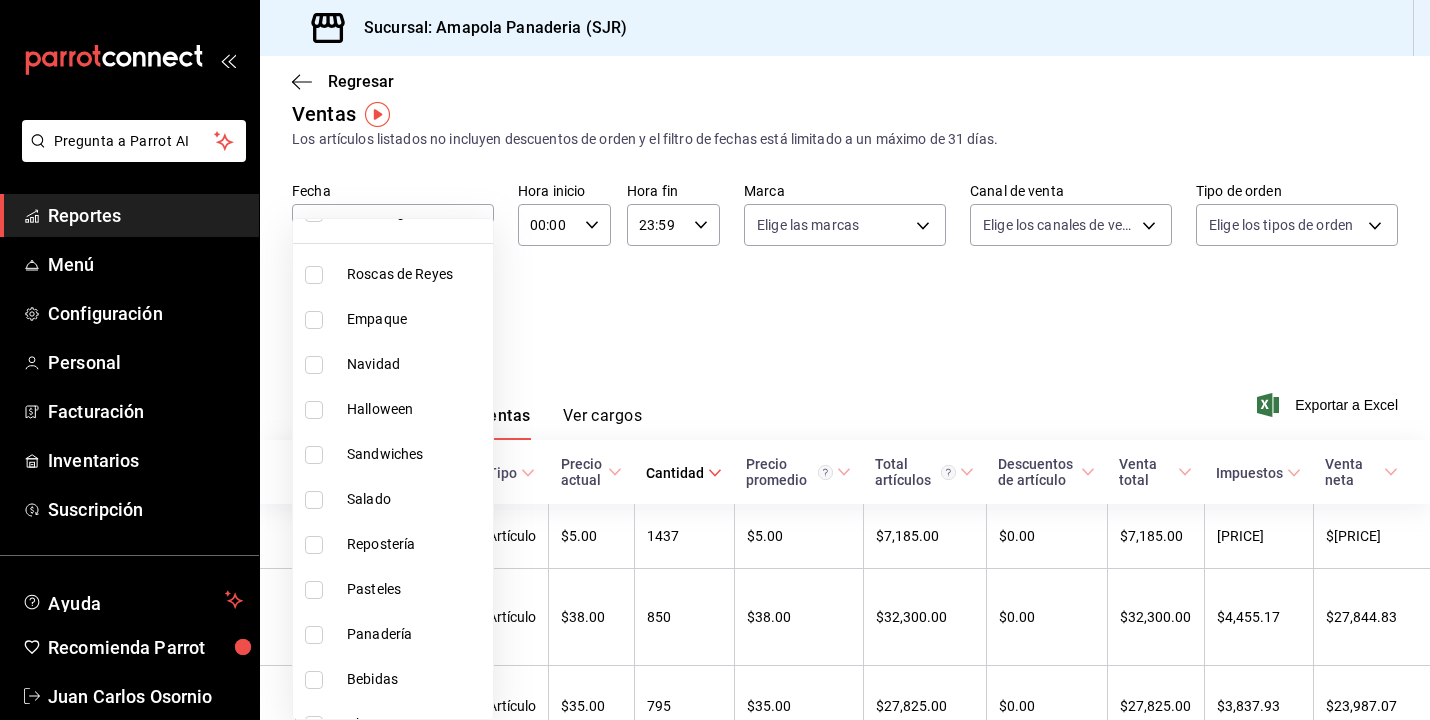 click on "Panadería" at bounding box center (416, 634) 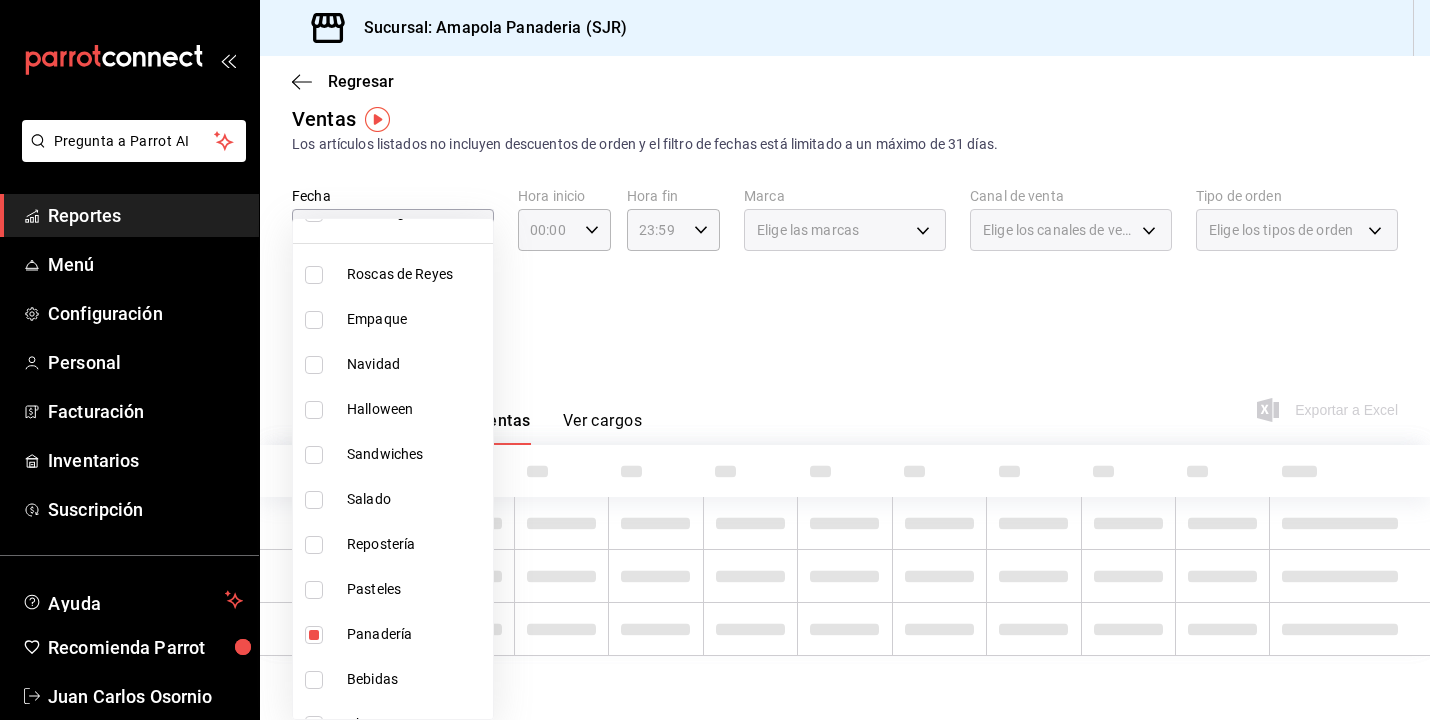 scroll, scrollTop: 19, scrollLeft: 0, axis: vertical 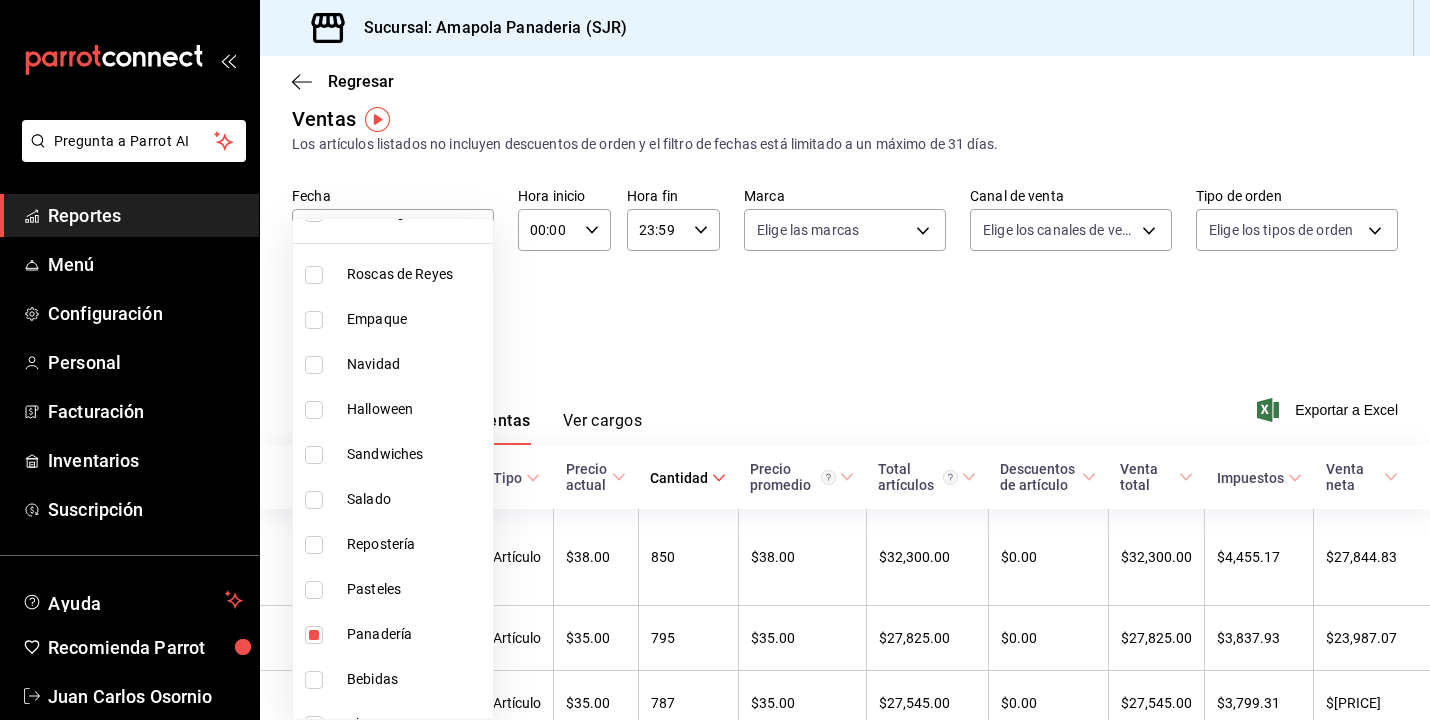 click at bounding box center (715, 360) 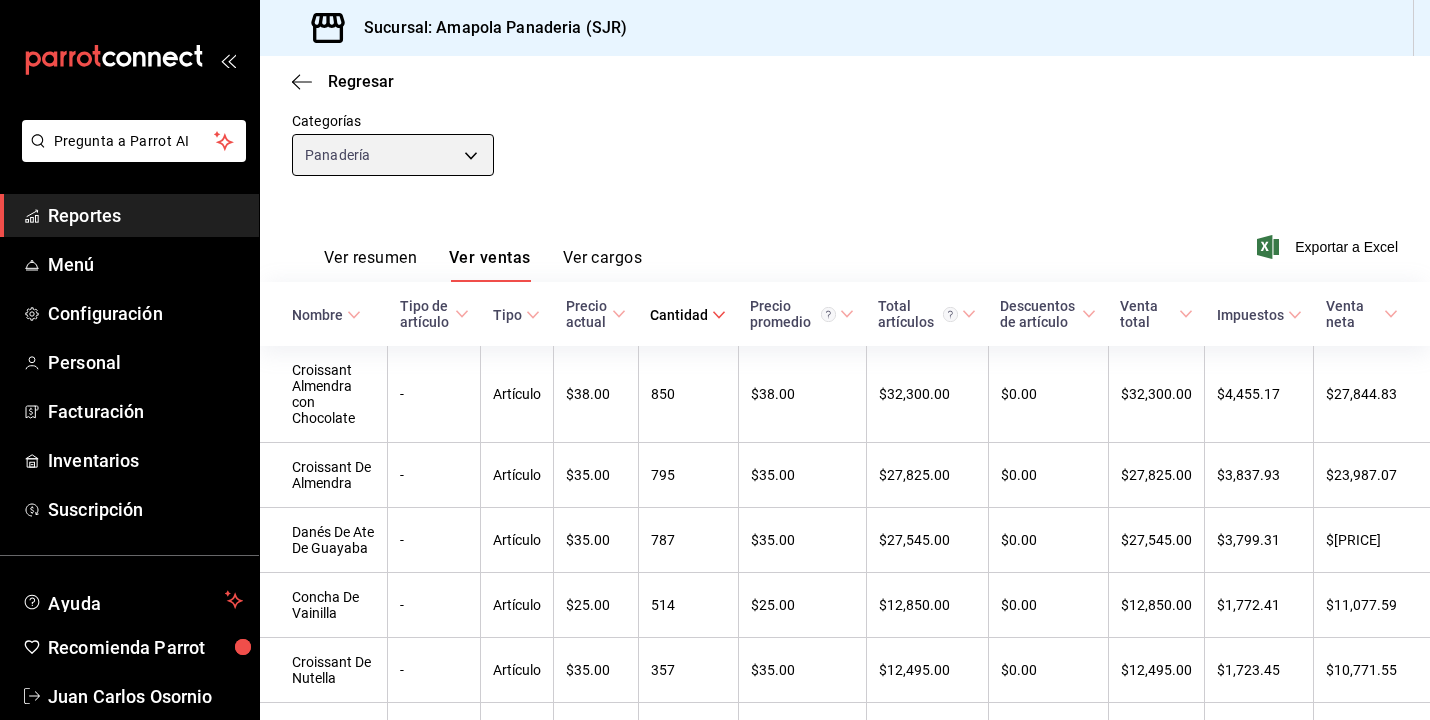 scroll, scrollTop: 196, scrollLeft: 0, axis: vertical 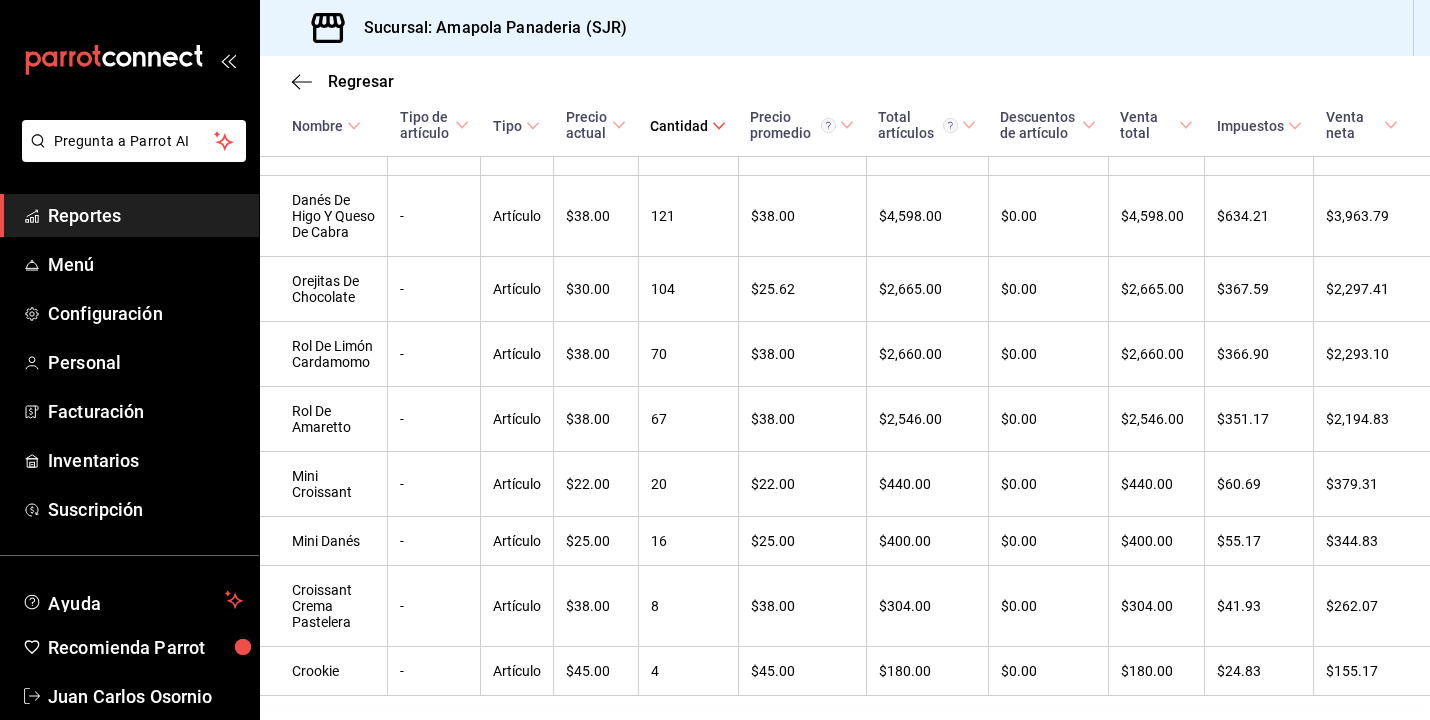 drag, startPoint x: 285, startPoint y: 340, endPoint x: 1366, endPoint y: 654, distance: 1125.6807 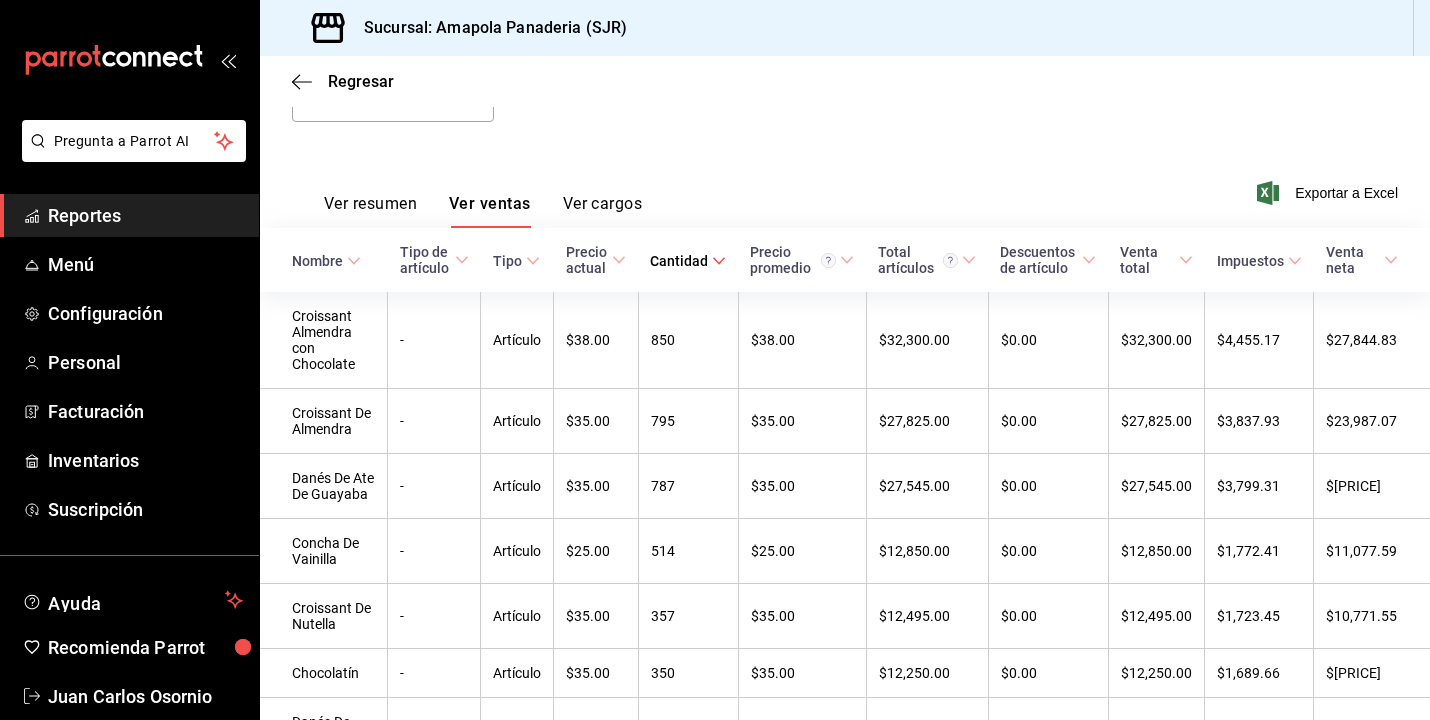scroll, scrollTop: 251, scrollLeft: 0, axis: vertical 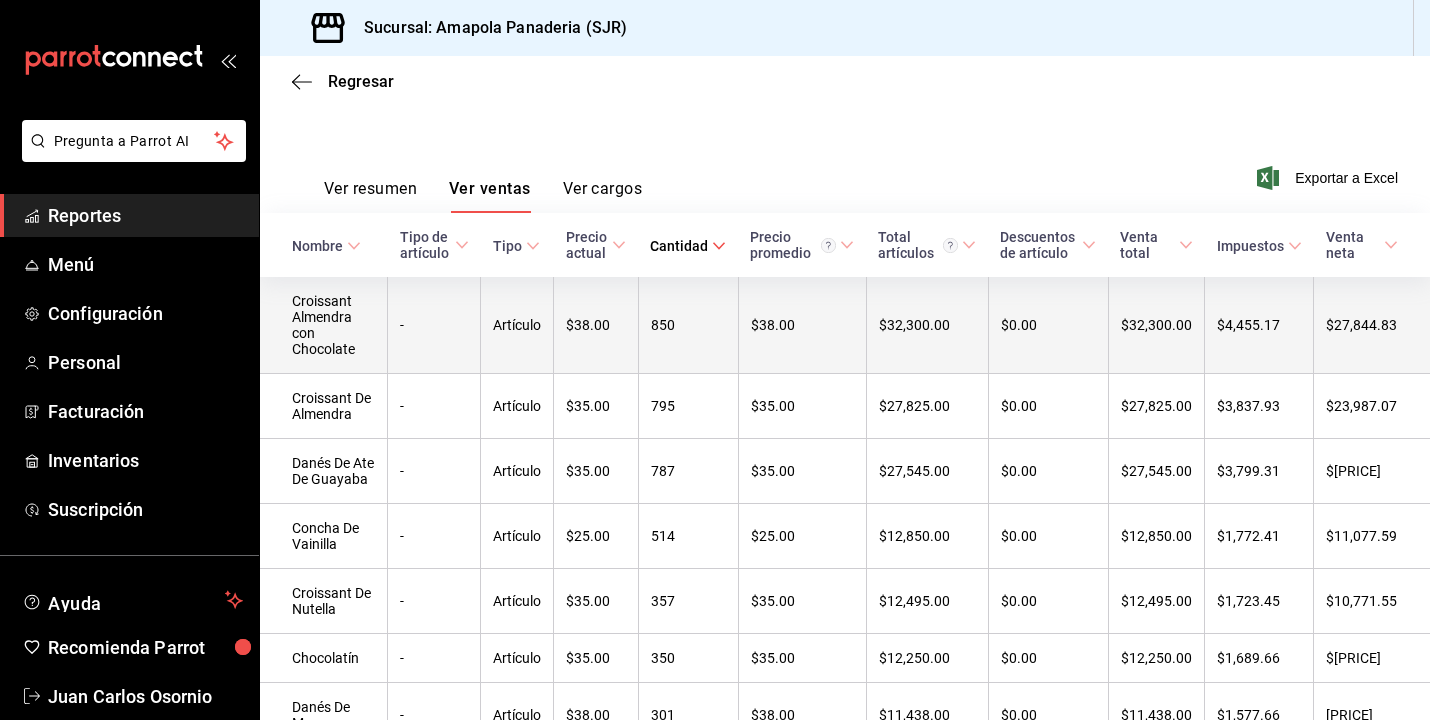 copy on "Nombre Tipo de artículo Tipo Precio actual Cantidad Precio promedio   Total artículos   Descuentos de artículo Venta total Impuestos Venta neta" 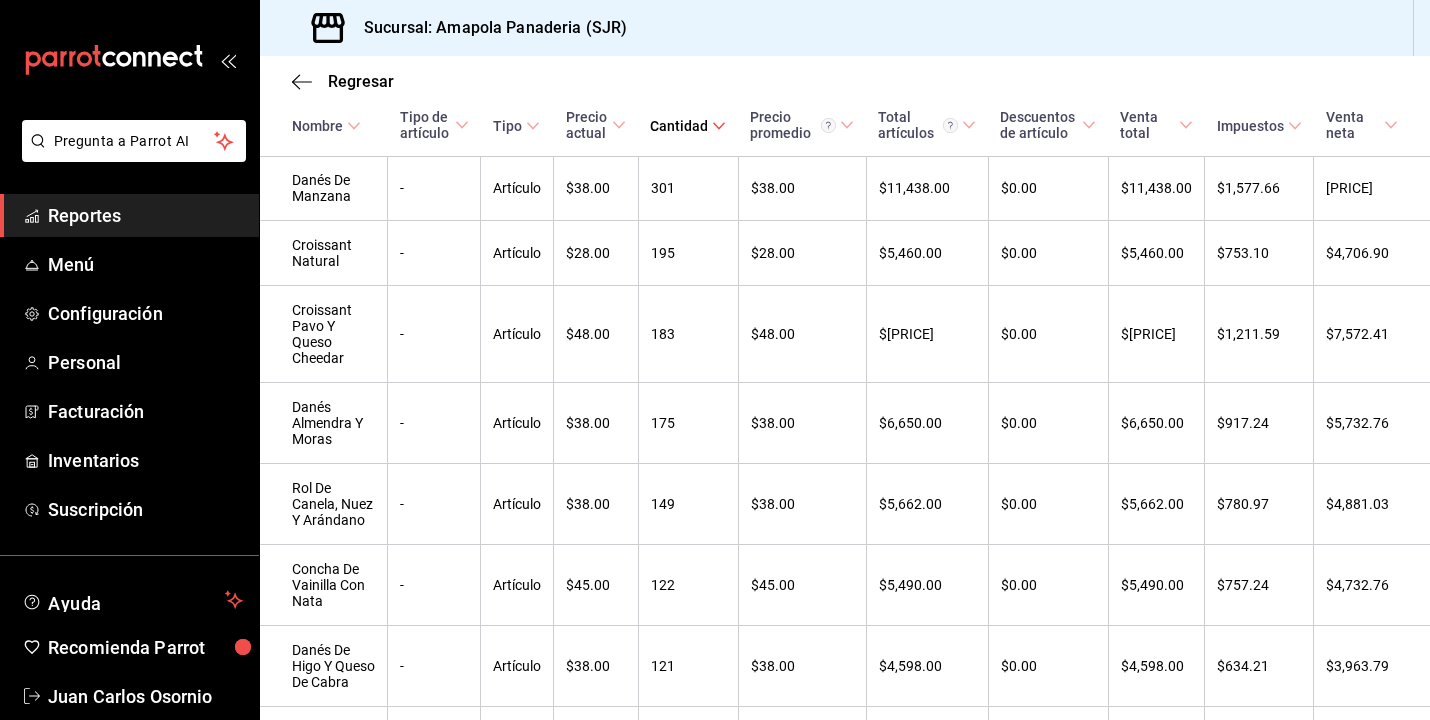 scroll, scrollTop: 1265, scrollLeft: 0, axis: vertical 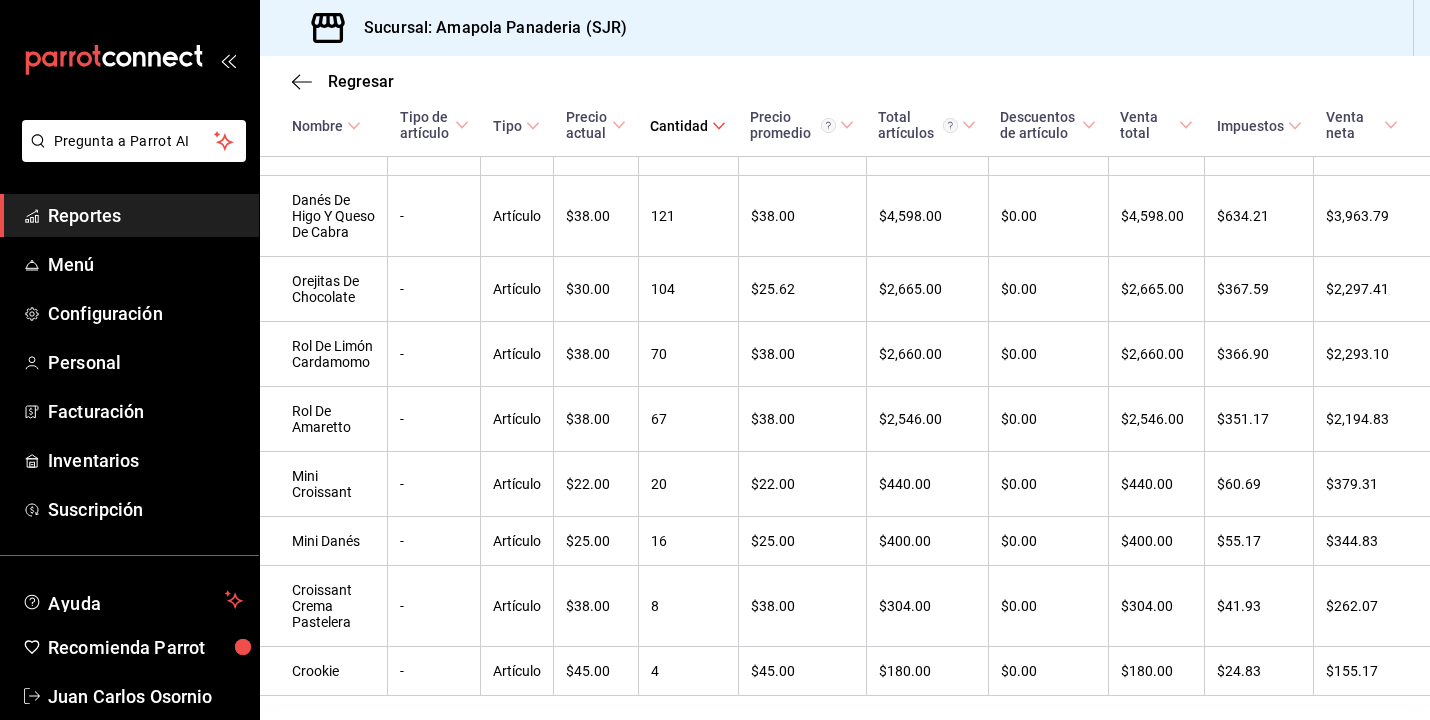 drag, startPoint x: 293, startPoint y: 232, endPoint x: 995, endPoint y: 794, distance: 899.2486 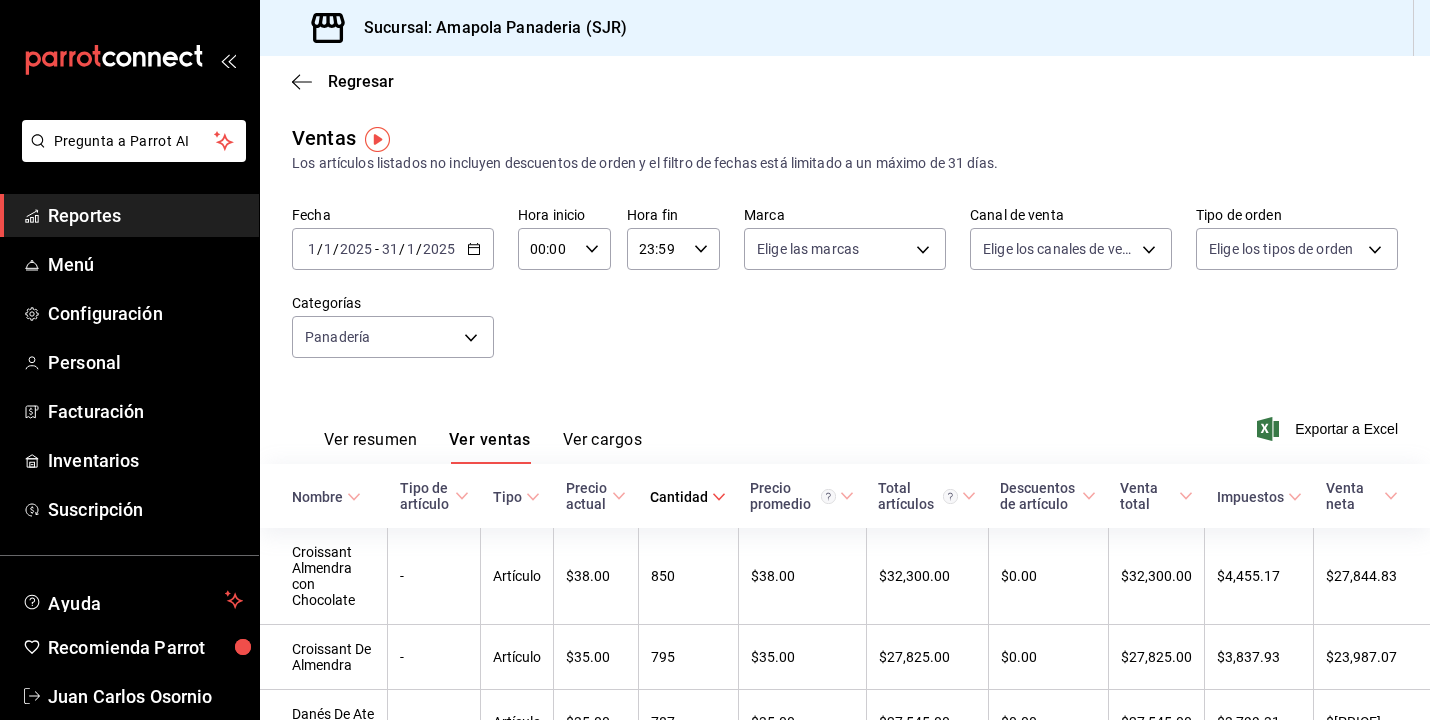 scroll, scrollTop: 0, scrollLeft: 0, axis: both 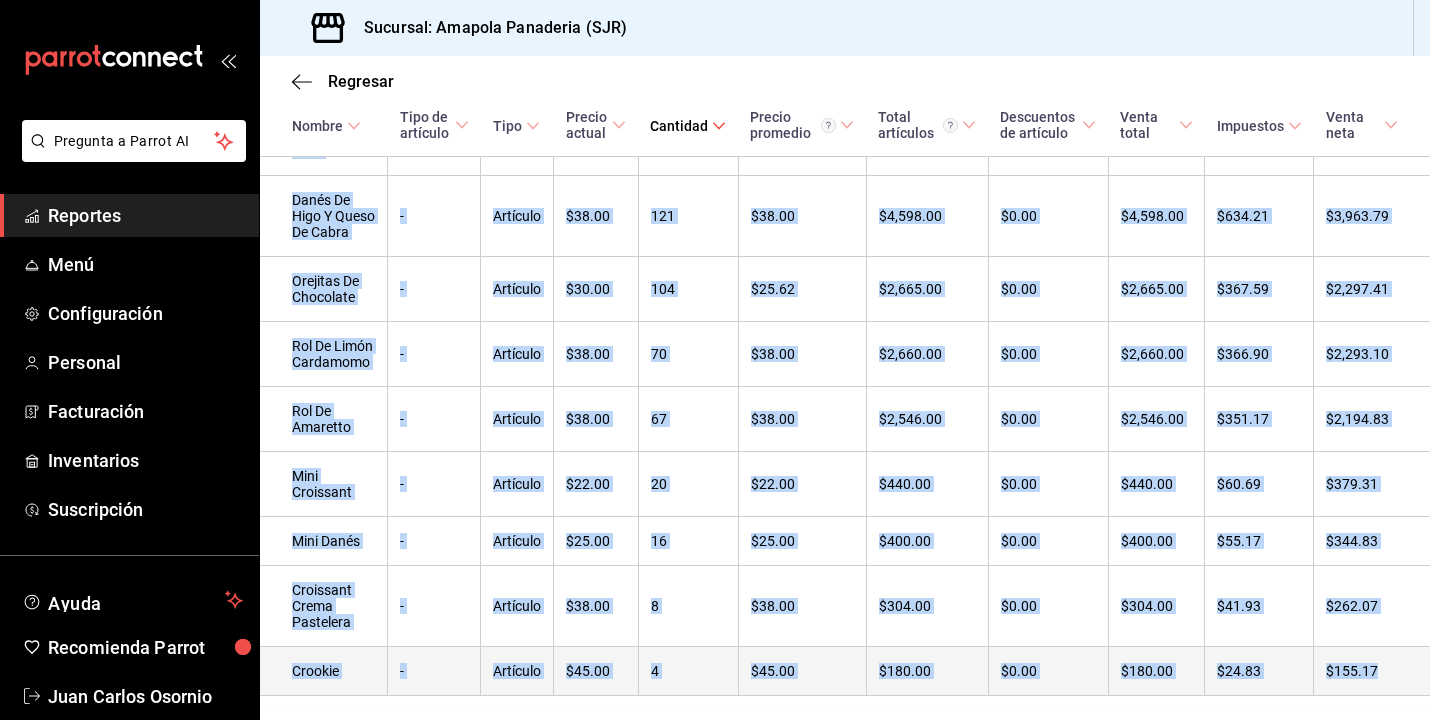 drag, startPoint x: 287, startPoint y: 484, endPoint x: 1393, endPoint y: 625, distance: 1114.9515 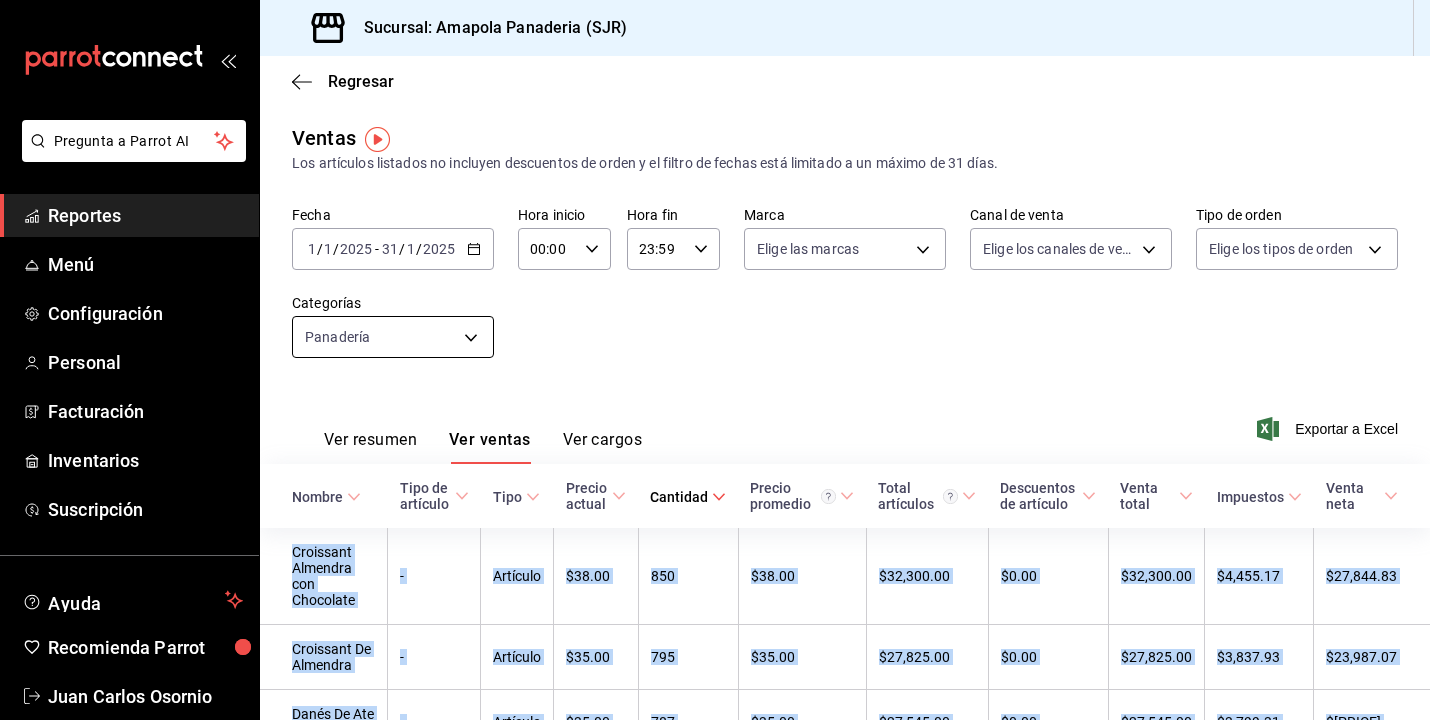 scroll, scrollTop: 0, scrollLeft: 0, axis: both 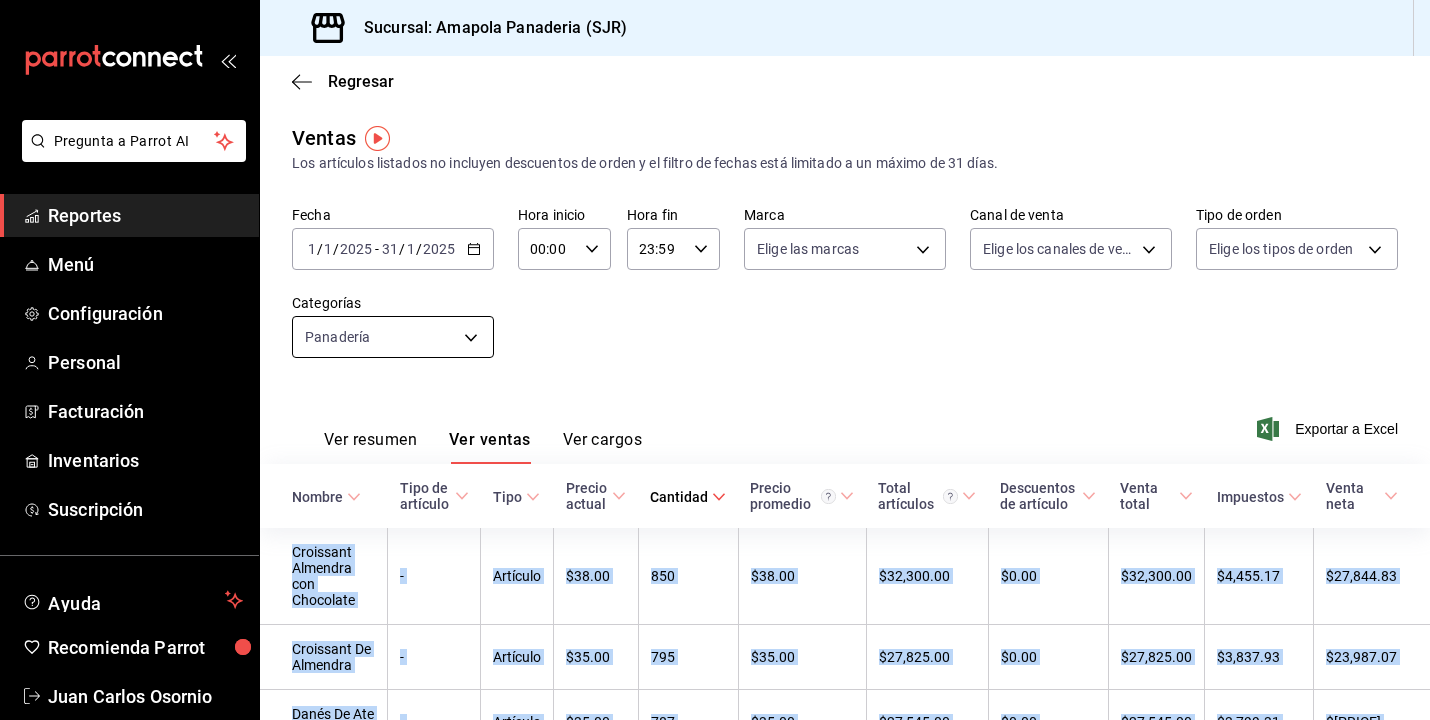 click on "Pregunta a Parrot AI Reportes   Menú   Configuración   Personal   Facturación   Inventarios   Suscripción   Ayuda Recomienda Parrot   [FIRST] [LAST]   Sugerir nueva función   Sucursal: Amapola Panaderia (SJR) Regresar Ventas Los artículos listados no incluyen descuentos de orden y el filtro de fechas está limitado a un máximo de 31 días. Fecha [DATE] [DATE] - [DATE] [DATE] Hora inicio 00:00 Hora inicio Hora fin 23:59 Hora fin Marca Elige las marcas Canal de venta Elige los canales de venta Tipo de orden Elige los tipos de orden Categorías Panadería [UUID] Ver resumen Ver ventas Ver cargos Exportar a Excel Nombre Tipo de artículo Tipo Precio actual Cantidad Precio promedio   Total artículos   Descuentos de artículo Venta total Impuestos Venta neta Croissant Almendra con Chocolate - Artículo $38.00 850 $38.00 $32,300.00 $0.00 $32,300.00 $4,455.17 $27,844.83 Croissant De Almendra - Artículo $35.00 795 $35.00 $27,825.00 $0.00 $27,825.00 - 787" at bounding box center [715, 360] 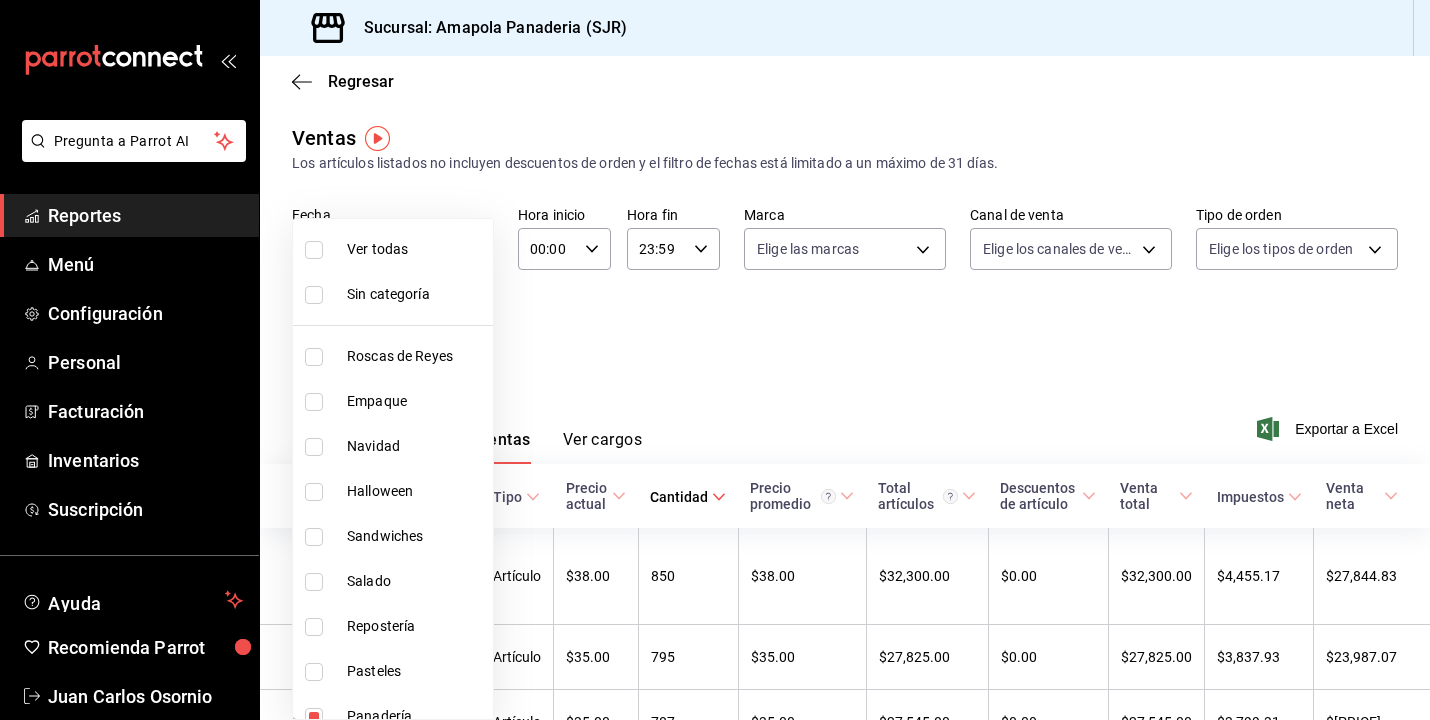 click on "Roscas de Reyes" at bounding box center (393, 356) 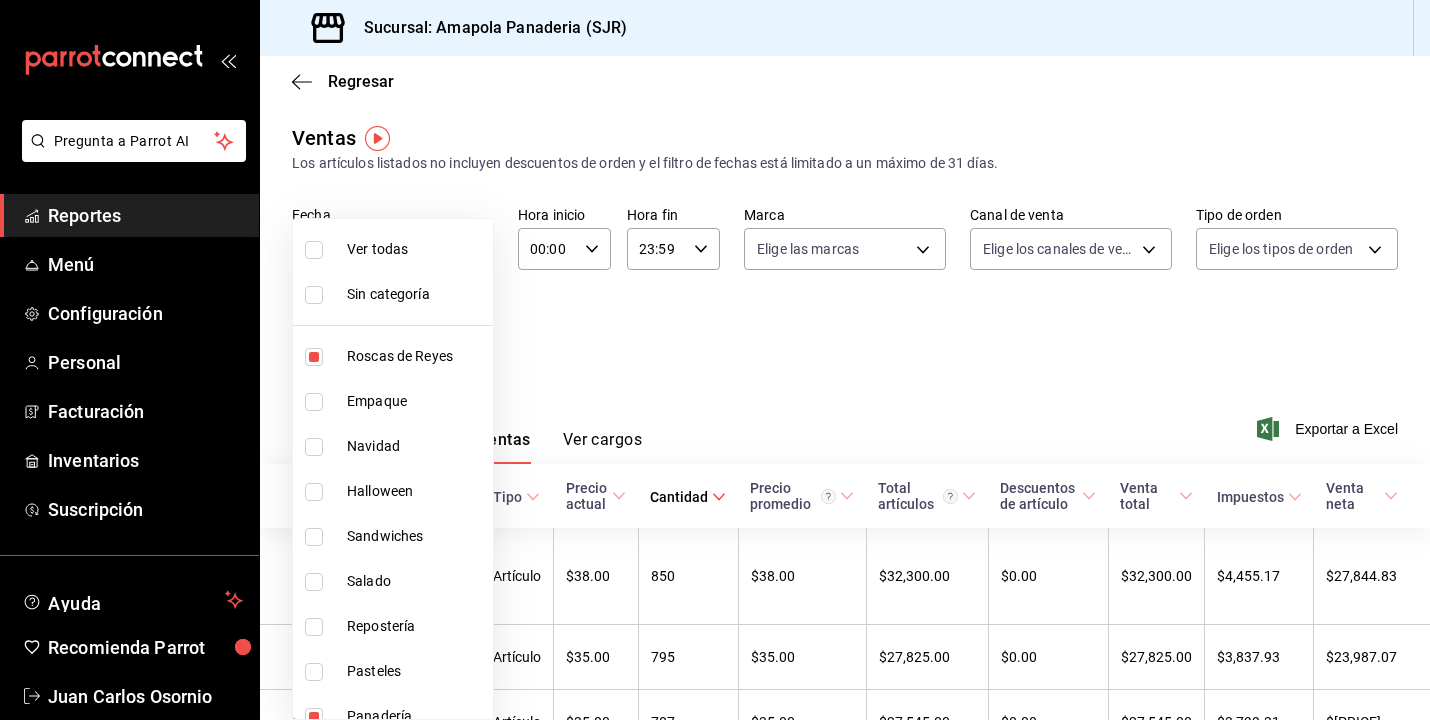 type on "[UUID], [UUID]" 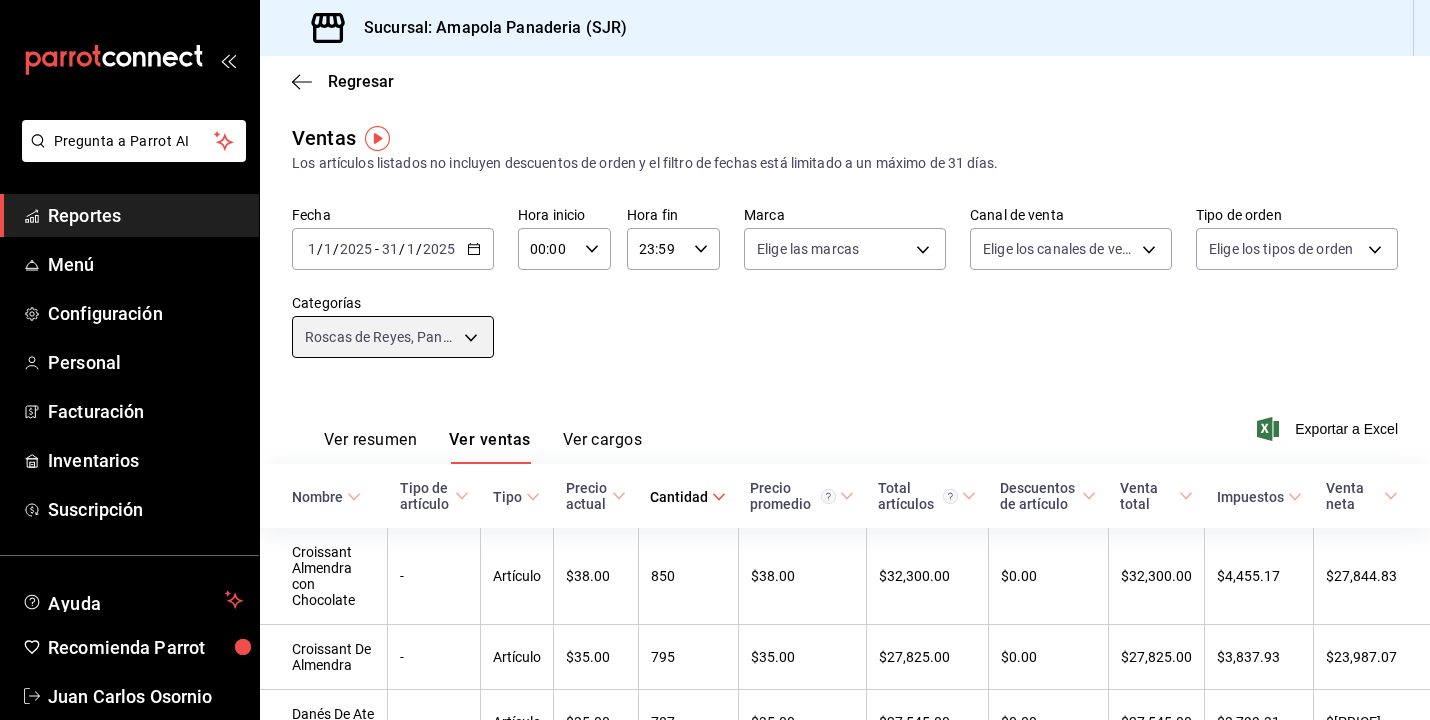 scroll, scrollTop: 0, scrollLeft: 0, axis: both 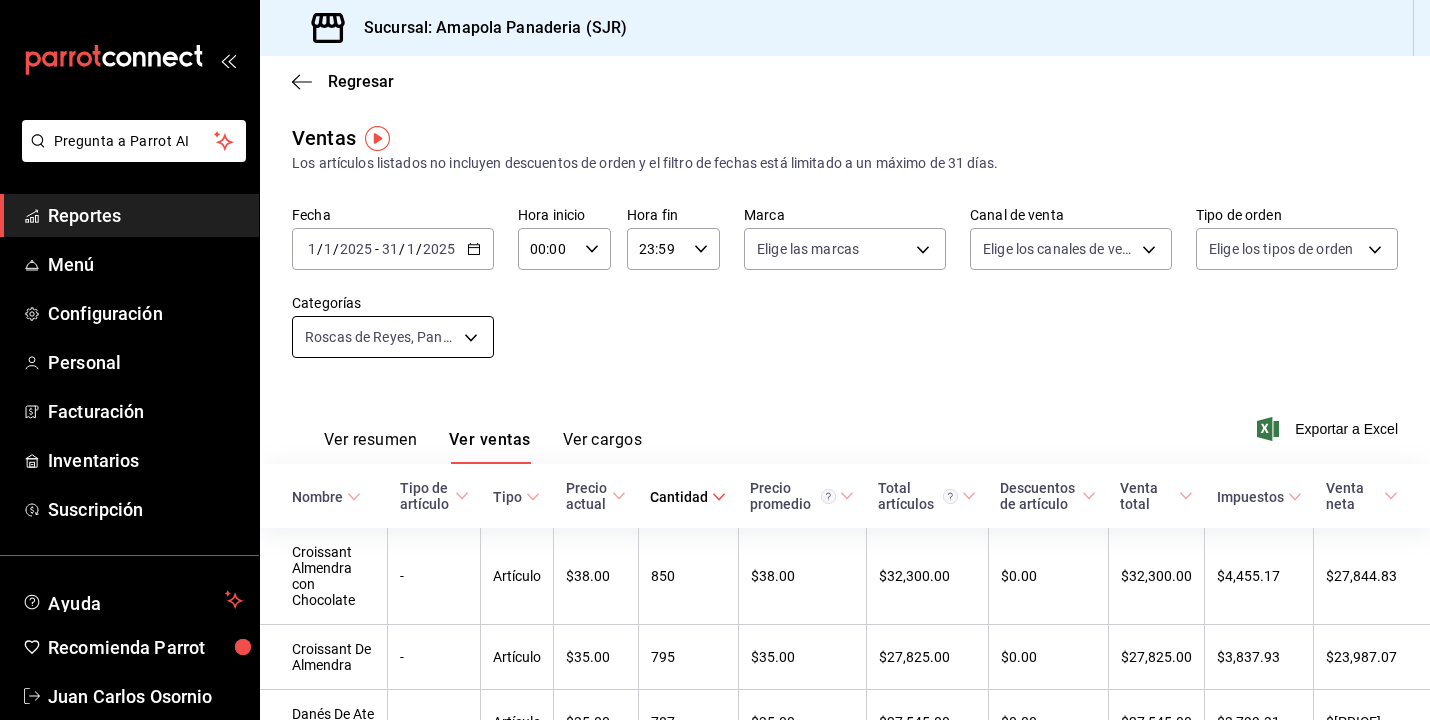 click on "Pregunta a Parrot AI Reportes   Menú   Configuración   Personal   Facturación   Inventarios   Suscripción   Ayuda Recomienda Parrot   [PERSON]   Sugerir nueva función   Sucursal: Amapola Panaderia (SJR) Regresar Ventas Los artículos listados no incluyen descuentos de orden y el filtro de fechas está limitado a un máximo de 31 días. Fecha [YYYY]-[MM]-[DD] [DD] / [MM] / [YYYY] - [YYYY]-[MM]-[DD] [DD] / [MM] / [YYYY] Hora inicio 00:00 Hora inicio Hora fin 23:59 Hora fin Marca Elige las marcas Canal de venta Elige los canales de venta Tipo de orden Elige los tipos de orden Categorías Roscas de Reyes, Panadería [UUID], [UUID] Ver resumen Ver ventas Ver cargos Exportar a Excel Nombre Tipo de artículo Tipo Precio actual Cantidad Precio promedio   Total artículos   Descuentos de artículo Venta total Impuestos Venta neta Croissant Almendra con Chocolate - Artículo [PRICE] [NUMBER] [PRICE] [PRICE] [PRICE] [PRICE] [PRICE] [PRICE] Croissant De Almendra - [PRICE]" at bounding box center (715, 360) 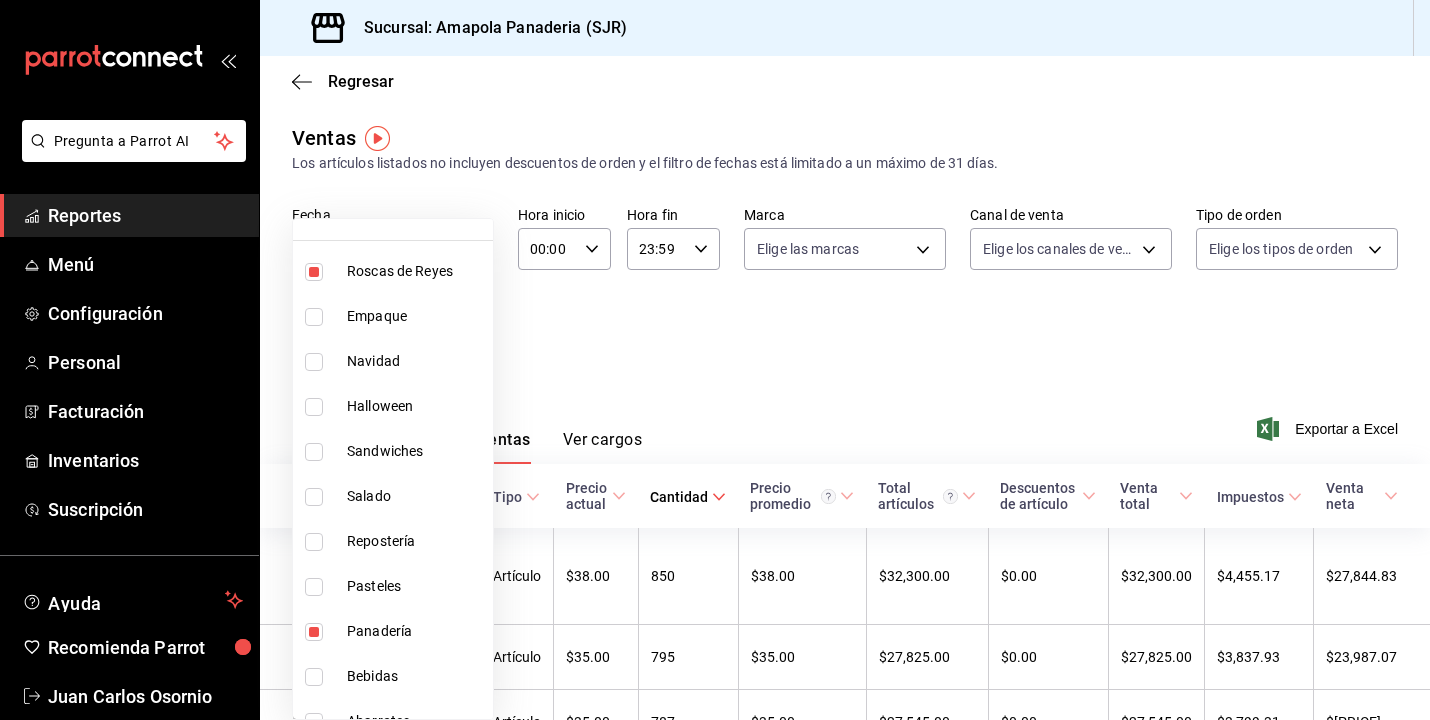 scroll, scrollTop: 94, scrollLeft: 0, axis: vertical 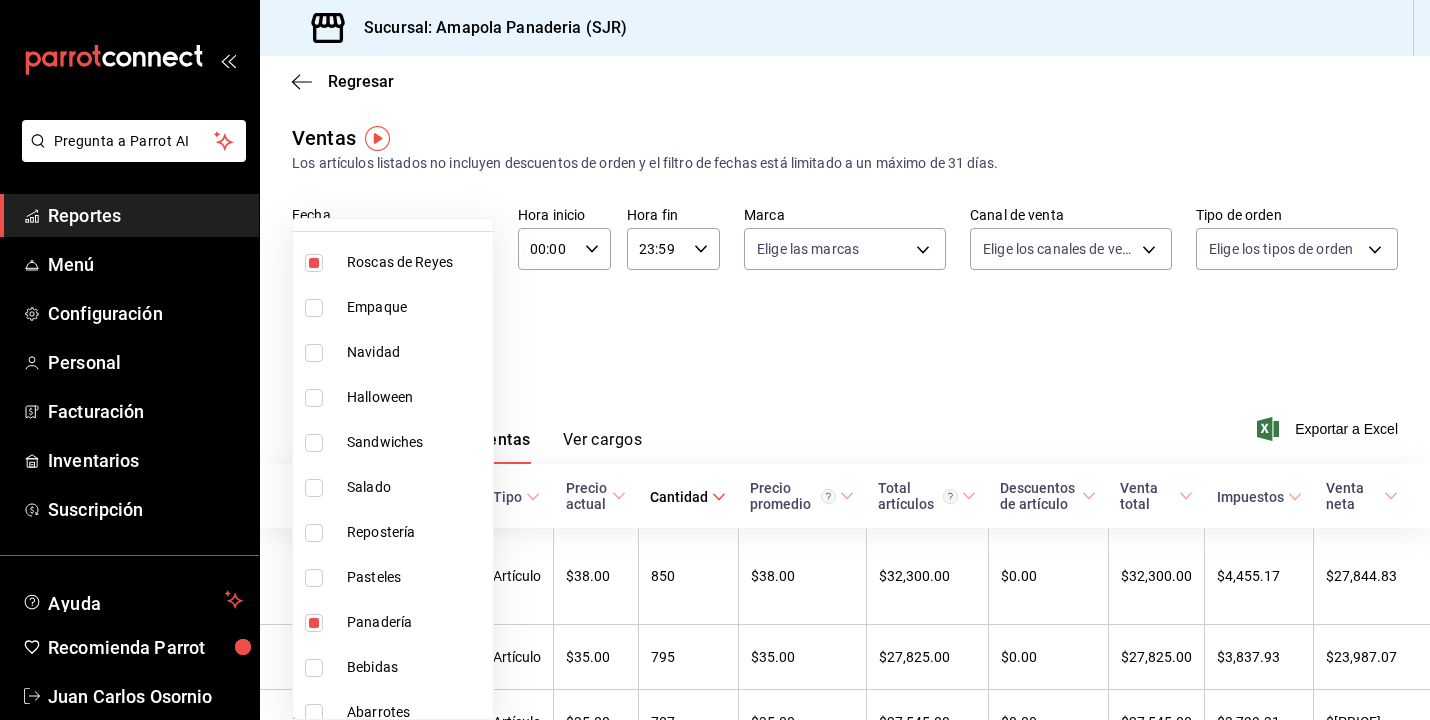 click on "Panadería" at bounding box center (416, 622) 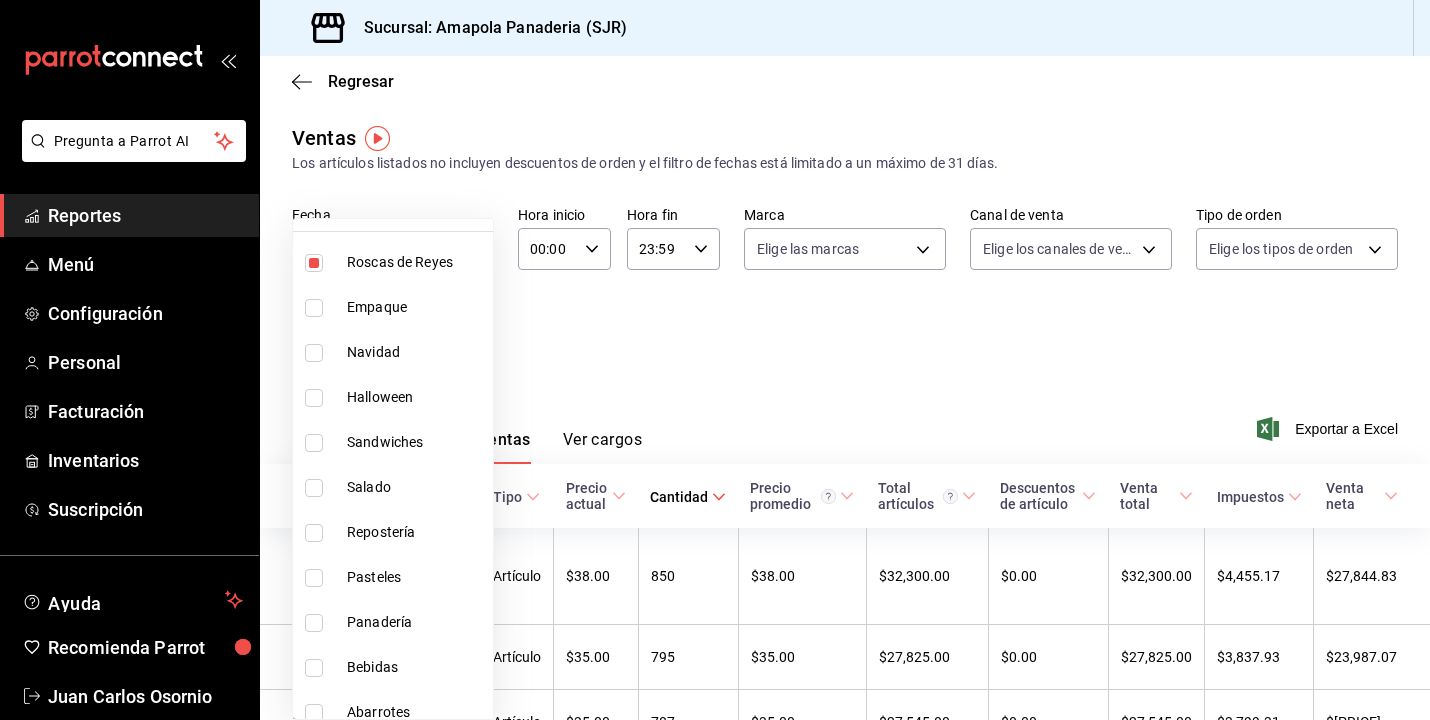 type on "[UUID]" 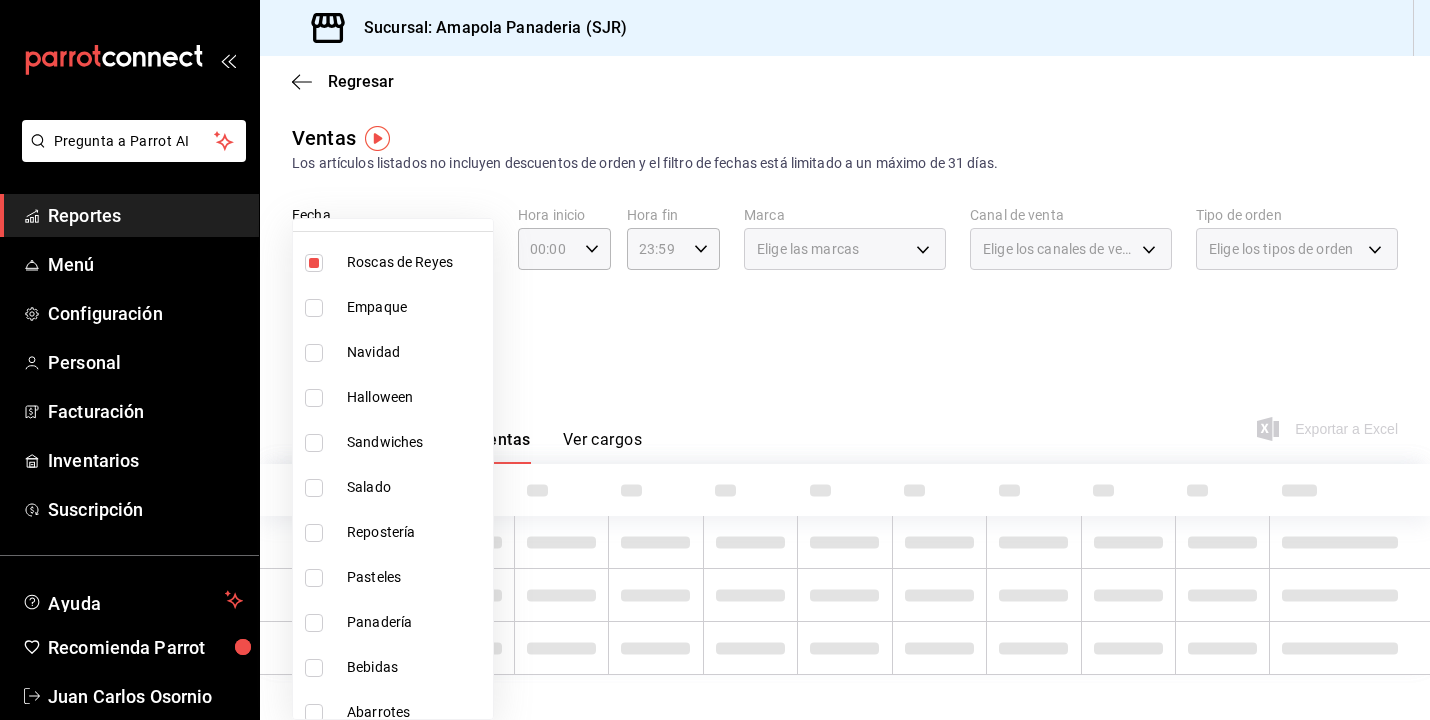 click at bounding box center [715, 360] 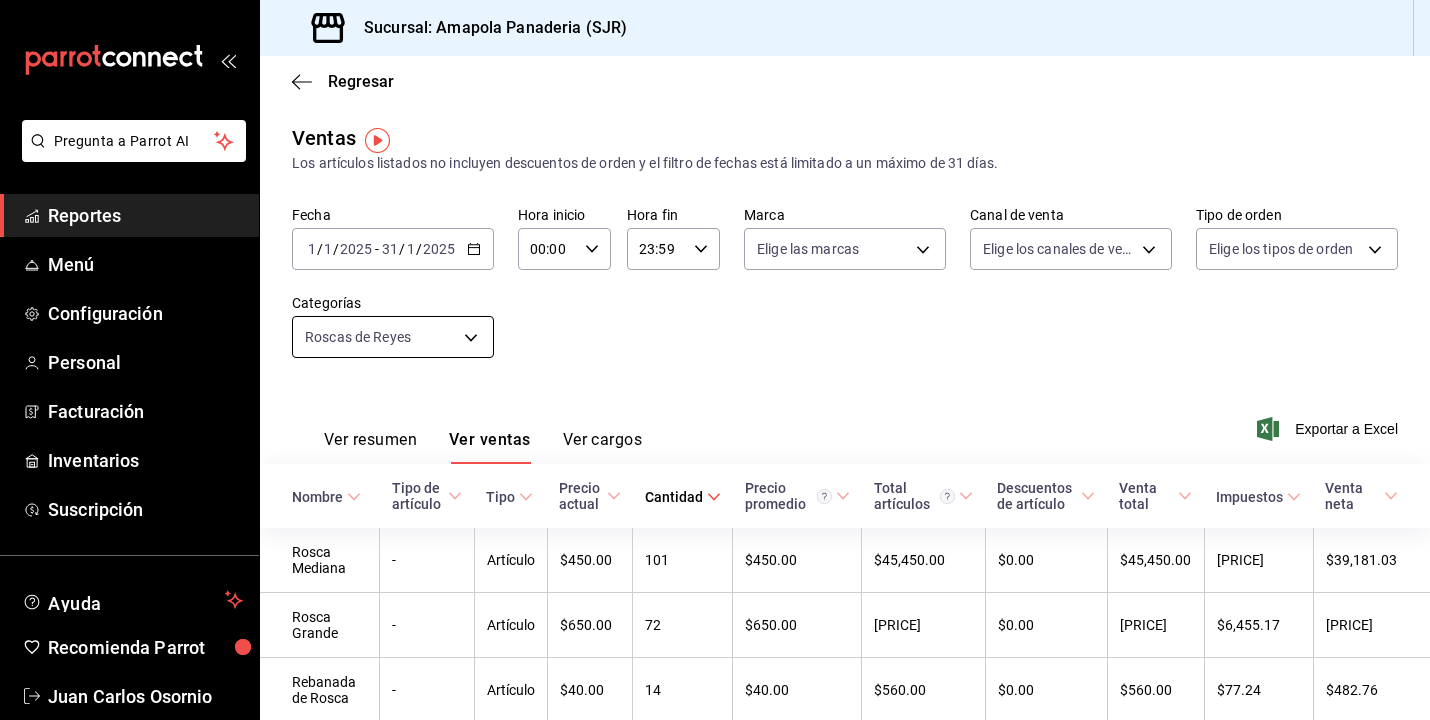 scroll, scrollTop: 0, scrollLeft: 0, axis: both 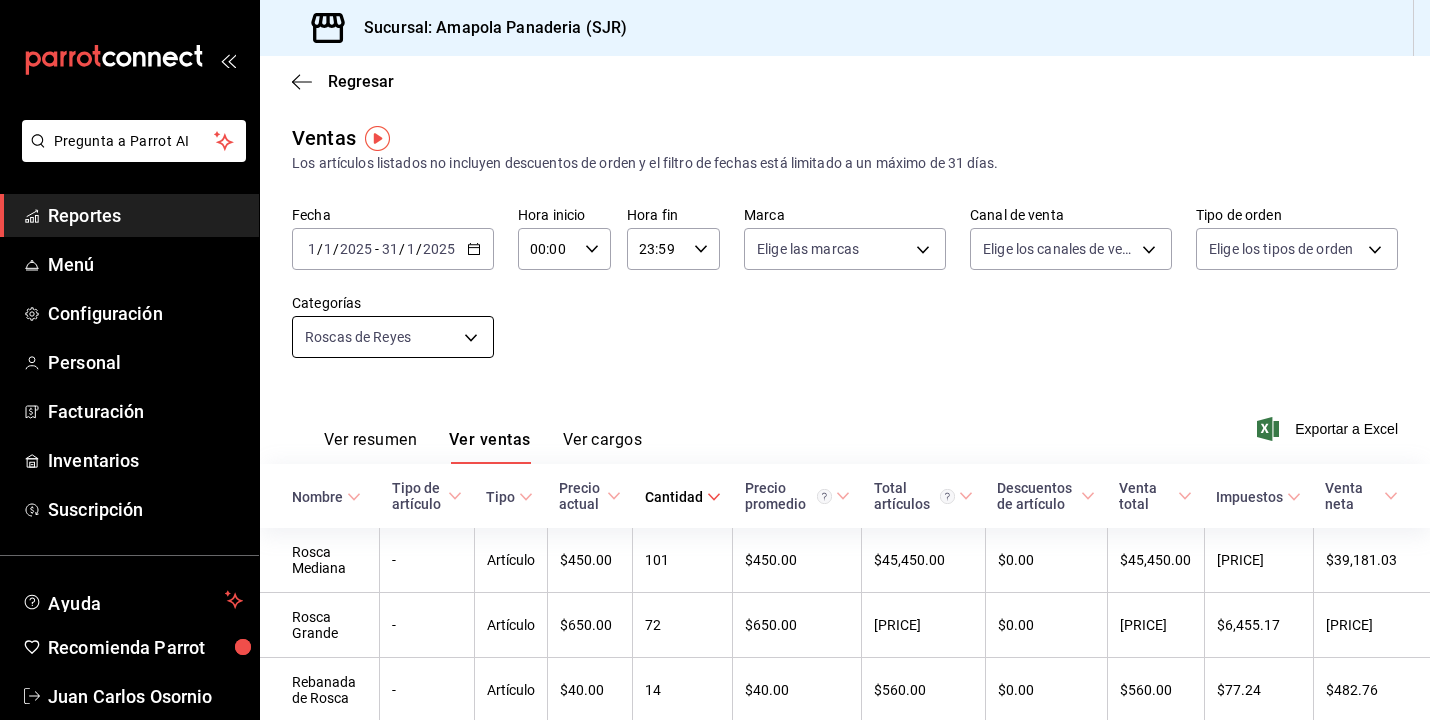 click on "Pregunta a Parrot AI Reportes   Menú   Configuración   Personal   Facturación   Inventarios   Suscripción   Ayuda Recomienda Parrot   [PERSON]   Sugerir nueva función   Sucursal: Amapola Panaderia (SJR) Regresar Ventas Los artículos listados no incluyen descuentos de orden y el filtro de fechas está limitado a un máximo de 31 días. Fecha [YYYY]-[MM]-[DD] [DD] / [MM] / [YYYY] - [YYYY]-[MM]-[DD] [DD] / [MM] / [YYYY] Hora inicio 00:00 Hora inicio Hora fin 23:59 Hora fin Marca Elige las marcas Canal de venta Elige los canales de venta Tipo de orden Elige los tipos de orden Categorías Salado [UUID] Ver resumen Ver ventas Ver cargos Exportar a Excel Nombre Tipo de artículo Tipo Precio actual Cantidad Precio promedio   Total artículos   Descuentos de artículo Venta total Impuestos Venta neta Baguette De Masa Madre - Artículo [PRICE] [NUMBER] [PRICE] [PRICE] [PRICE] [PRICE] [PRICE] [PRICE] Hogaza De Masa Madre - Artículo [PRICE] [NUMBER] [PRICE] [PRICE] [PRICE] [PRICE] [PRICE] [PRICE] - [NUMBER]" at bounding box center [715, 360] 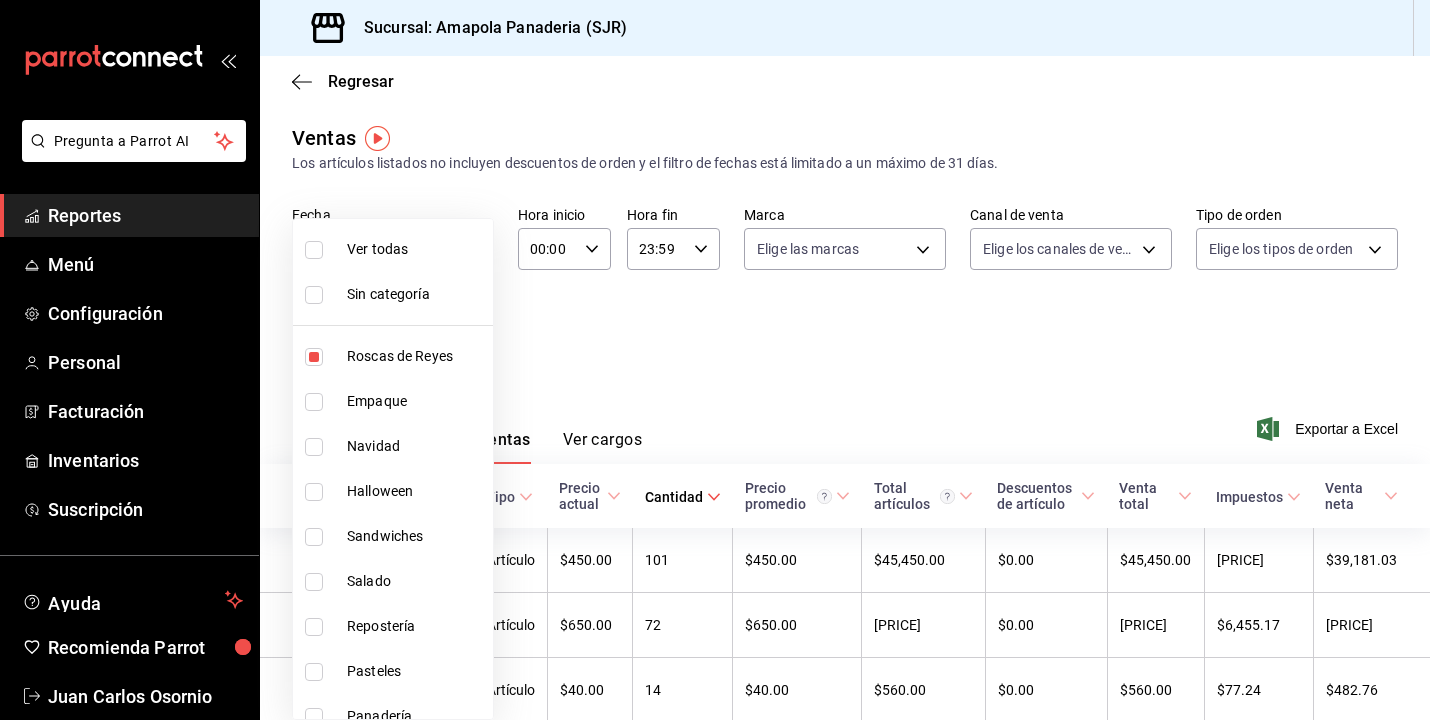 click on "Roscas de Reyes" at bounding box center [416, 356] 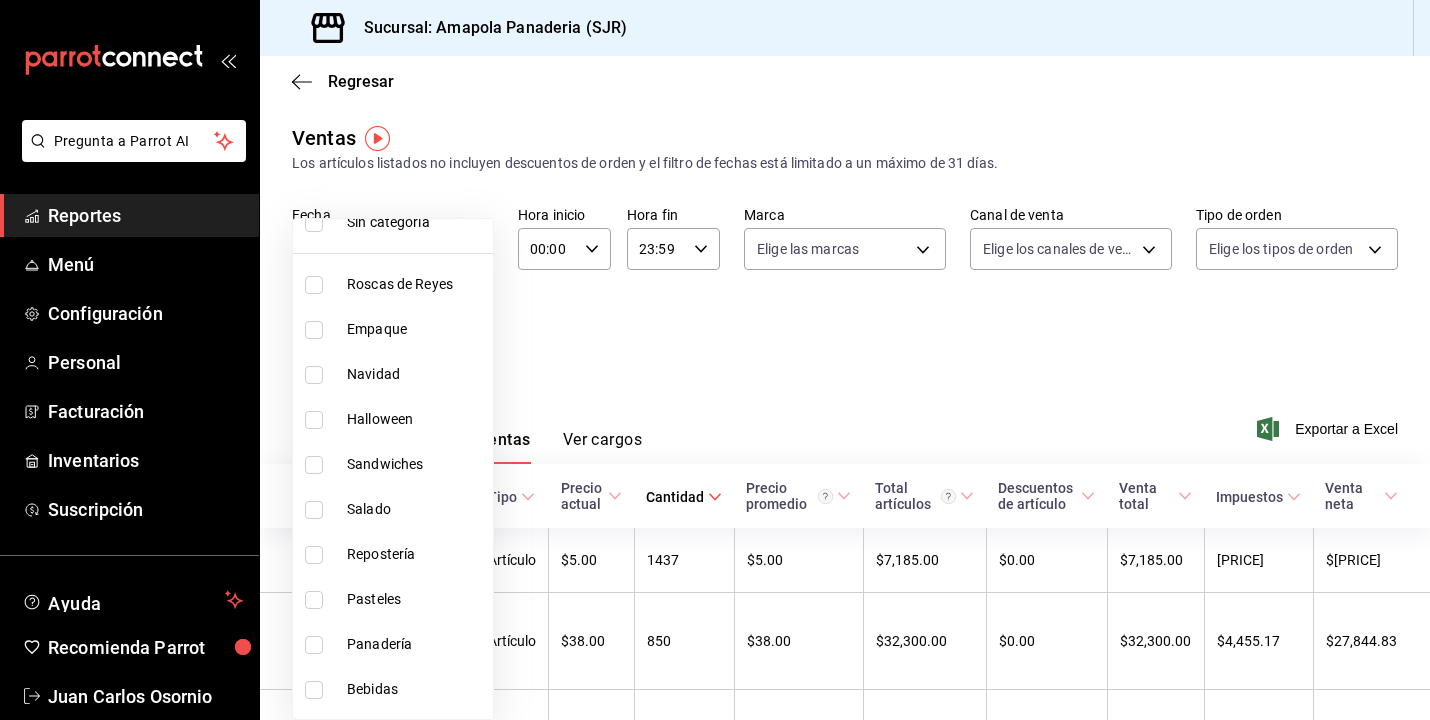 scroll, scrollTop: 76, scrollLeft: 0, axis: vertical 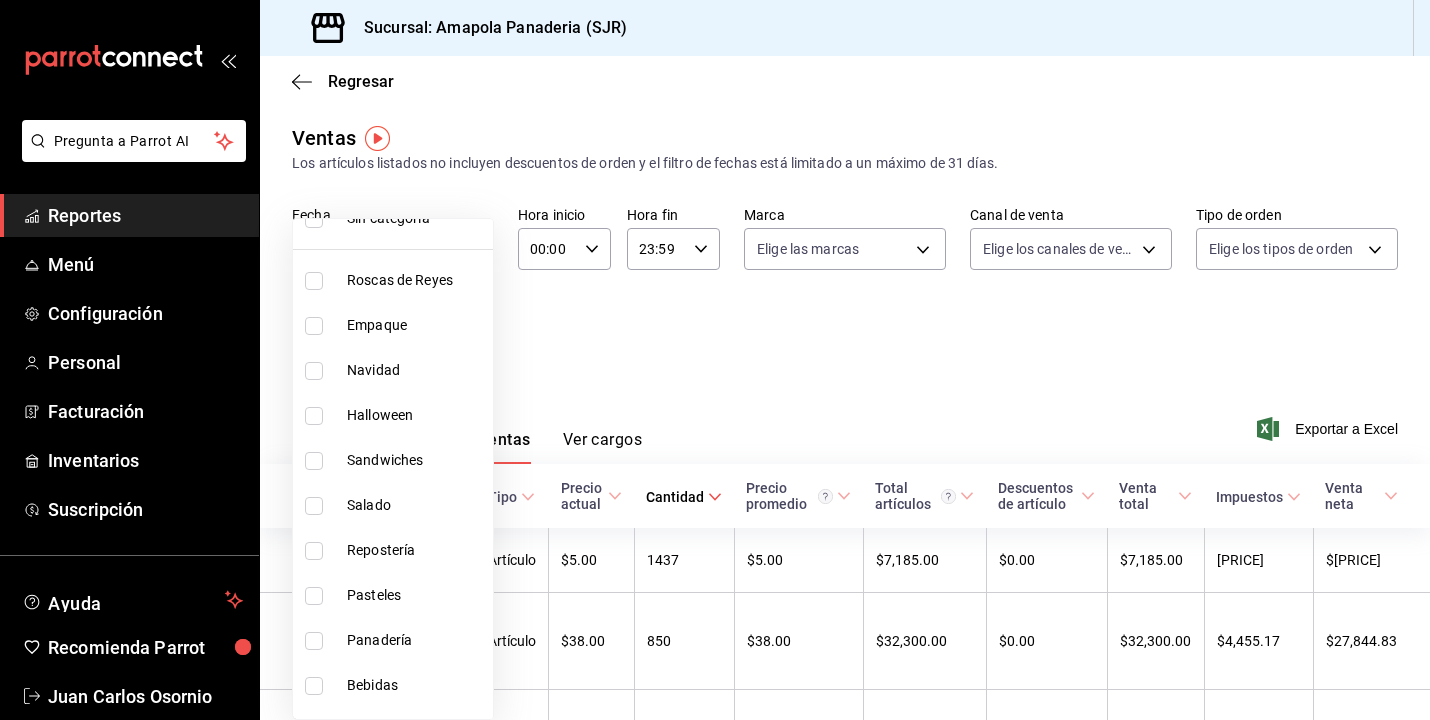 click on "Repostería" at bounding box center (416, 550) 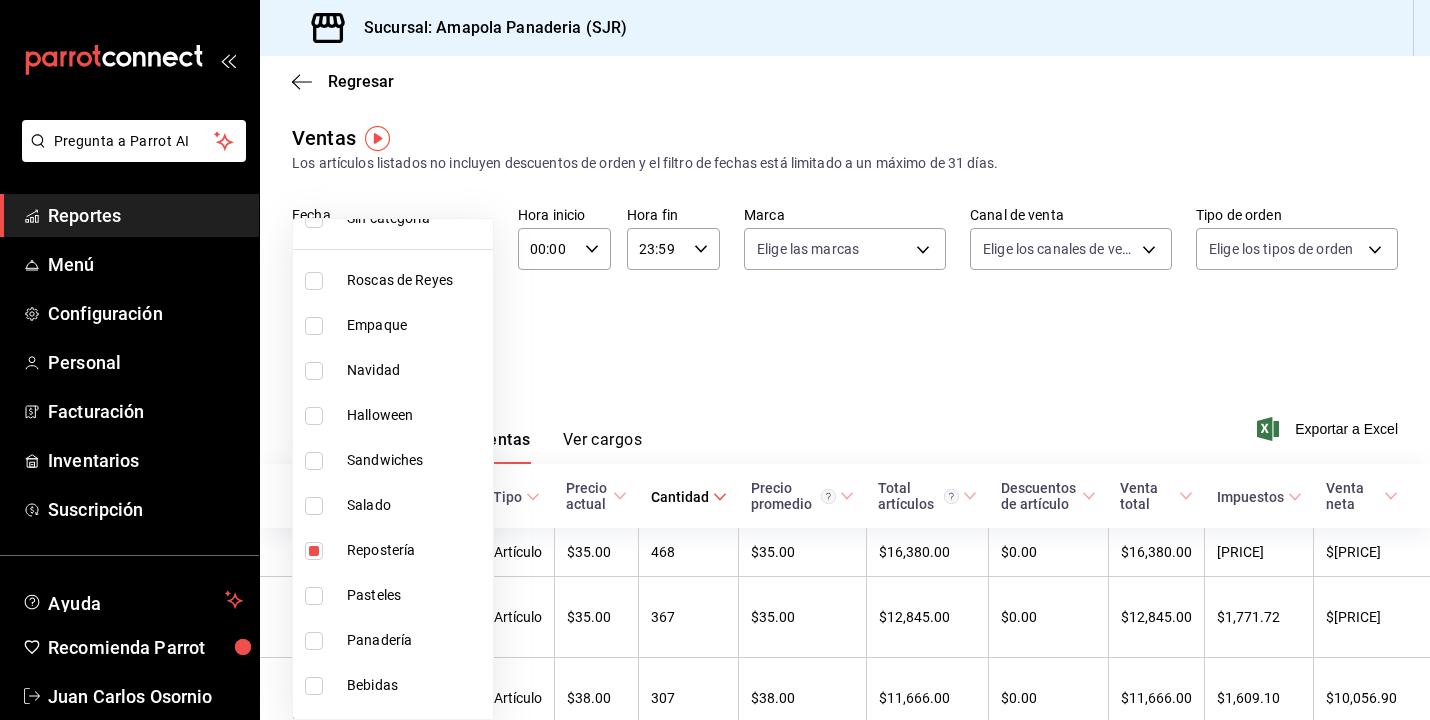 click at bounding box center (715, 360) 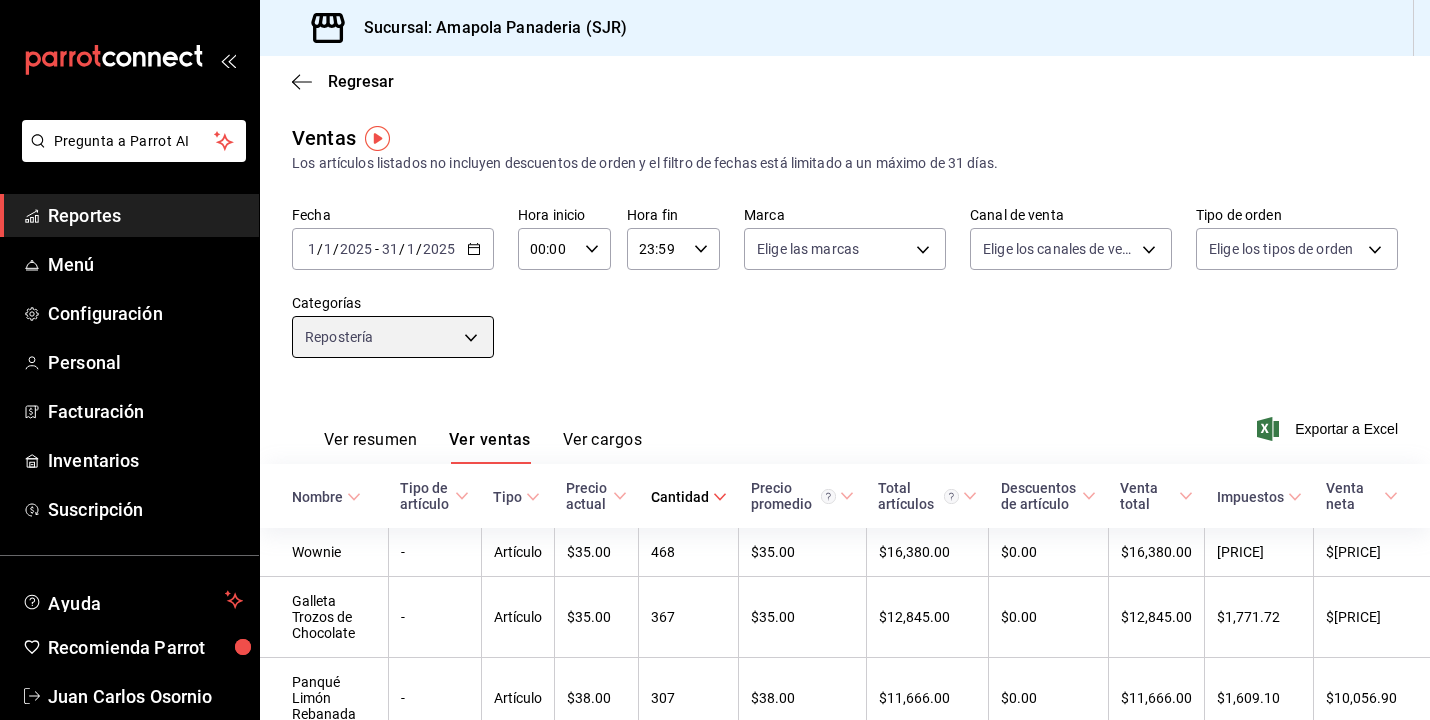 scroll, scrollTop: 0, scrollLeft: 0, axis: both 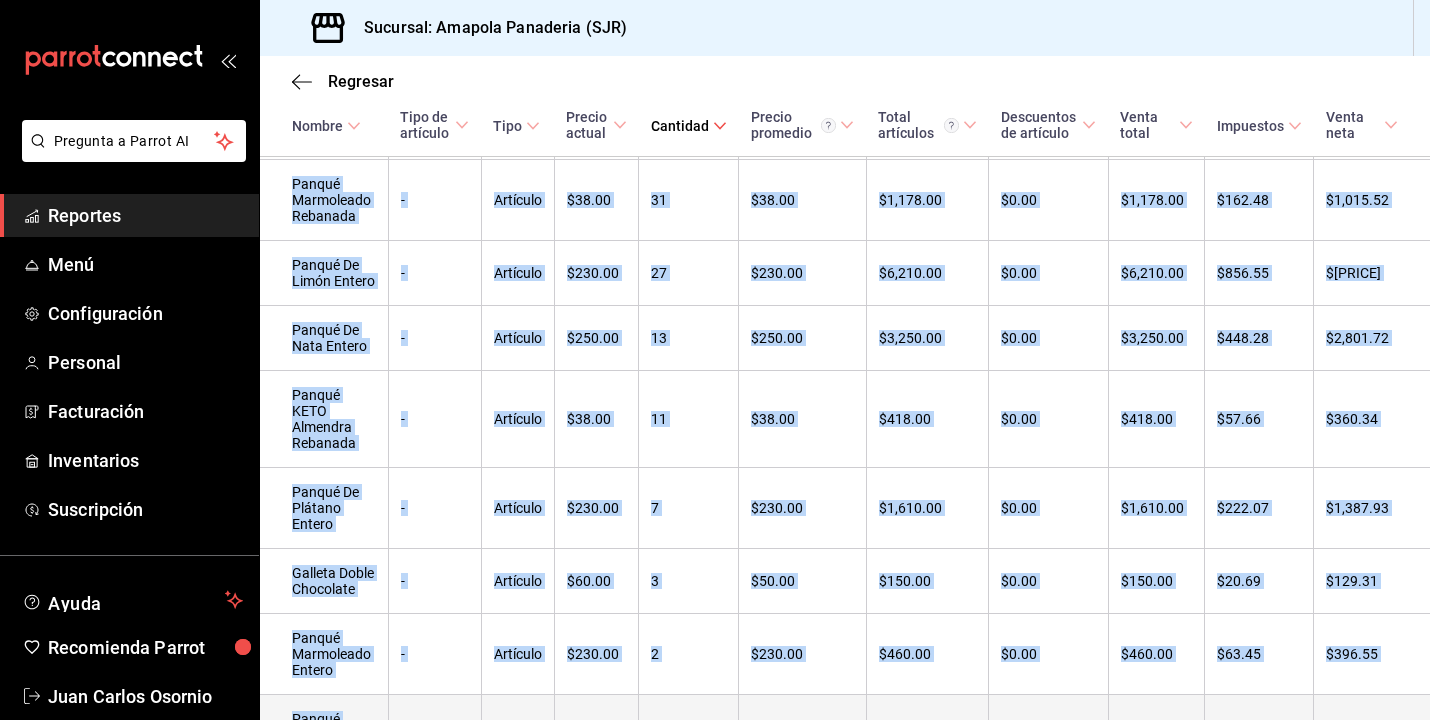 drag, startPoint x: 287, startPoint y: 541, endPoint x: 1394, endPoint y: 612, distance: 1109.2745 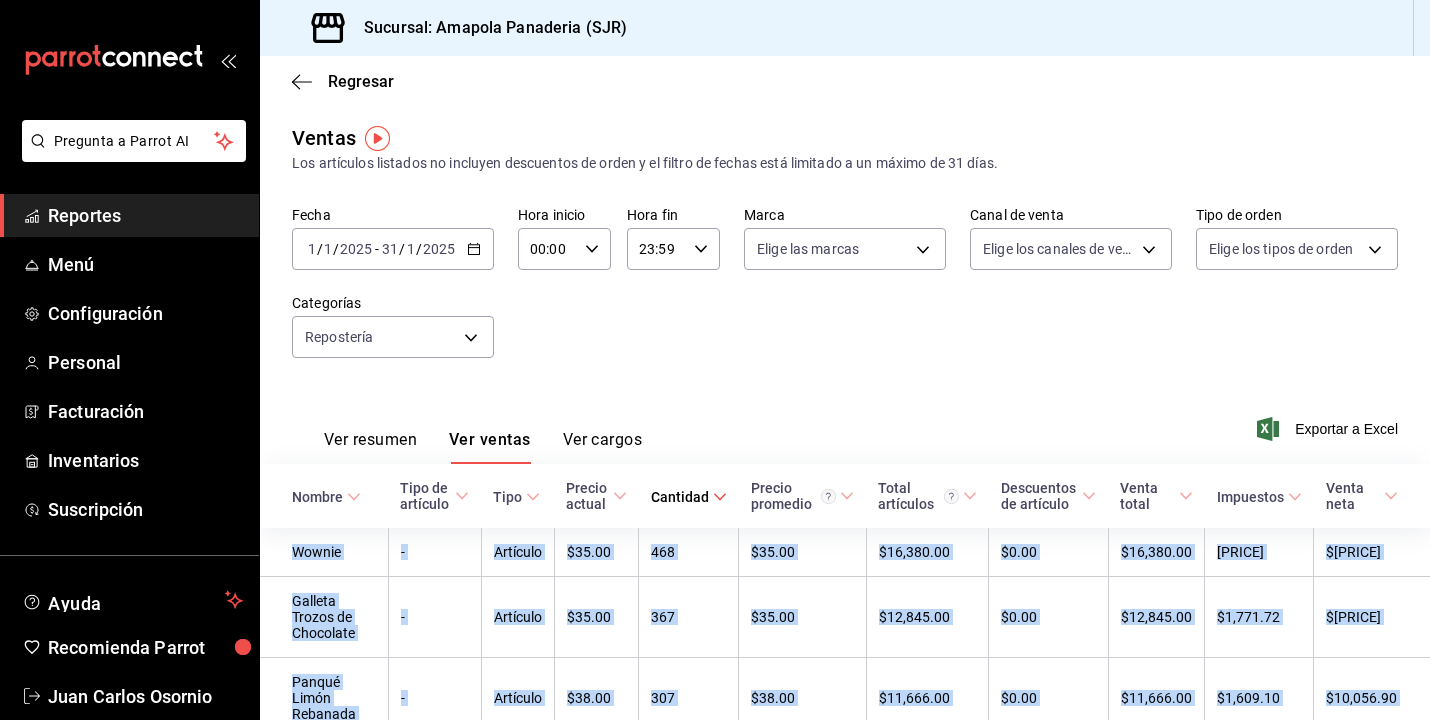 scroll, scrollTop: 0, scrollLeft: 0, axis: both 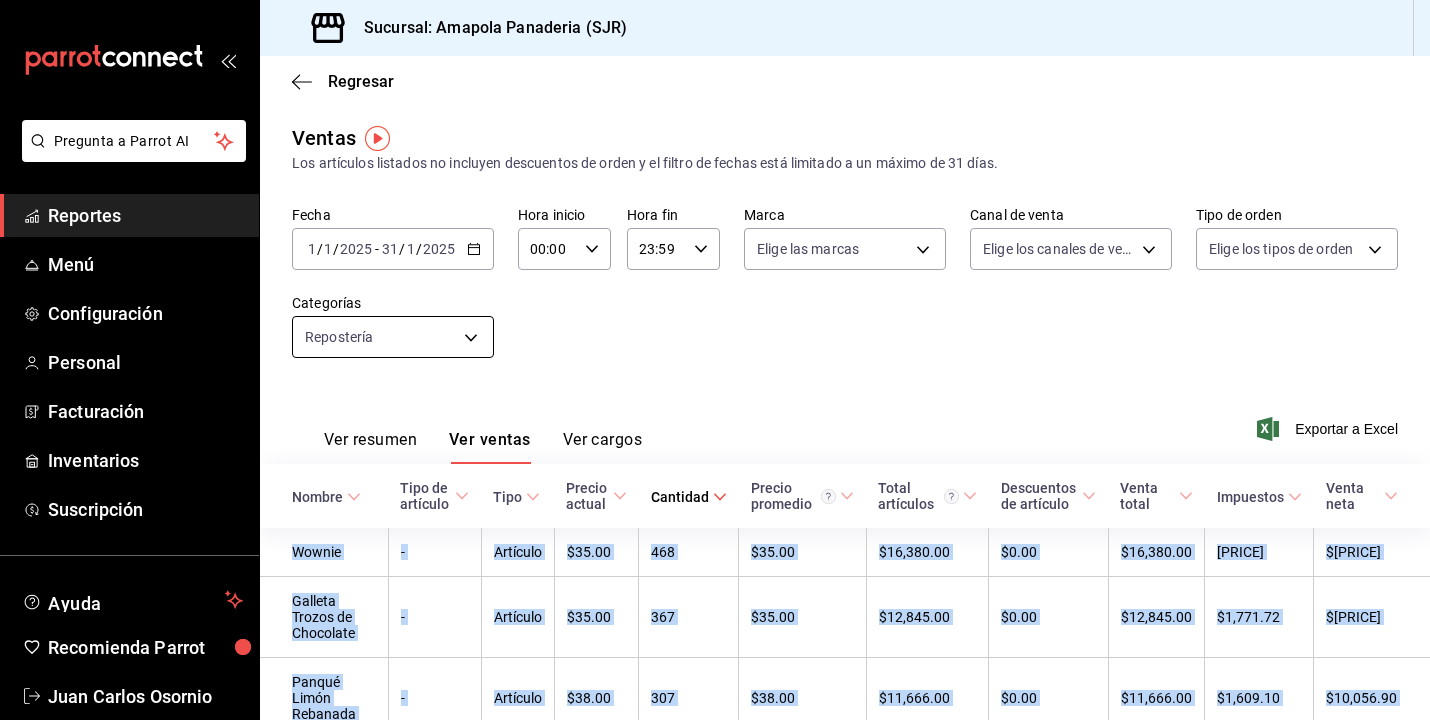 click on "Pregunta a Parrot AI Reportes   Menú   Configuración   Personal   Facturación   Inventarios   Suscripción   Ayuda Recomienda Parrot   [FIRST] [LAST]   Sugerir nueva función   Sucursal: Amapola Panaderia (SJR) Regresar Ventas Los artículos listados no incluyen descuentos de orden y el filtro de fechas está limitado a un máximo de 31 días. Fecha [DATE] [DATE] - [DATE] [DATE] Hora inicio 00:00 Hora inicio Hora fin 23:59 Hora fin Marca Elige las marcas Canal de venta Elige los canales de venta Tipo de orden Elige los tipos de orden Categorías Repostería [UUID] Ver resumen Ver ventas Ver cargos Exportar a Excel Nombre Tipo de artículo Tipo Precio actual Cantidad Precio promedio   Total artículos   Descuentos de artículo Venta total Impuestos Venta neta Wownie - Artículo $35.00 468 $35.00 $16,380.00 $0.00 $16,380.00 $2,259.31 $14,120.69 Galleta Trozos de Chocolate - Artículo $35.00 367 $35.00 $12,845.00 $0.00 $12,845.00 $1,771.72 $11,073.28 - -" at bounding box center [715, 360] 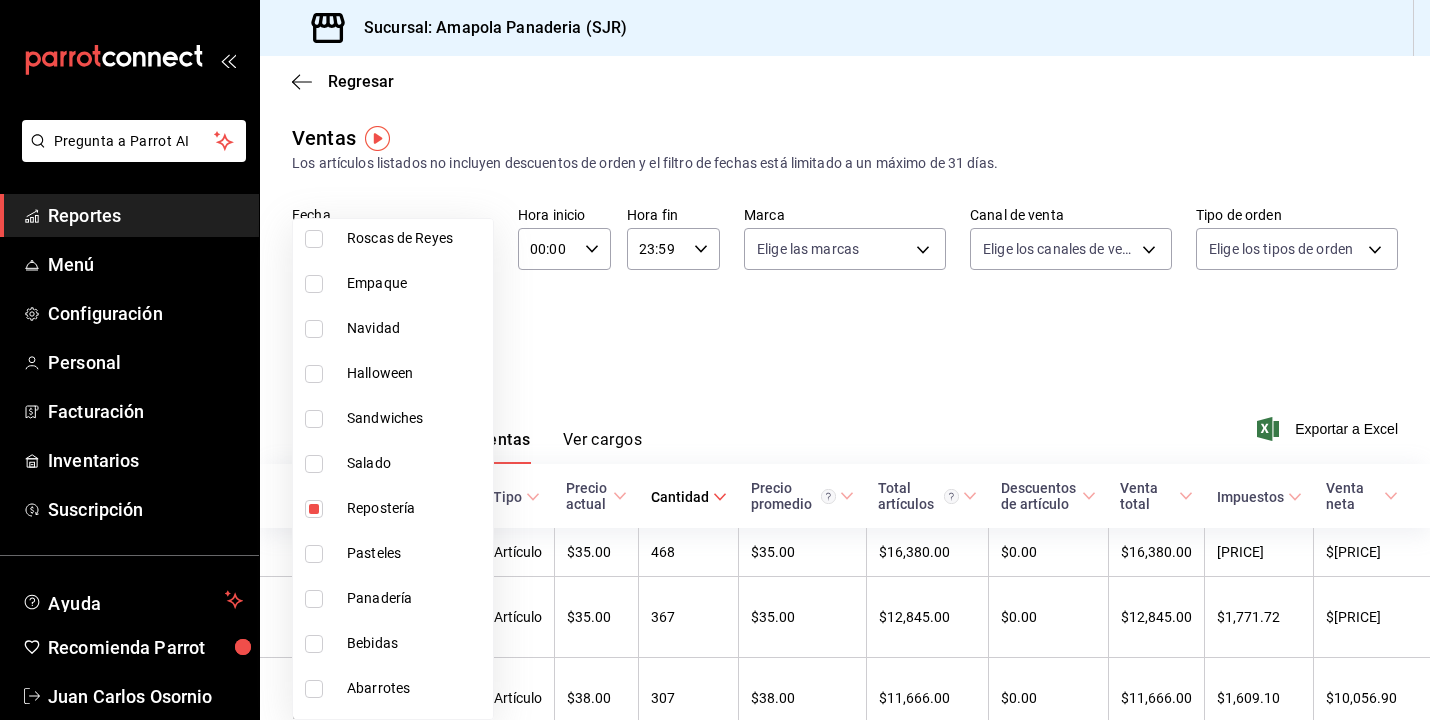 scroll, scrollTop: 120, scrollLeft: 0, axis: vertical 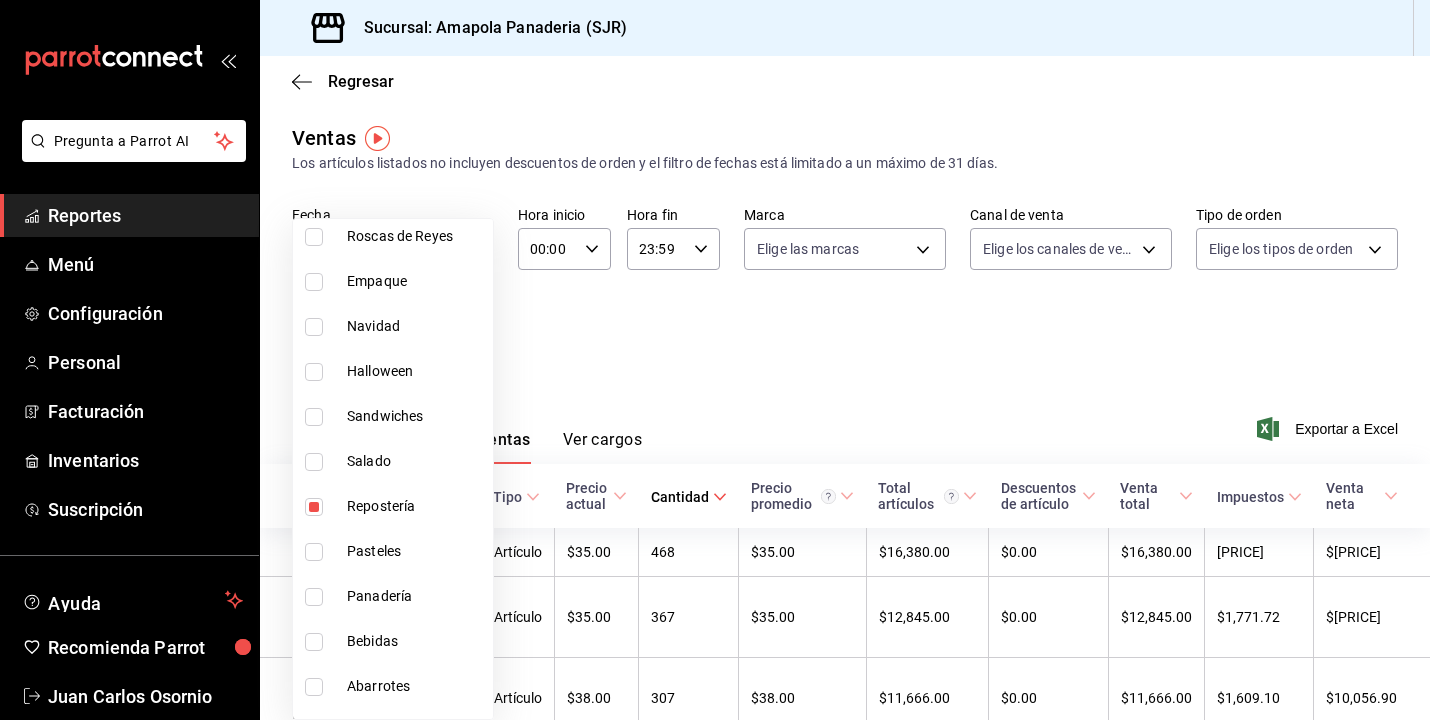 click on "Repostería" at bounding box center [416, 506] 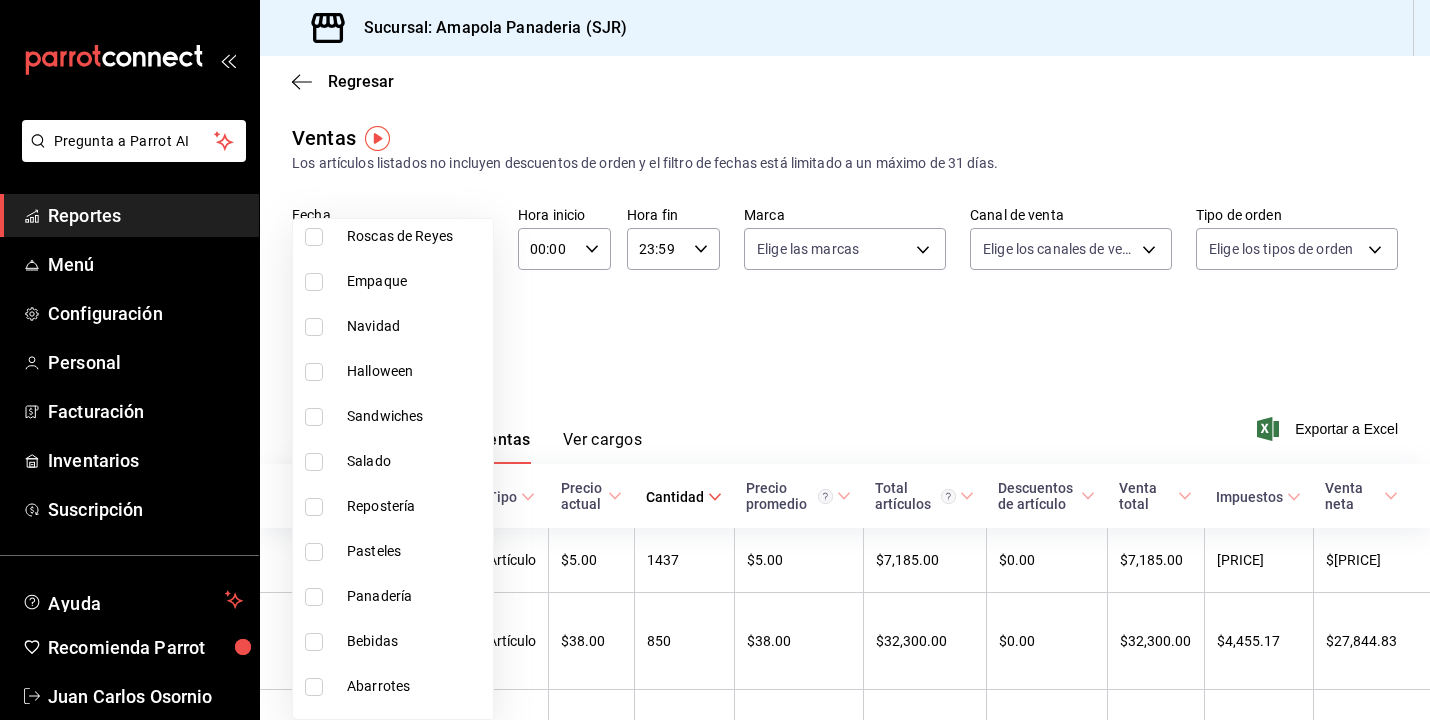 click on "Salado" at bounding box center [393, 461] 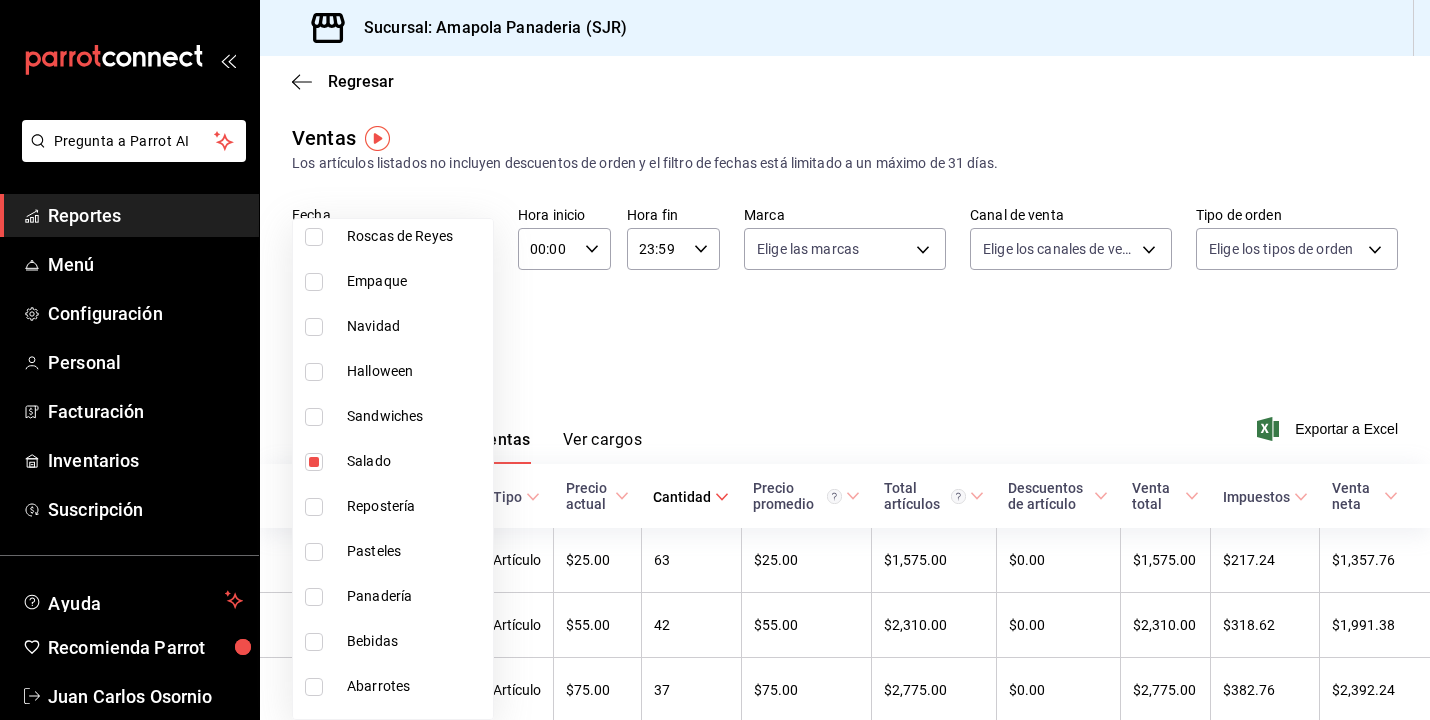 click at bounding box center (715, 360) 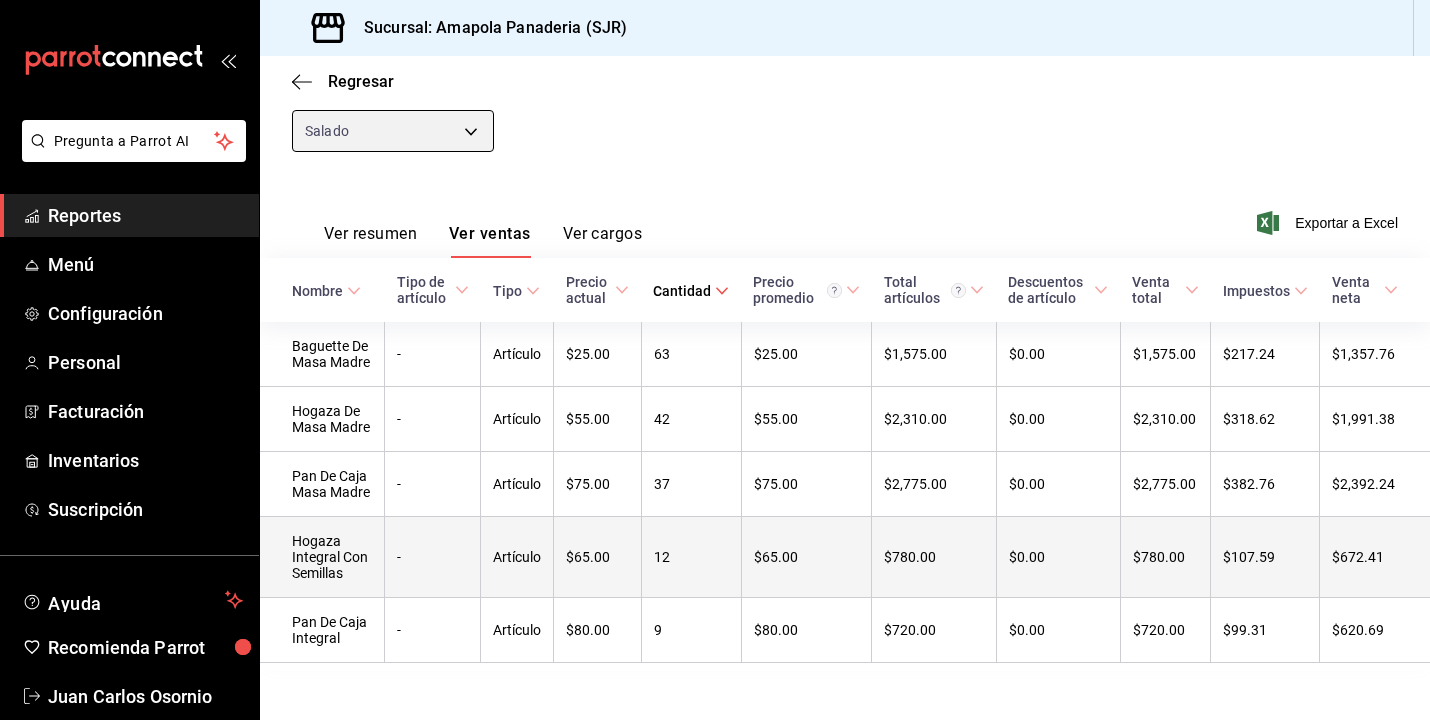 scroll, scrollTop: 205, scrollLeft: 0, axis: vertical 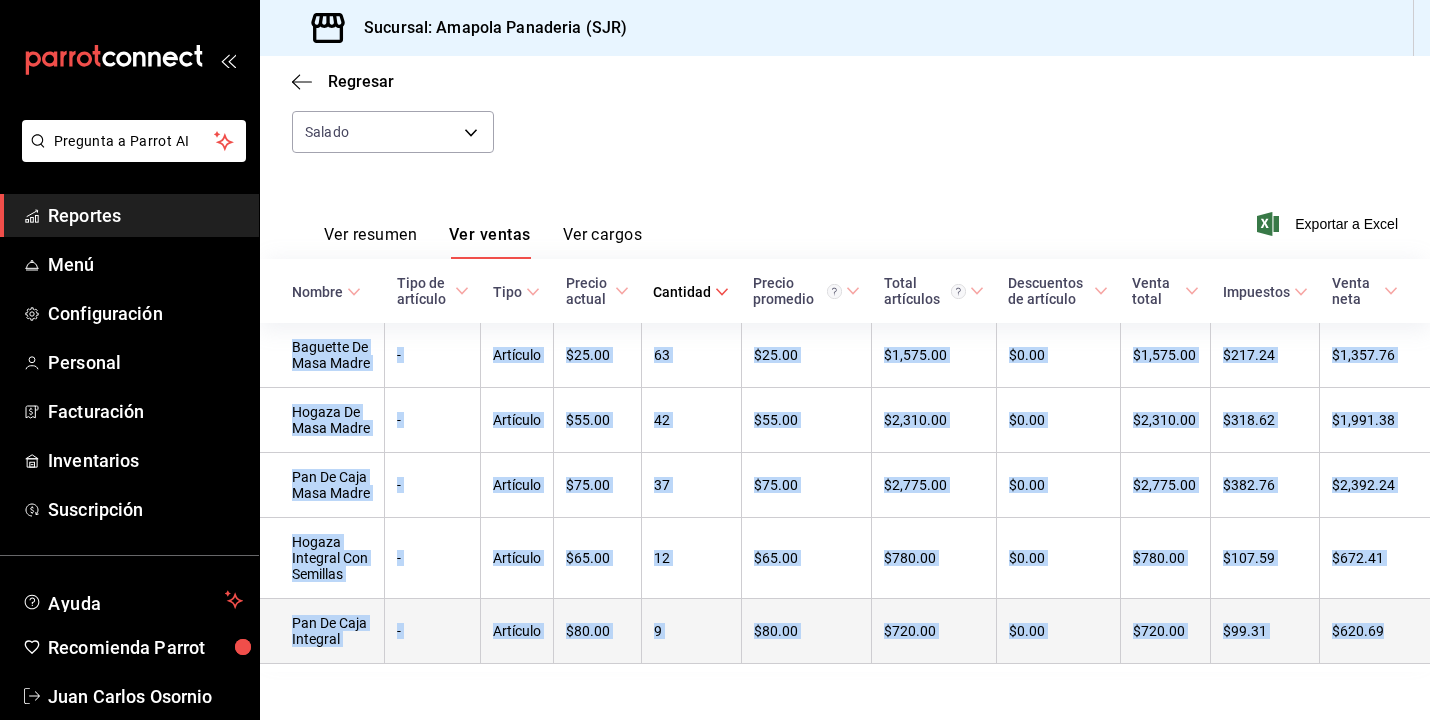 drag, startPoint x: 290, startPoint y: 336, endPoint x: 1389, endPoint y: 624, distance: 1136.1096 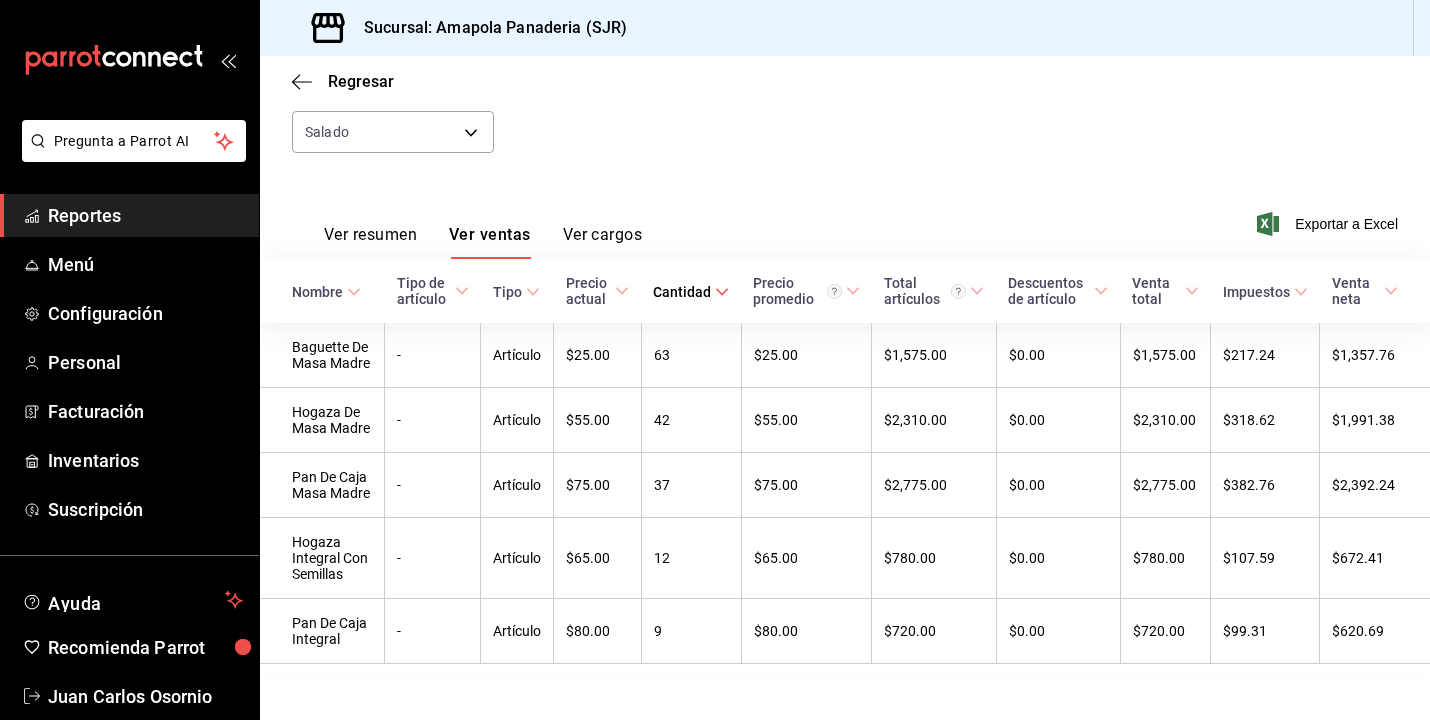 click on "Fecha [DATE] [DATE] - [DATE] [DATE] Hora inicio [TIME] Hora inicio Hora fin [TIME] Hora fin Marca Elige las marcas Canal de venta Elige los canales de venta Tipo de orden Elige los tipos de orden Categorías Salado [ORDER_ID]" at bounding box center [845, 89] 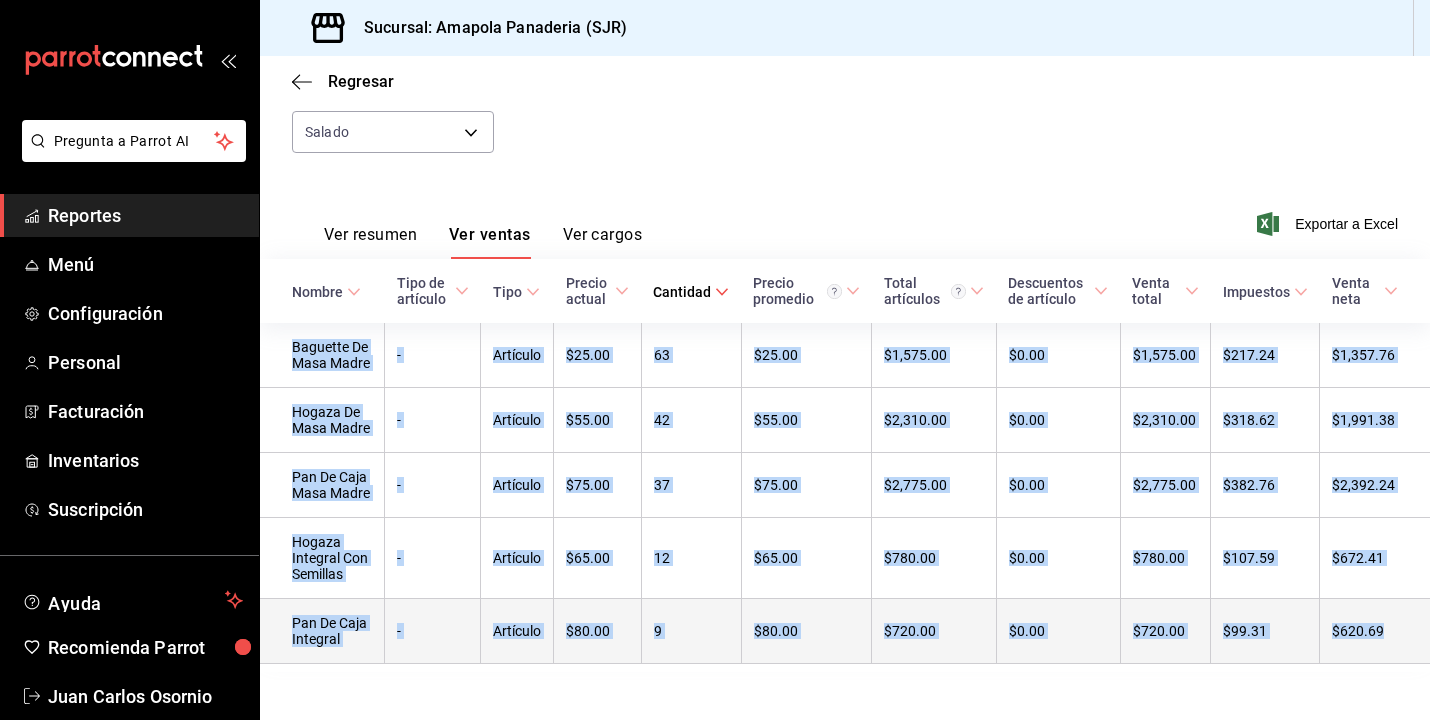drag, startPoint x: 289, startPoint y: 346, endPoint x: 1400, endPoint y: 622, distance: 1144.7694 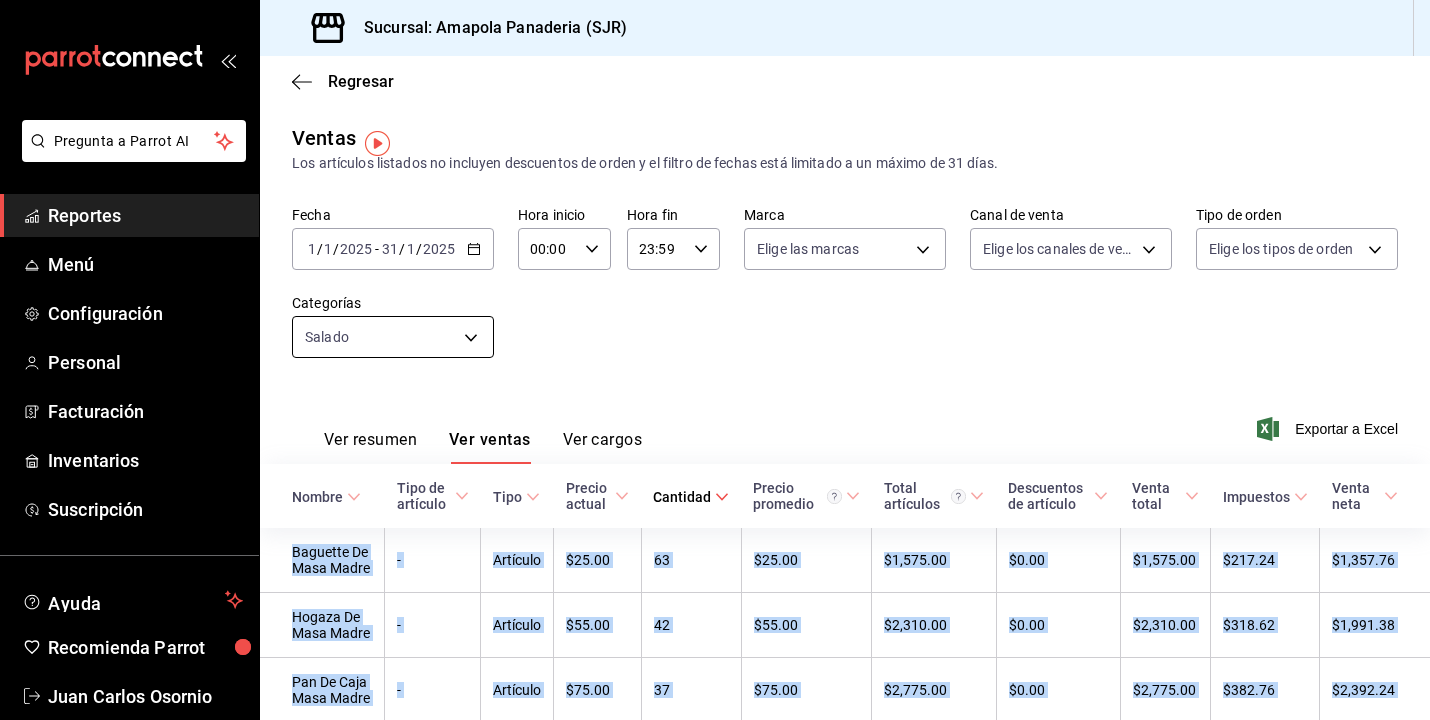 scroll, scrollTop: -2, scrollLeft: 0, axis: vertical 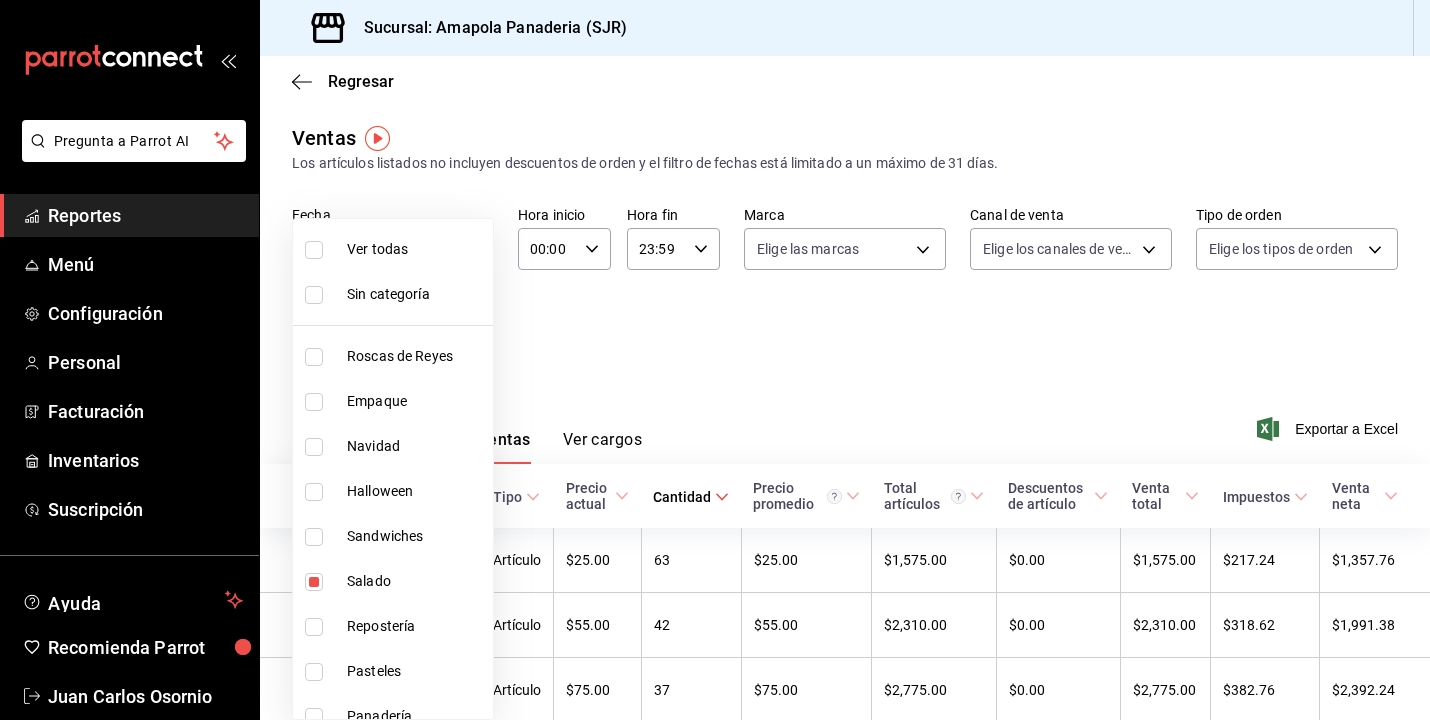 click on "Nombre Tipo de artículo Tipo Precio actual Cantidad Precio promedio   Total artículos   Descuentos de artículo Venta total Impuestos Venta neta Baguette De Masa Madre - Artículo [PRICE] [NUMBER] [PRICE] [PRICE] [PRICE] [PRICE] [PRICE] [PRICE] Hogaza De Masa Madre - Artículo [PRICE] [NUMBER] [PRICE] [PRICE] [PRICE] [PRICE] [PRICE] [PRICE] Pan De Caja Masa Madre - Artículo [PRICE] [NUMBER] [PRICE] [PRICE] [PRICE] [PRICE] [PRICE] [PRICE] Hogaza Integral Con Semillas - Artículo [PRICE] [NUMBER] [PRICE] [PRICE] [PRICE] [PRICE] [PRICE] [PRICE] Pan De Caja Integral - Artículo [PRICE] [NUMBER] [PRICE] [PRICE] [PRICE] [PRICE] [PRICE] [PRICE]" at bounding box center (715, 360) 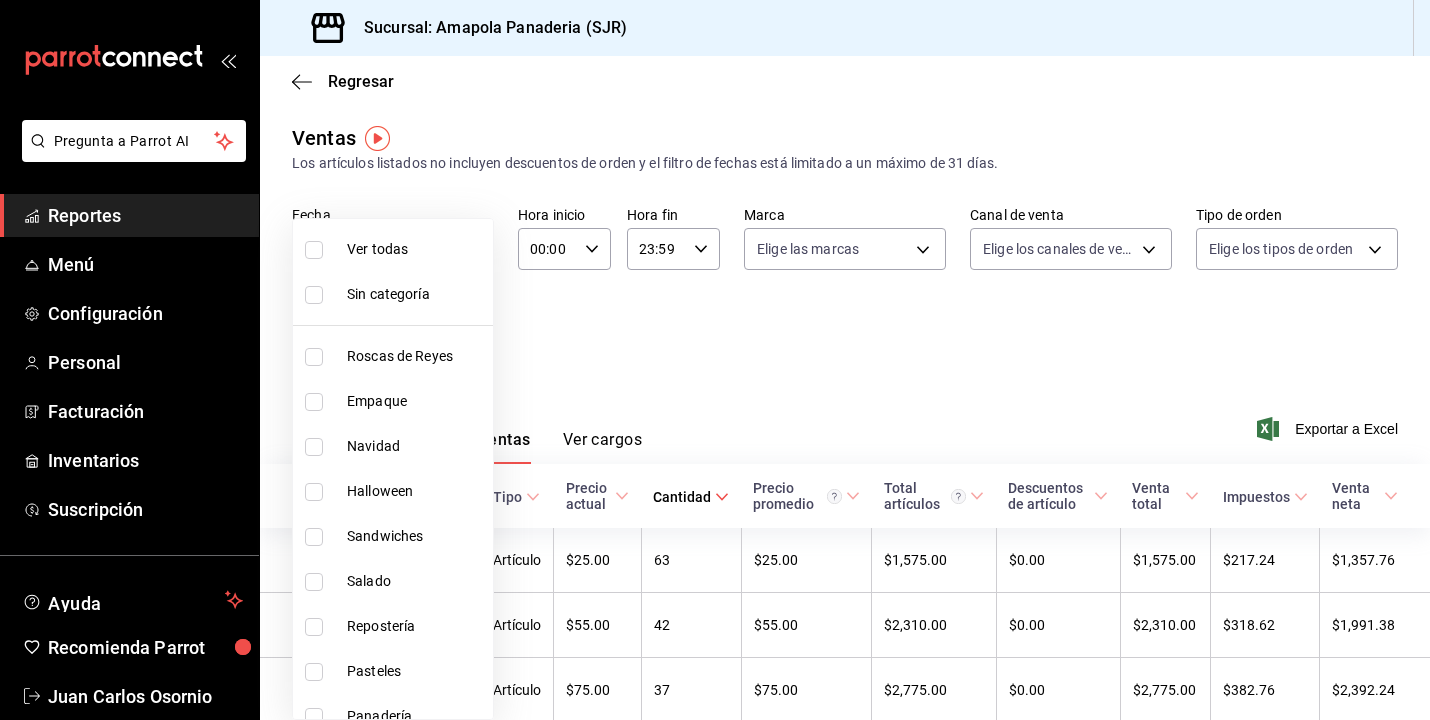 type 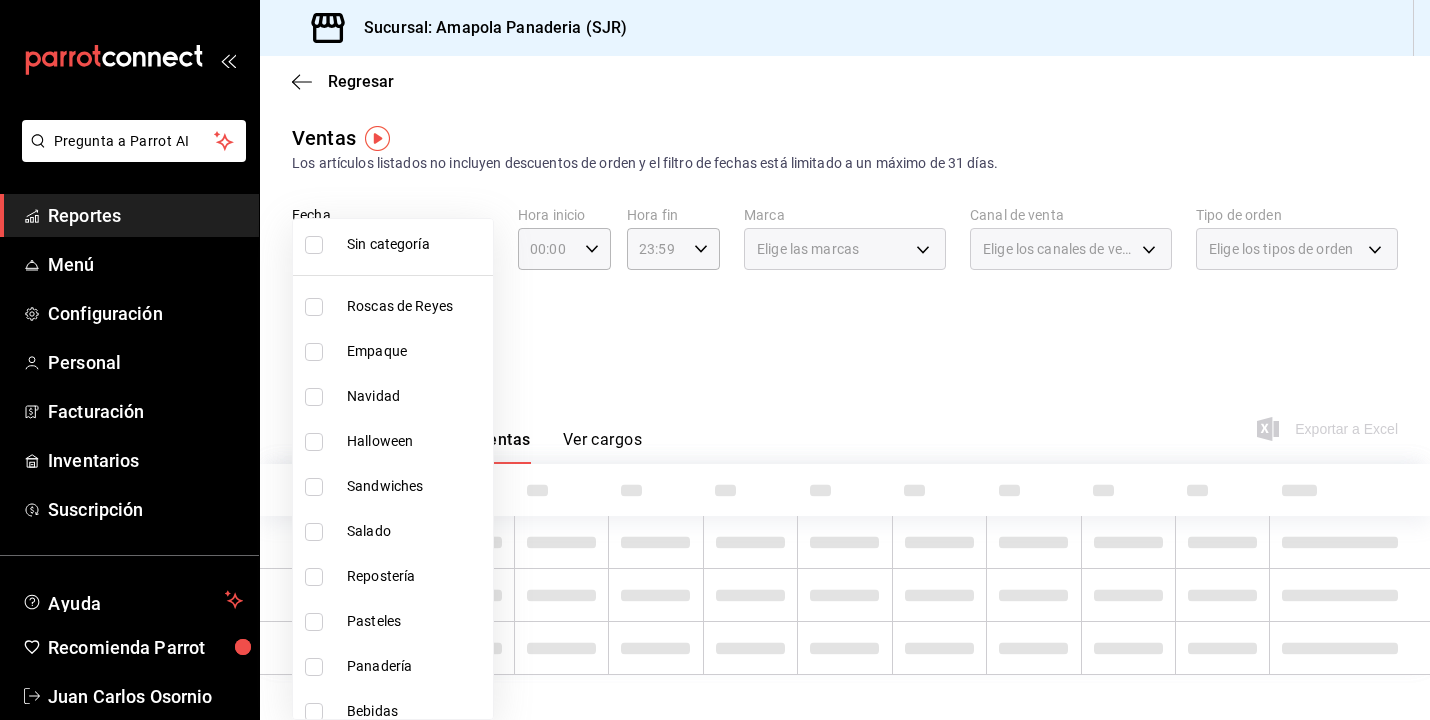 scroll, scrollTop: 51, scrollLeft: 0, axis: vertical 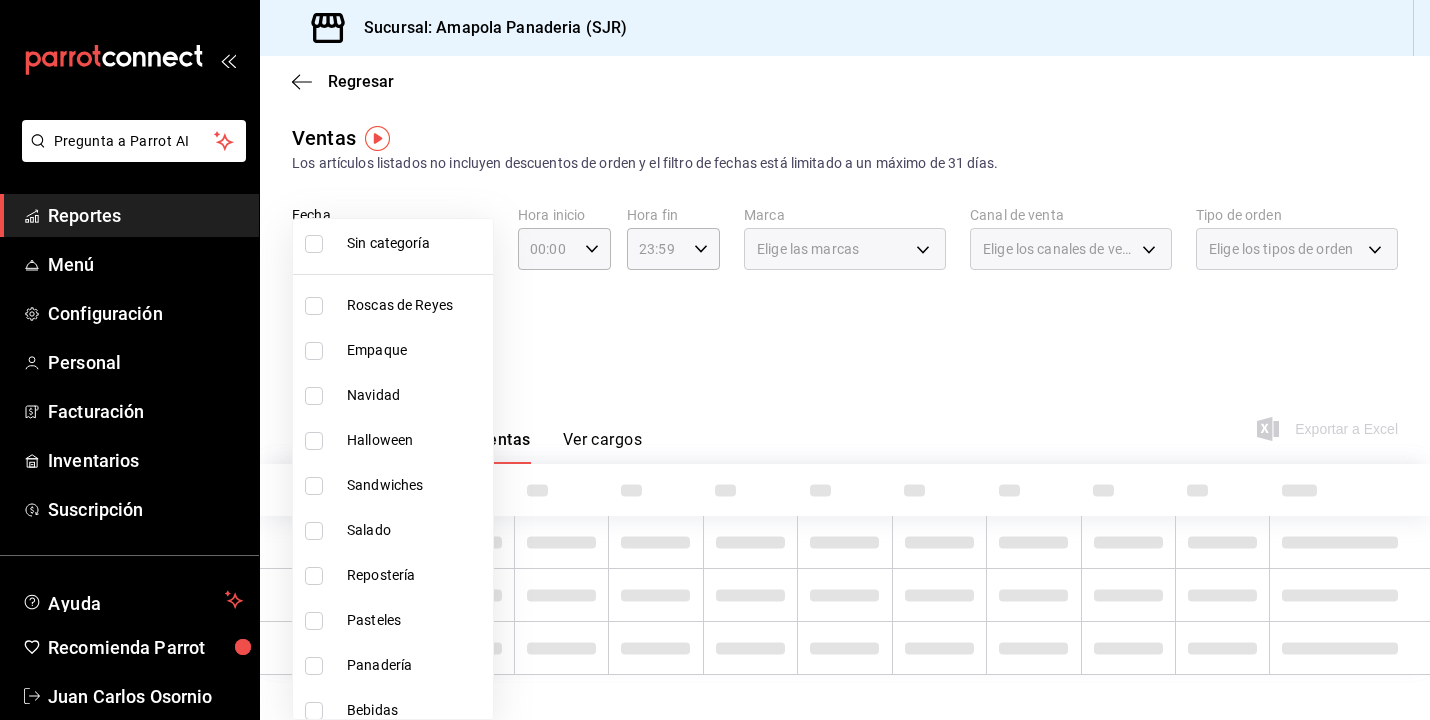 click on "Pasteles" at bounding box center [393, 620] 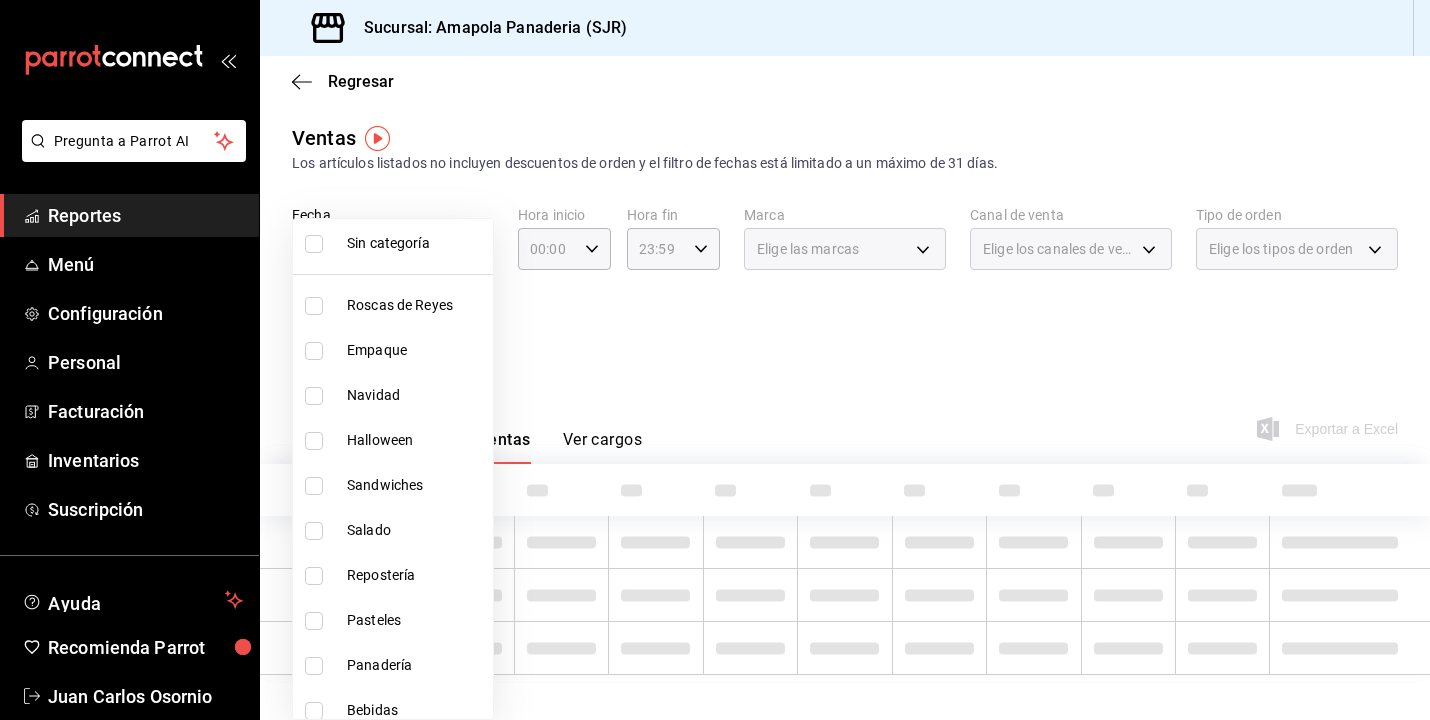 checkbox on "true" 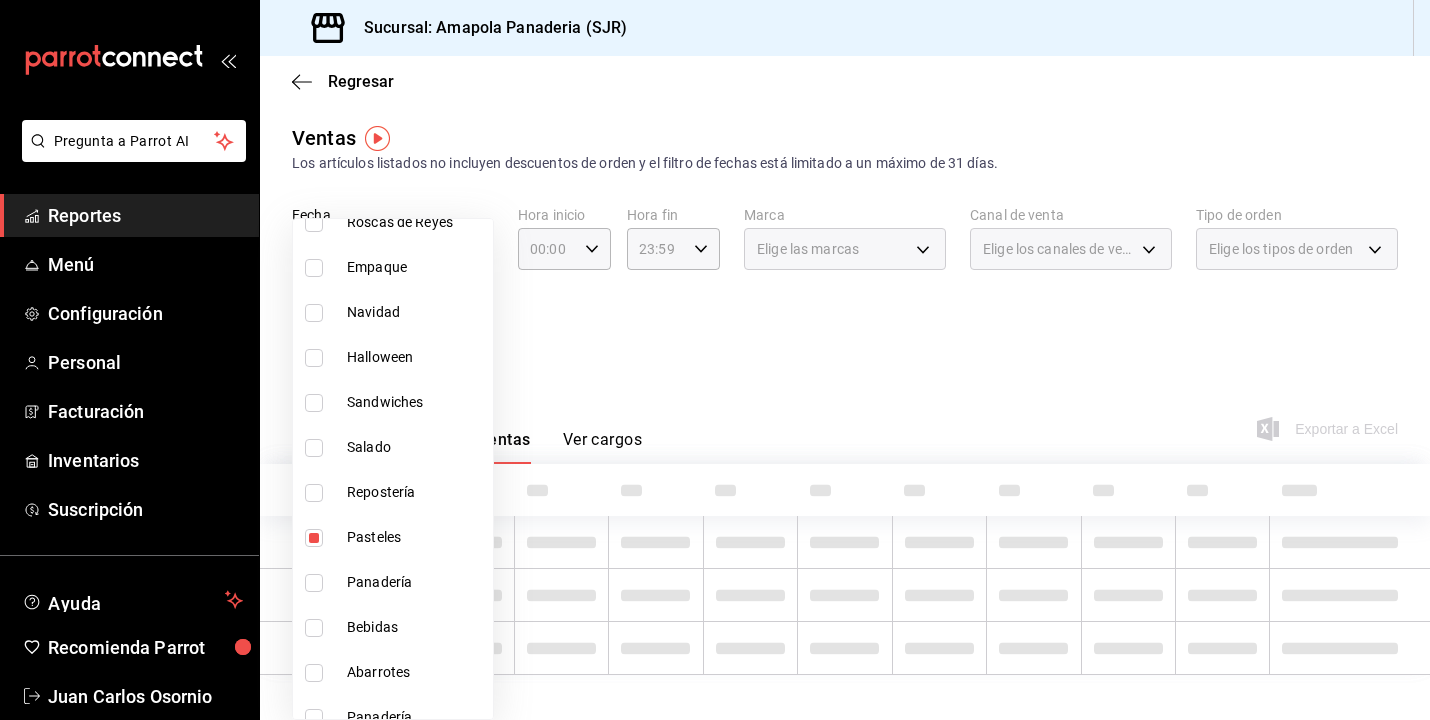 scroll, scrollTop: 147, scrollLeft: 0, axis: vertical 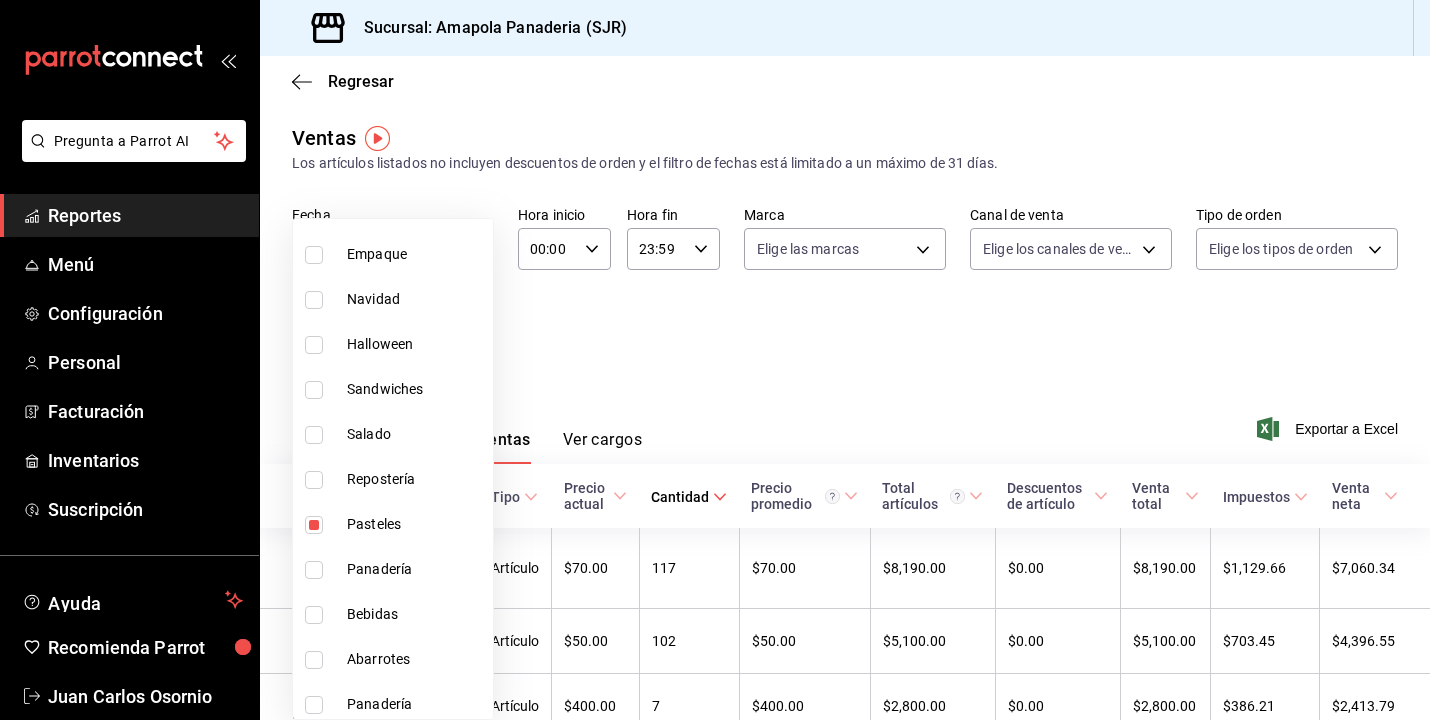 click on "Bebidas" at bounding box center (416, 614) 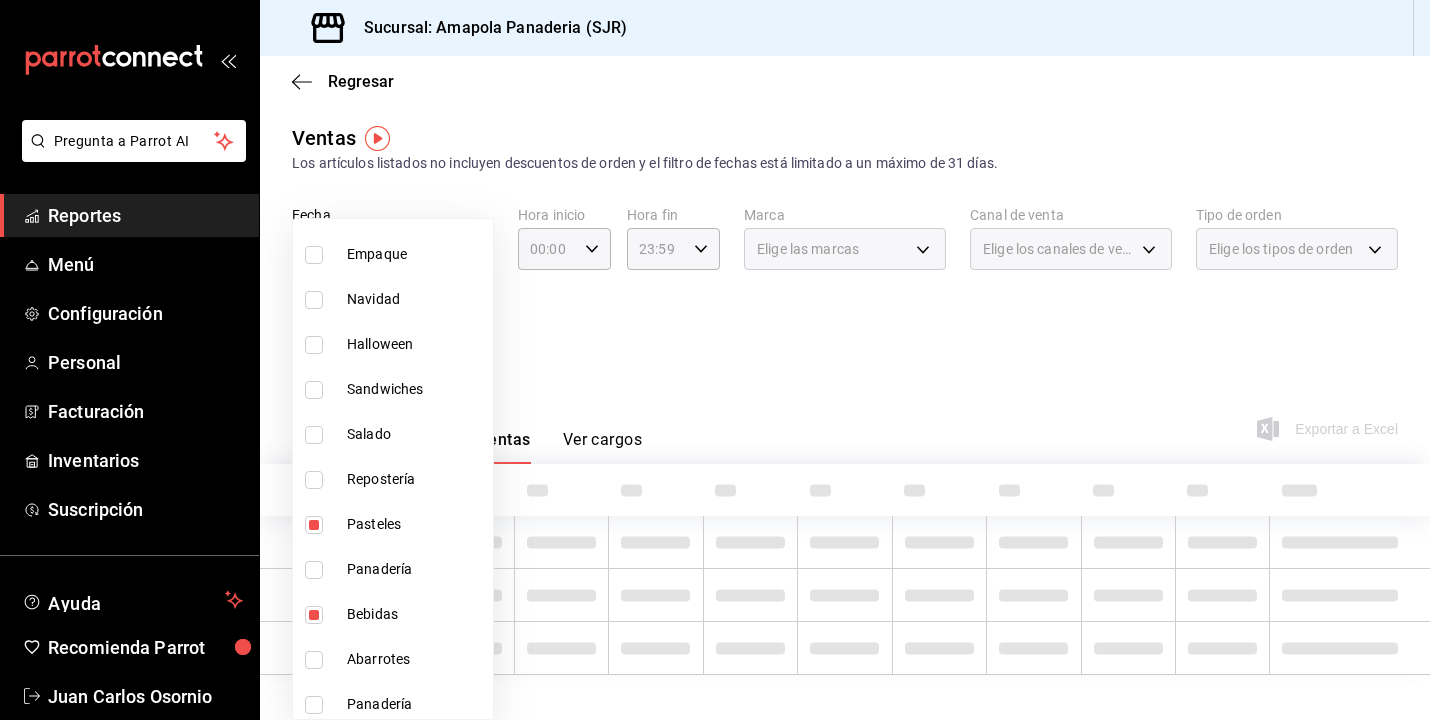 click on "Pasteles" at bounding box center (416, 524) 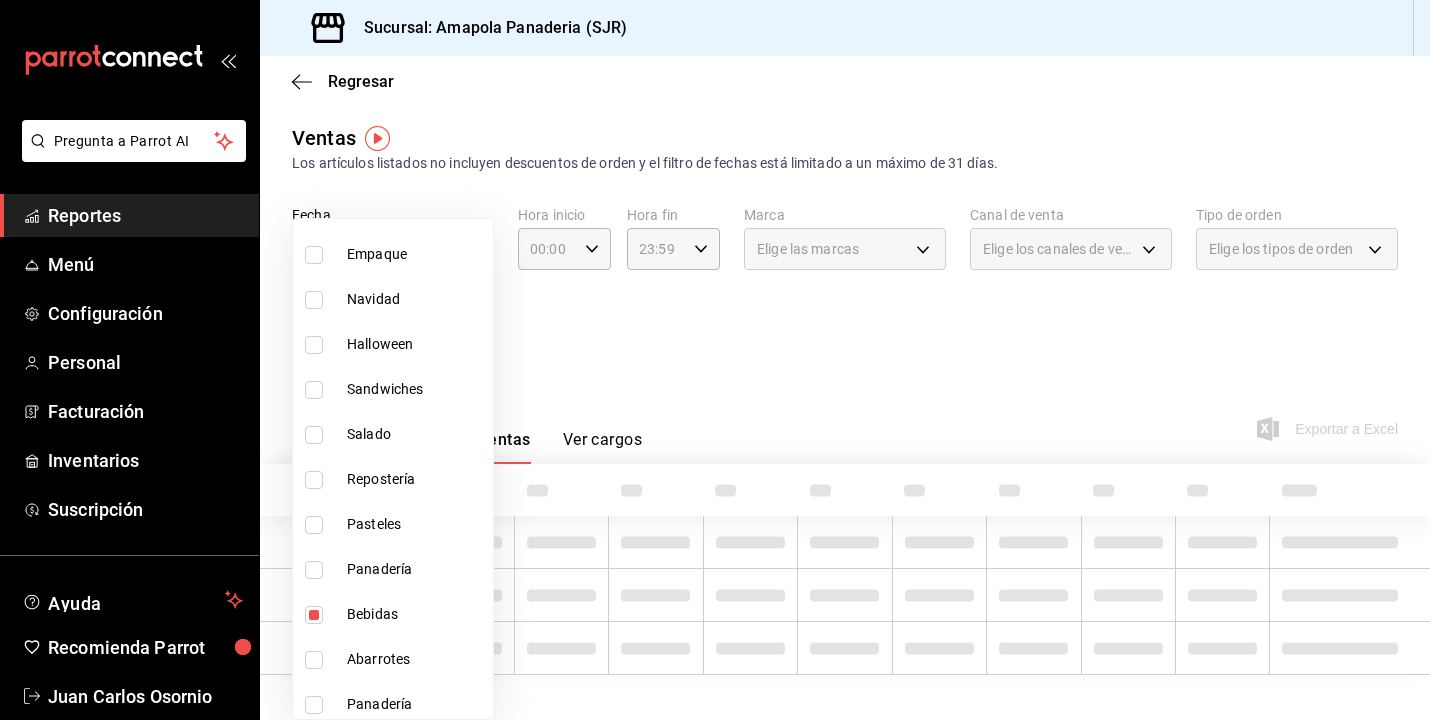 click at bounding box center [715, 360] 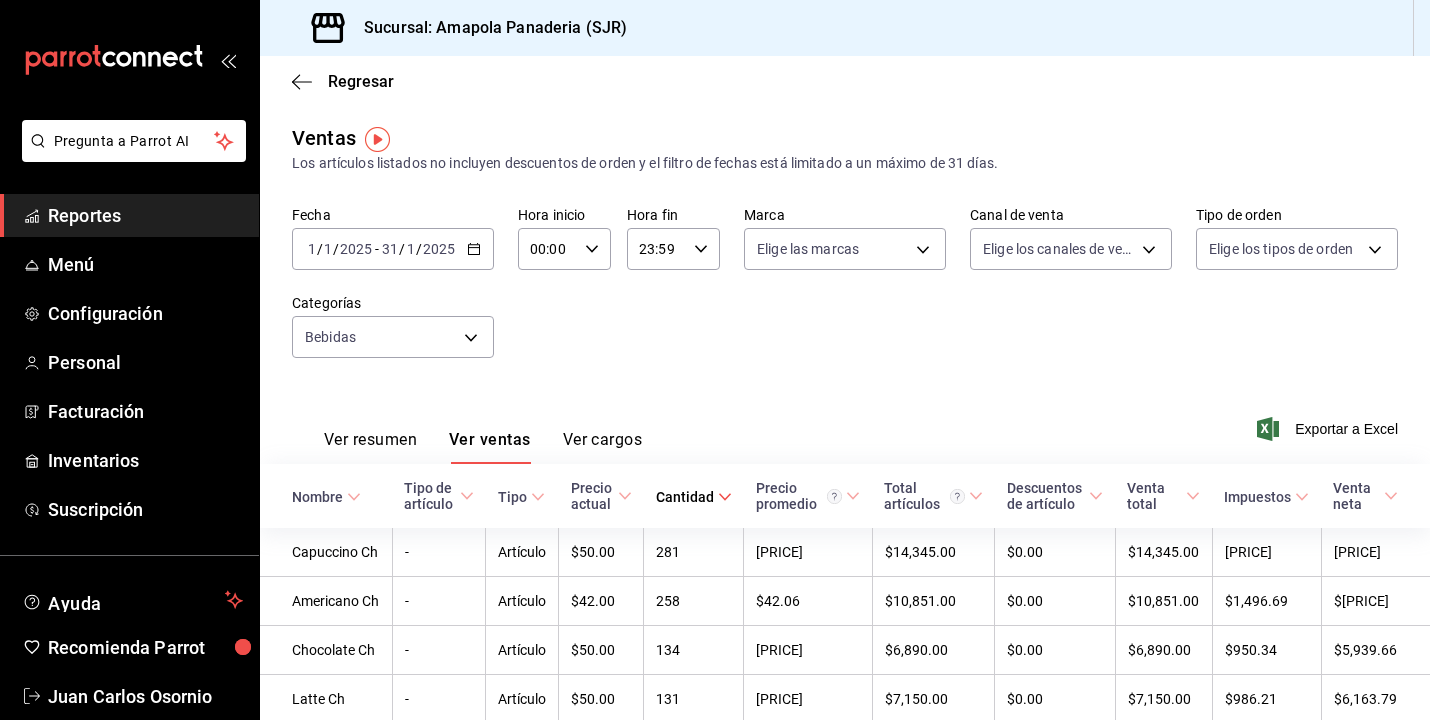 scroll, scrollTop: 0, scrollLeft: 0, axis: both 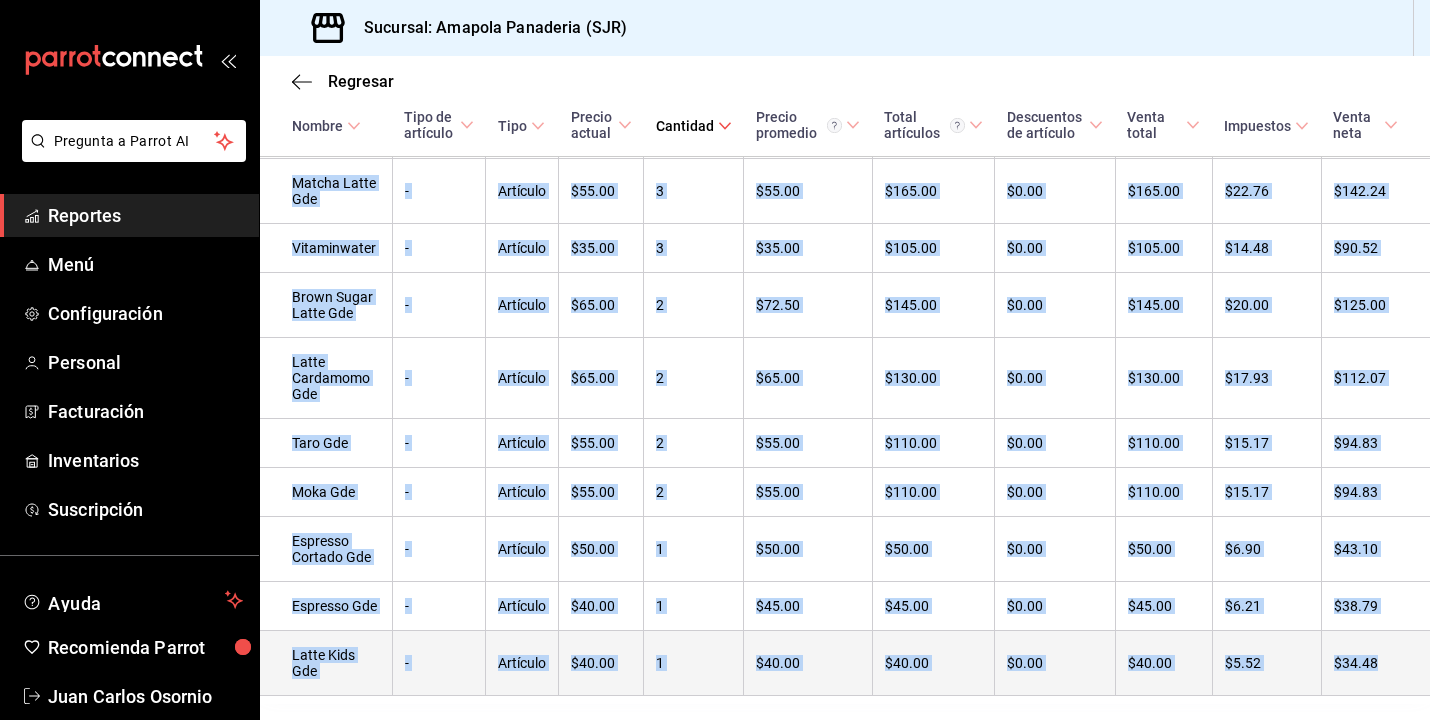 drag, startPoint x: 291, startPoint y: 546, endPoint x: 1371, endPoint y: 635, distance: 1083.6609 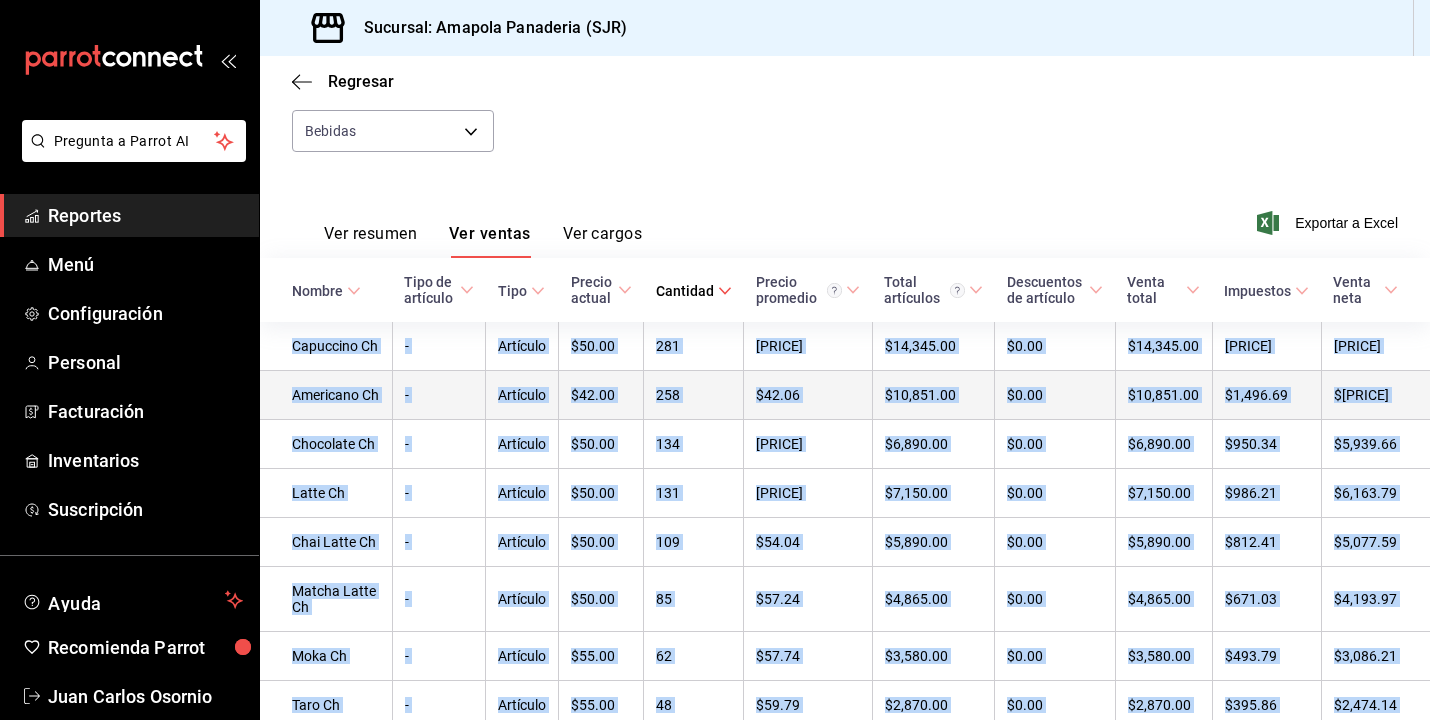 scroll, scrollTop: 205, scrollLeft: 0, axis: vertical 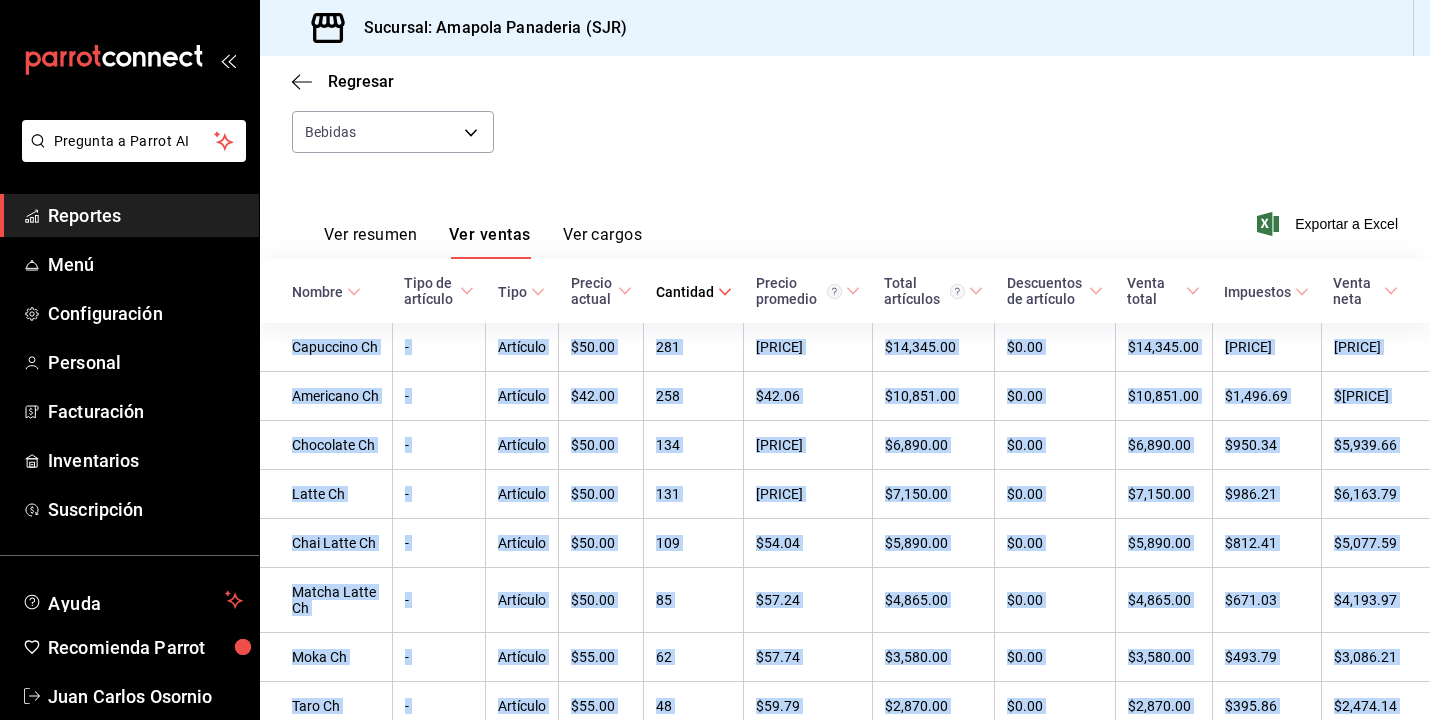 click on "Ver resumen" at bounding box center [370, 242] 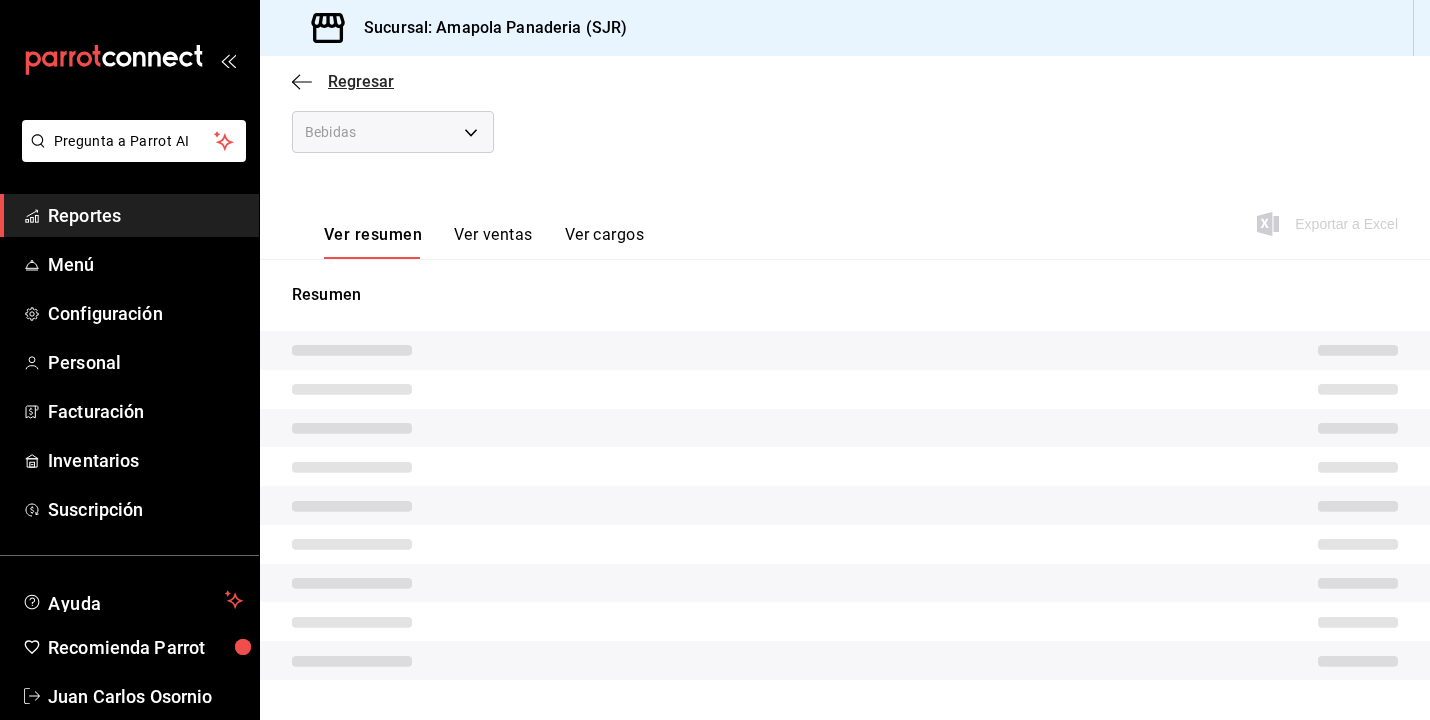 click 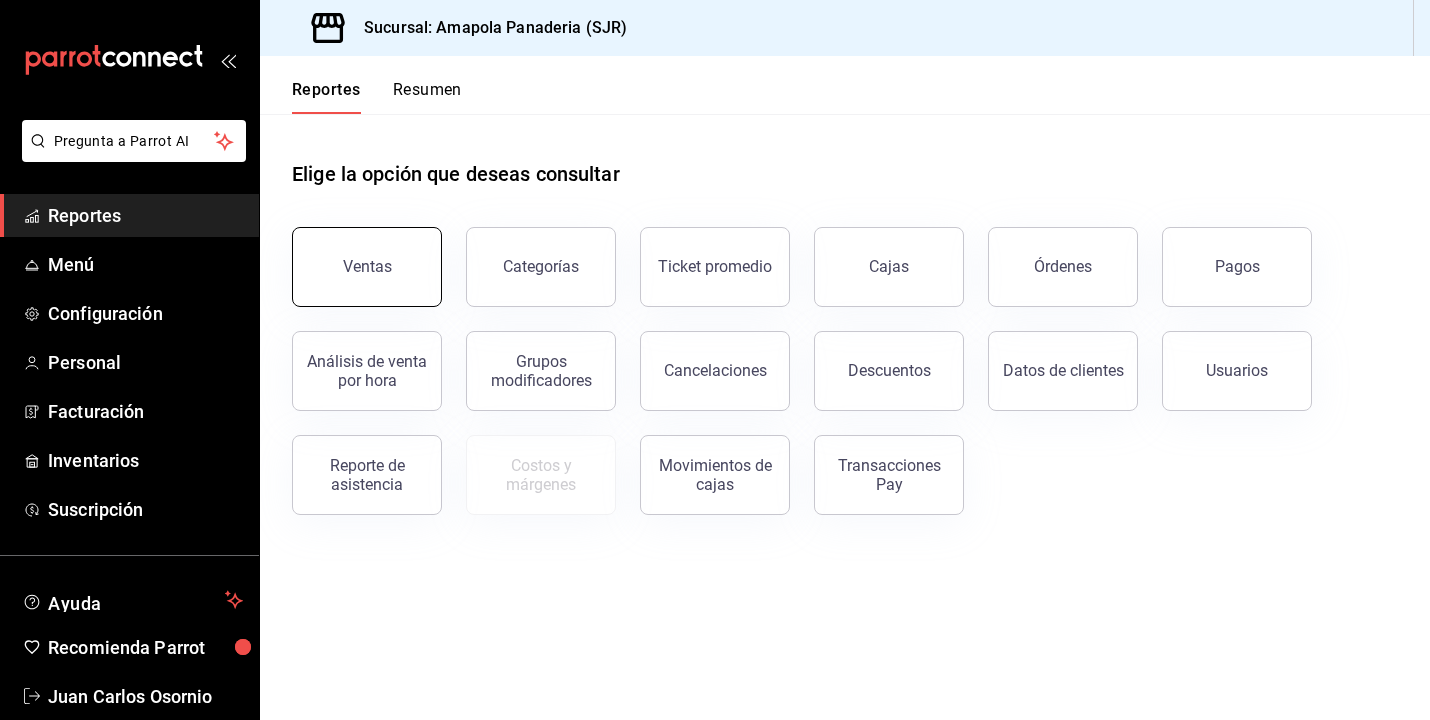 click on "Ventas" at bounding box center [367, 266] 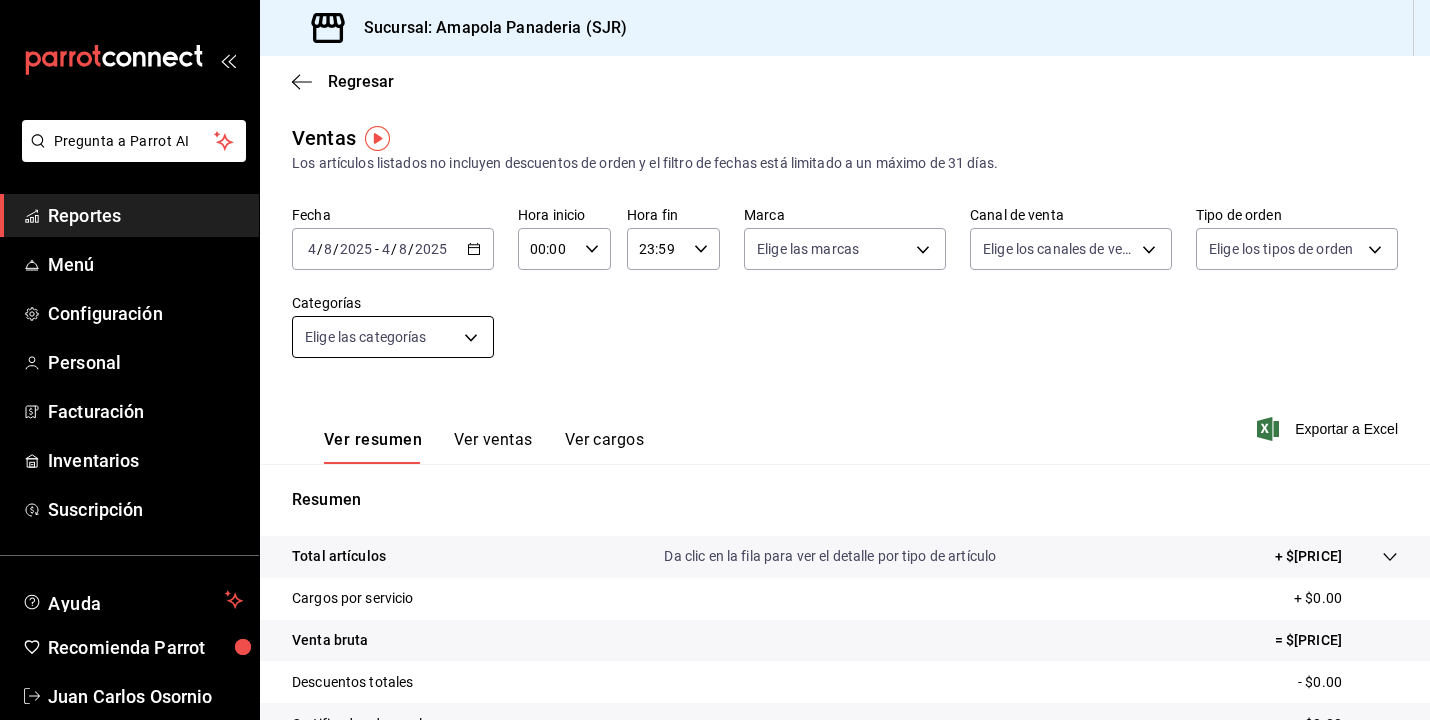 click on "Pregunta a Parrot AI Reportes   Menú   Configuración   Personal   Facturación   Inventarios   Suscripción   Ayuda Recomienda Parrot   [FIRST] [LAST]   Sugerir nueva función   Sucursal: Amapola Panaderia (SJR) Regresar Ventas Los artículos listados no incluyen descuentos de orden y el filtro de fechas está limitado a un máximo de 31 días. Fecha [DATE] [DATE] - [DATE] [DATE] Hora inicio 00:00 Hora inicio Hora fin 23:59 Hora fin Marca Elige las marcas Canal de venta Elige los canales de venta Tipo de orden Elige los tipos de orden Categorías Elige las categorías Ver resumen Ver ventas Ver cargos Exportar a Excel Resumen Total artículos Da clic en la fila para ver el detalle por tipo de artículo + $[PRICE] Cargos por servicio + $0.00 Venta bruta = $[PRICE] Descuentos totales - $0.00 Certificados de regalo - $0.00 Venta total = $[PRICE] Impuestos - $[PRICE] Venta neta = $[PRICE] Pregunta a Parrot AI Reportes   Menú   Configuración   Personal   Facturación" at bounding box center (715, 360) 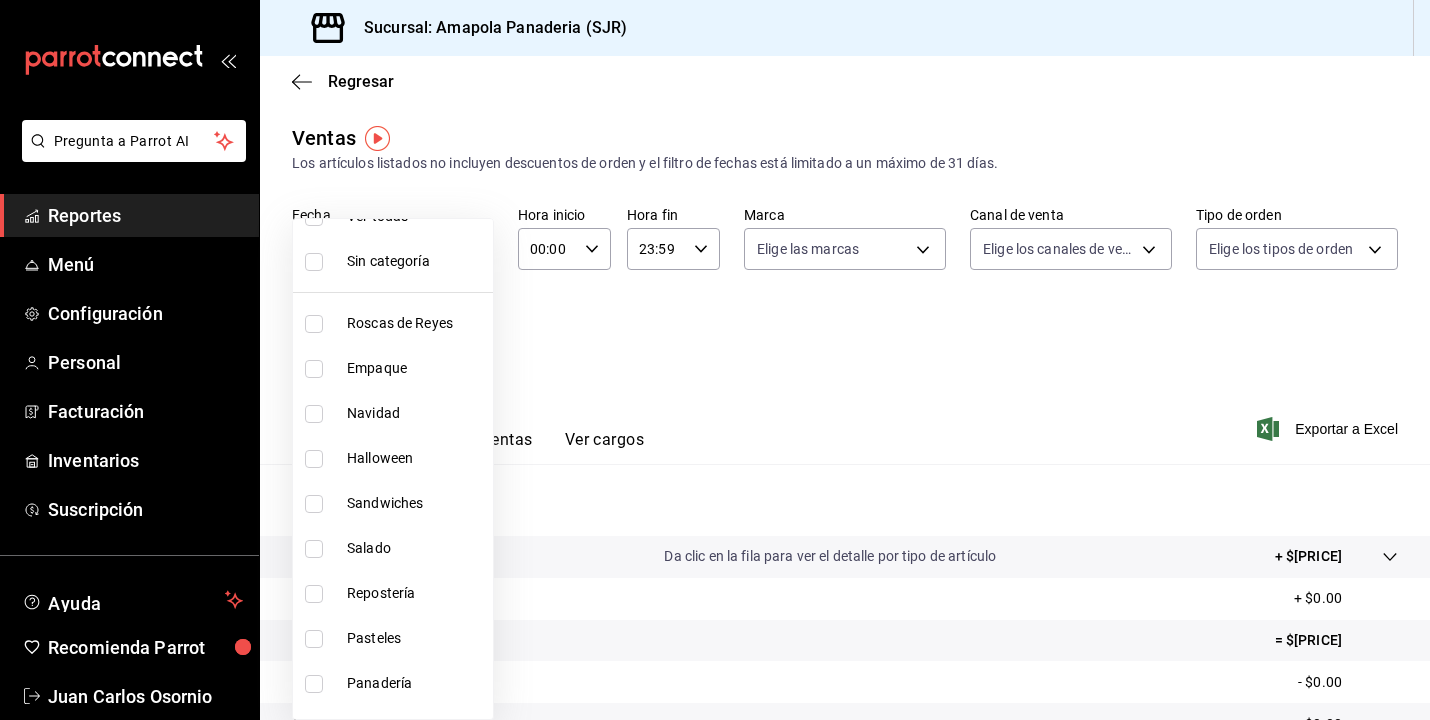 scroll, scrollTop: 55, scrollLeft: 0, axis: vertical 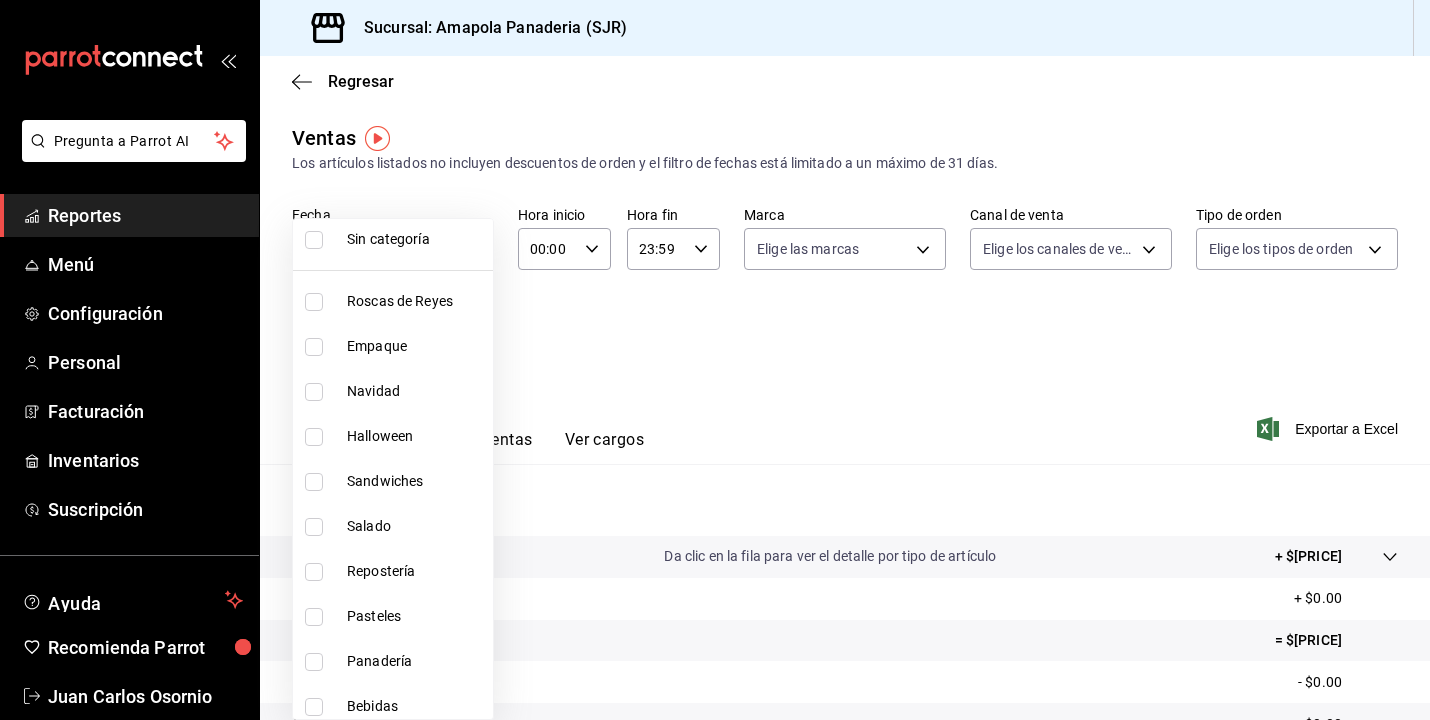 click at bounding box center (715, 360) 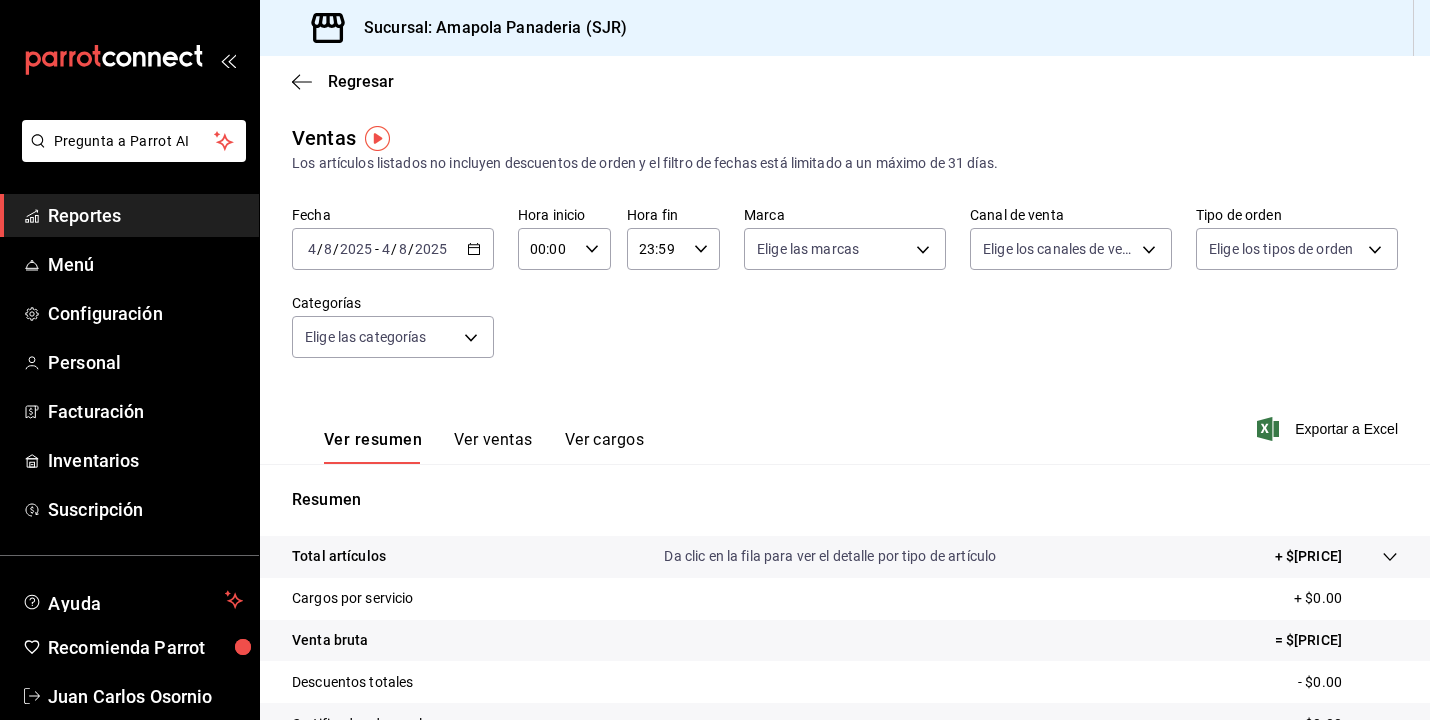 click on "2025-08-04 4 / 8 / 2025 - 2025-08-04 4 / 8 / 2025" at bounding box center [393, 249] 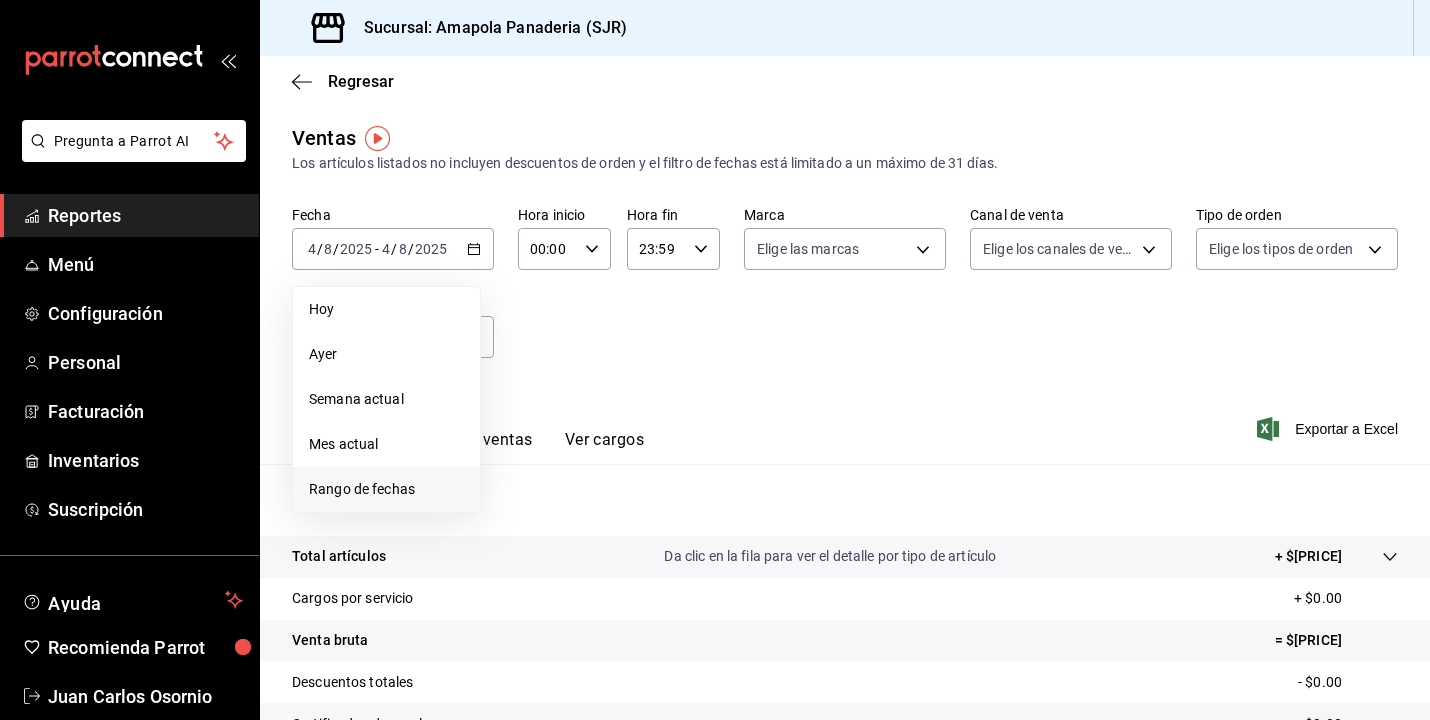 click on "Rango de fechas" at bounding box center [386, 489] 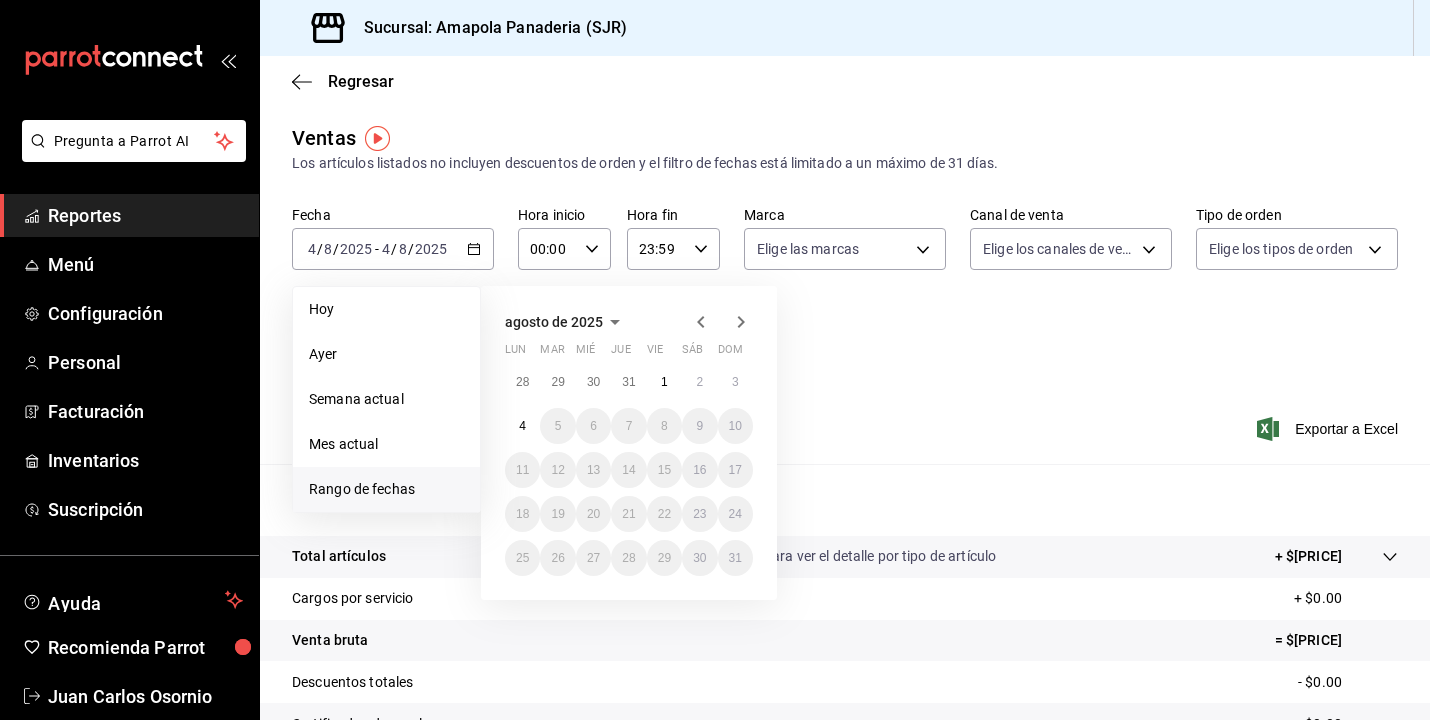 click 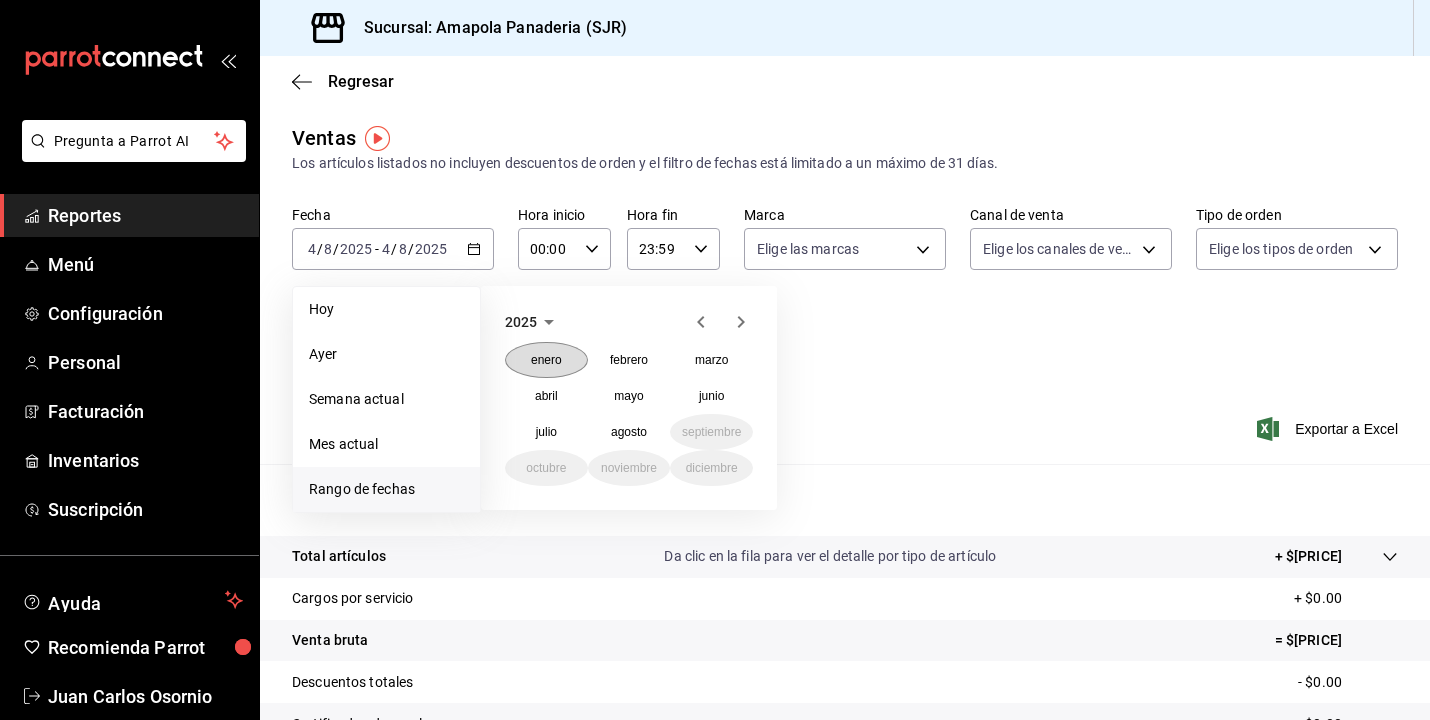 click on "enero" at bounding box center (546, 360) 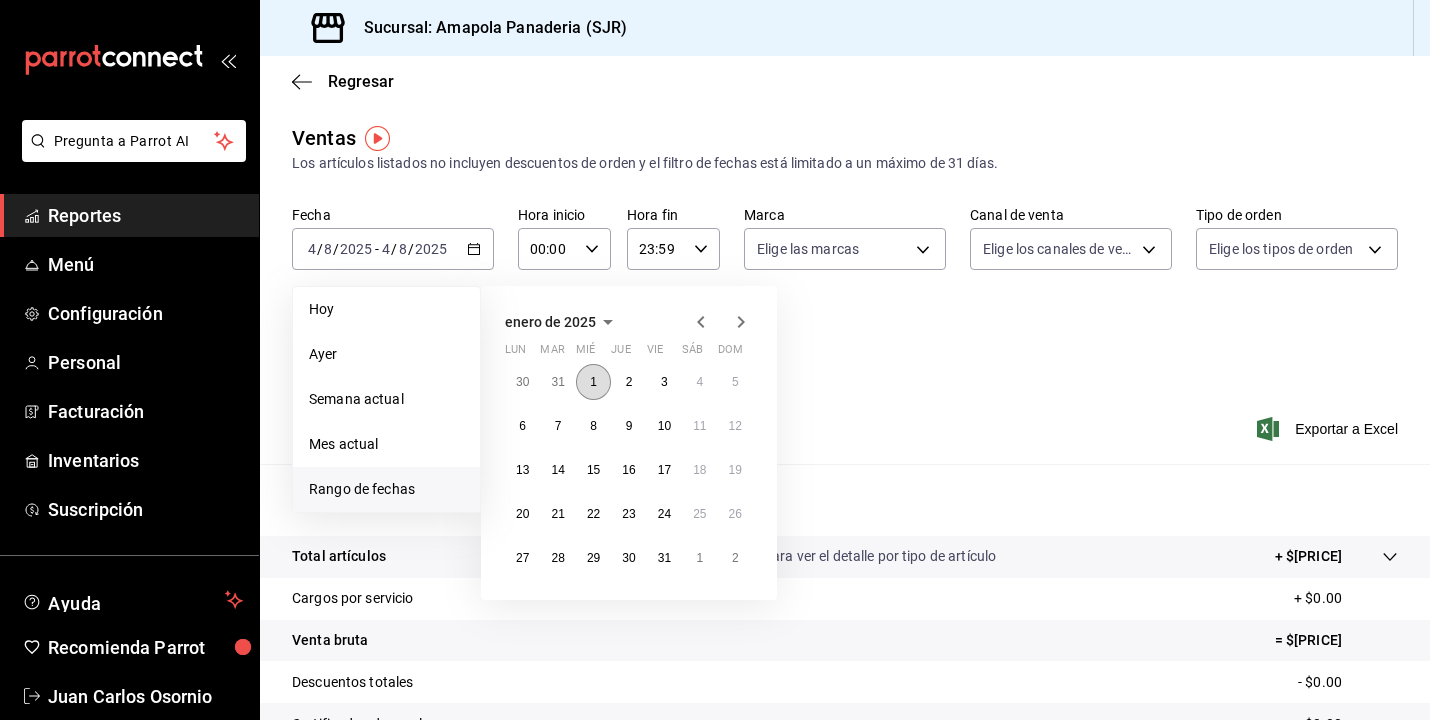 click on "1" at bounding box center (593, 382) 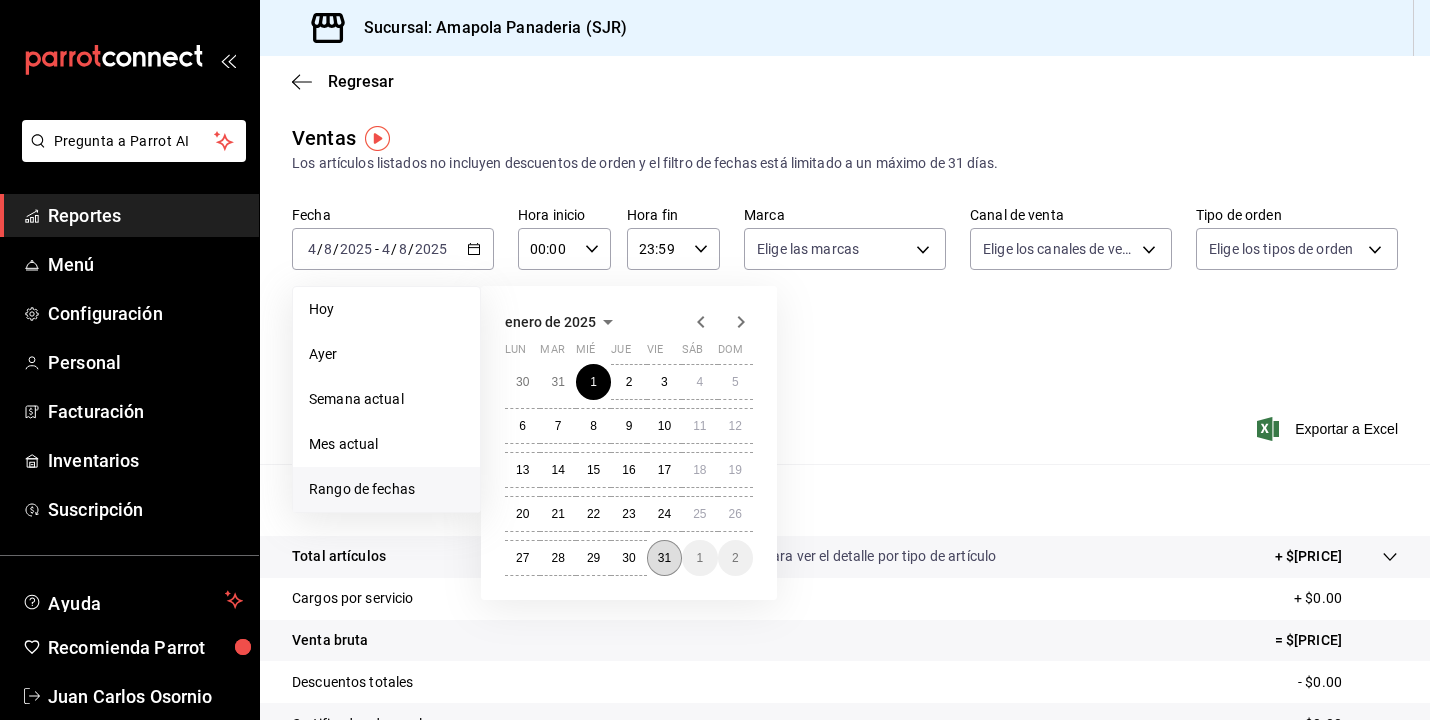 click on "31" at bounding box center (664, 558) 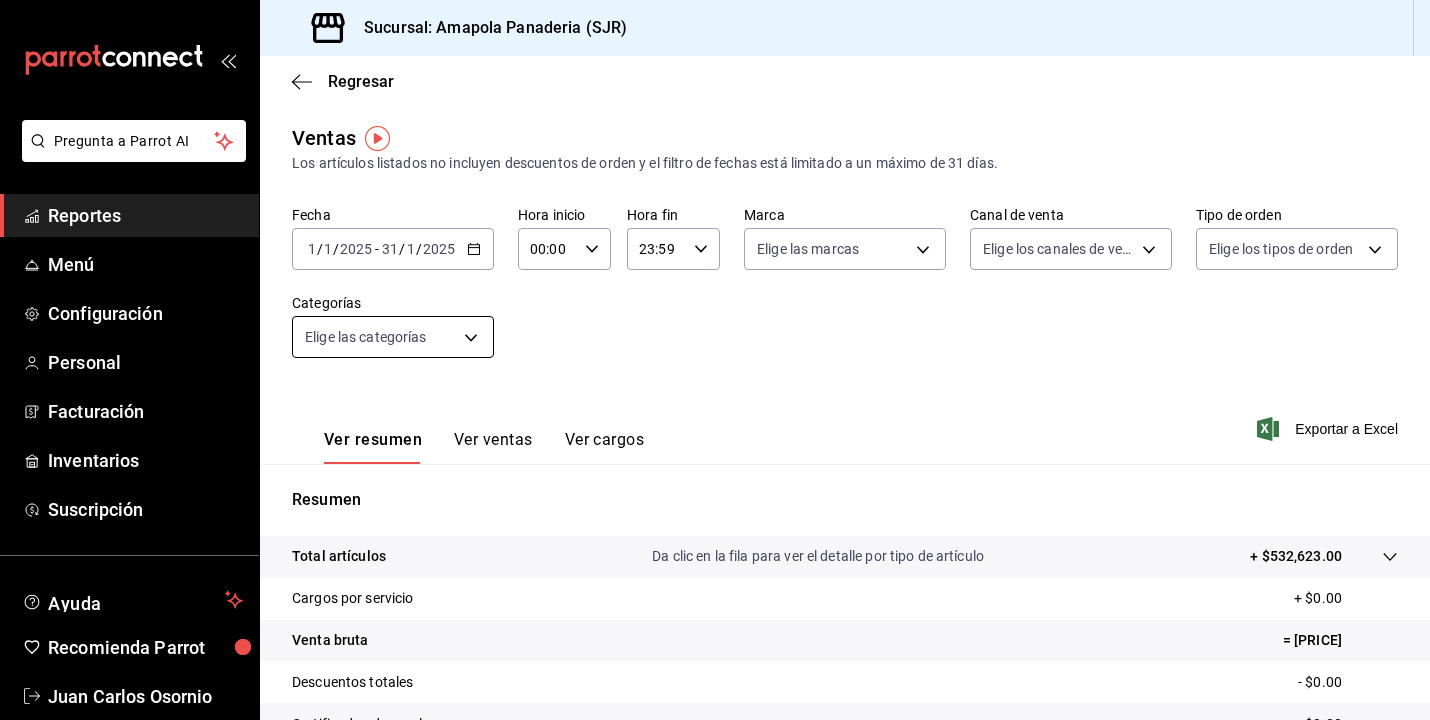 click on "Pregunta a Parrot AI Reportes   Menú   Configuración   Personal   Facturación   Inventarios   Suscripción   Ayuda Recomienda Parrot   [FIRST] [LAST]   Sugerir nueva función   Sucursal: Amapola Panaderia (SJR) Regresar Ventas Los artículos listados no incluyen descuentos de orden y el filtro de fechas está limitado a un máximo de 31 días. Fecha [DATE] [DATE] - [DATE] [DATE] Hora inicio 00:00 Hora inicio Hora fin 23:59 Hora fin Marca Elige las marcas Canal de venta Elige los canales de venta Tipo de orden Elige los tipos de orden Categorías Elige las categorías Ver resumen Ver ventas Ver cargos Exportar a Excel Resumen Total artículos Da clic en la fila para ver el detalle por tipo de artículo + $[PRICE] Cargos por servicio + $0.00 Venta bruta = $[PRICE] Descuentos totales - $0.00 Certificados de regalo - $0.00 Venta total = $[PRICE] Impuestos - $[PRICE] Venta neta = $[PRICE] Pregunta a Parrot AI Reportes   Menú   Configuración   Personal   Facturación" at bounding box center [715, 360] 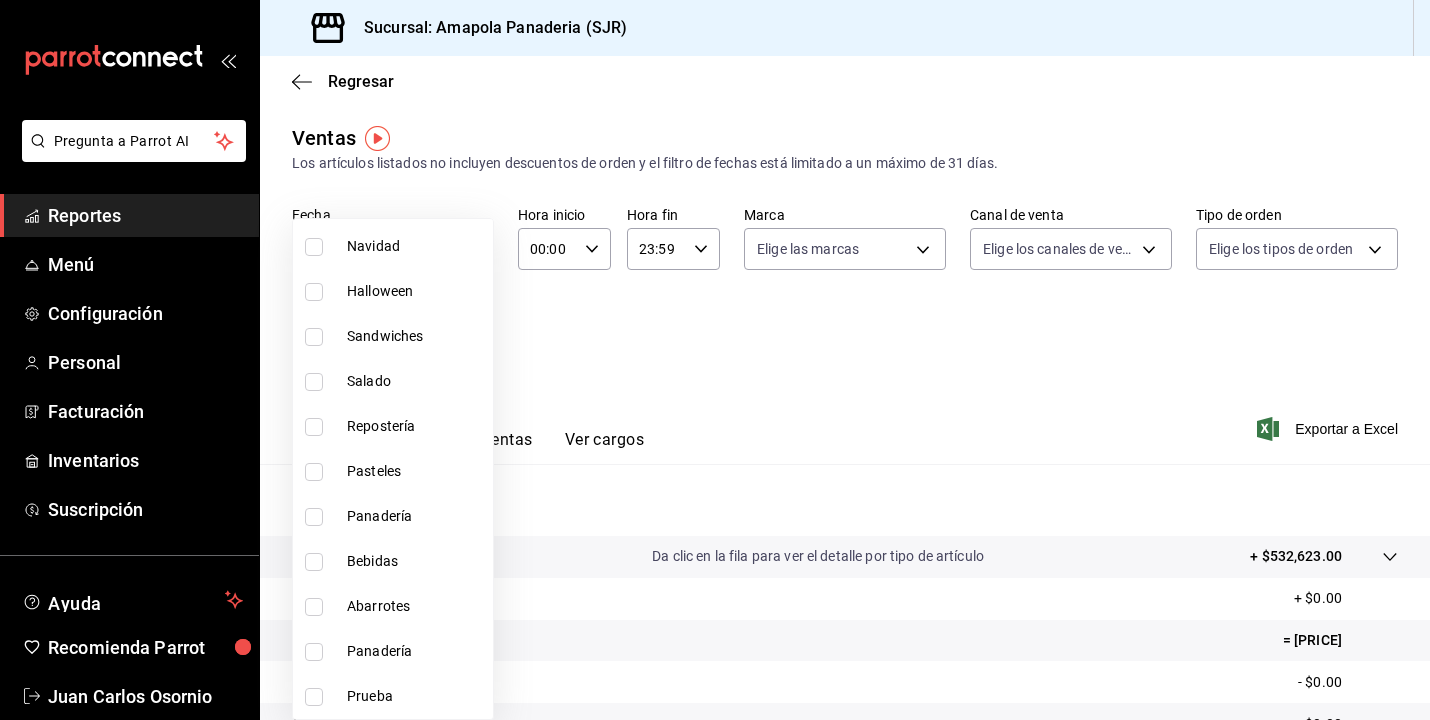 scroll, scrollTop: 200, scrollLeft: 0, axis: vertical 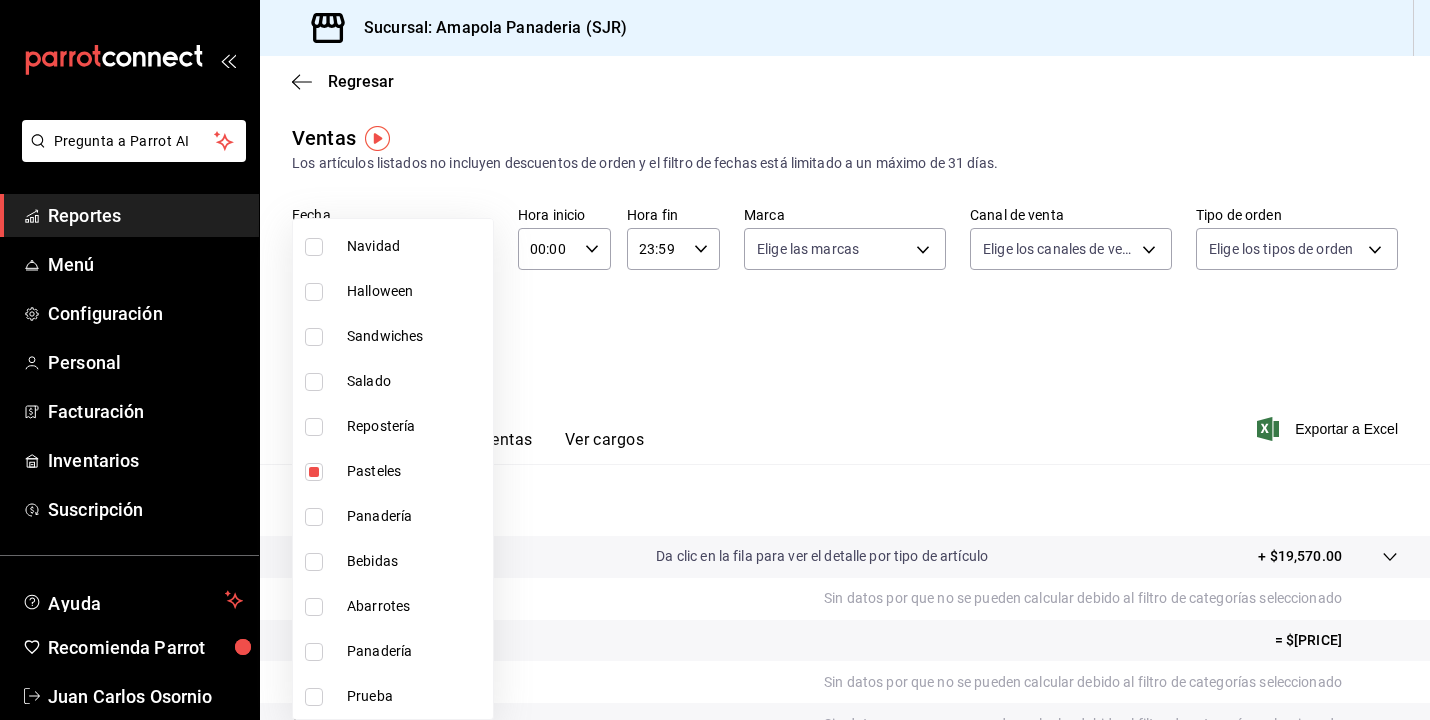 click at bounding box center (715, 360) 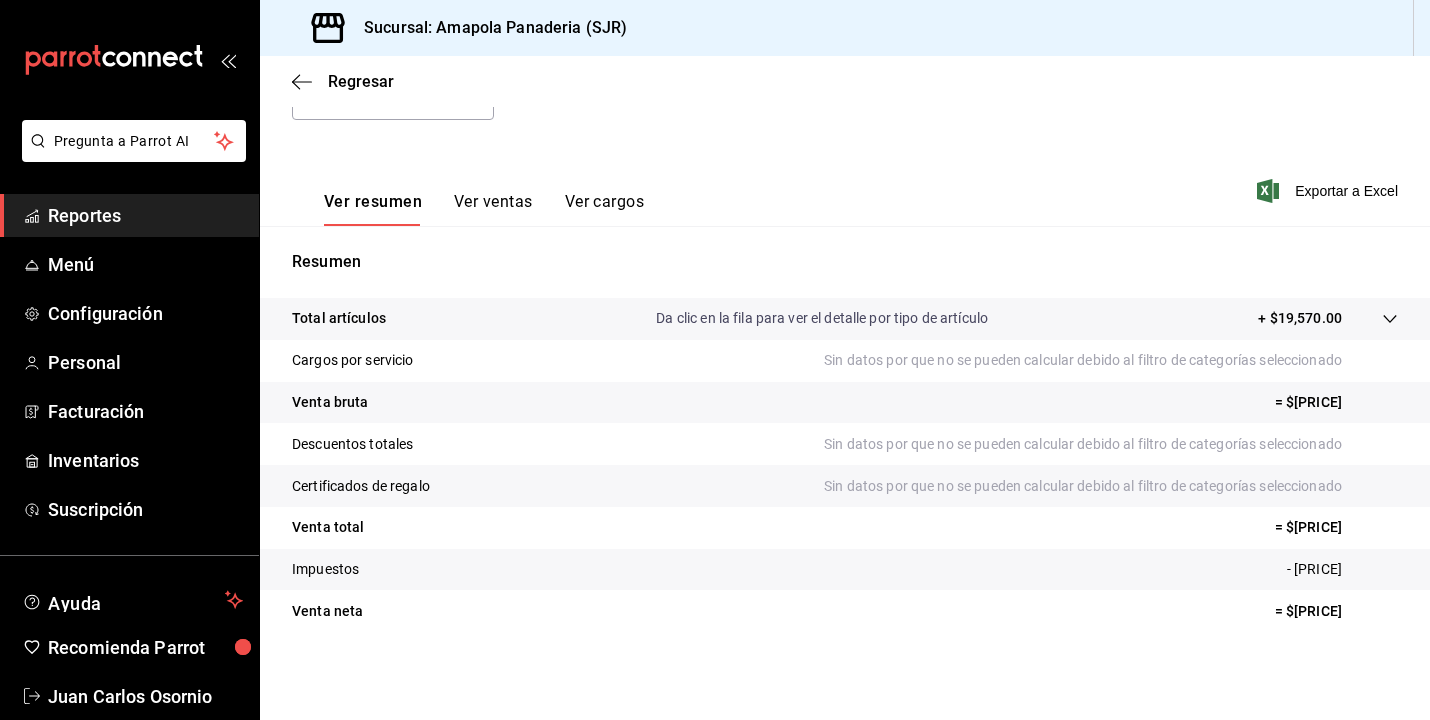 click on "Ver resumen Ver ventas Ver cargos" at bounding box center [468, 197] 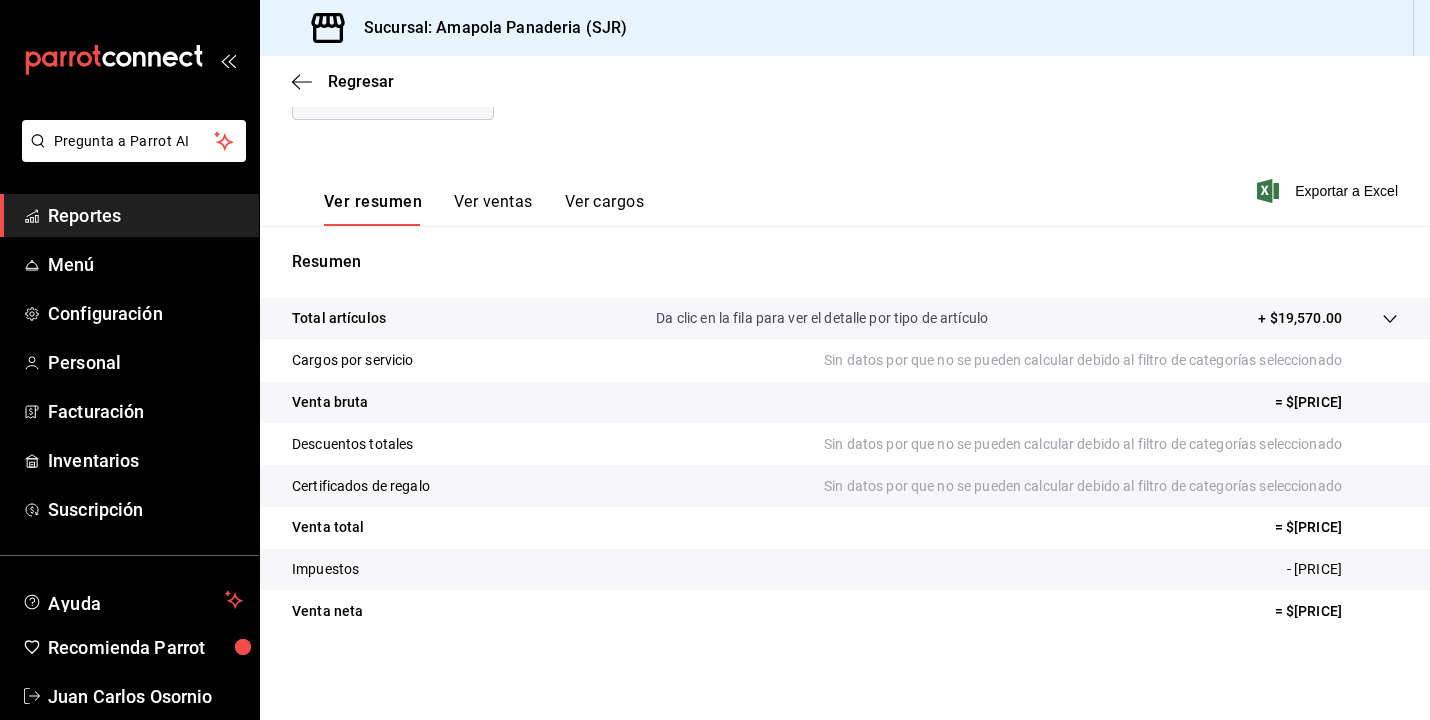 scroll, scrollTop: 19, scrollLeft: 0, axis: vertical 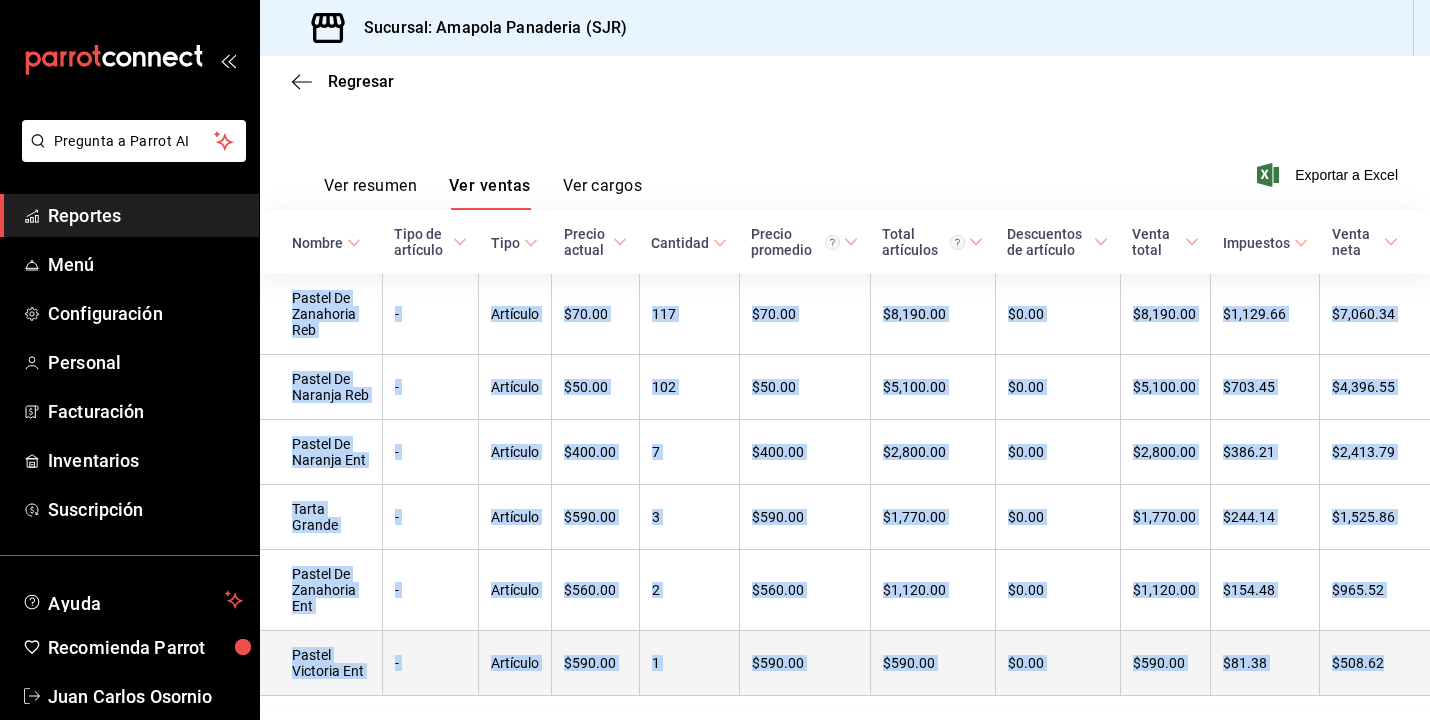 drag, startPoint x: 289, startPoint y: 285, endPoint x: 1388, endPoint y: 620, distance: 1148.9238 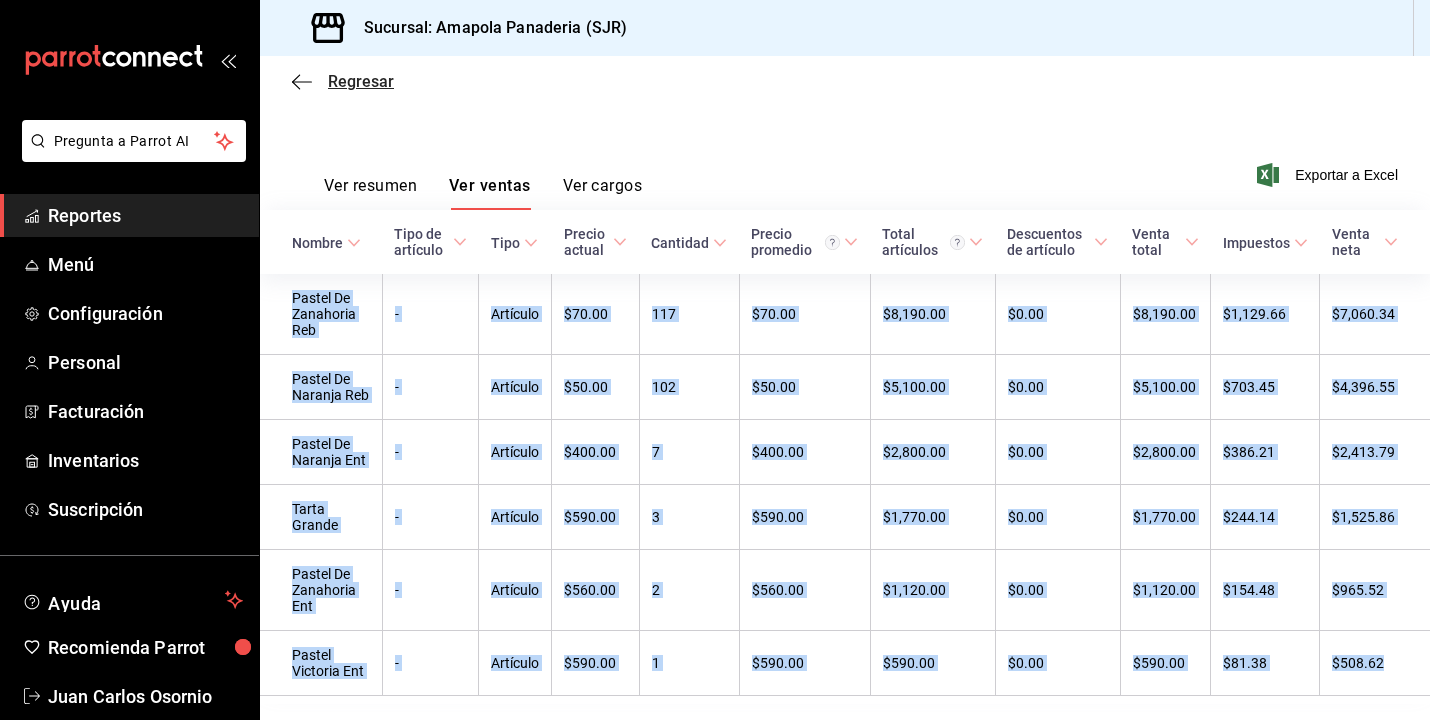 click 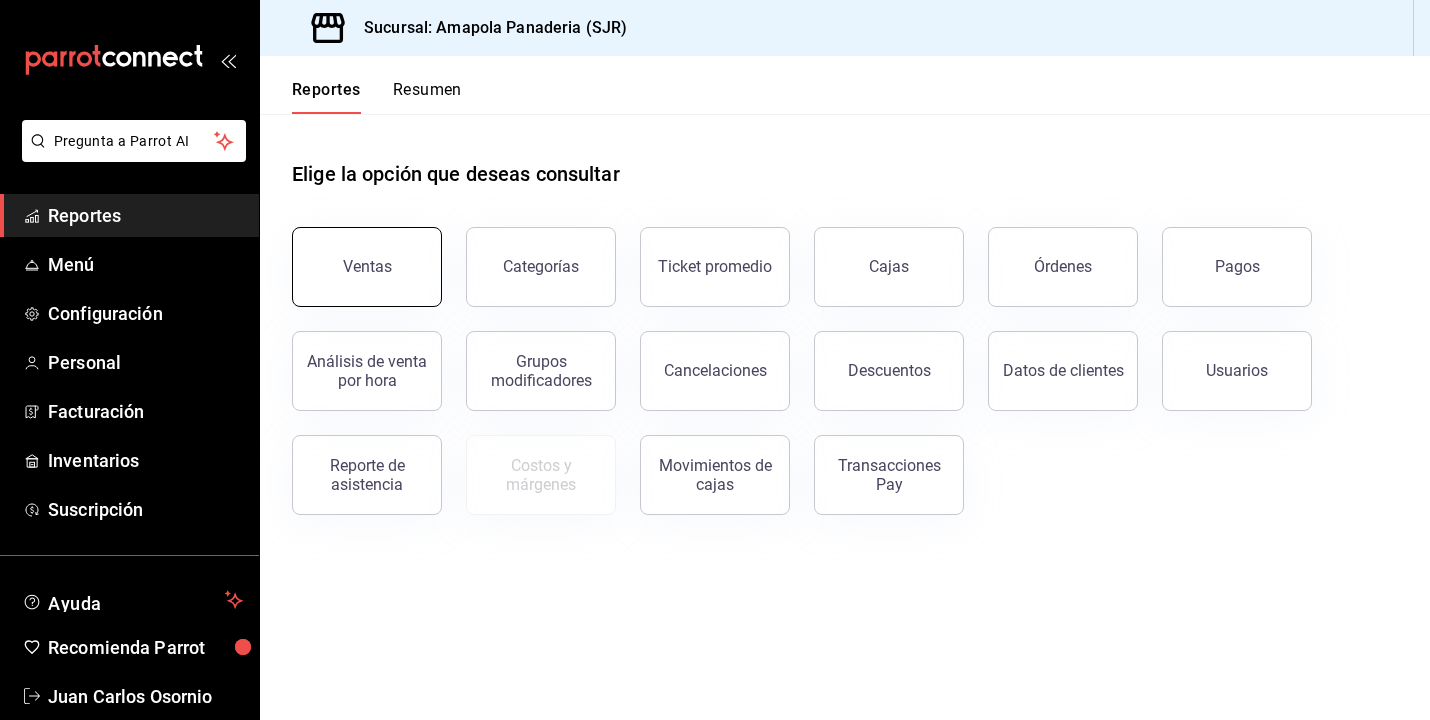click on "Ventas" at bounding box center [367, 267] 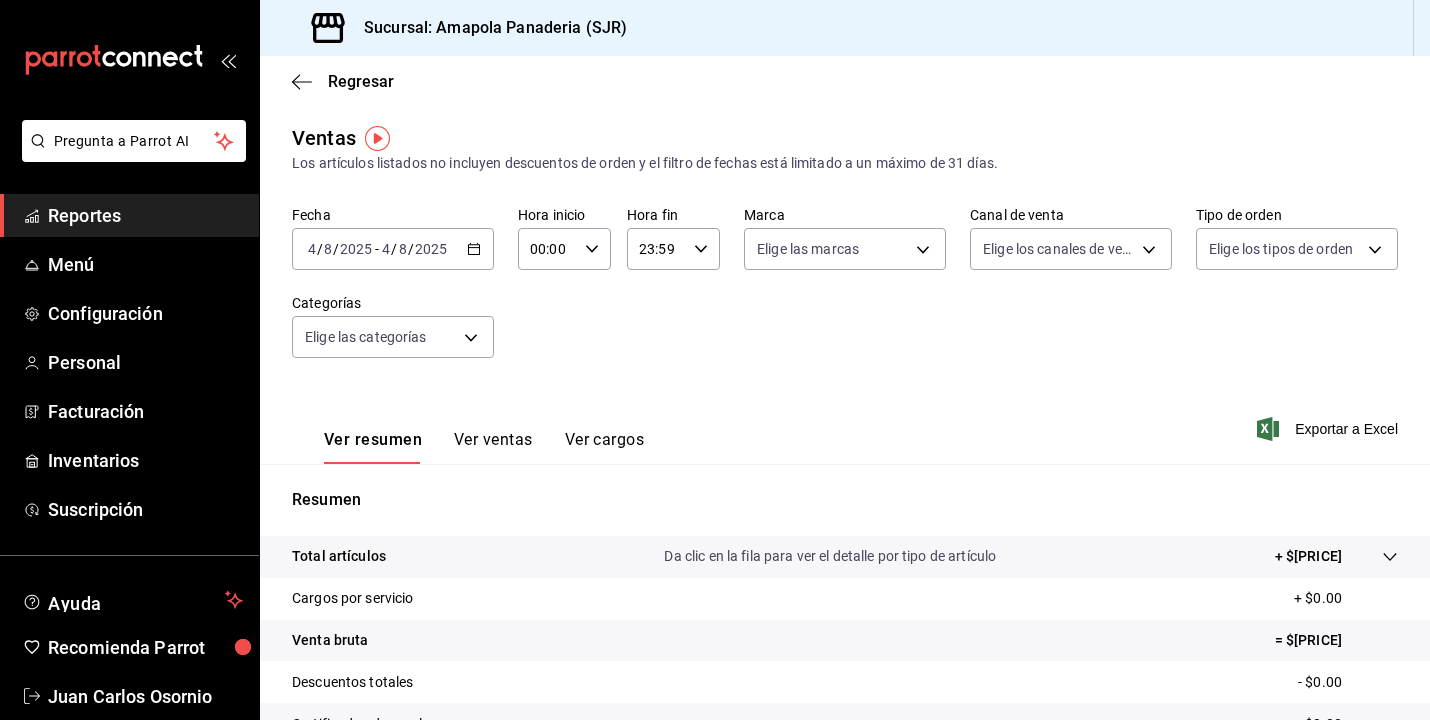 click 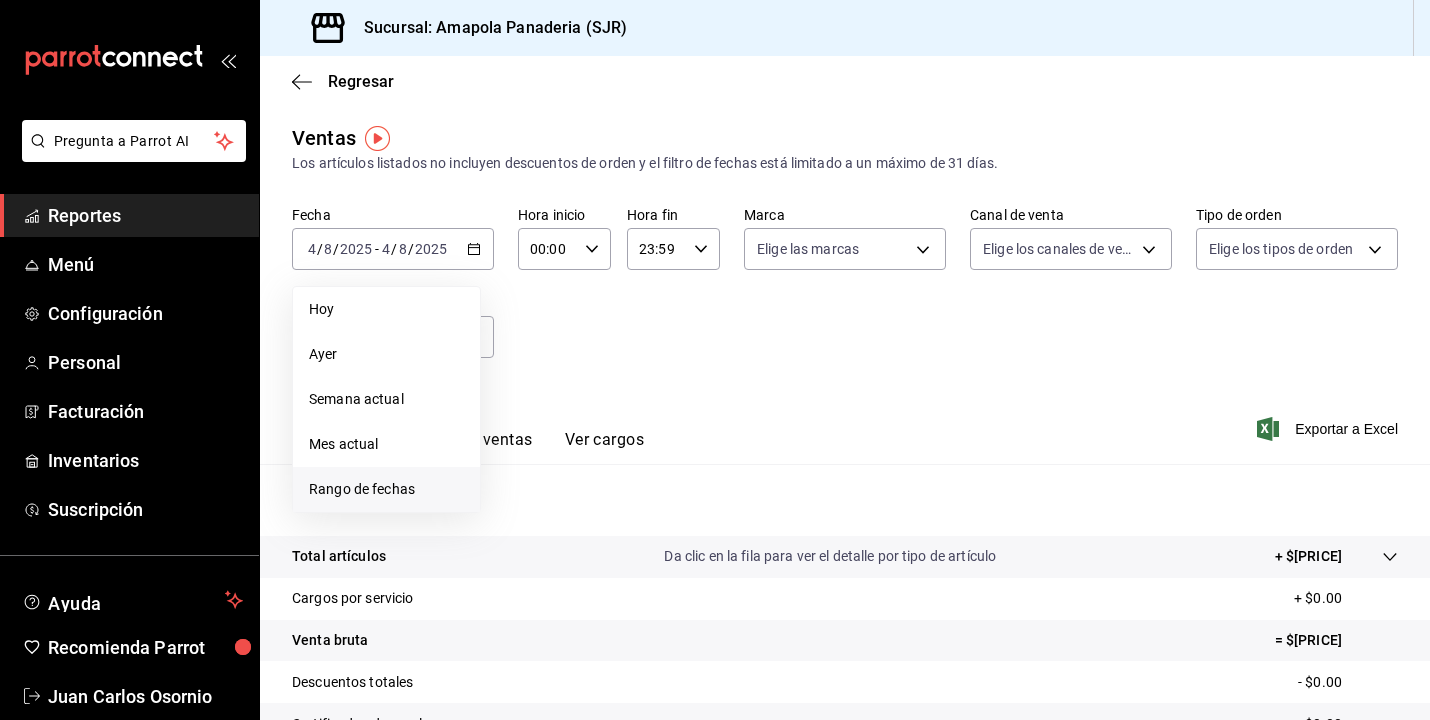 click on "Rango de fechas" at bounding box center (386, 489) 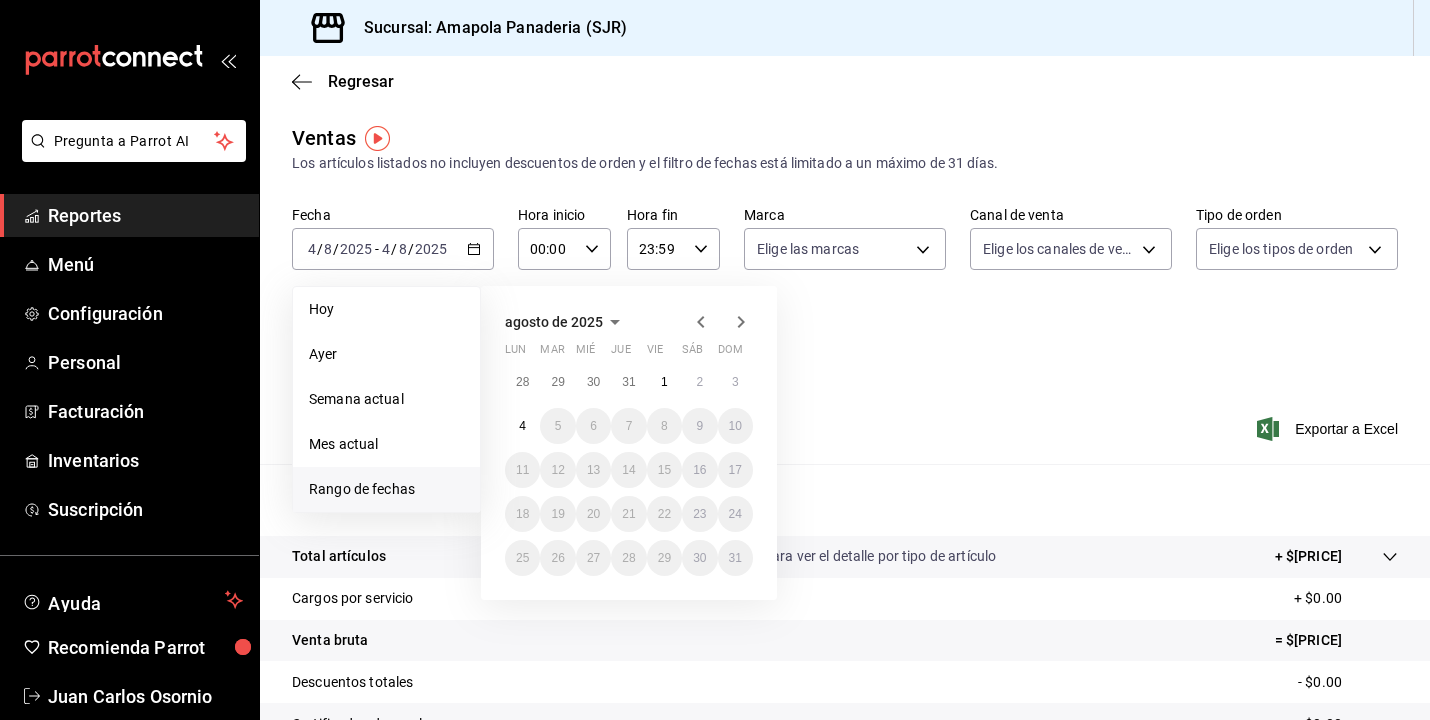 click 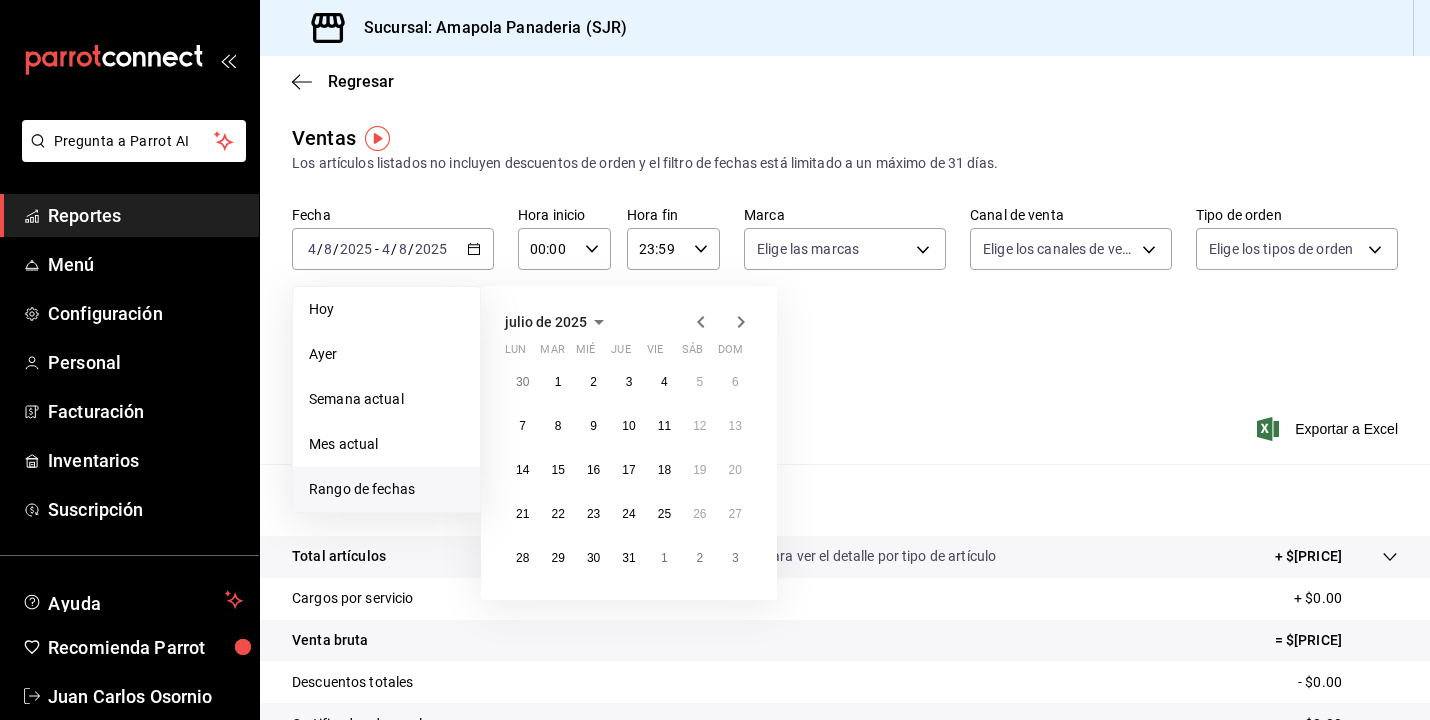 click 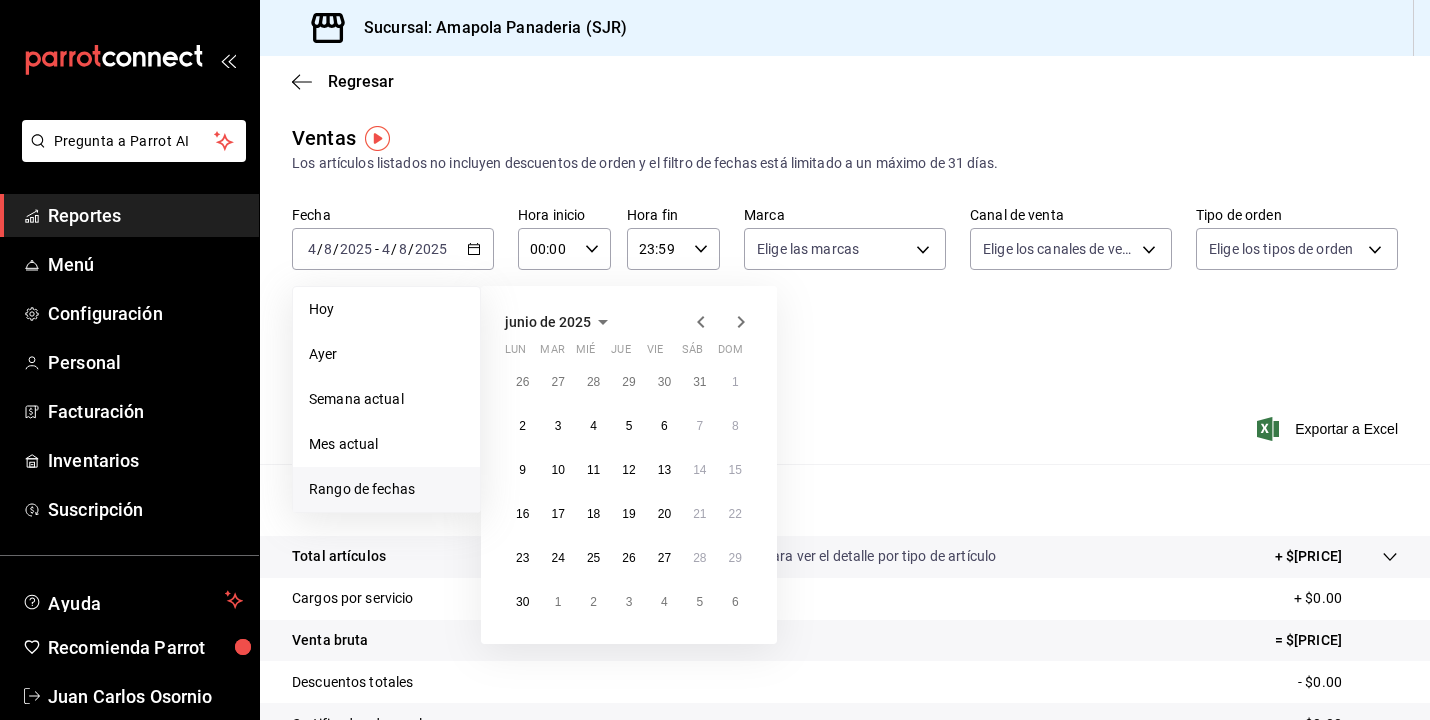 click 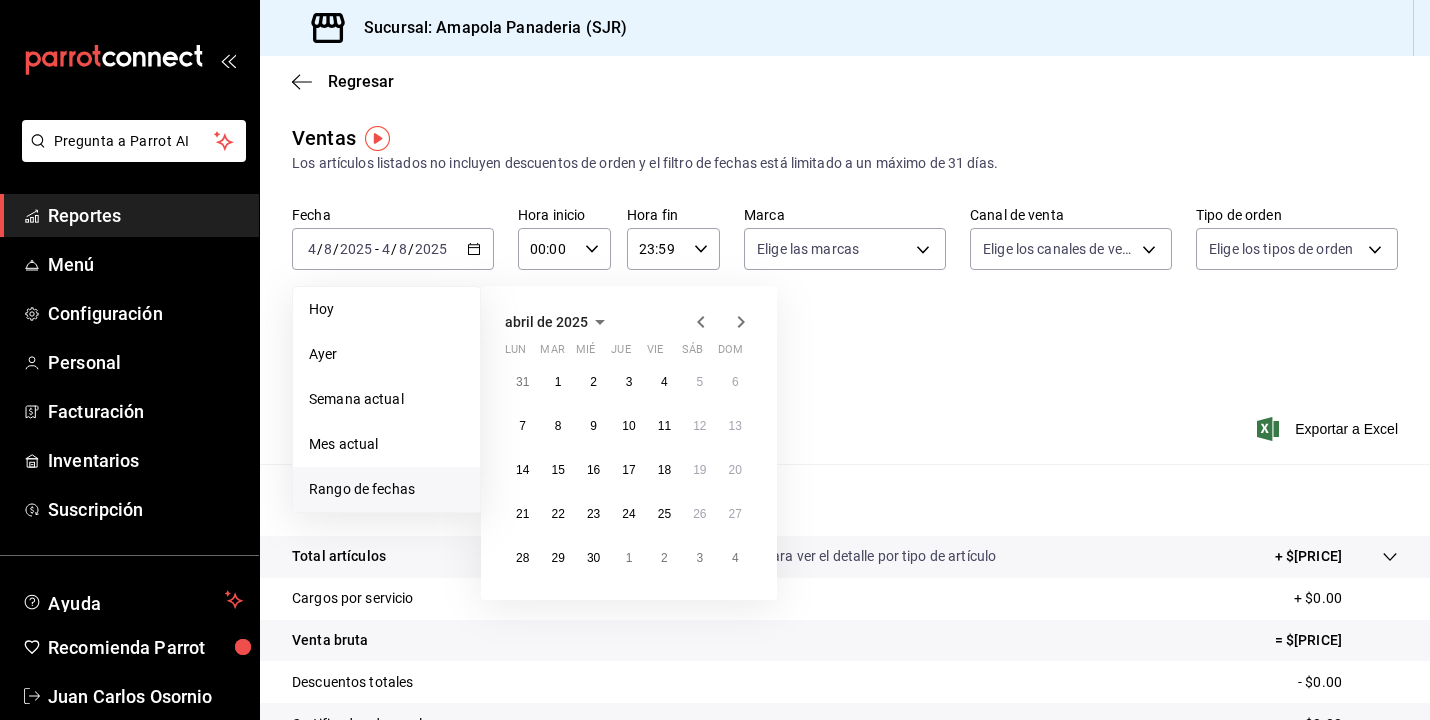 click 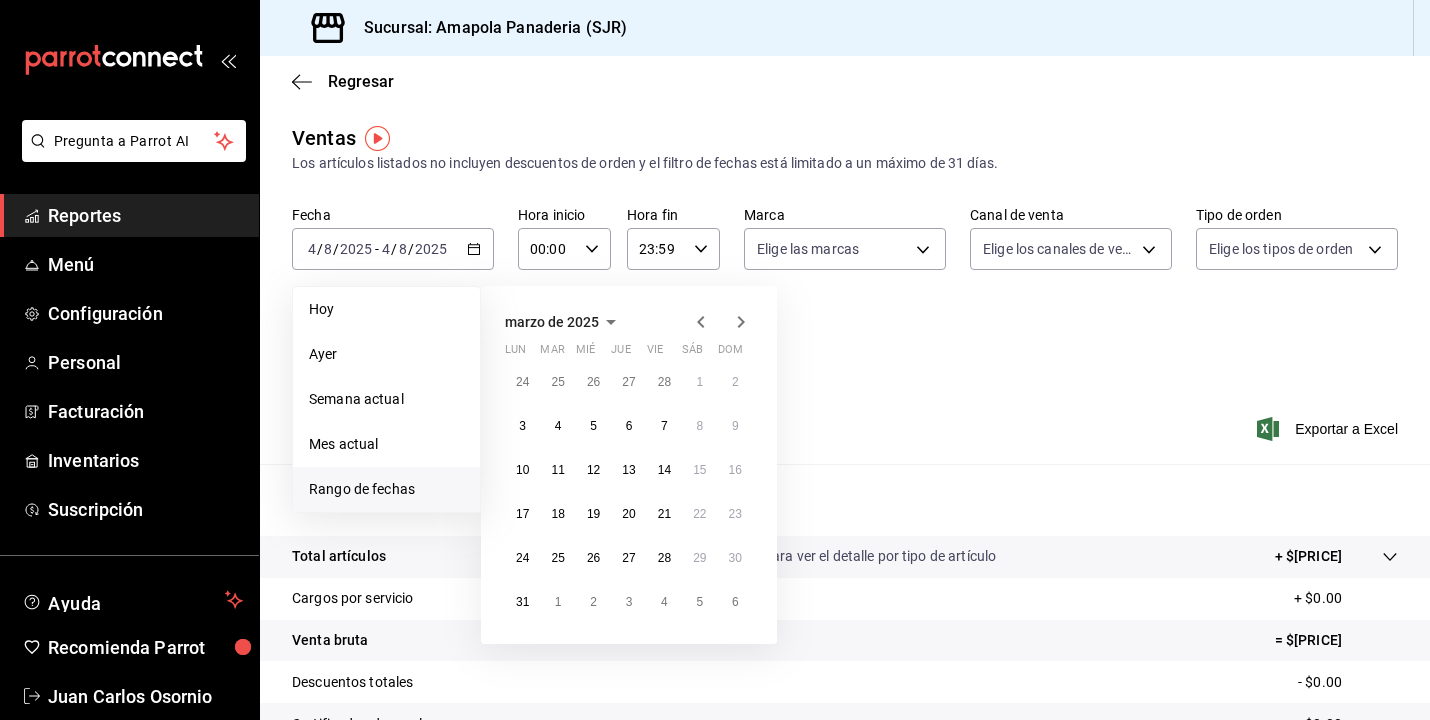 click 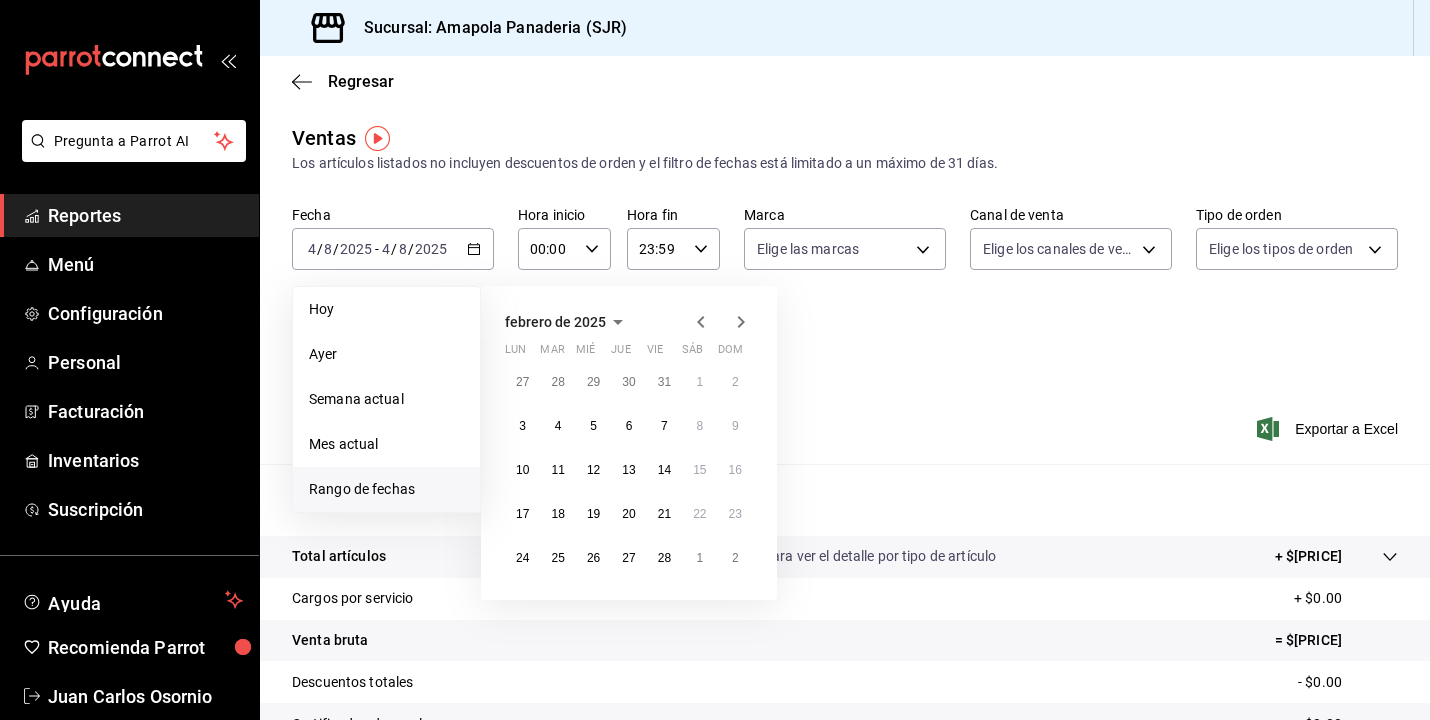 click 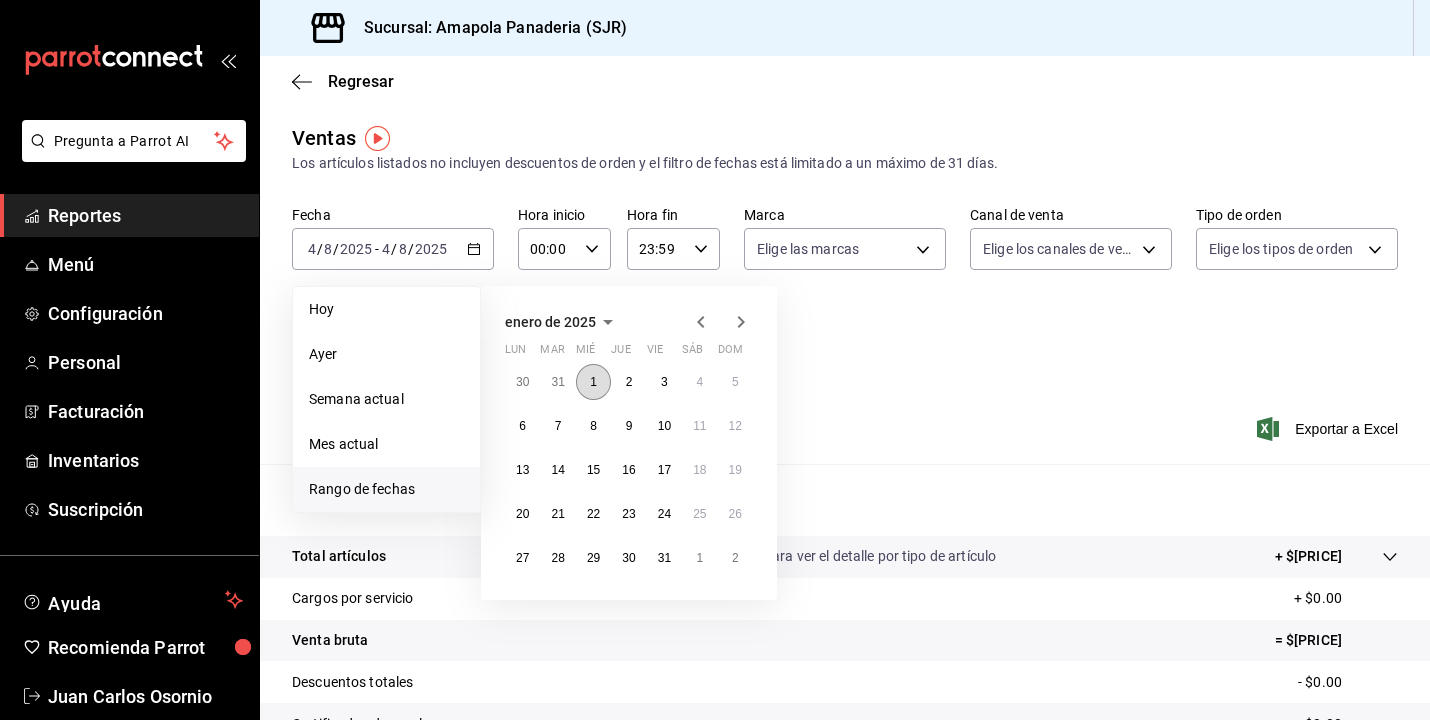 click on "1" at bounding box center [593, 382] 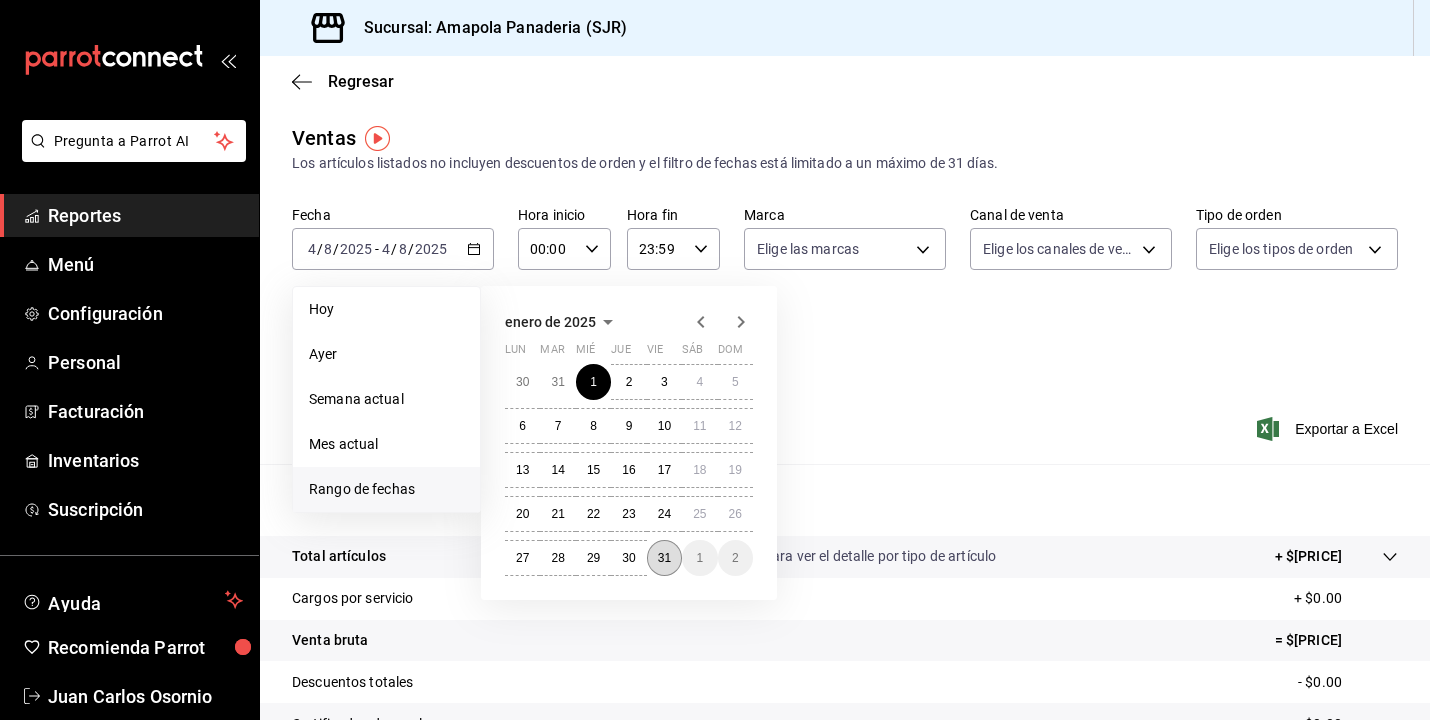 click on "31" at bounding box center [664, 558] 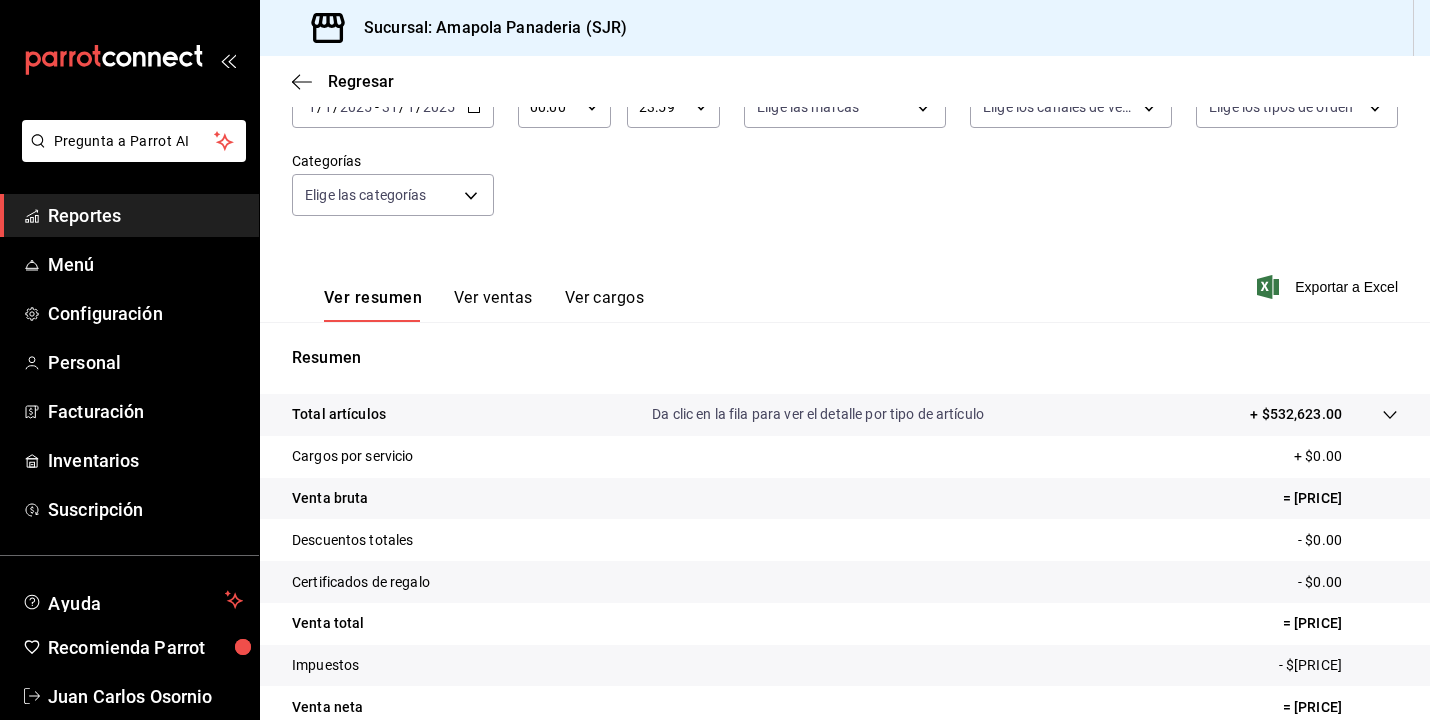 scroll, scrollTop: 144, scrollLeft: 0, axis: vertical 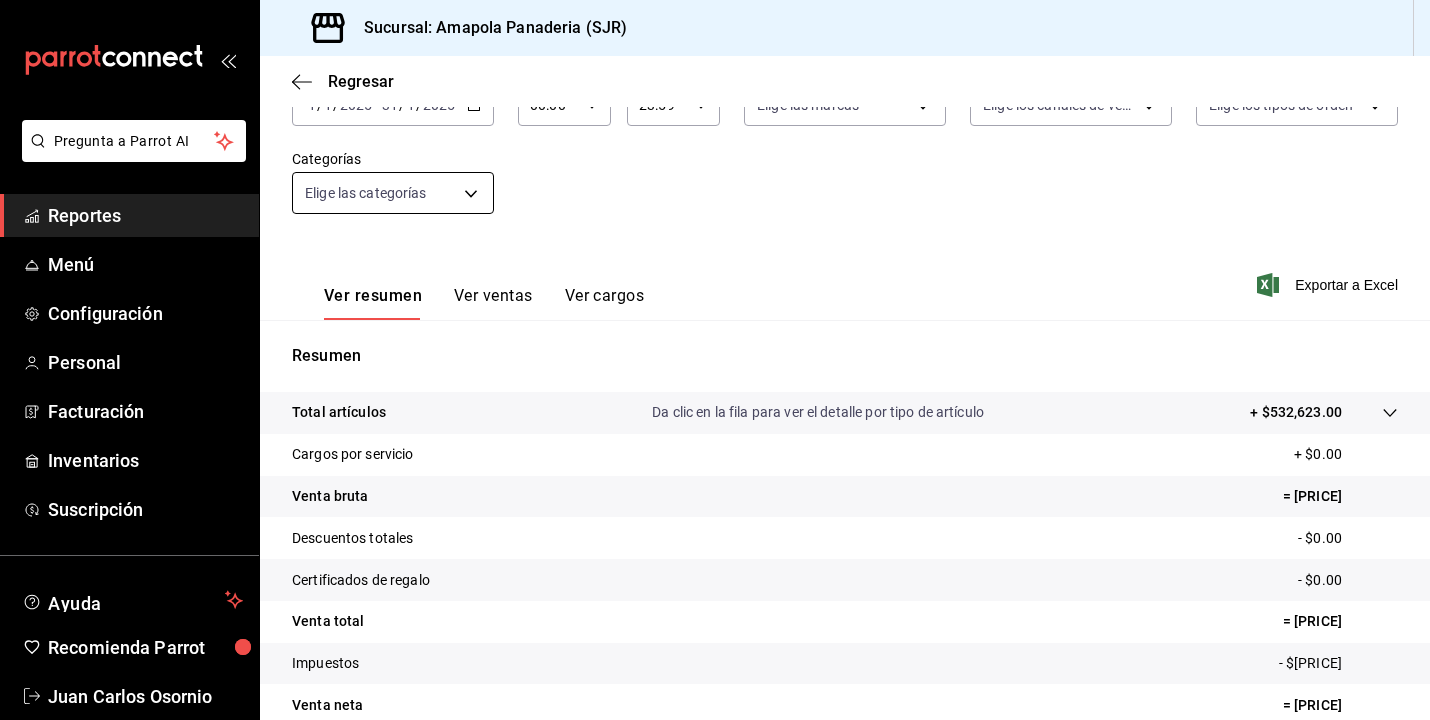 click on "Pregunta a Parrot AI Reportes   Menú   Configuración   Personal   Facturación   Inventarios   Suscripción   Ayuda Recomienda Parrot   [FIRST] [LAST]   Sugerir nueva función   Sucursal: Amapola Panaderia (SJR) Regresar Ventas Los artículos listados no incluyen descuentos de orden y el filtro de fechas está limitado a un máximo de 31 días. Fecha [DATE] [DATE] - [DATE] [DATE] Hora inicio 00:00 Hora inicio Hora fin 23:59 Hora fin Marca Elige las marcas Canal de venta Elige los canales de venta Tipo de orden Elige los tipos de orden Categorías Elige las categorías Ver resumen Ver ventas Ver cargos Exportar a Excel Resumen Total artículos Da clic en la fila para ver el detalle por tipo de artículo + $[PRICE] Cargos por servicio + $0.00 Venta bruta = $[PRICE] Descuentos totales - $0.00 Certificados de regalo - $0.00 Venta total = $[PRICE] Impuestos - $[PRICE] Venta neta = $[PRICE] Pregunta a Parrot AI Reportes   Menú   Configuración   Personal   Facturación" at bounding box center [715, 360] 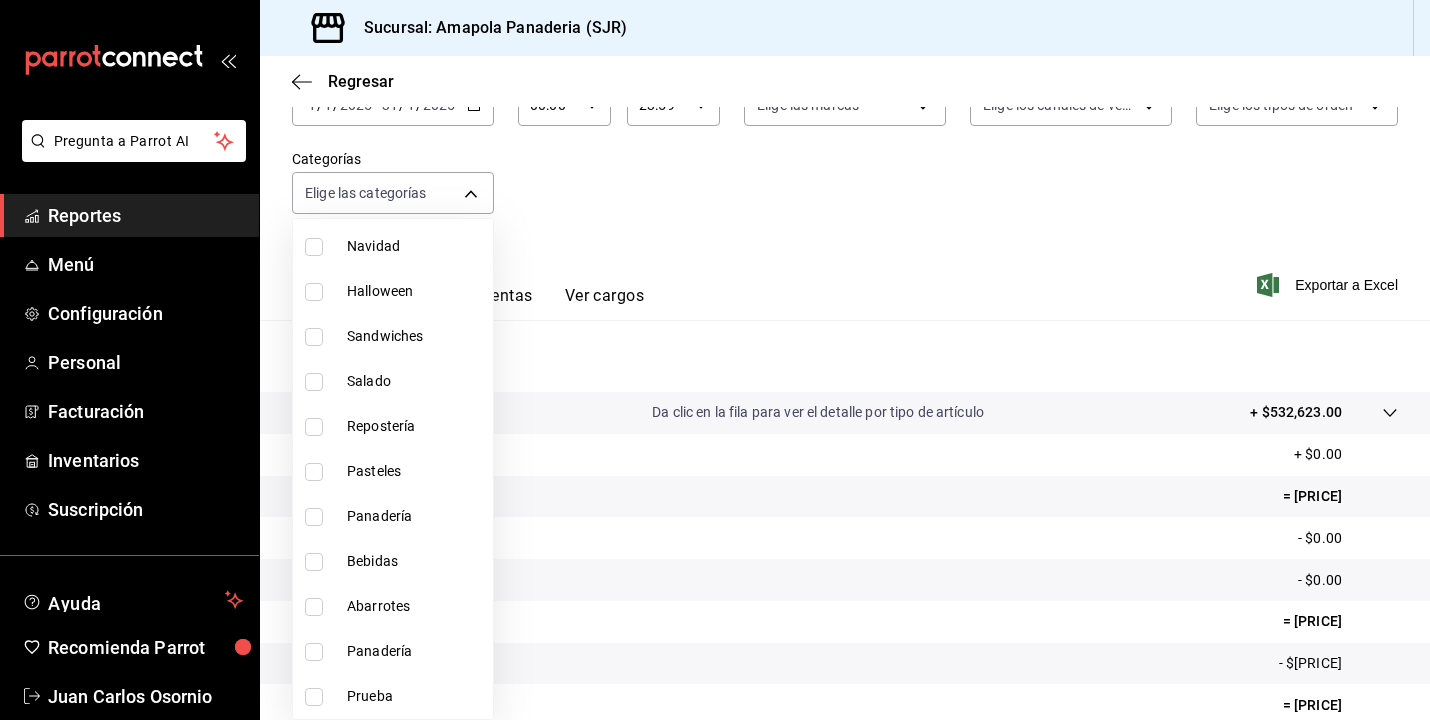 scroll, scrollTop: 200, scrollLeft: 0, axis: vertical 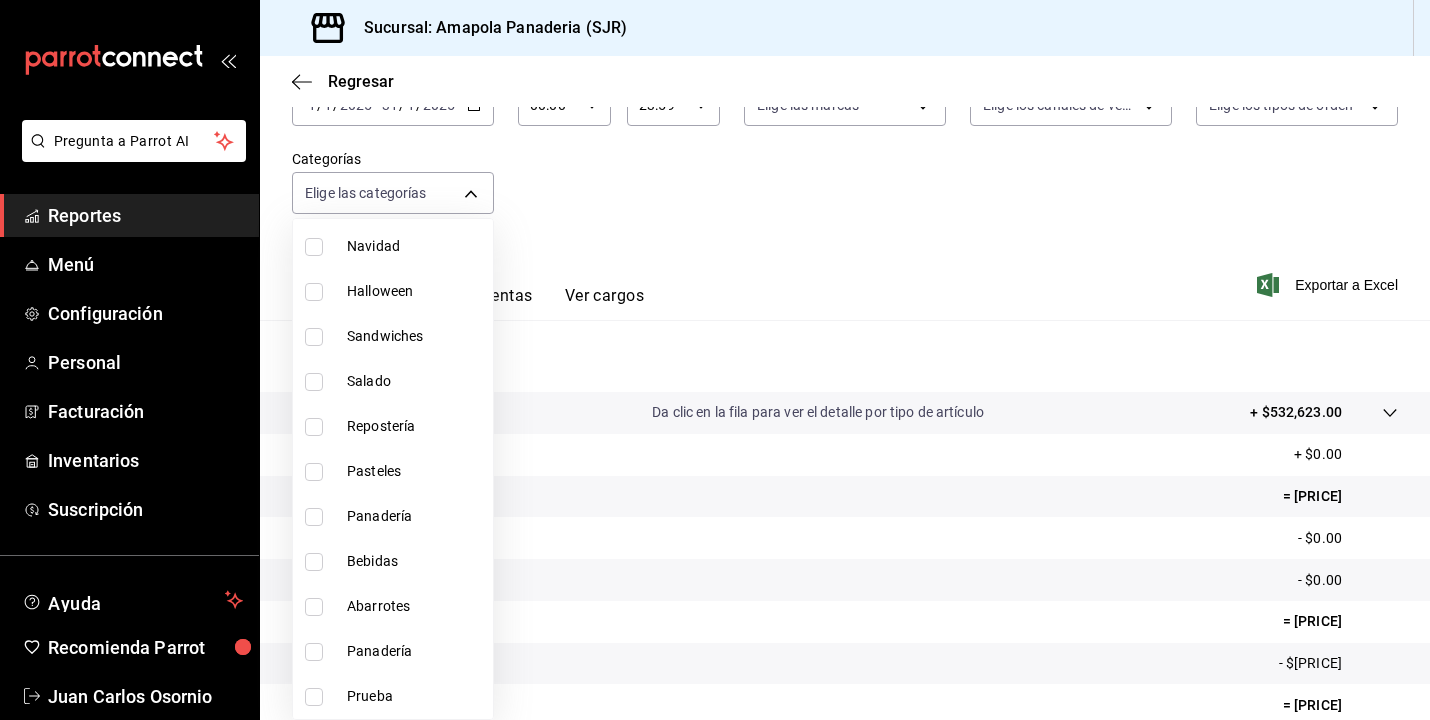 click at bounding box center (715, 360) 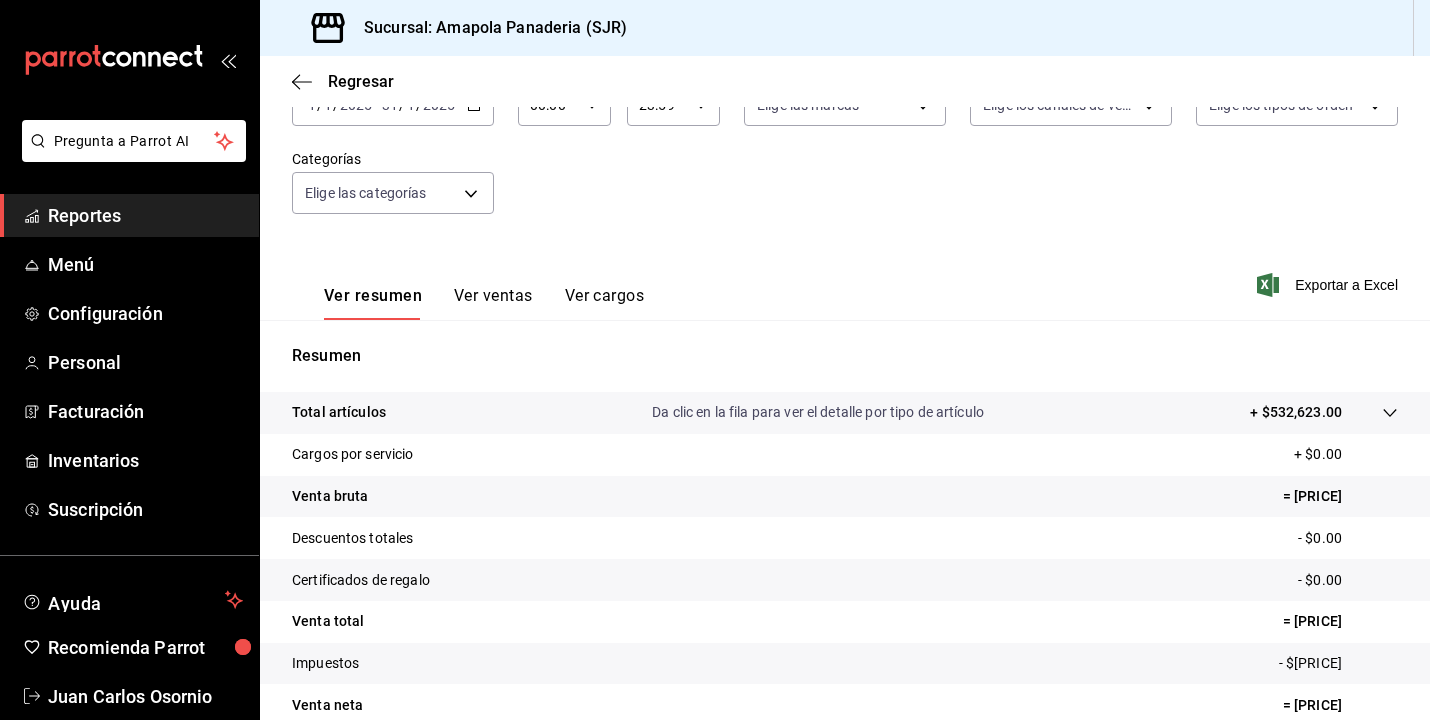 click on "Ver ventas" at bounding box center [493, 303] 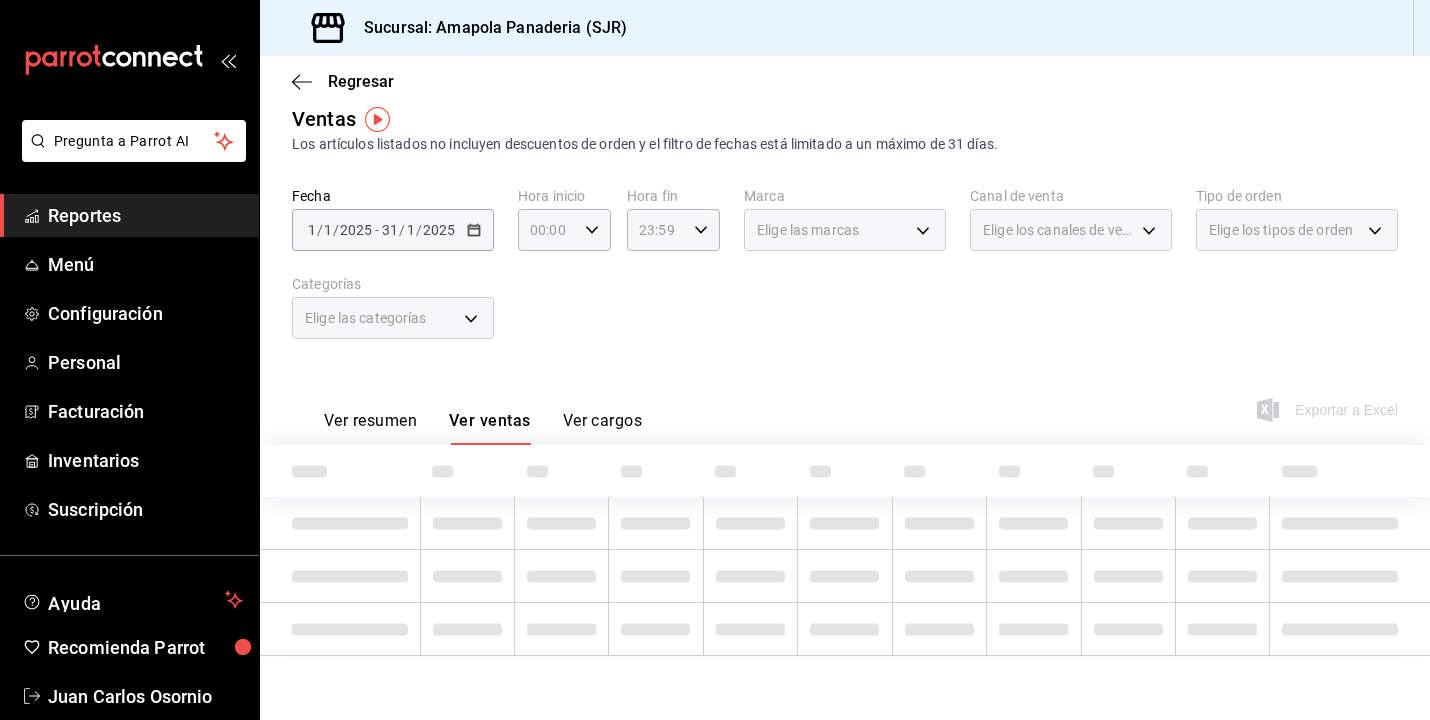 scroll, scrollTop: 19, scrollLeft: 0, axis: vertical 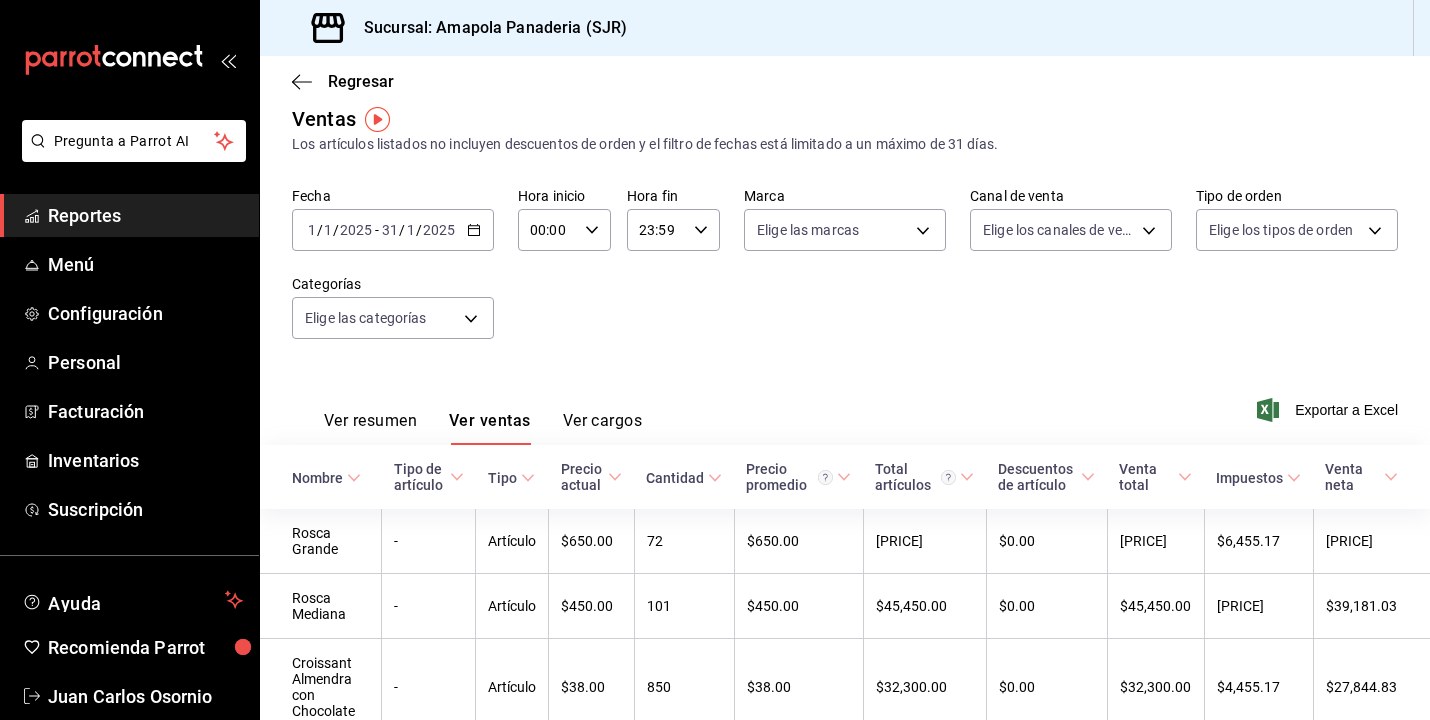 click on "Ver resumen" at bounding box center (370, 428) 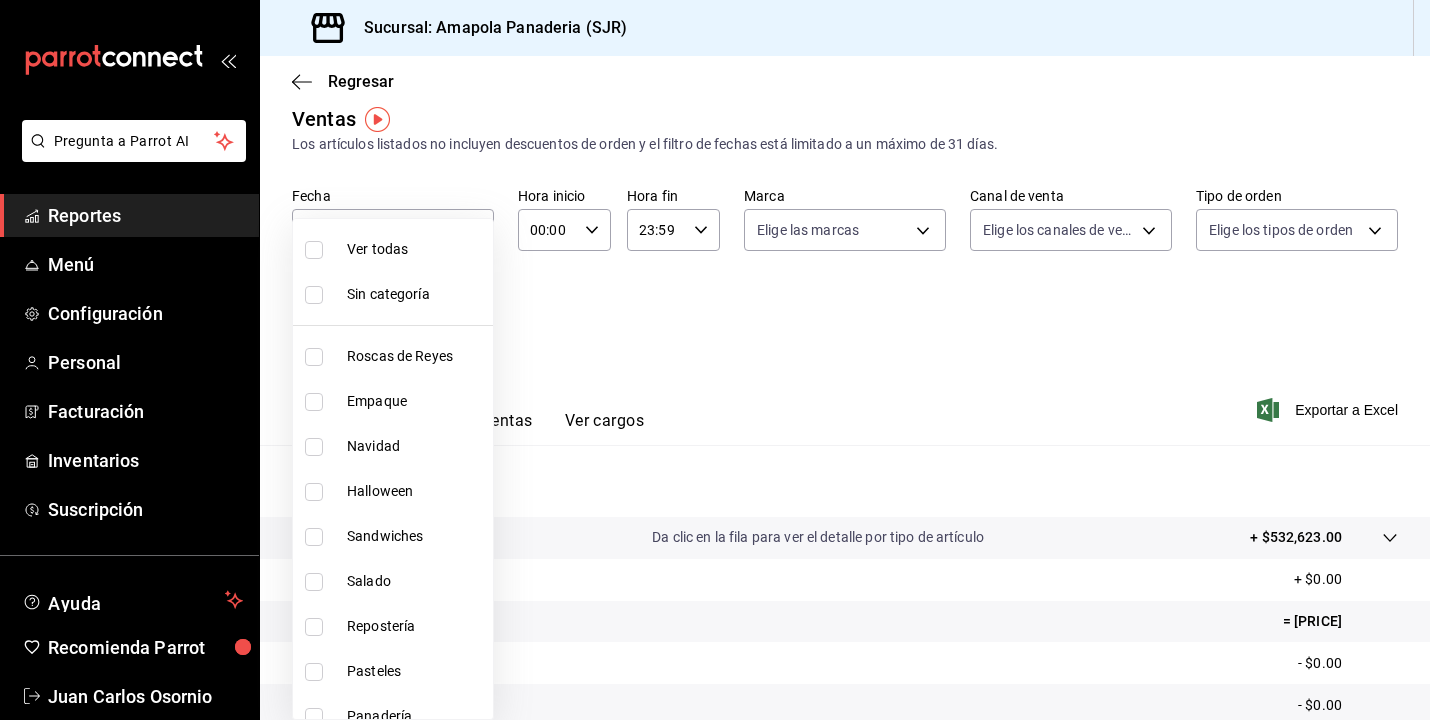 click on "Pregunta a Parrot AI Reportes   Menú   Configuración   Personal   Facturación   Inventarios   Suscripción   Ayuda Recomienda Parrot   [FIRST] [LAST]   Sugerir nueva función   Sucursal: Amapola Panaderia (SJR) Regresar Ventas Los artículos listados no incluyen descuentos de orden y el filtro de fechas está limitado a un máximo de 31 días. Fecha [DATE] [DATE] - [DATE] [DATE] Hora inicio 00:00 Hora inicio Hora fin 23:59 Hora fin Marca Elige las marcas Canal de venta Elige los canales de venta Tipo de orden Elige los tipos de orden Categorías Elige las categorías Ver resumen Ver ventas Ver cargos Exportar a Excel Resumen Total artículos Da clic en la fila para ver el detalle por tipo de artículo + $[PRICE] Cargos por servicio + $0.00 Venta bruta = $[PRICE] Descuentos totales - $0.00 Certificados de regalo - $0.00 Venta total = $[PRICE] Impuestos - $[PRICE] Venta neta = $[PRICE] Pregunta a Parrot AI Reportes   Menú   Configuración   Personal   Facturación" at bounding box center (715, 360) 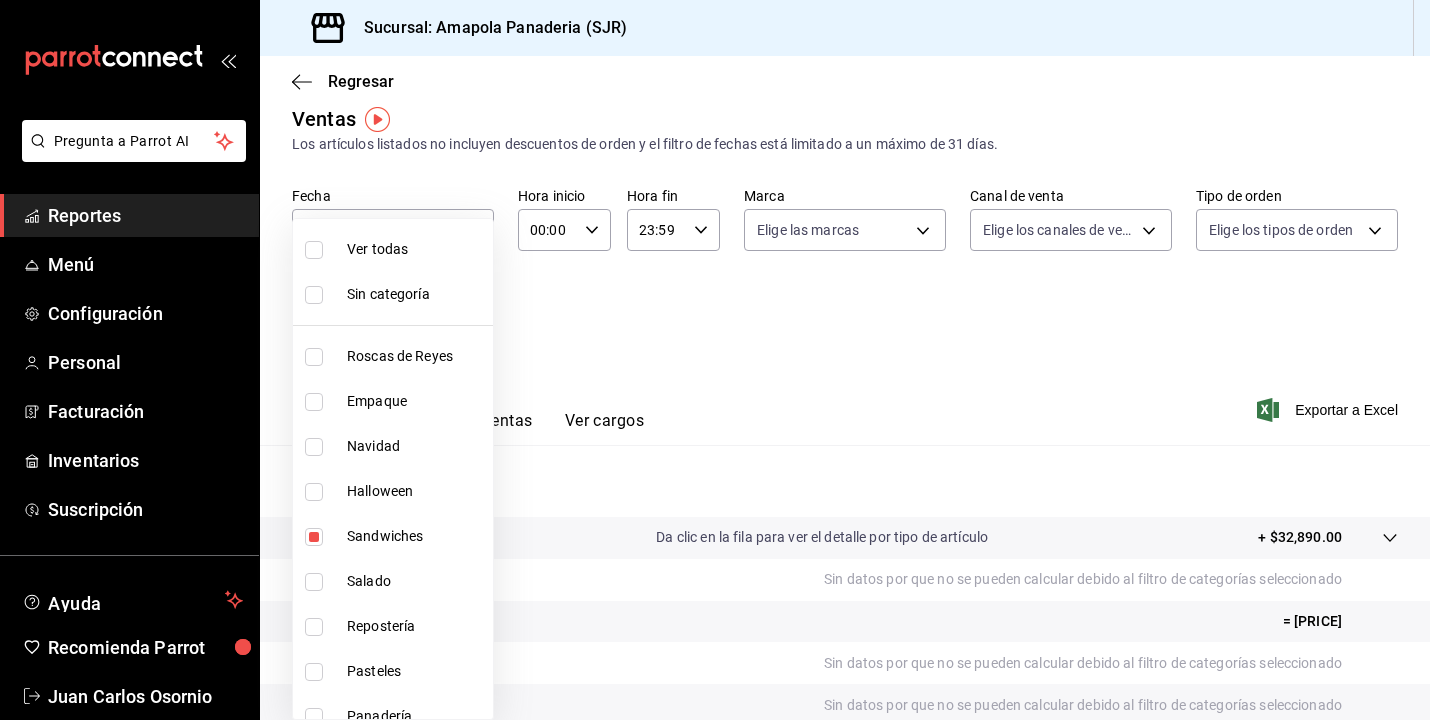 click at bounding box center (715, 360) 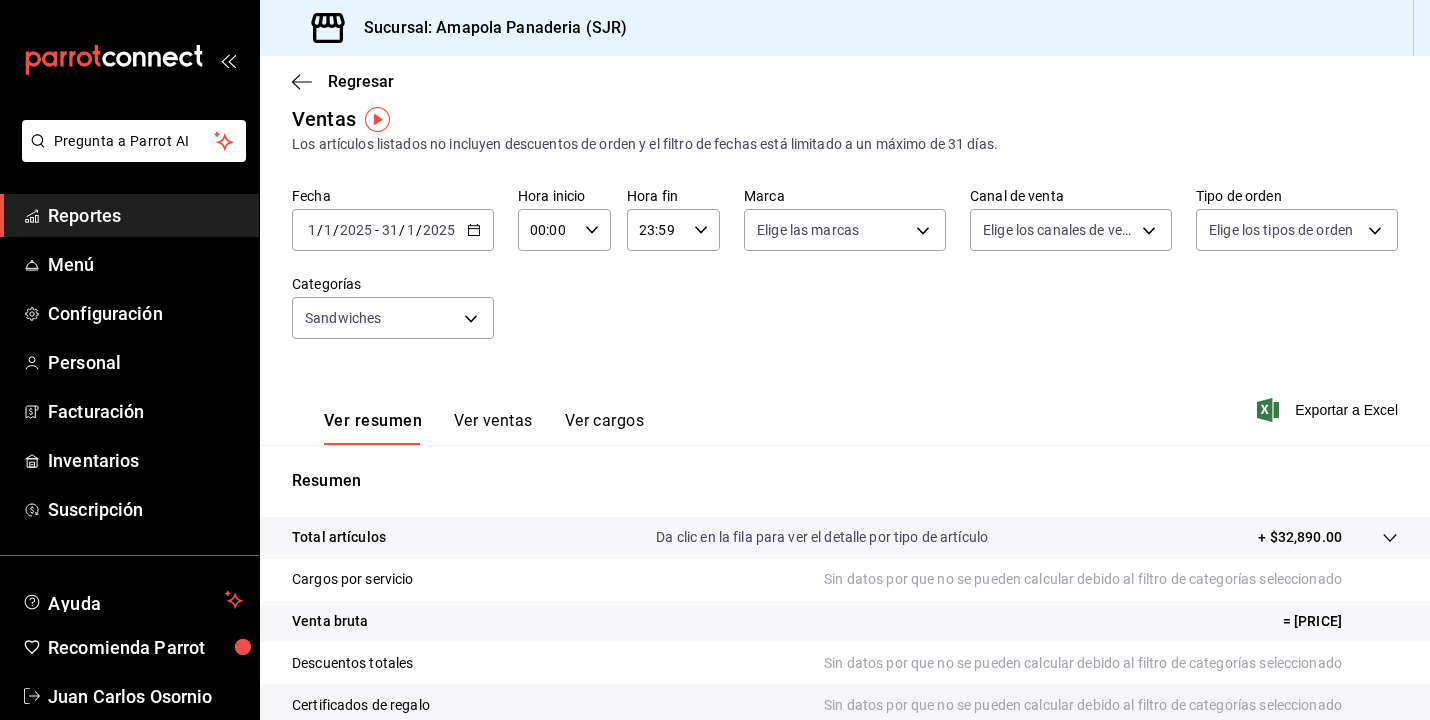 click on "Ver ventas" at bounding box center [493, 428] 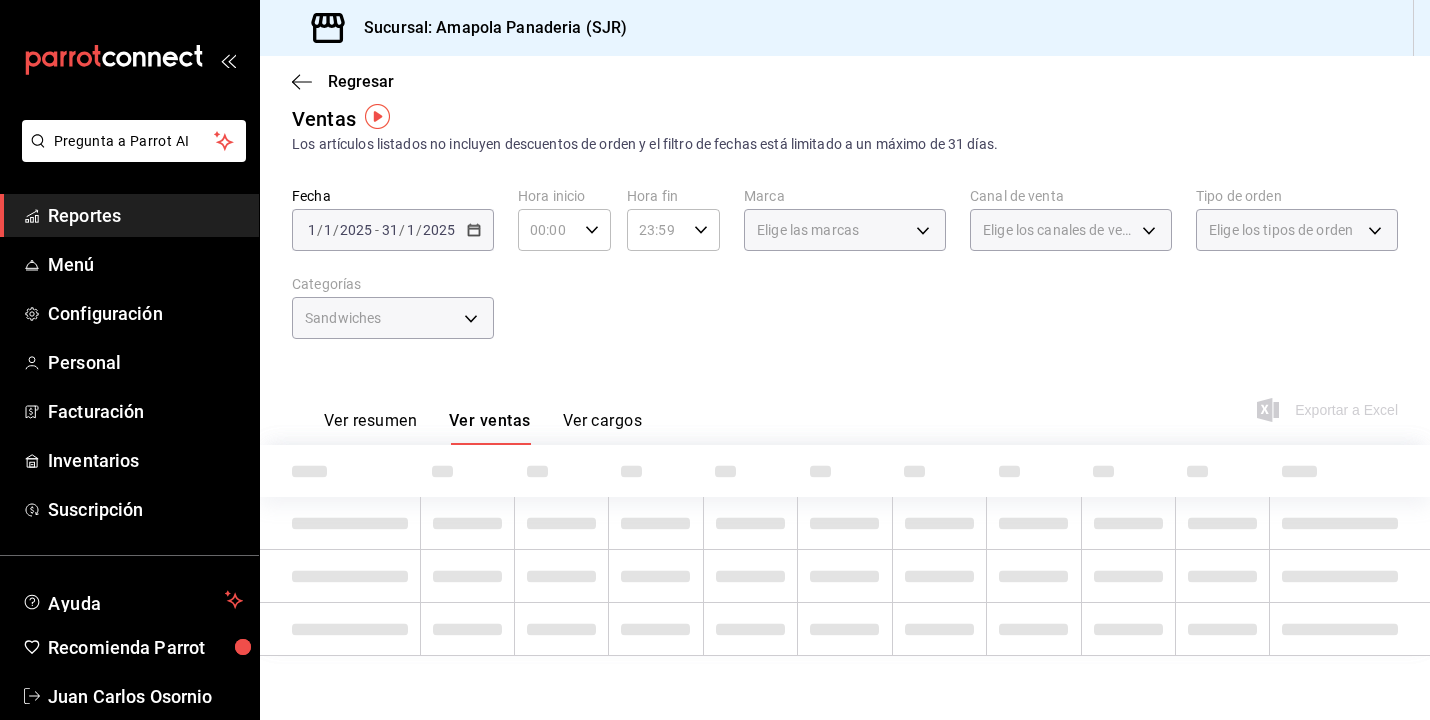 scroll, scrollTop: 0, scrollLeft: 0, axis: both 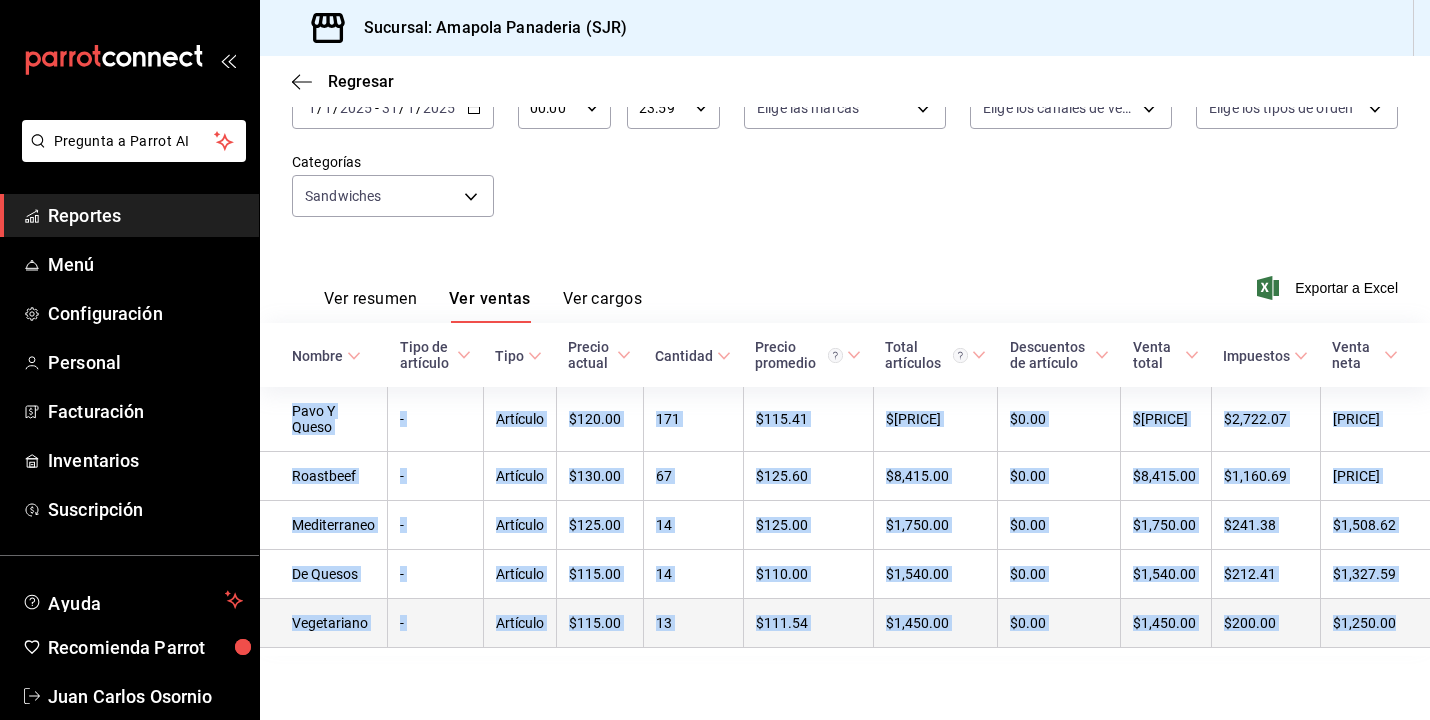 drag, startPoint x: 288, startPoint y: 406, endPoint x: 1396, endPoint y: 626, distance: 1129.63 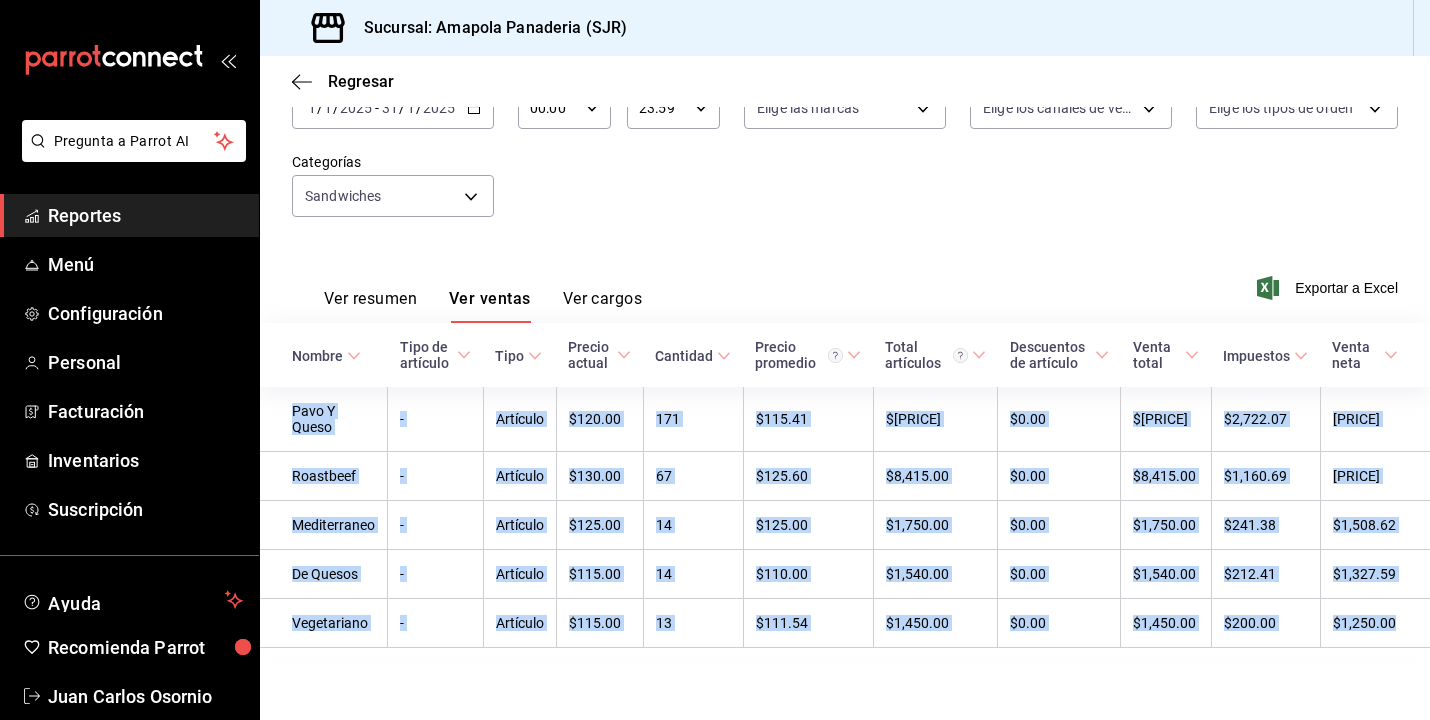scroll, scrollTop: 1, scrollLeft: 0, axis: vertical 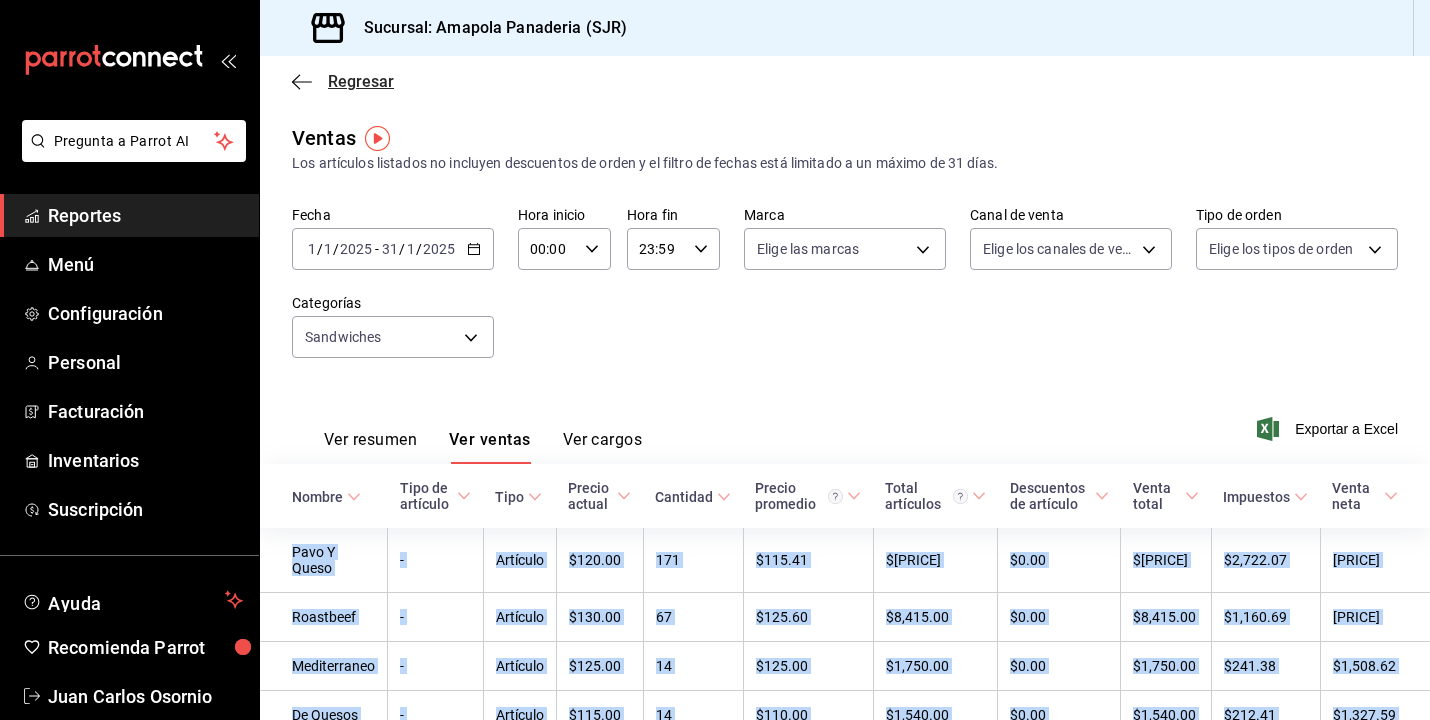click 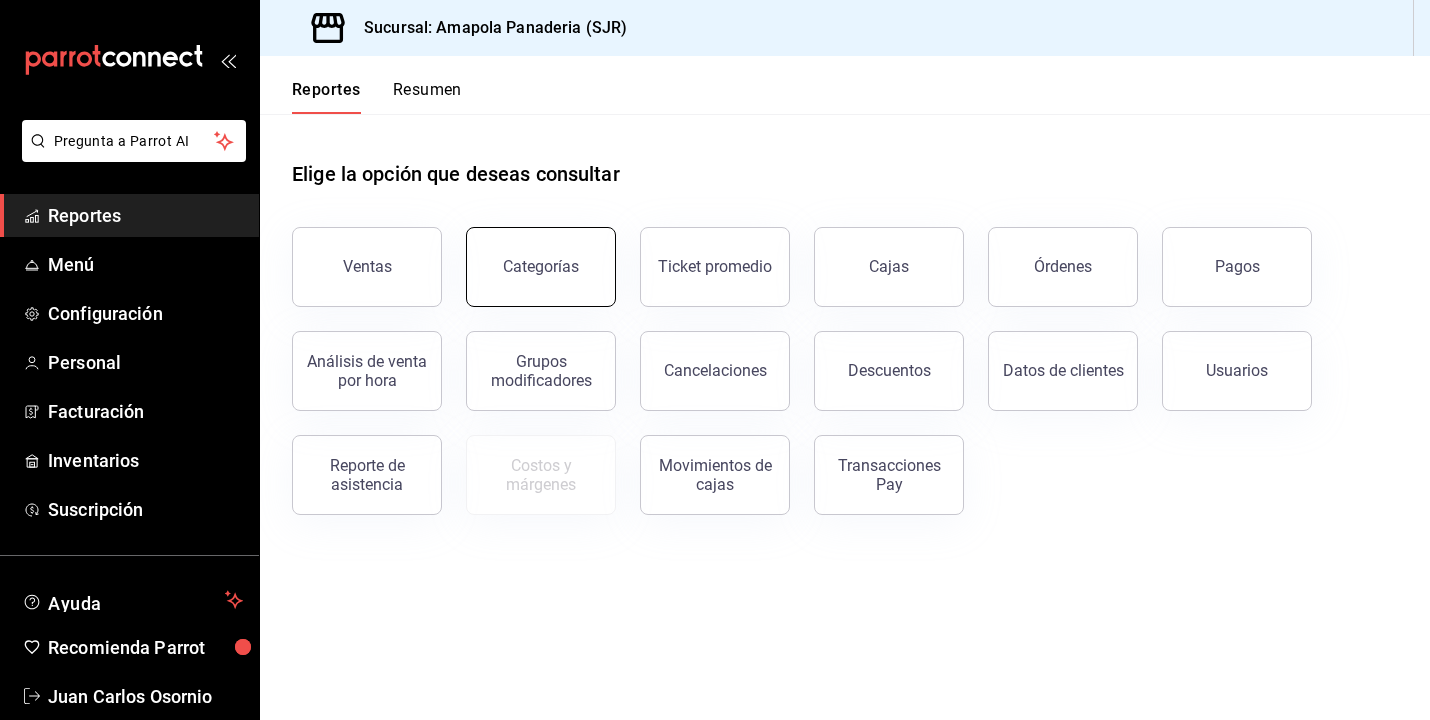 click on "Categorías" at bounding box center [541, 267] 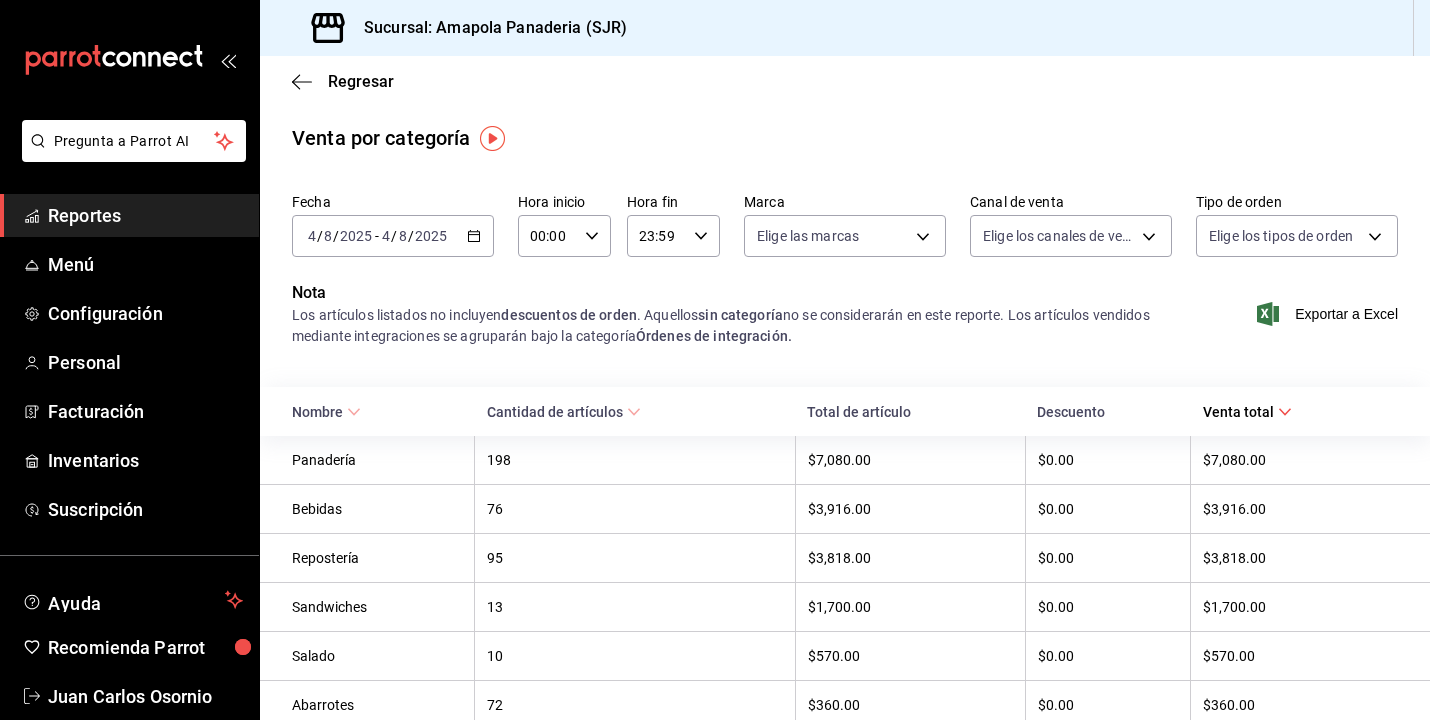 click on "2025-08-04 4 / 8 / 2025 - 2025-08-04 4 / 8 / 2025" at bounding box center [393, 236] 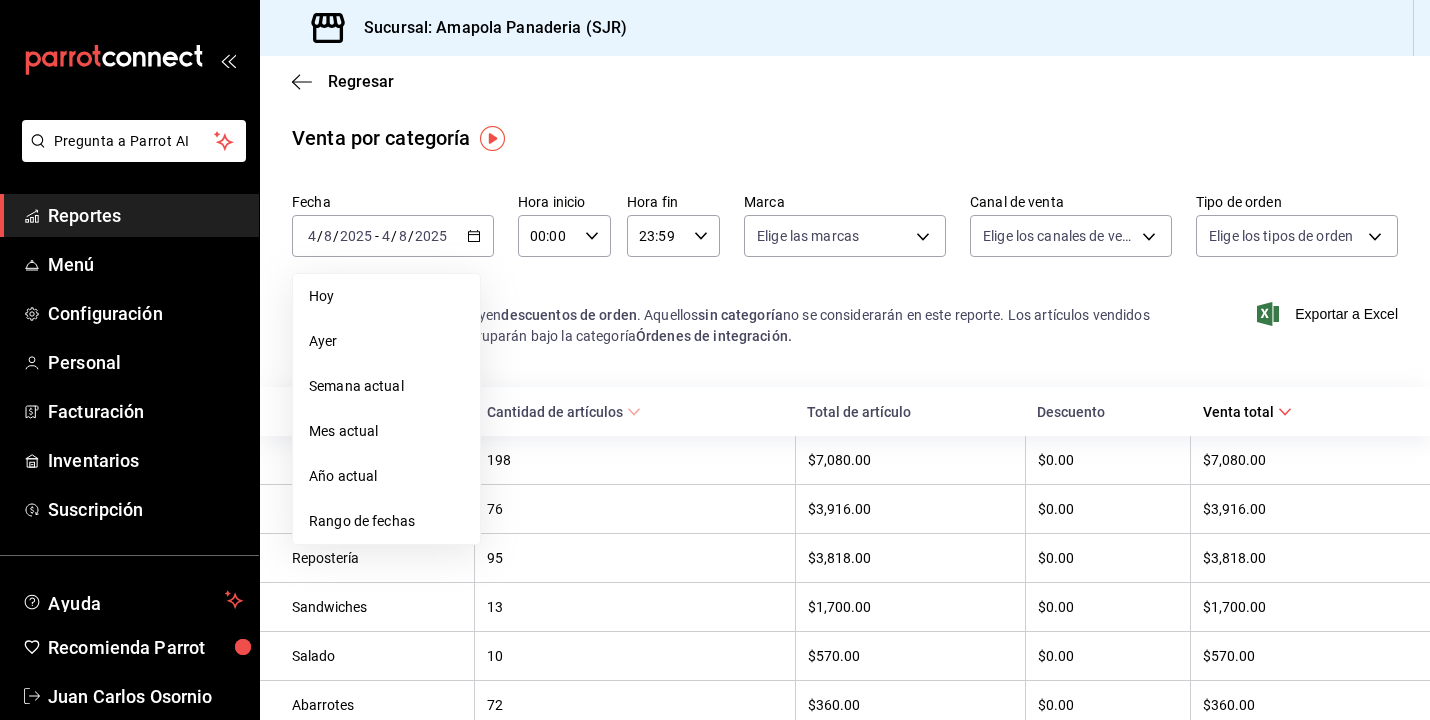 click on "95" at bounding box center [634, 558] 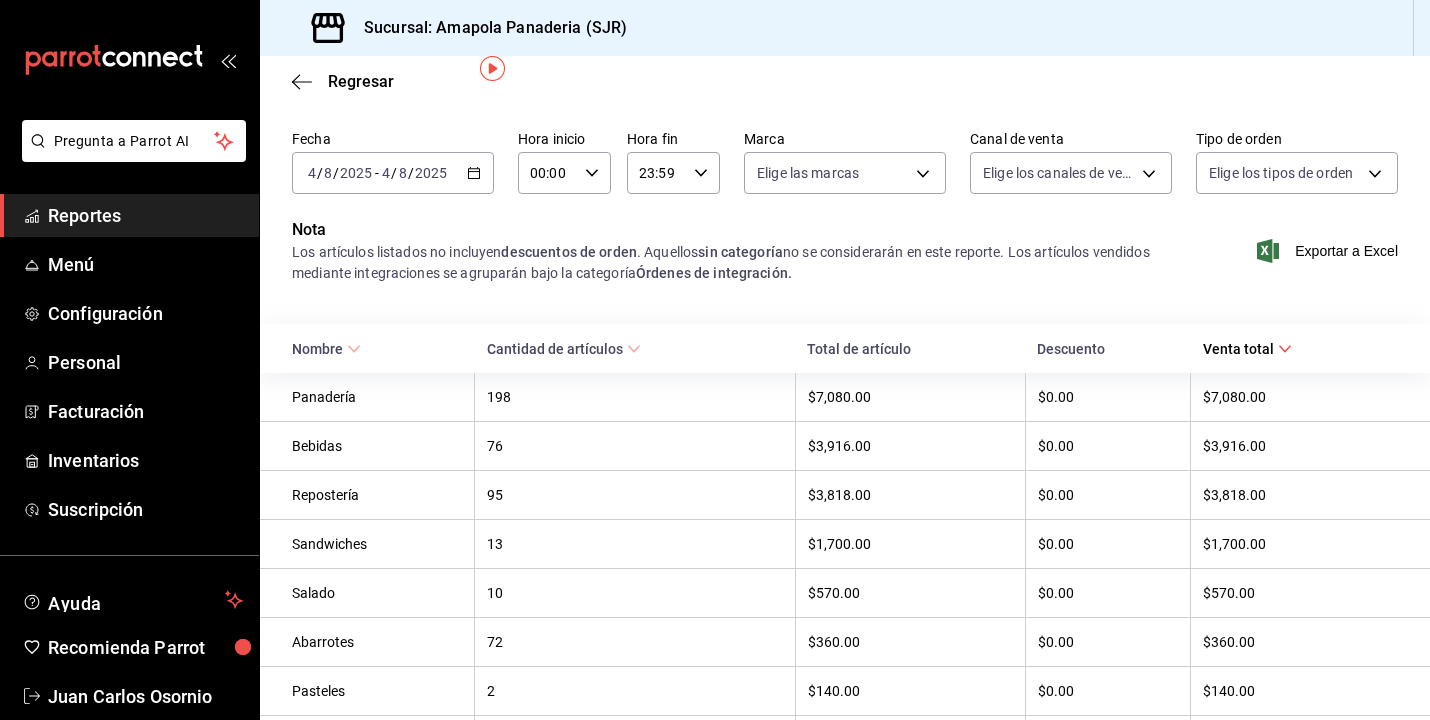 scroll, scrollTop: 69, scrollLeft: 0, axis: vertical 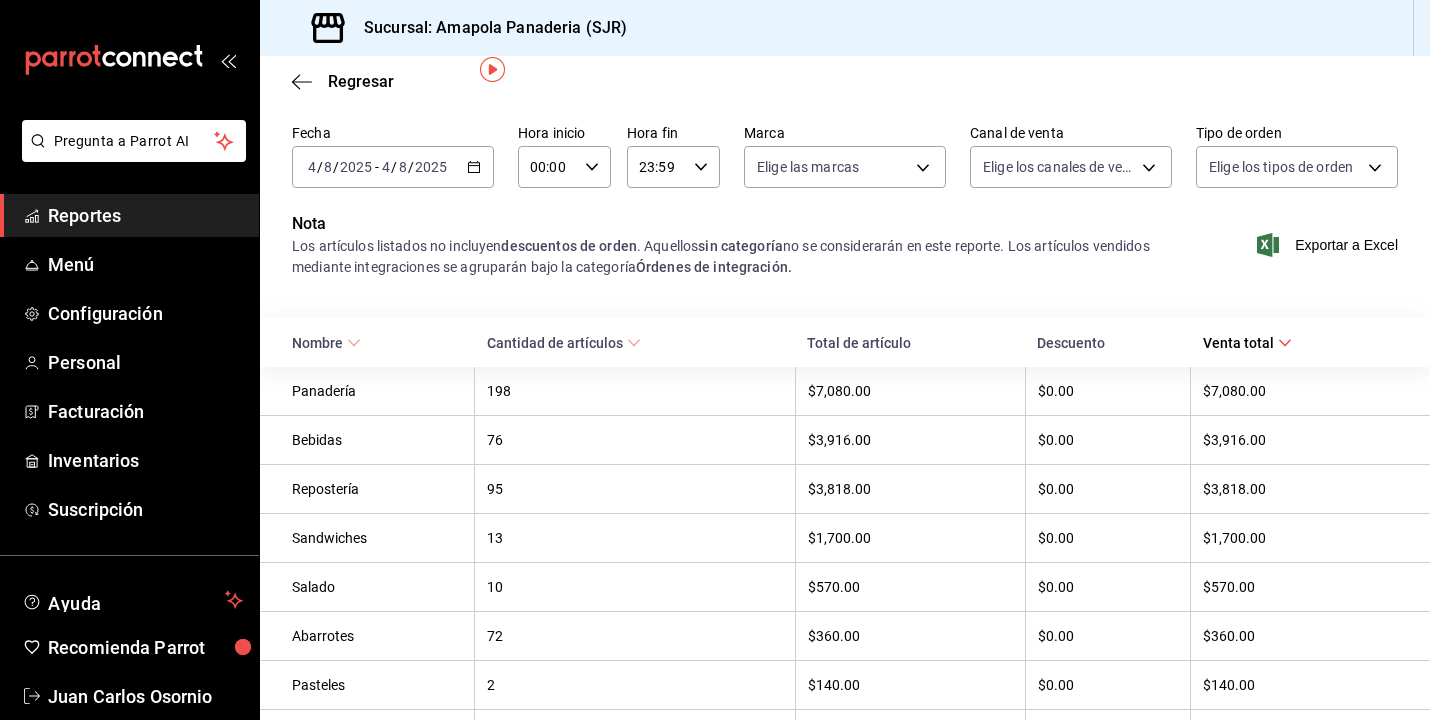 click on "2025-08-04 4 / 8 / 2025 - 2025-08-04 4 / 8 / 2025" at bounding box center [393, 167] 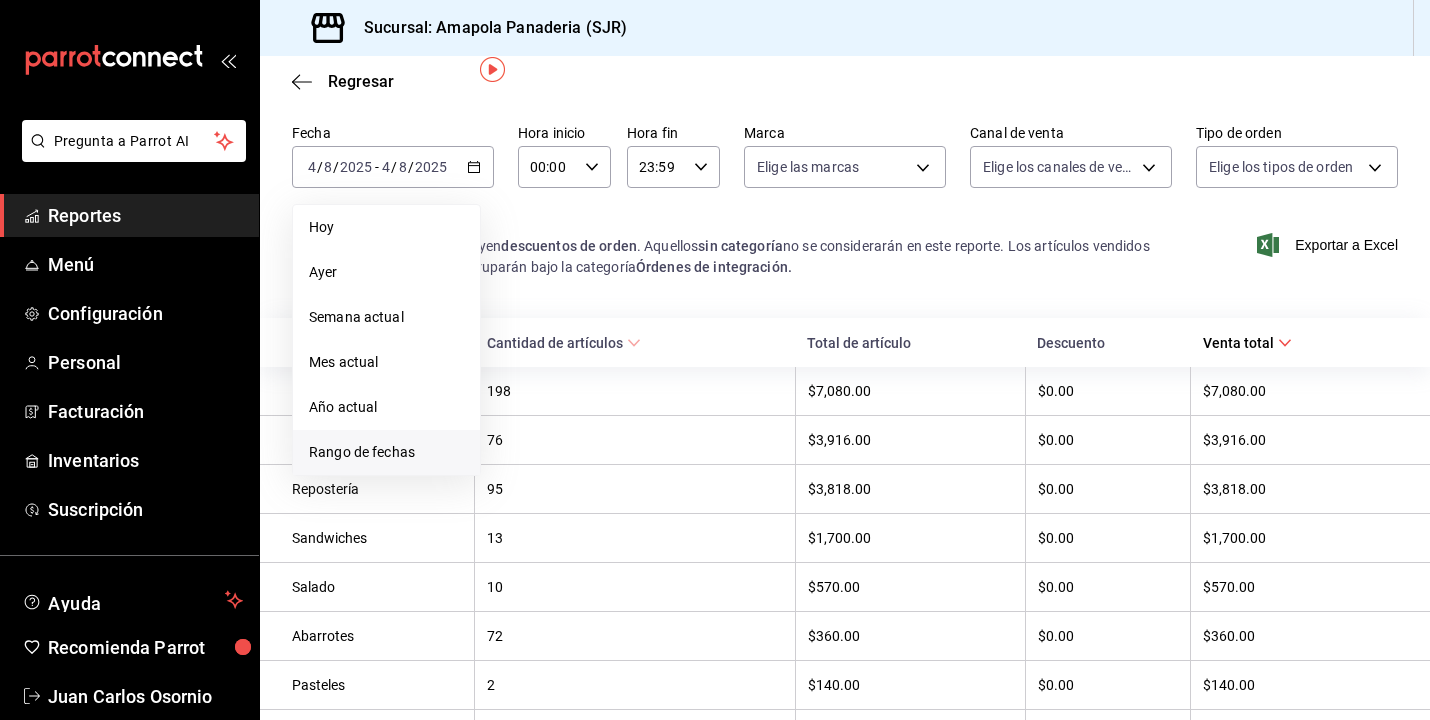 click on "Rango de fechas" at bounding box center [386, 452] 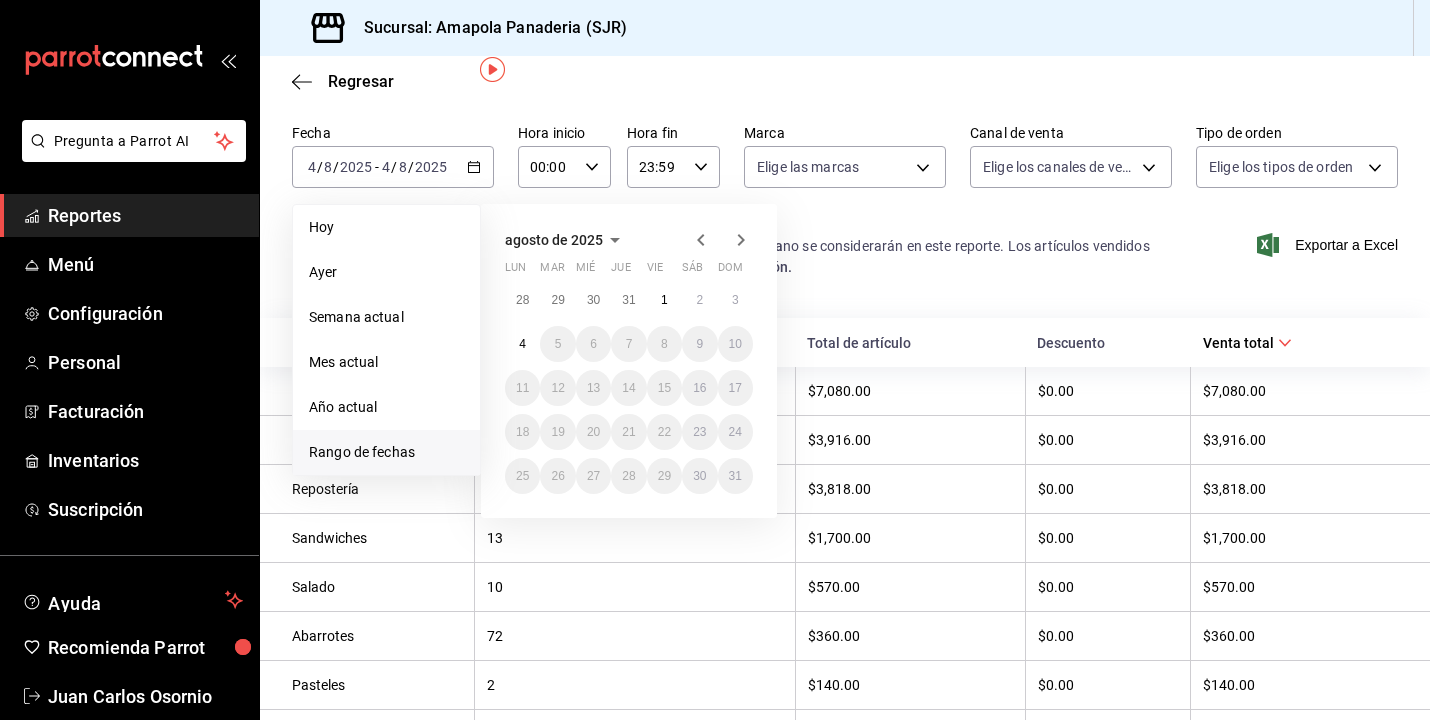 click 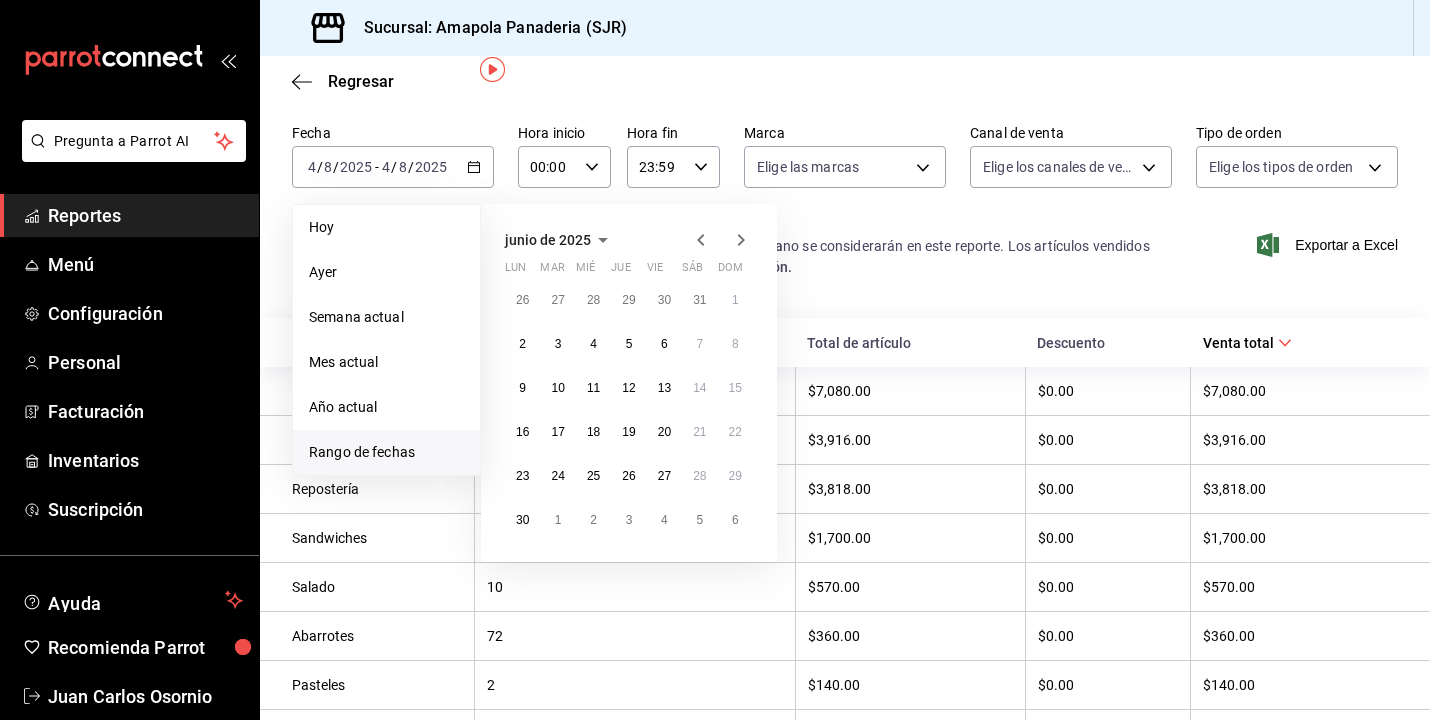 click 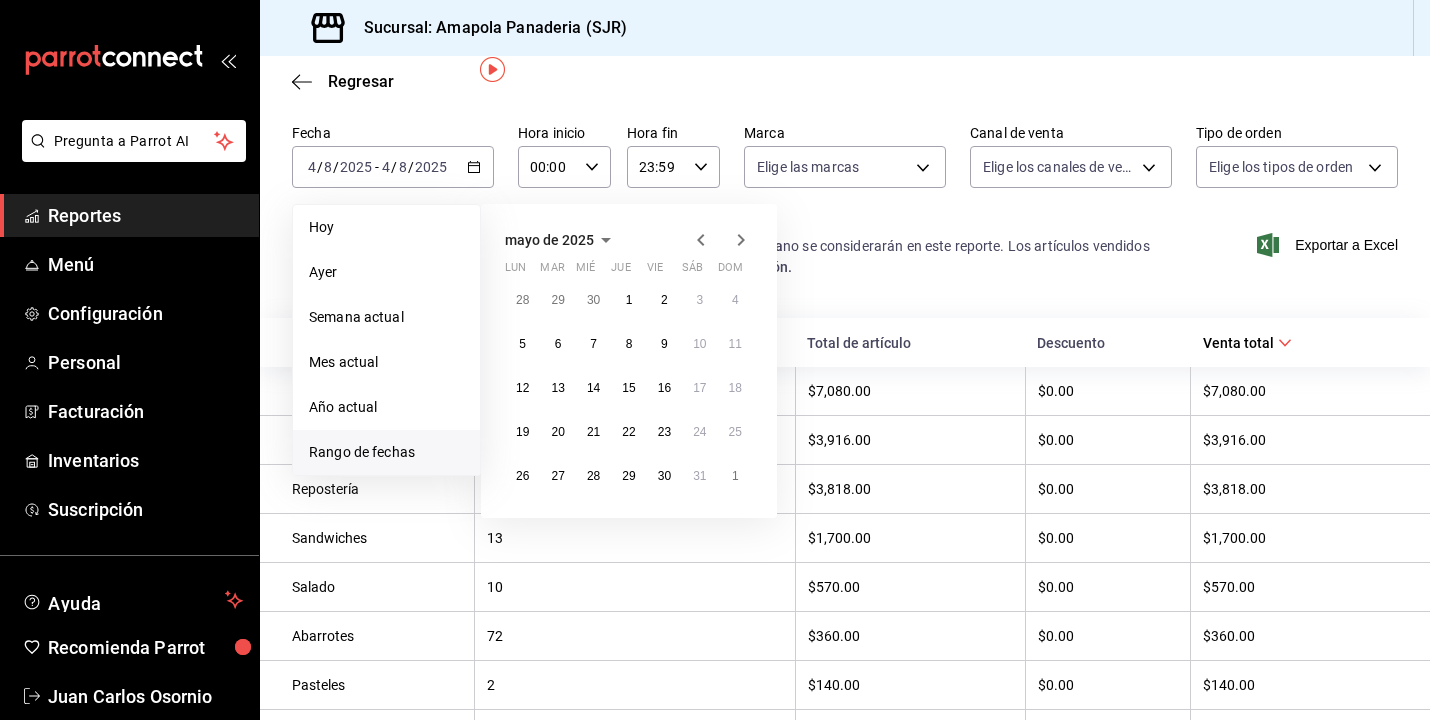 click 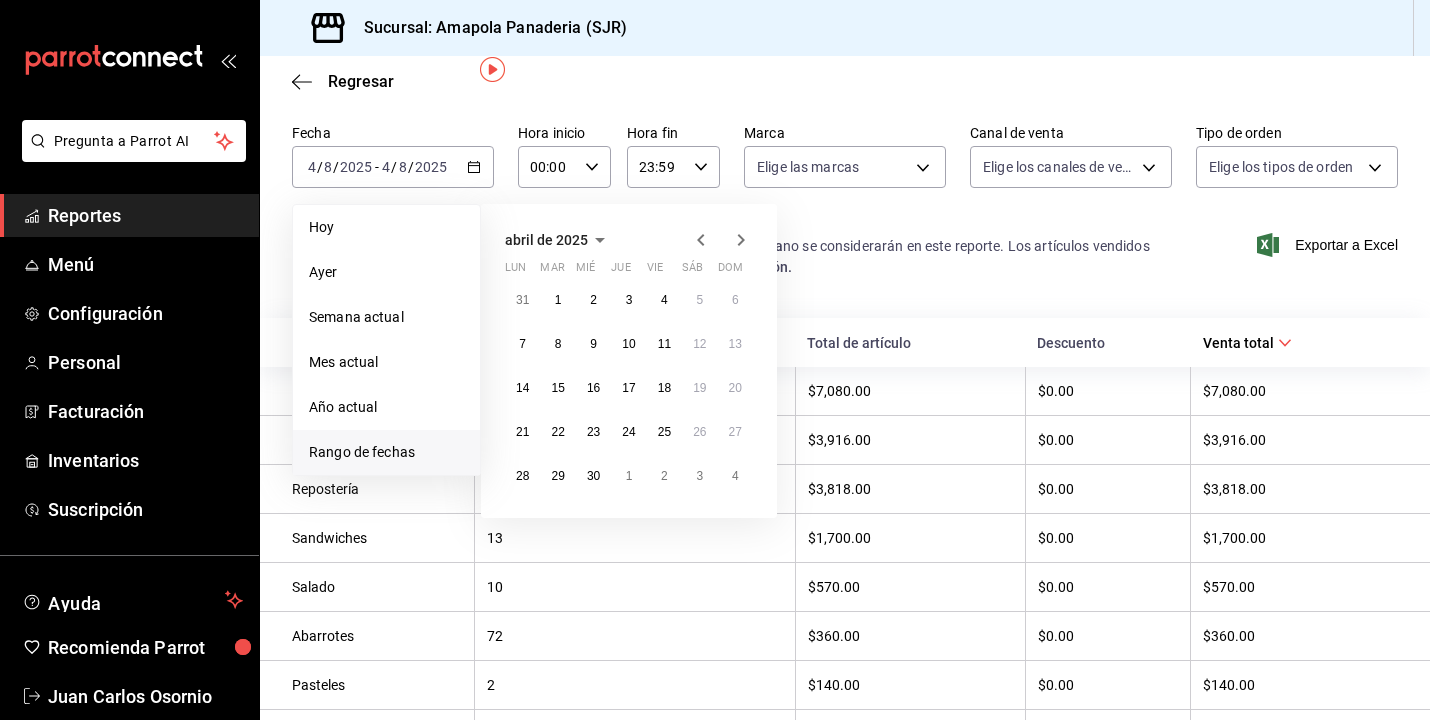 click 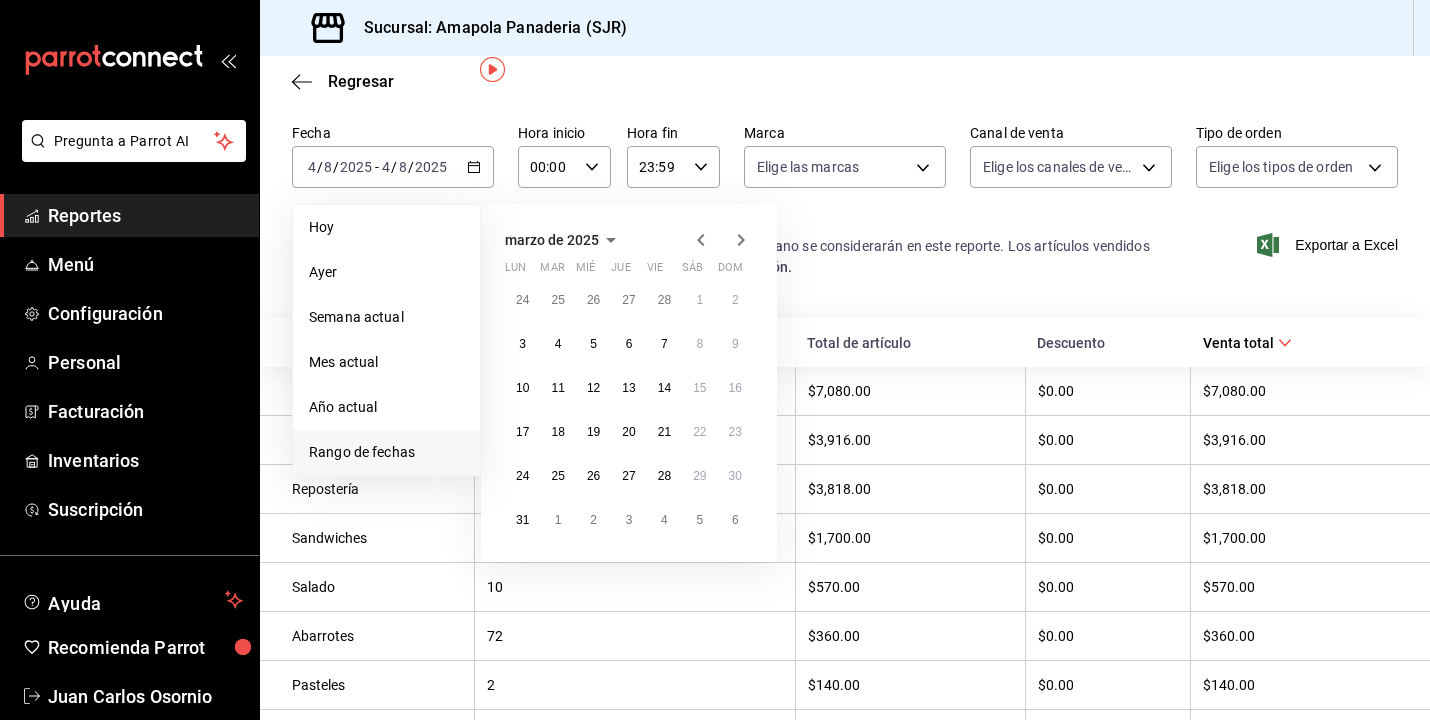 click 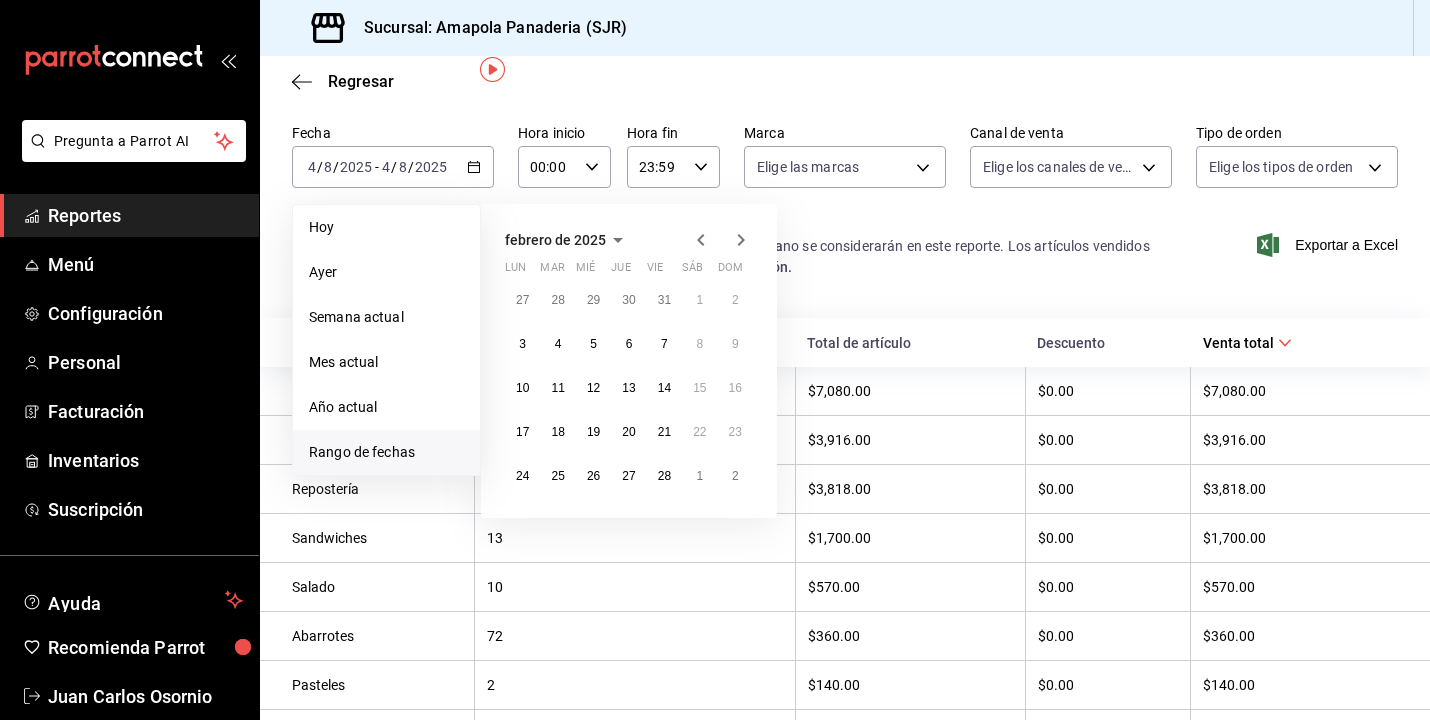 click 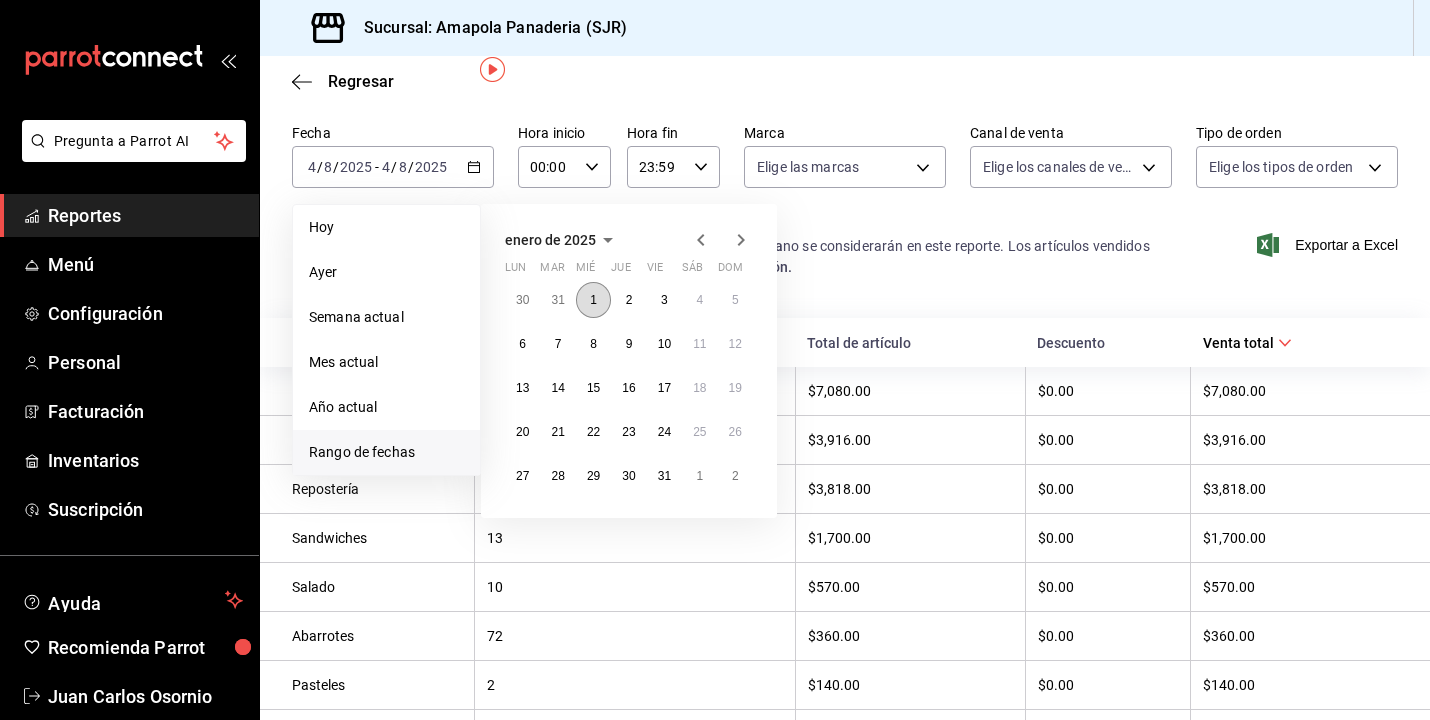click on "1" at bounding box center [593, 300] 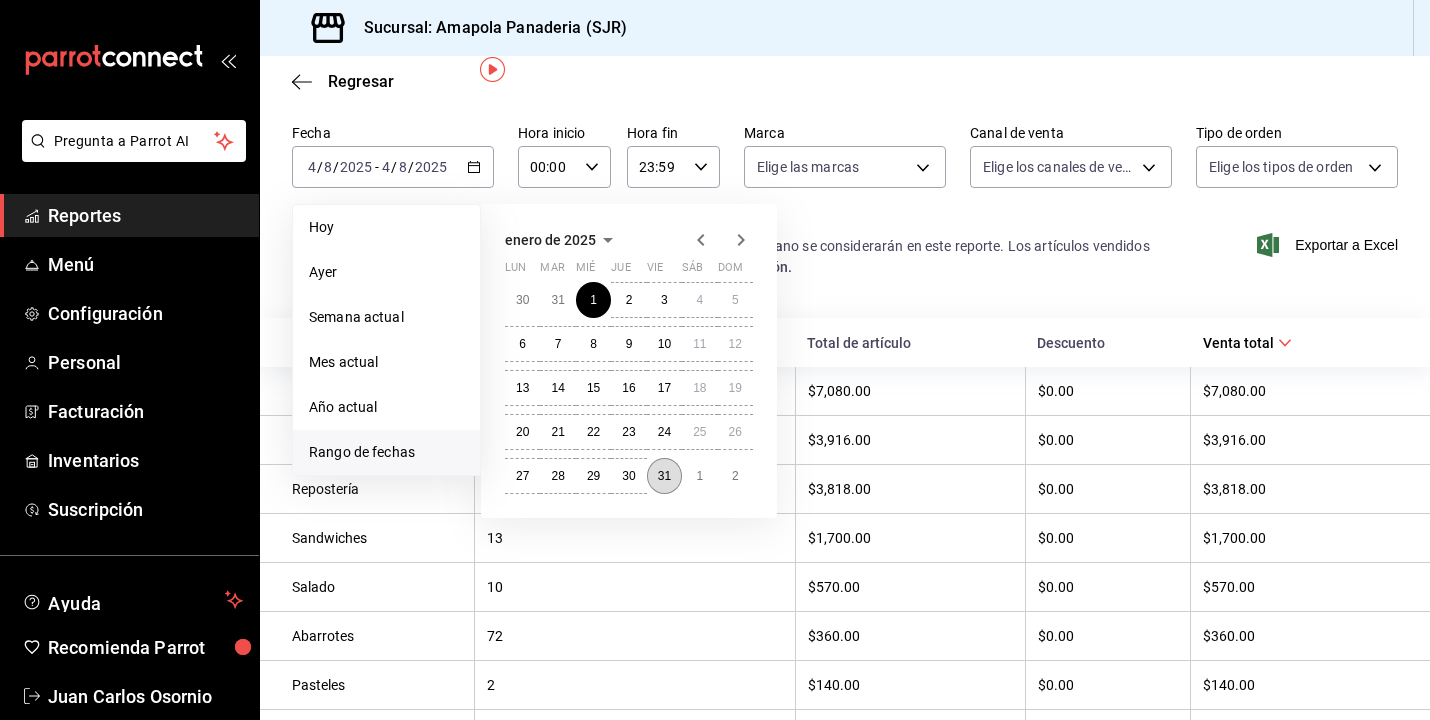 click on "31" at bounding box center (664, 476) 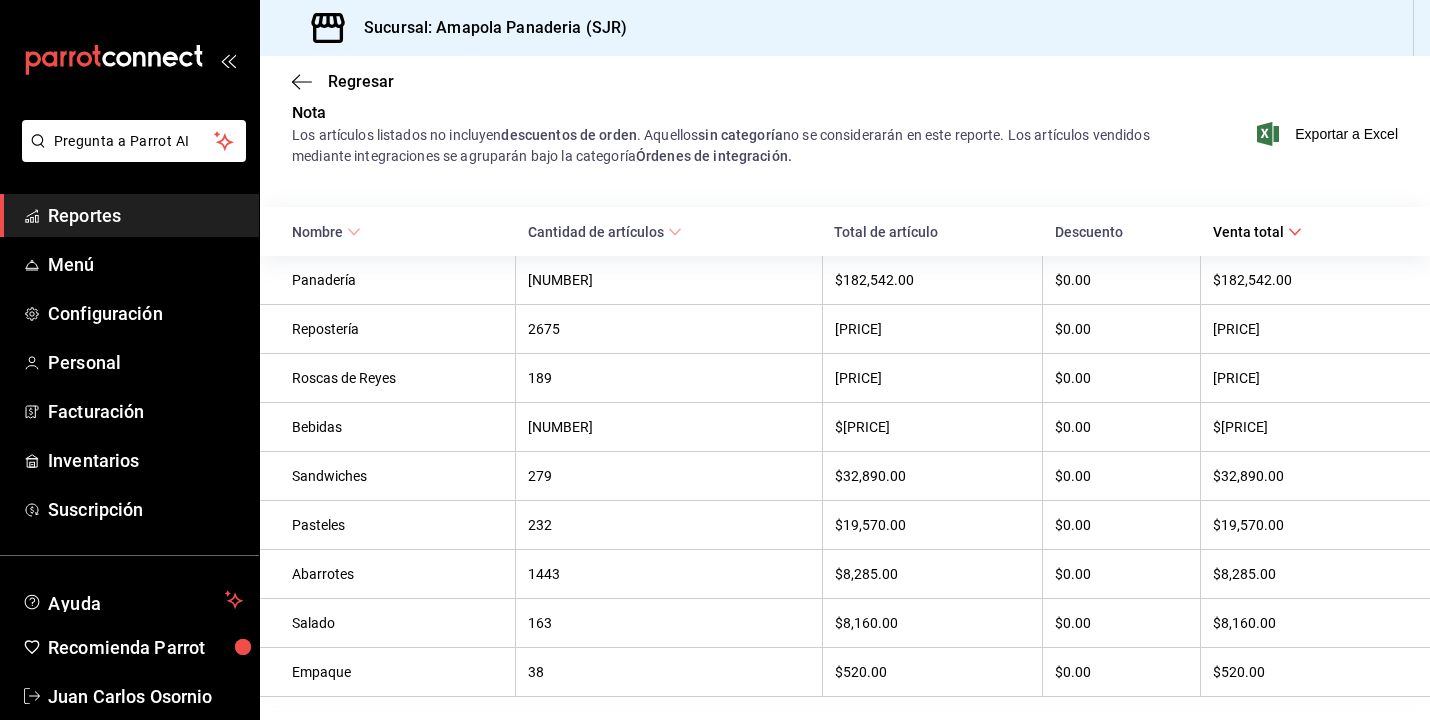 scroll, scrollTop: 217, scrollLeft: 0, axis: vertical 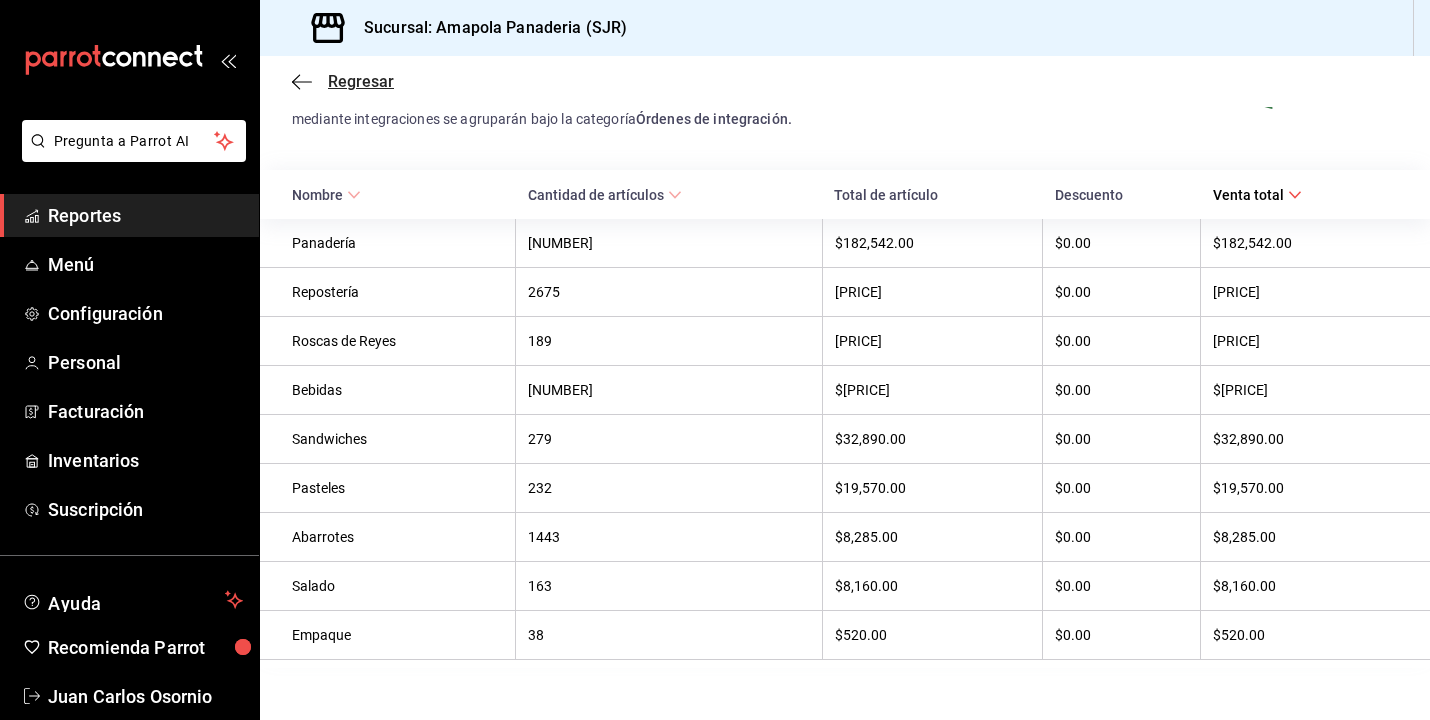 click 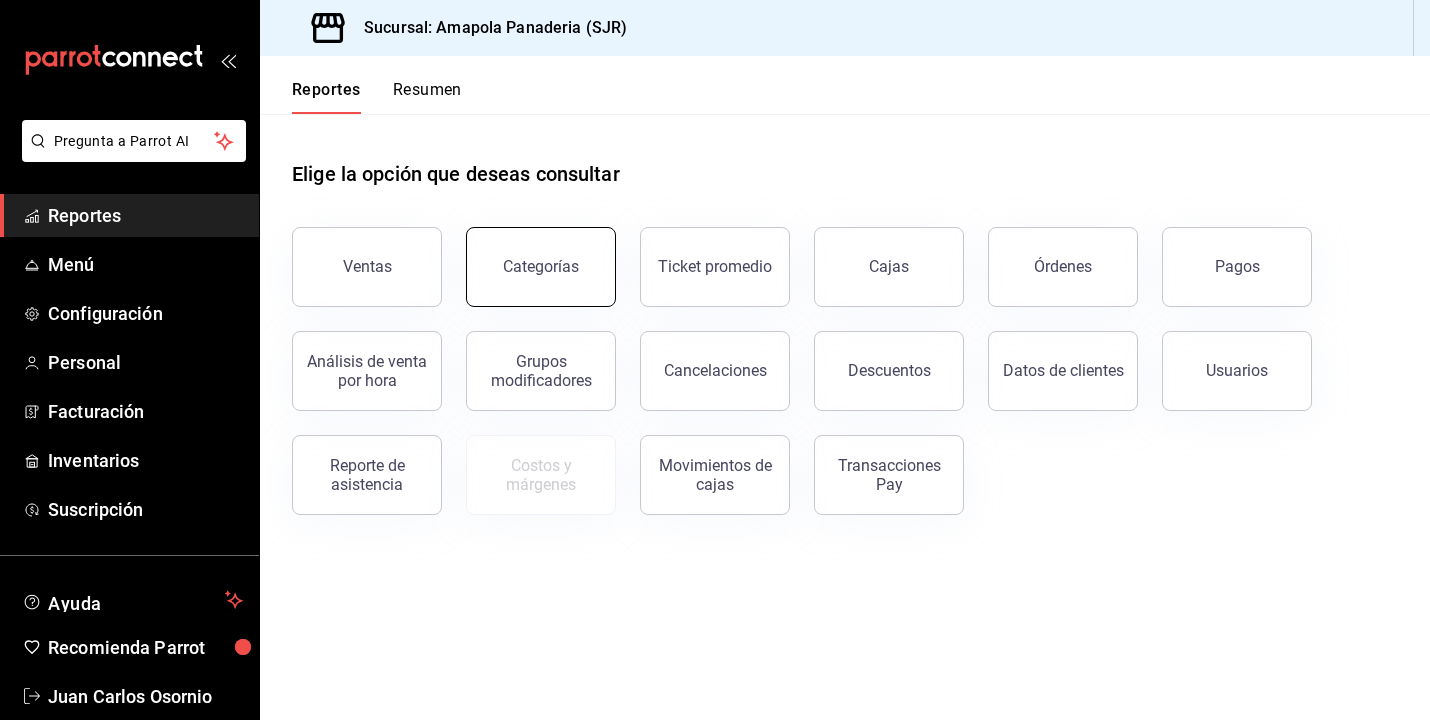 click on "Categorías" at bounding box center (541, 266) 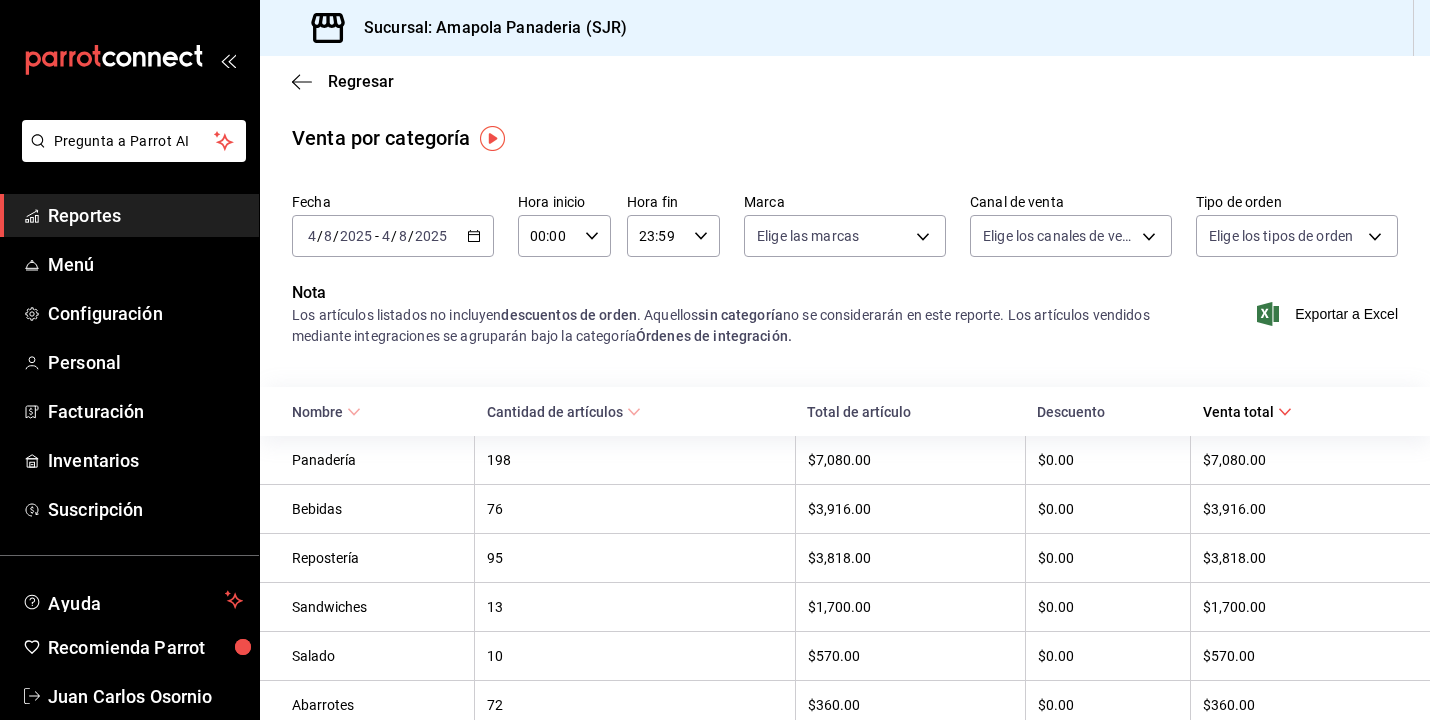 click on "2025-08-04 4 / 8 / 2025 - 2025-08-04 4 / 8 / 2025" at bounding box center (393, 236) 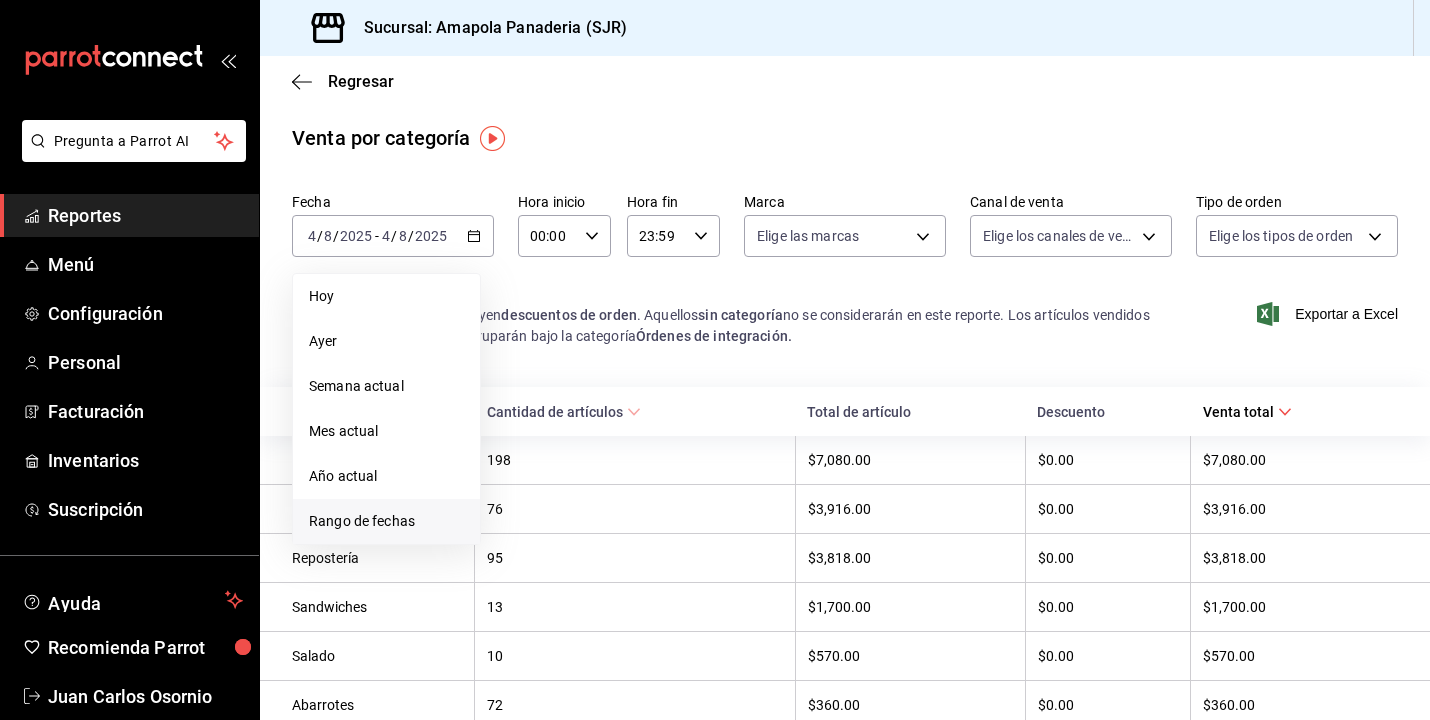click on "Rango de fechas" at bounding box center [386, 521] 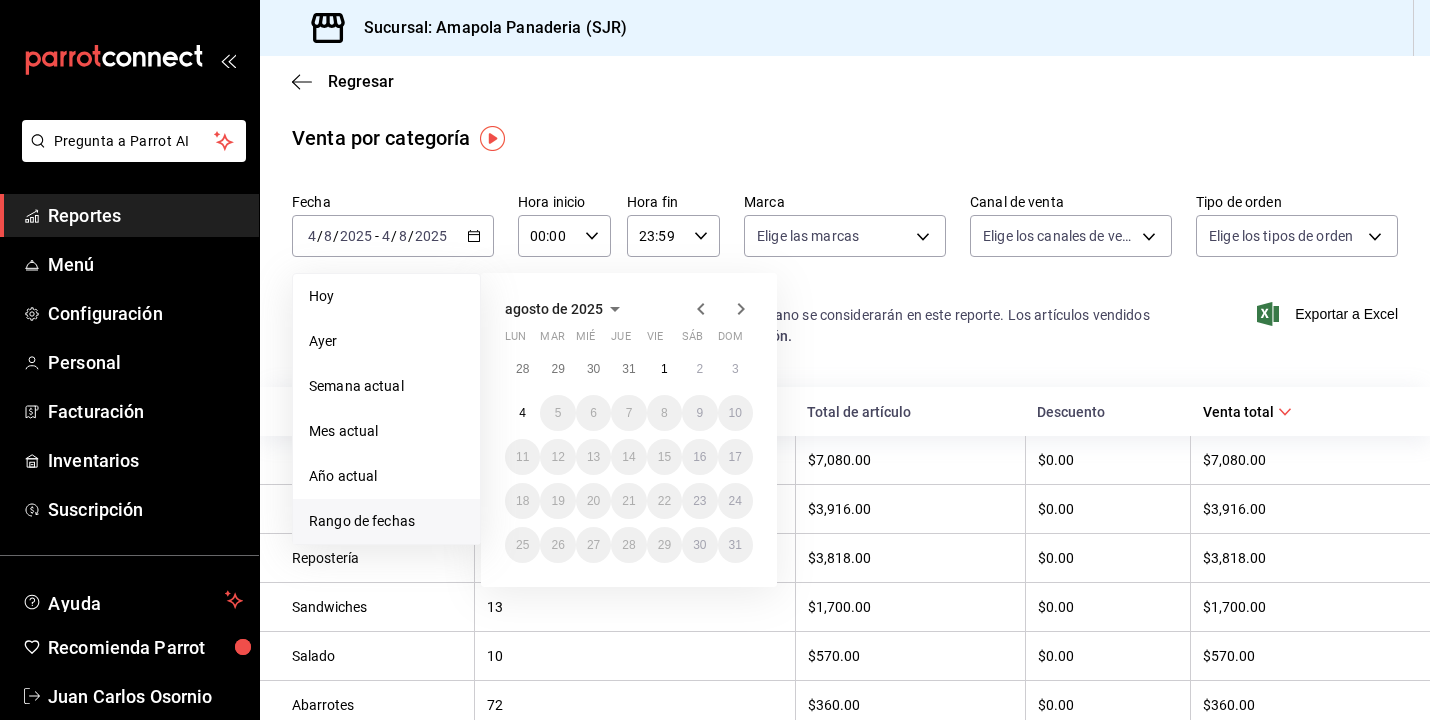 click 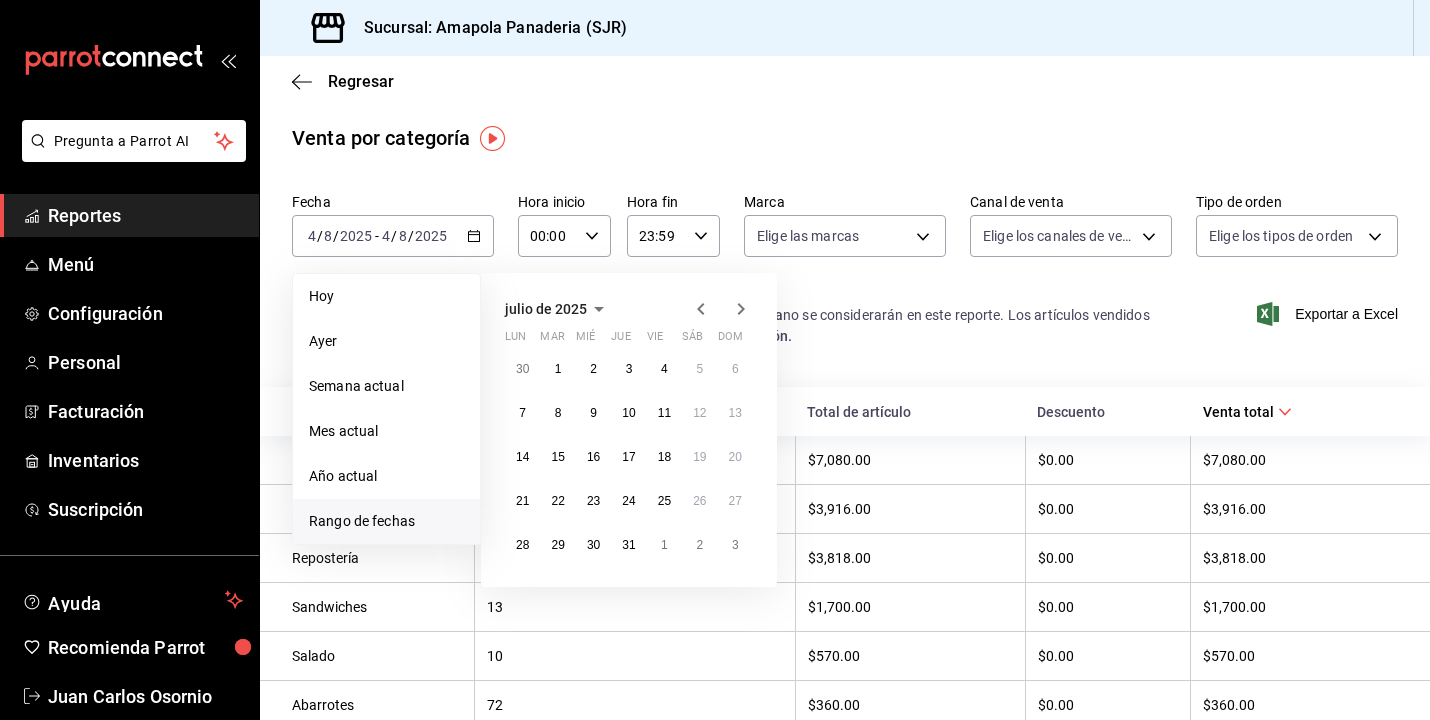 click 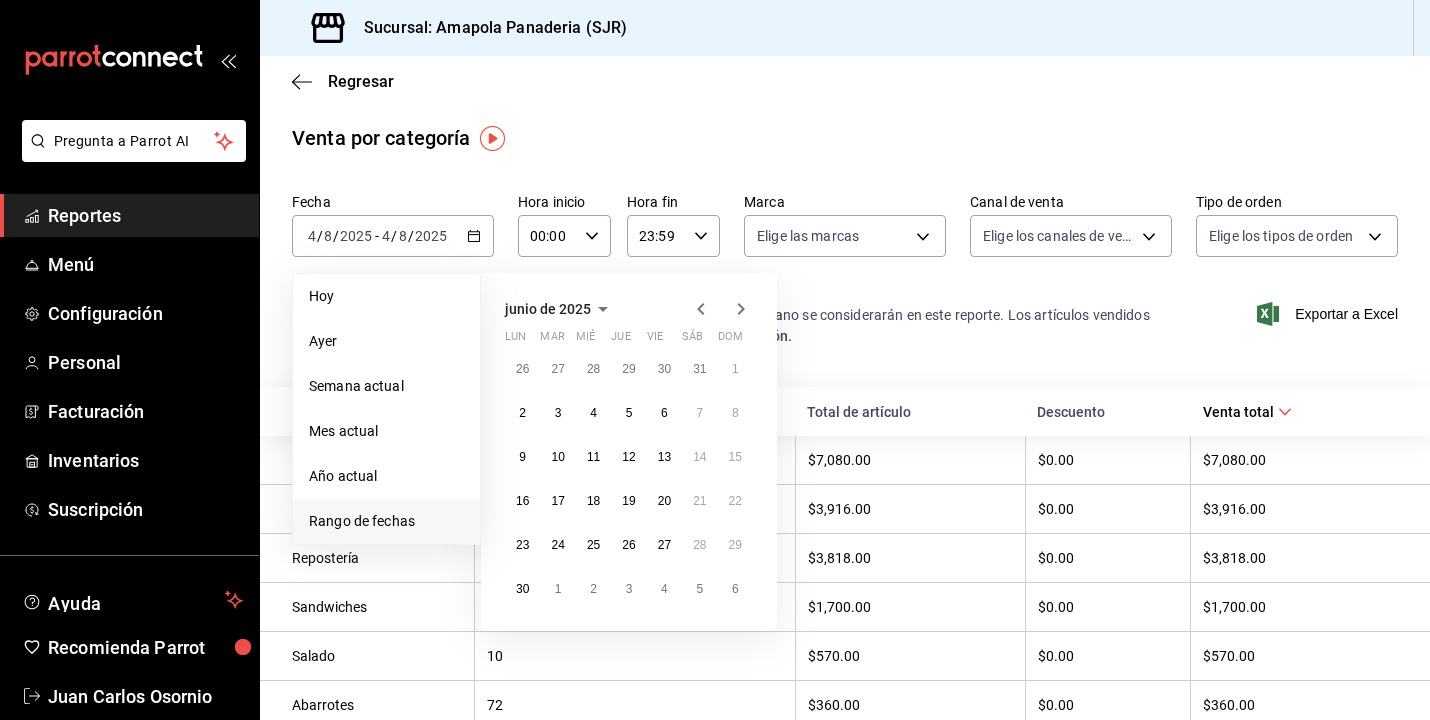 click 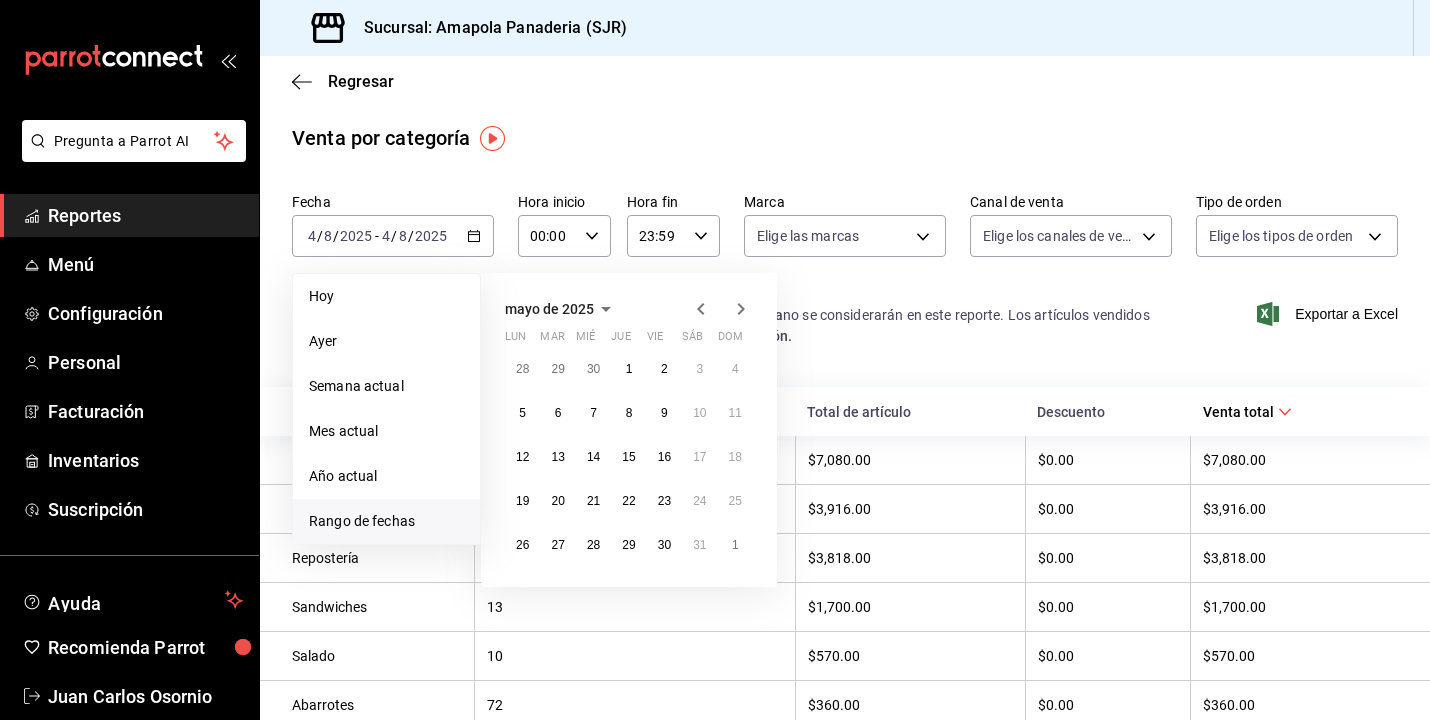 click 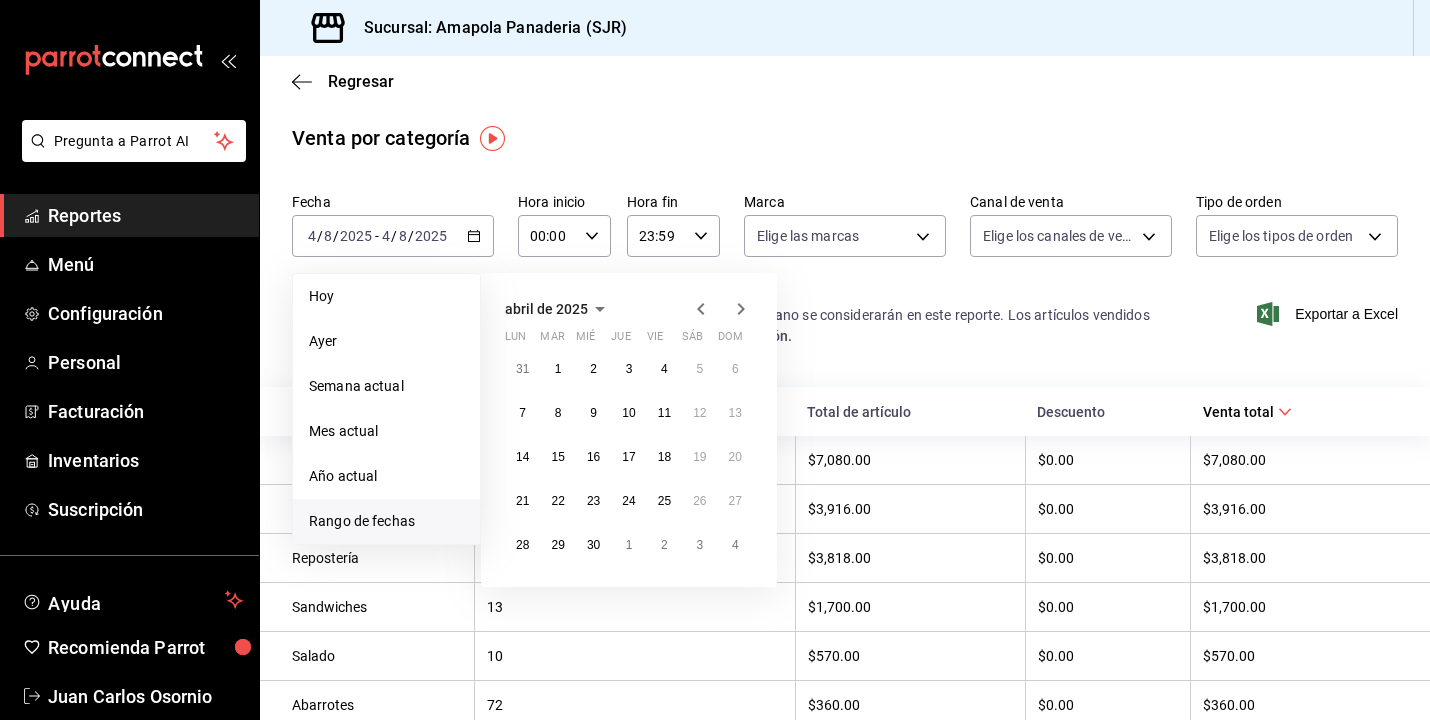 click 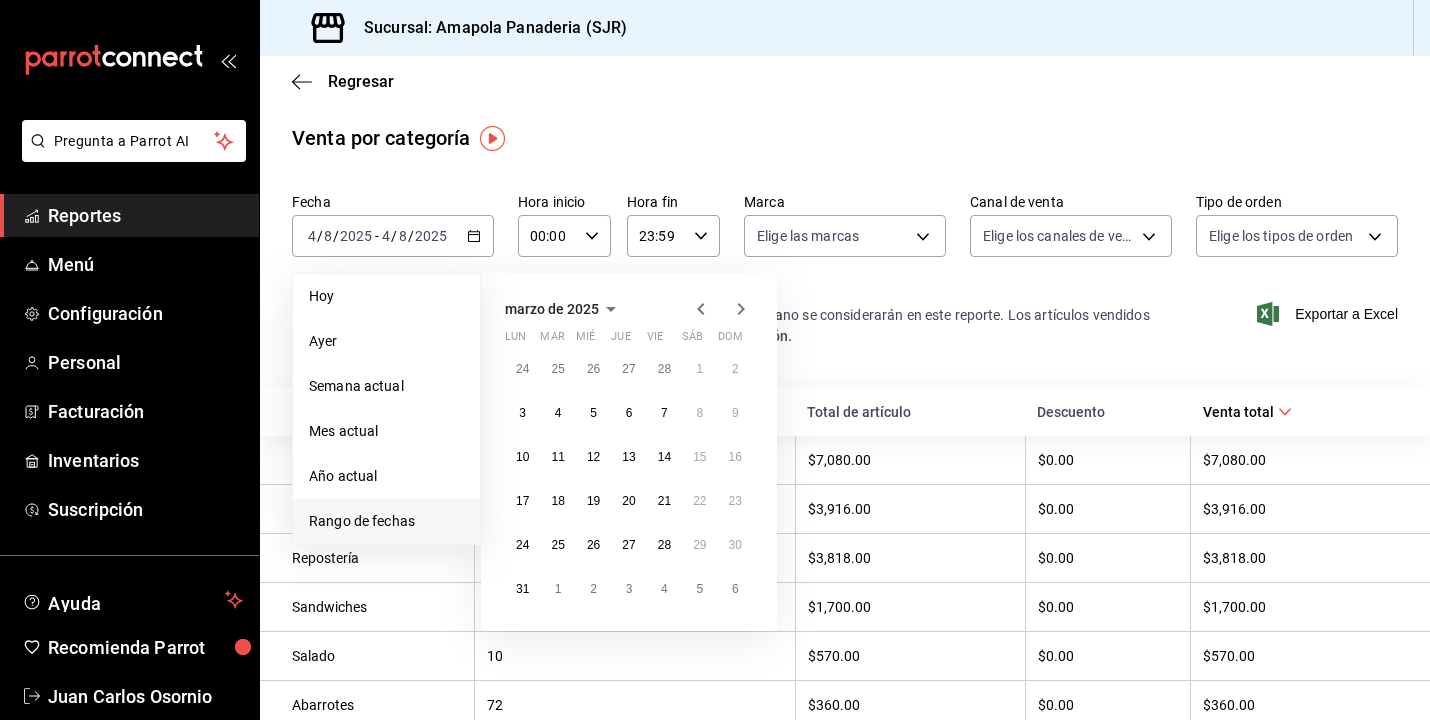 click 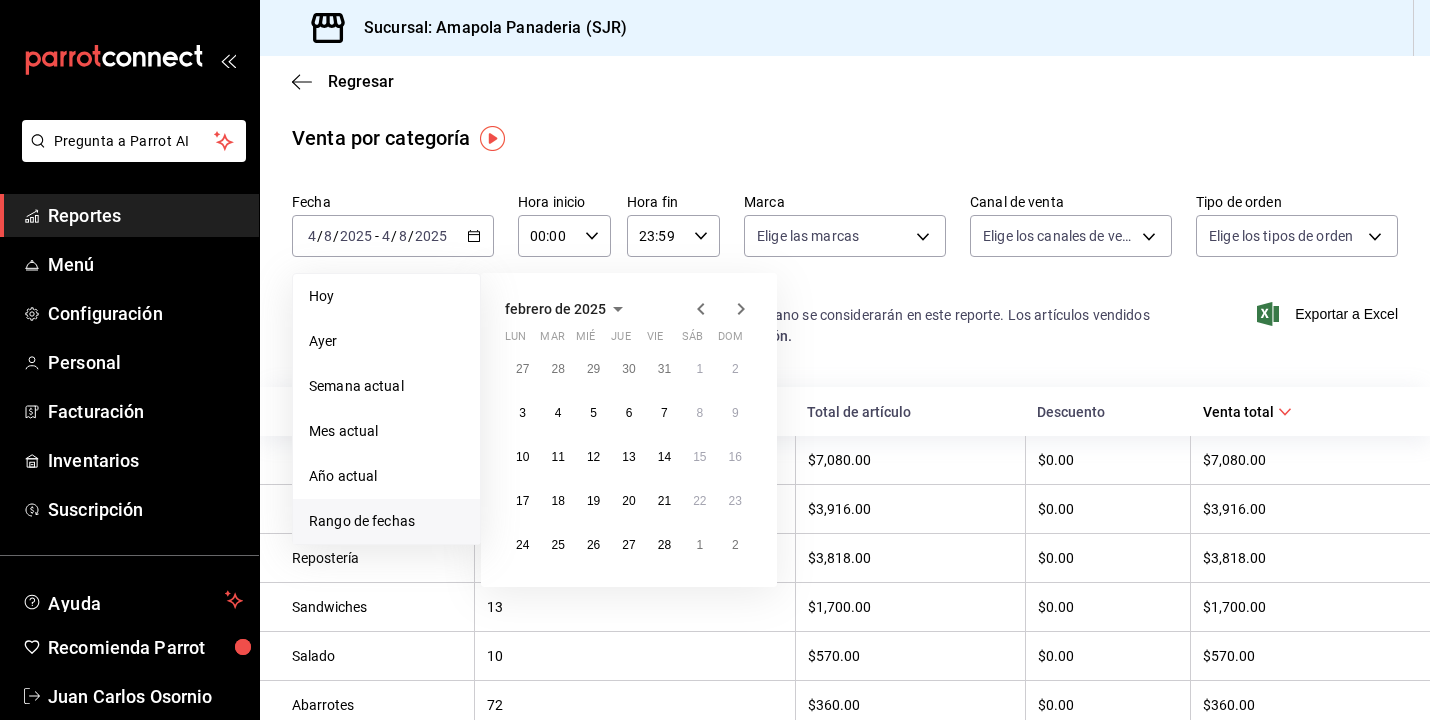 click 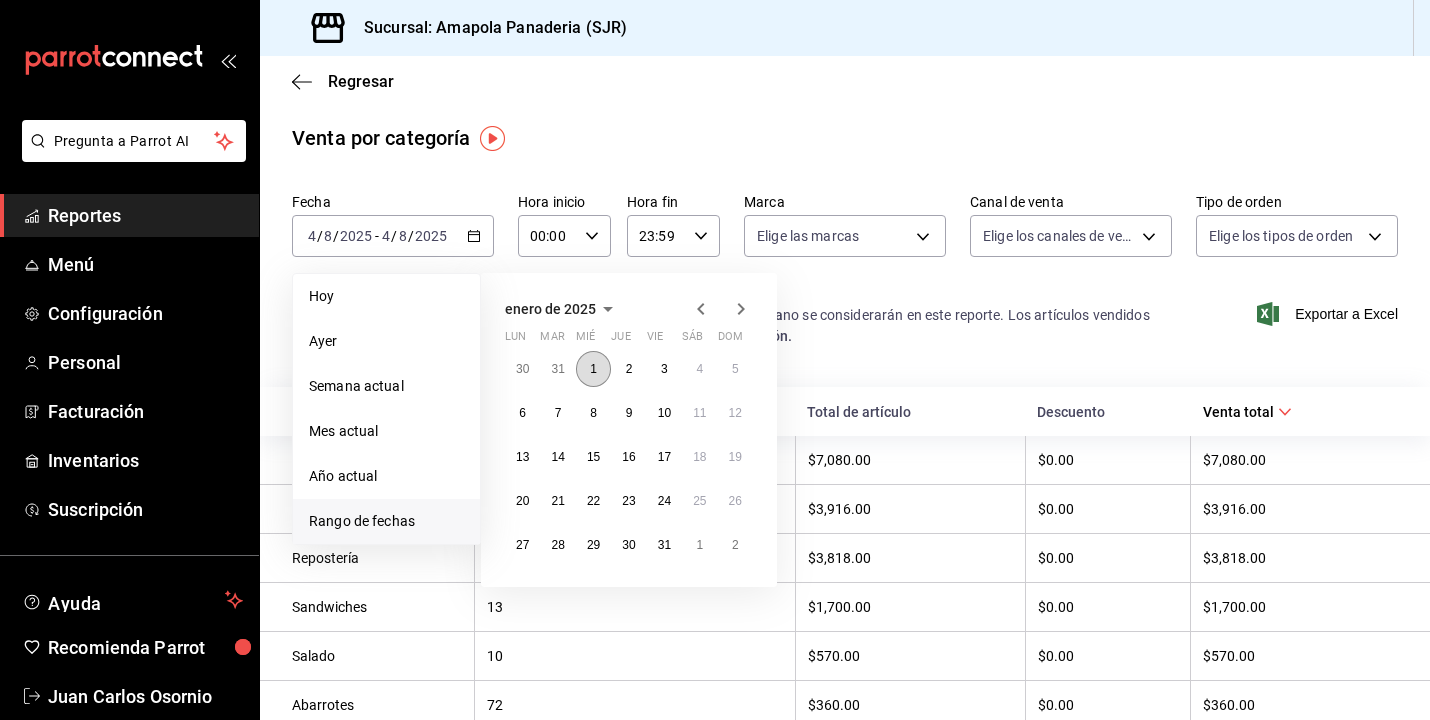 click on "1" at bounding box center (593, 369) 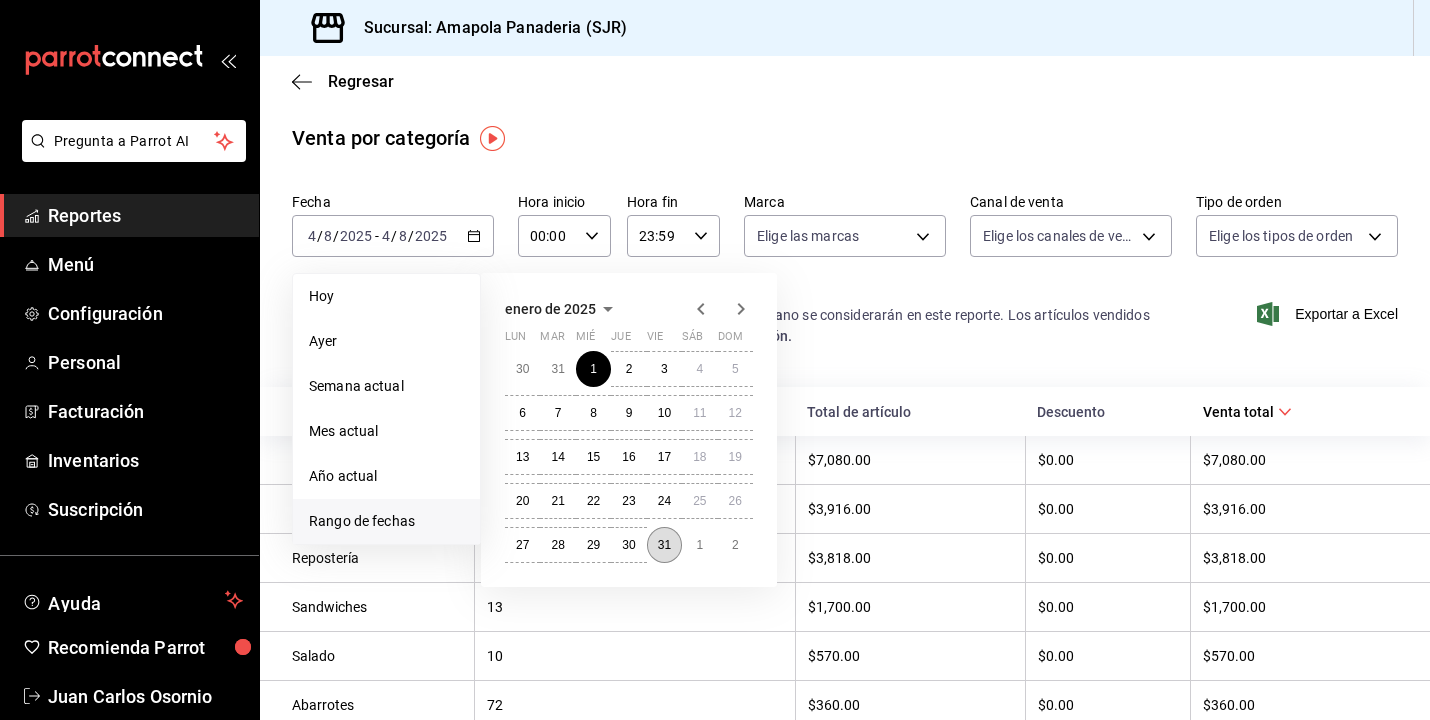 click on "31" at bounding box center (664, 545) 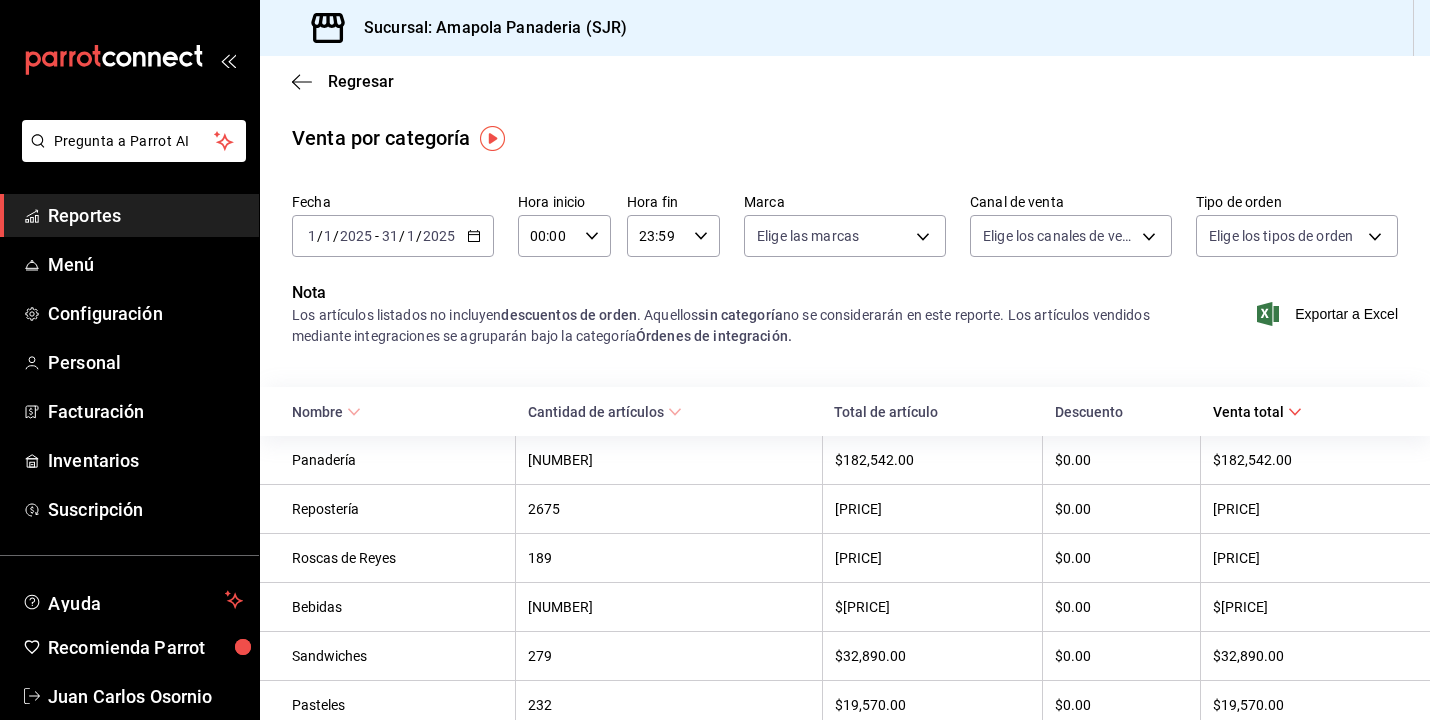 scroll, scrollTop: 0, scrollLeft: 0, axis: both 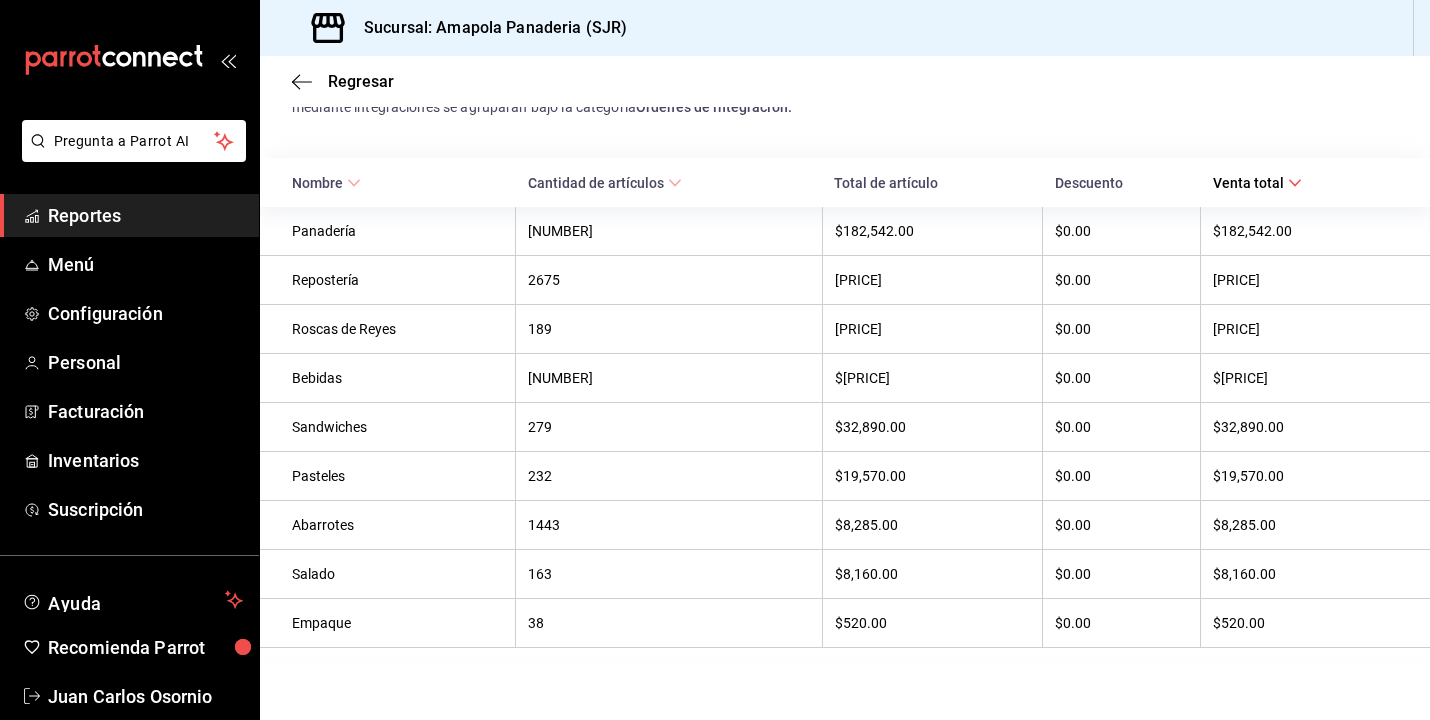click on "Cantidad de artículos" at bounding box center [605, 183] 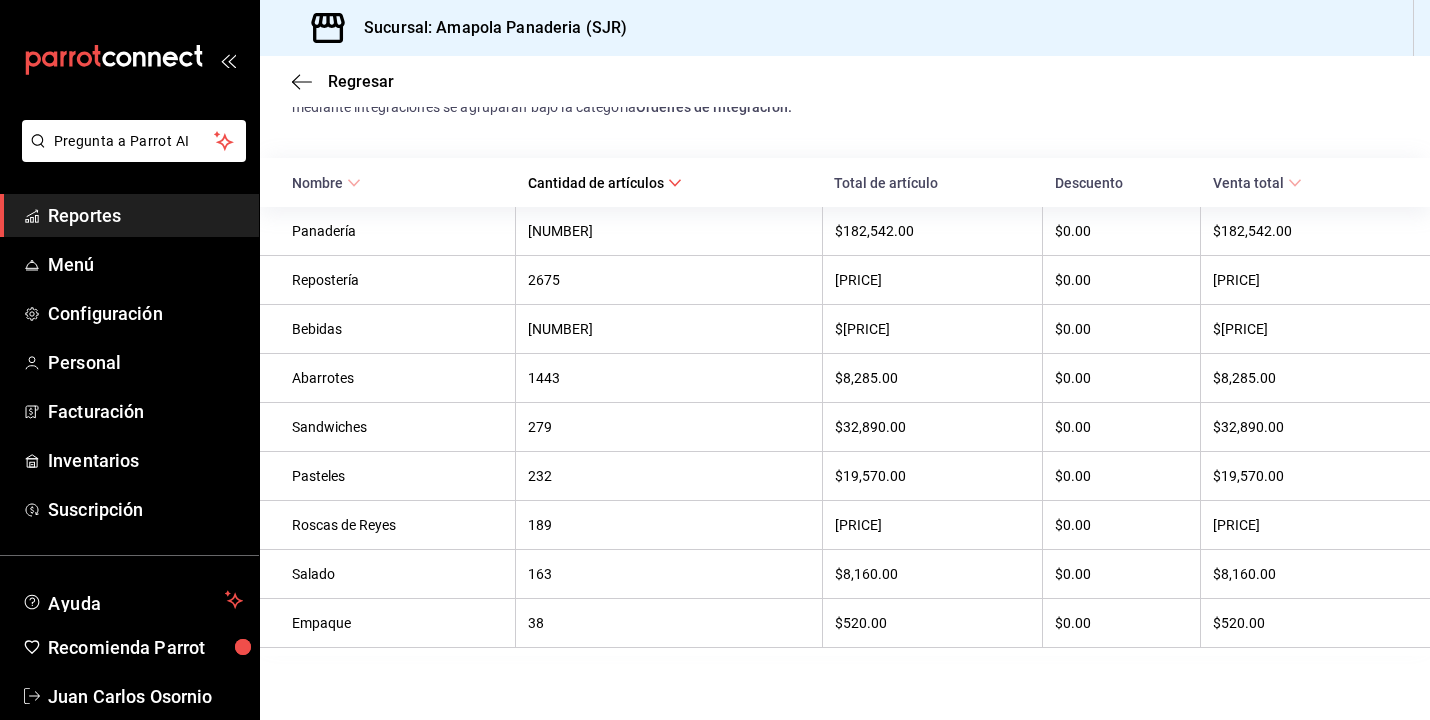 scroll, scrollTop: 229, scrollLeft: 0, axis: vertical 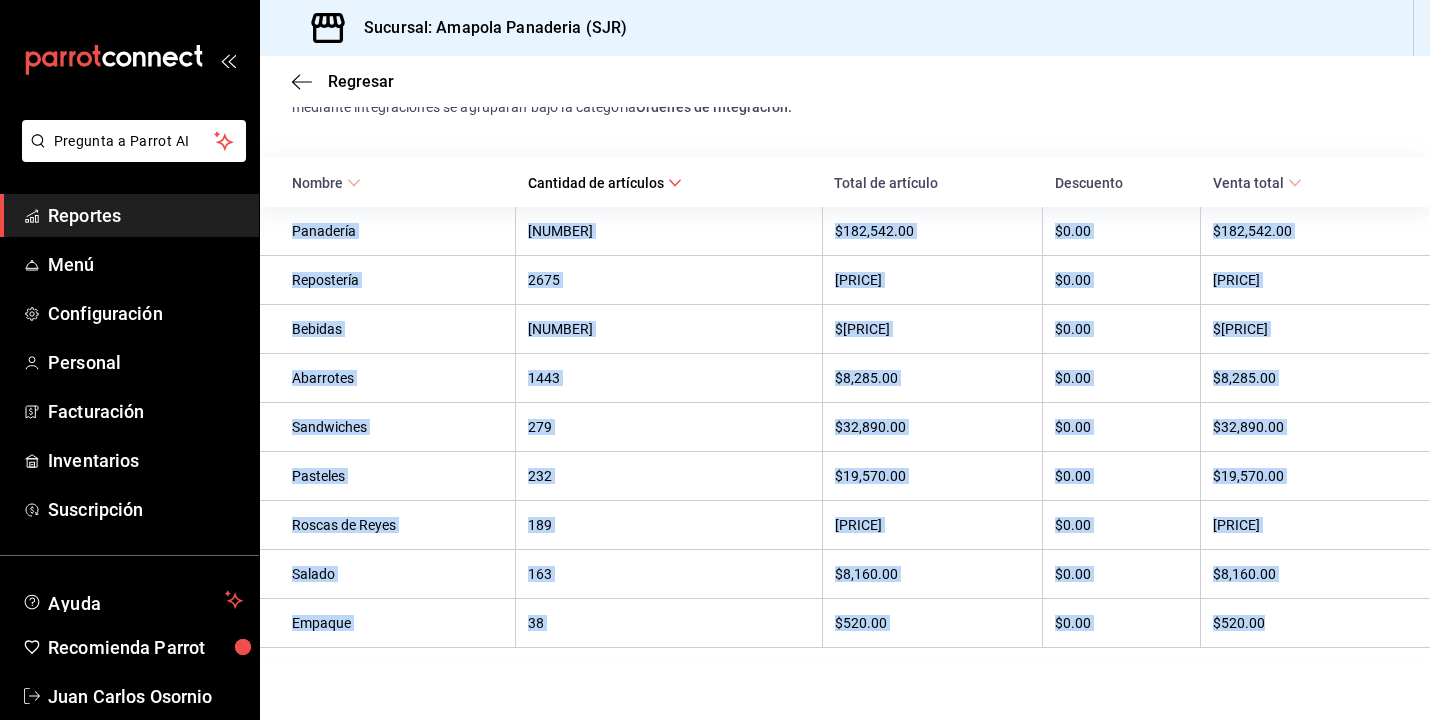 drag, startPoint x: 290, startPoint y: 229, endPoint x: 1272, endPoint y: 625, distance: 1058.839 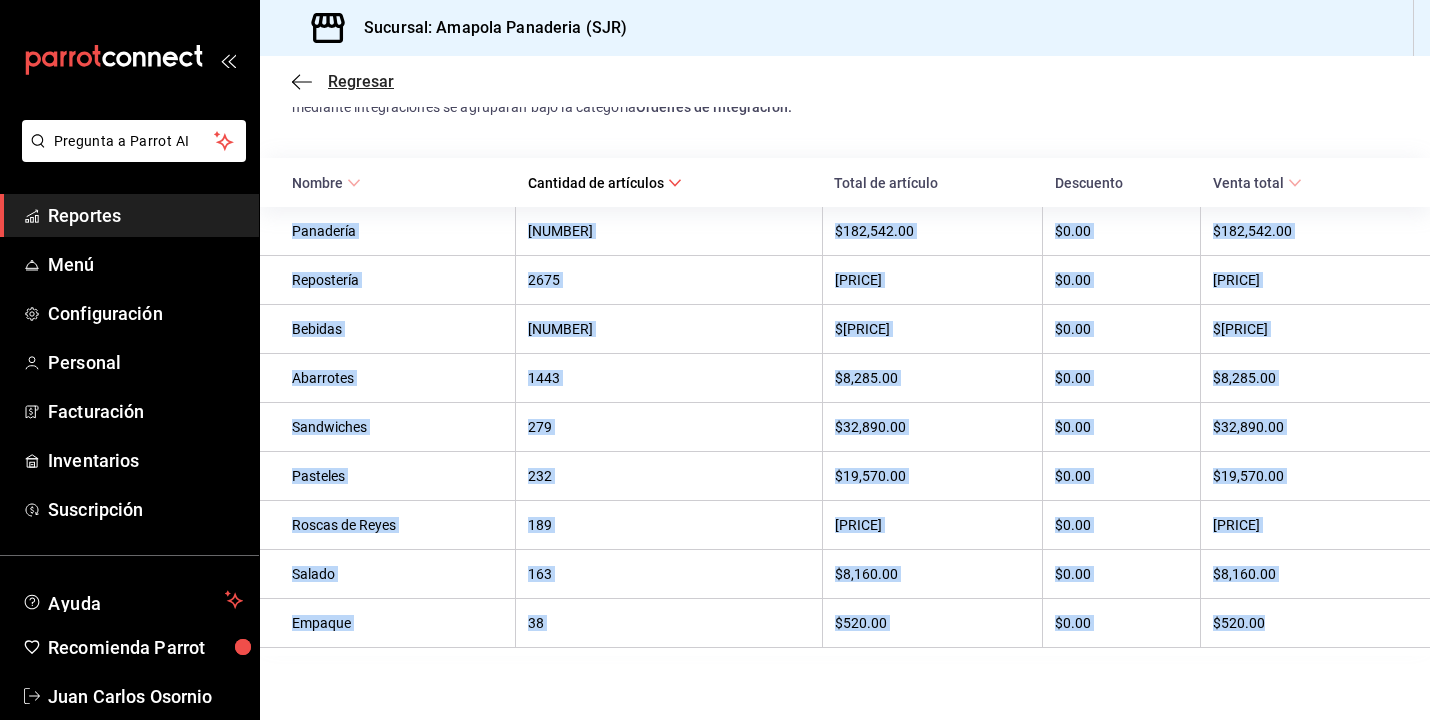 click 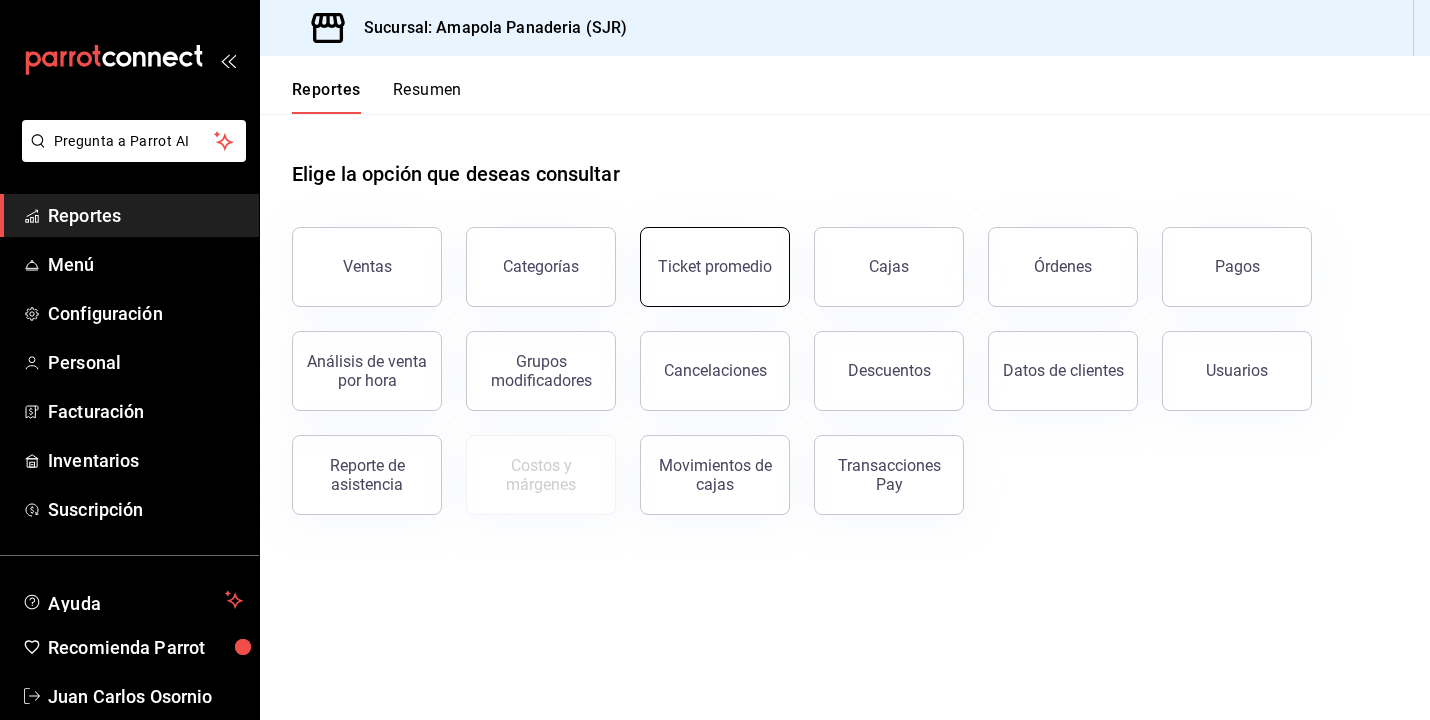 click on "Ticket promedio" at bounding box center [715, 266] 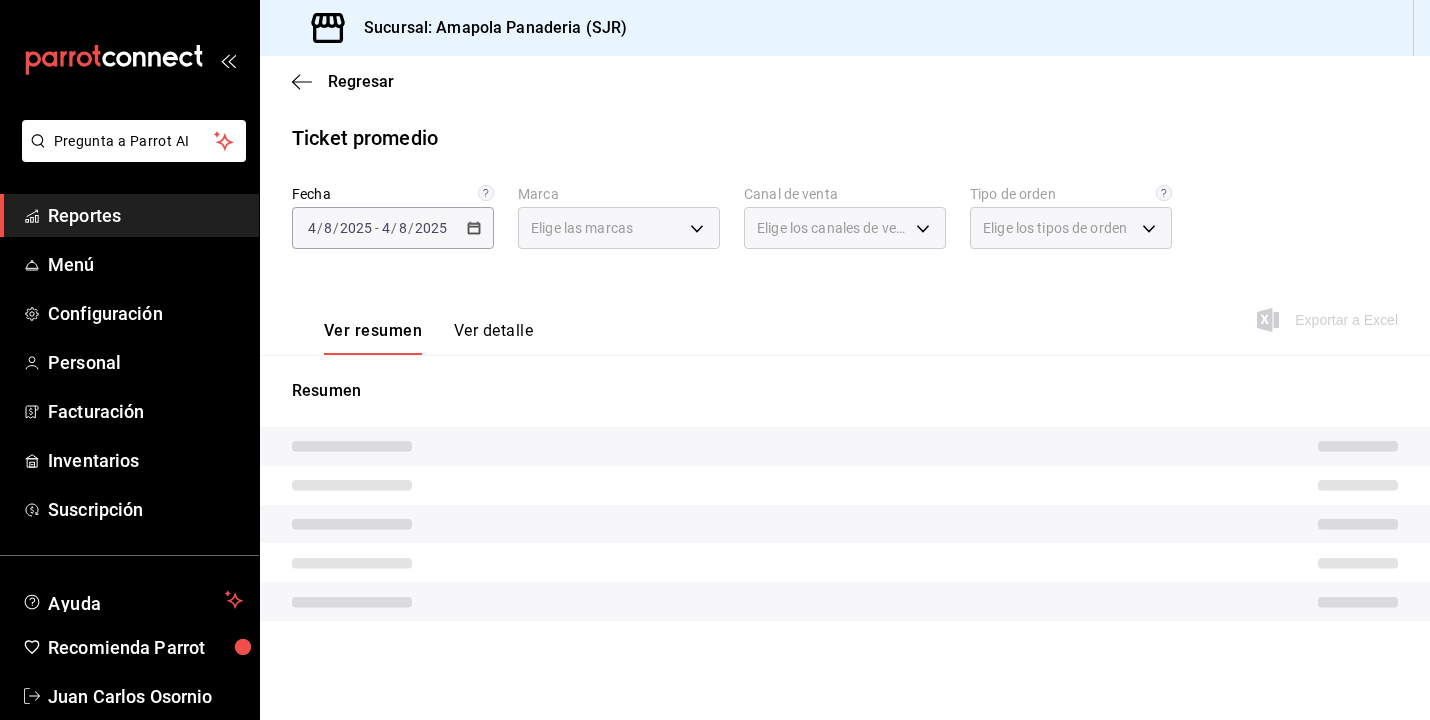type on "fd167ea7-7224-4c5b-ac26-e03c65ddd71c" 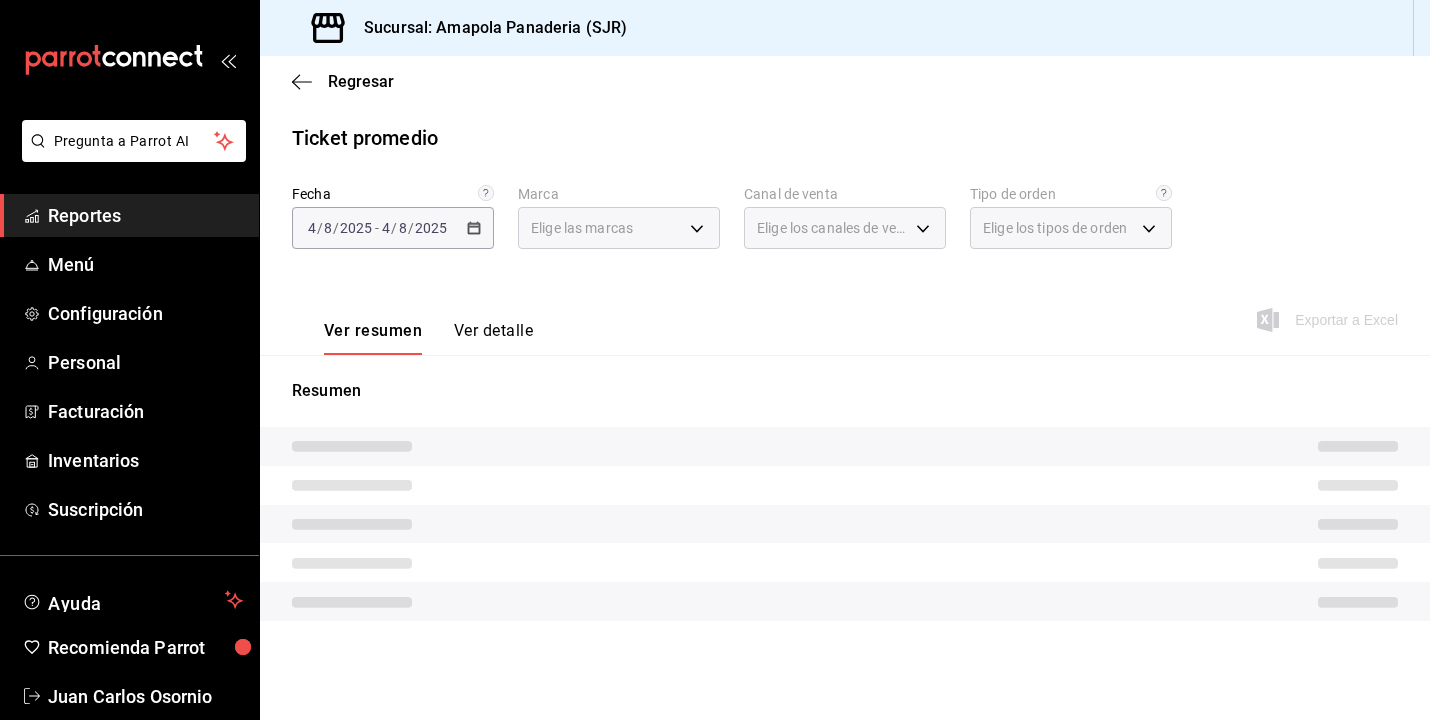type on "PARROT,UBER_EATS,RAPPI,DIDI_FOOD,ONLINE" 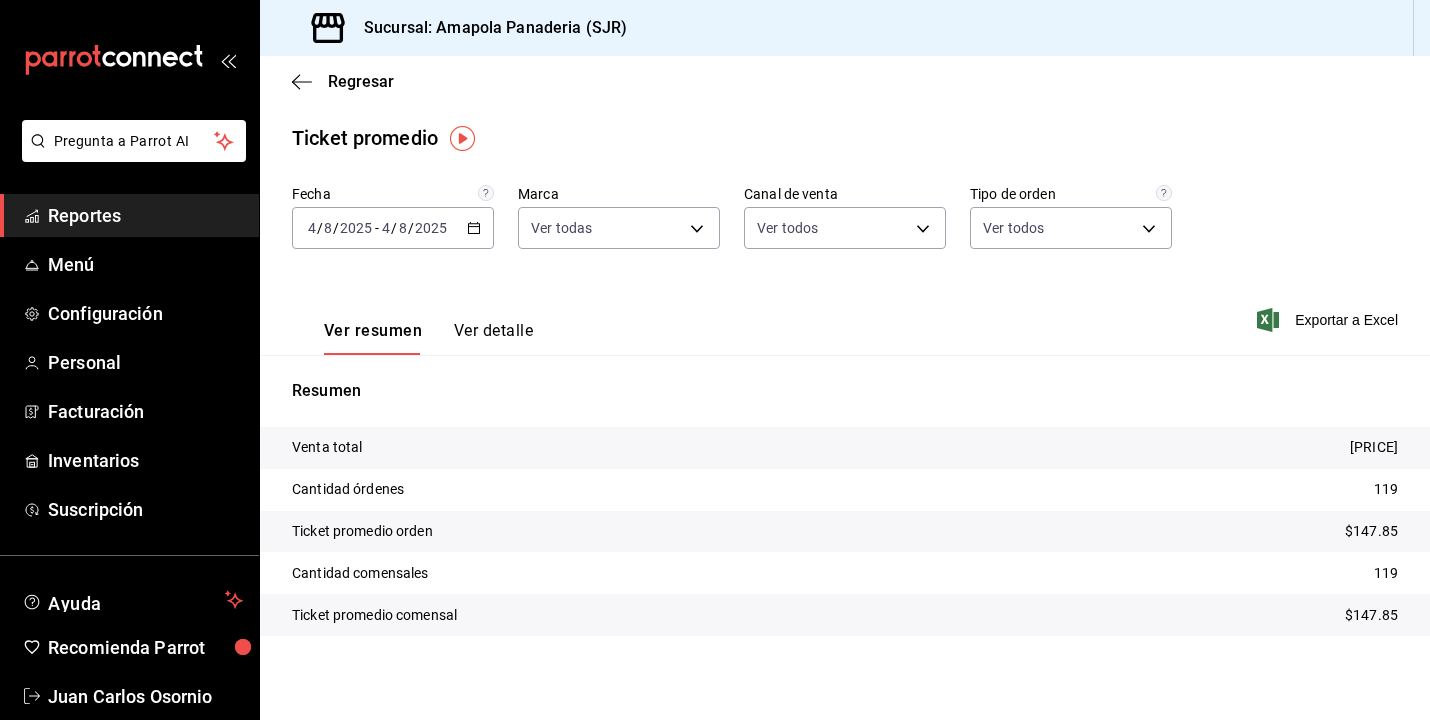 click 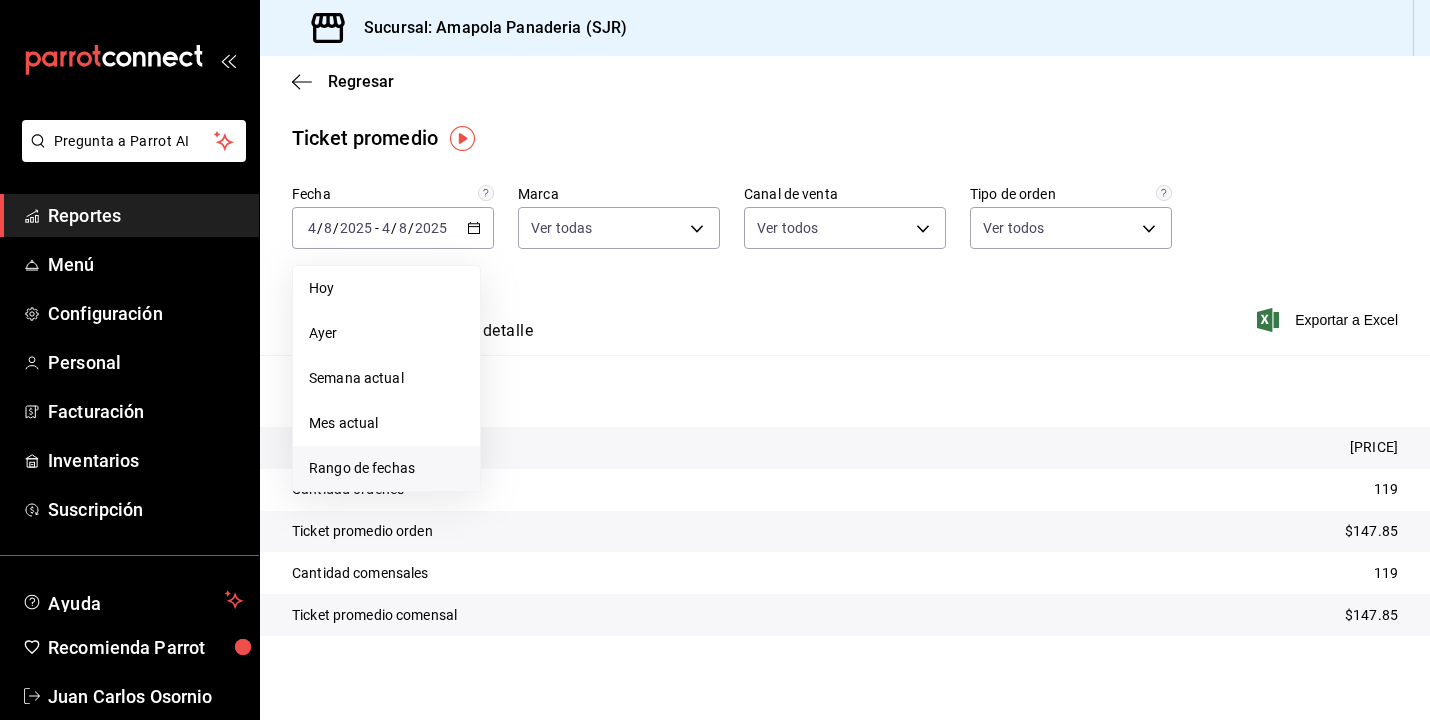 click on "Rango de fechas" at bounding box center [386, 468] 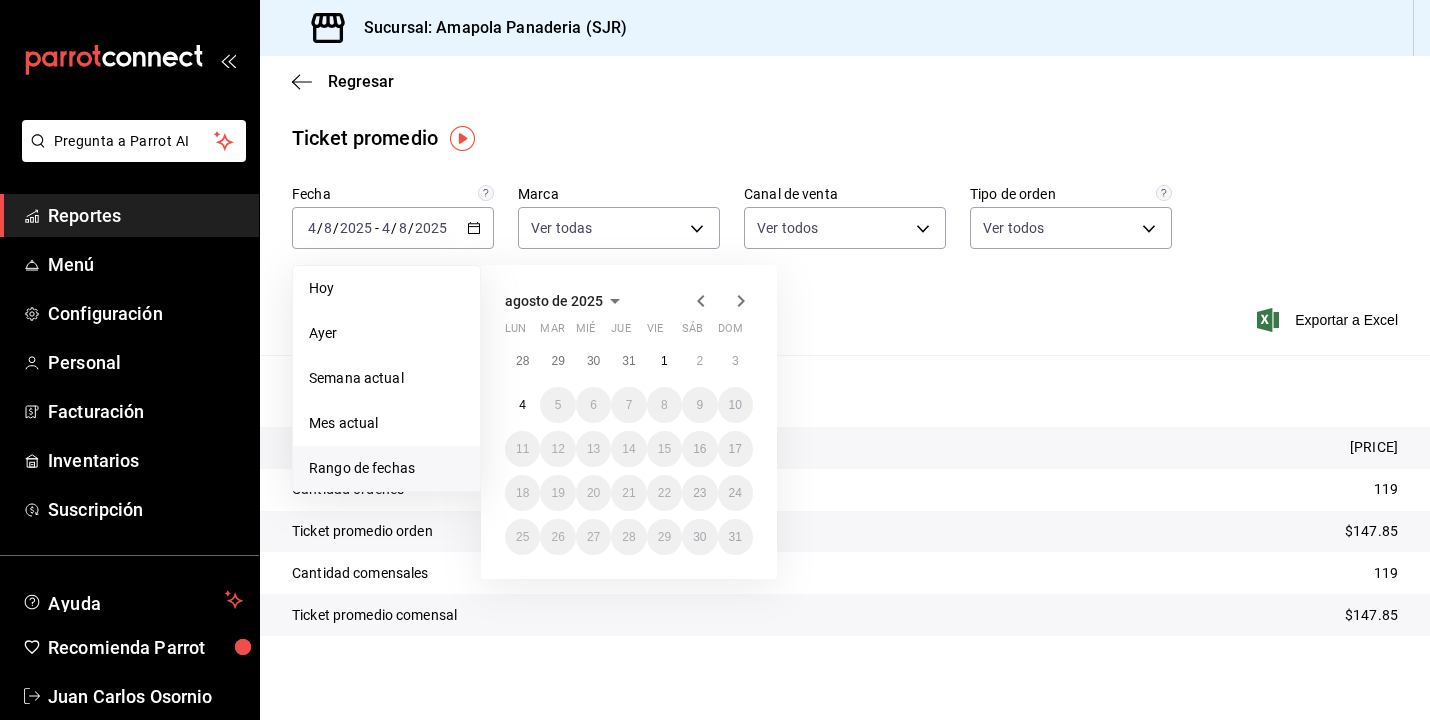 click 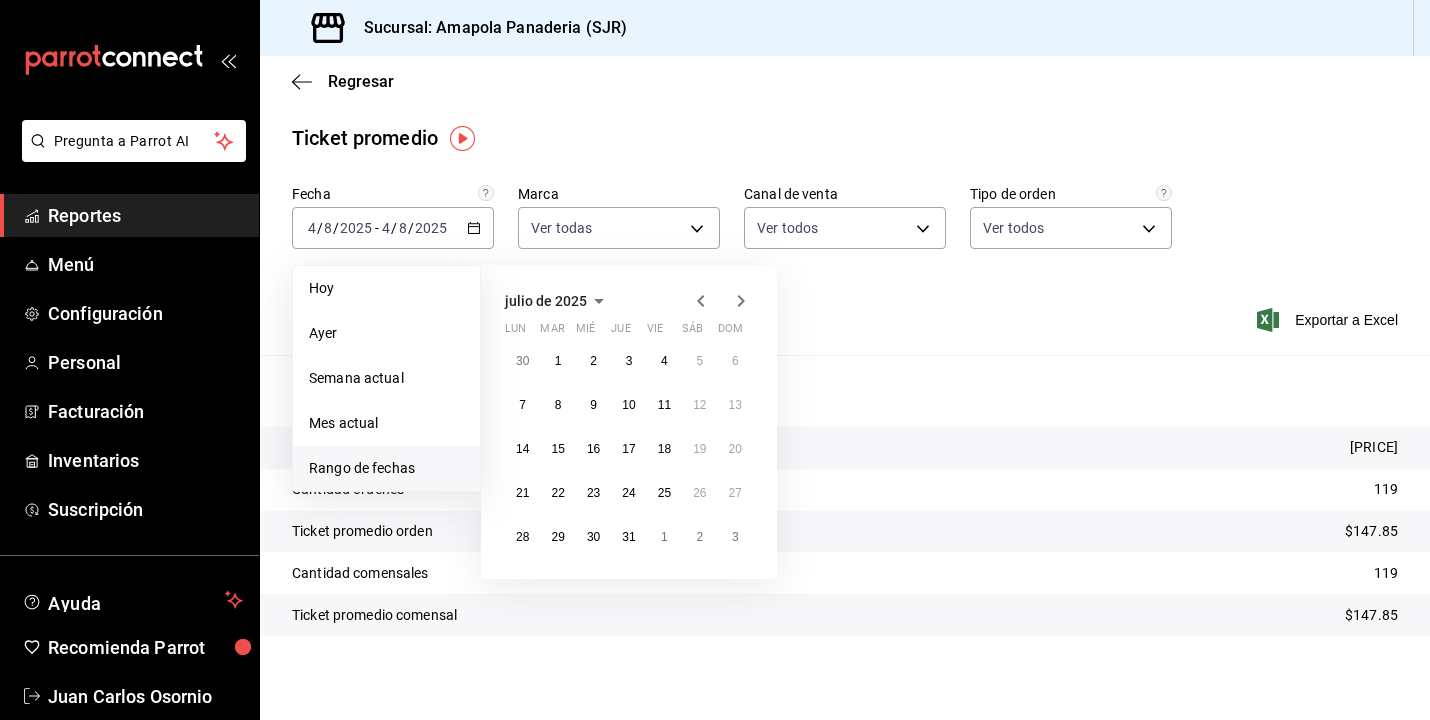 click 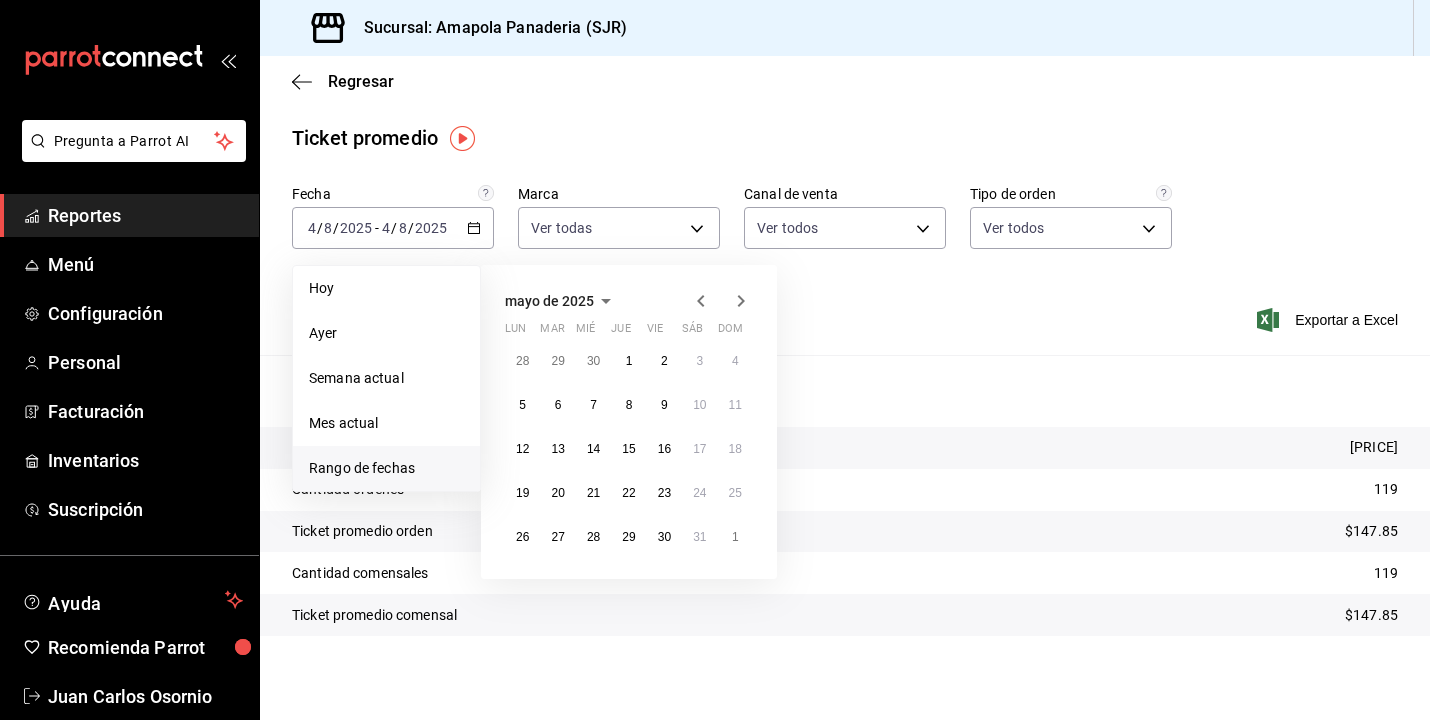 click 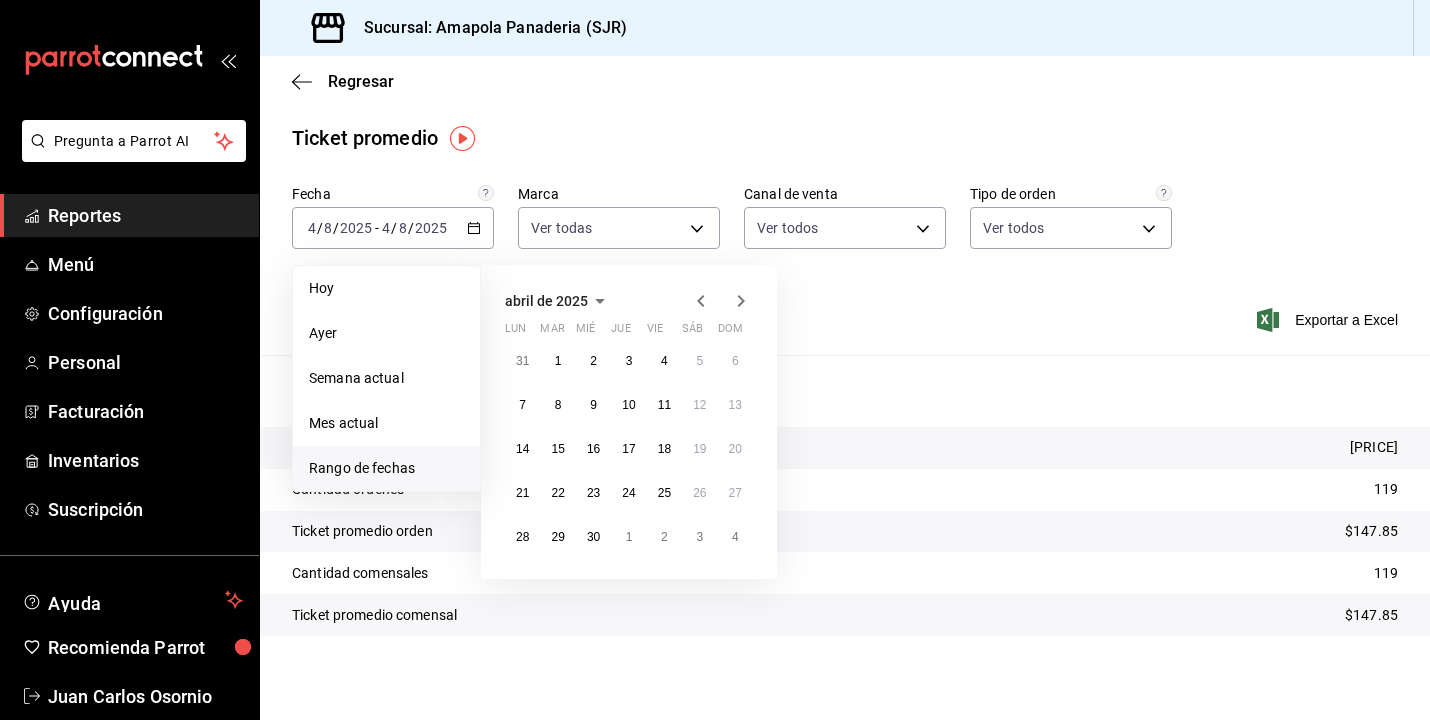 click 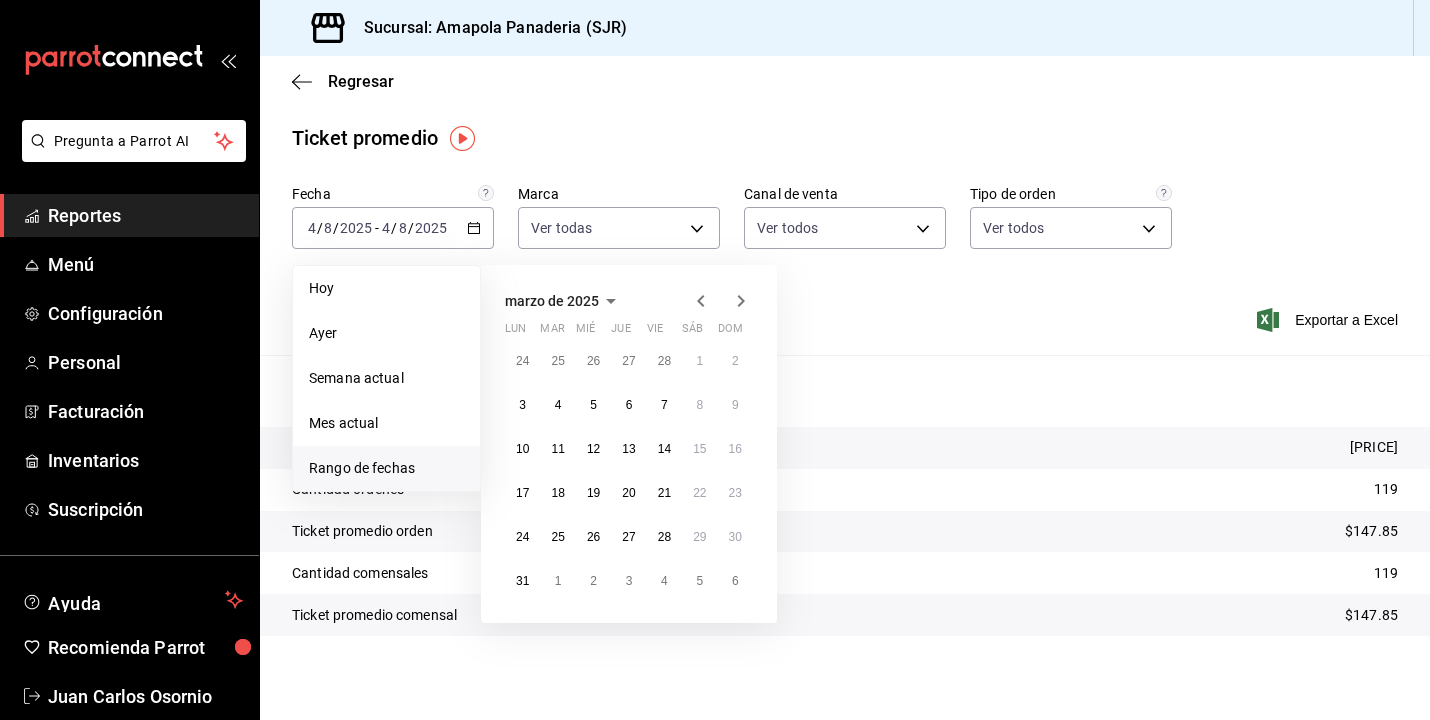 click 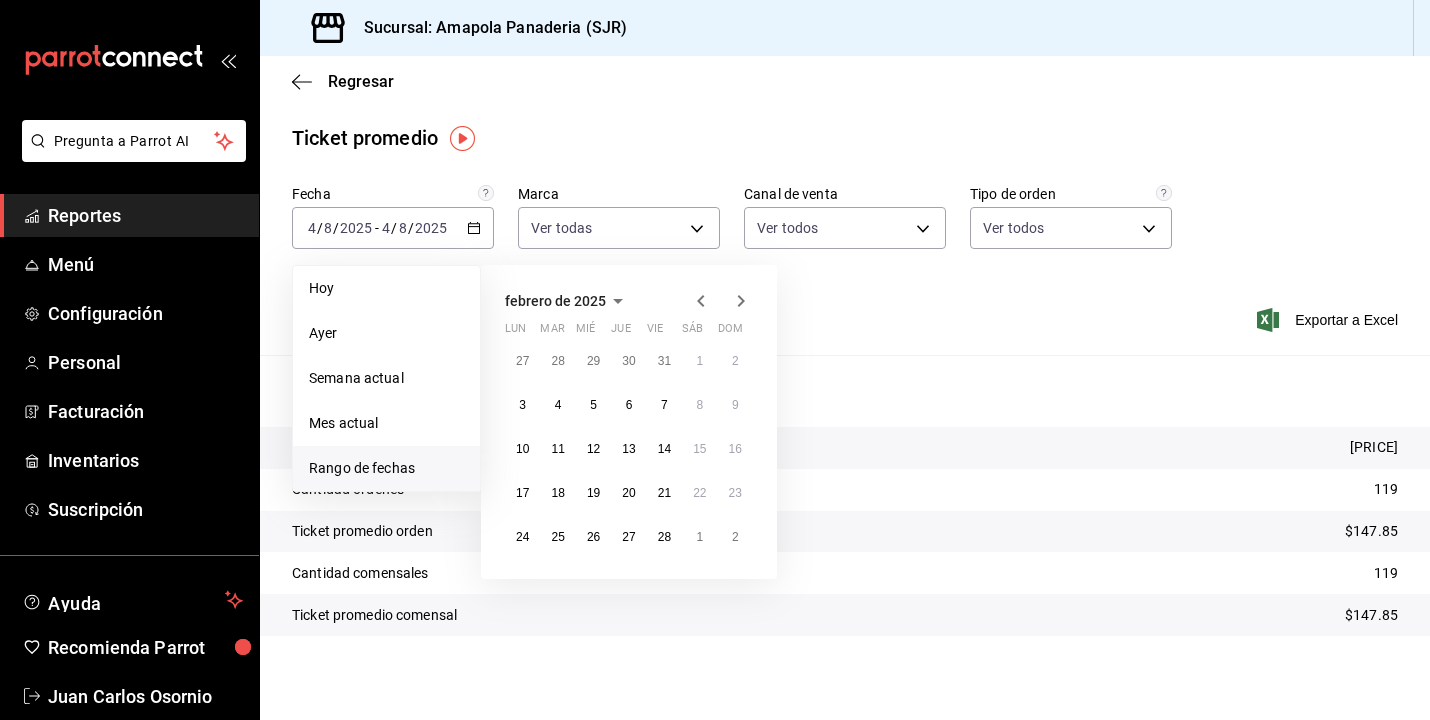 click 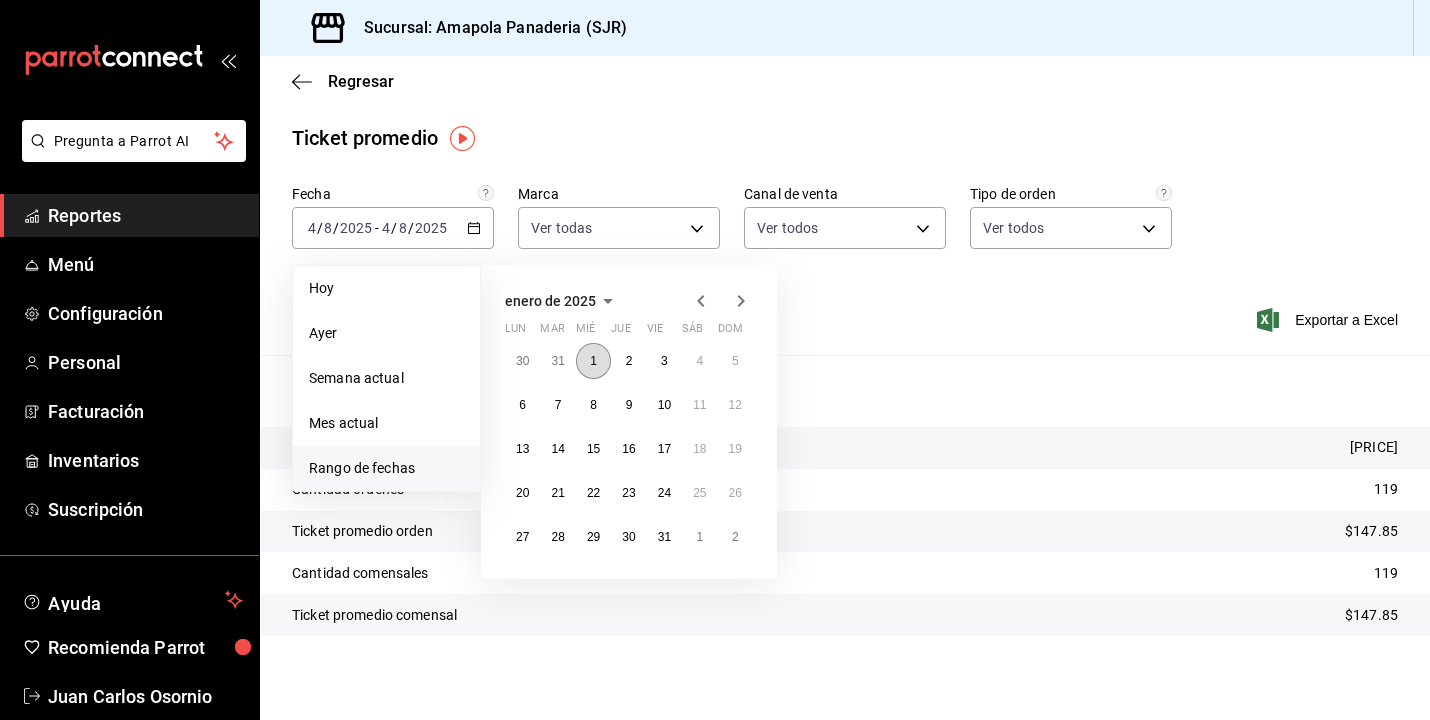 click on "1" at bounding box center [593, 361] 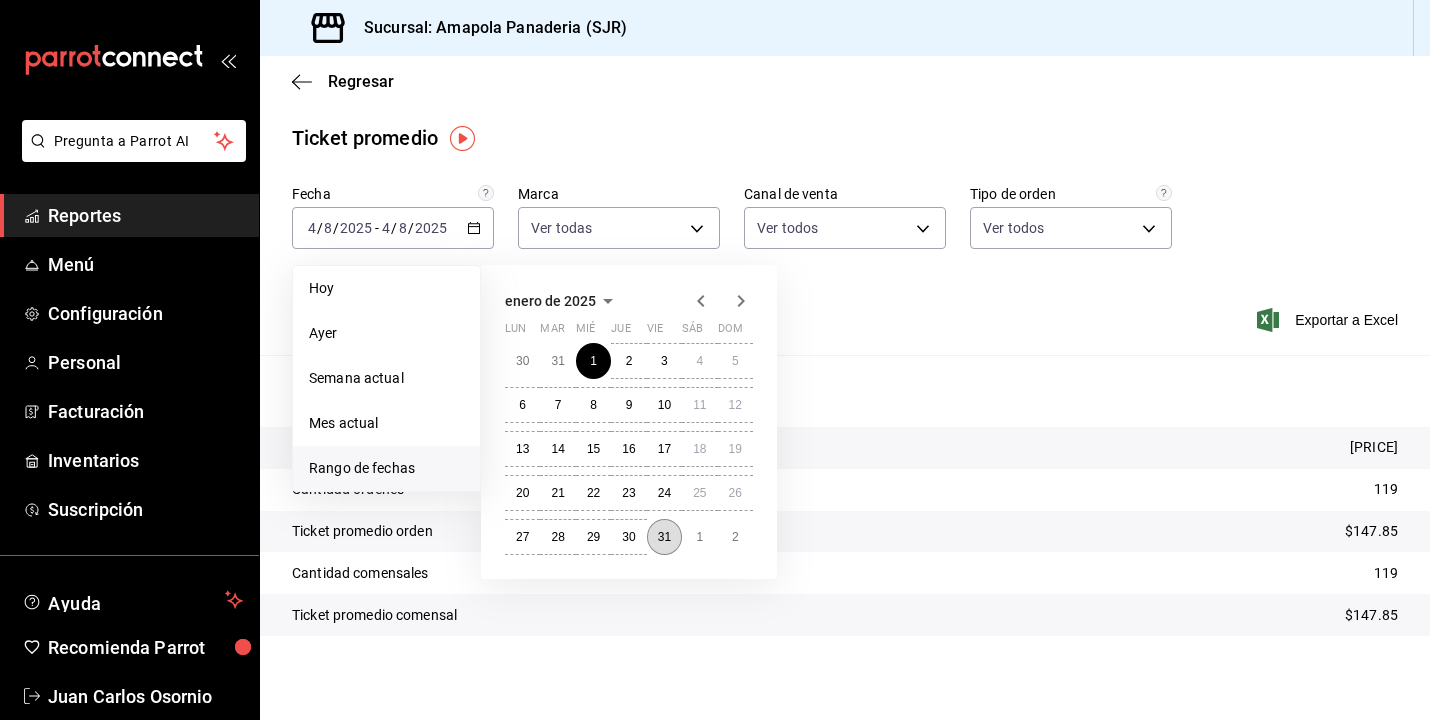 click on "31" at bounding box center (664, 537) 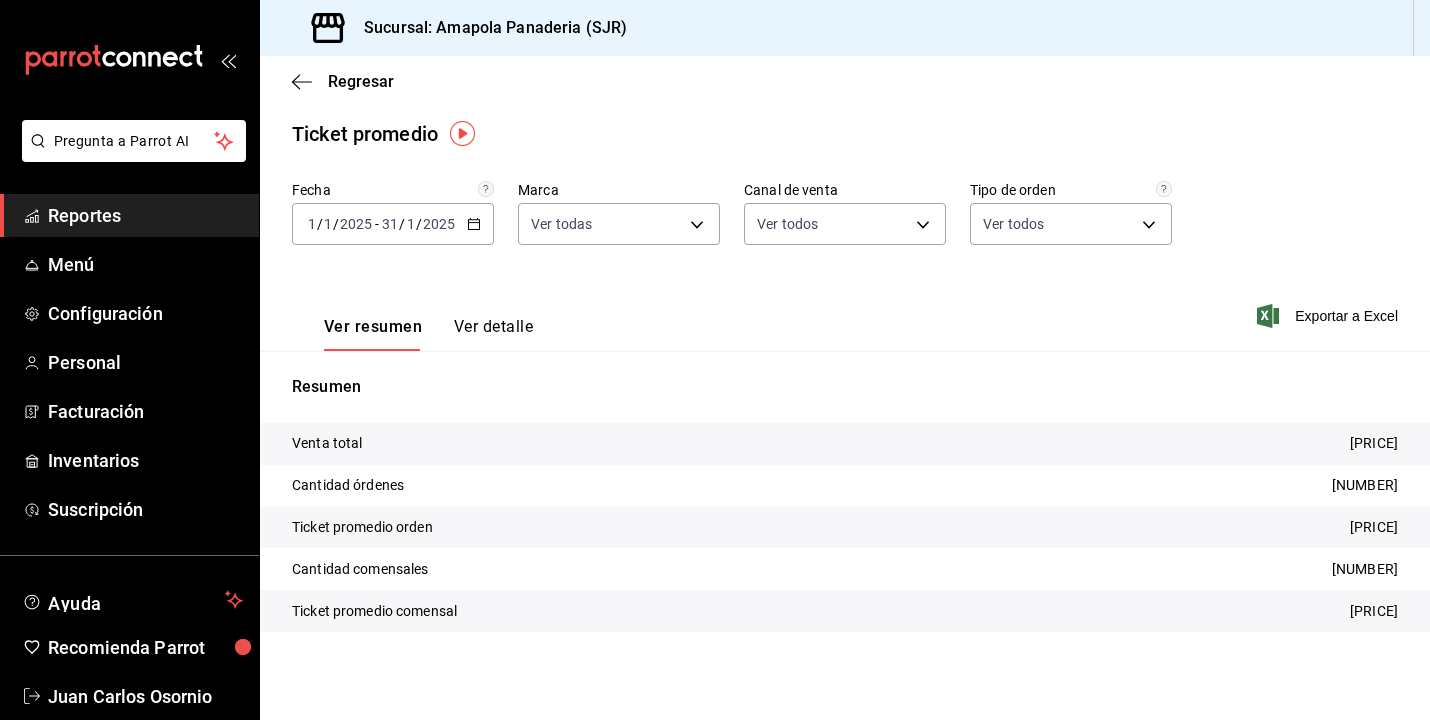 scroll, scrollTop: 4, scrollLeft: 0, axis: vertical 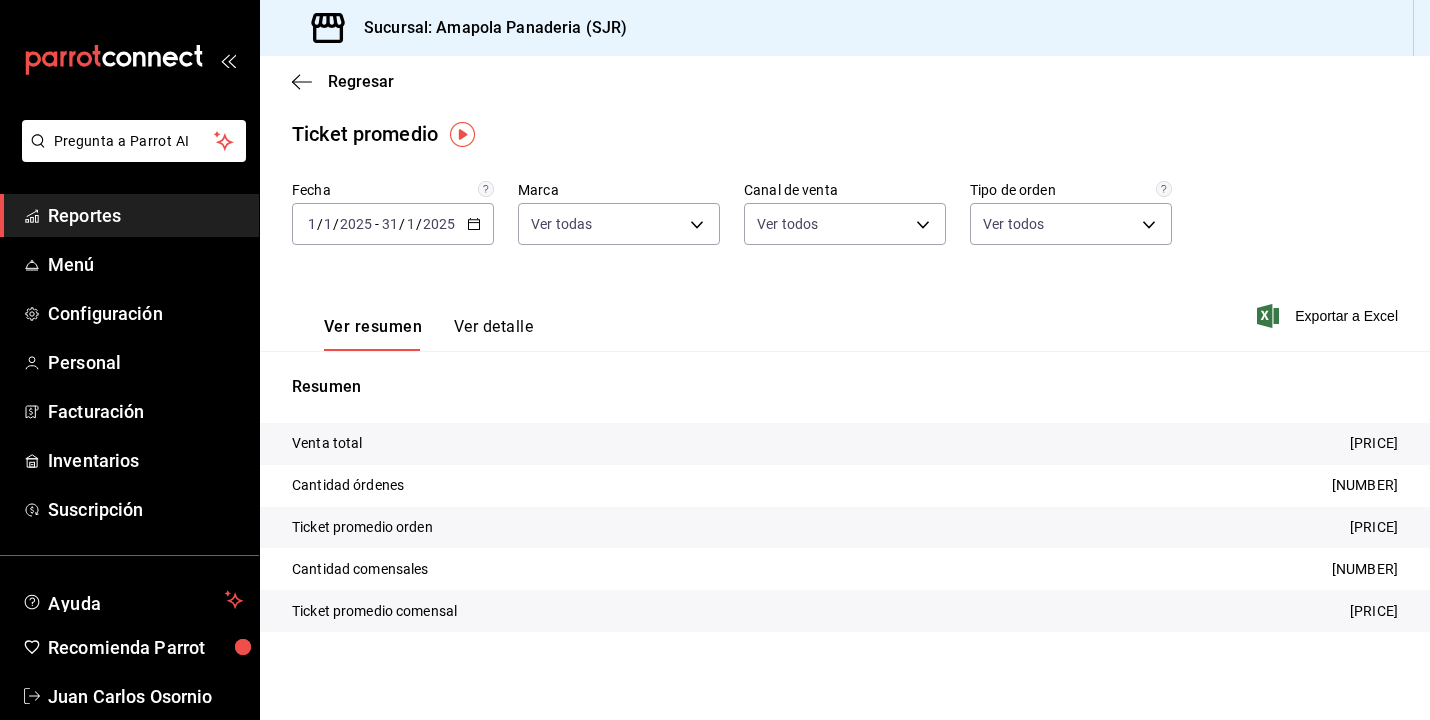 click on "Ver detalle" at bounding box center [493, 334] 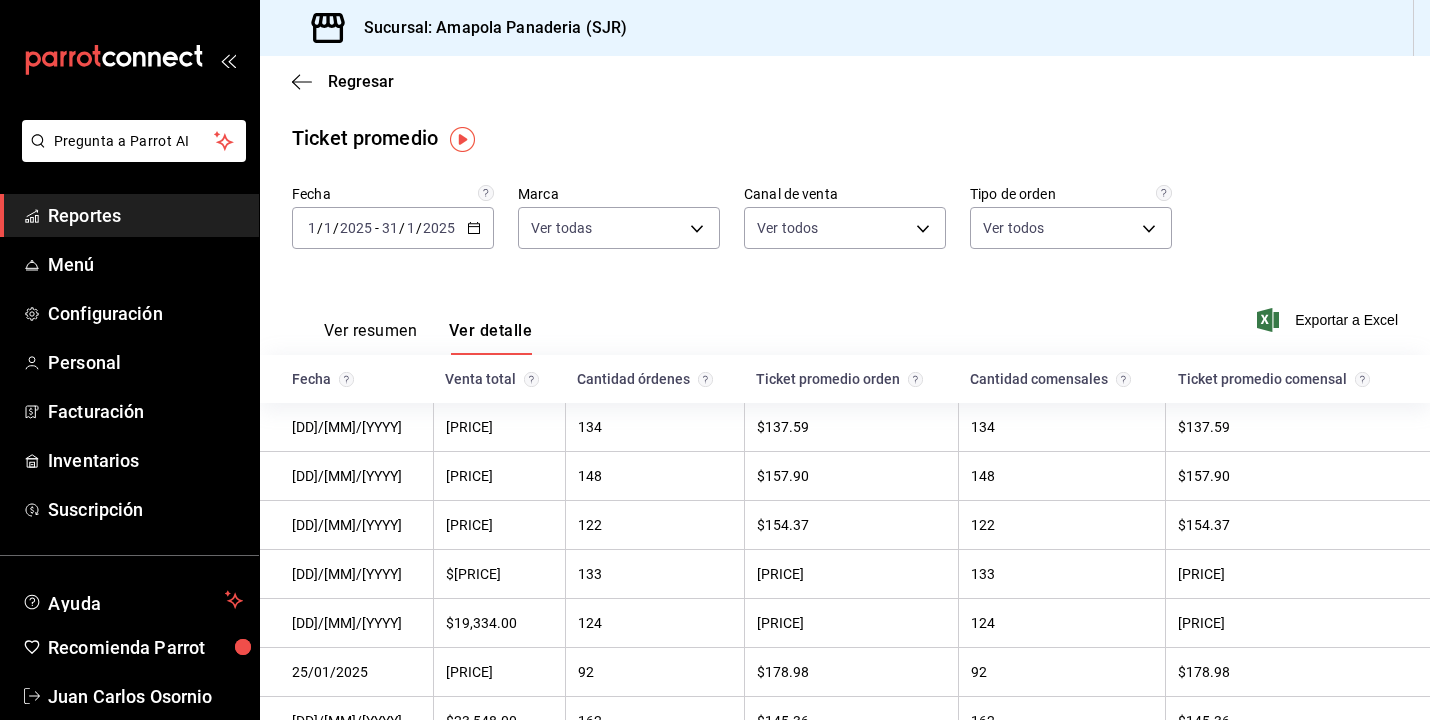 scroll, scrollTop: 0, scrollLeft: 0, axis: both 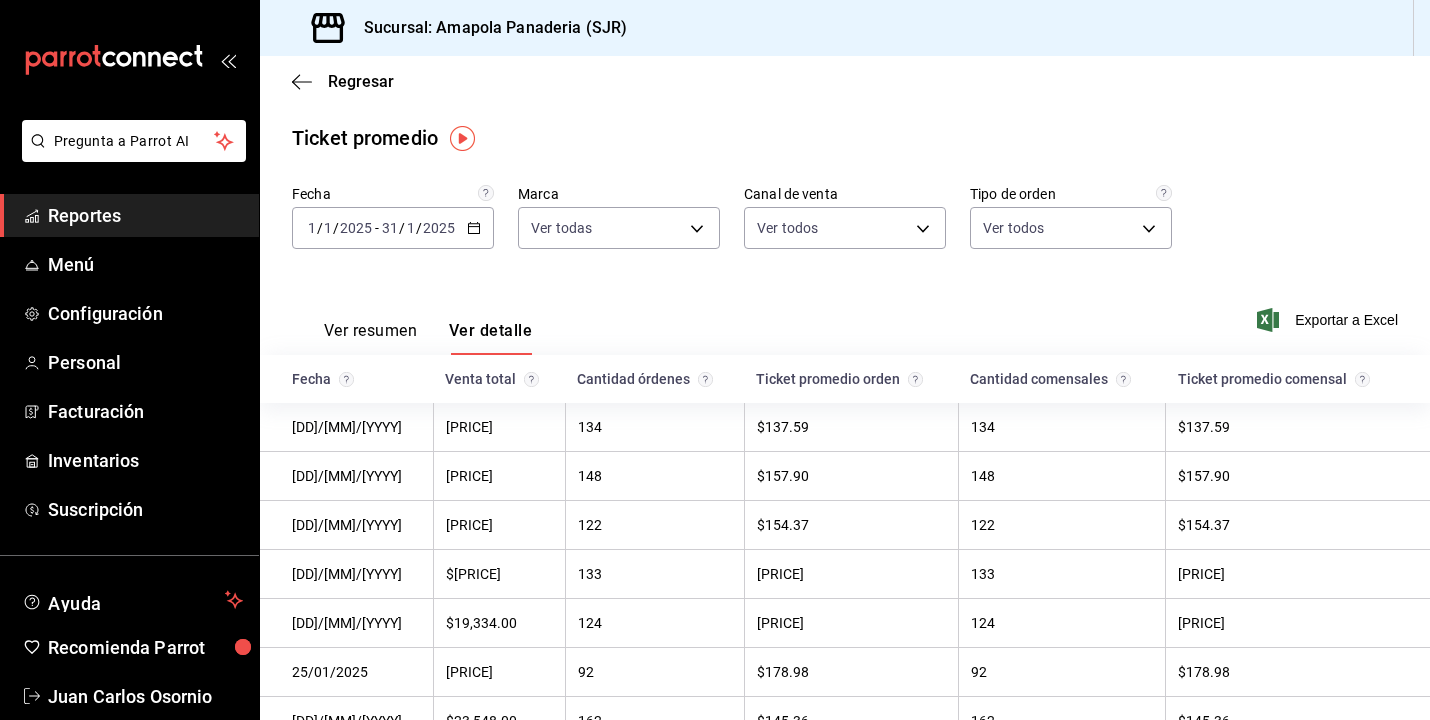 click on "Ver resumen" at bounding box center (370, 338) 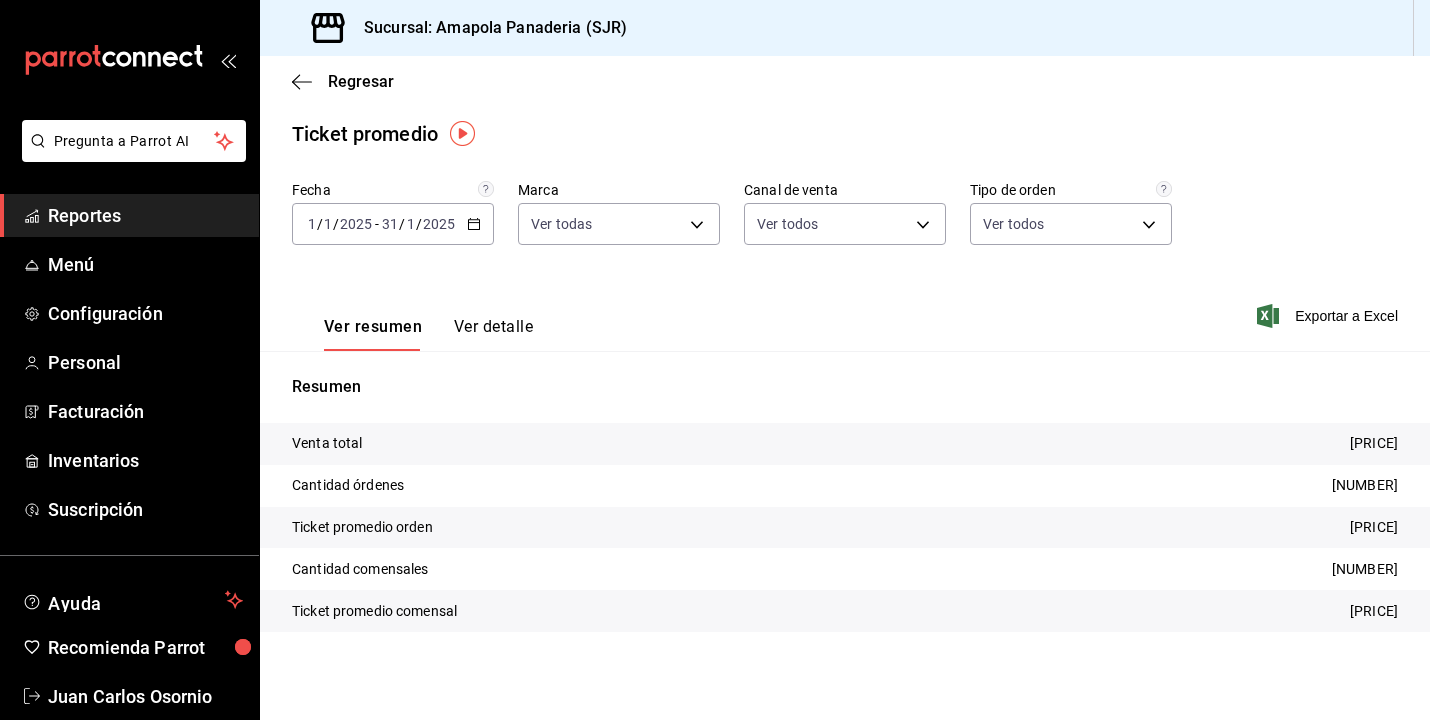 scroll, scrollTop: 4, scrollLeft: 0, axis: vertical 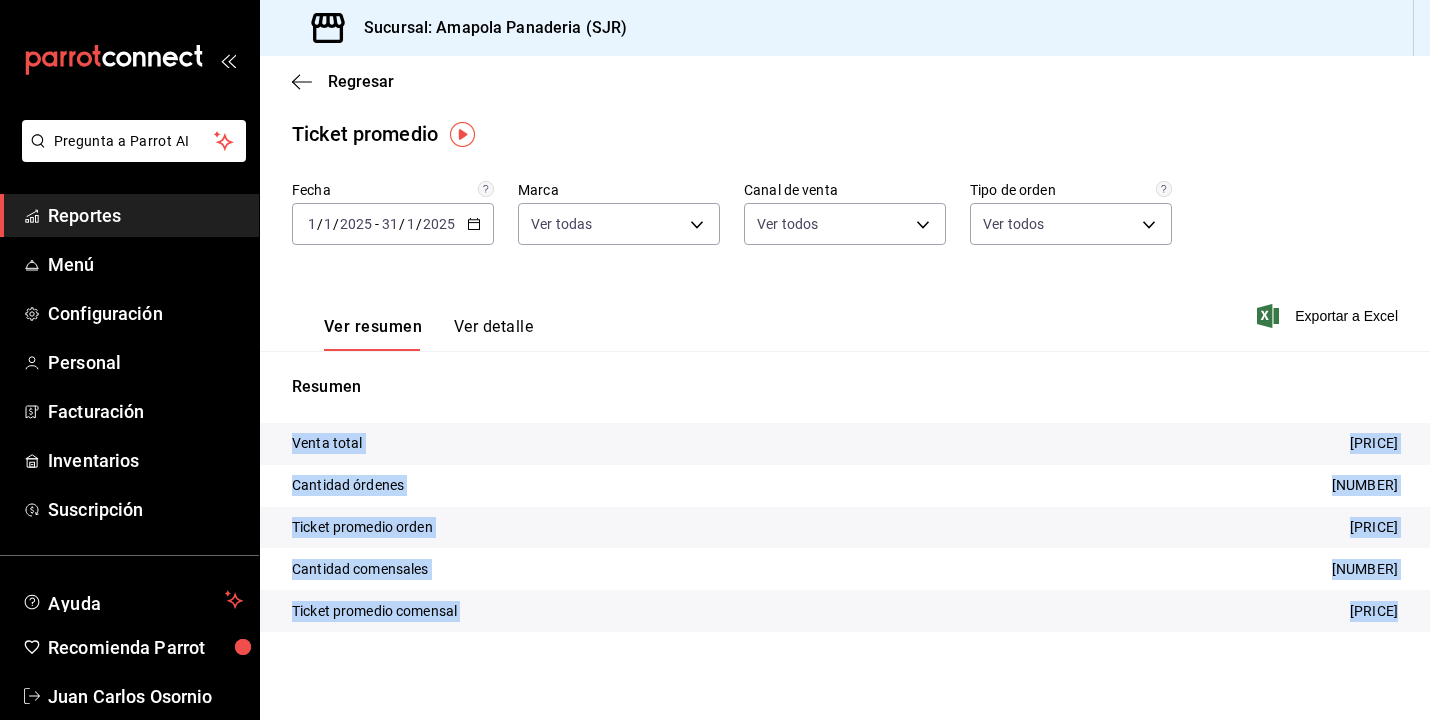 drag, startPoint x: 295, startPoint y: 438, endPoint x: 1400, endPoint y: 615, distance: 1119.0862 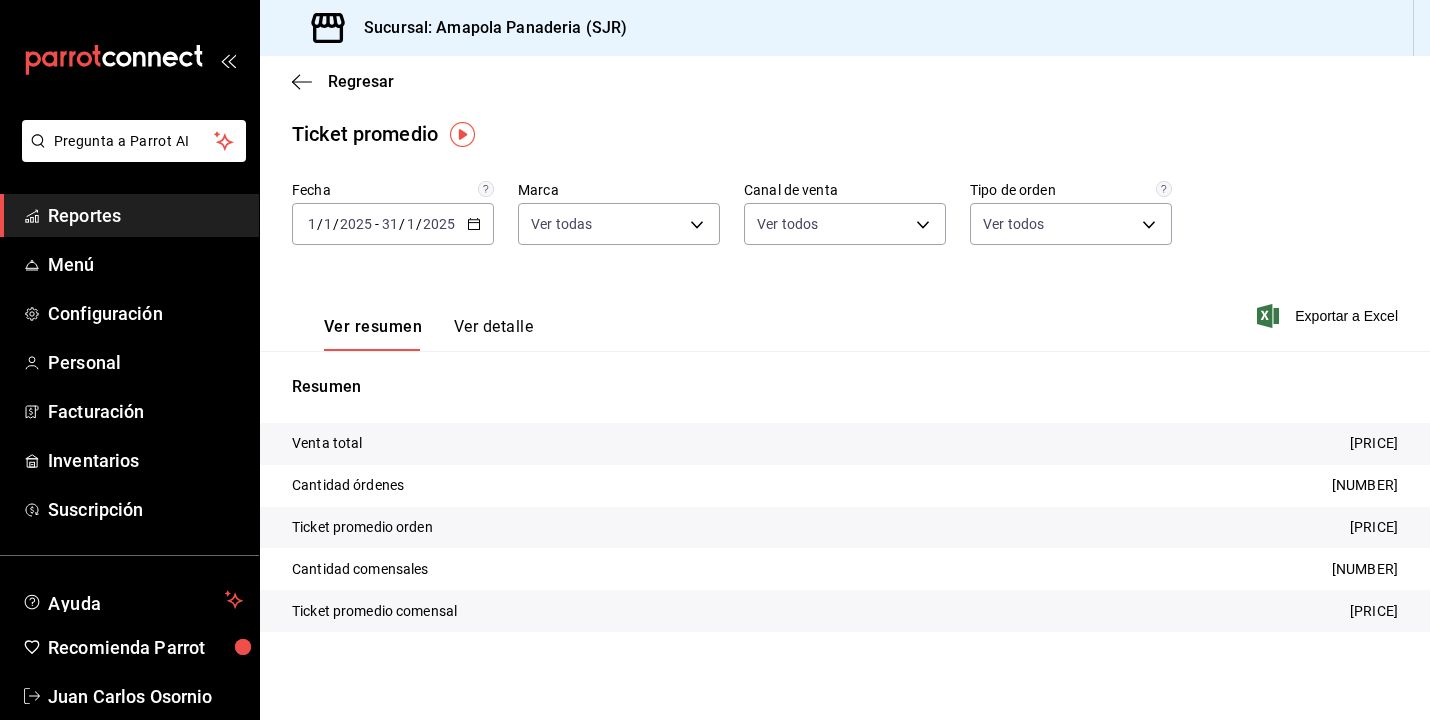 click on "Venta total" at bounding box center [327, 443] 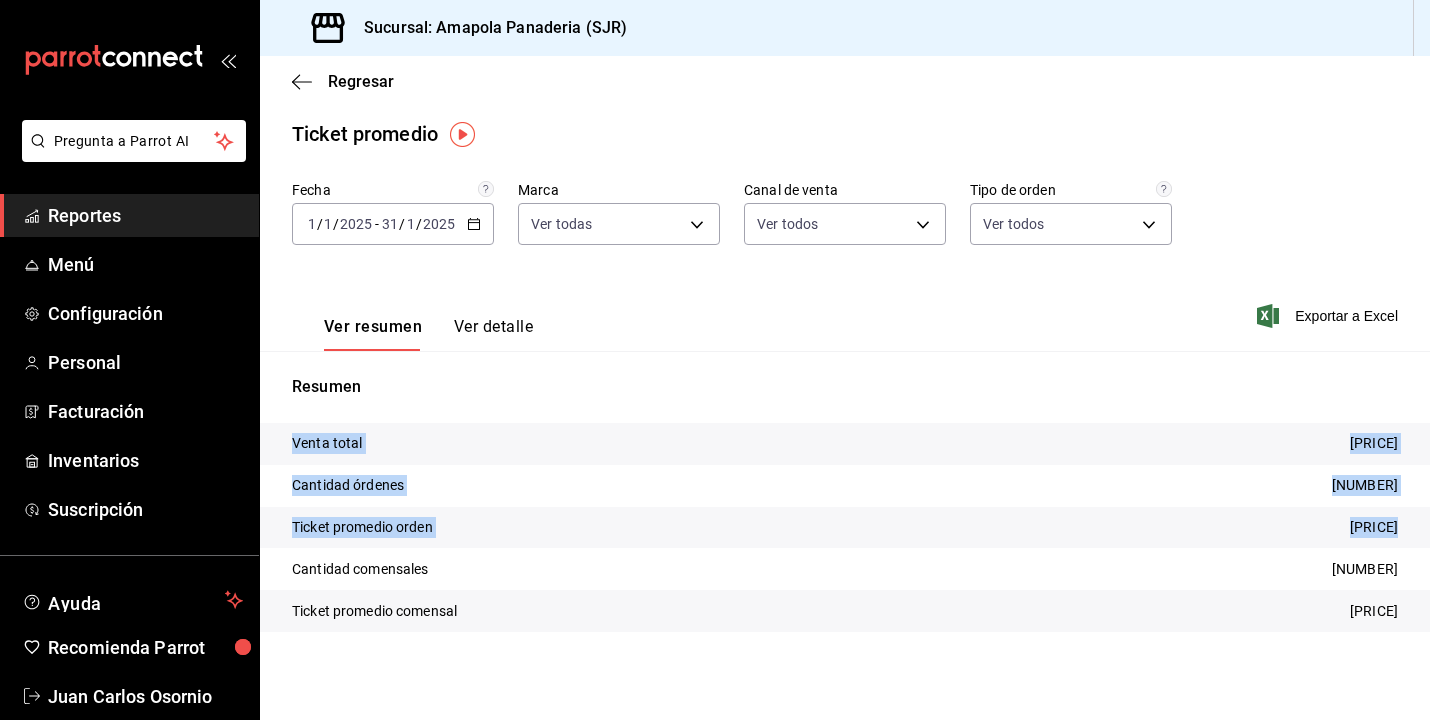 drag, startPoint x: 295, startPoint y: 440, endPoint x: 1398, endPoint y: 544, distance: 1107.8921 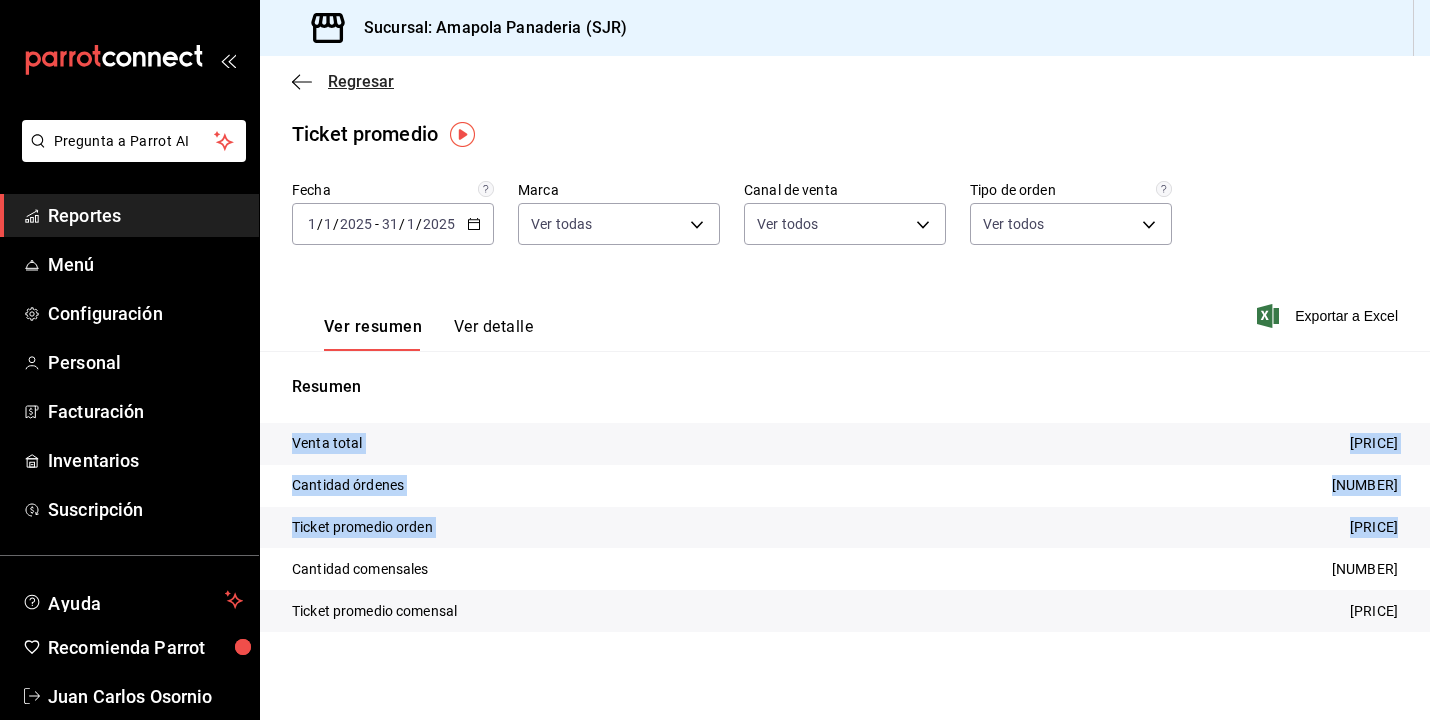 click 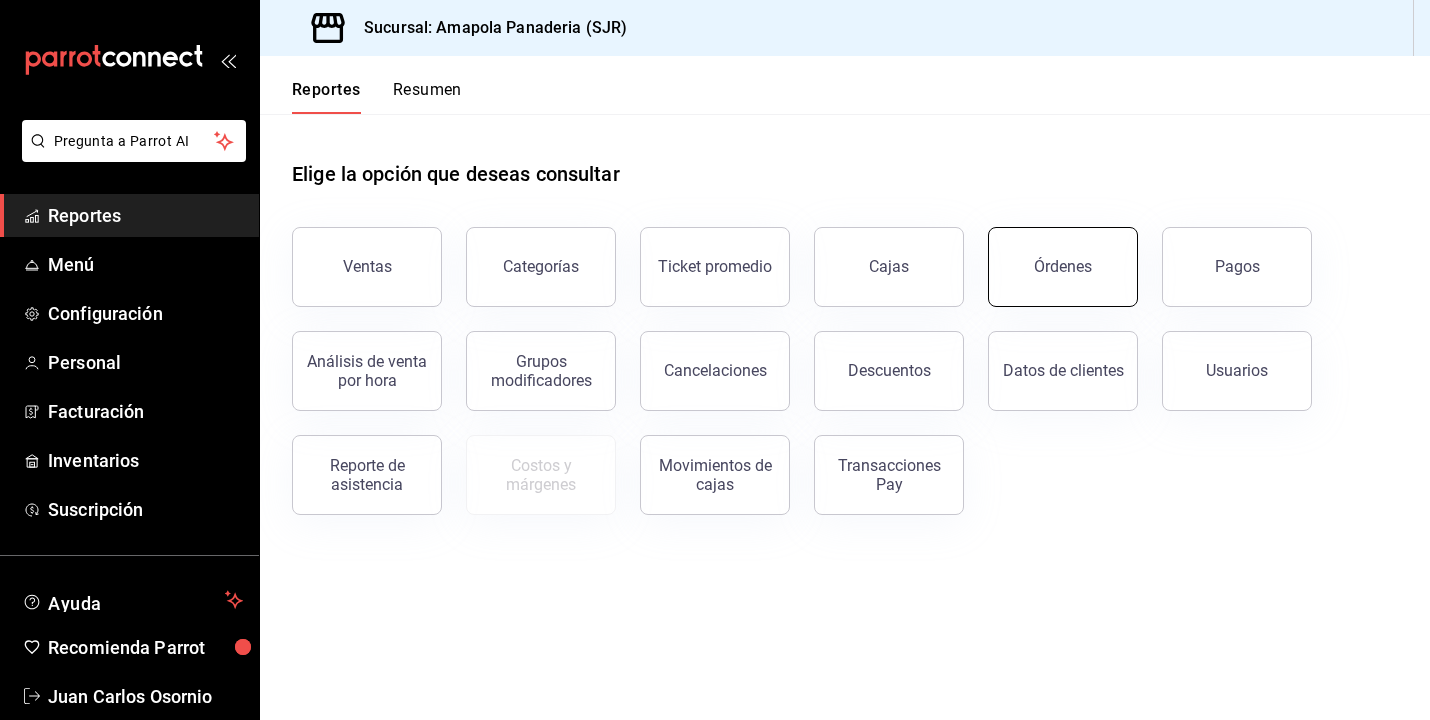 click on "Órdenes" at bounding box center [1063, 267] 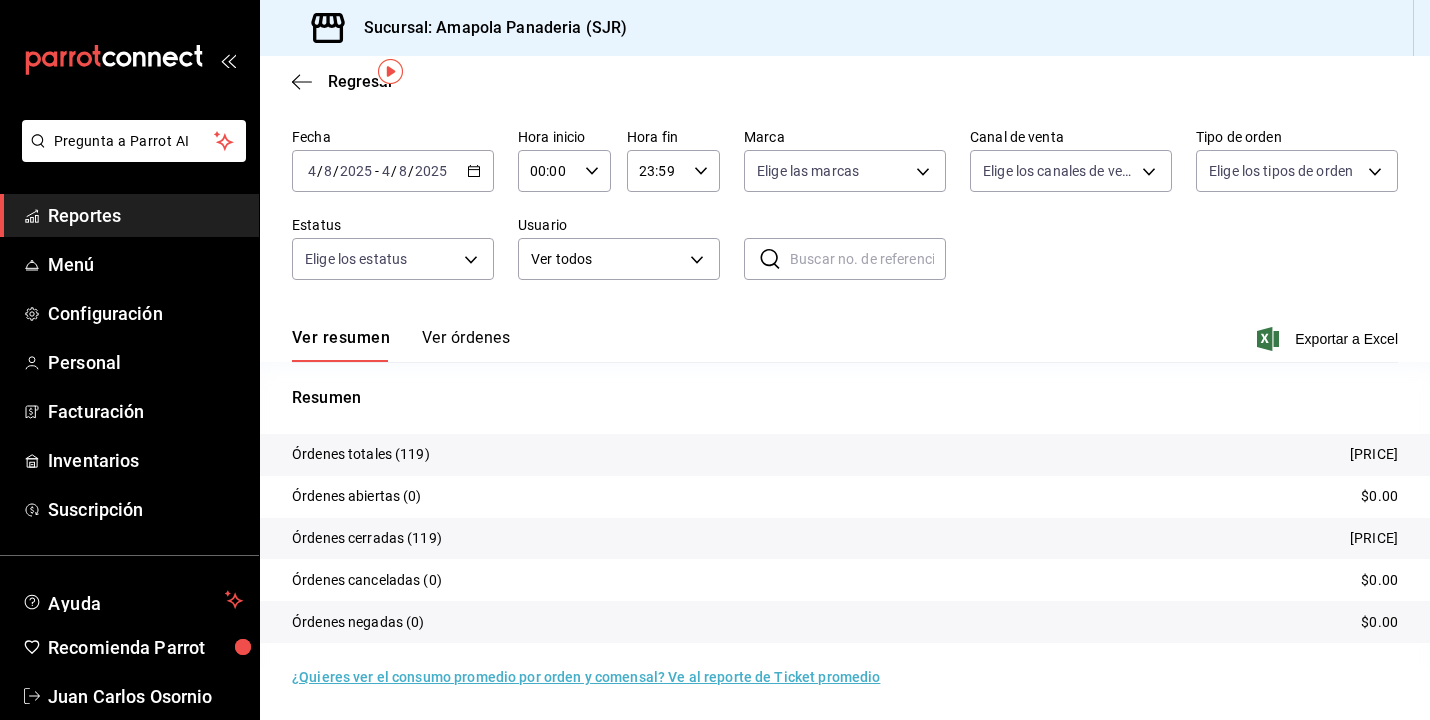 scroll, scrollTop: 65, scrollLeft: 0, axis: vertical 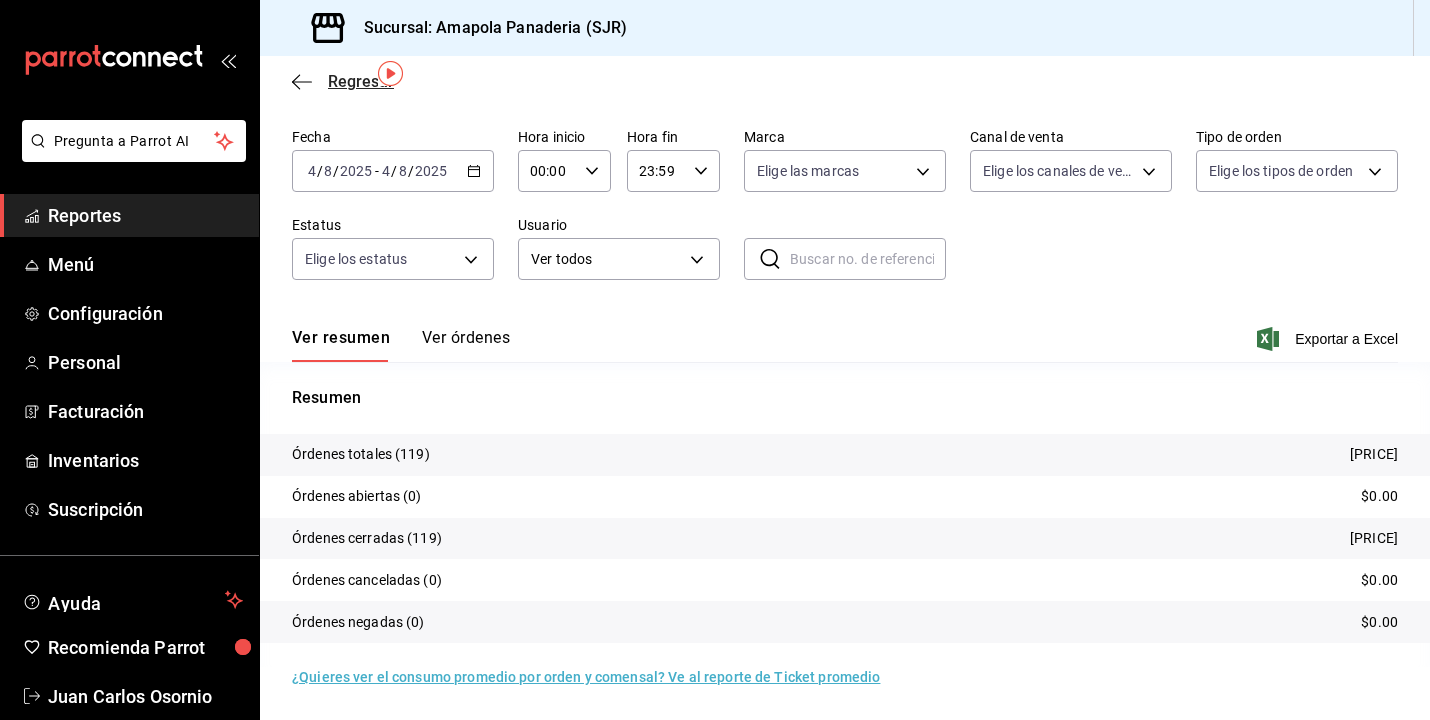 click 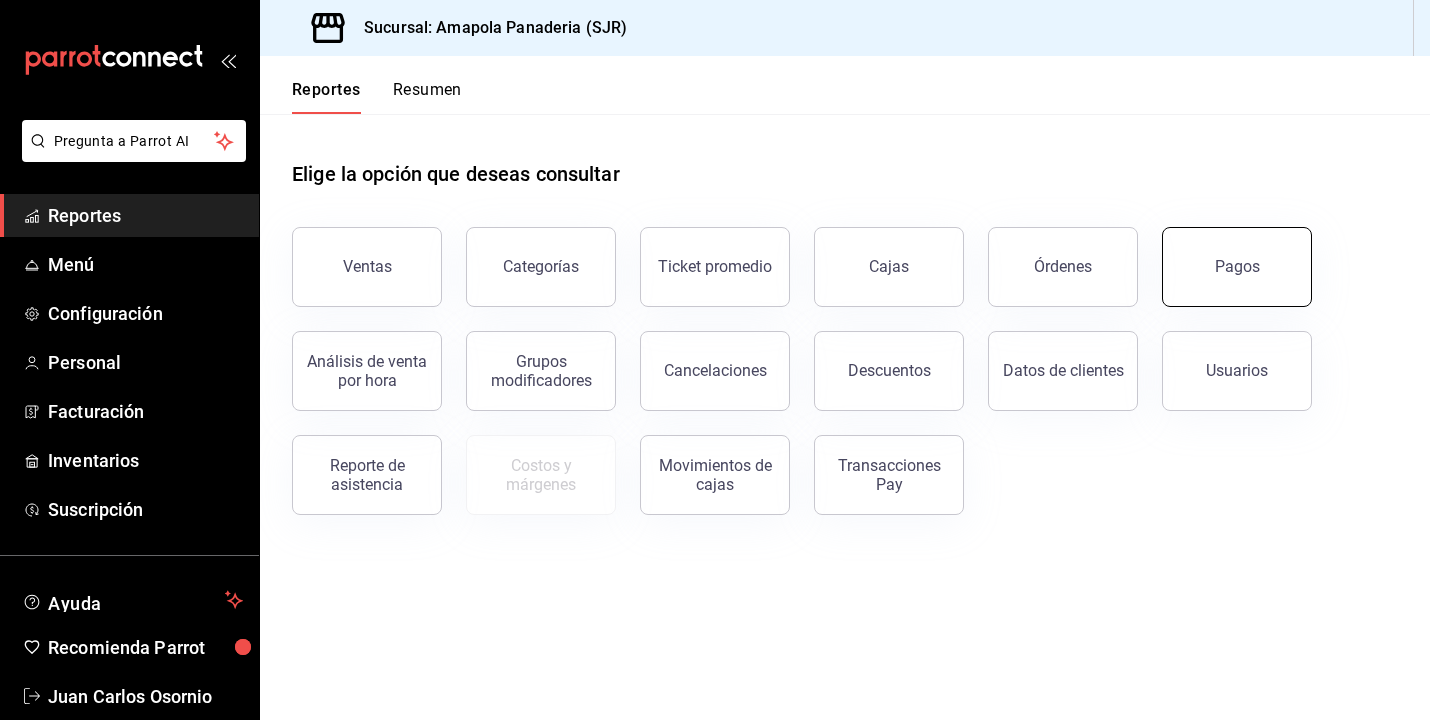 click on "Pagos" at bounding box center (1237, 267) 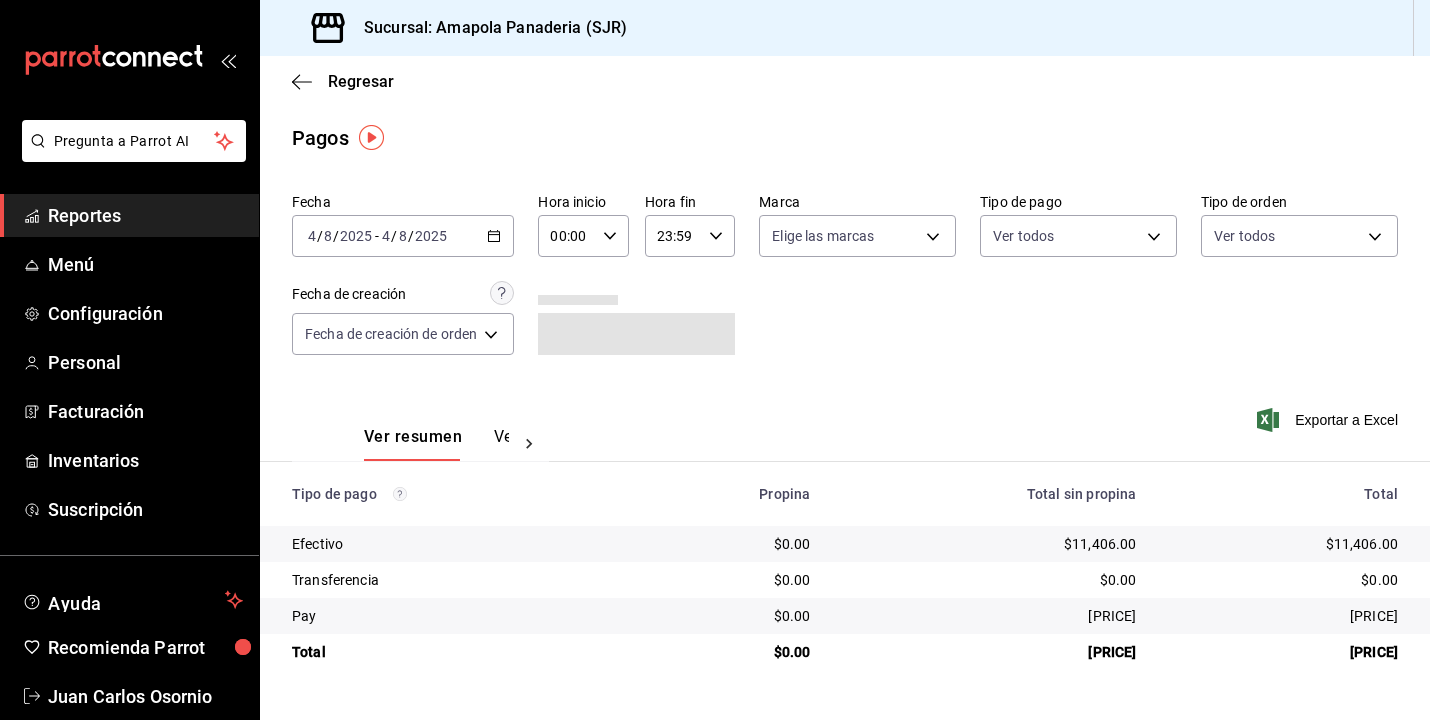 scroll, scrollTop: 0, scrollLeft: 0, axis: both 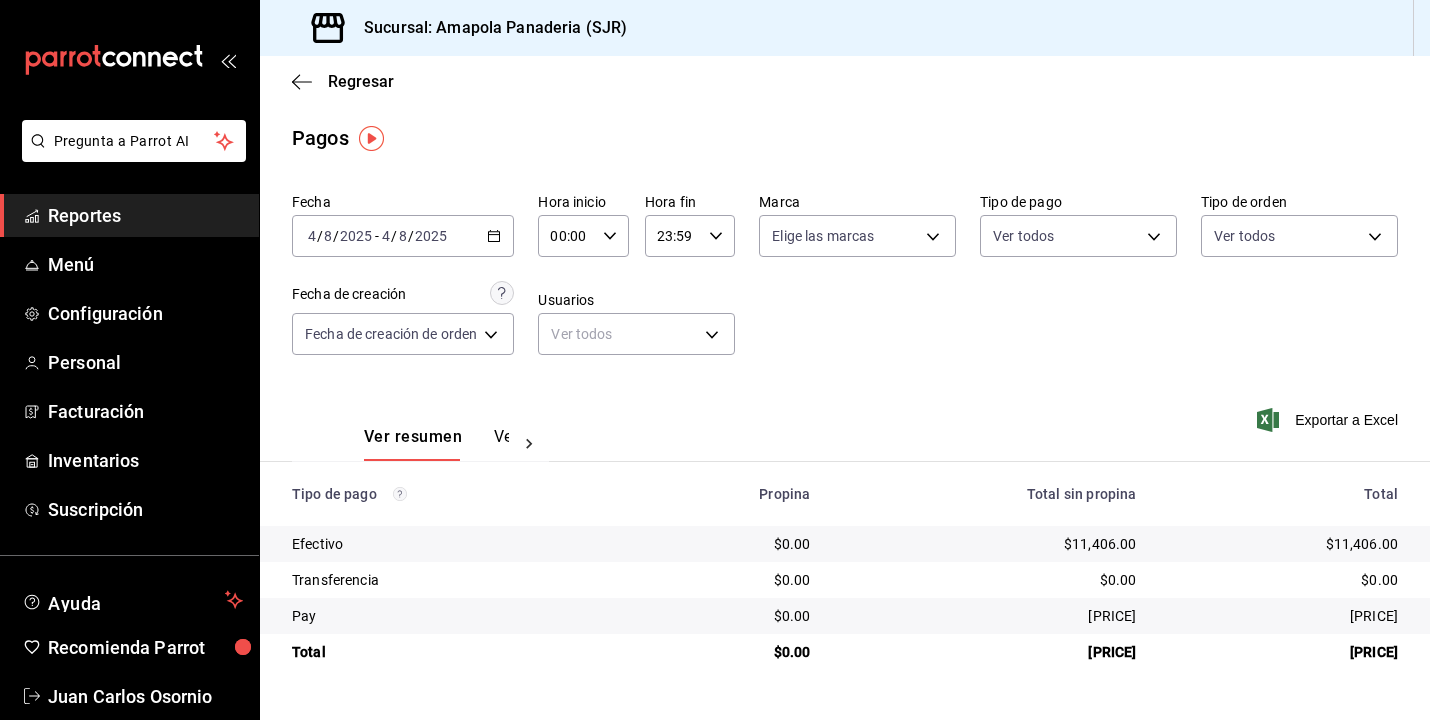 click on "Regresar" at bounding box center [845, 81] 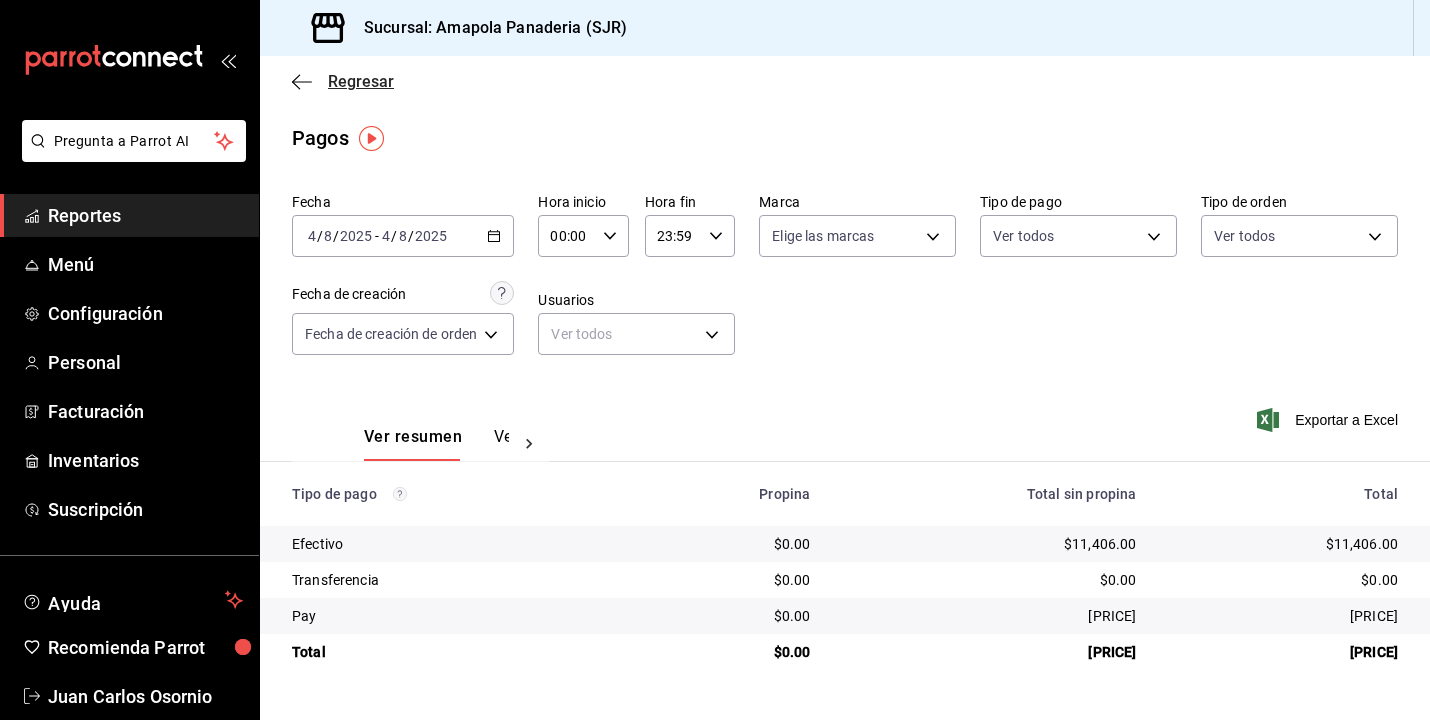 click 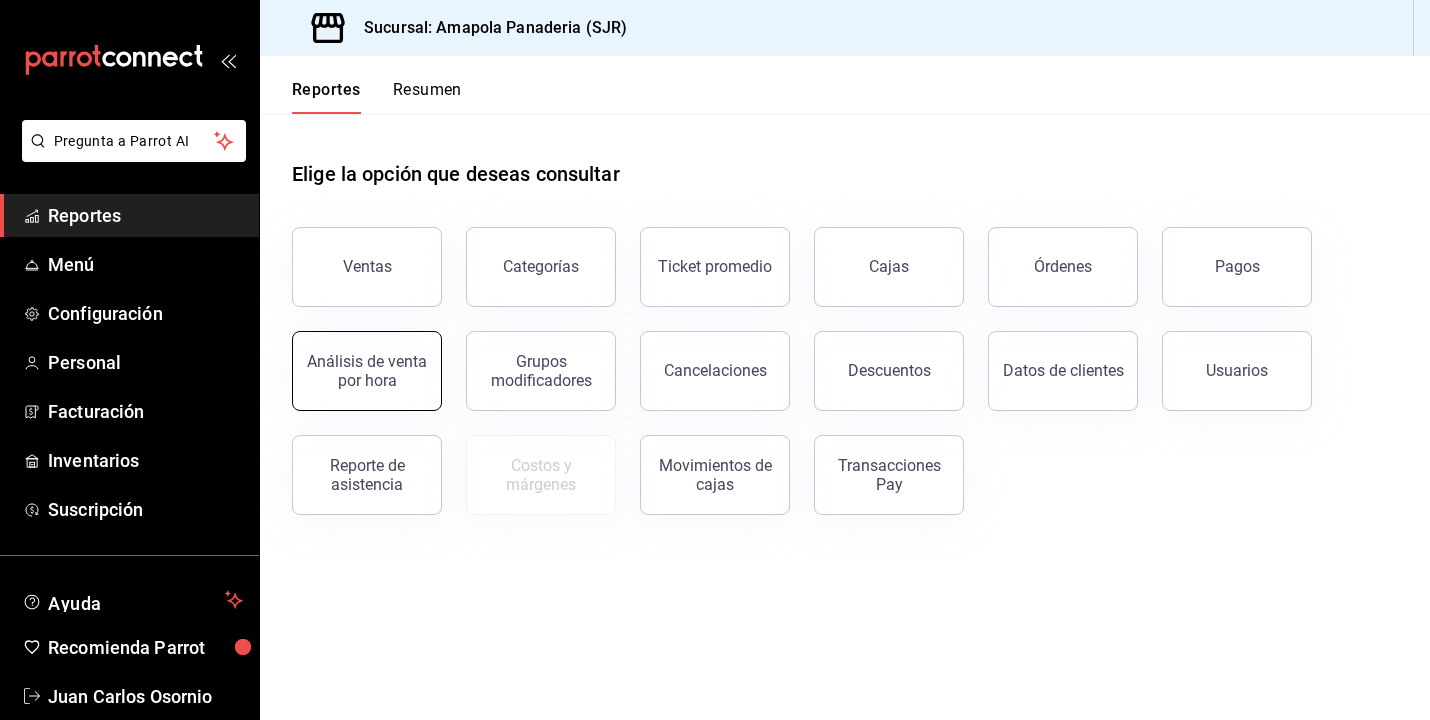 click on "Análisis de venta por hora" at bounding box center [367, 371] 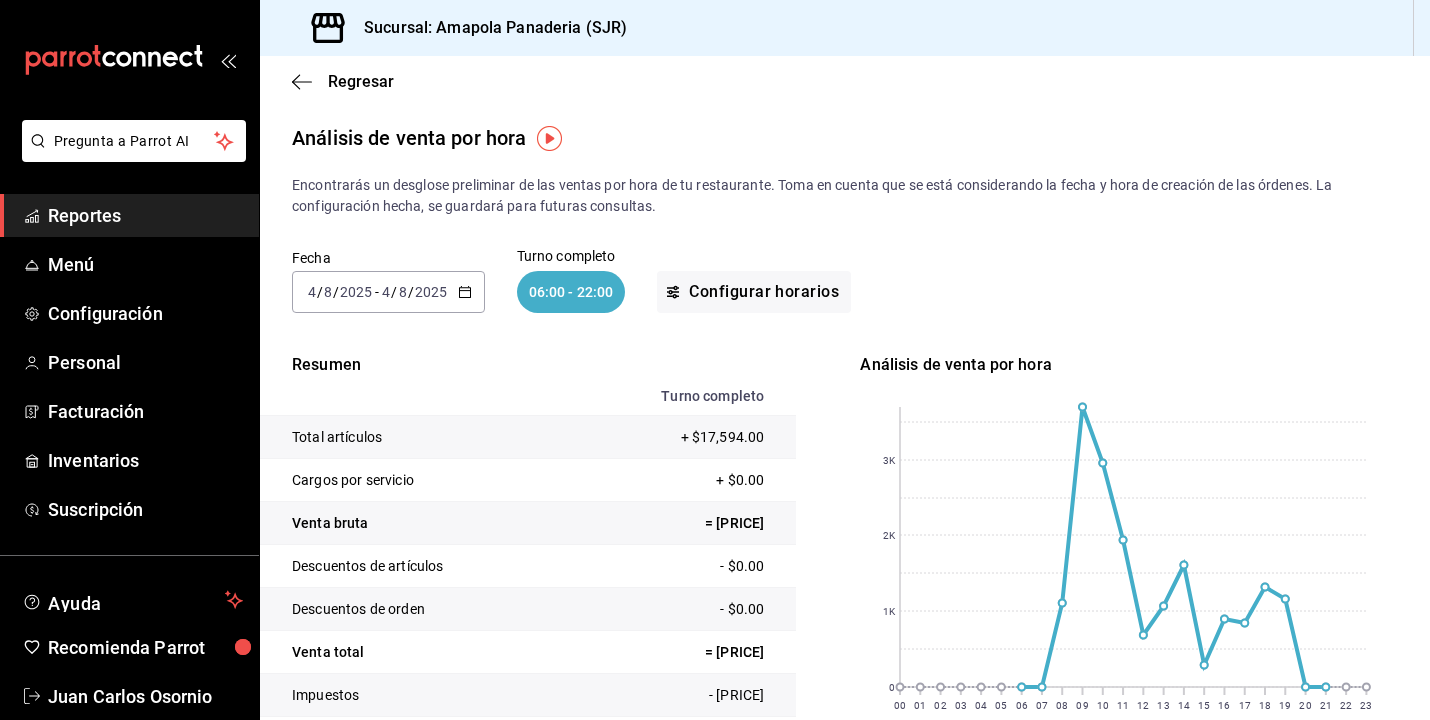 click 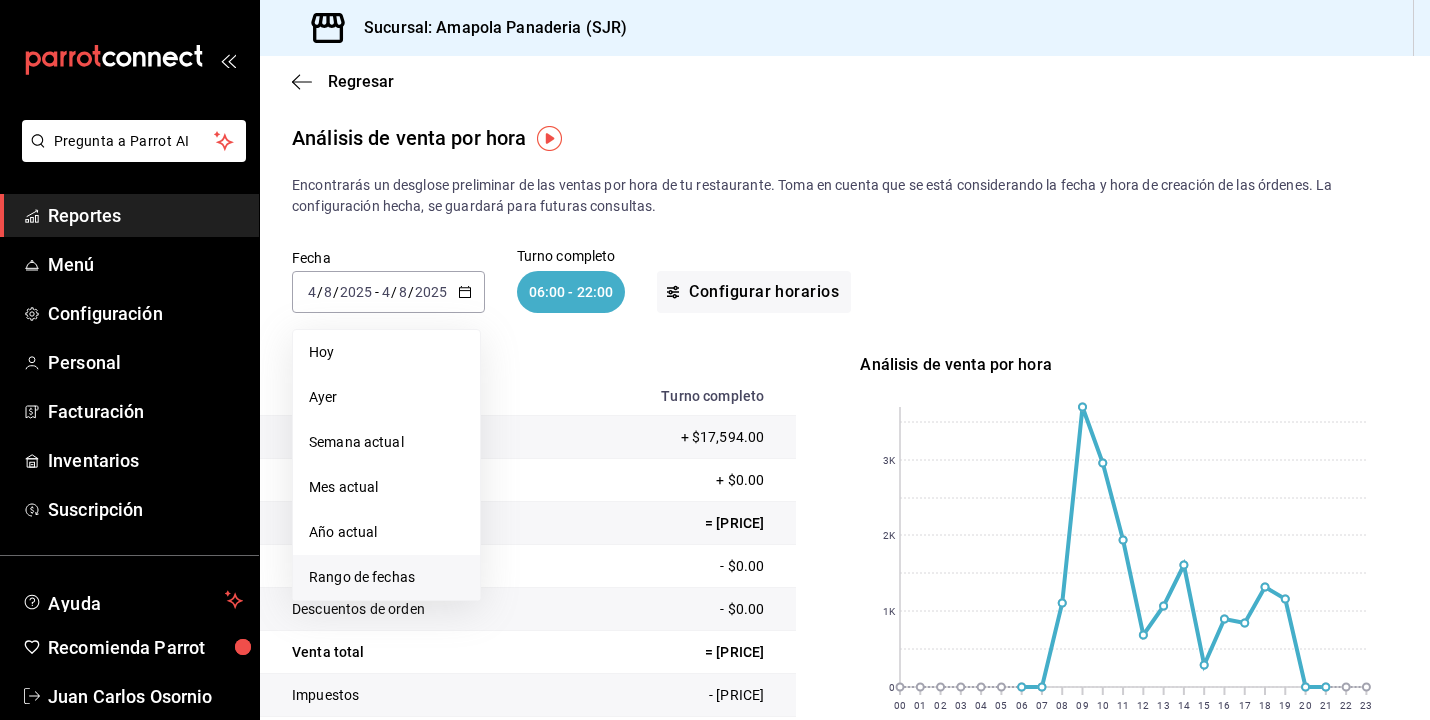 click on "Rango de fechas" at bounding box center [386, 577] 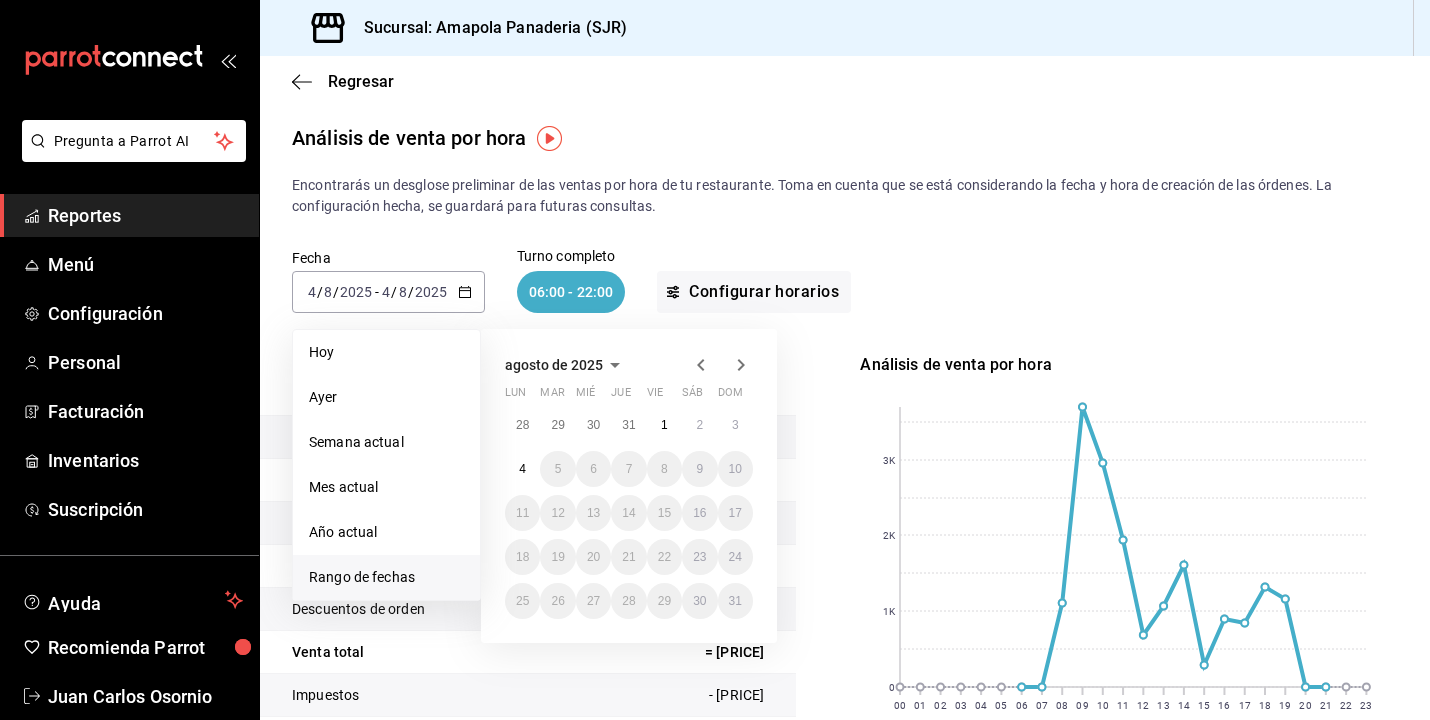 click 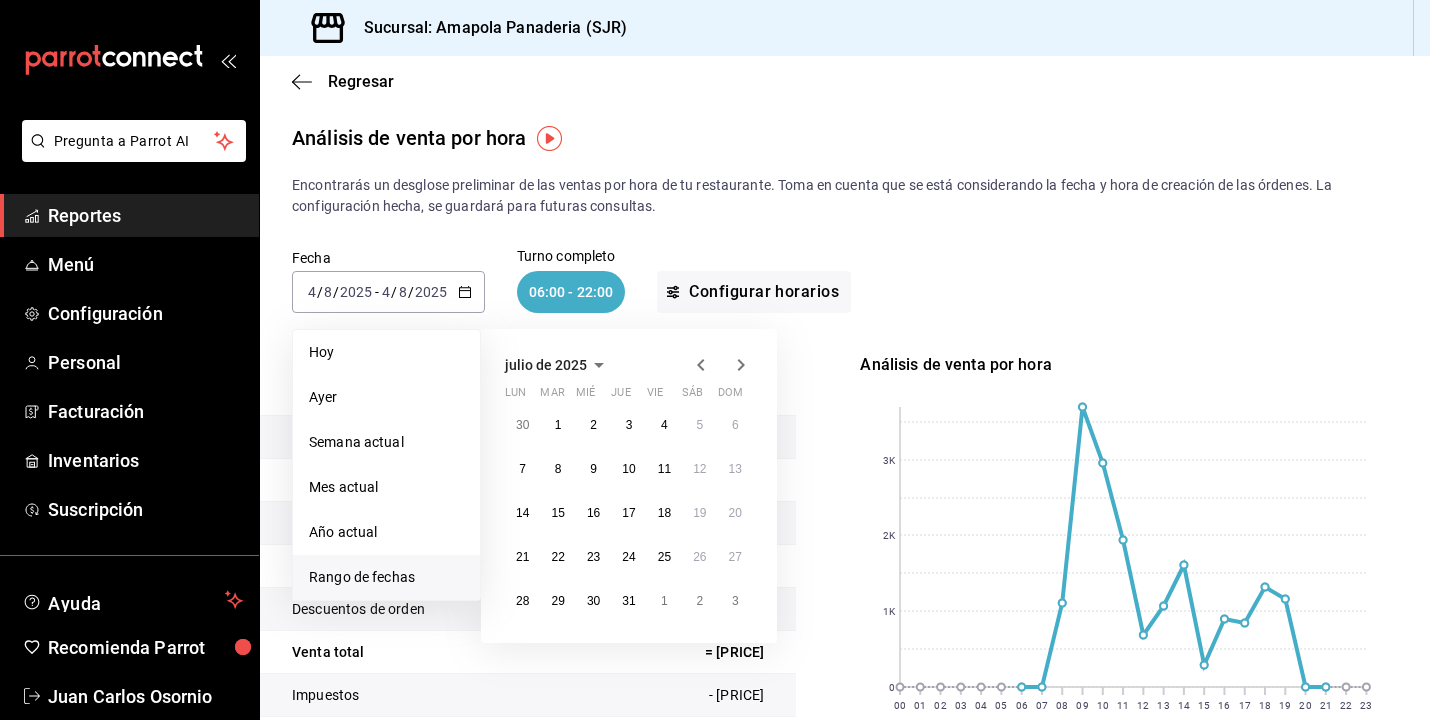 click 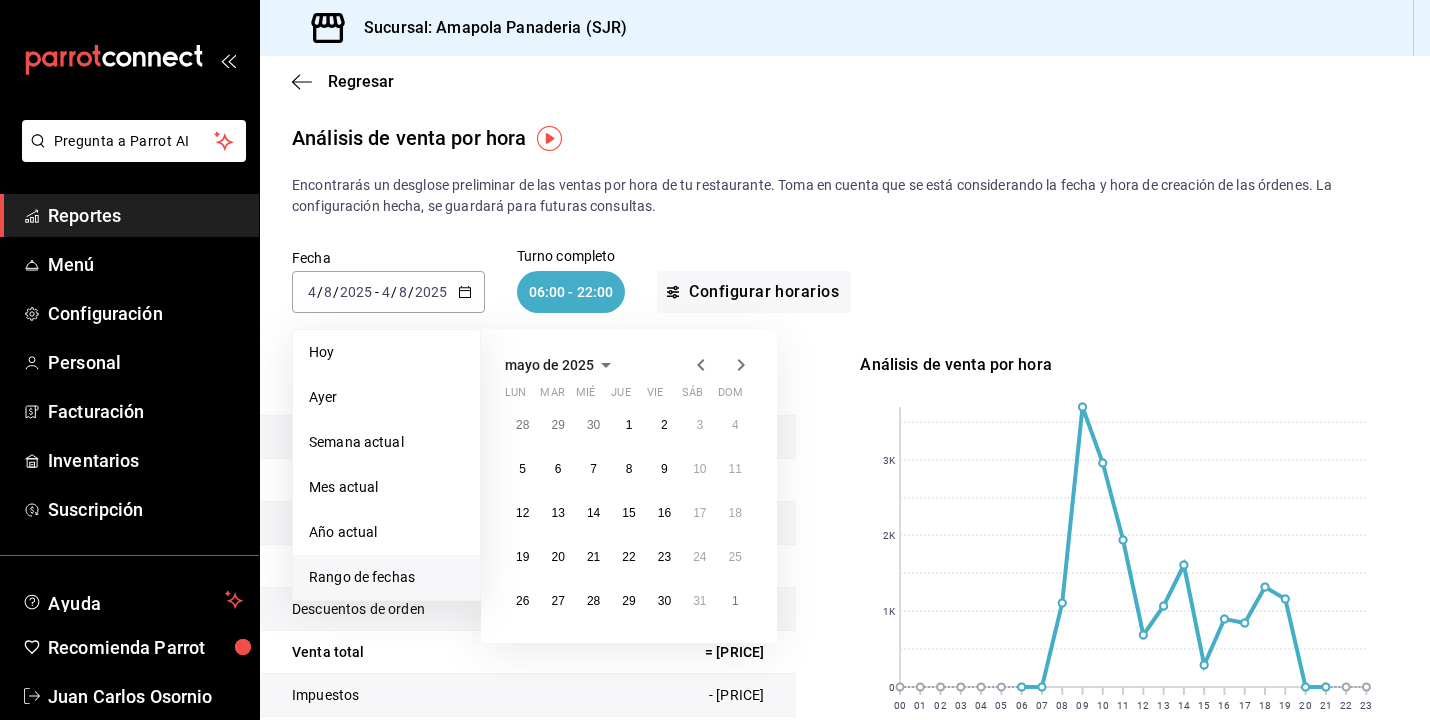 click 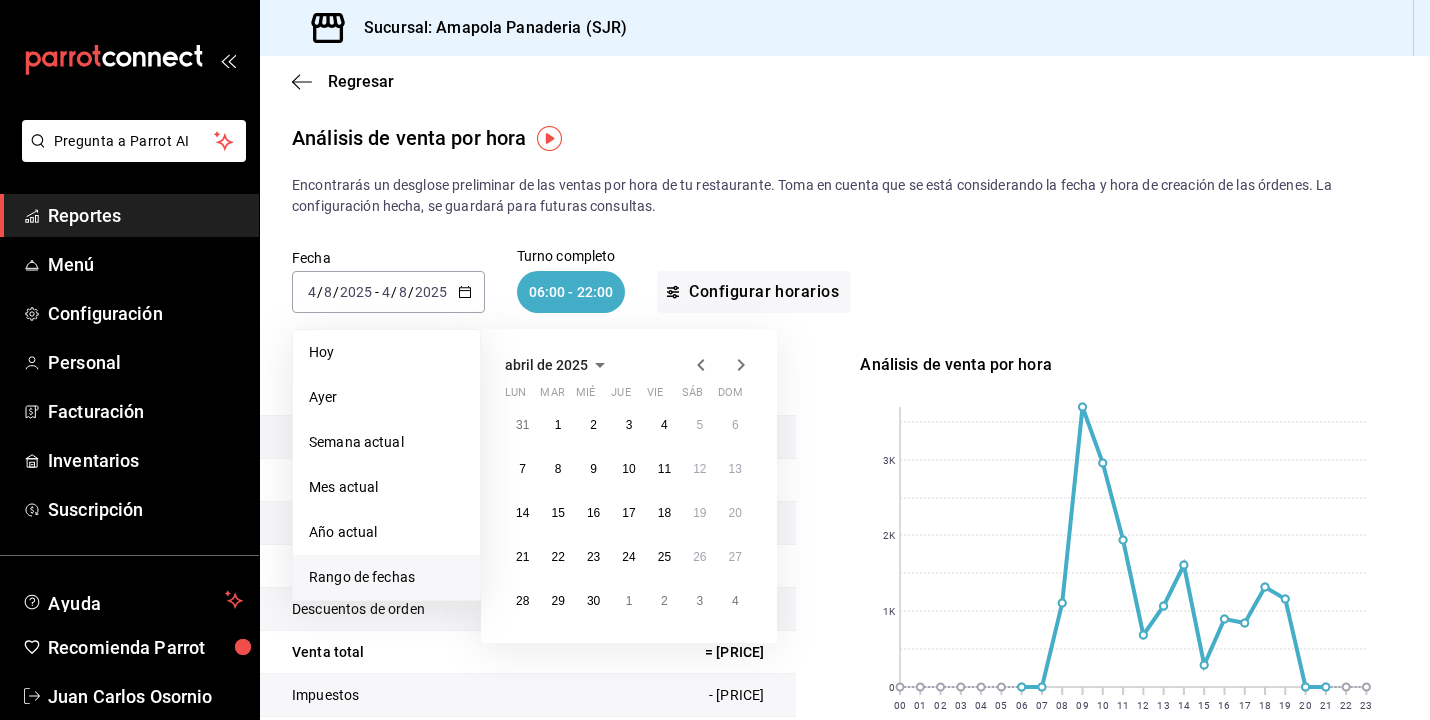 click 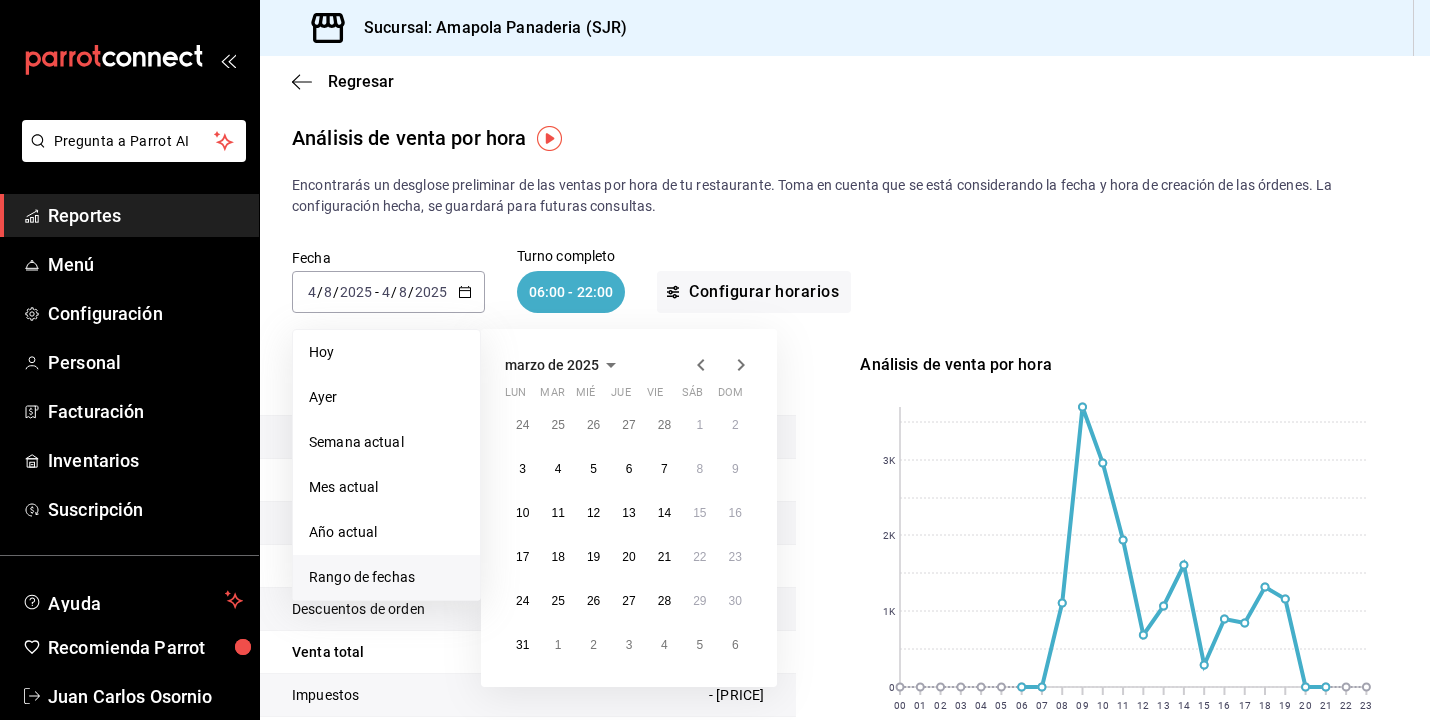 click 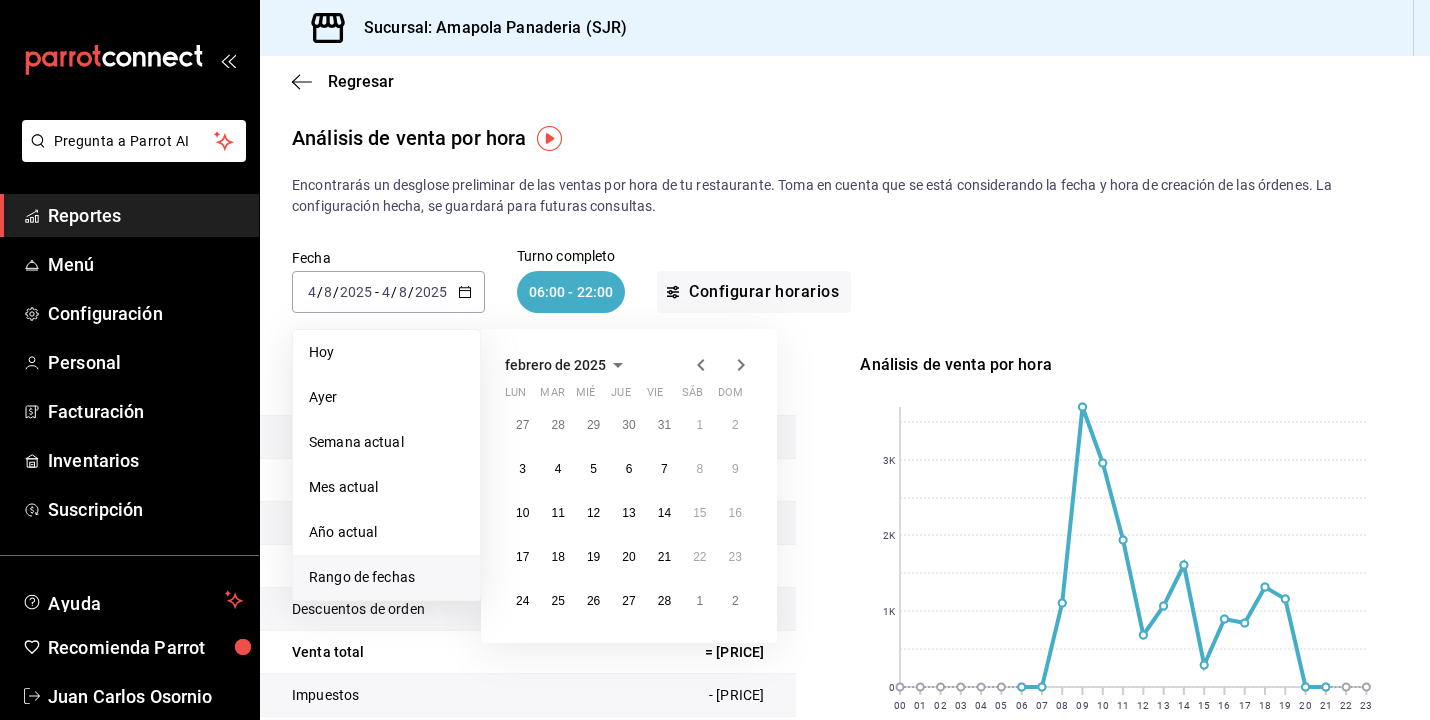 click 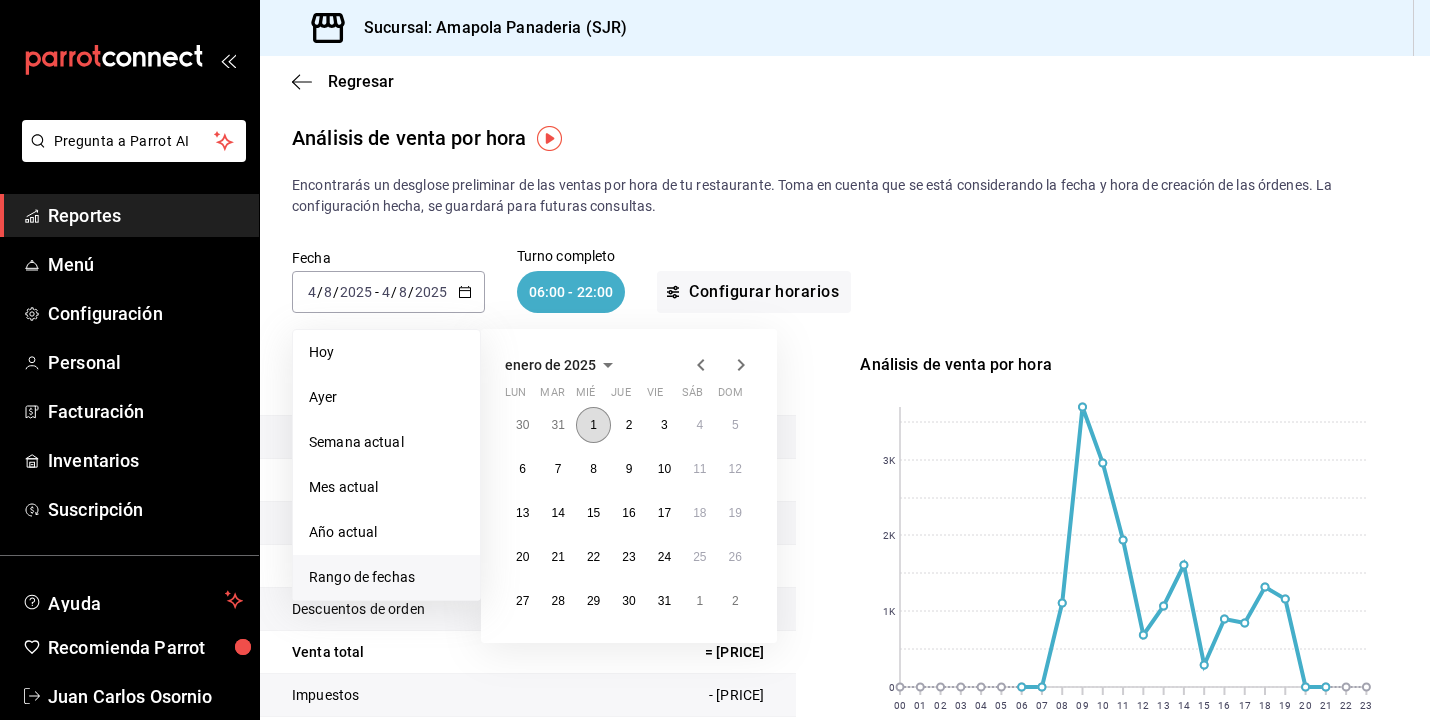 click on "1" at bounding box center [593, 425] 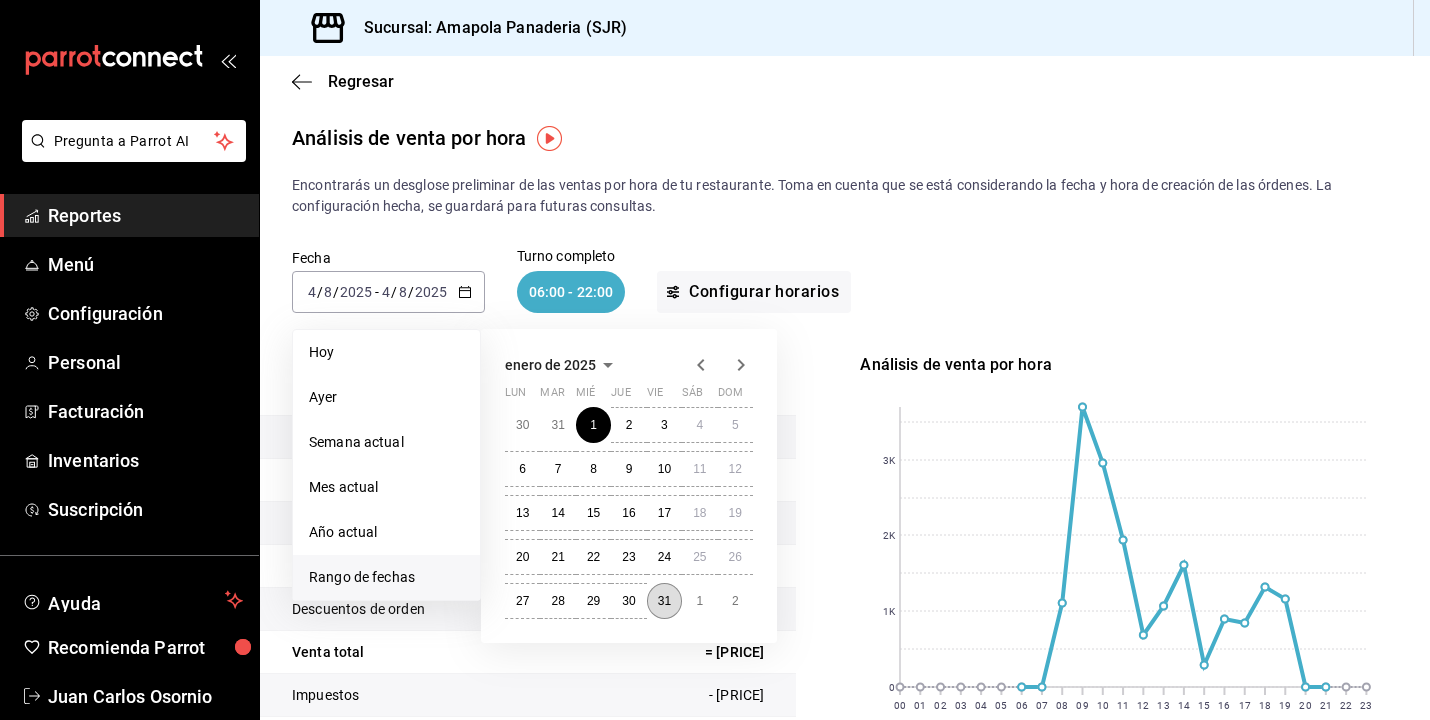 click on "31" at bounding box center [664, 601] 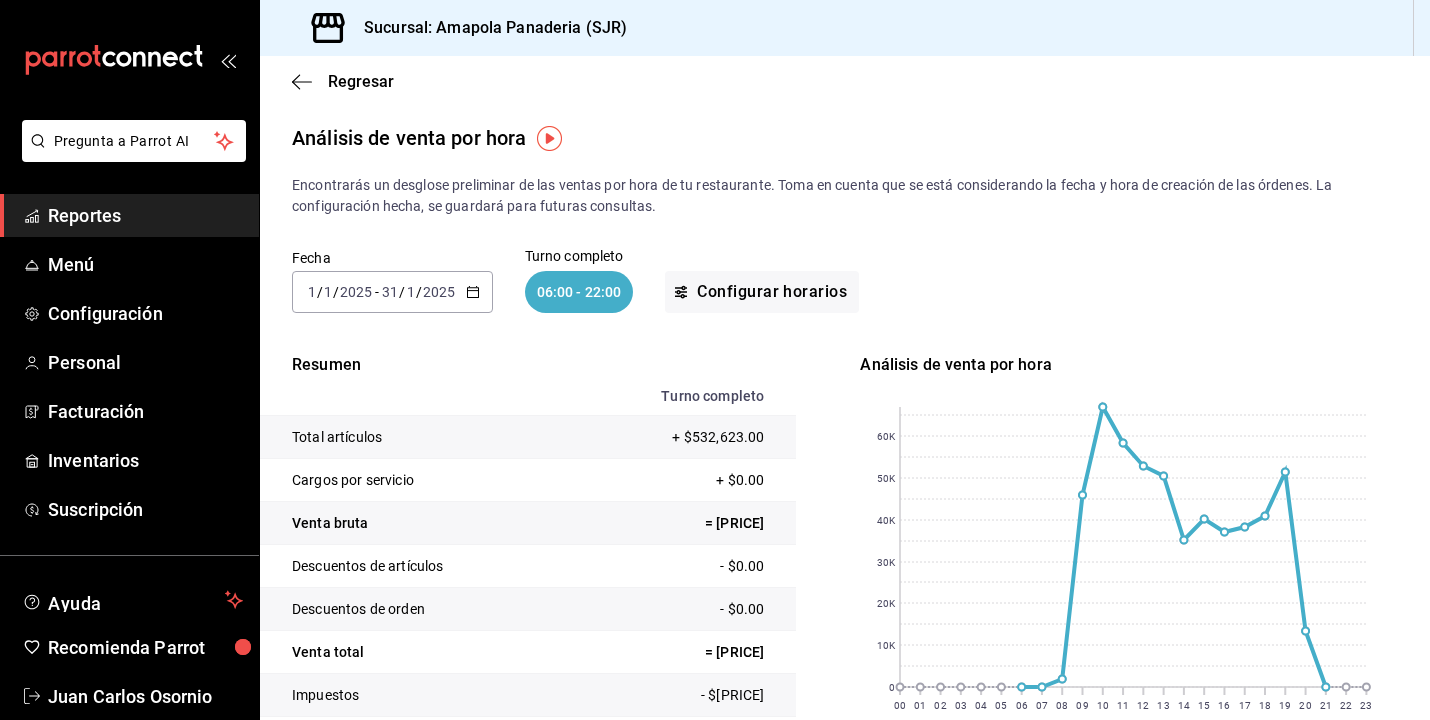 scroll, scrollTop: 0, scrollLeft: 0, axis: both 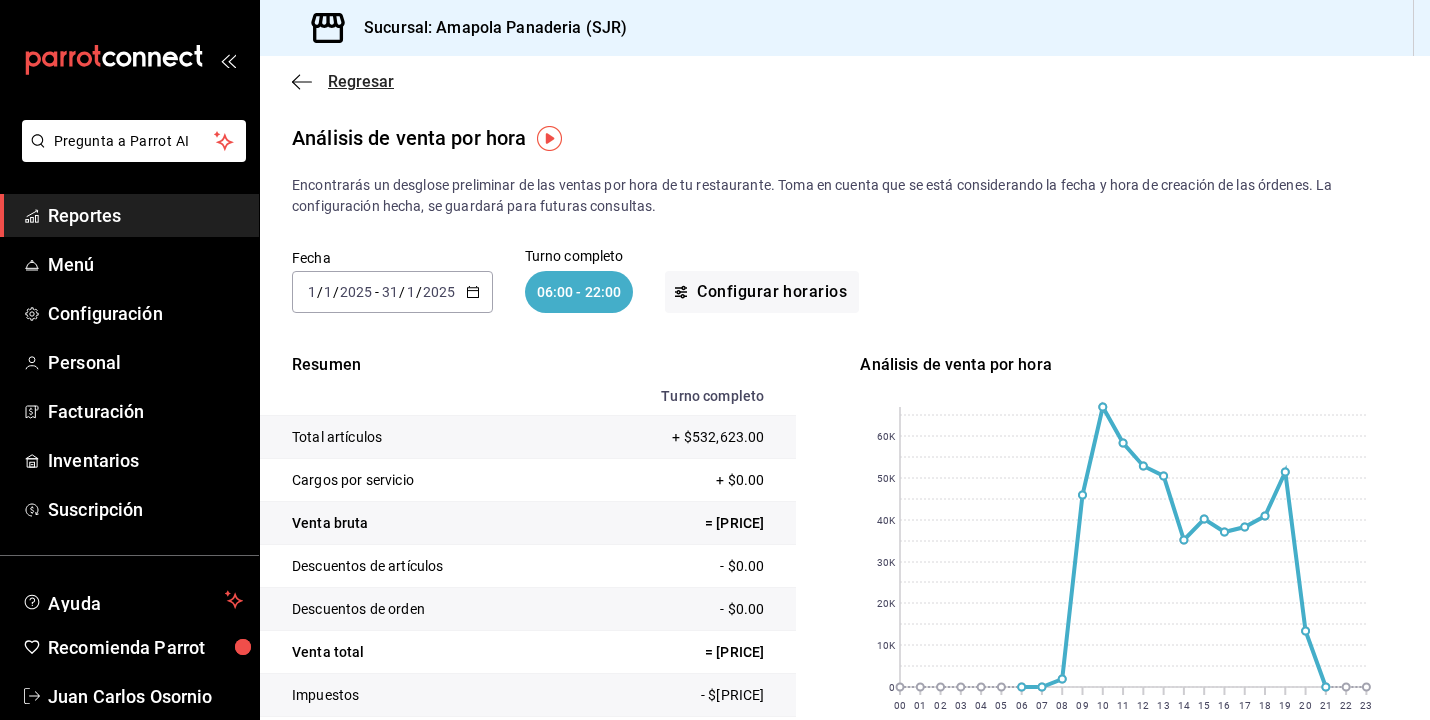 click 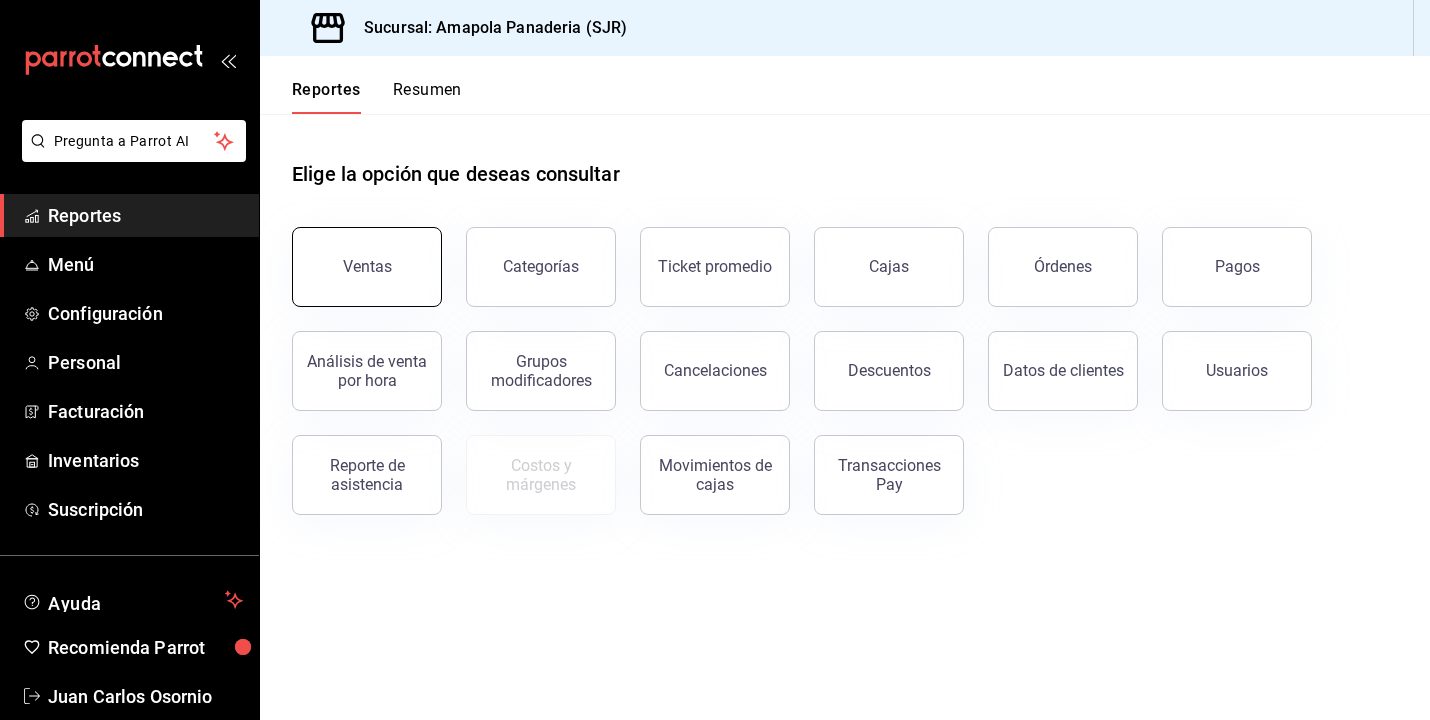 click on "Ventas" at bounding box center (367, 267) 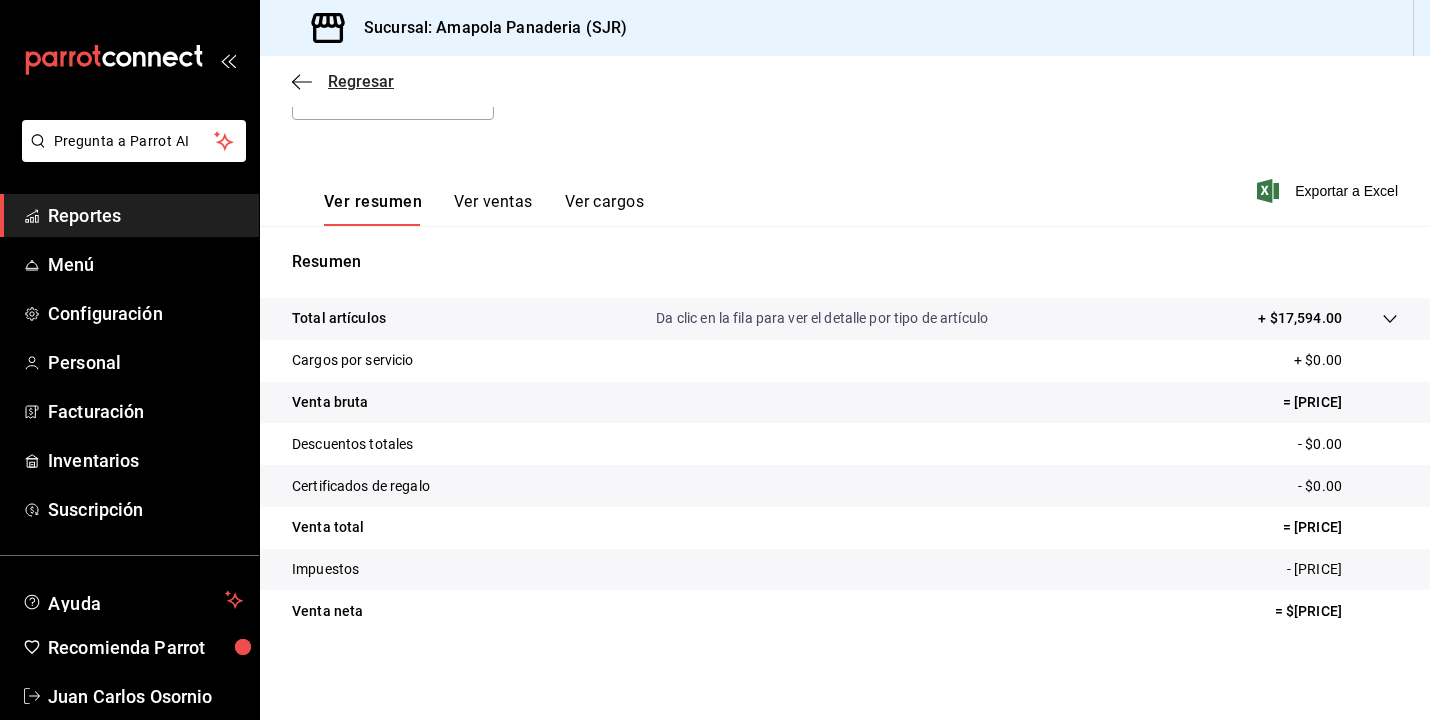 scroll, scrollTop: 238, scrollLeft: 0, axis: vertical 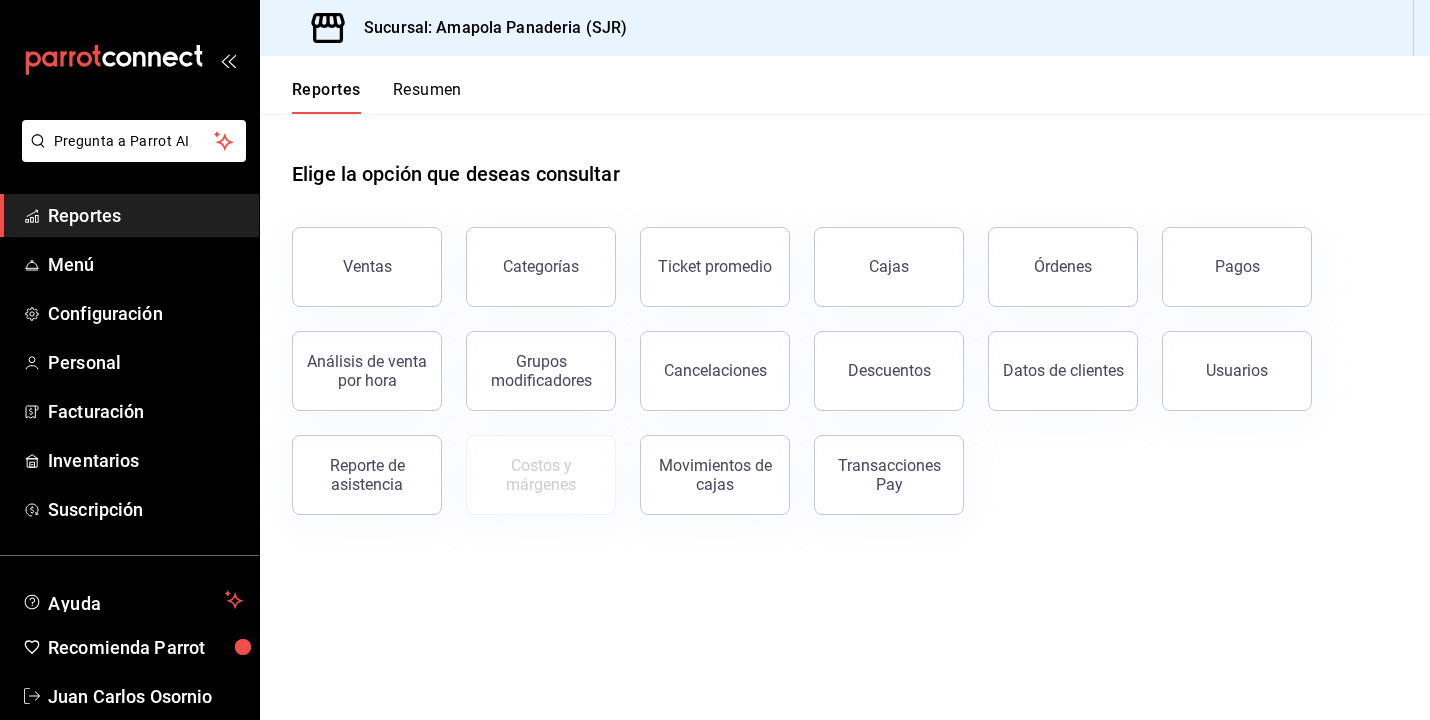 click on "Resumen" at bounding box center (427, 97) 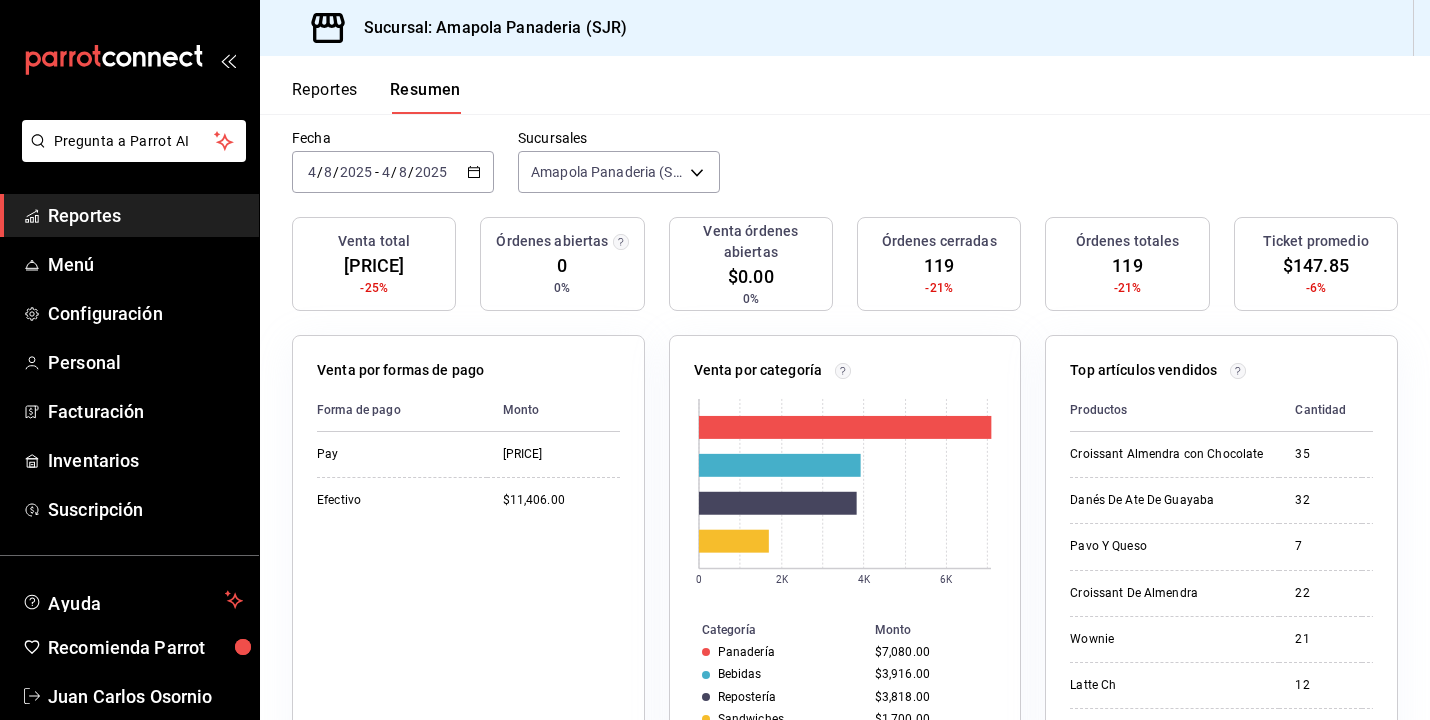 scroll, scrollTop: 111, scrollLeft: 0, axis: vertical 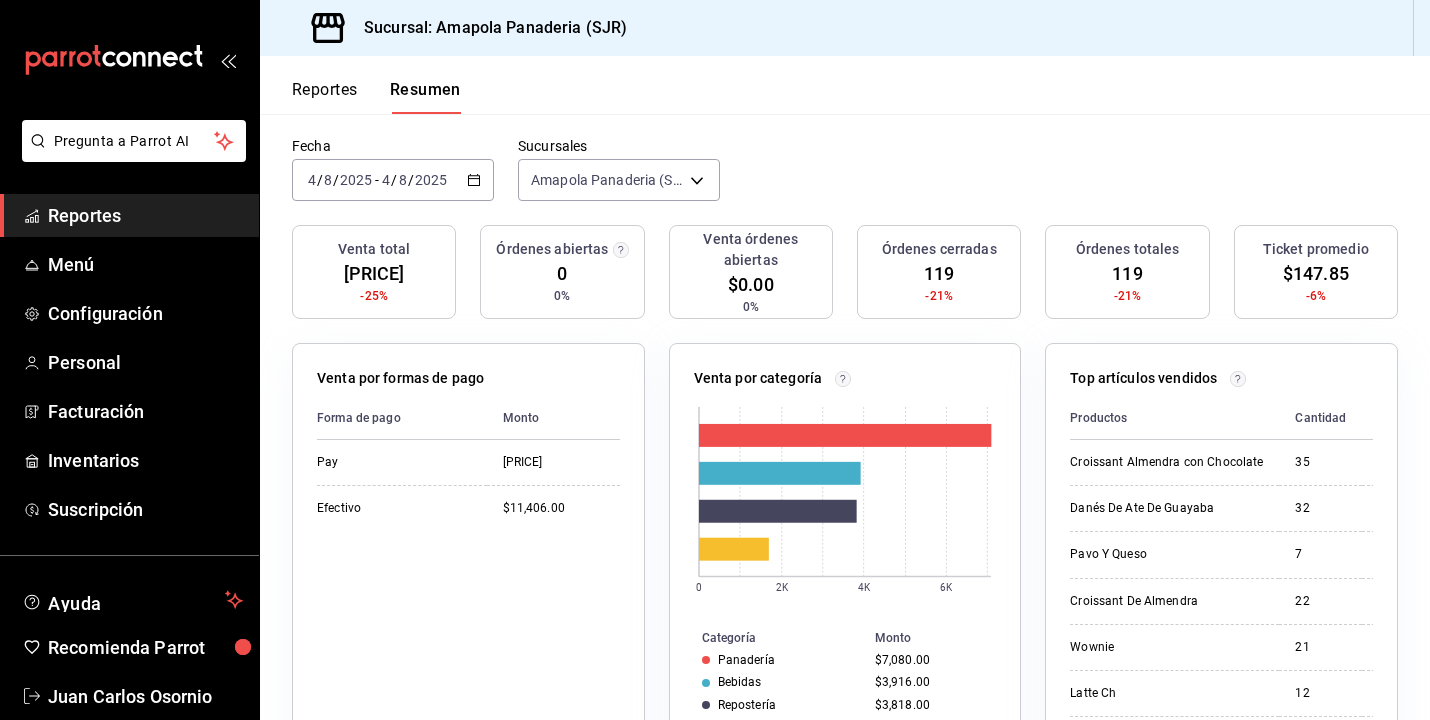 click on "2025-08-04 4 / 8 / 2025 - 2025-08-04 4 / 8 / 2025" at bounding box center [393, 180] 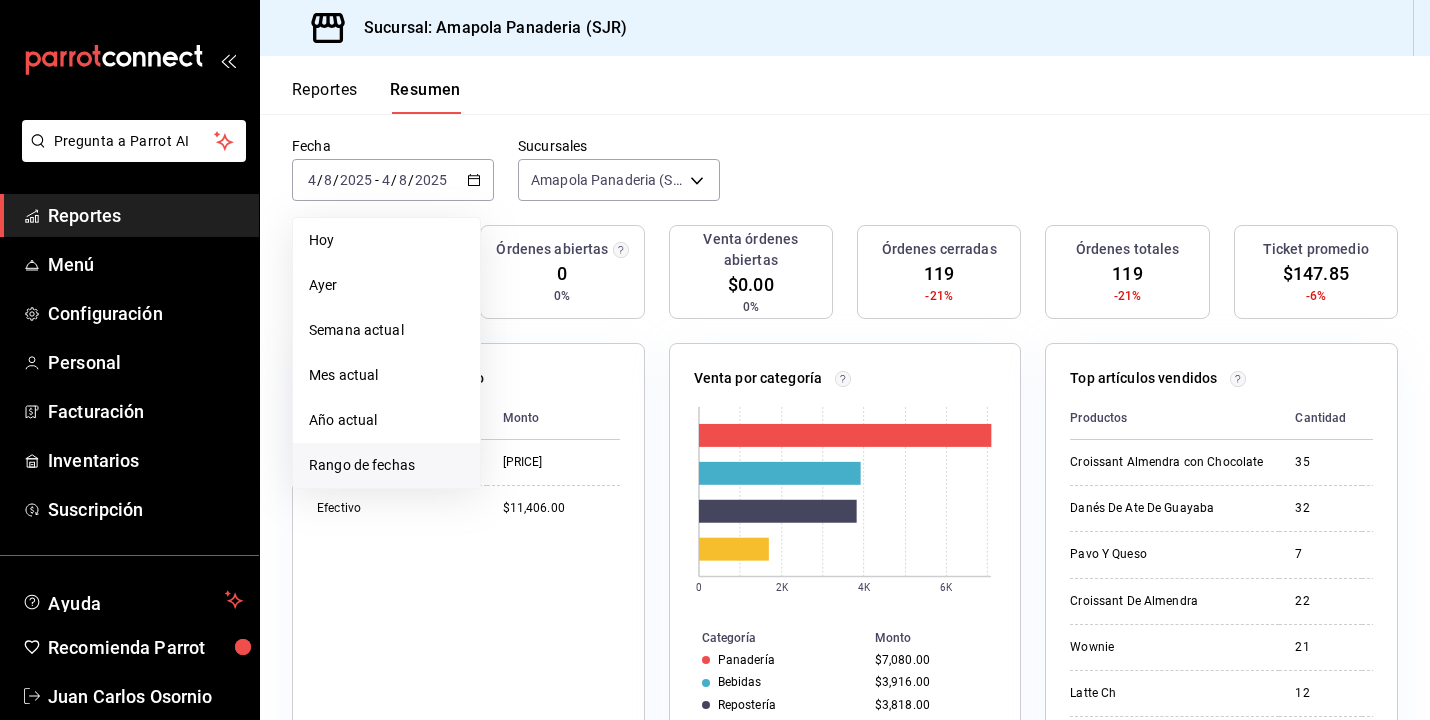 click on "Rango de fechas" at bounding box center (386, 465) 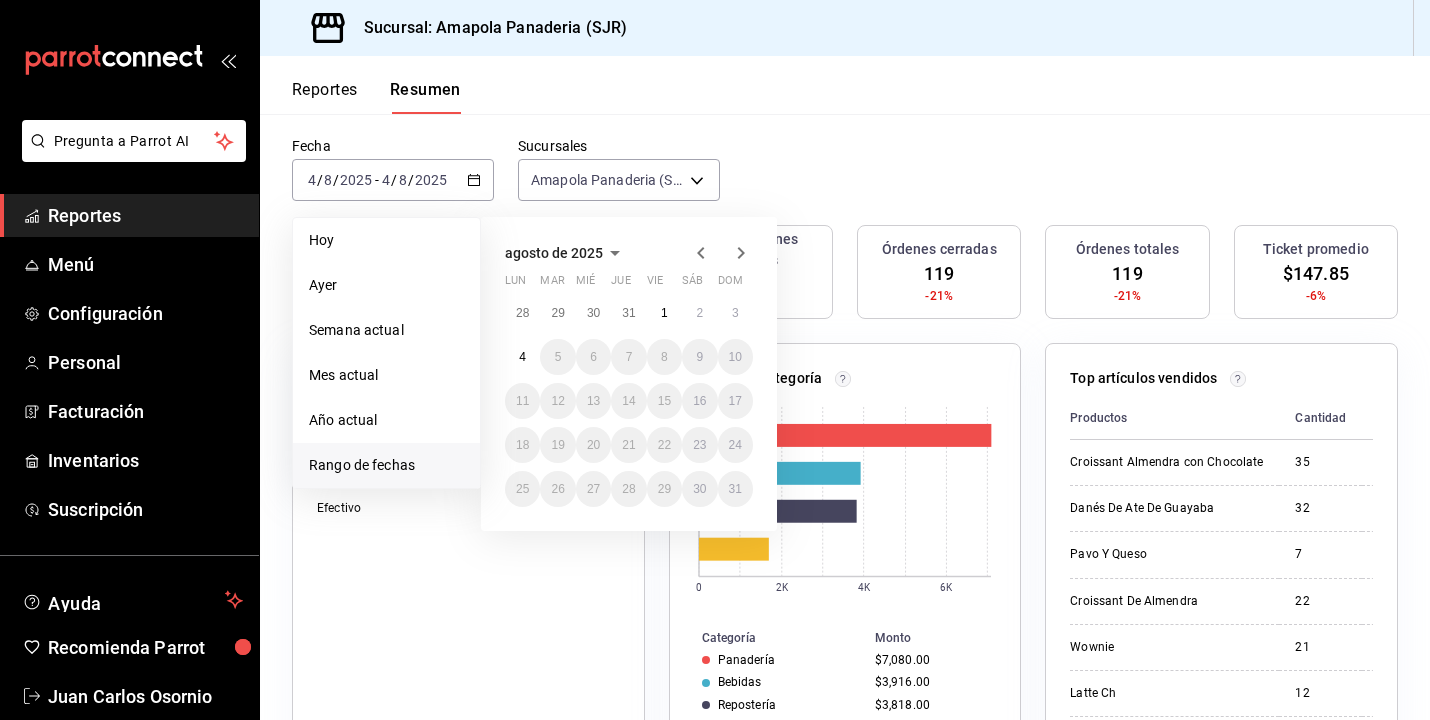 click 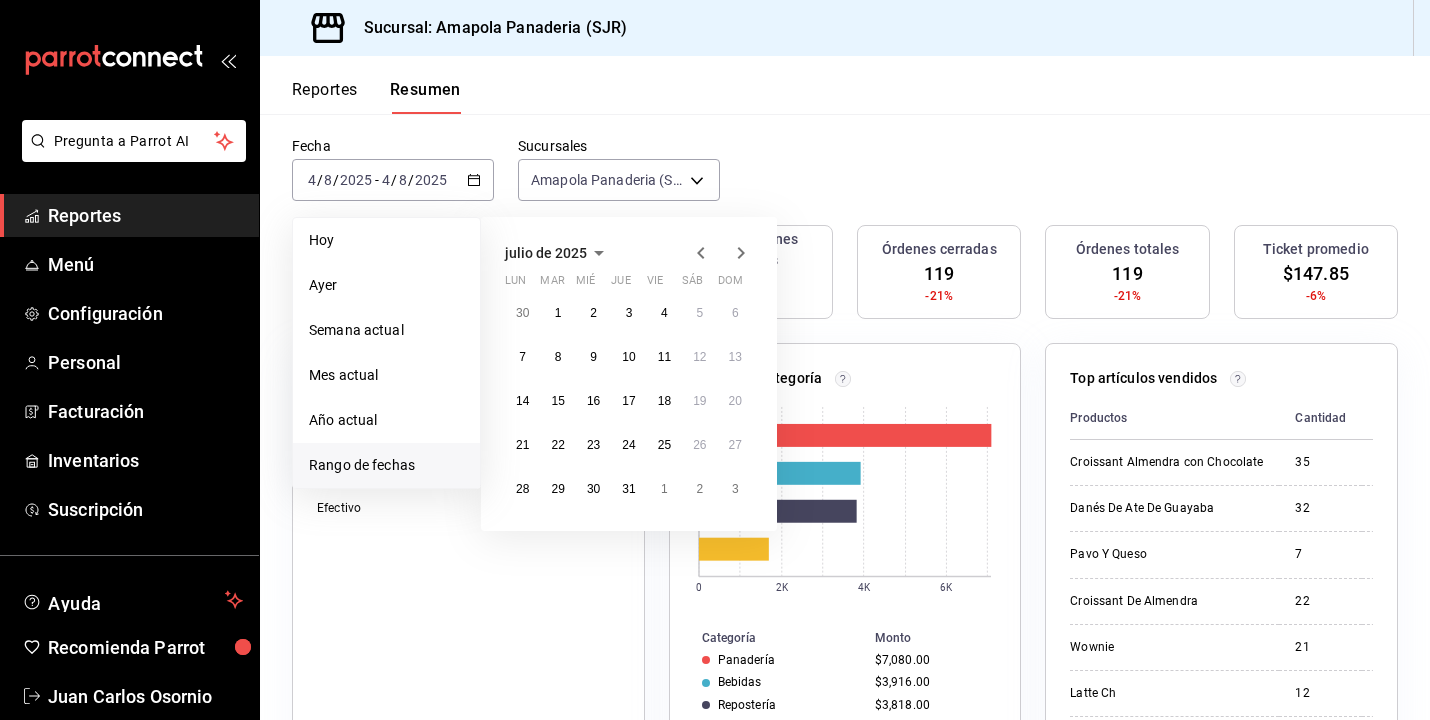 click 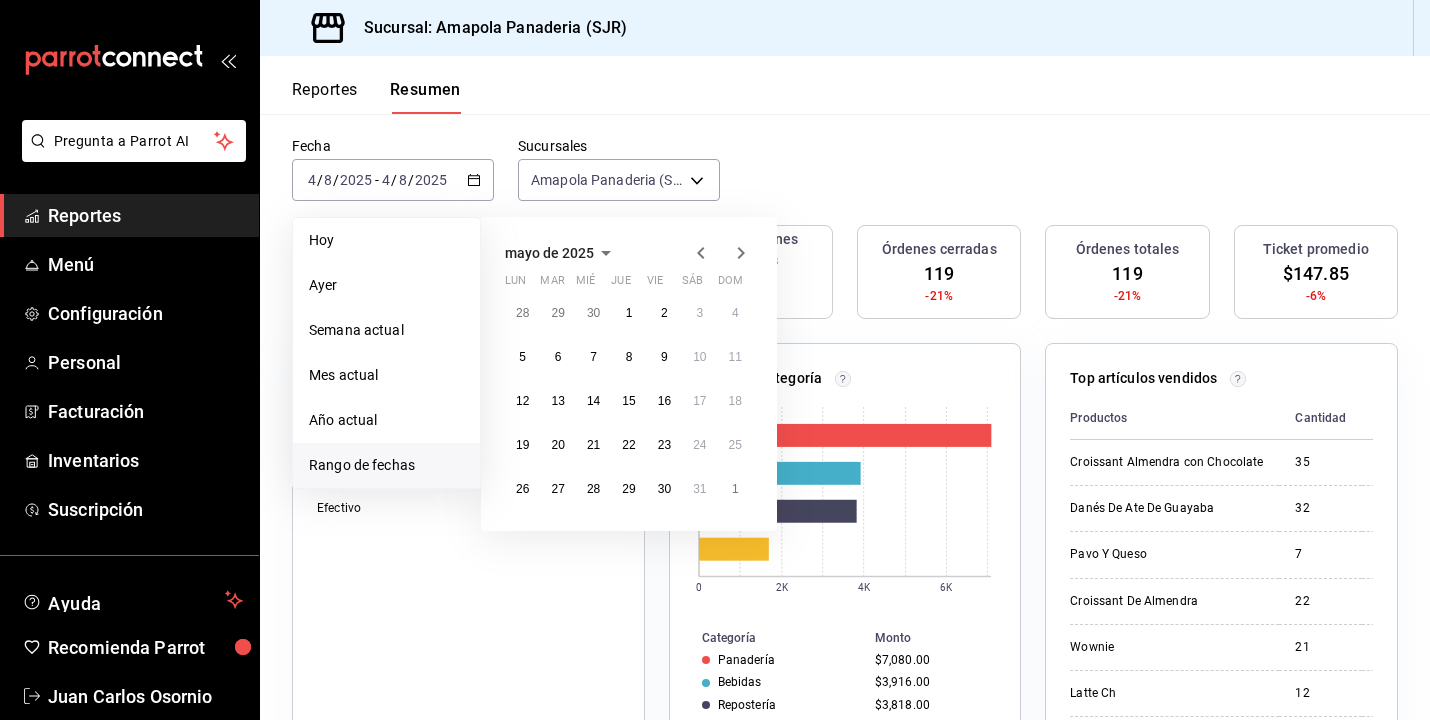 click 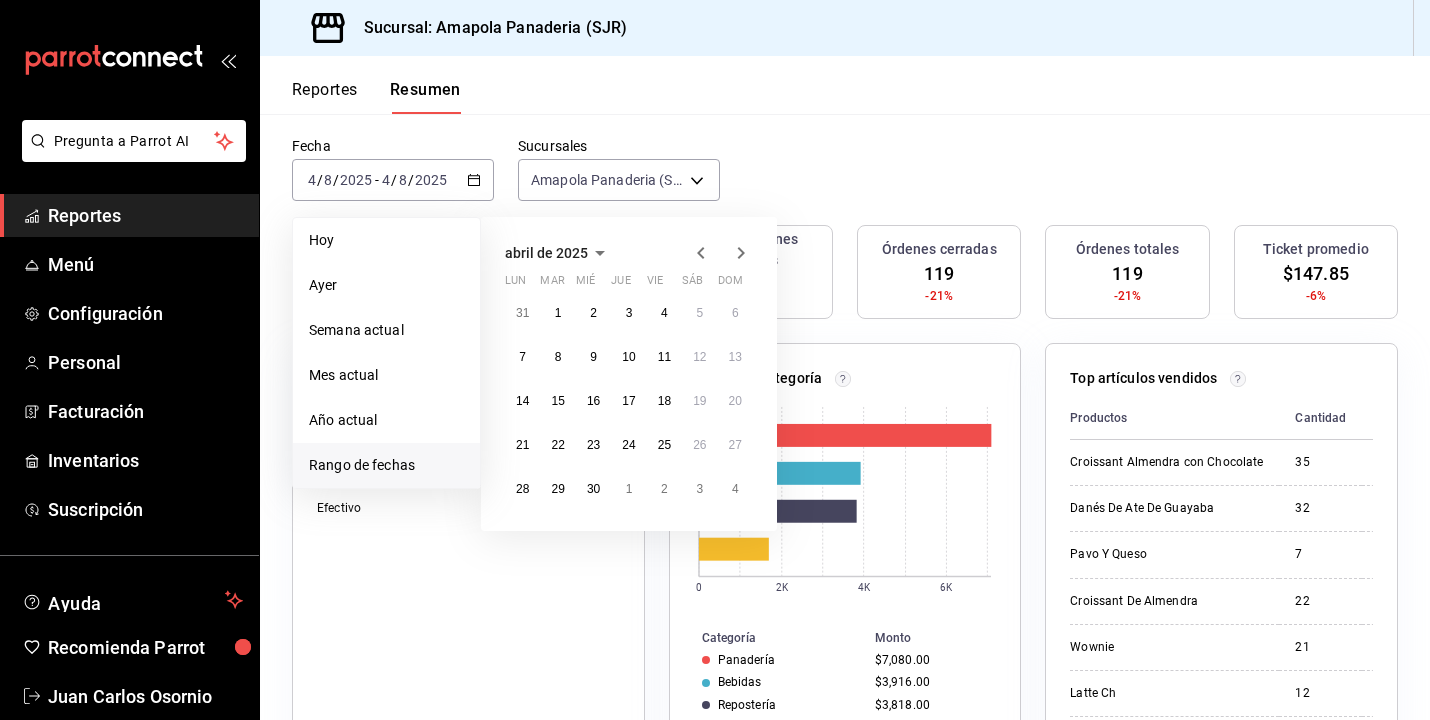click 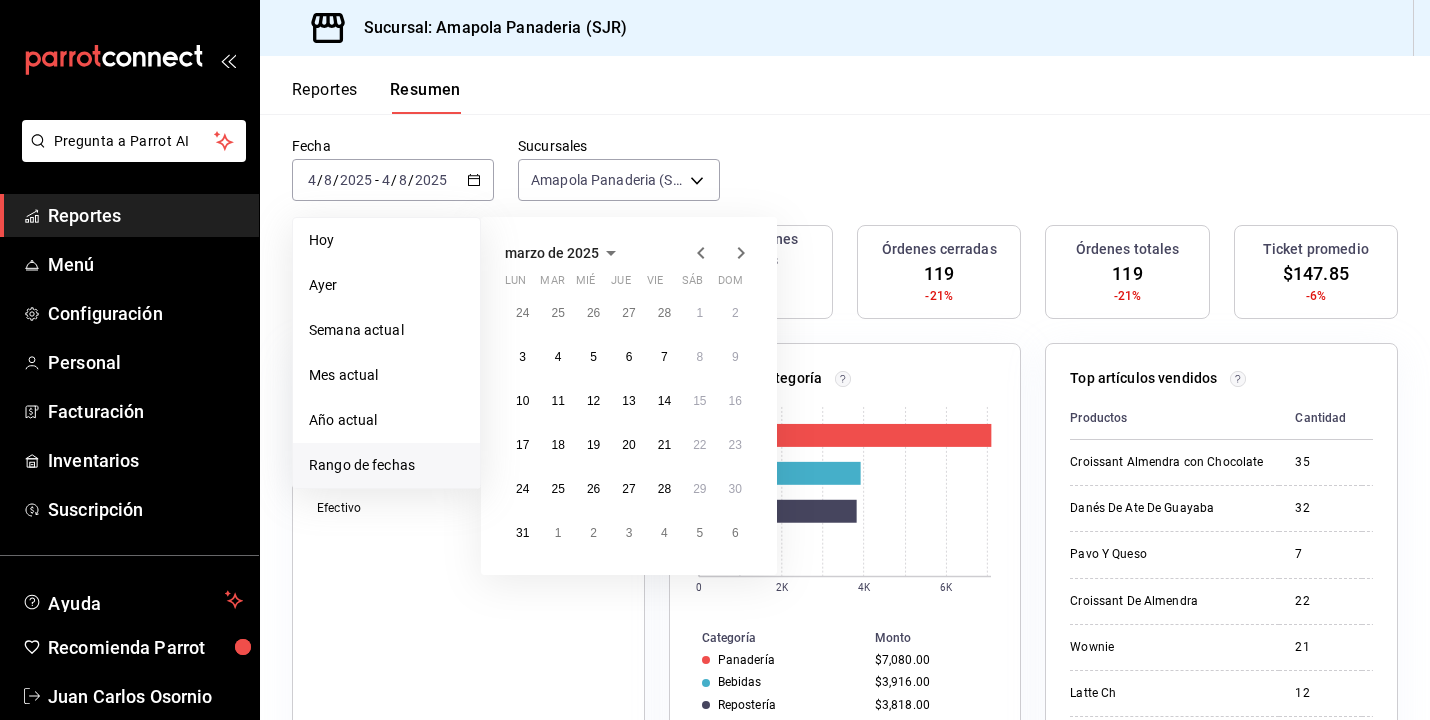 click 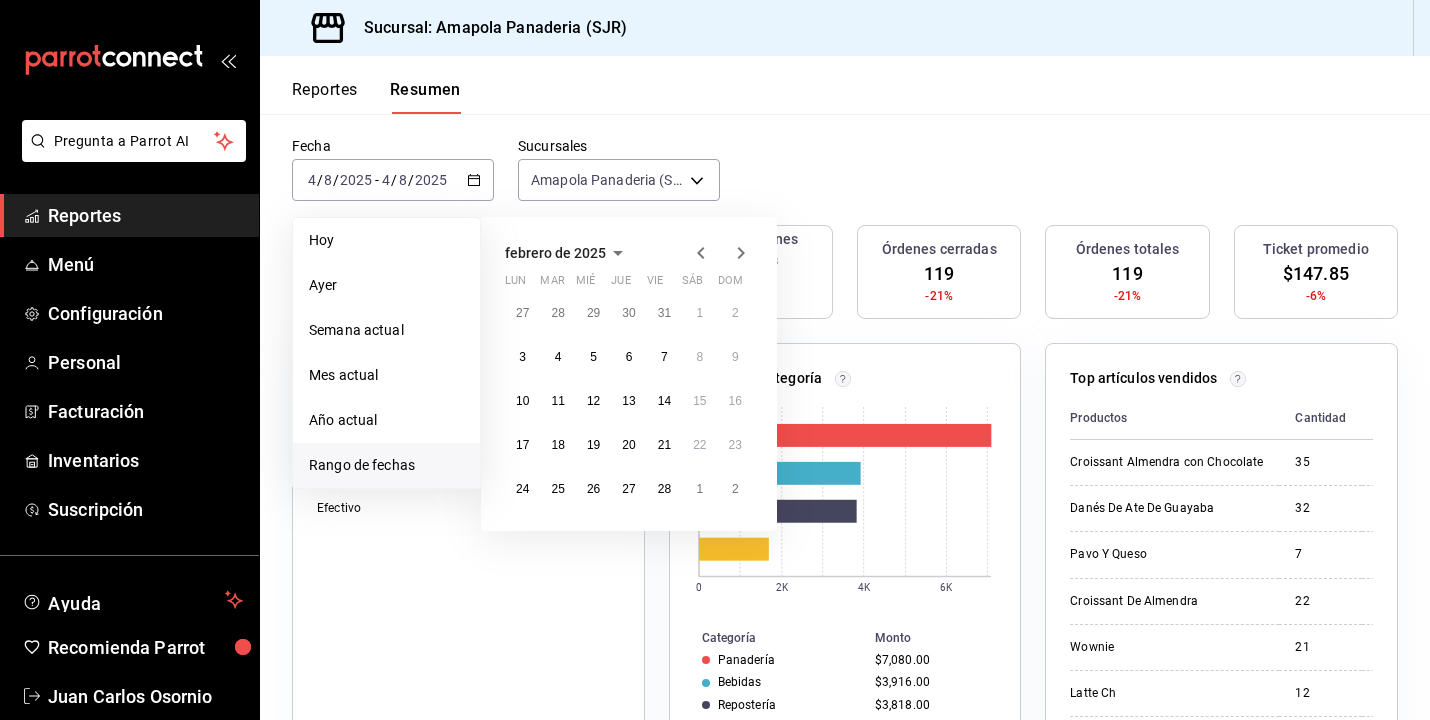 click 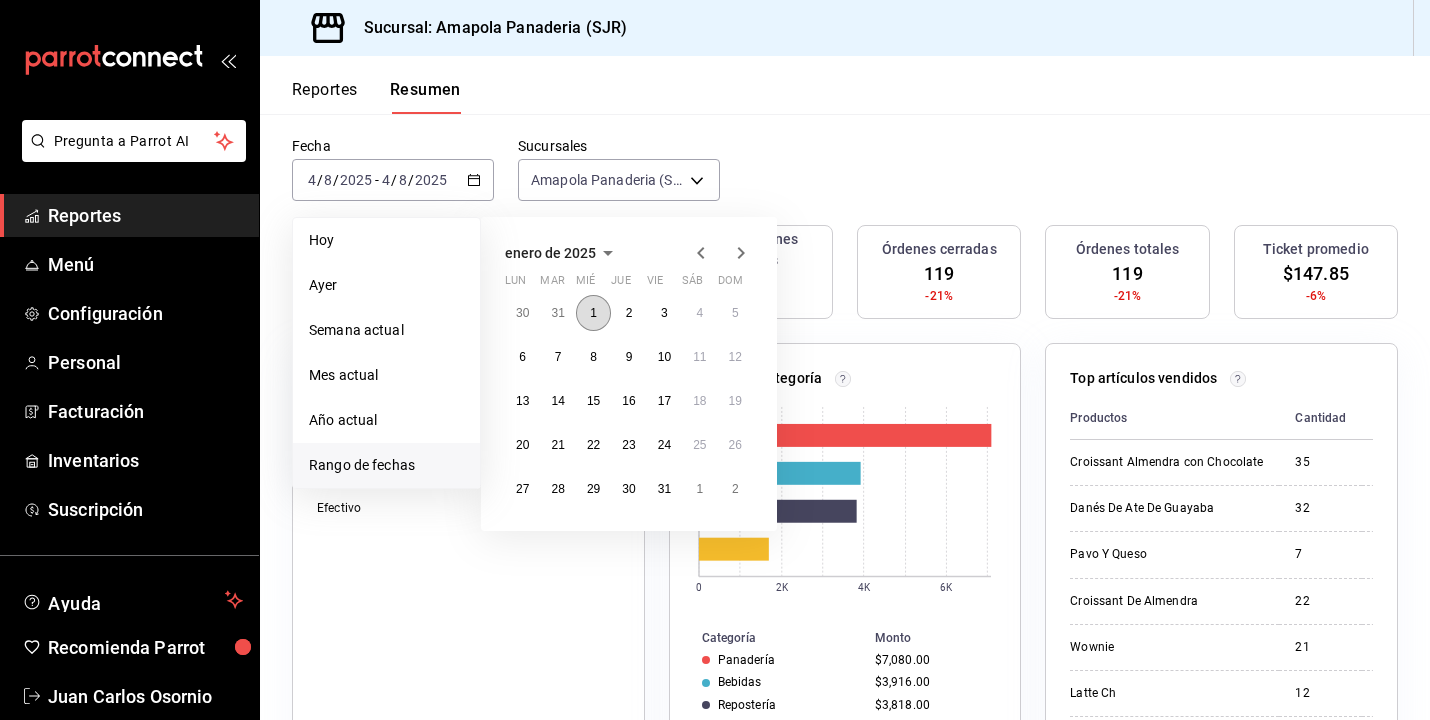 click on "1" at bounding box center [593, 313] 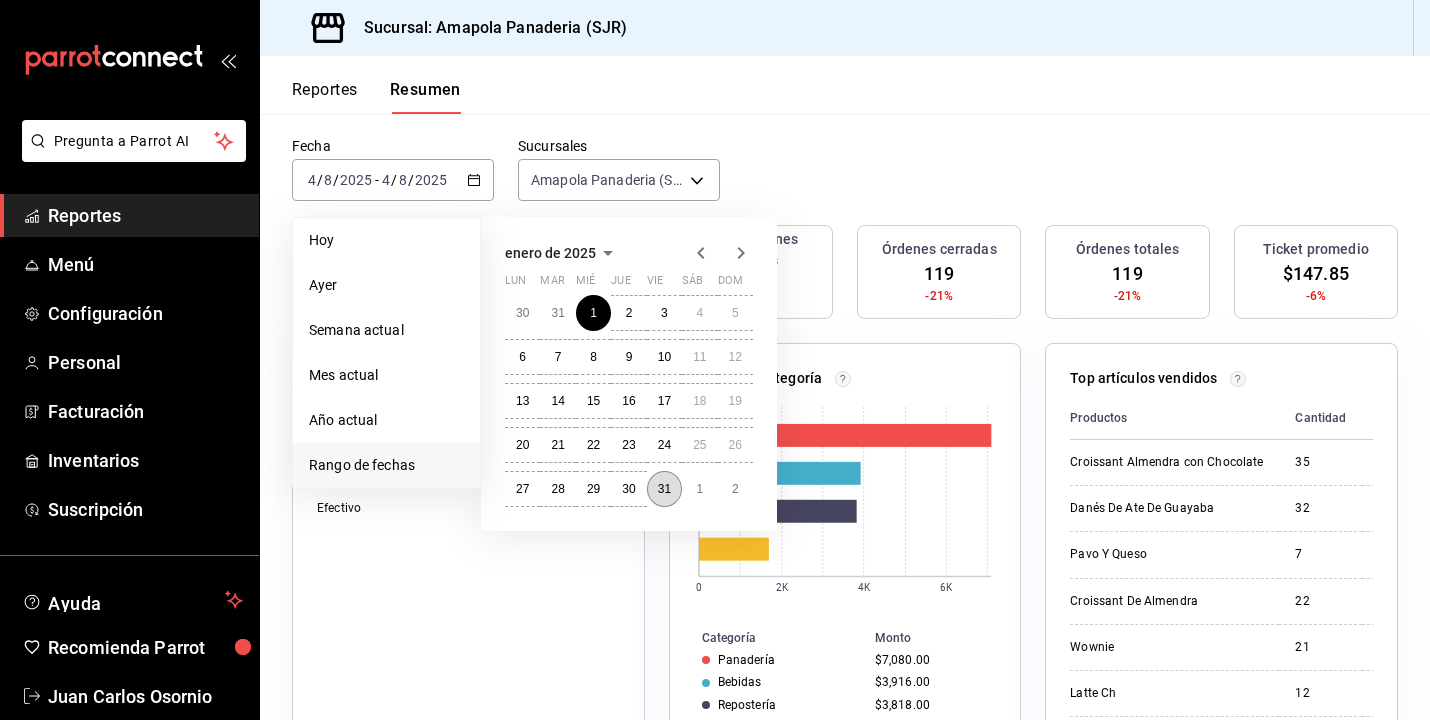click on "31" at bounding box center [664, 489] 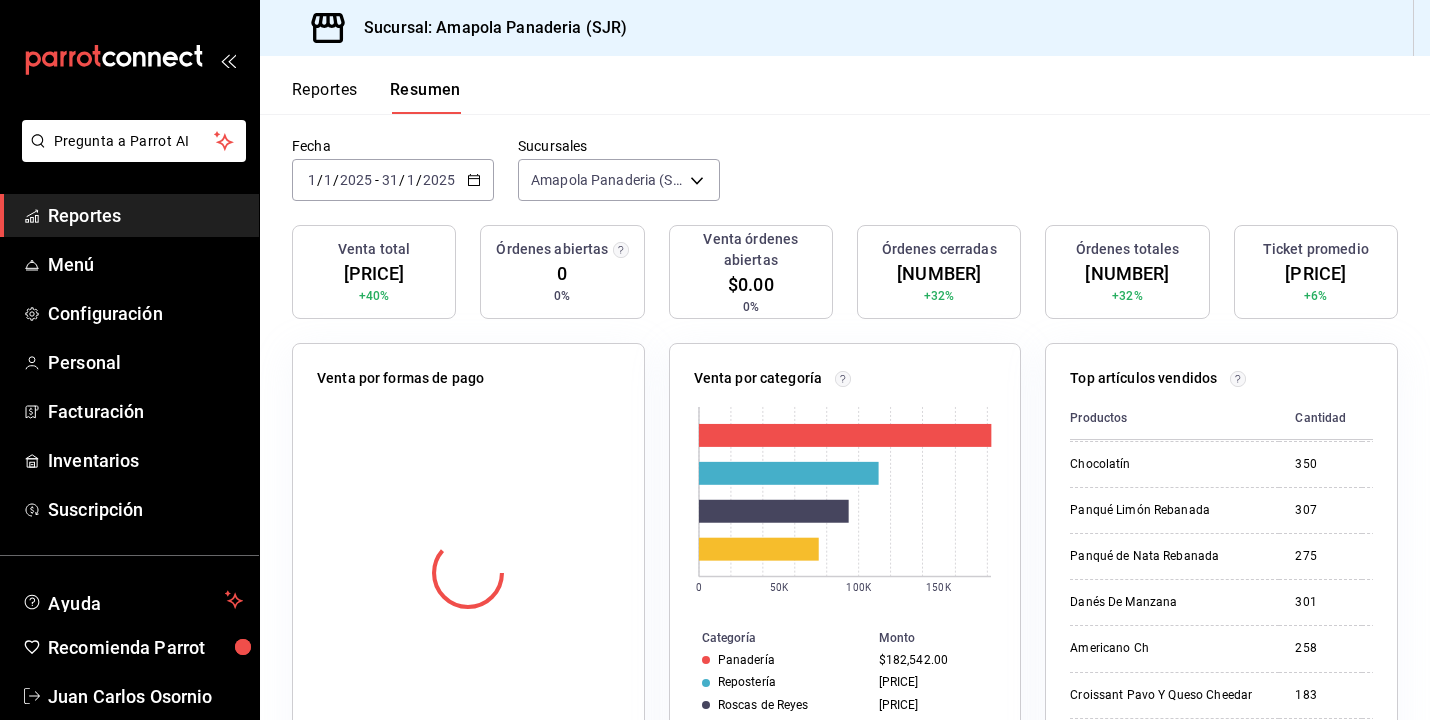 scroll, scrollTop: 582, scrollLeft: 0, axis: vertical 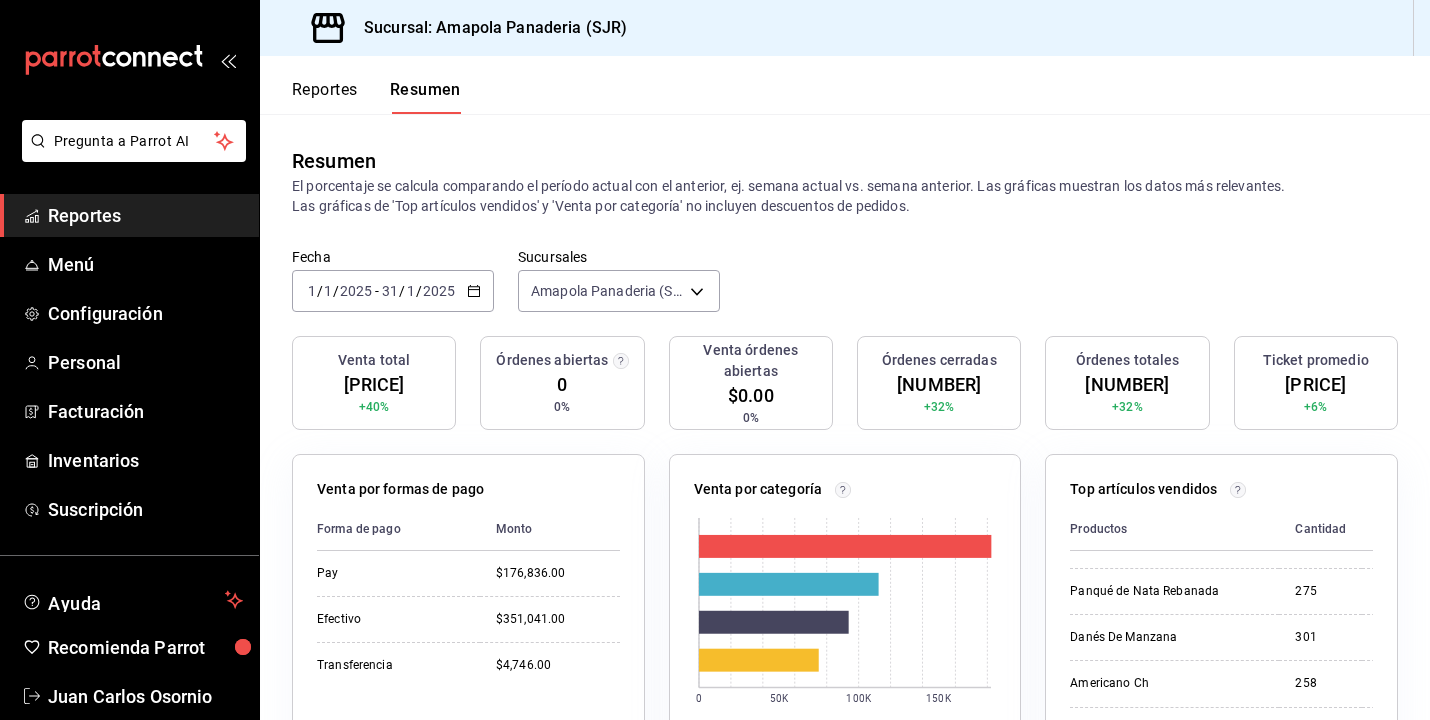 click on "Reportes" at bounding box center [325, 97] 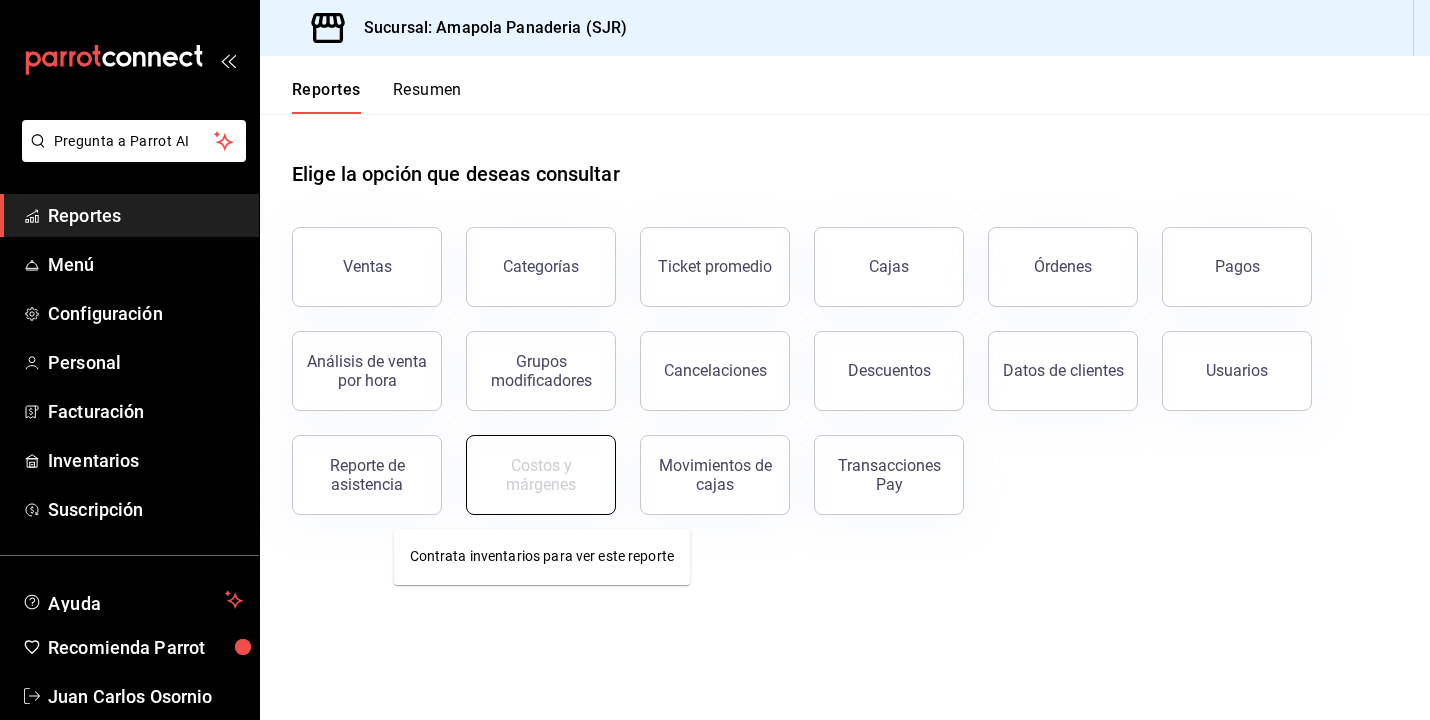 click on "Costos y márgenes" at bounding box center [541, 475] 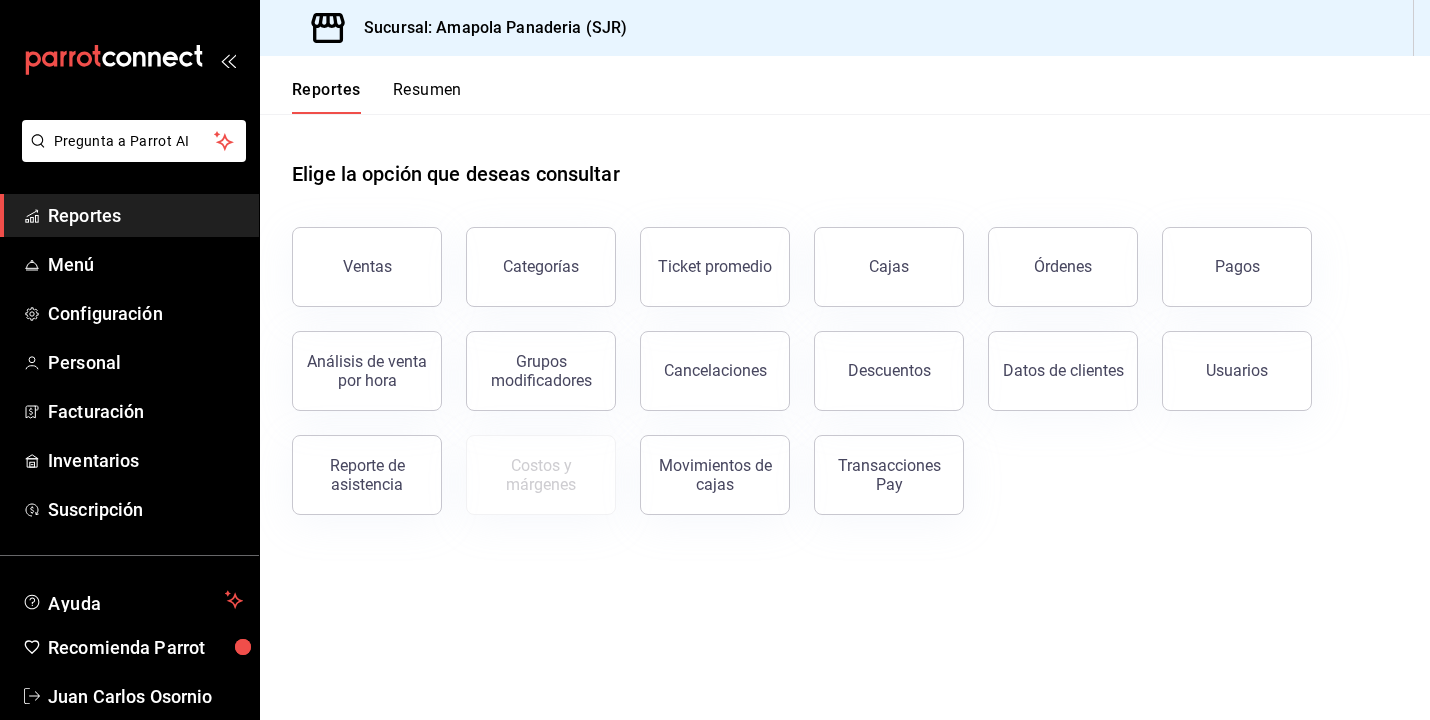 scroll, scrollTop: 0, scrollLeft: 0, axis: both 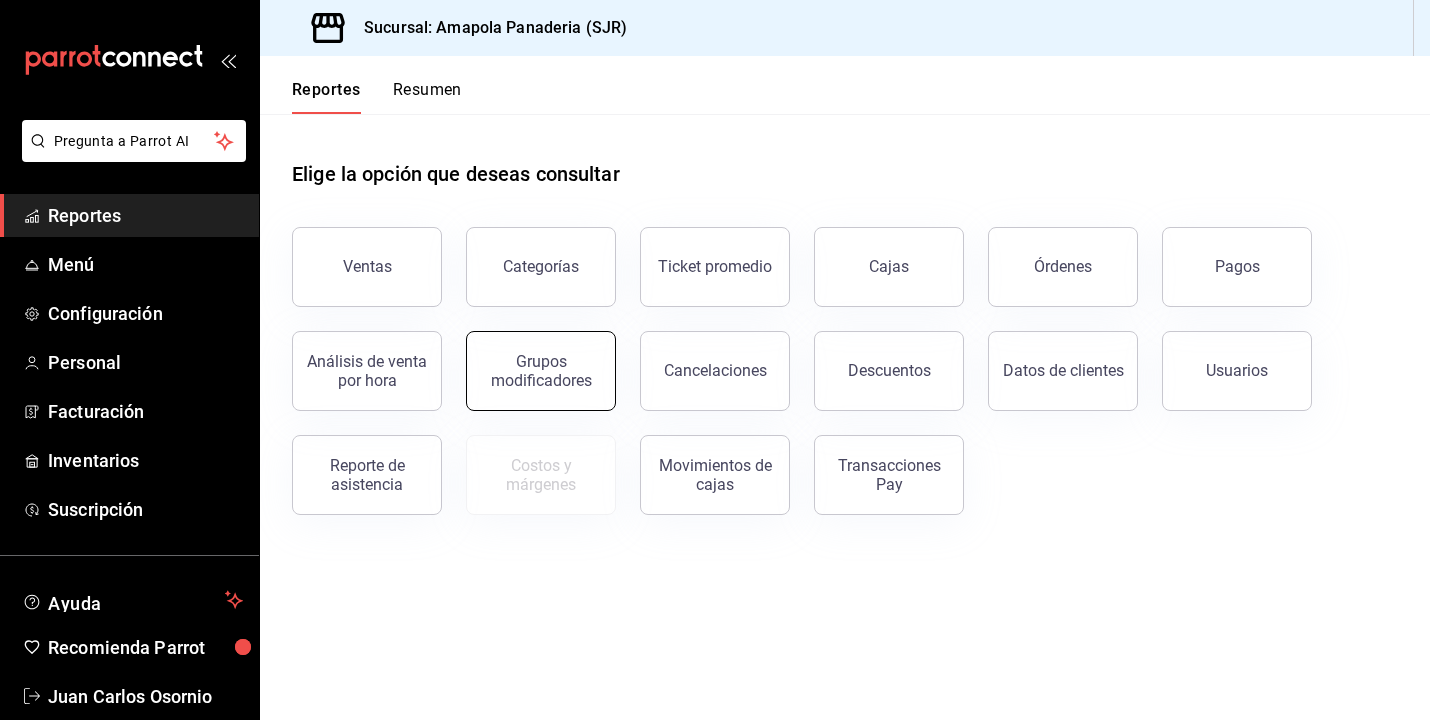 click on "Grupos modificadores" at bounding box center [541, 371] 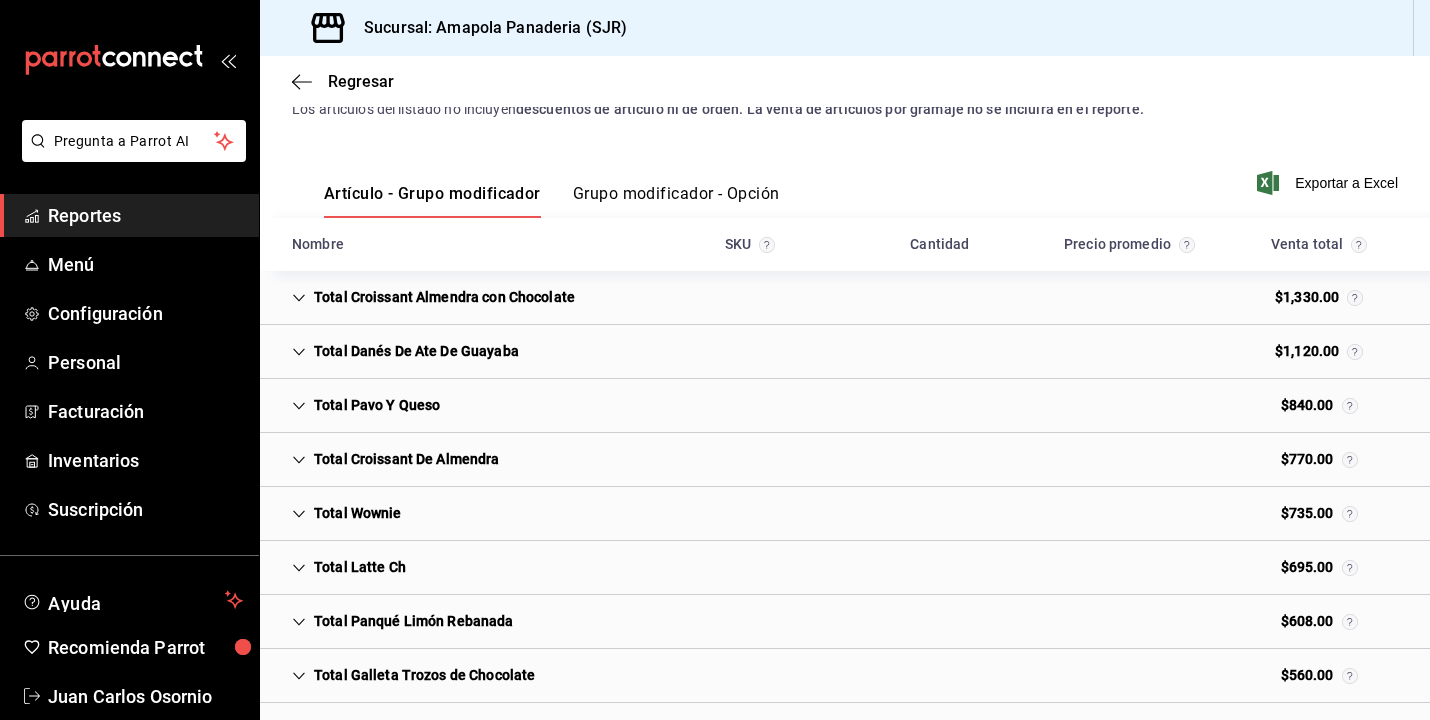 scroll, scrollTop: 263, scrollLeft: 0, axis: vertical 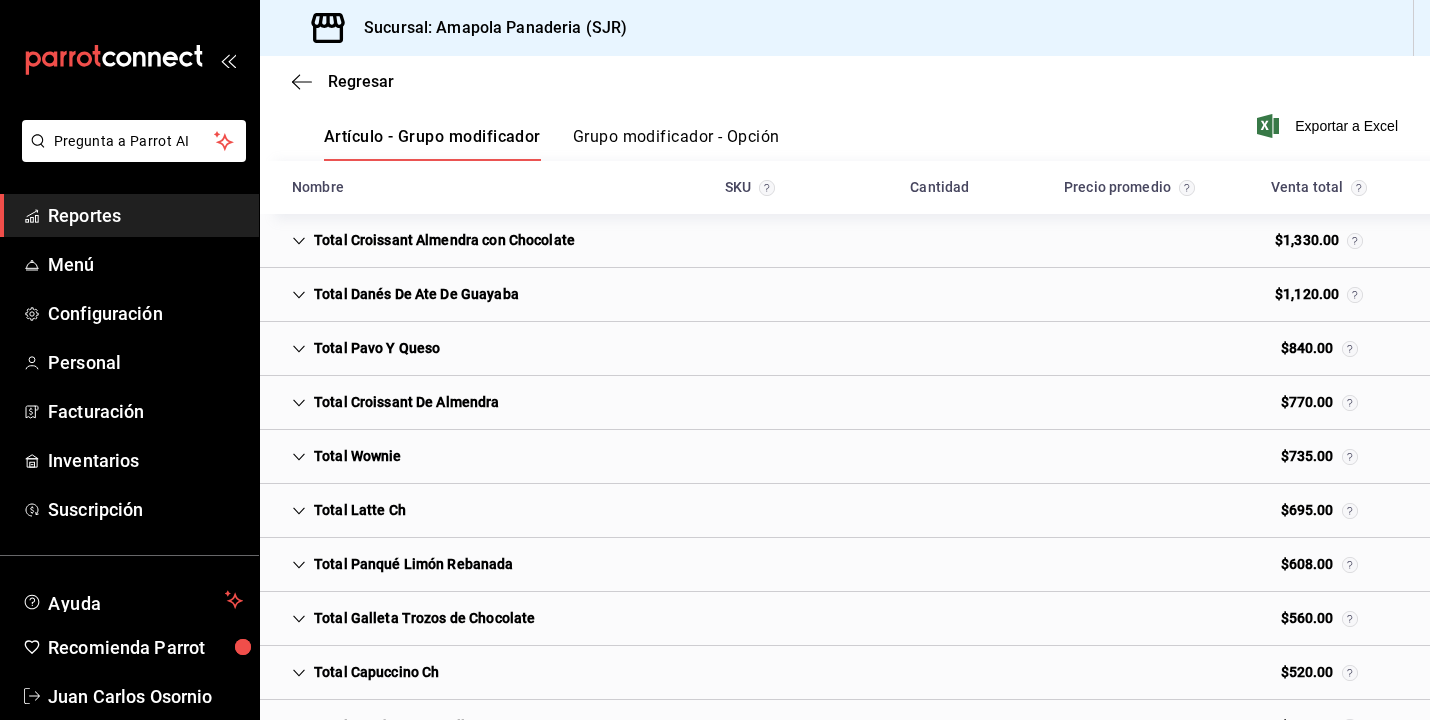 click on "Total Croissant Almendra con Chocolate" at bounding box center (433, 240) 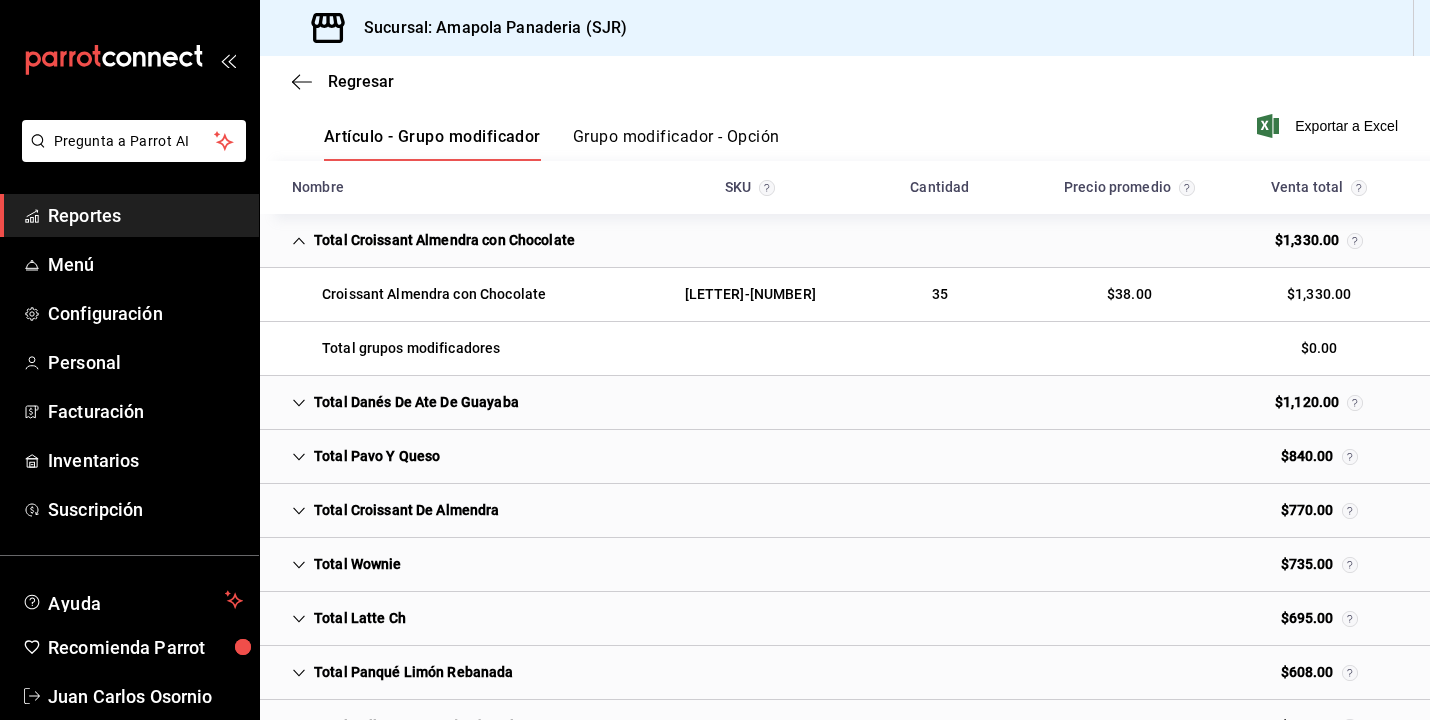 click on "Total Croissant Almendra con Chocolate" at bounding box center [433, 240] 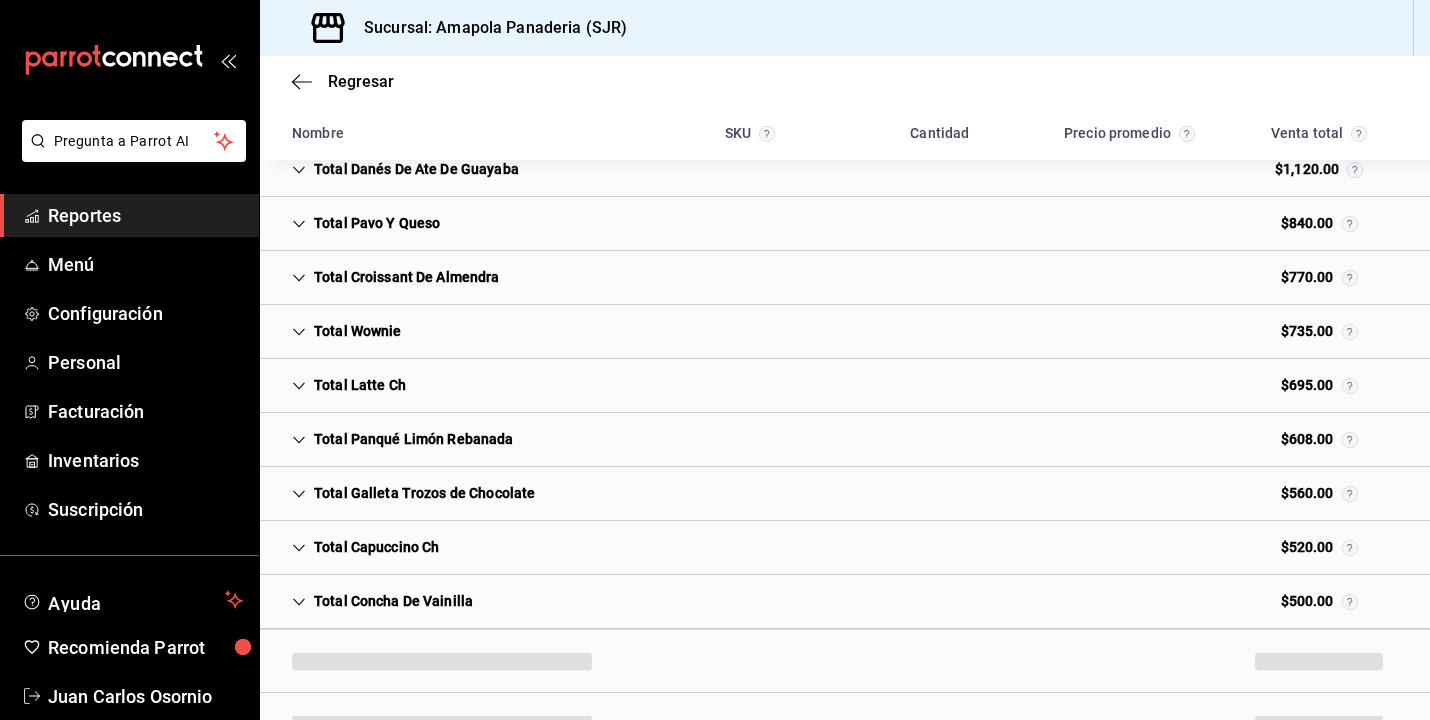 scroll, scrollTop: 436, scrollLeft: 0, axis: vertical 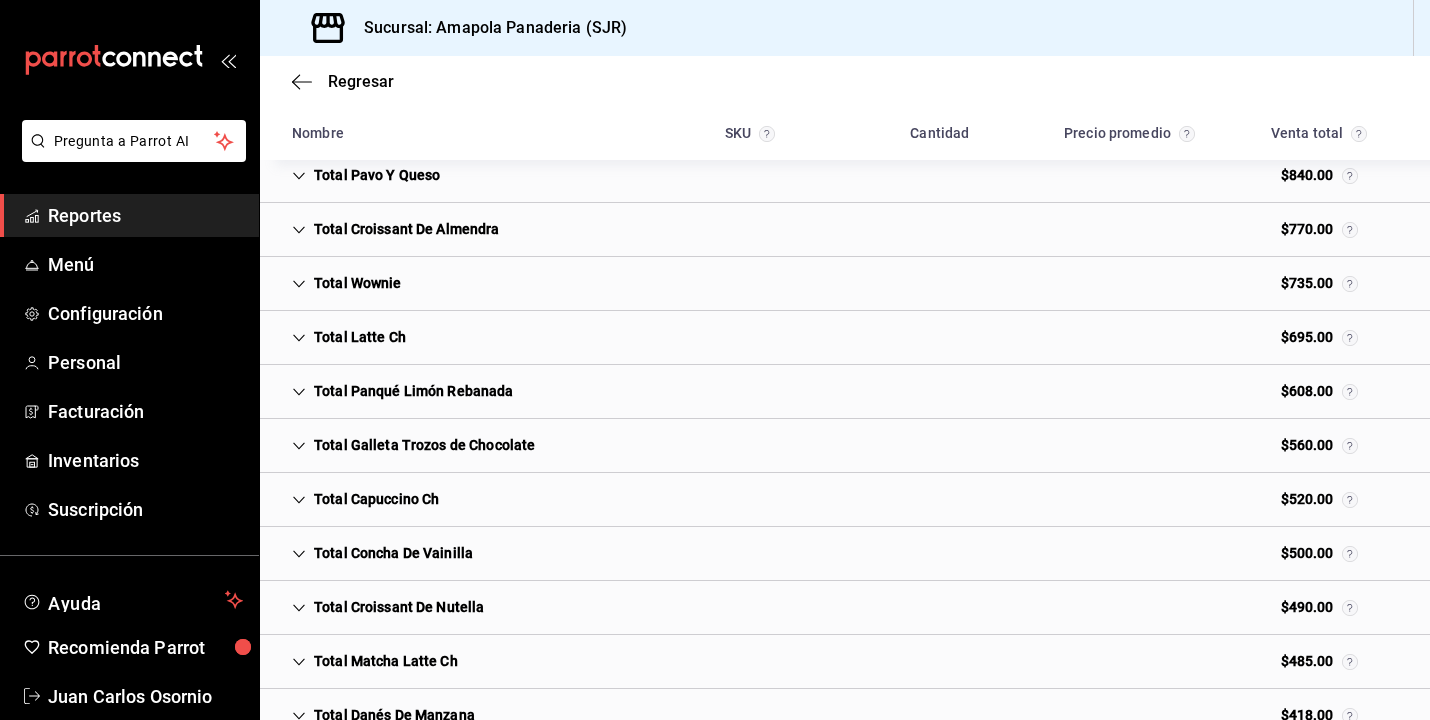 click on "Total Latte Ch" at bounding box center [349, 337] 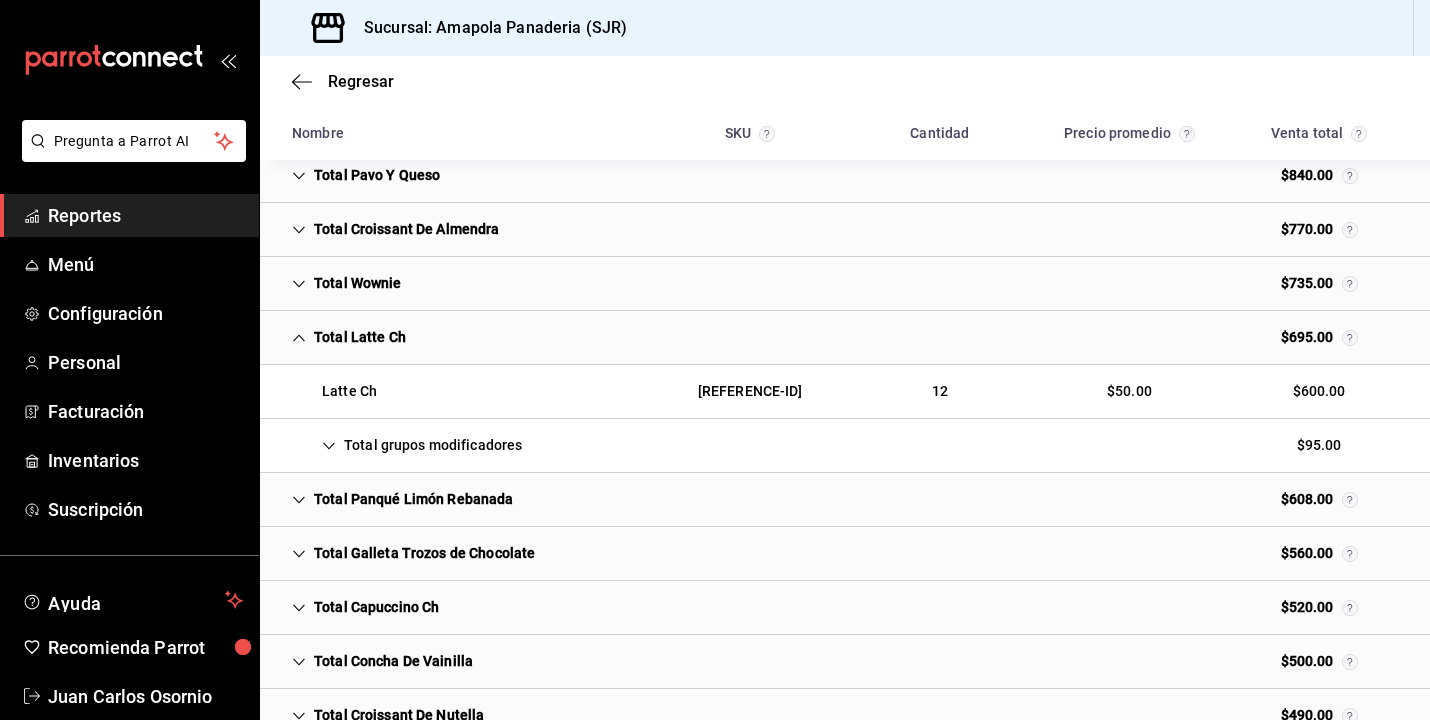 click on "Total Latte Ch" at bounding box center (349, 337) 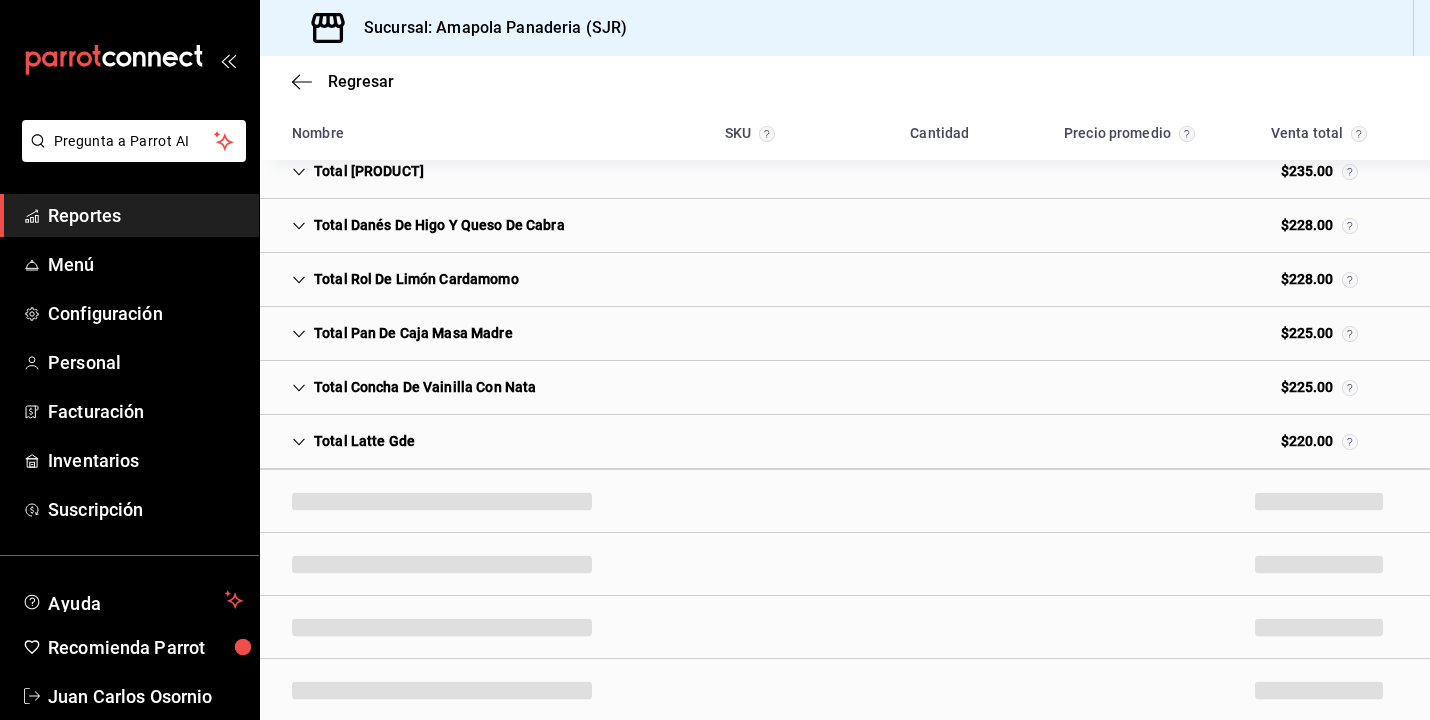 scroll, scrollTop: 1647, scrollLeft: 0, axis: vertical 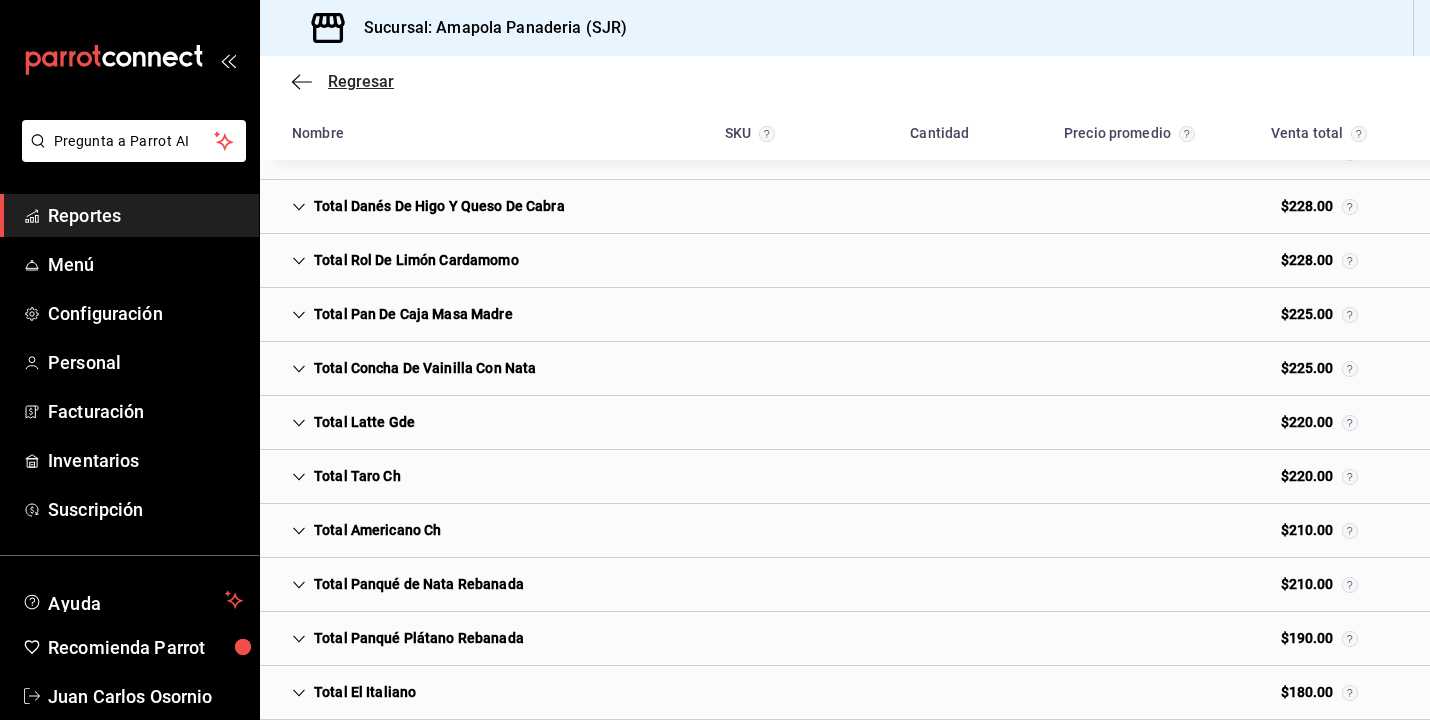 click 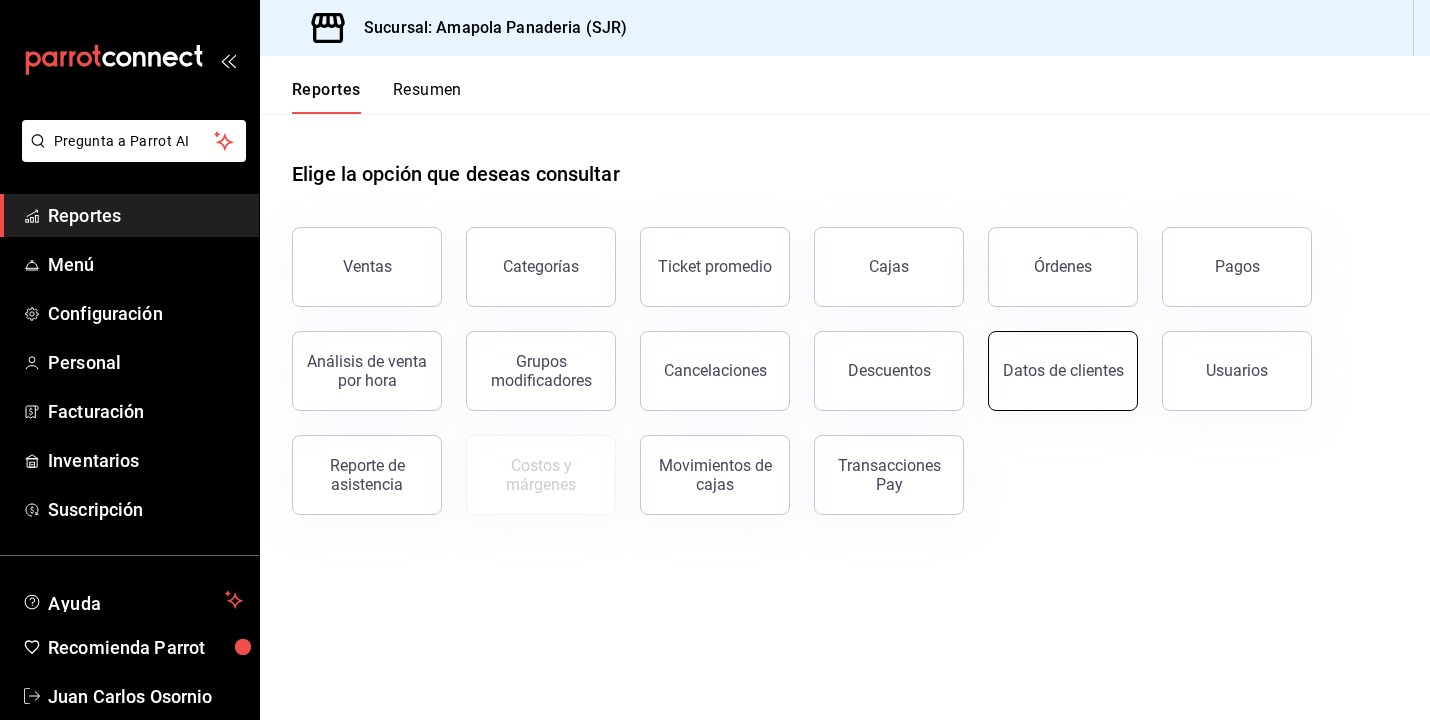 click on "Datos de clientes" at bounding box center [1063, 370] 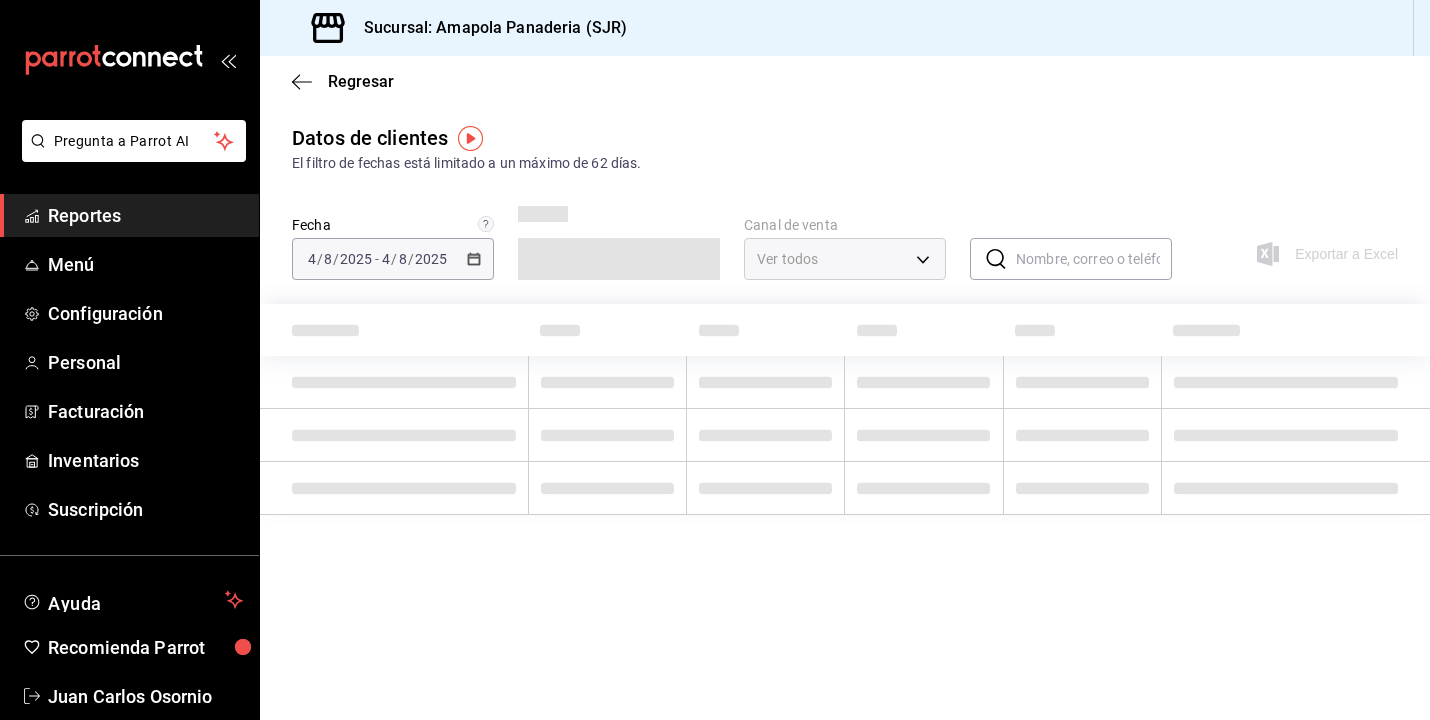 type on "PARROT,DIDI_FOOD,ONLINE" 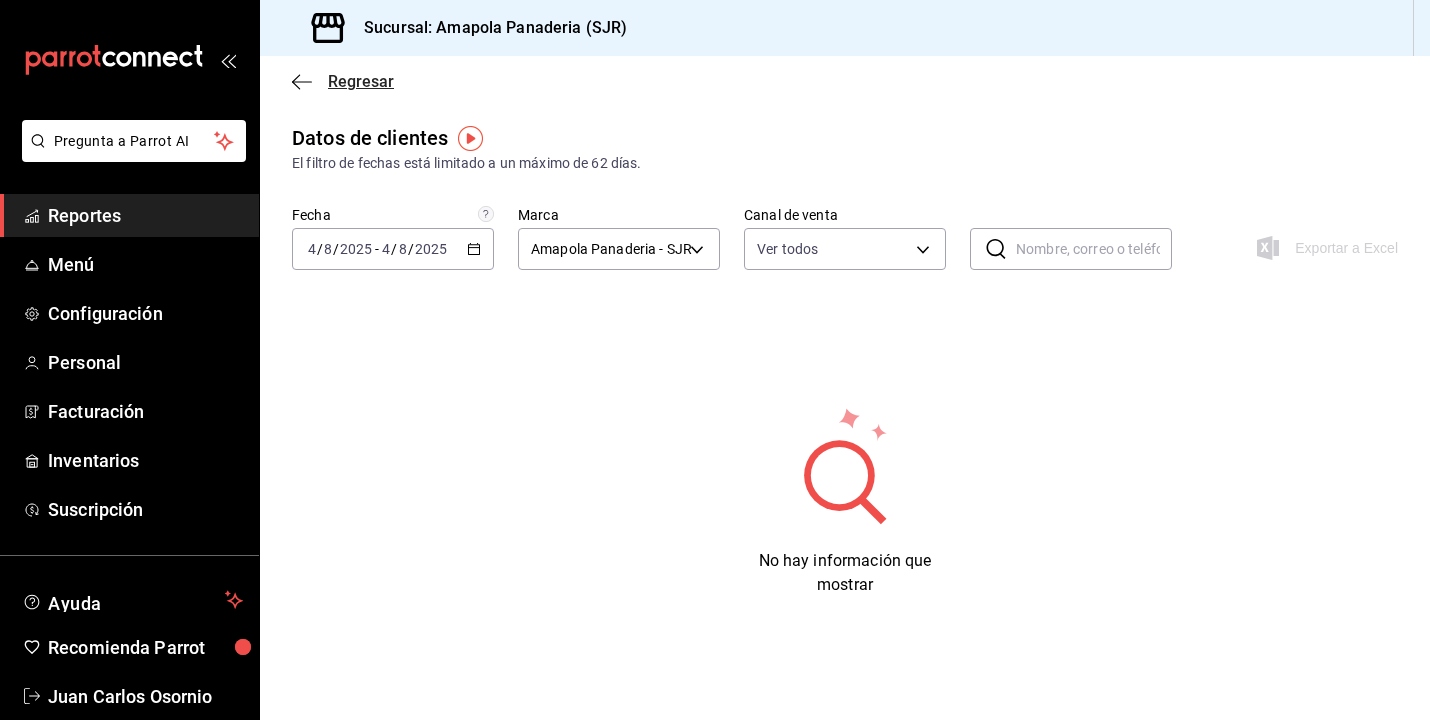 click 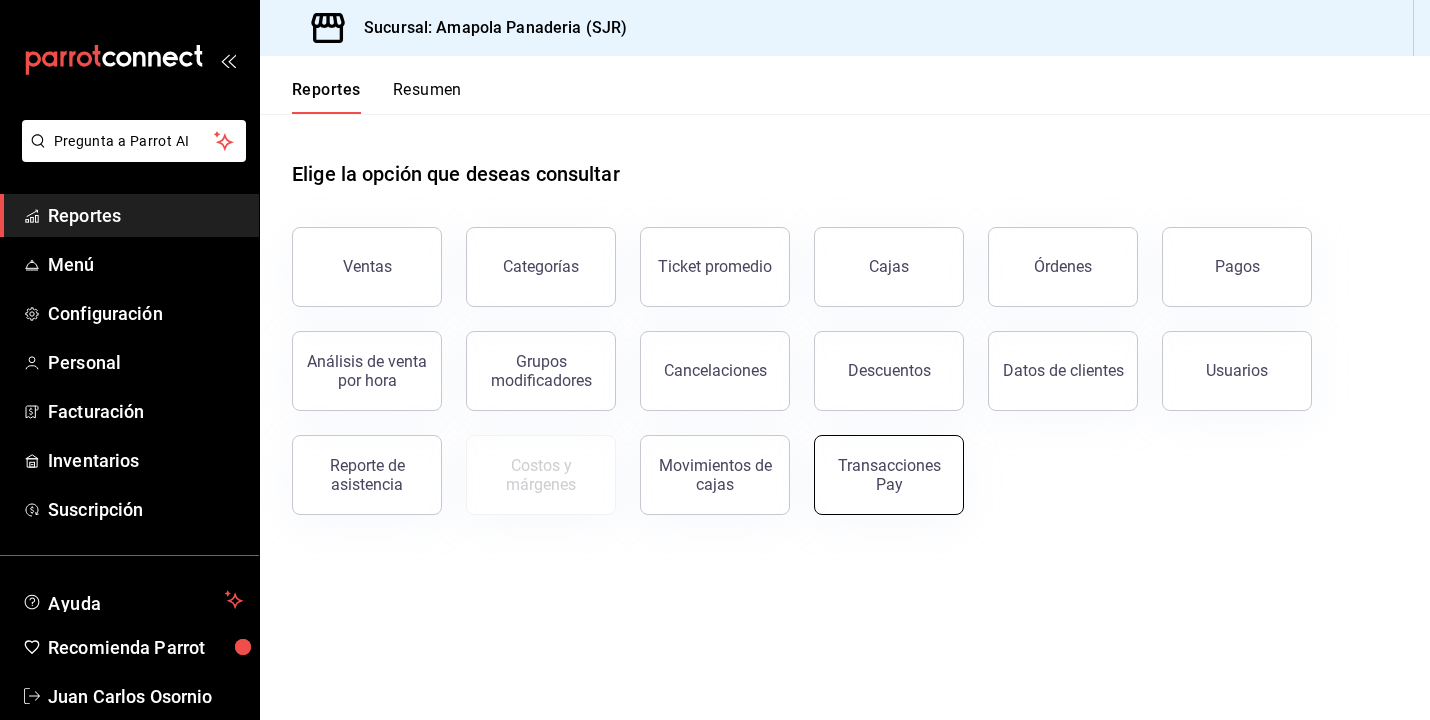 click on "Transacciones Pay" at bounding box center [889, 475] 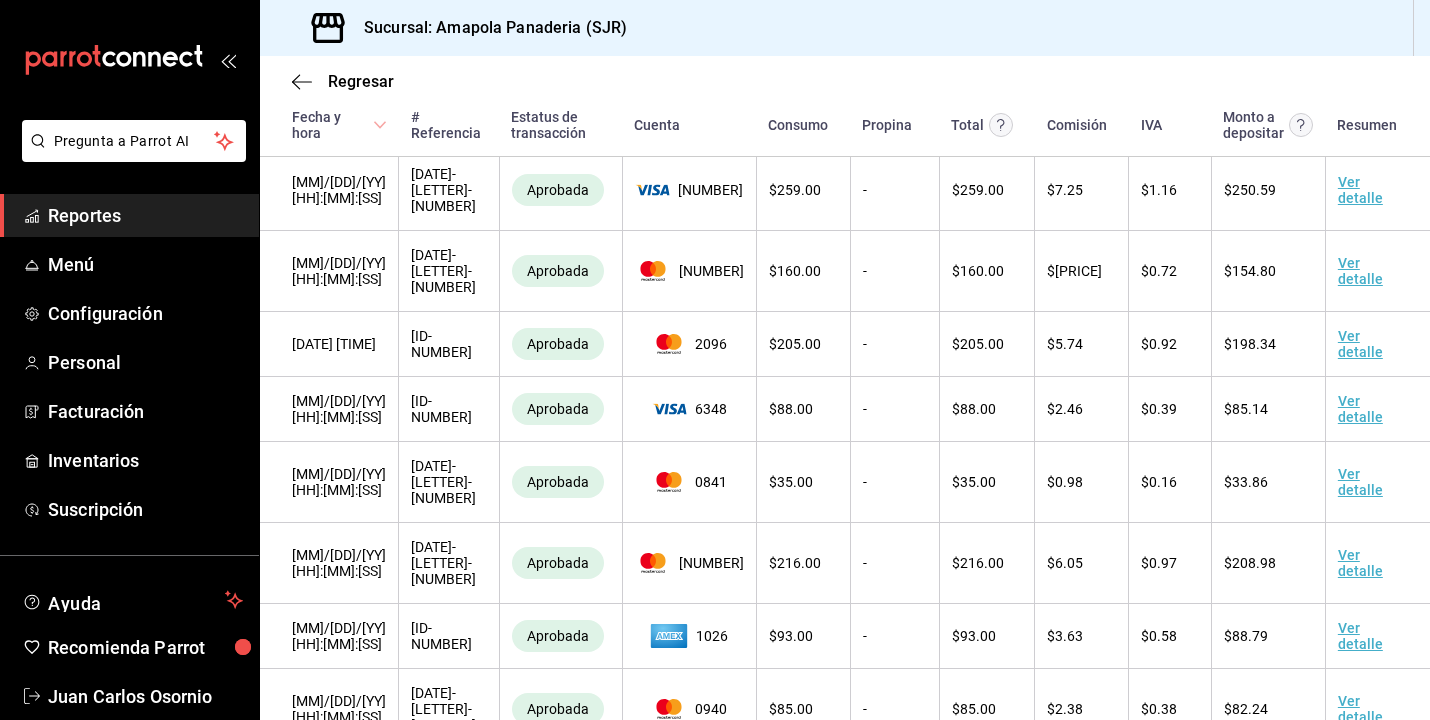 scroll, scrollTop: 2259, scrollLeft: 0, axis: vertical 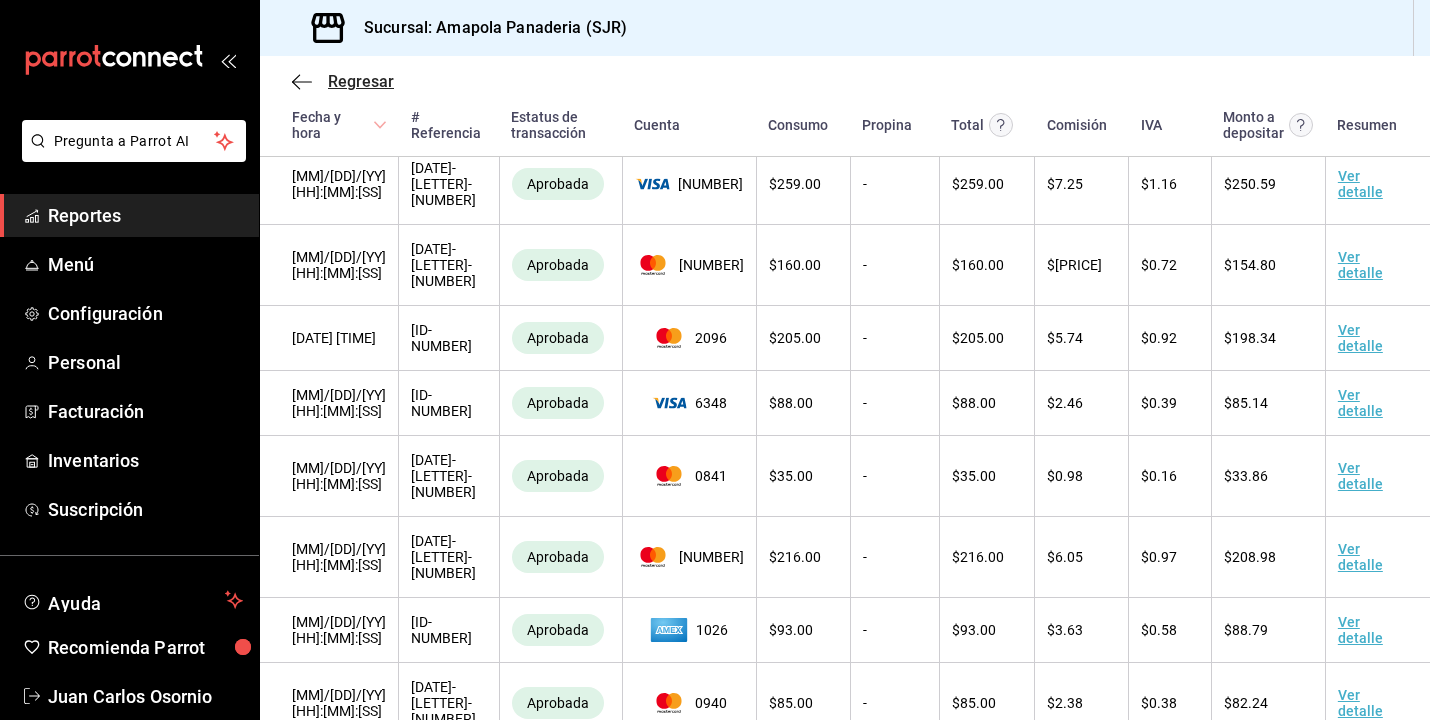 click 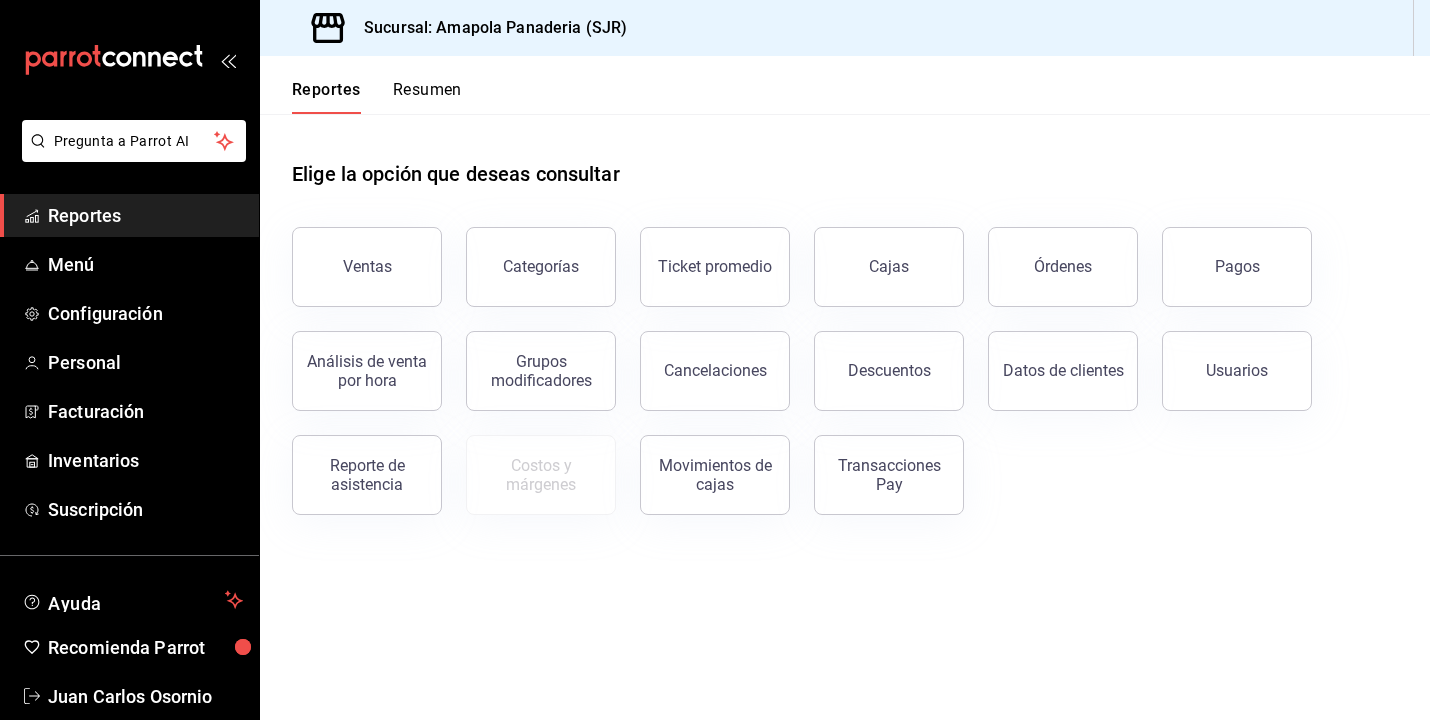 click on "Resumen" at bounding box center [427, 97] 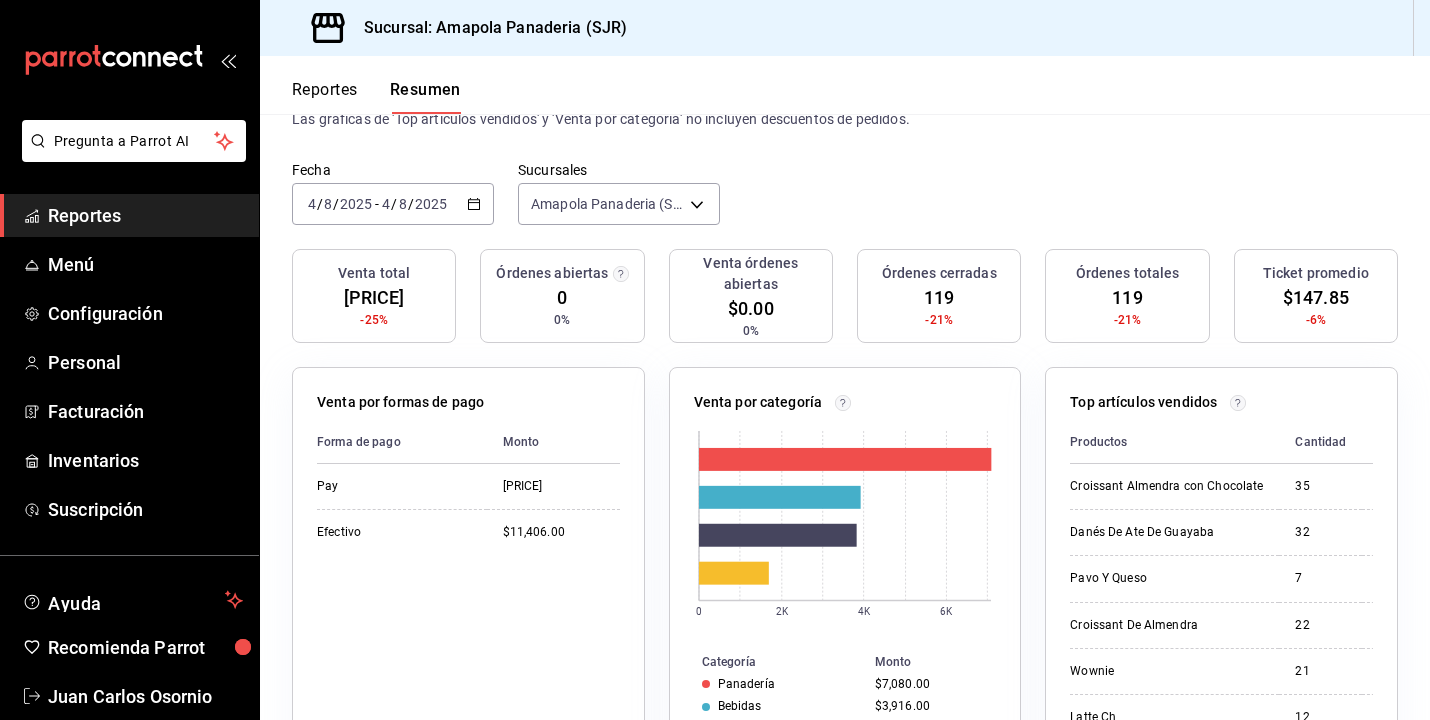 scroll, scrollTop: 21, scrollLeft: 0, axis: vertical 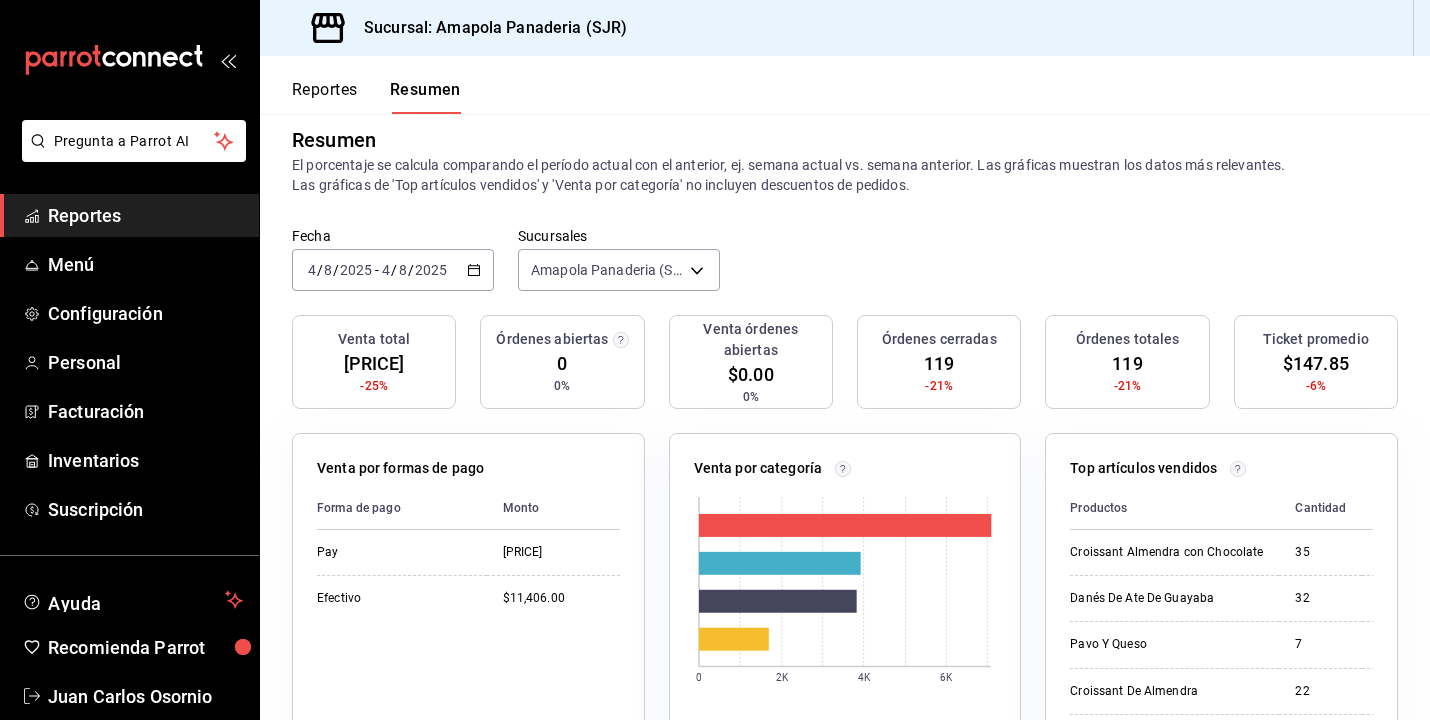 click 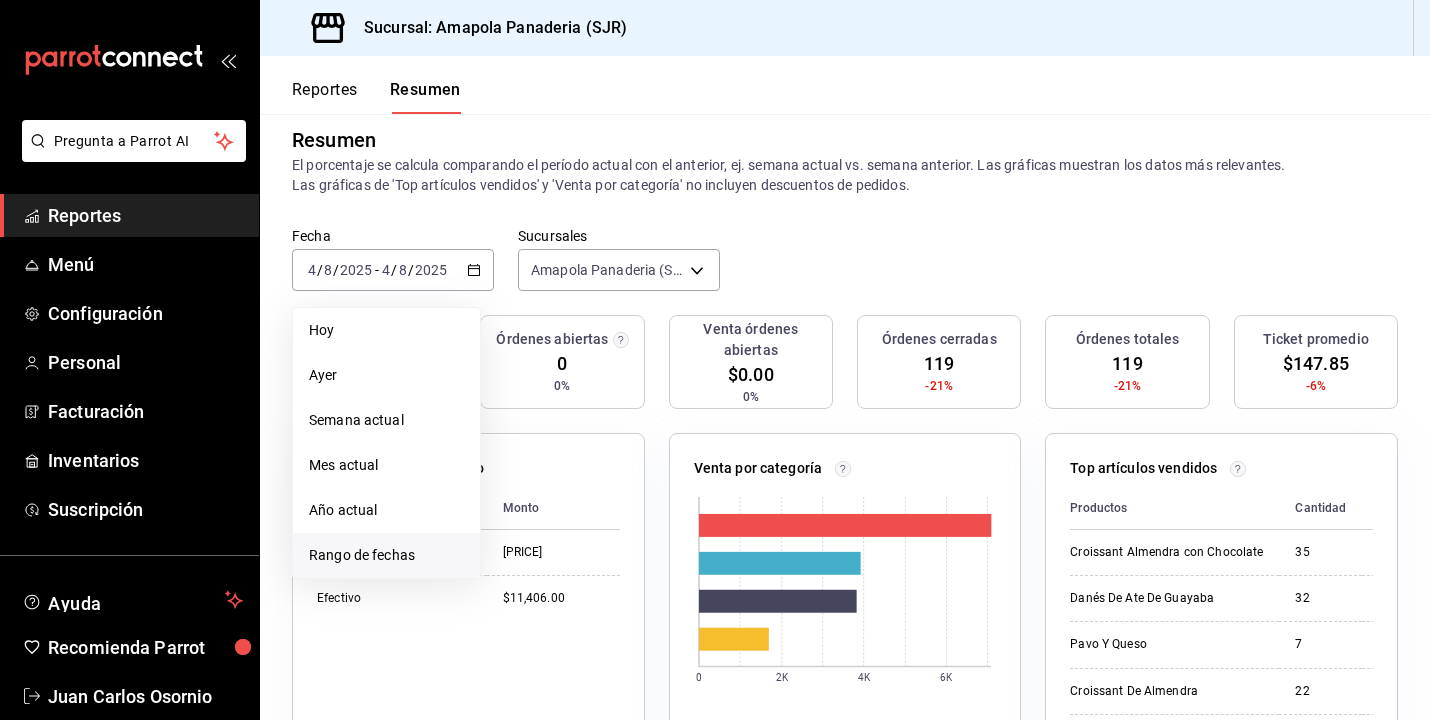 click on "Rango de fechas" at bounding box center [386, 555] 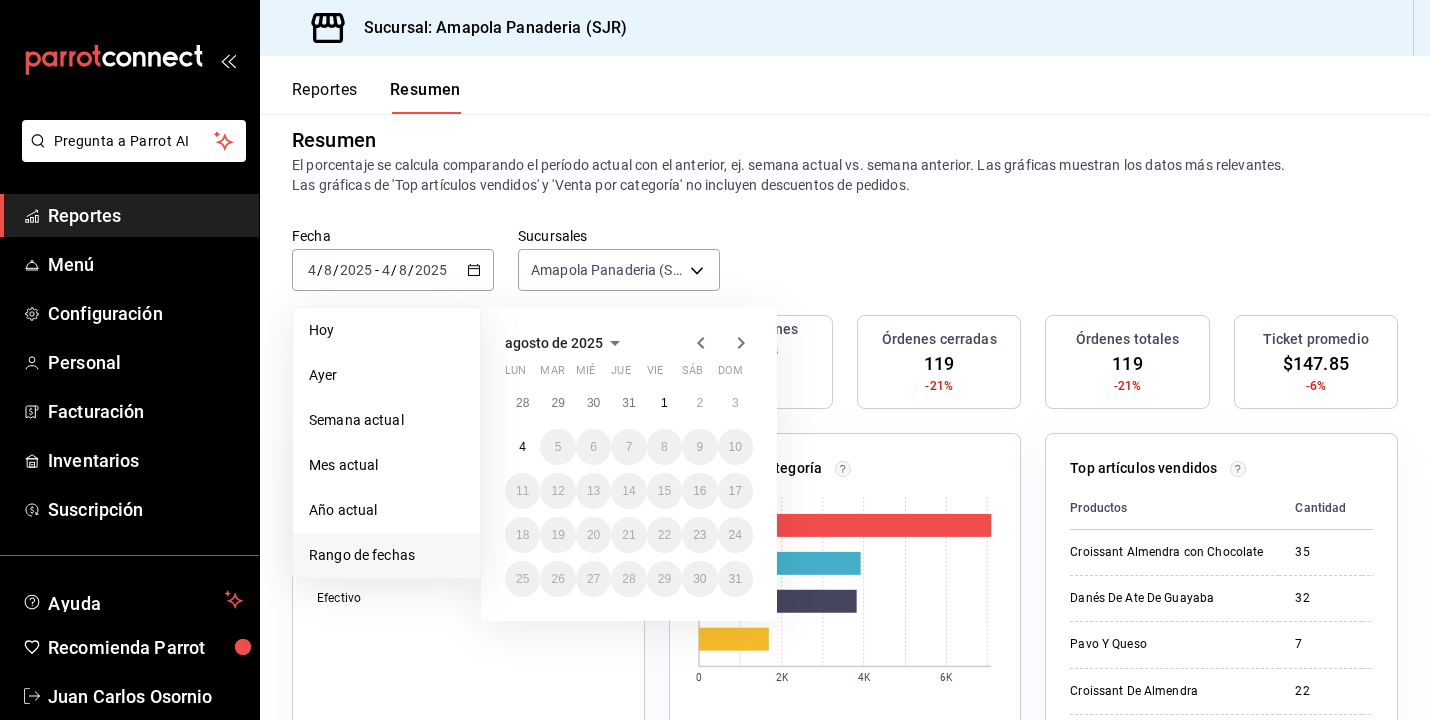 click 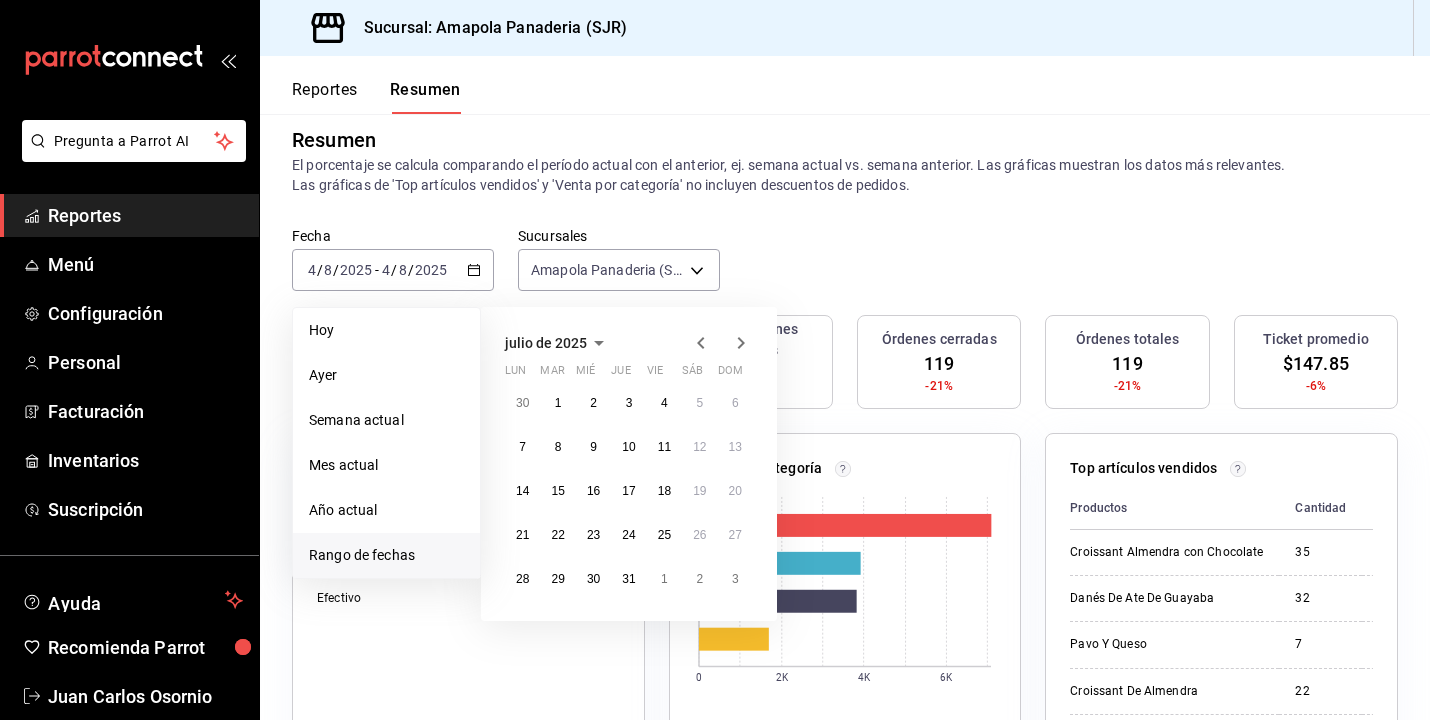click 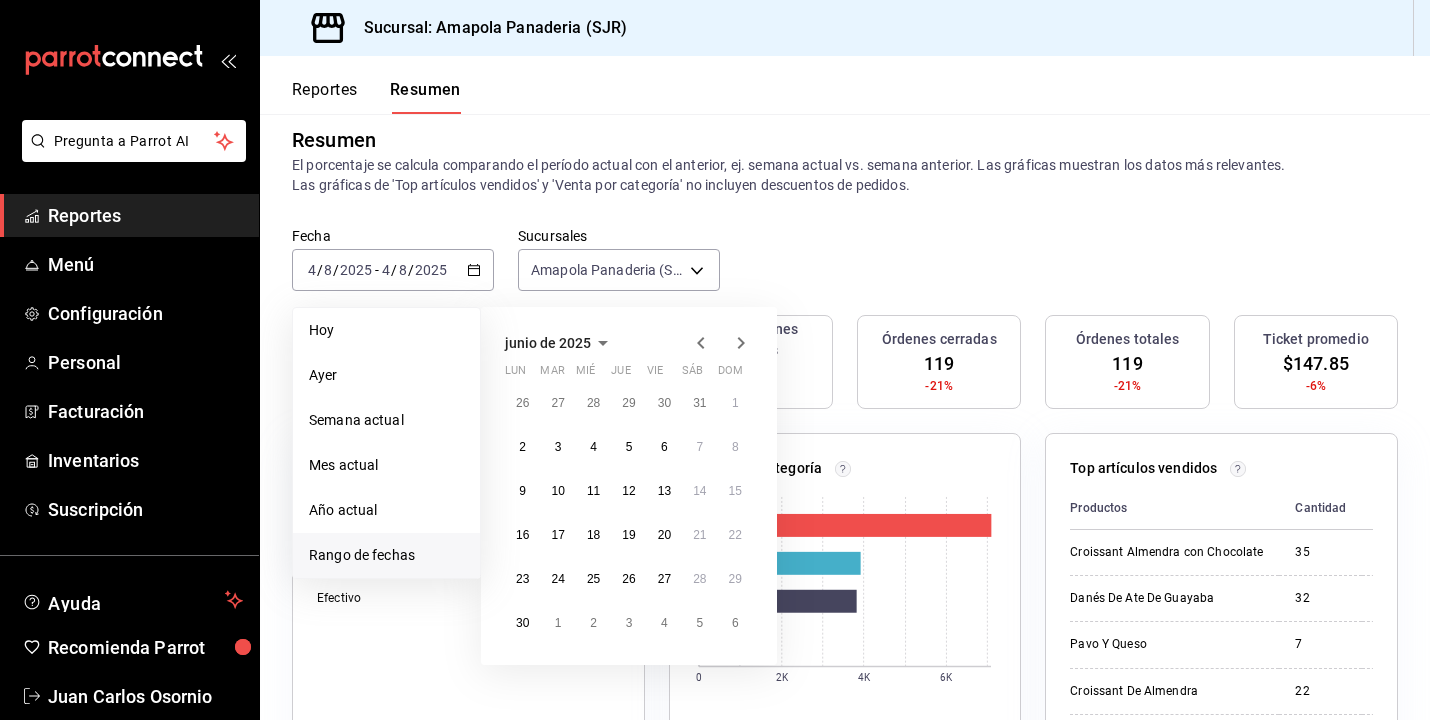 click 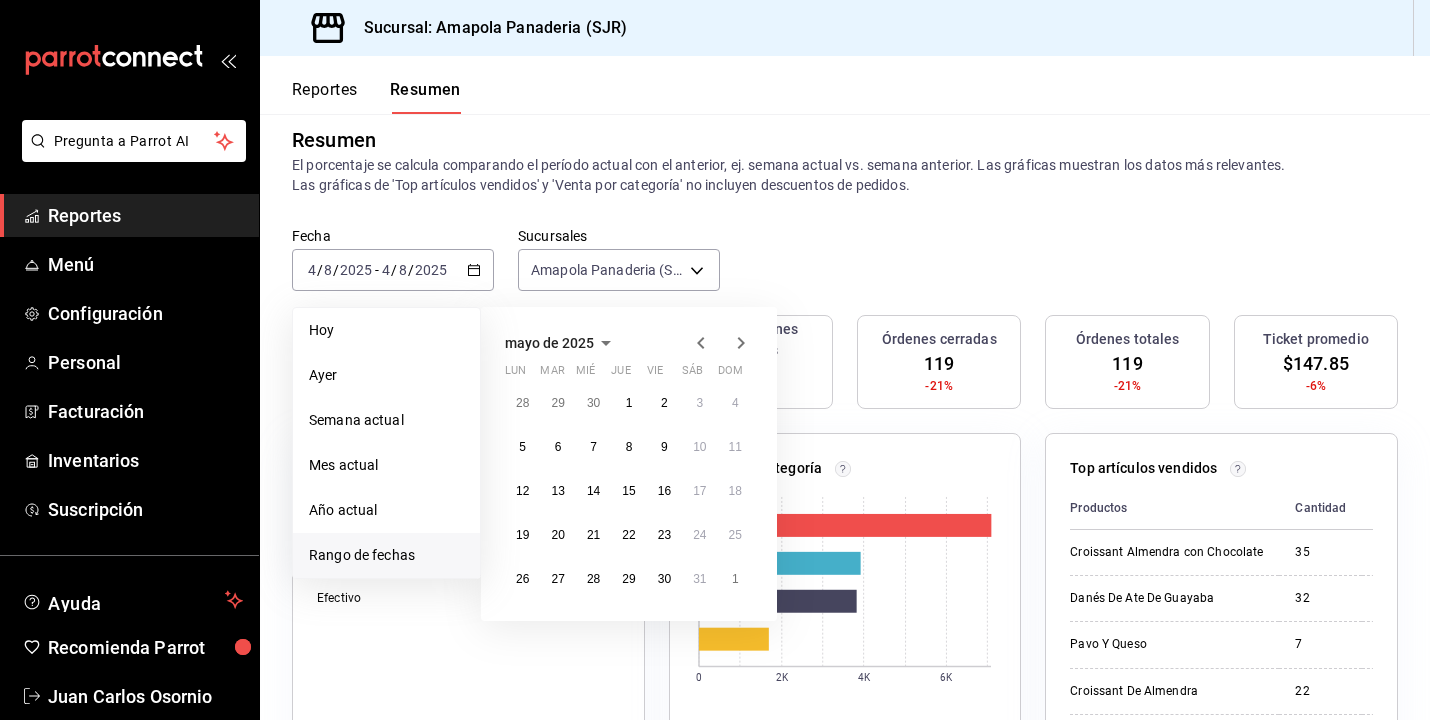 click 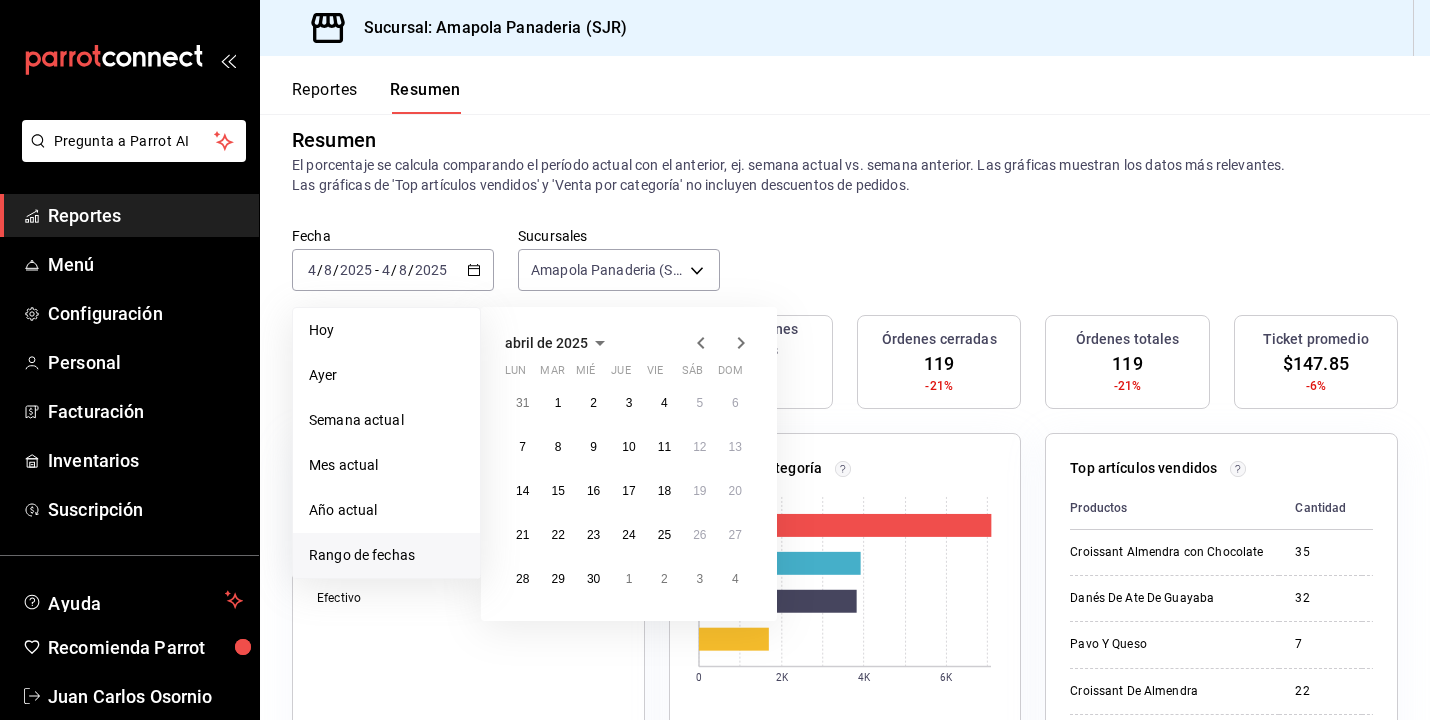 click 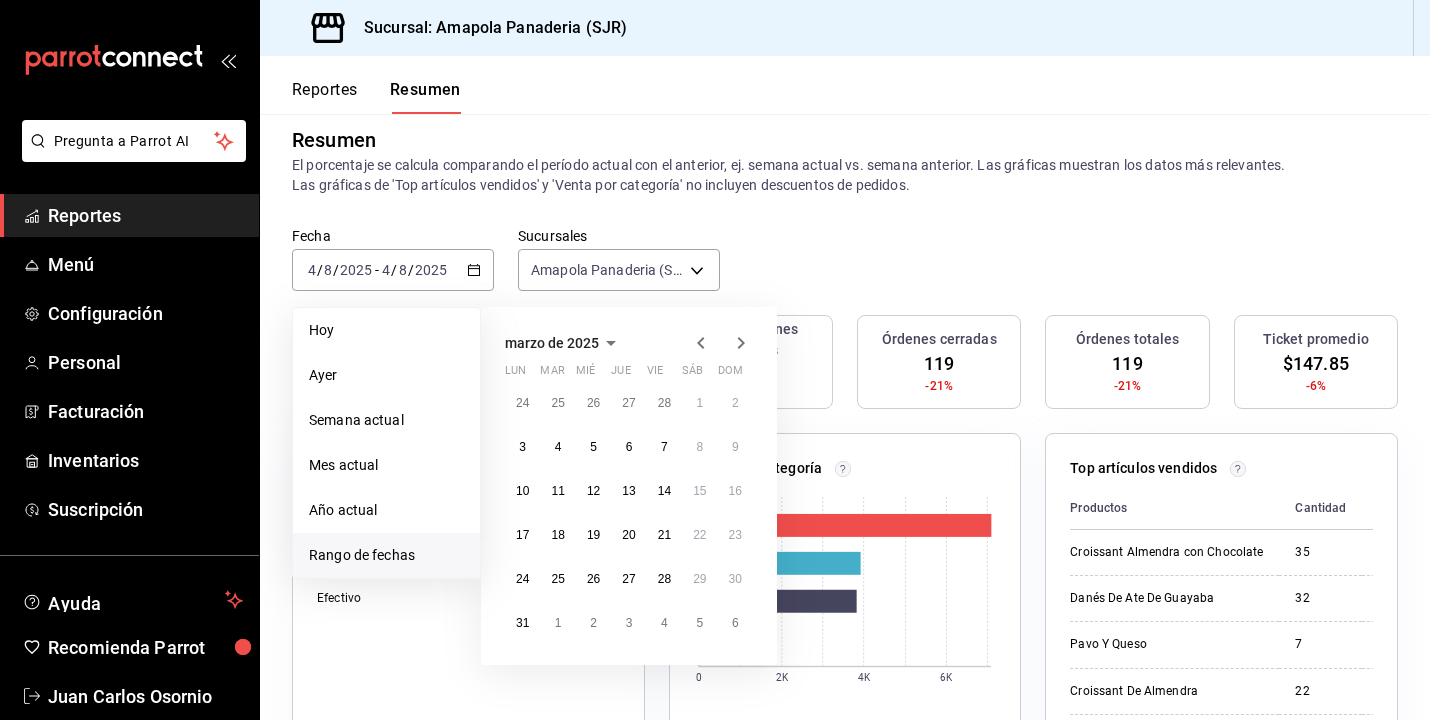 click 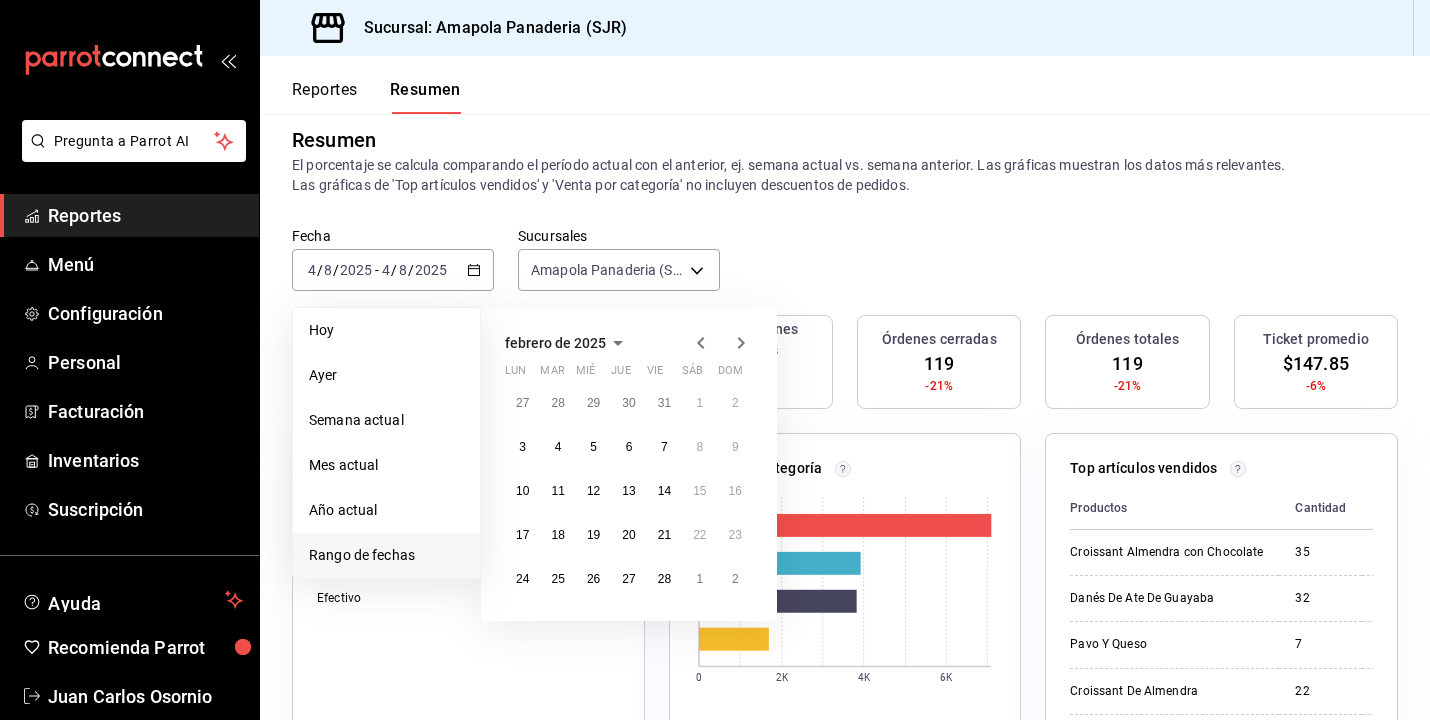 click 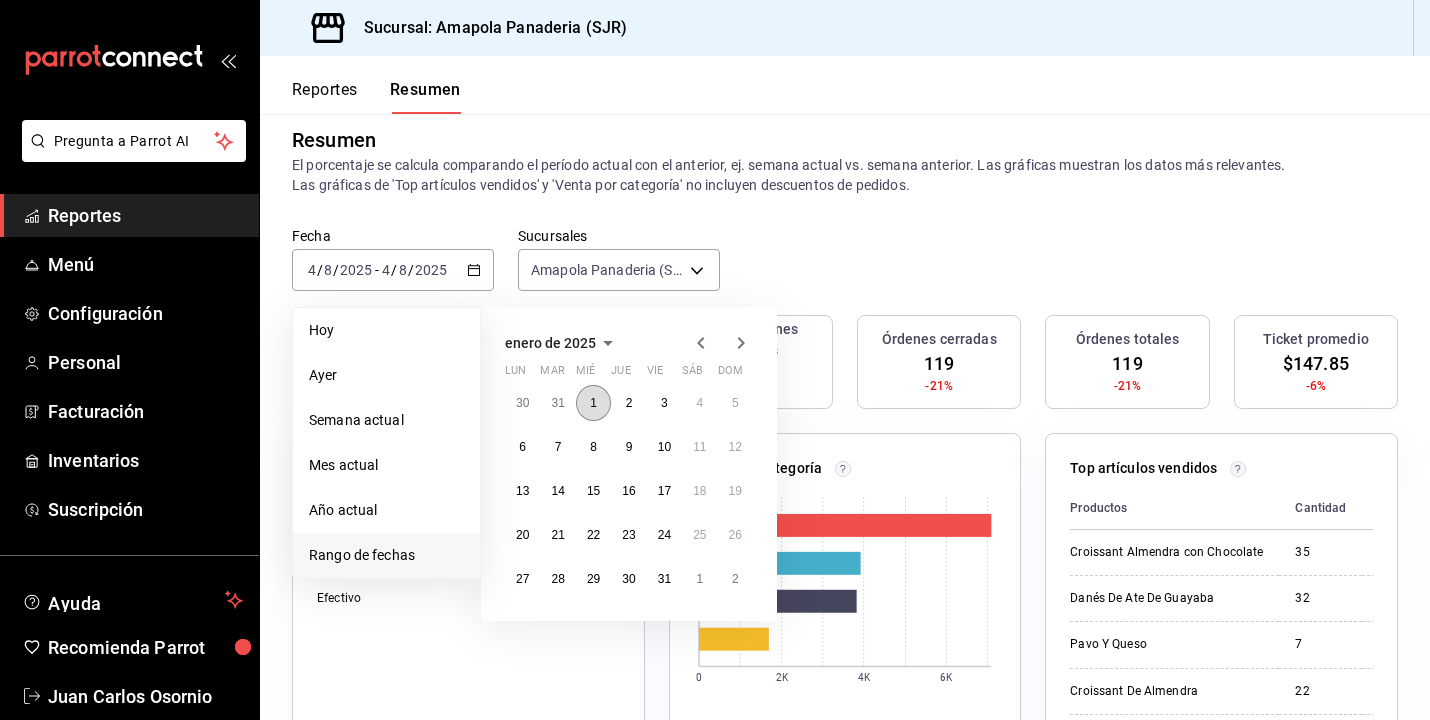 click on "1" at bounding box center (593, 403) 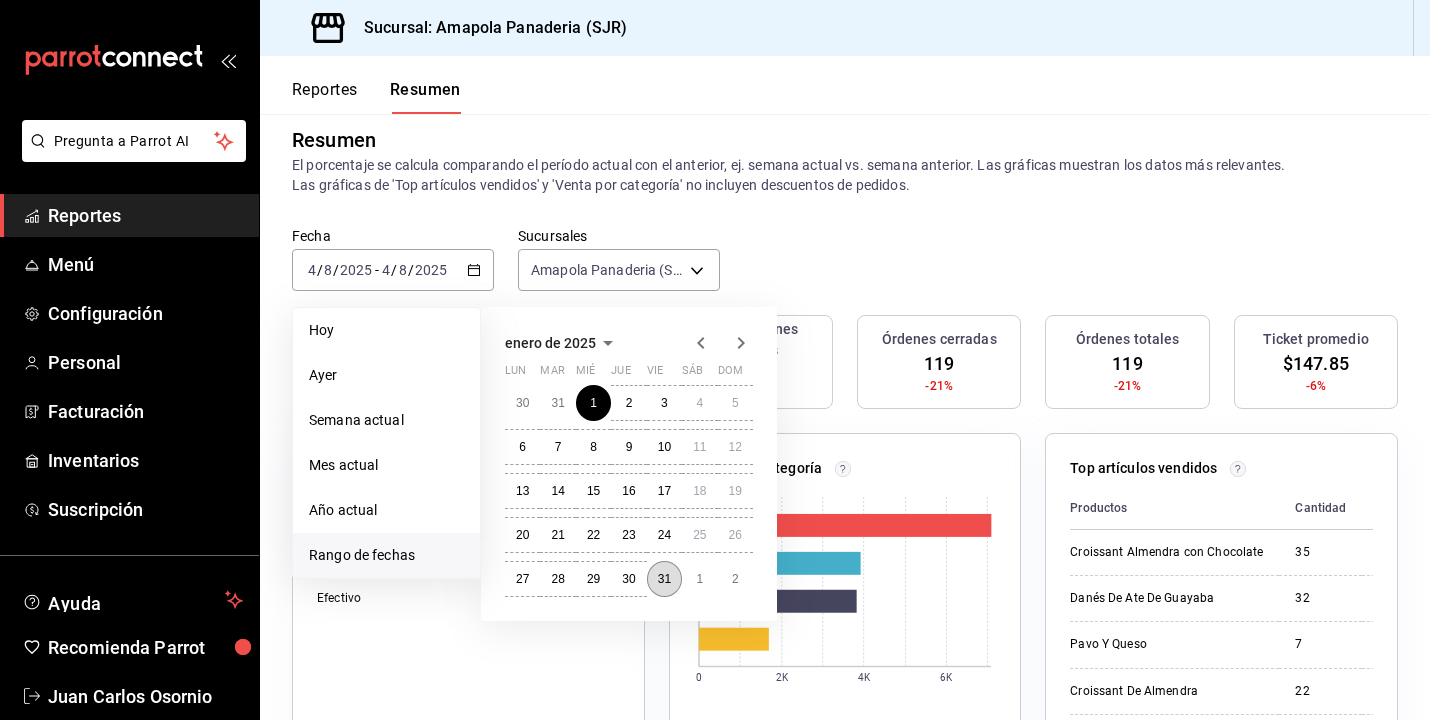 click on "31" at bounding box center [664, 579] 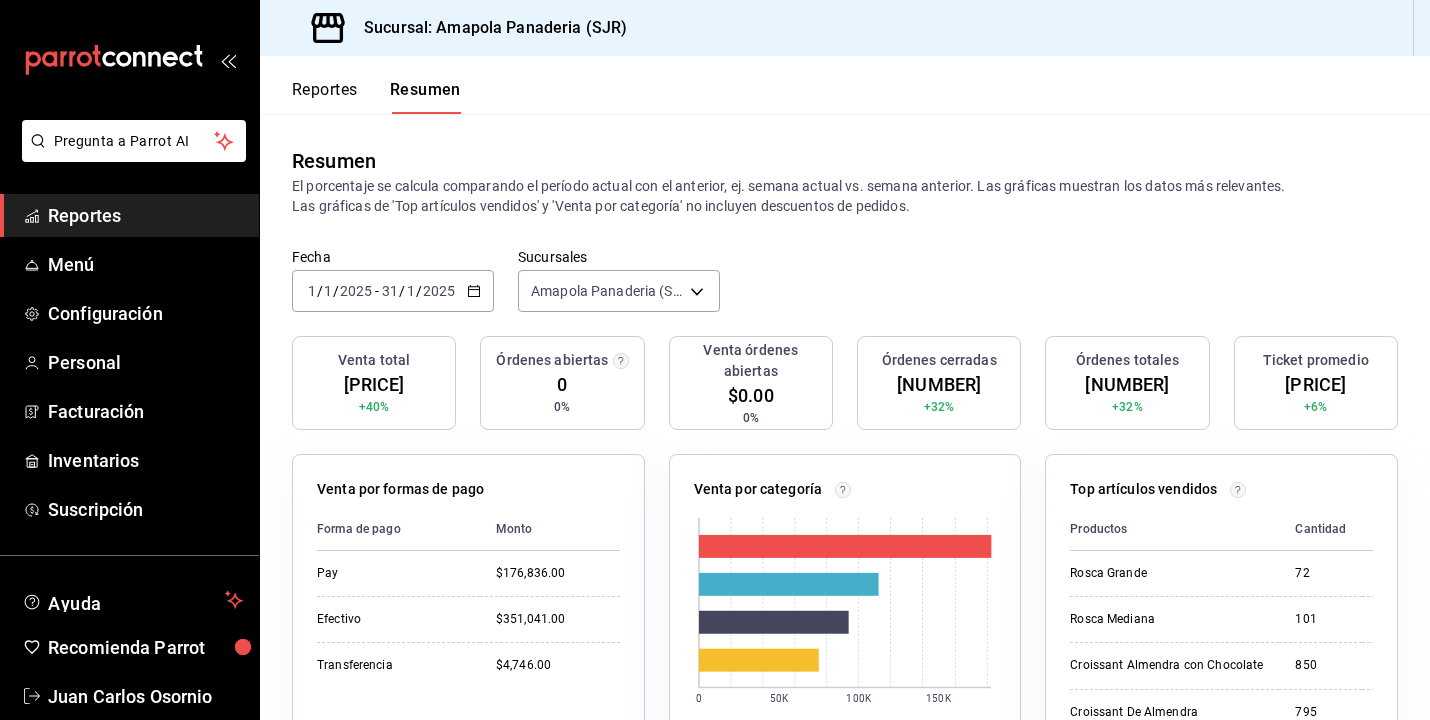 scroll, scrollTop: 0, scrollLeft: 0, axis: both 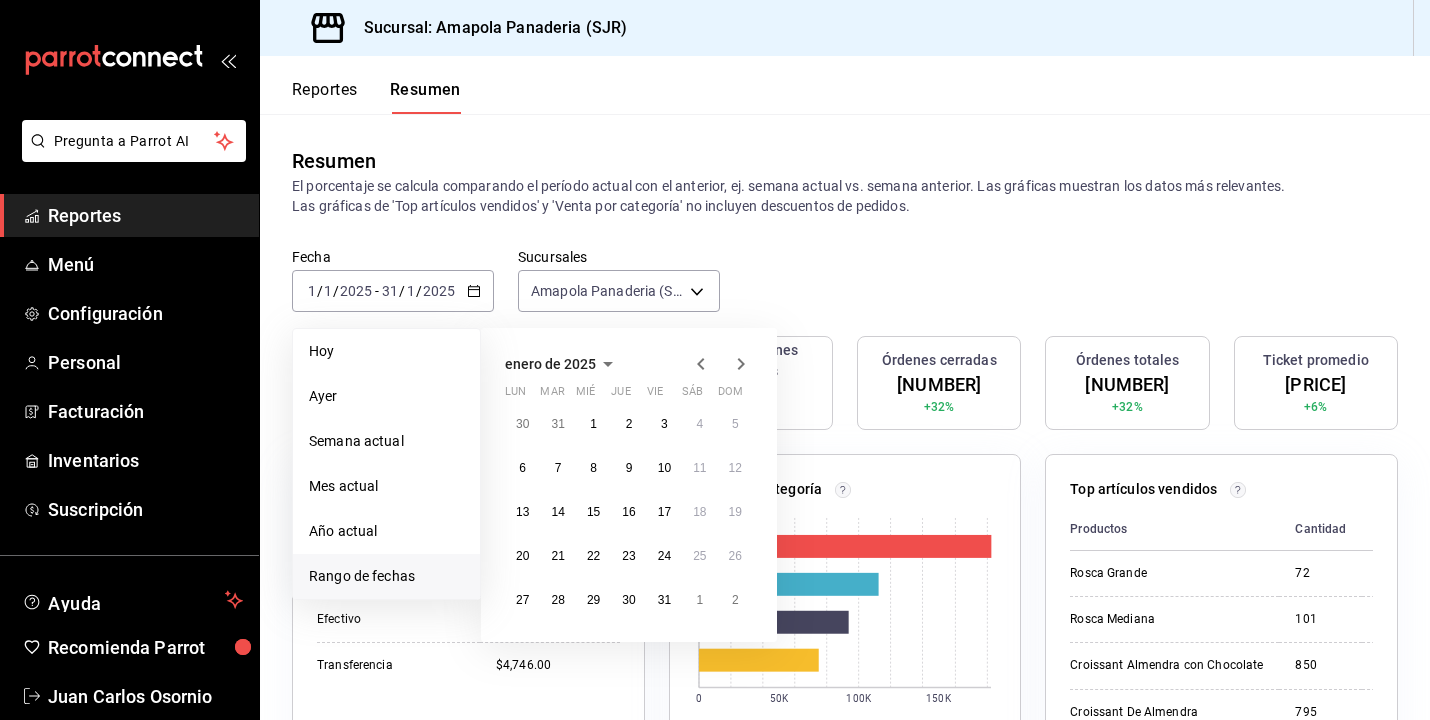 click 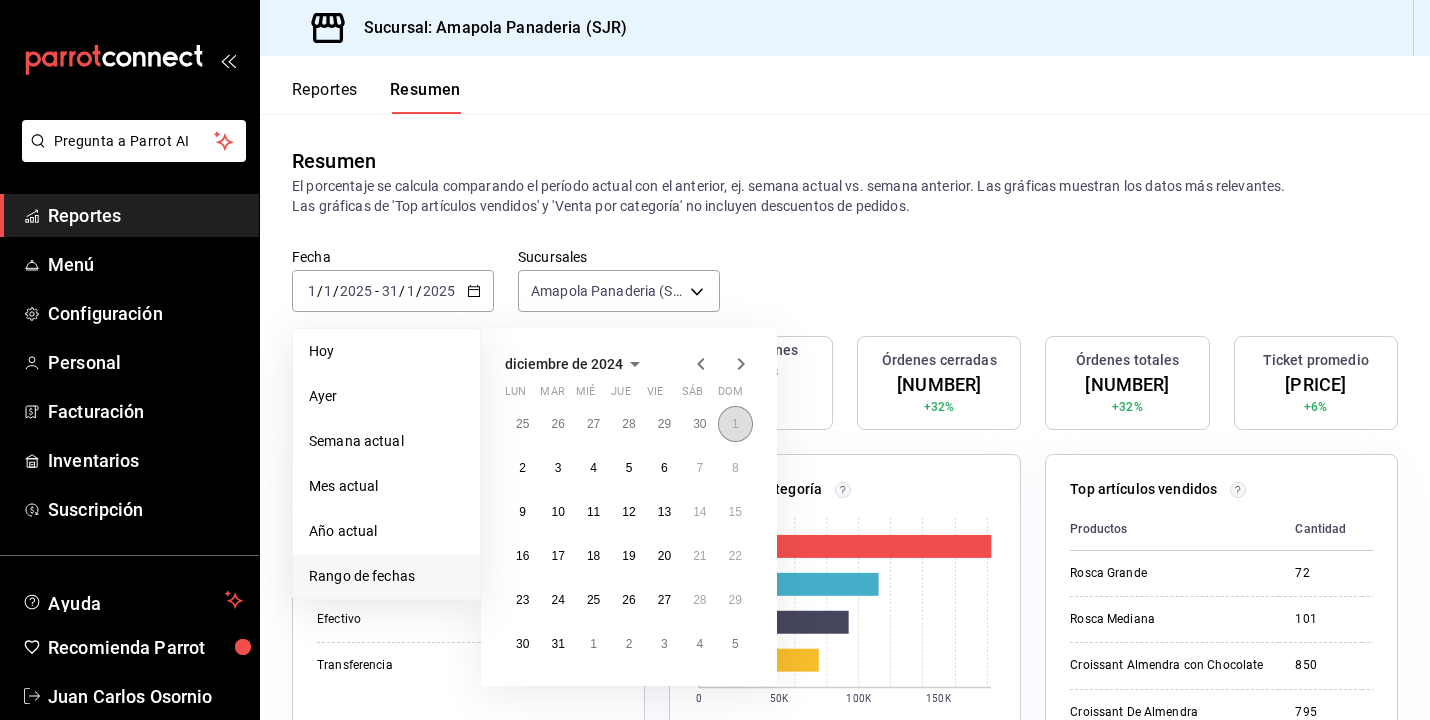 click on "1" at bounding box center [735, 424] 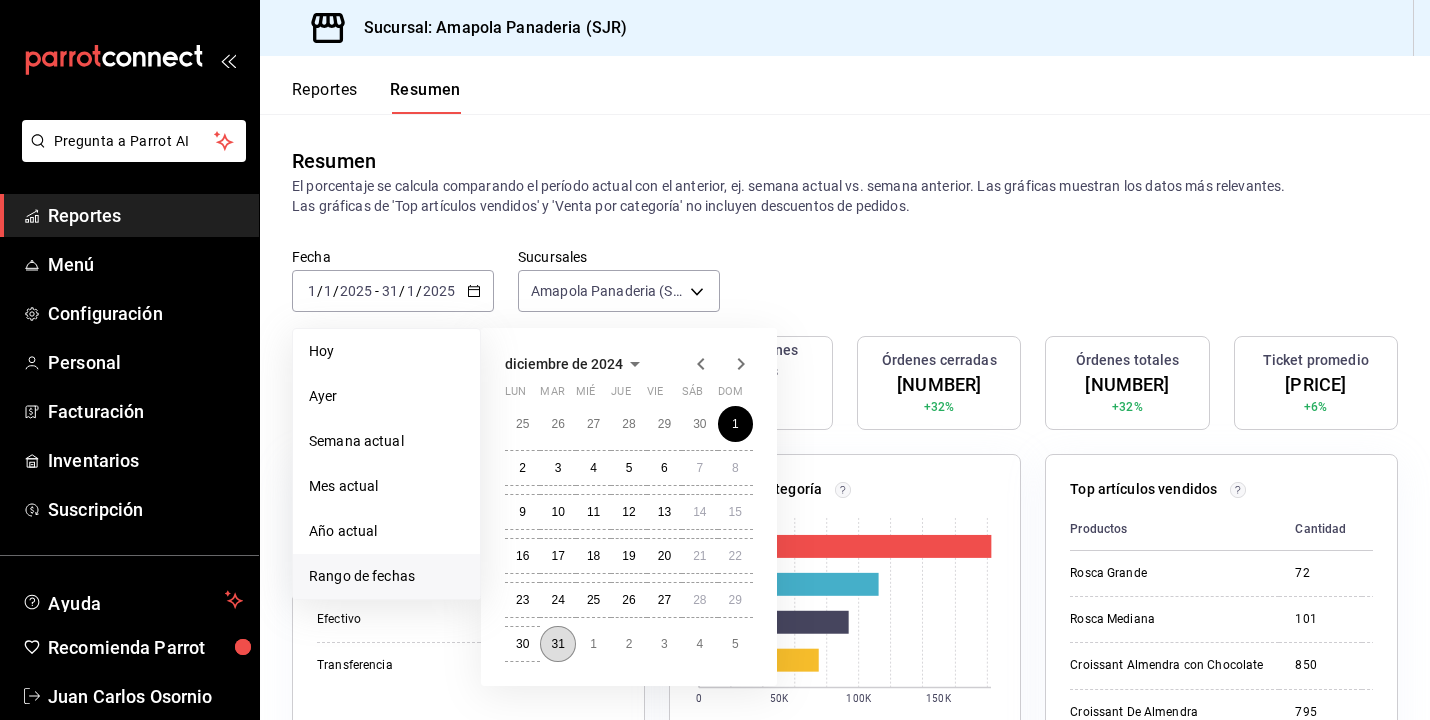 click on "31" at bounding box center [557, 644] 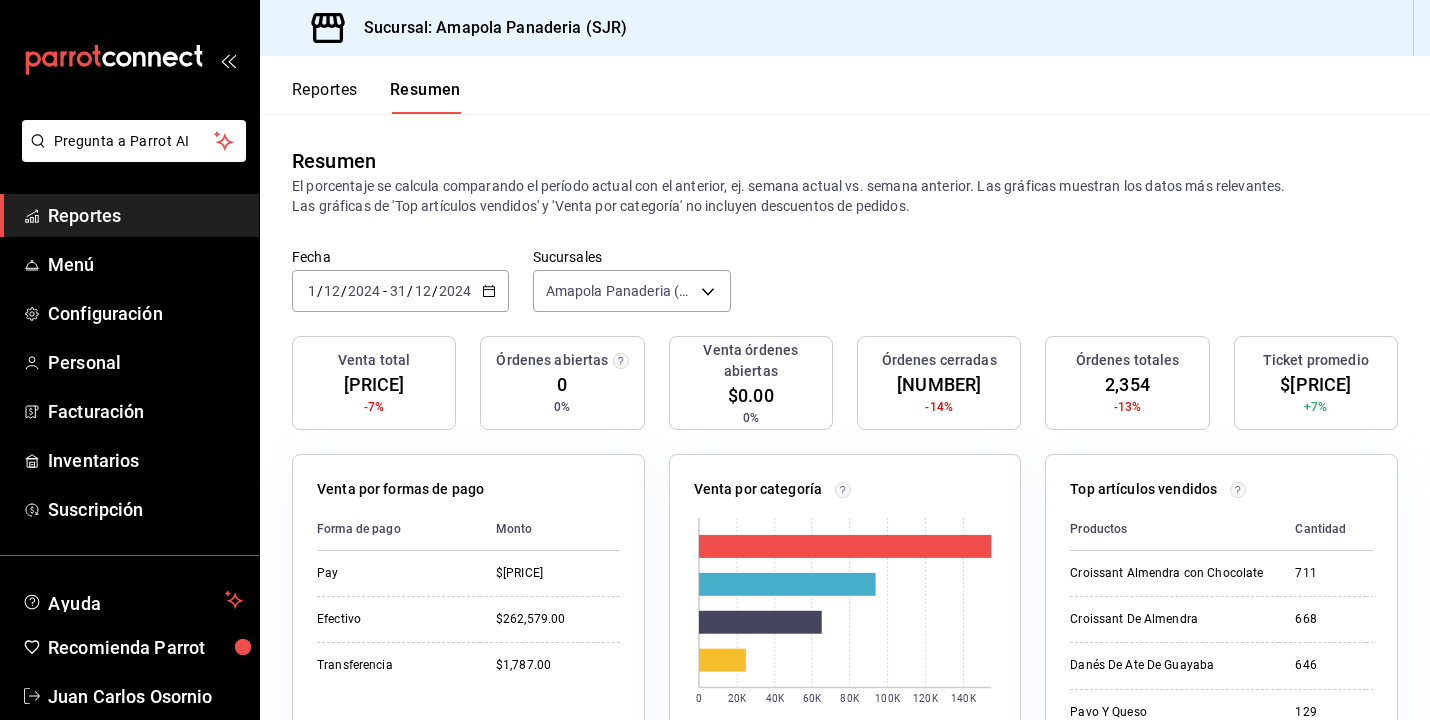 click on "[YYYY]-[MM]-[DD] [M] / [M] / [YYYY] - [YYYY]-[MM]-[DD] [D] / [M] / [YYYY]" at bounding box center (400, 291) 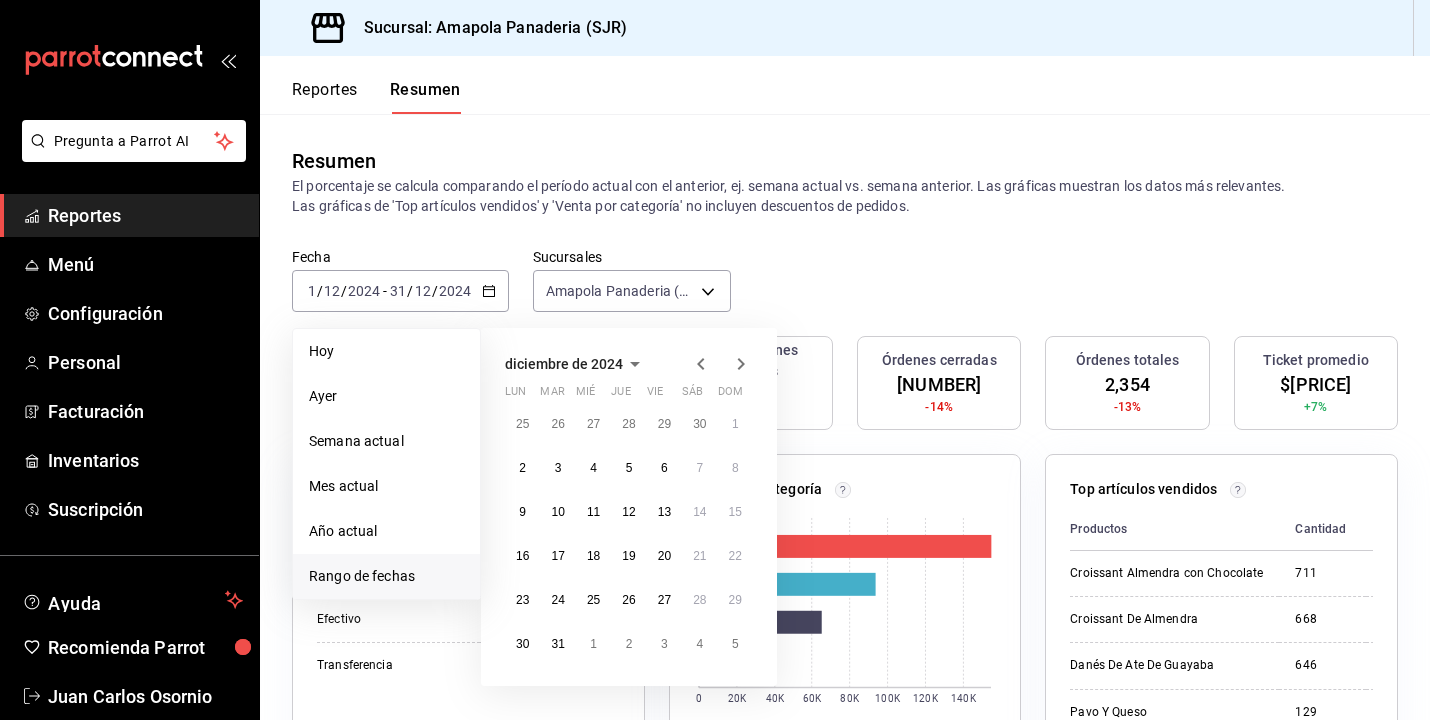 click 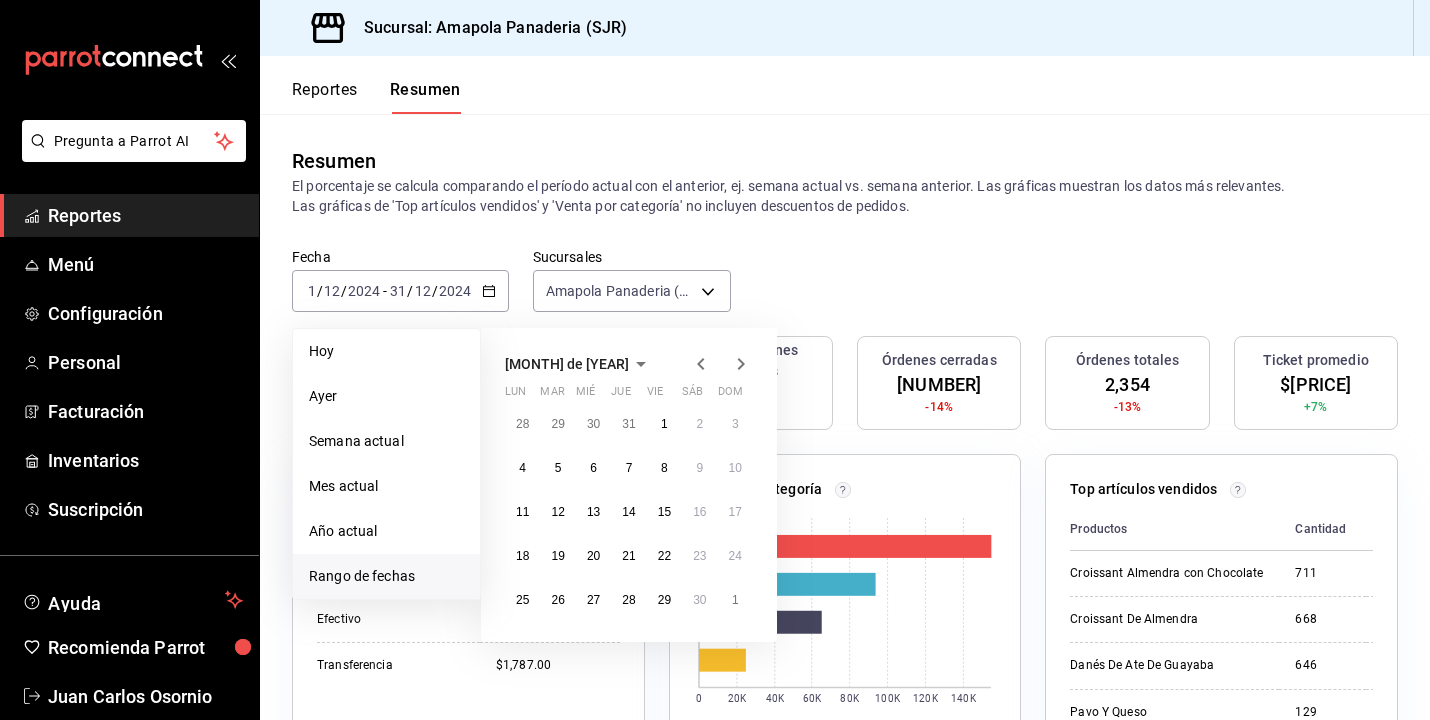 click 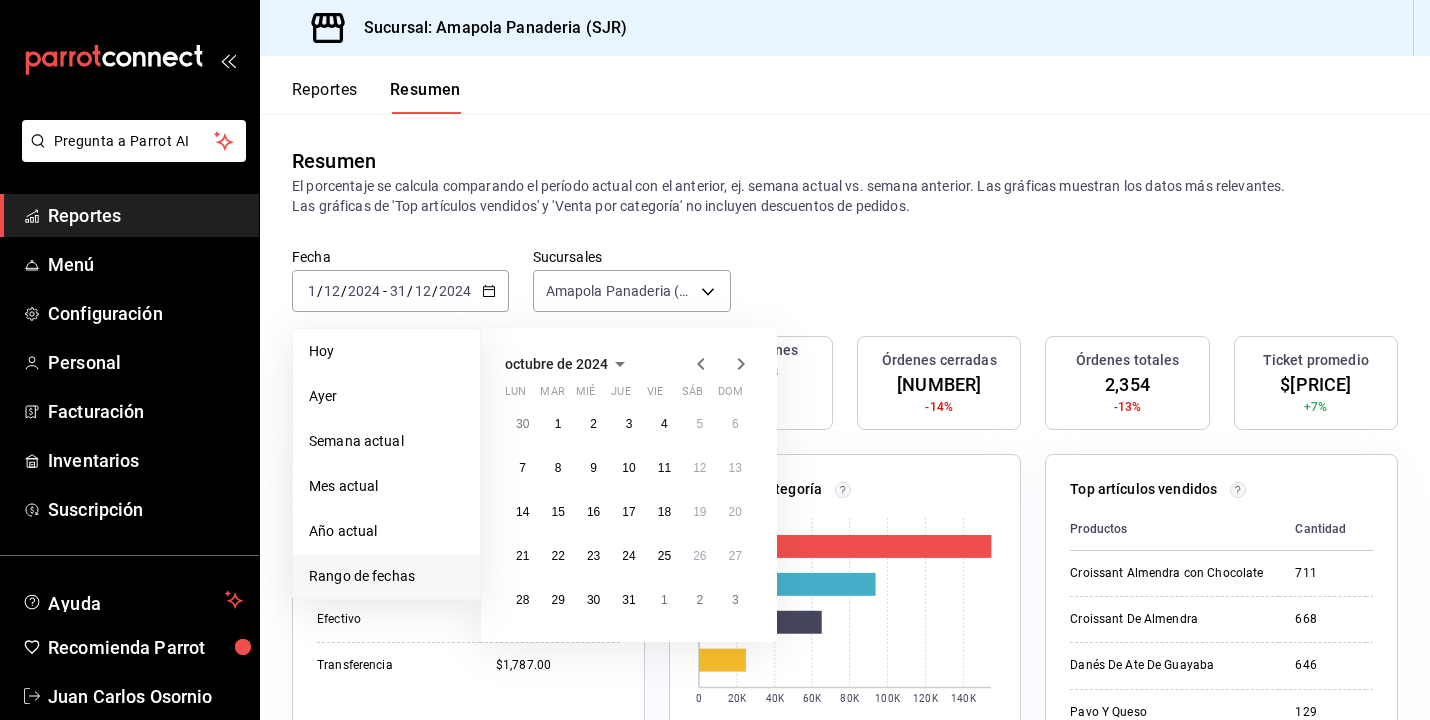 click 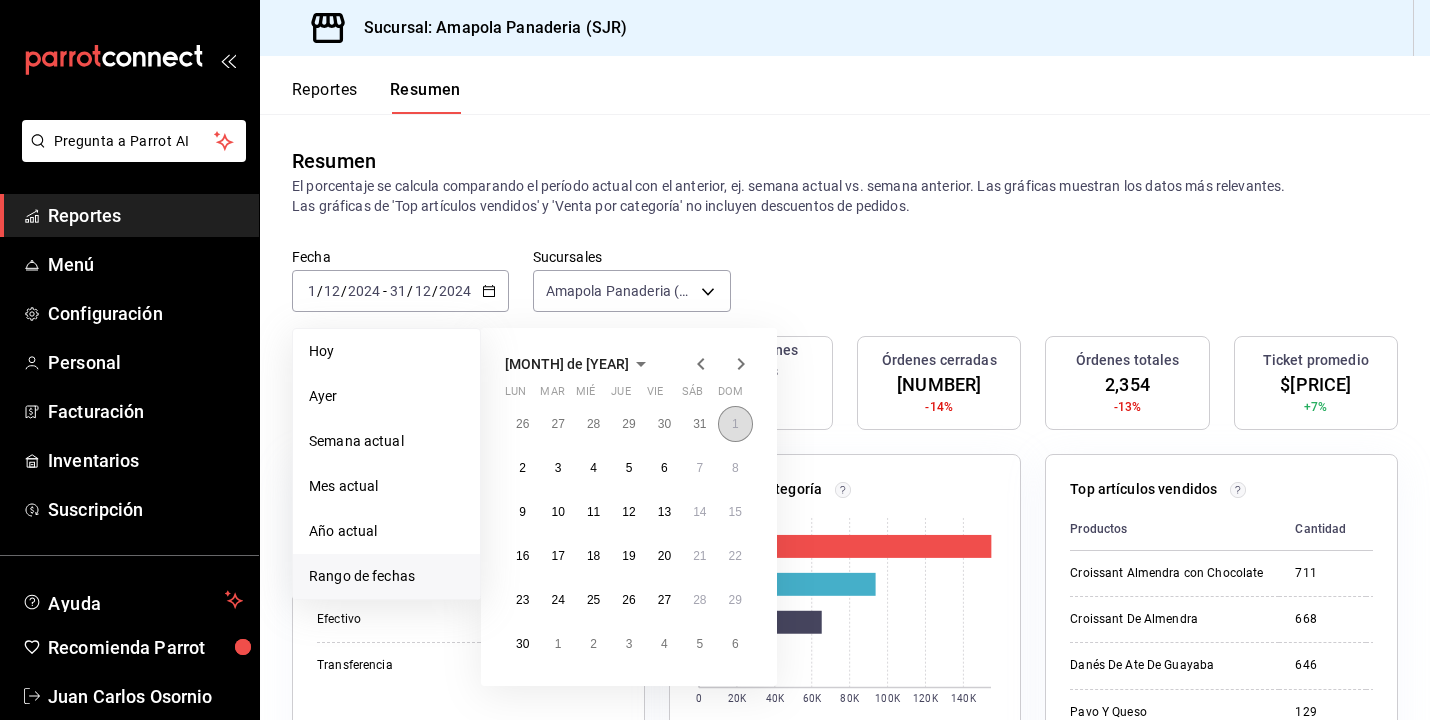 click on "1" at bounding box center [735, 424] 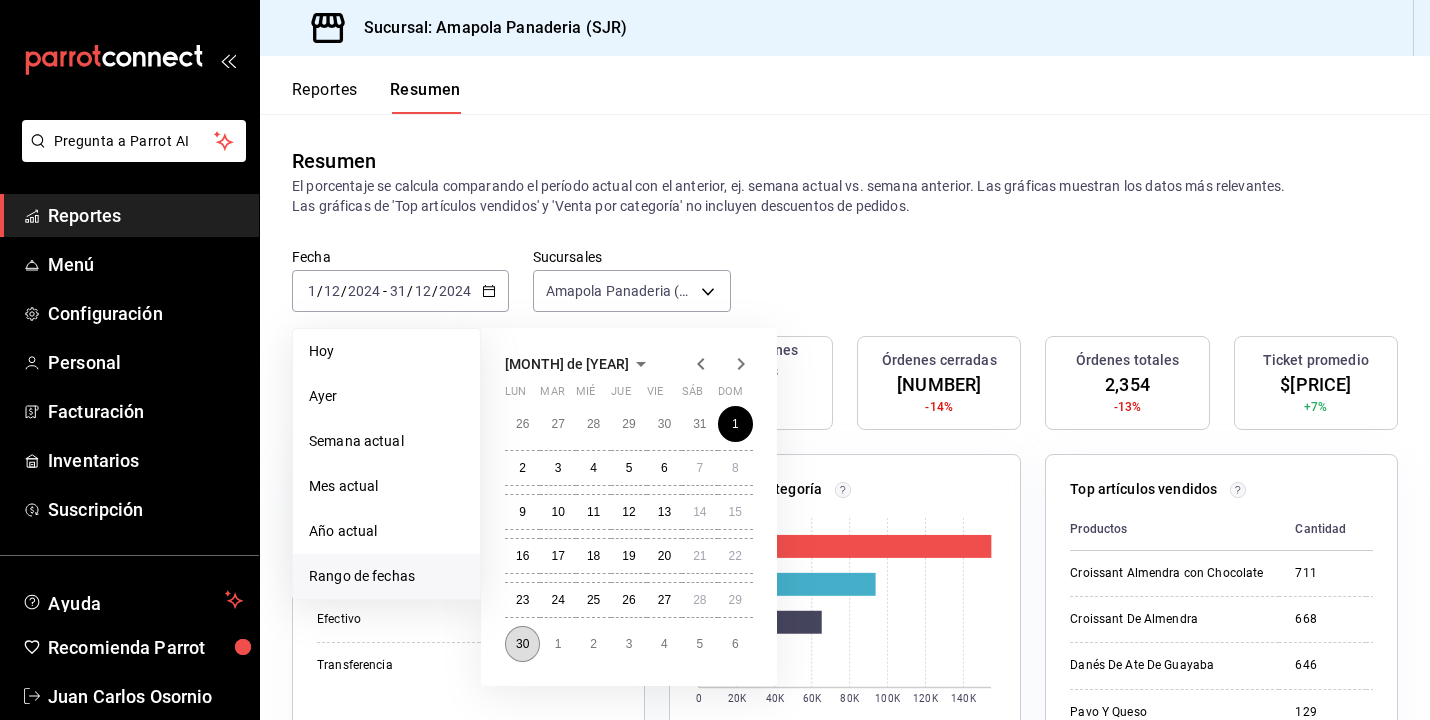 click on "30" at bounding box center (522, 644) 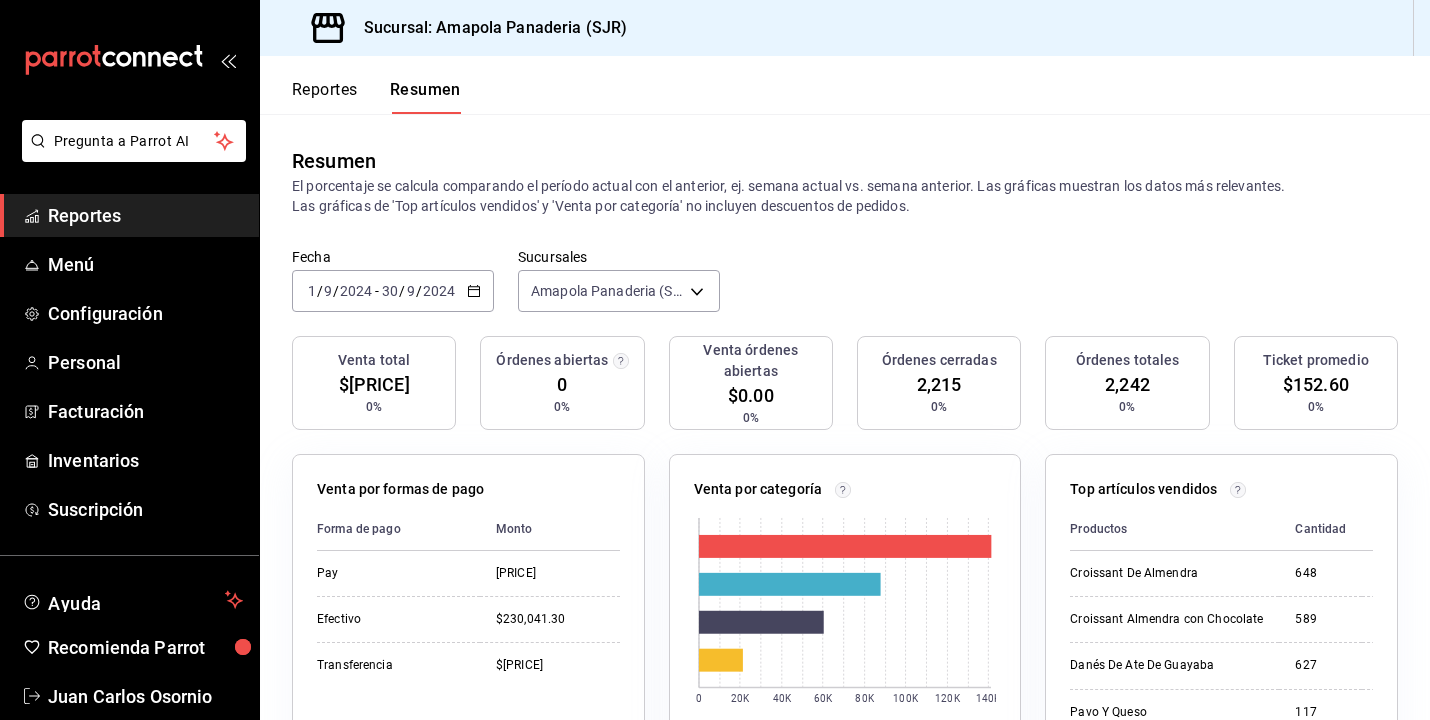 click on "[YYYY]-[MM]-[DD] [DD] / [MM] / [YYYY] - [YYYY]-[MM]-[DD] [DD] / [MM] / [YYYY]" at bounding box center [393, 291] 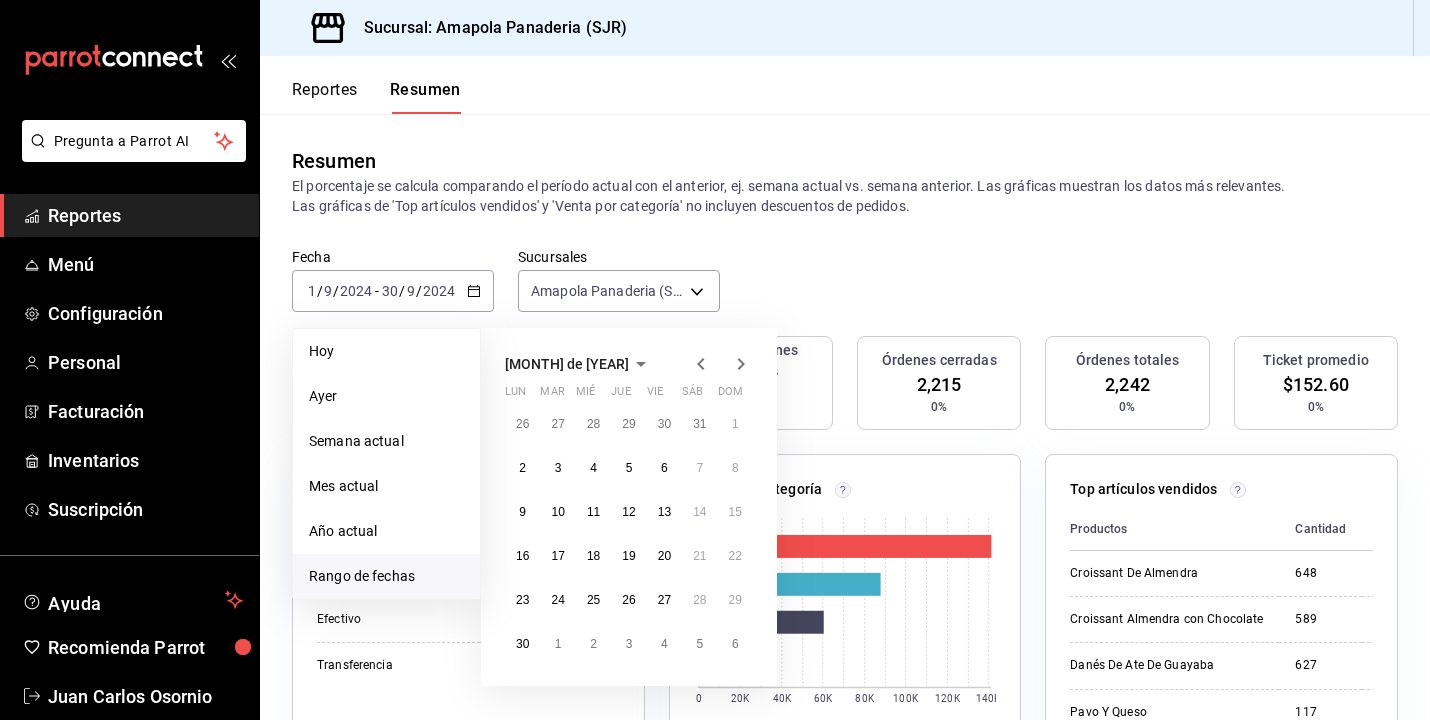 click 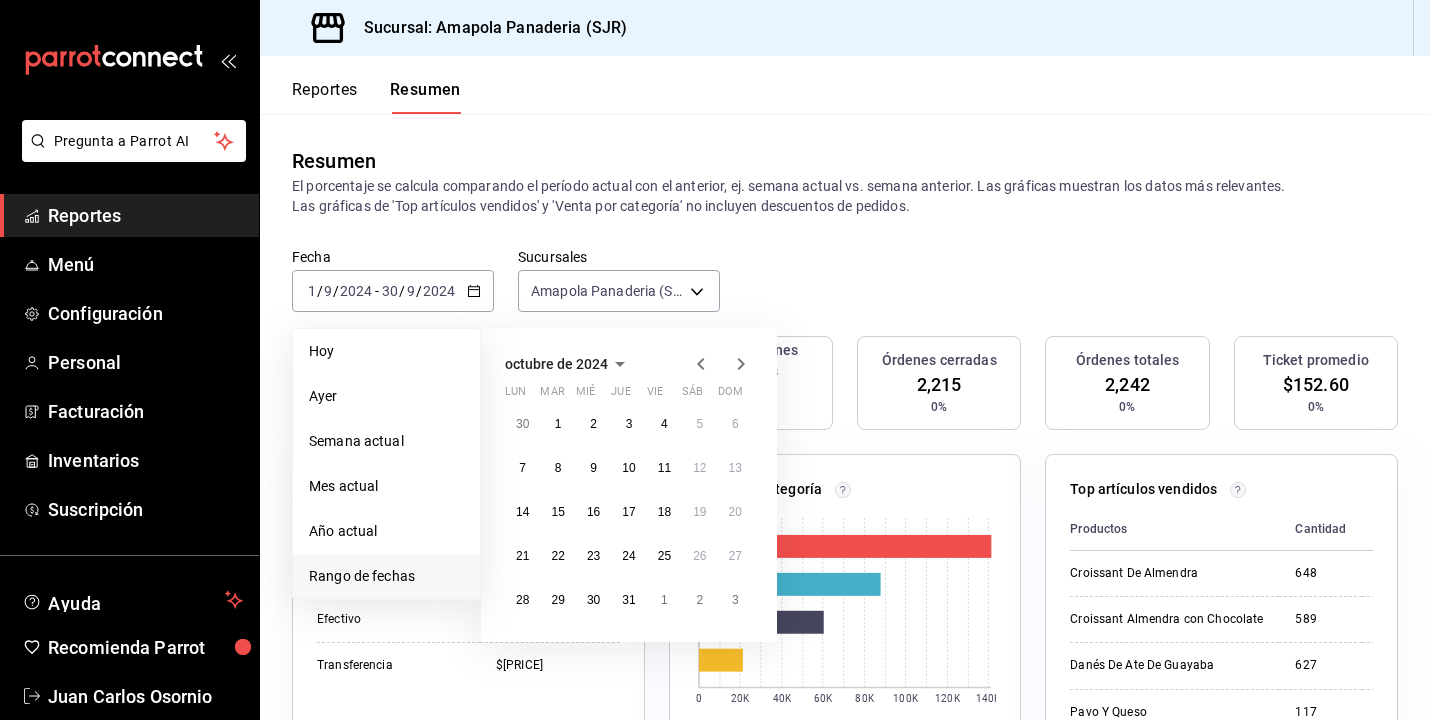 click 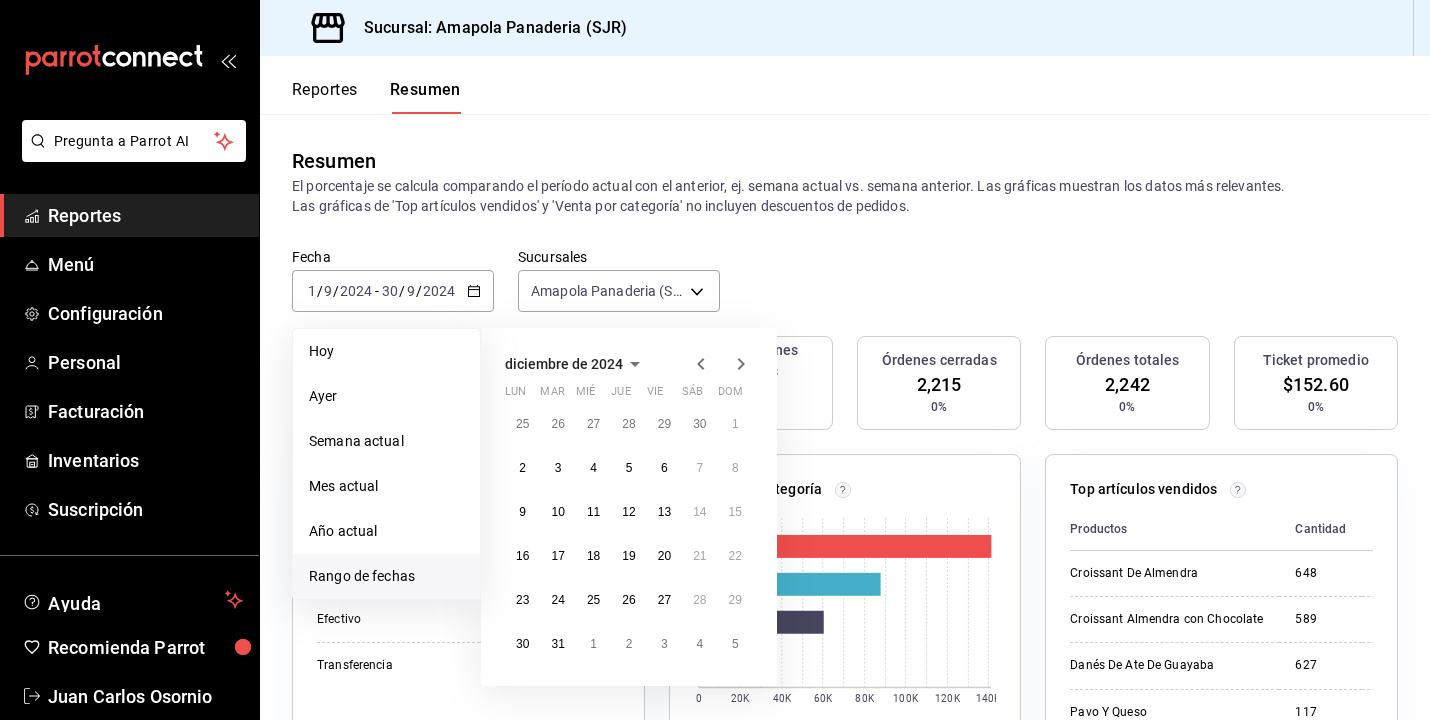 click 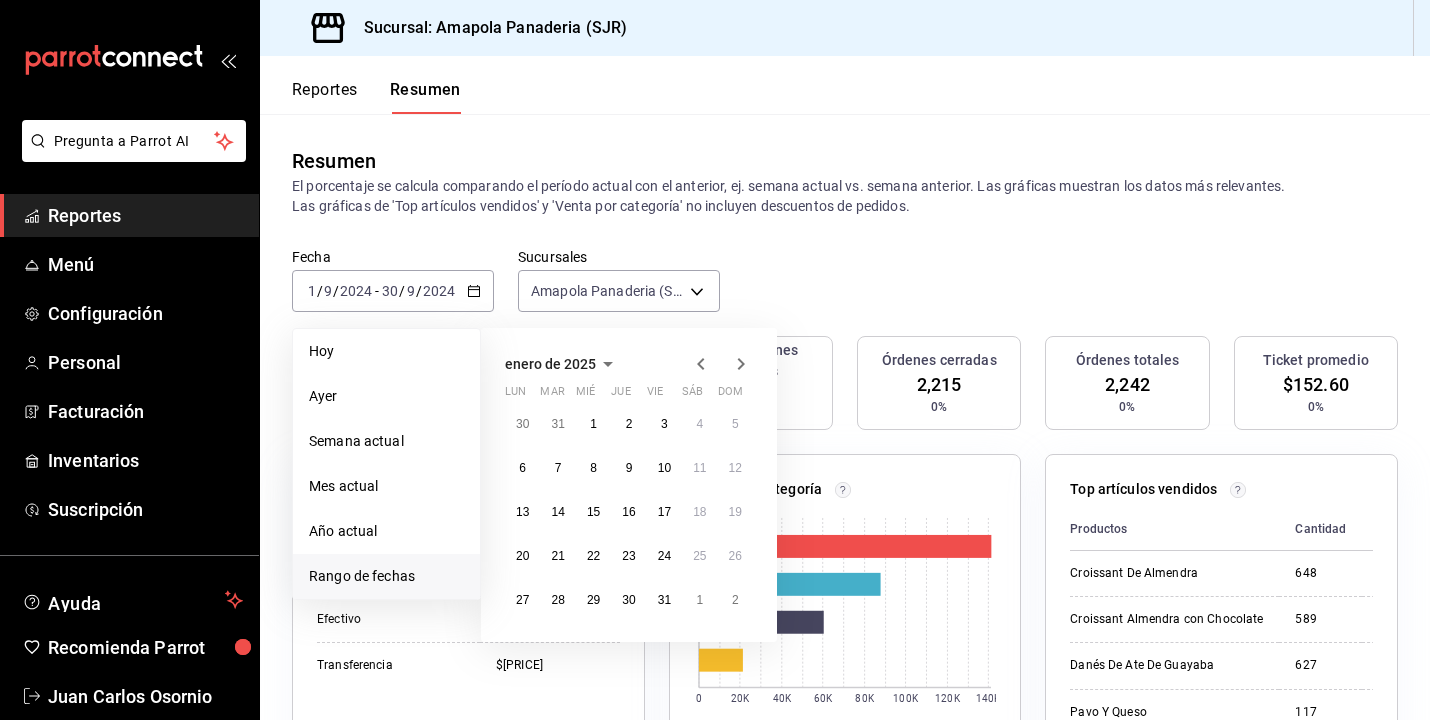 click 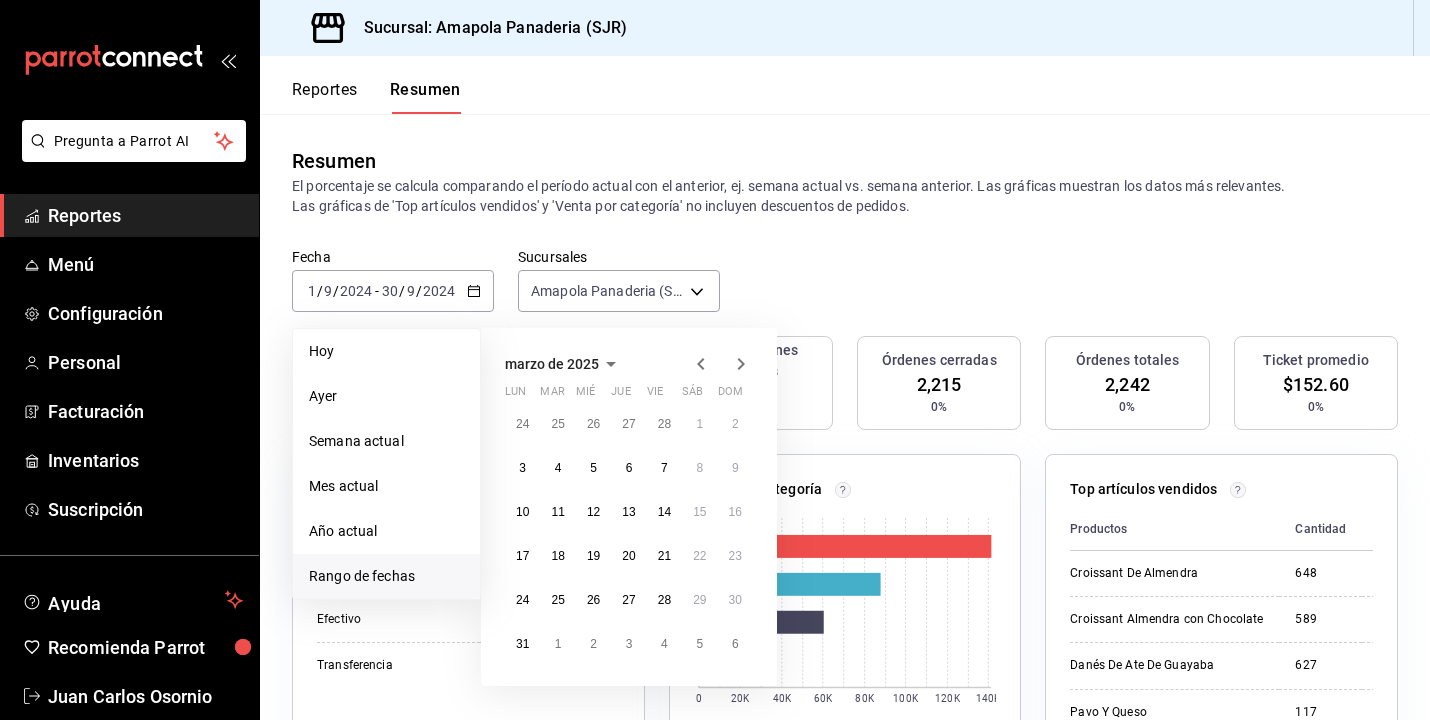 click 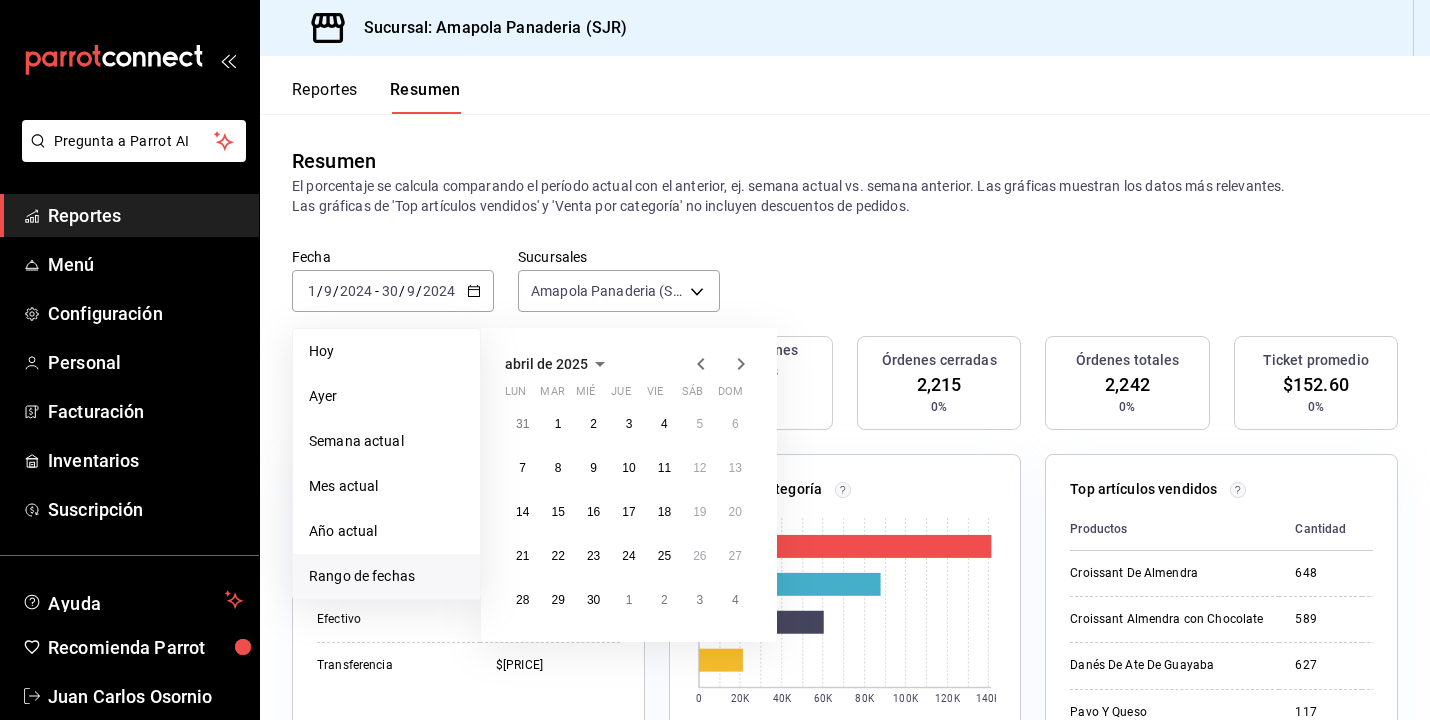 click 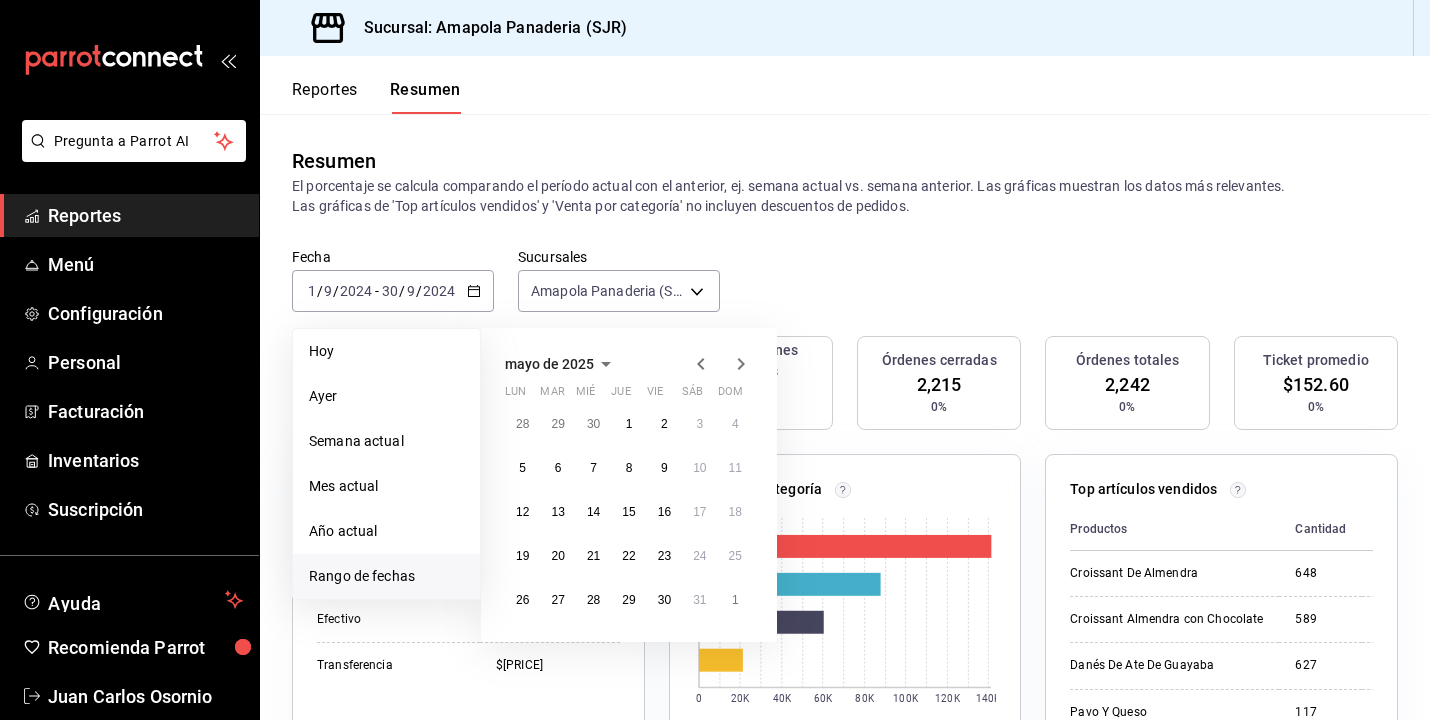 click 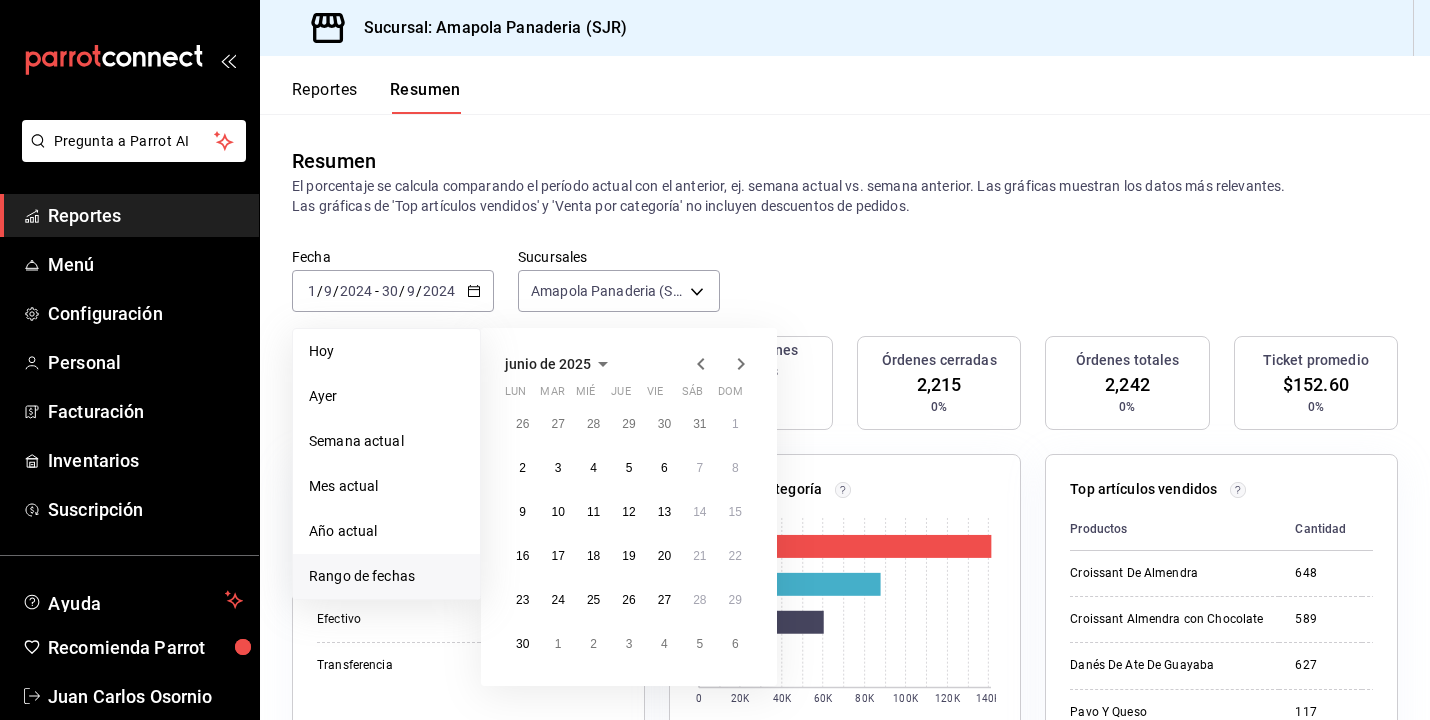 click 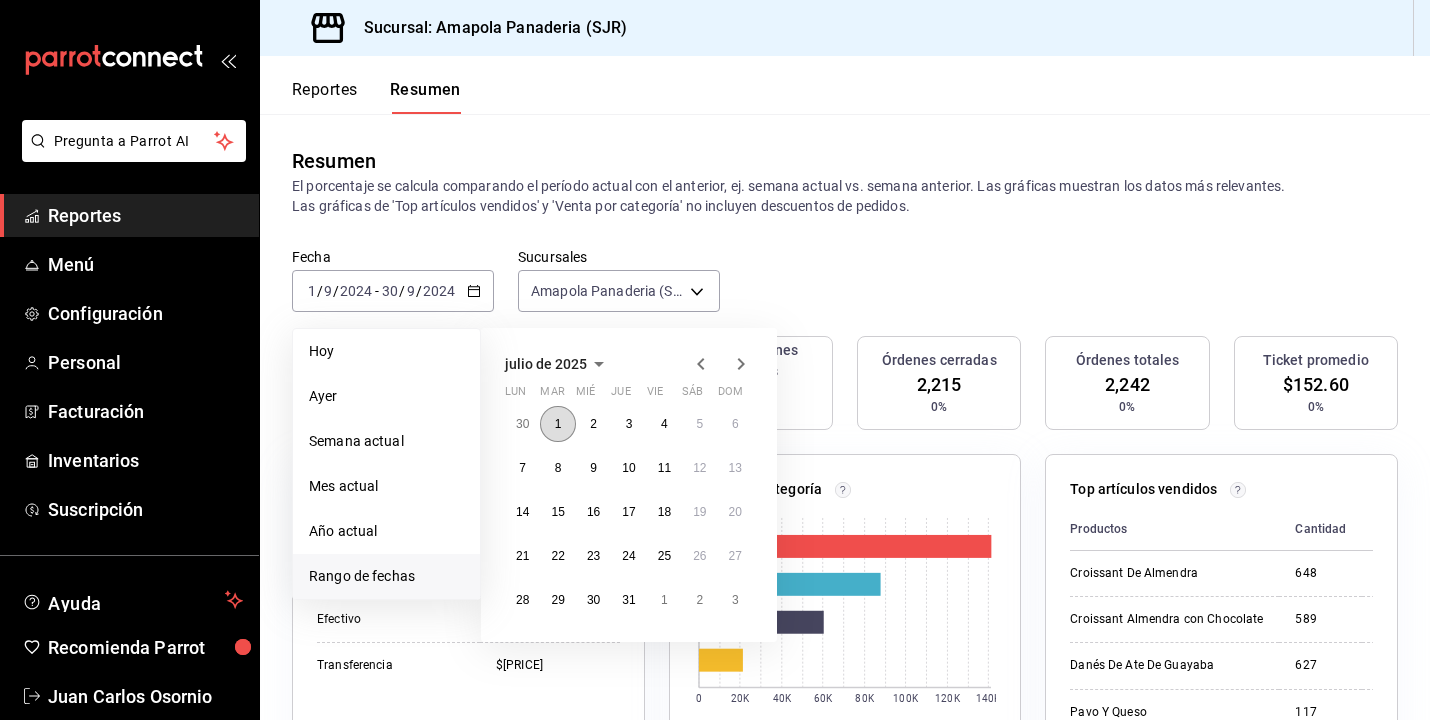 click on "1" at bounding box center [558, 424] 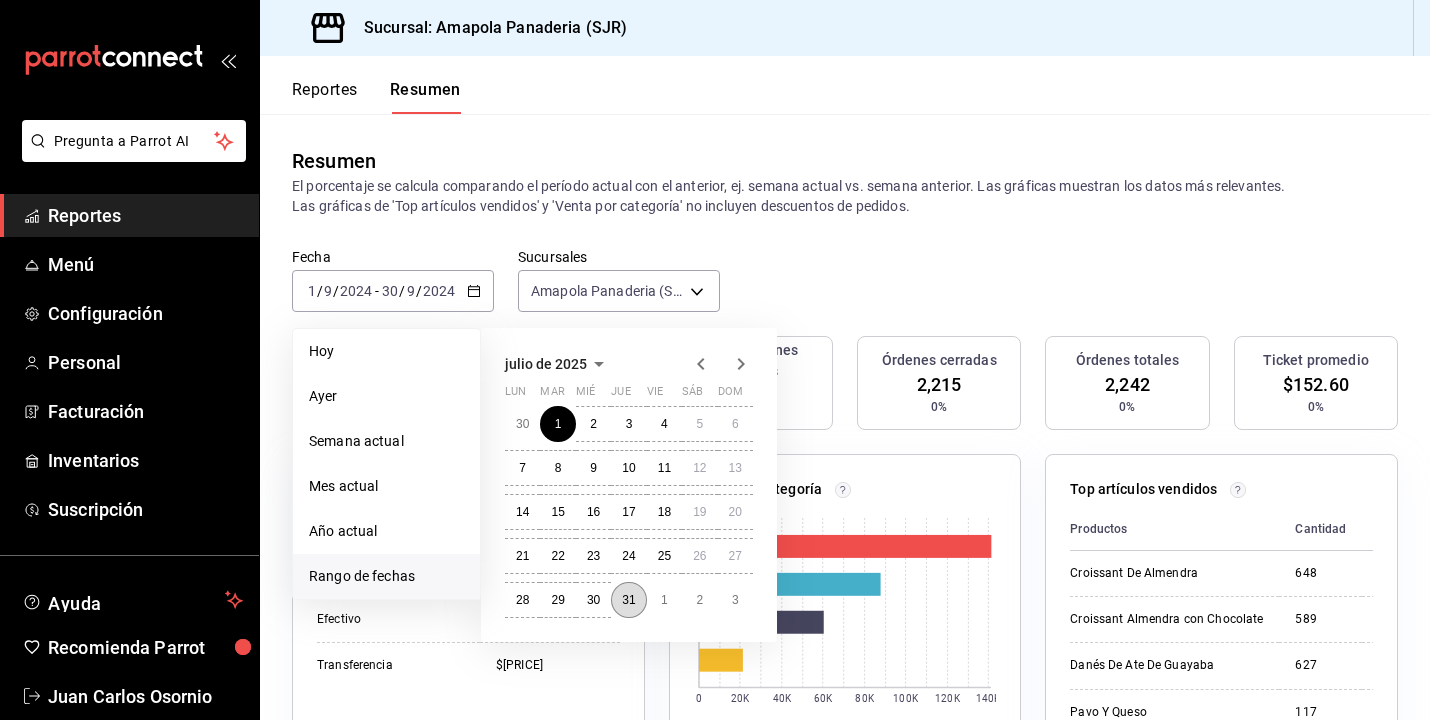 click on "31" at bounding box center [628, 600] 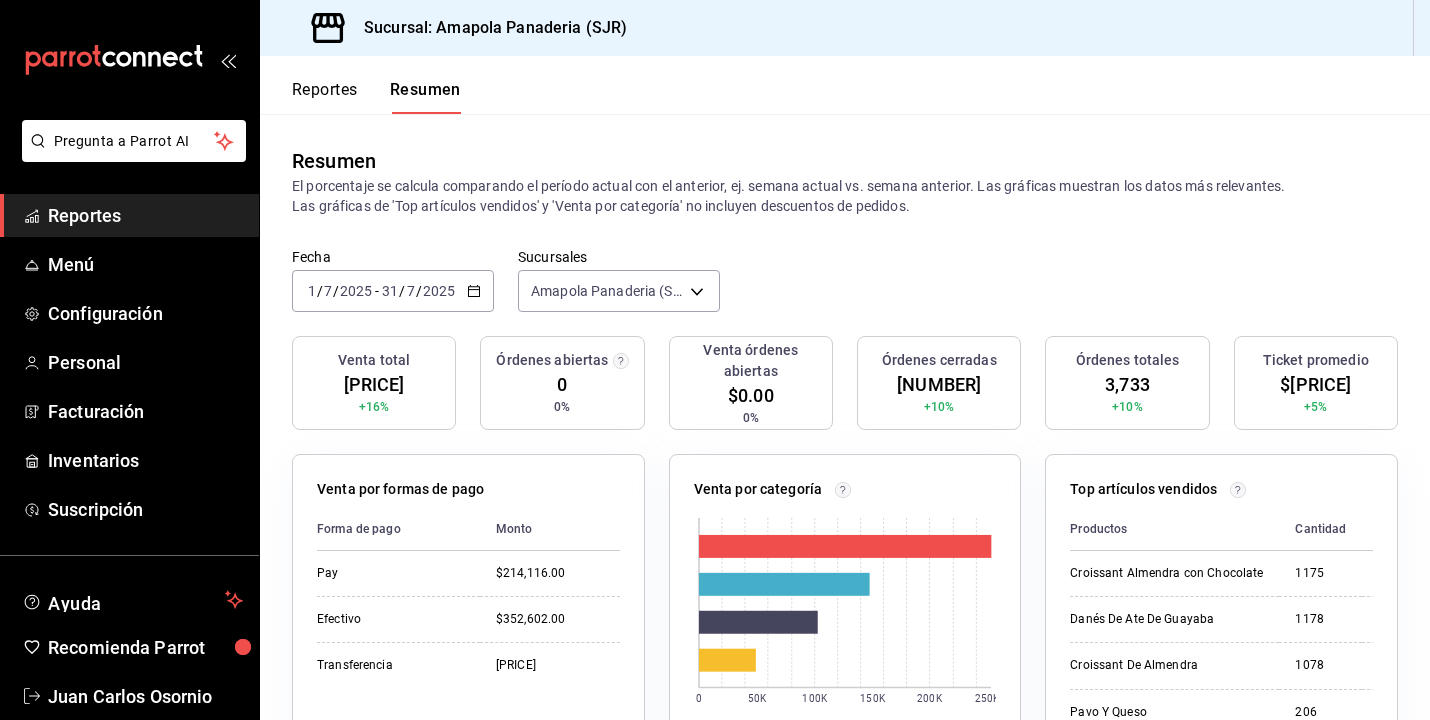 click on "2025-07-01 1 / 7 / 2025 - 2025-07-31 31 / 7 / 2025" at bounding box center [393, 291] 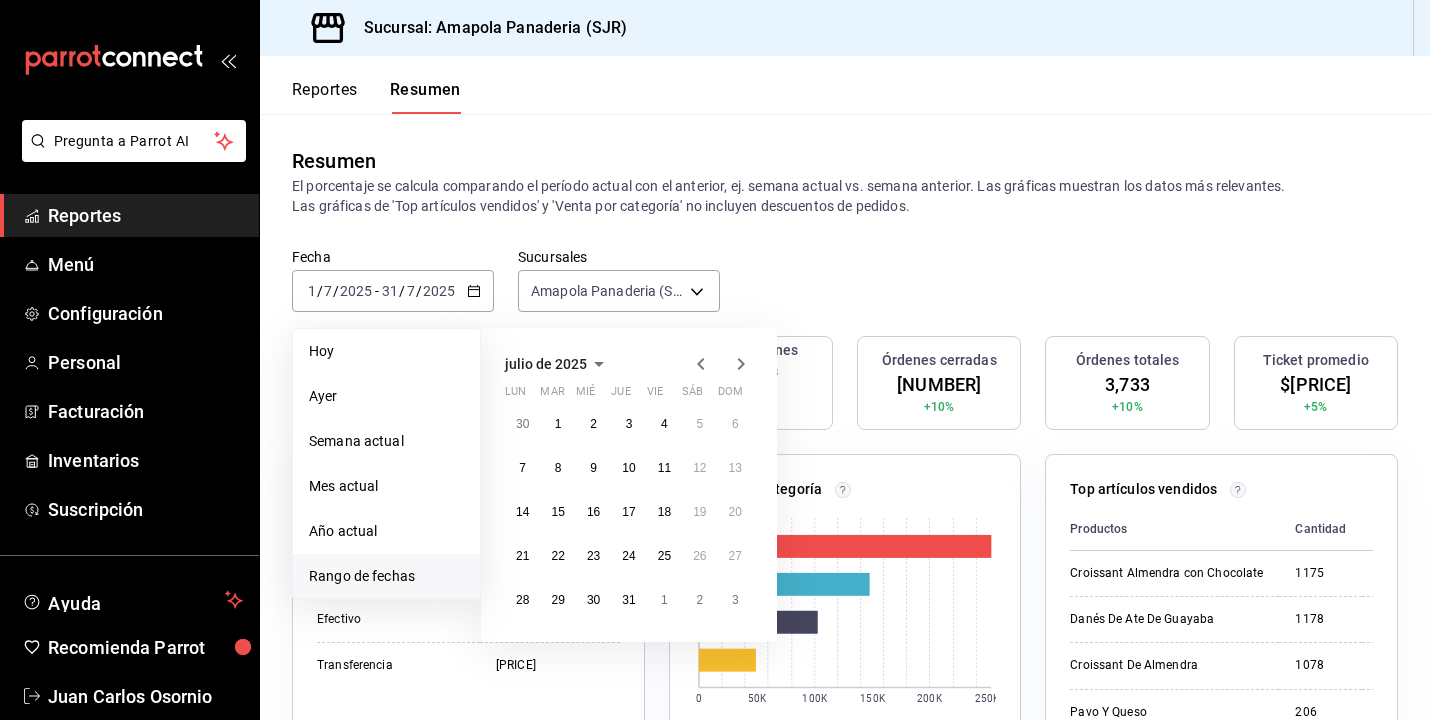 click 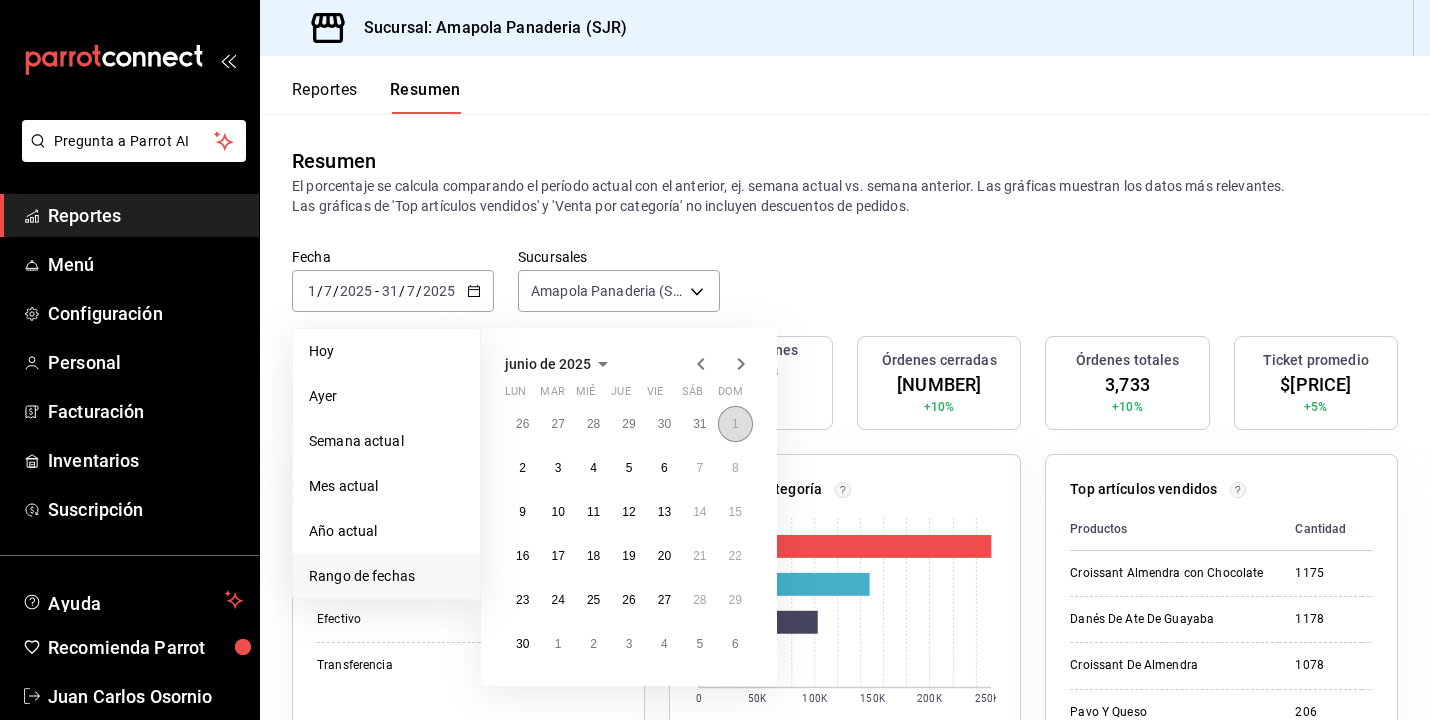 click on "1" at bounding box center [735, 424] 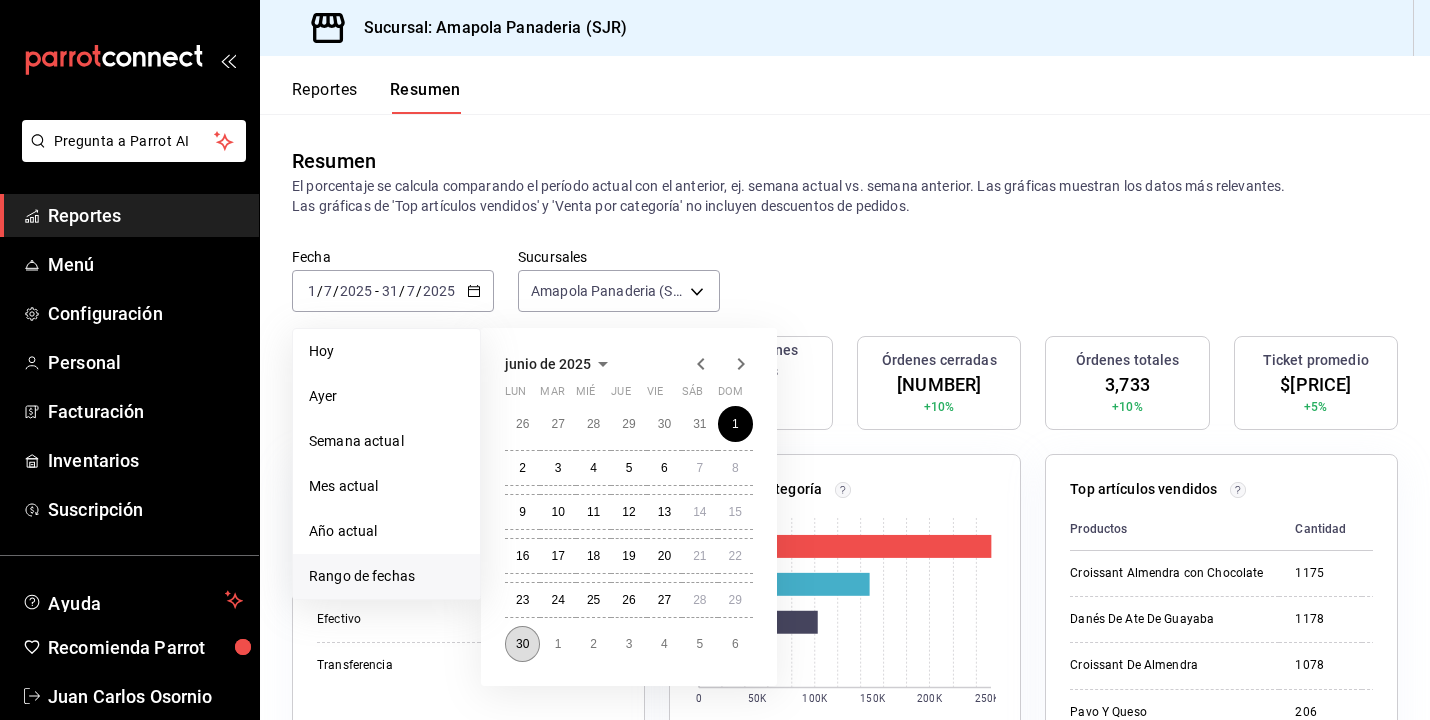 click on "30" at bounding box center [522, 644] 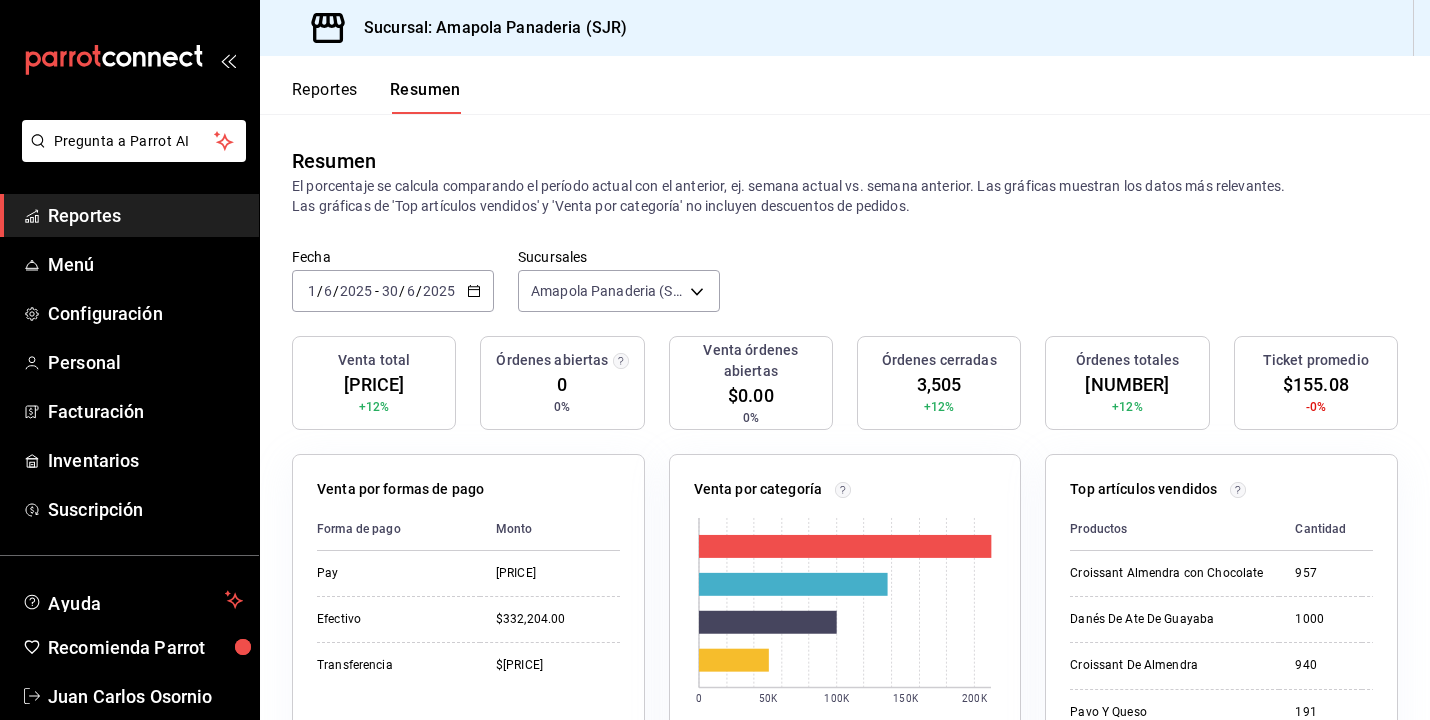 scroll, scrollTop: 0, scrollLeft: 0, axis: both 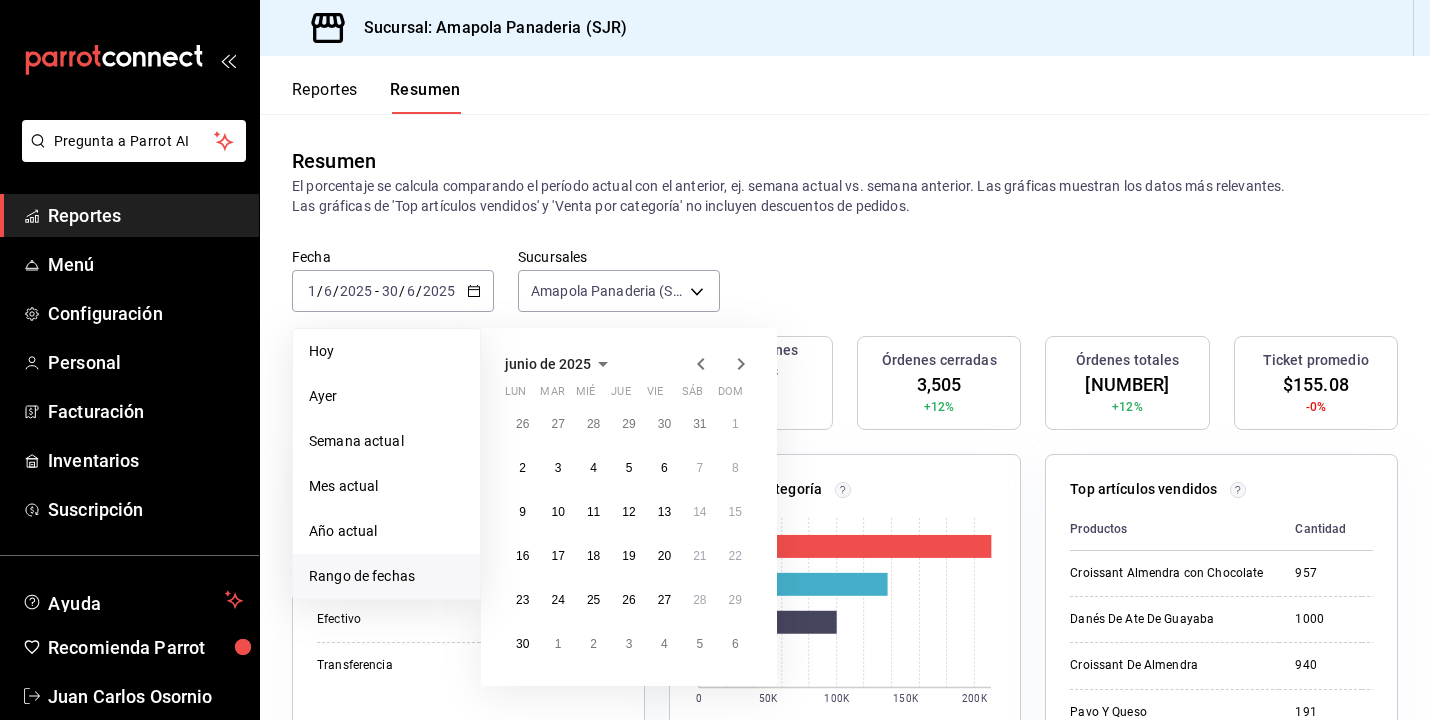 click 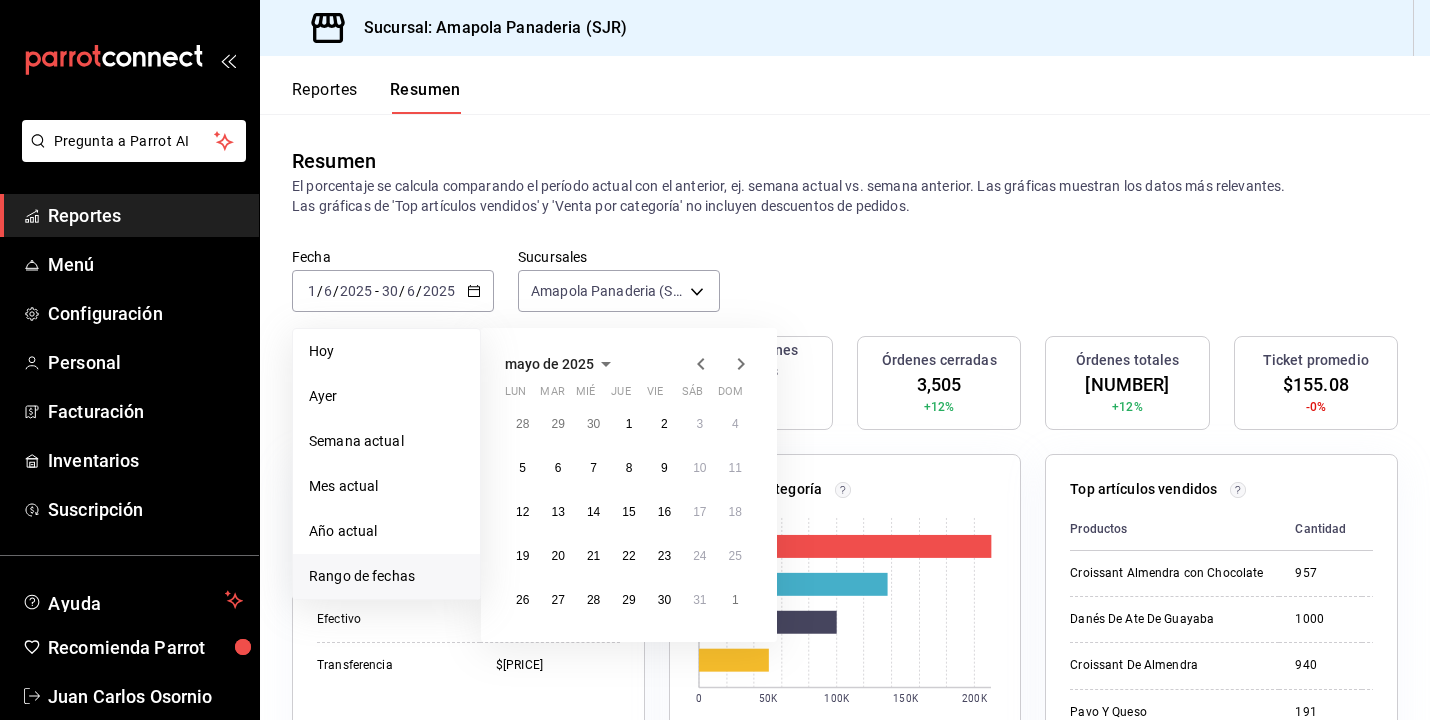 click 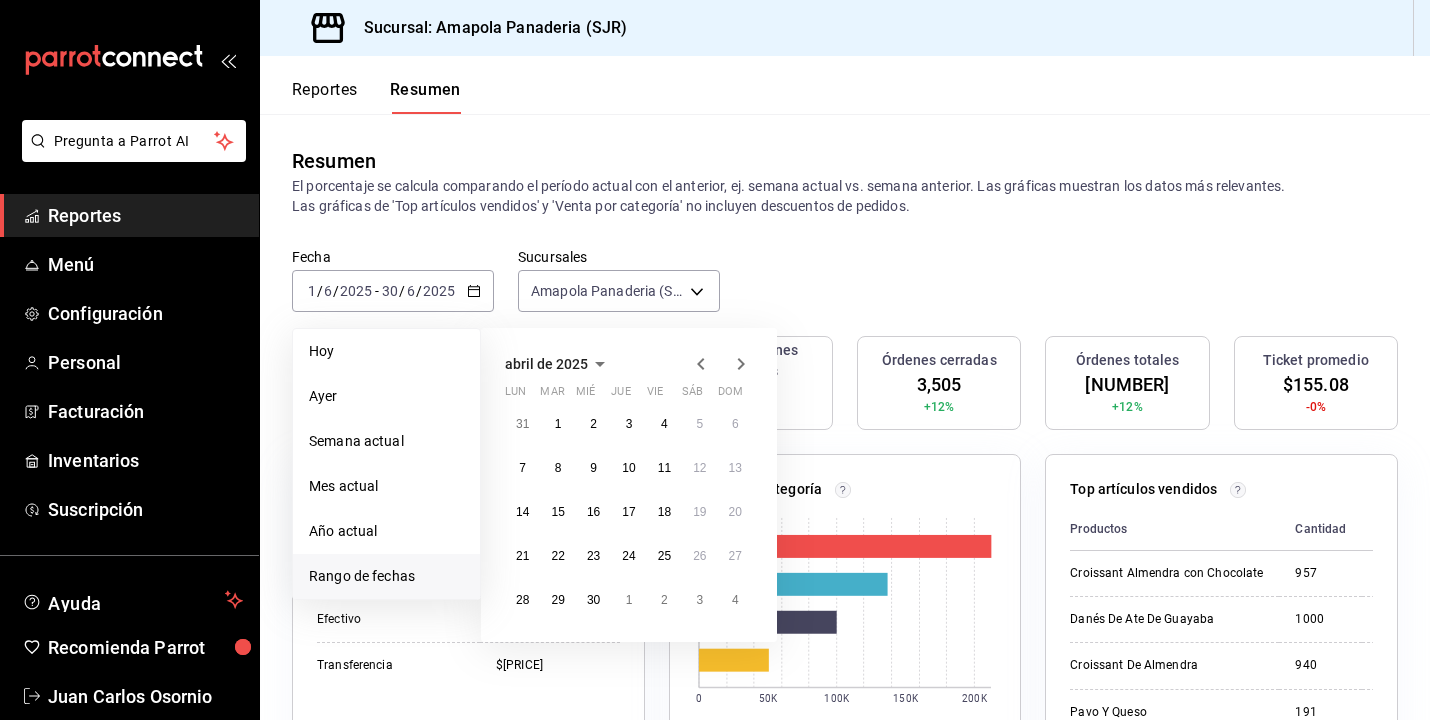 click 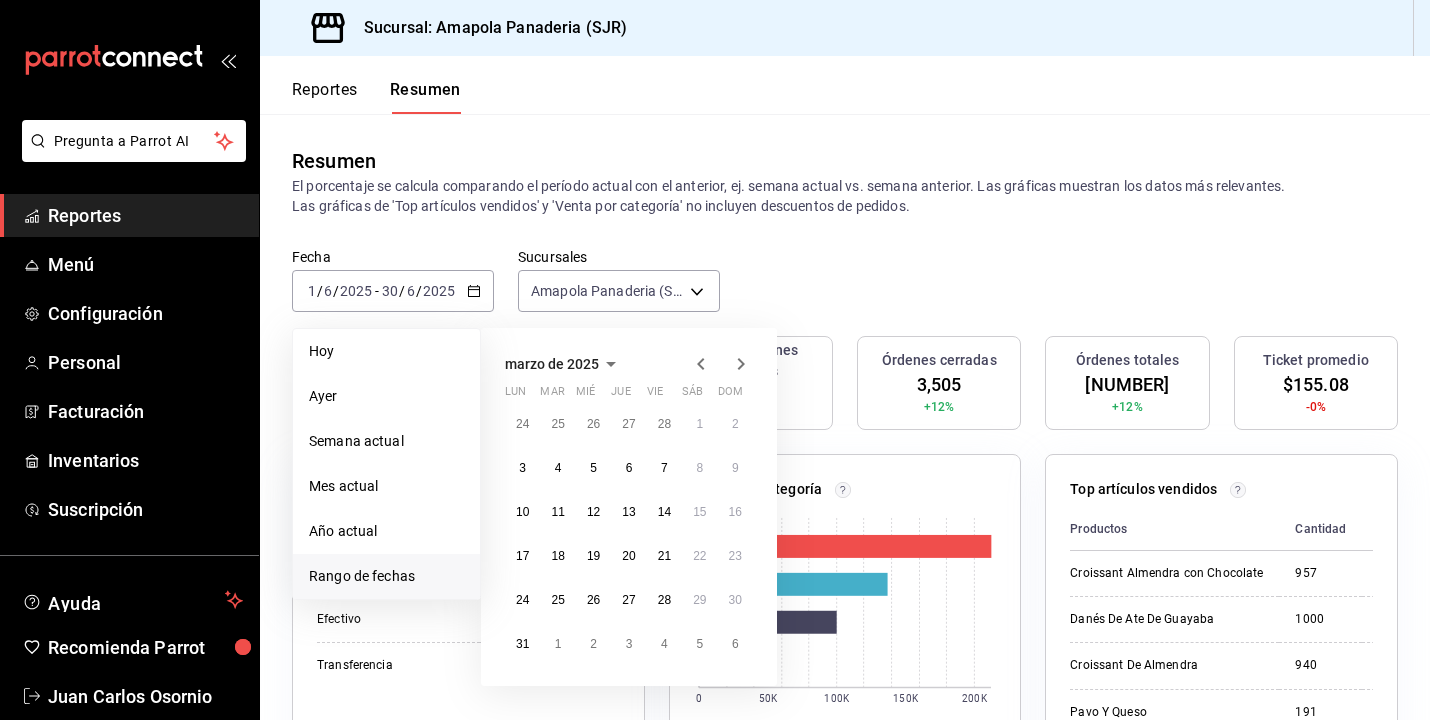 click 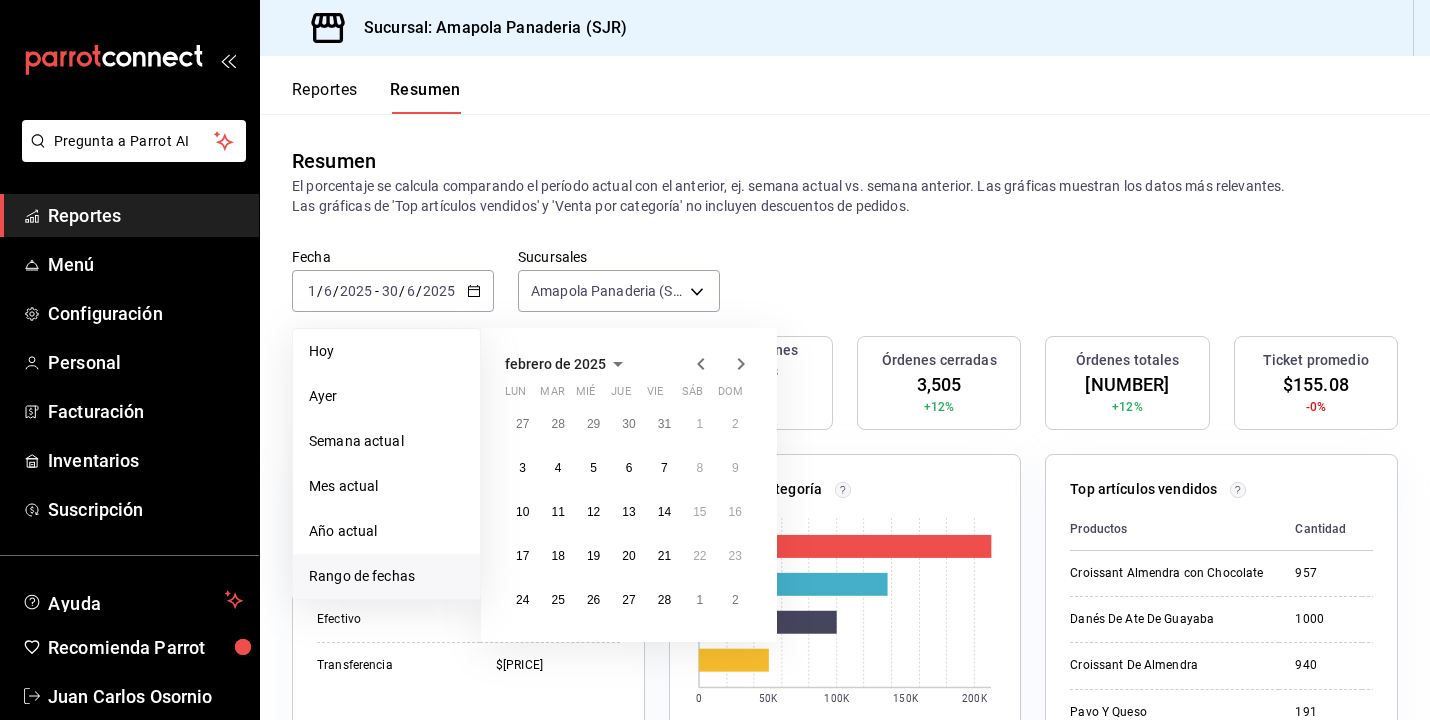 click 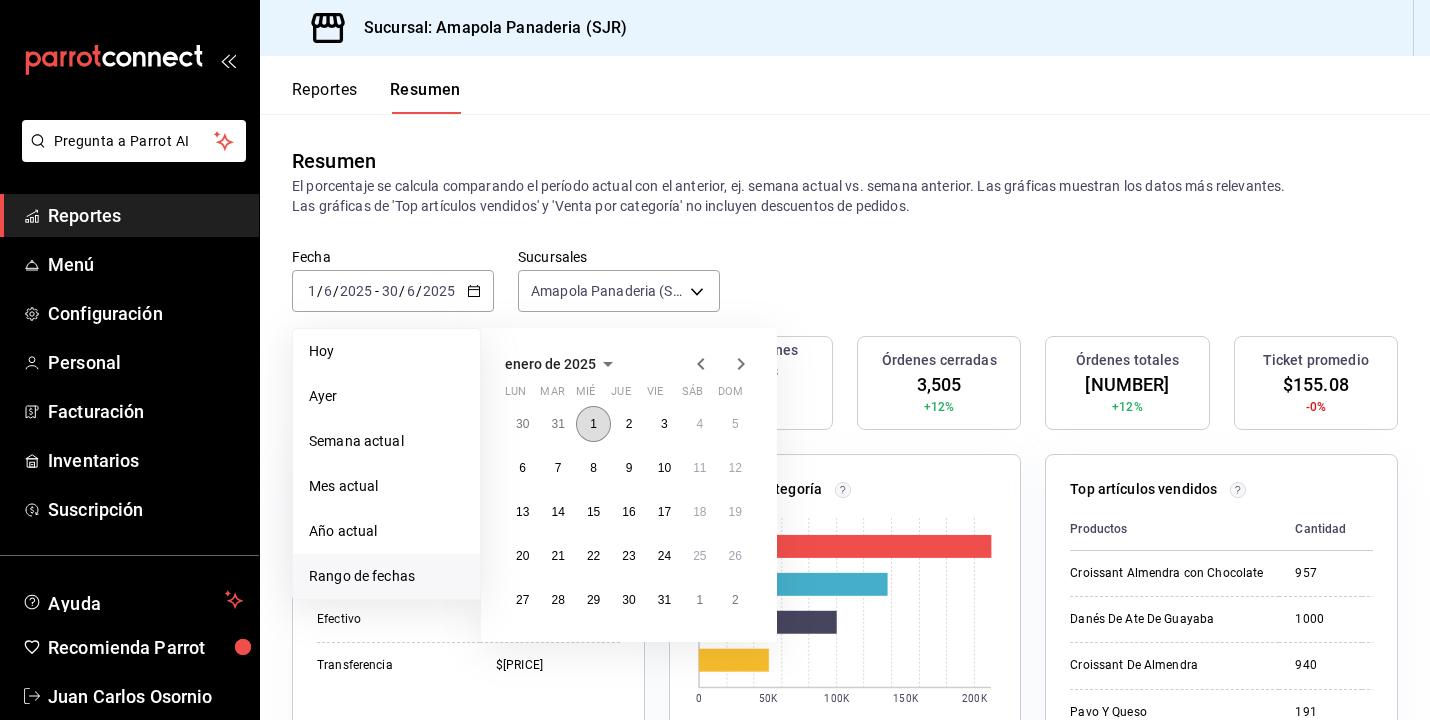 click on "1" at bounding box center (593, 424) 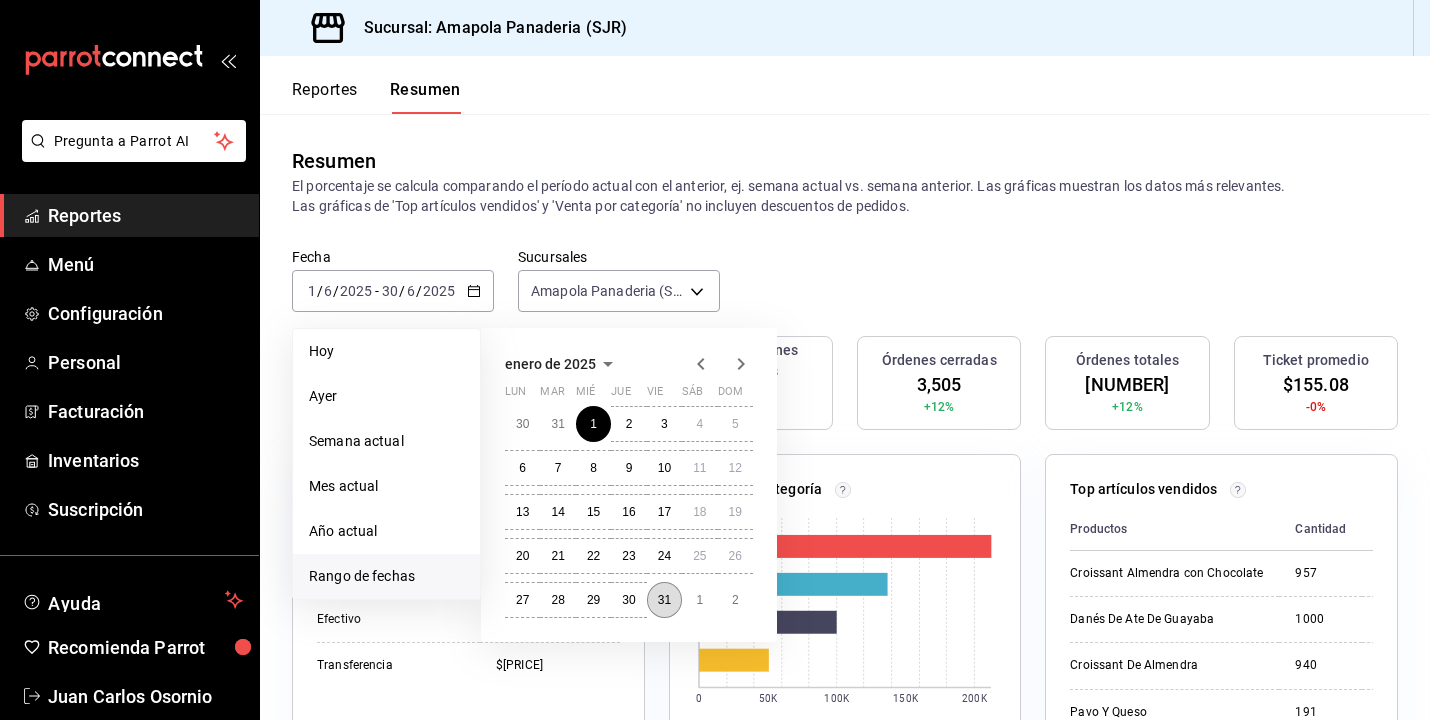 click on "31" at bounding box center [664, 600] 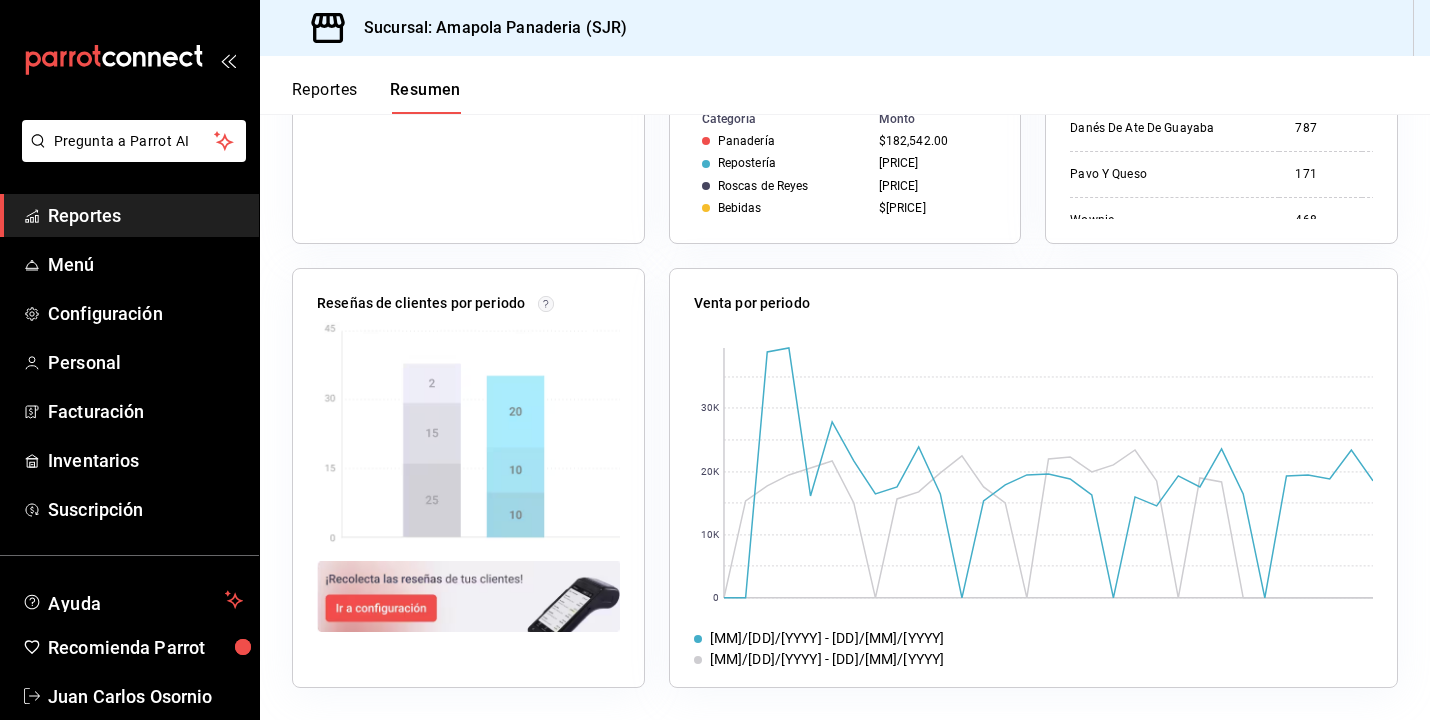 scroll, scrollTop: 630, scrollLeft: 0, axis: vertical 